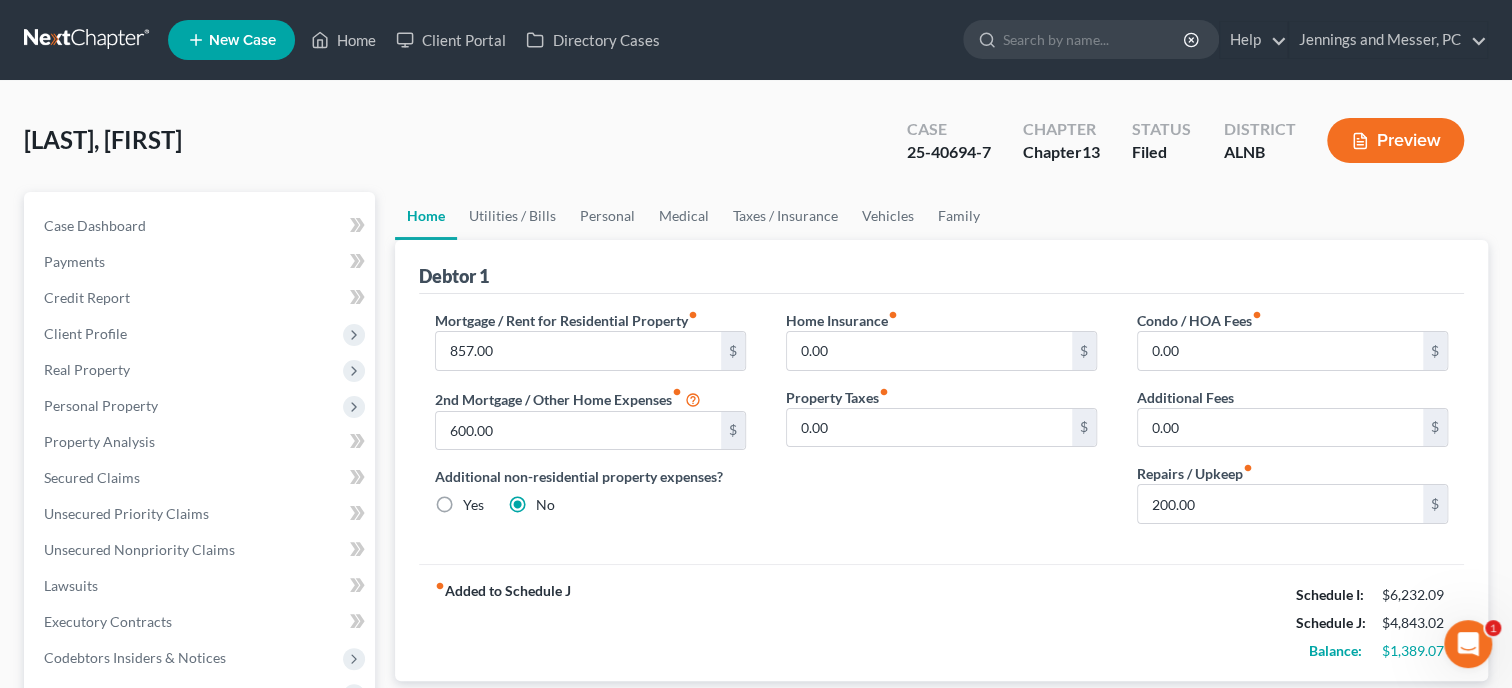 scroll, scrollTop: 0, scrollLeft: 0, axis: both 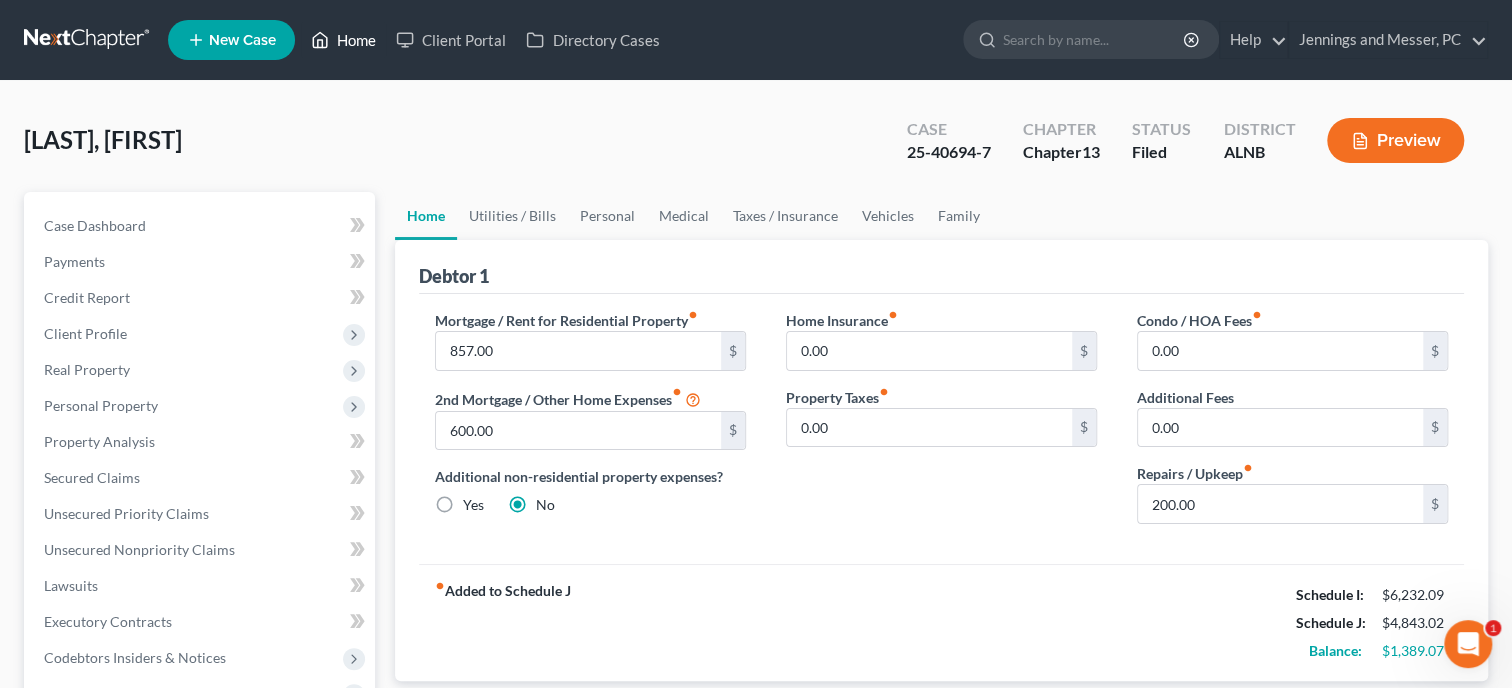 click on "Home" at bounding box center [343, 40] 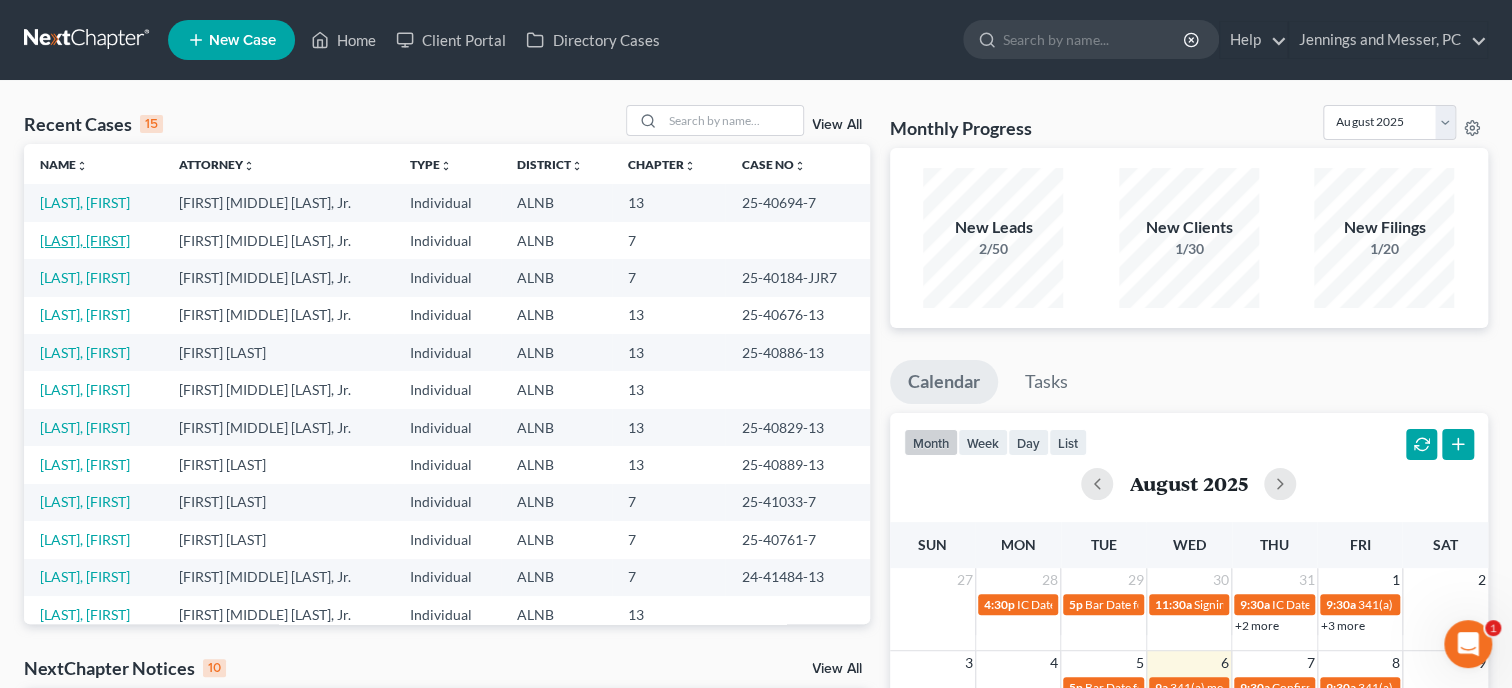 click on "Rodriguez, Rikki" at bounding box center (85, 240) 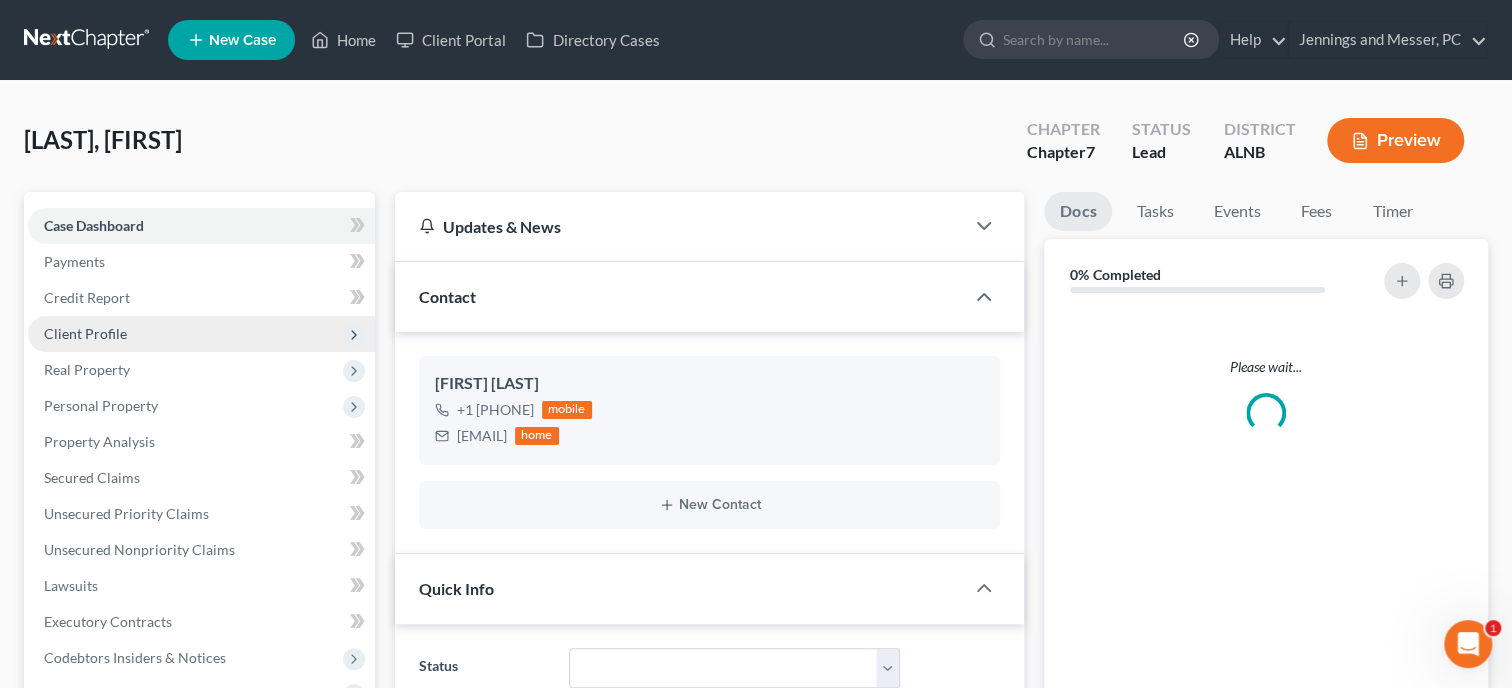 scroll, scrollTop: 205, scrollLeft: 0, axis: vertical 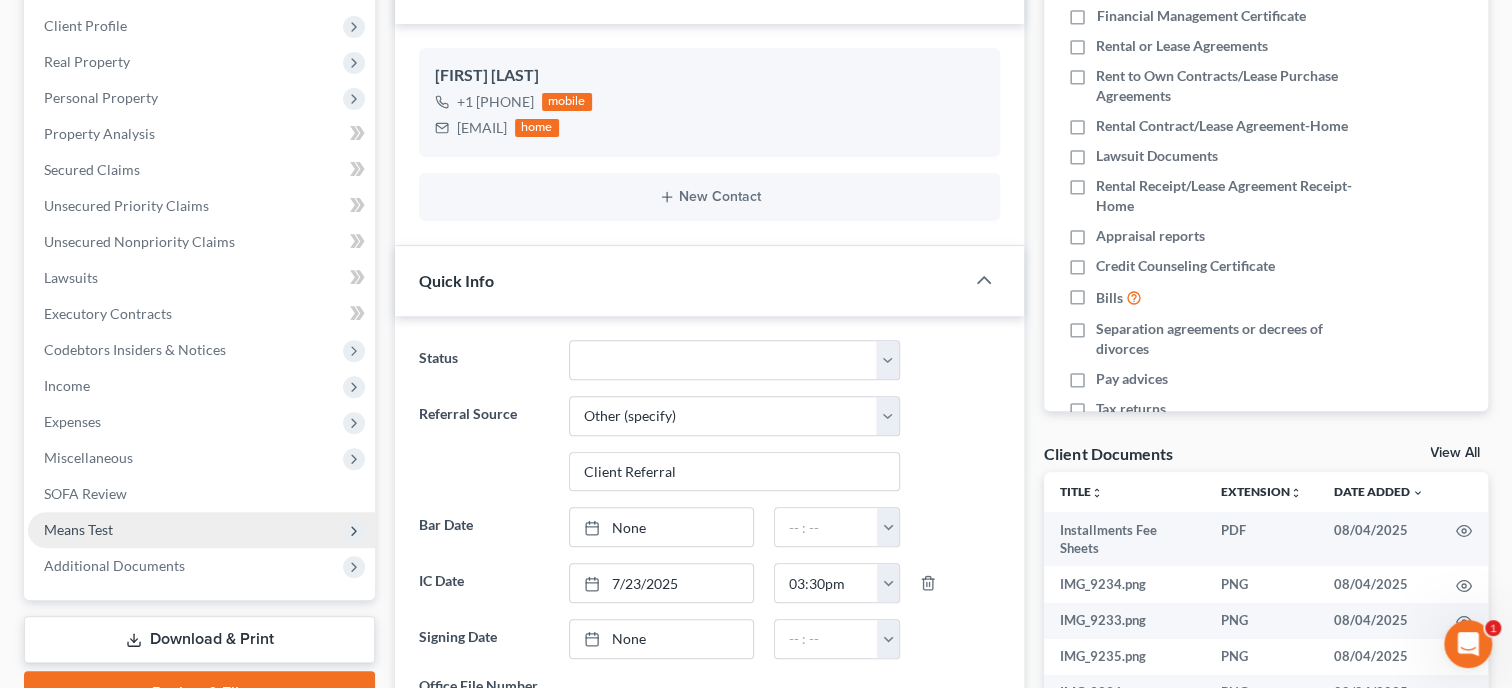 click on "Means Test" at bounding box center [201, 530] 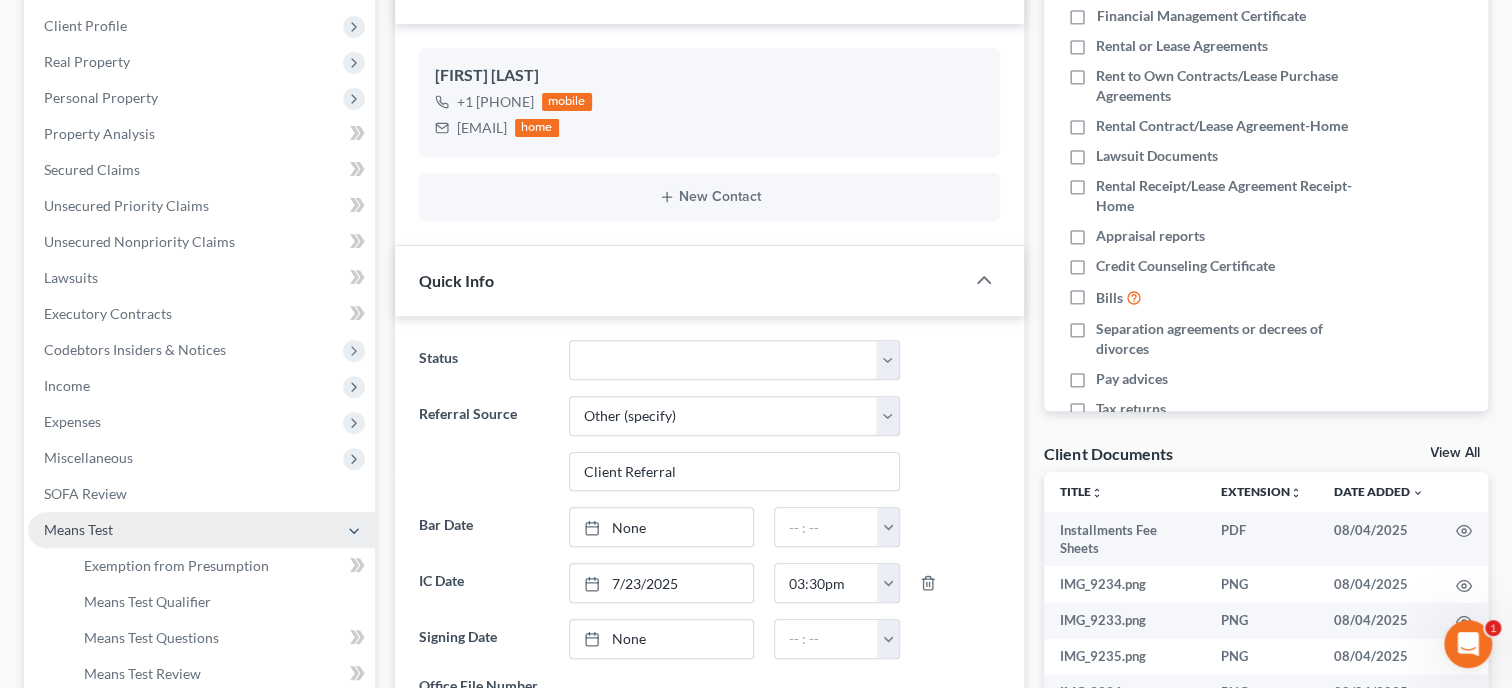 click on "Means Test" at bounding box center [201, 530] 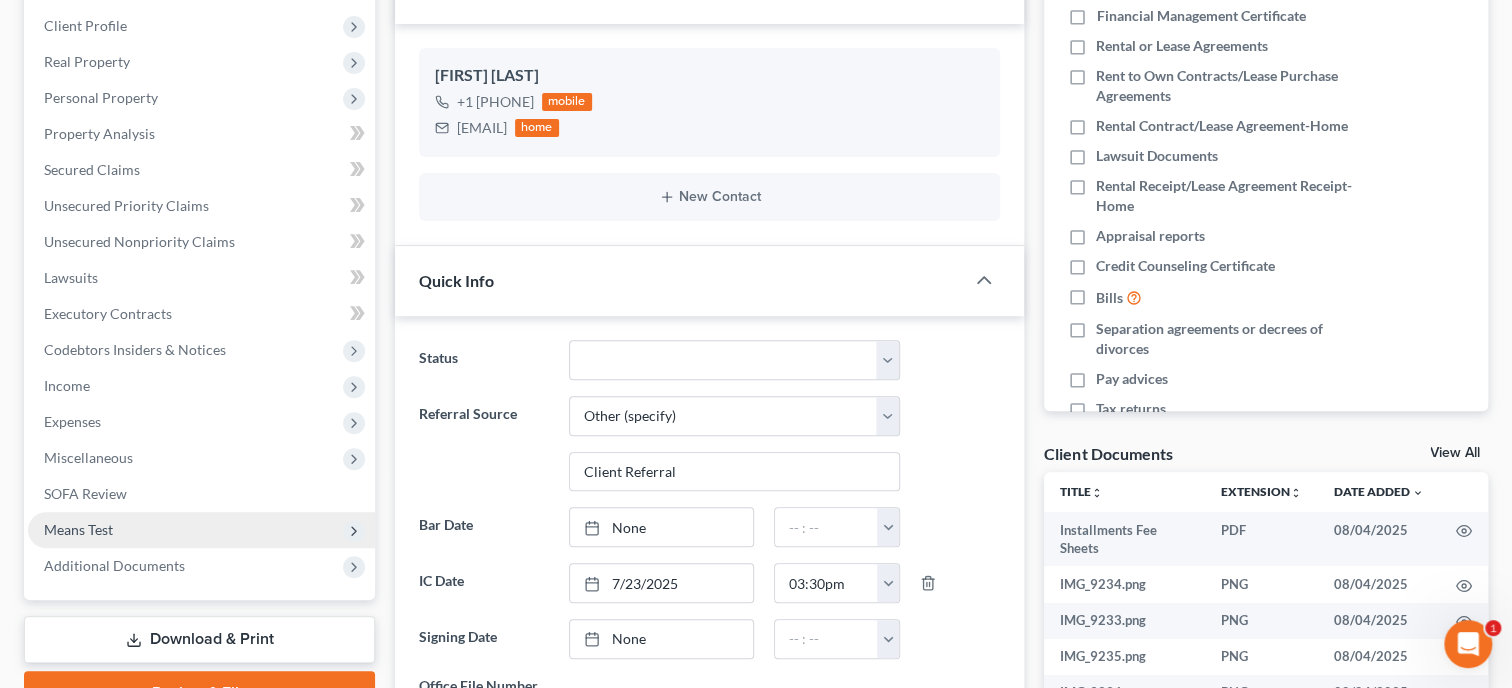 click on "Means Test" at bounding box center (201, 530) 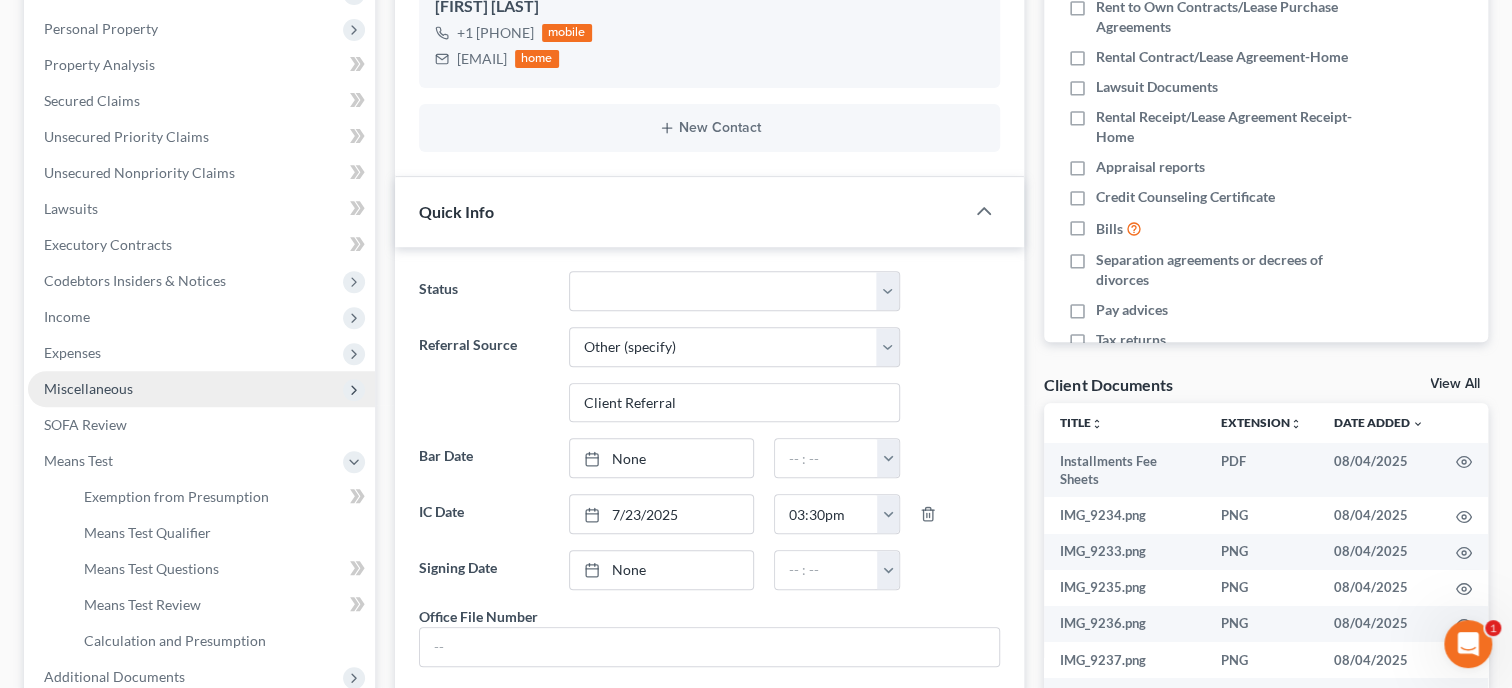 scroll, scrollTop: 411, scrollLeft: 0, axis: vertical 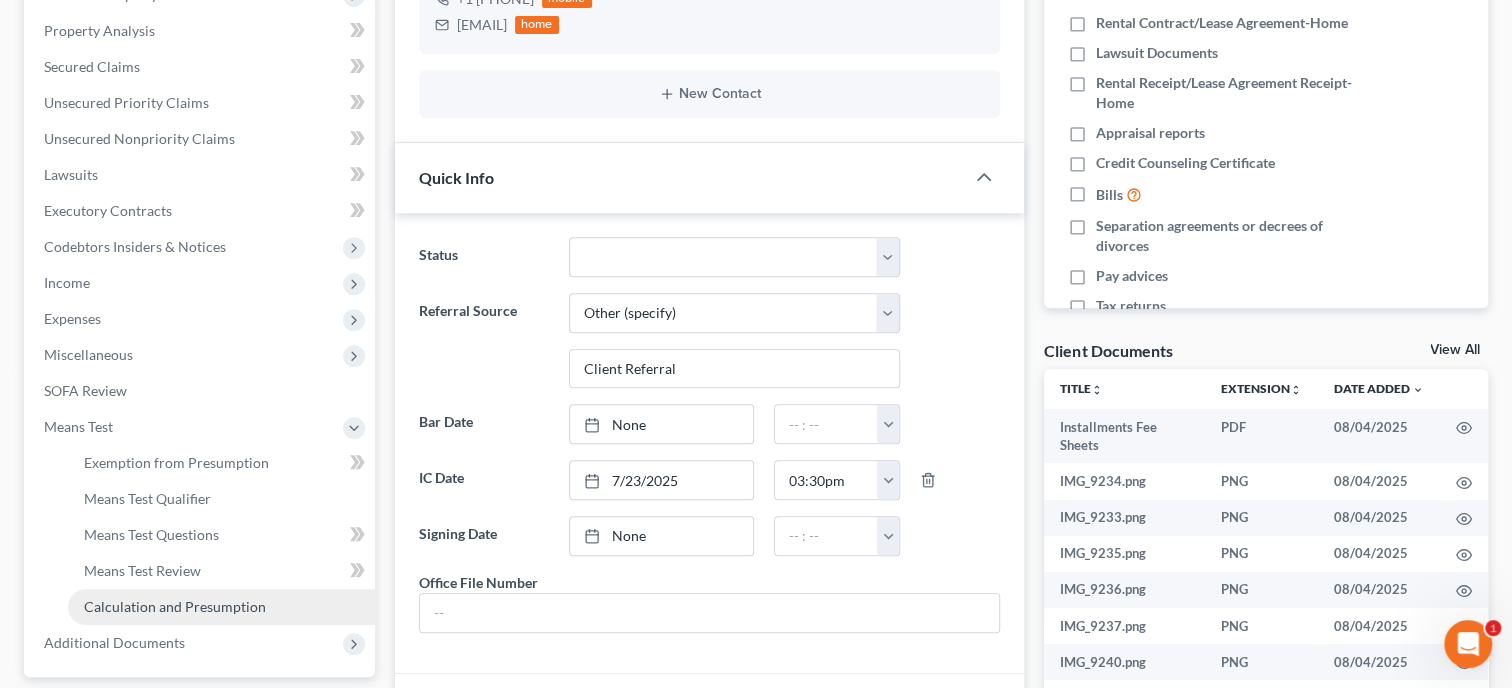 click on "Calculation and Presumption" at bounding box center [221, 607] 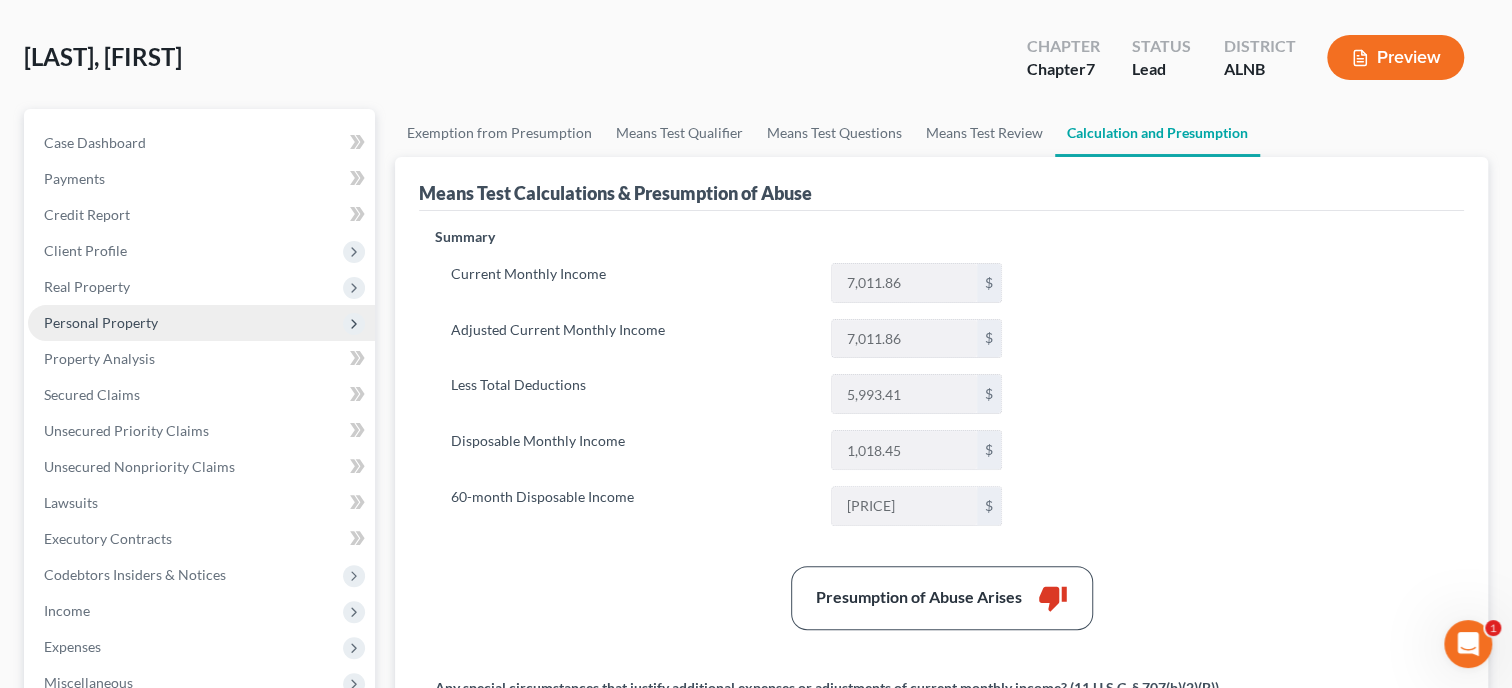 scroll, scrollTop: 0, scrollLeft: 0, axis: both 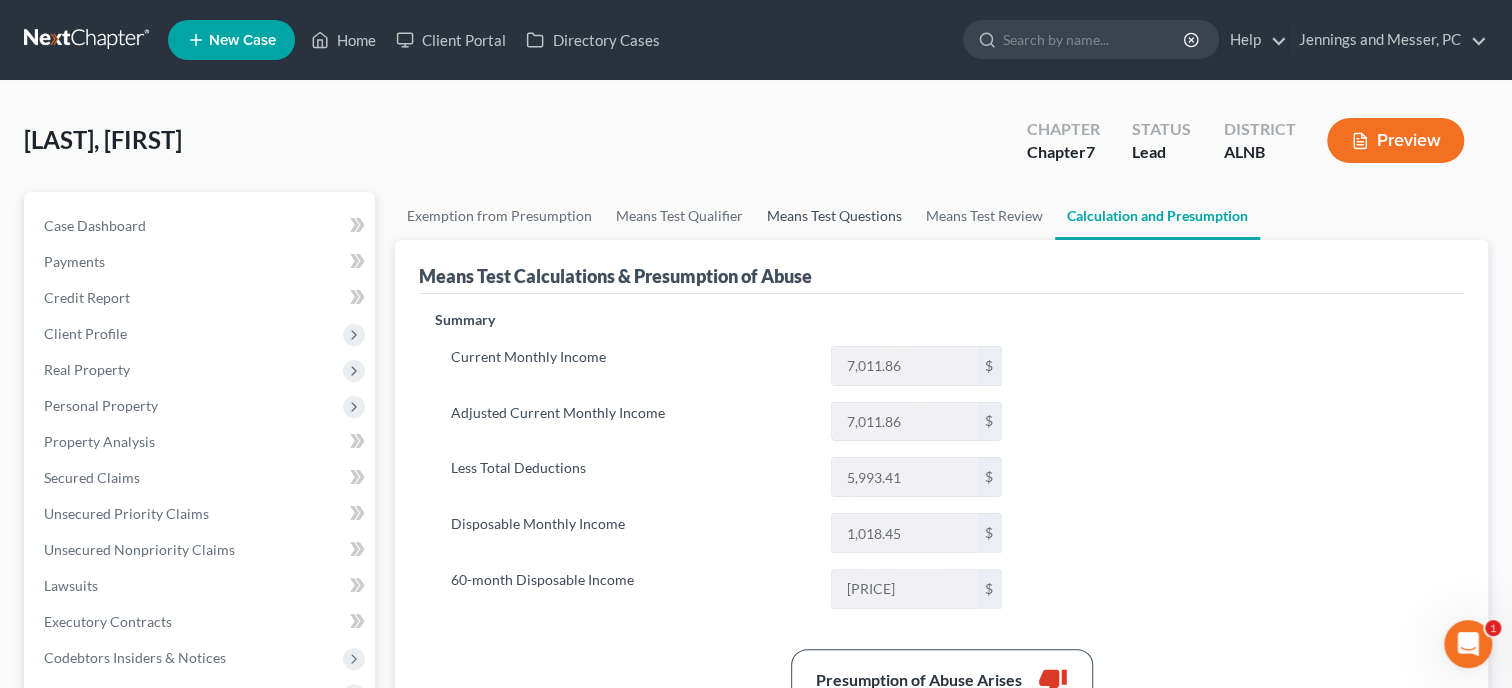 click on "Means Test Questions" at bounding box center (834, 216) 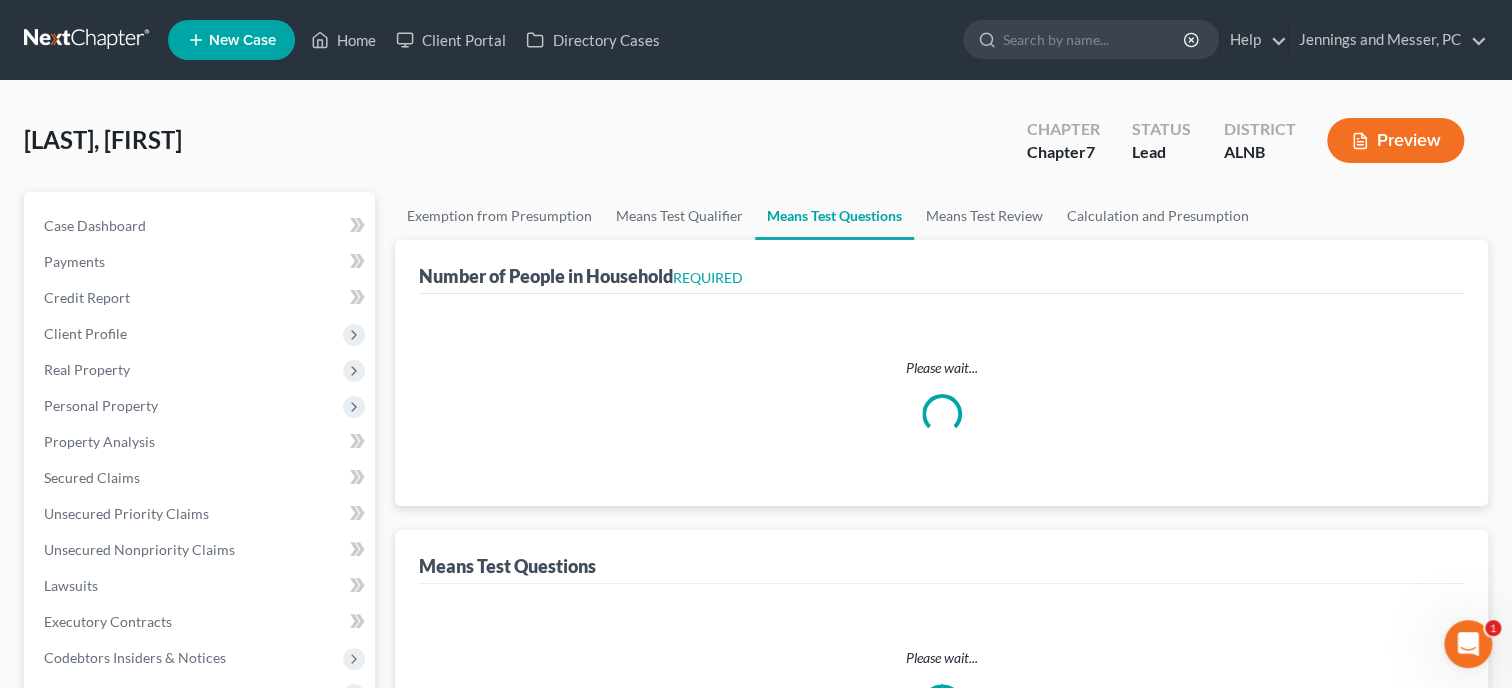 select on "1" 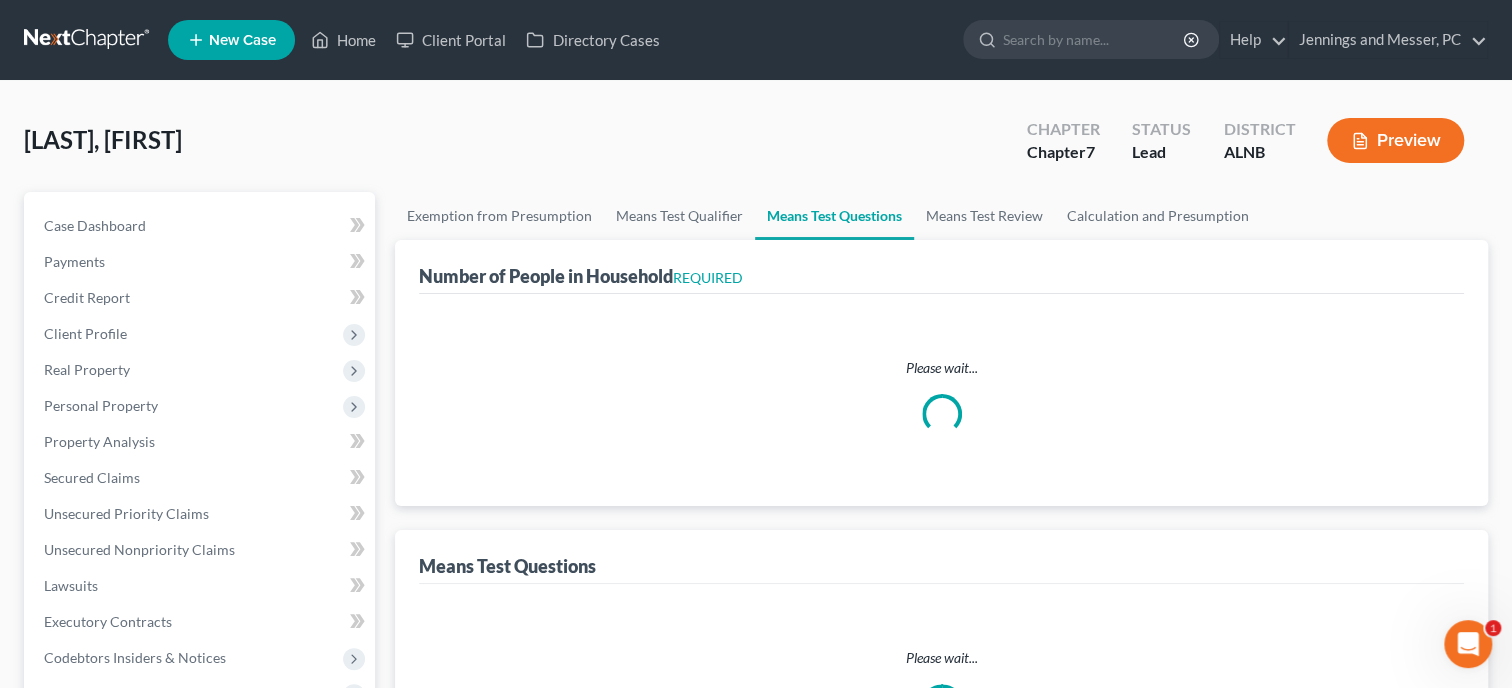 select on "60" 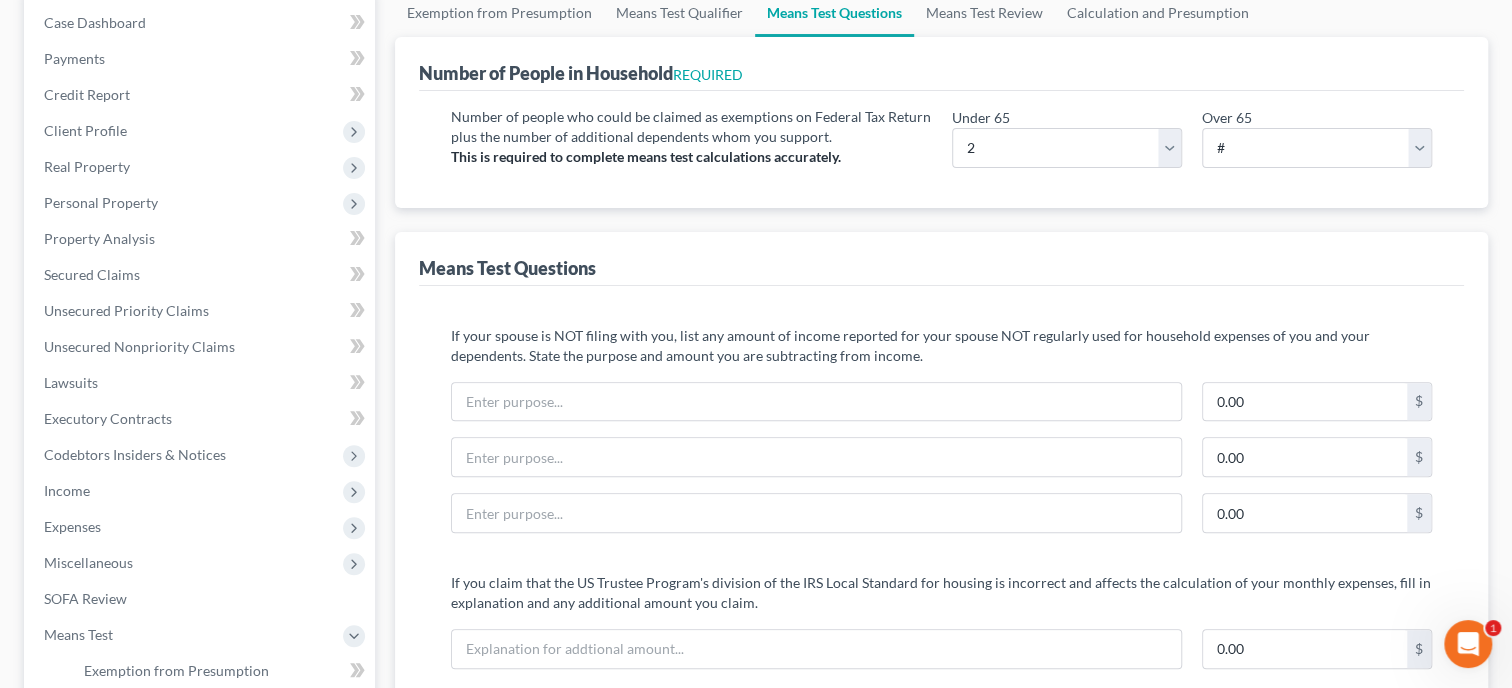 scroll, scrollTop: 205, scrollLeft: 0, axis: vertical 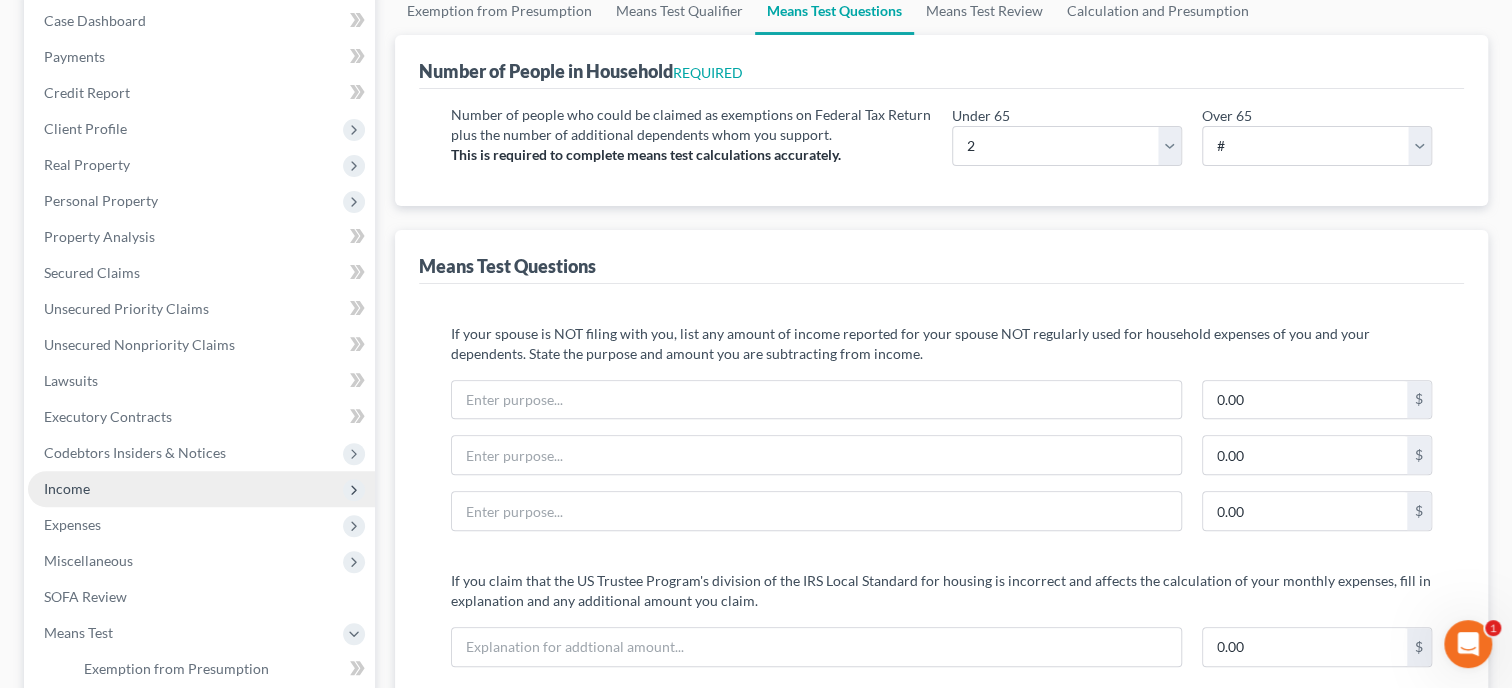 click on "Income" at bounding box center [201, 489] 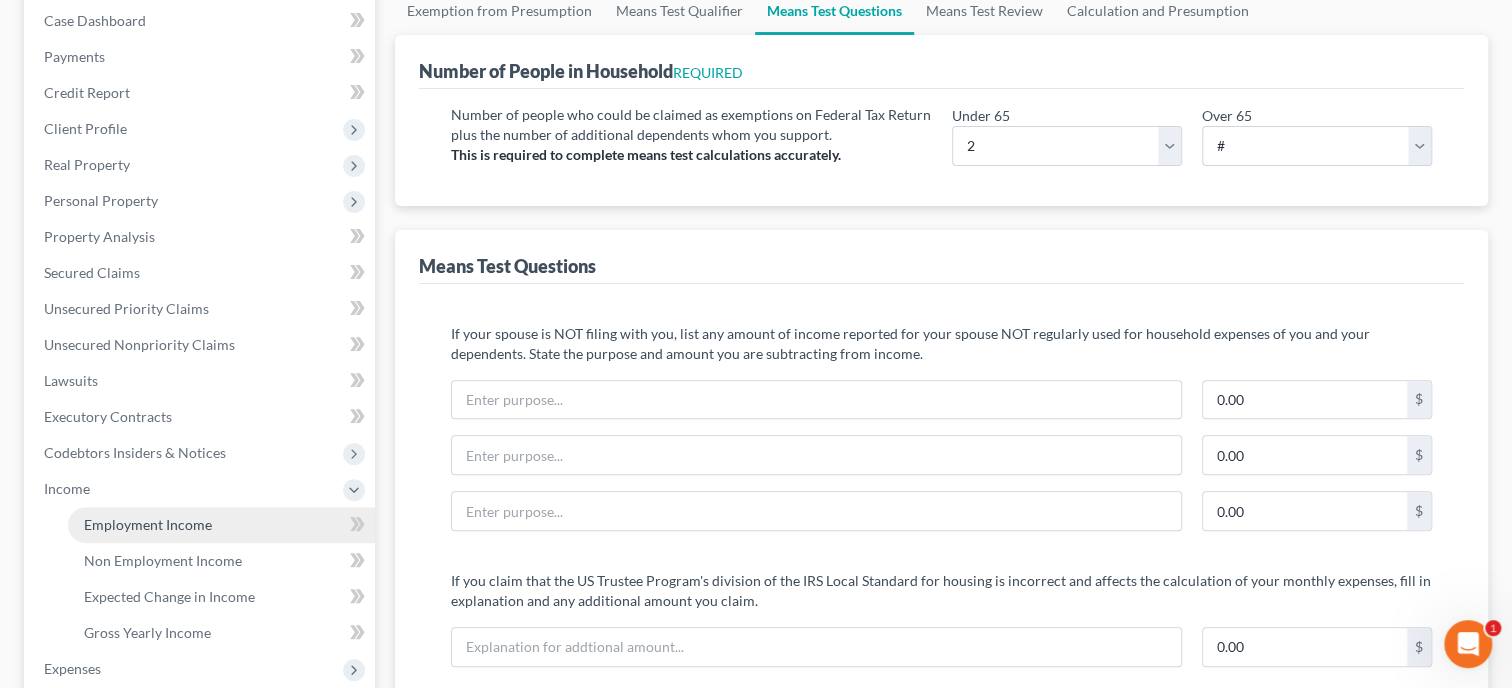 click on "Employment Income" at bounding box center [148, 524] 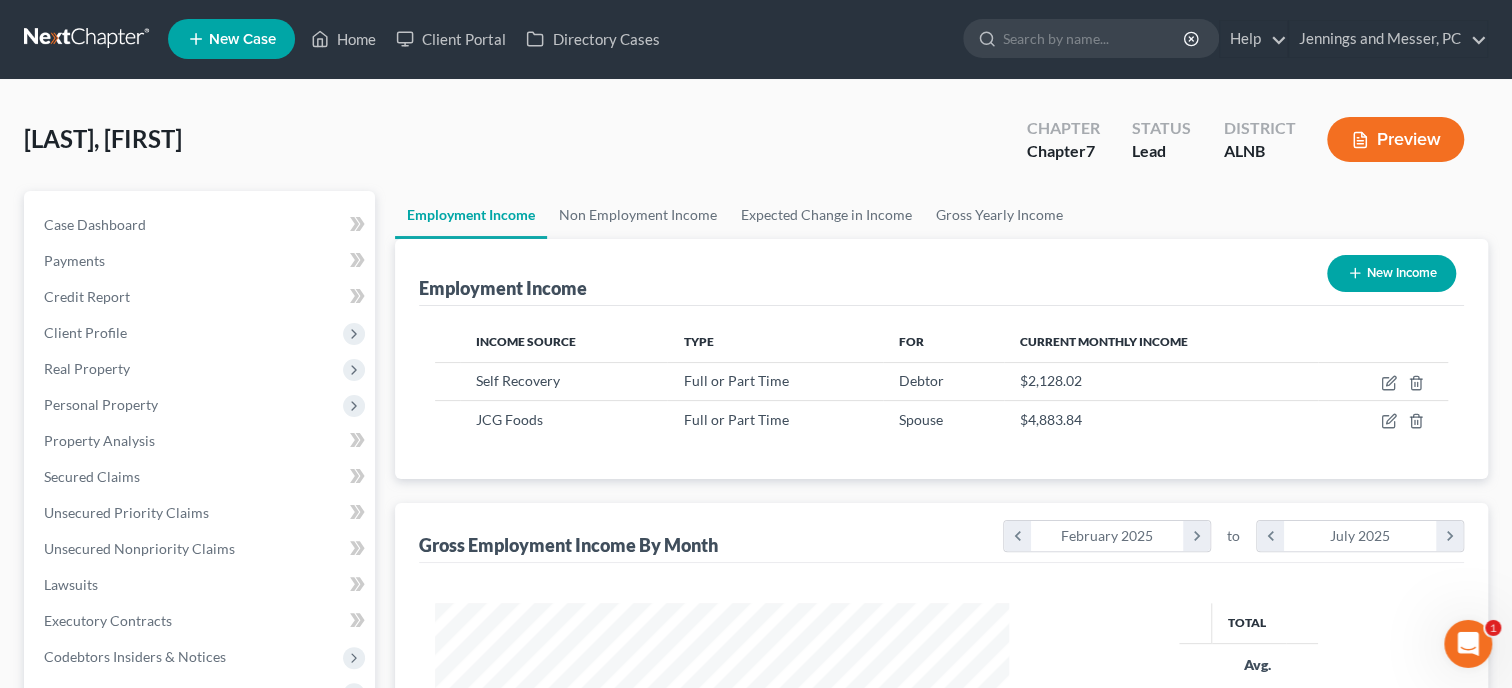 scroll, scrollTop: 0, scrollLeft: 0, axis: both 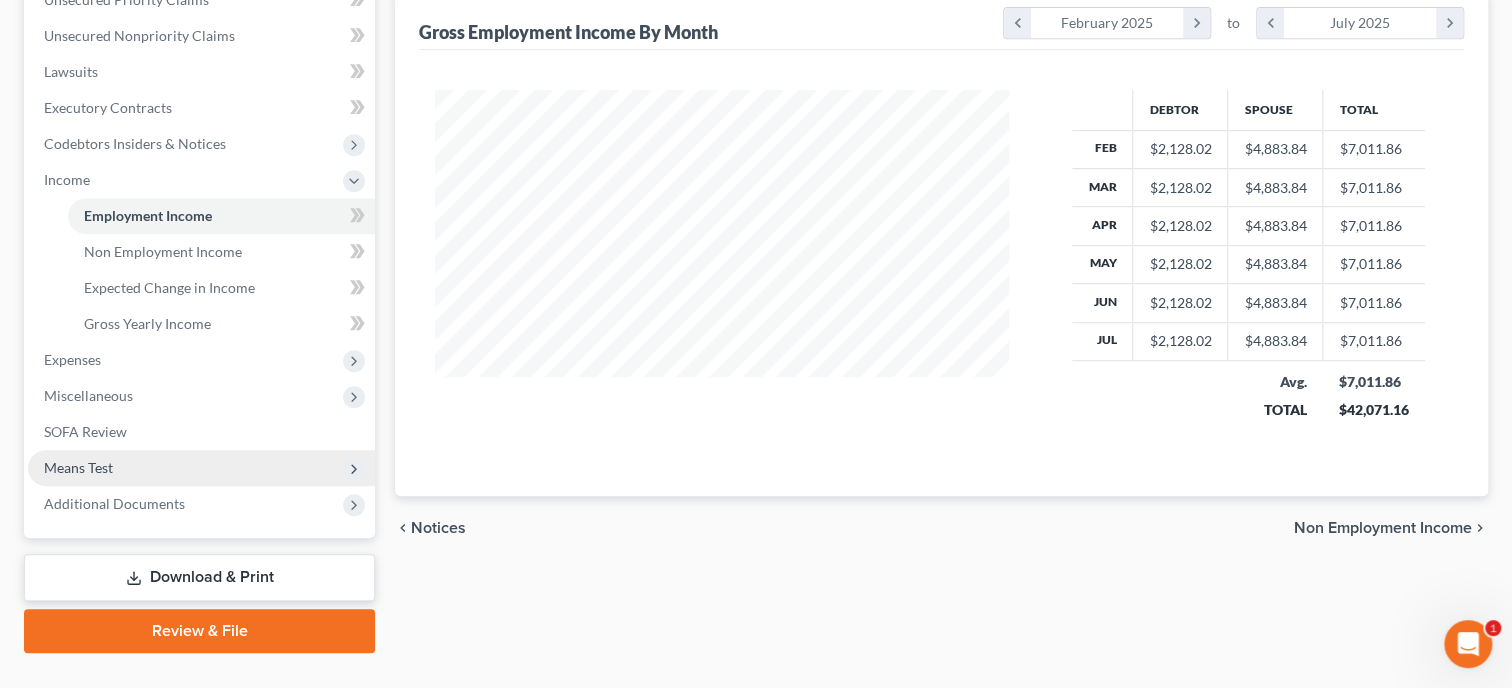 click on "Means Test" at bounding box center [78, 467] 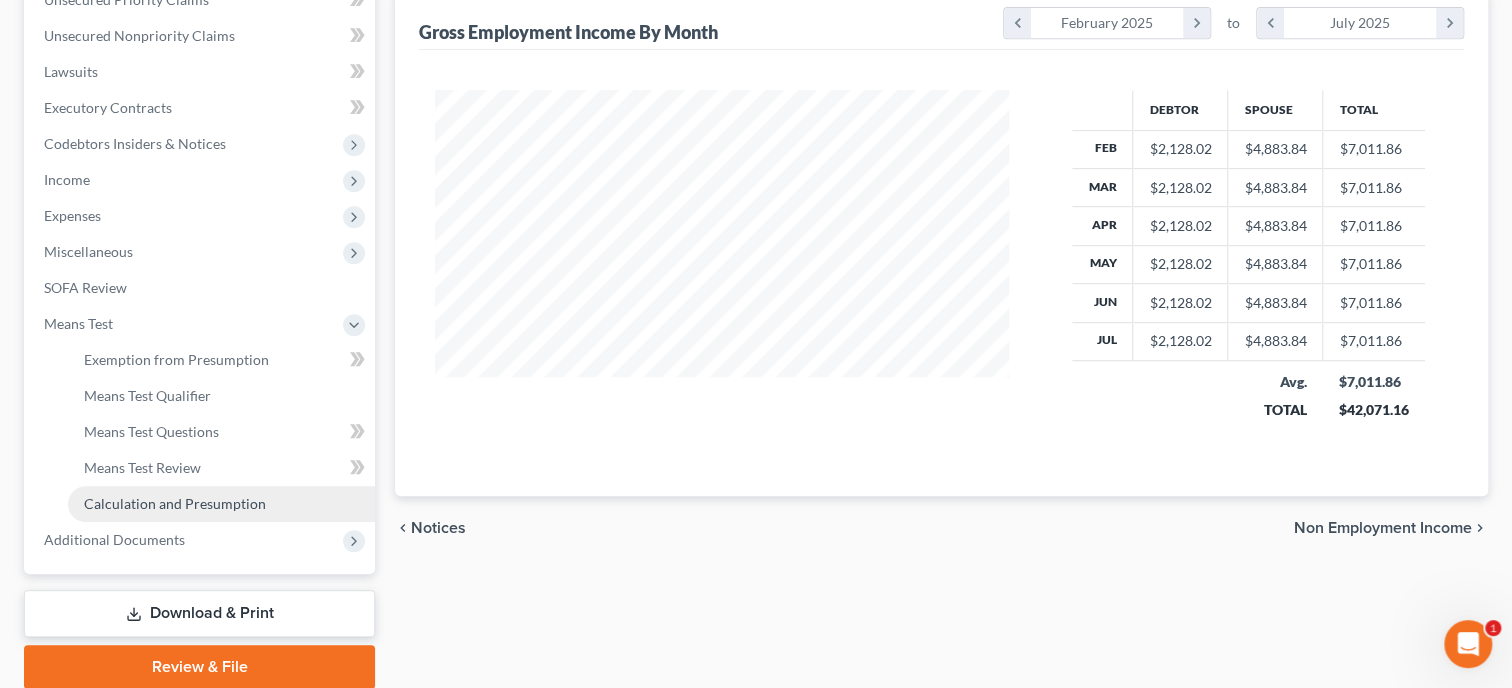 click on "Calculation and Presumption" at bounding box center [175, 503] 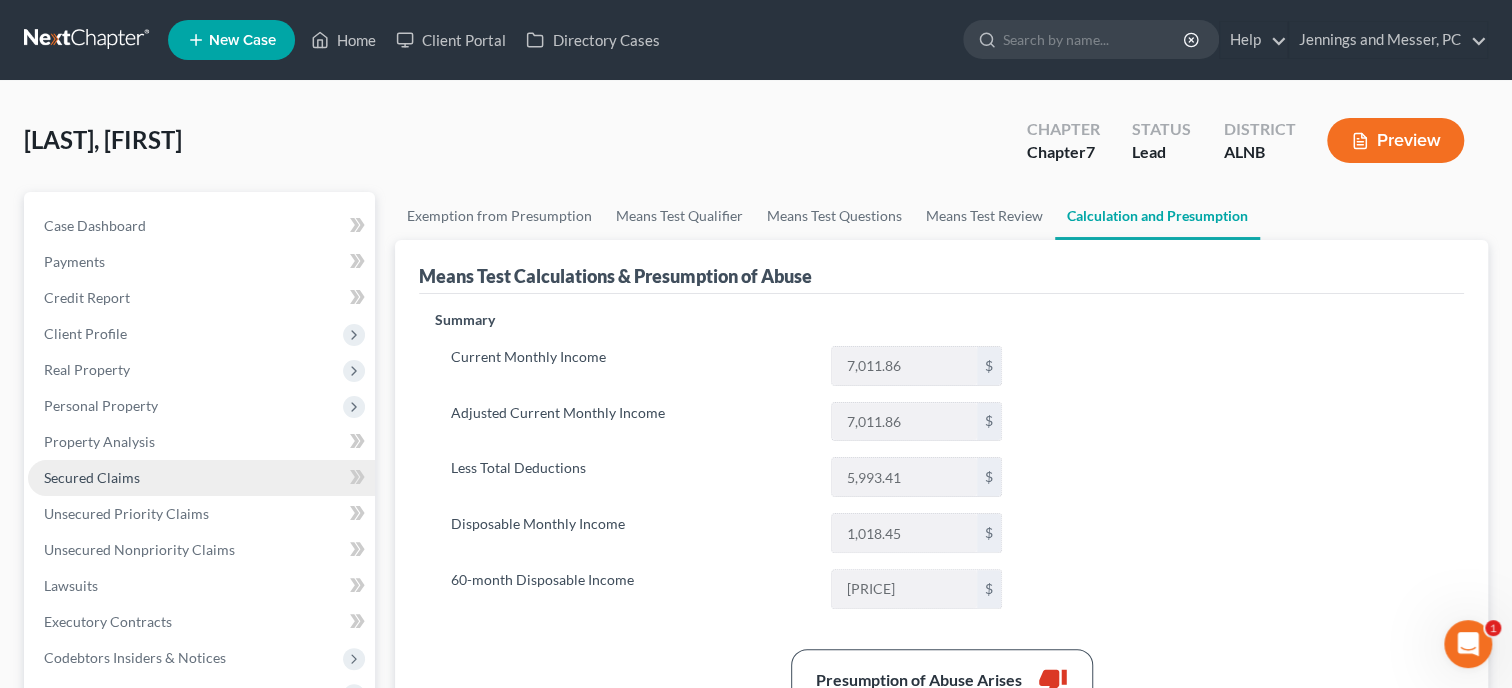 scroll, scrollTop: 205, scrollLeft: 0, axis: vertical 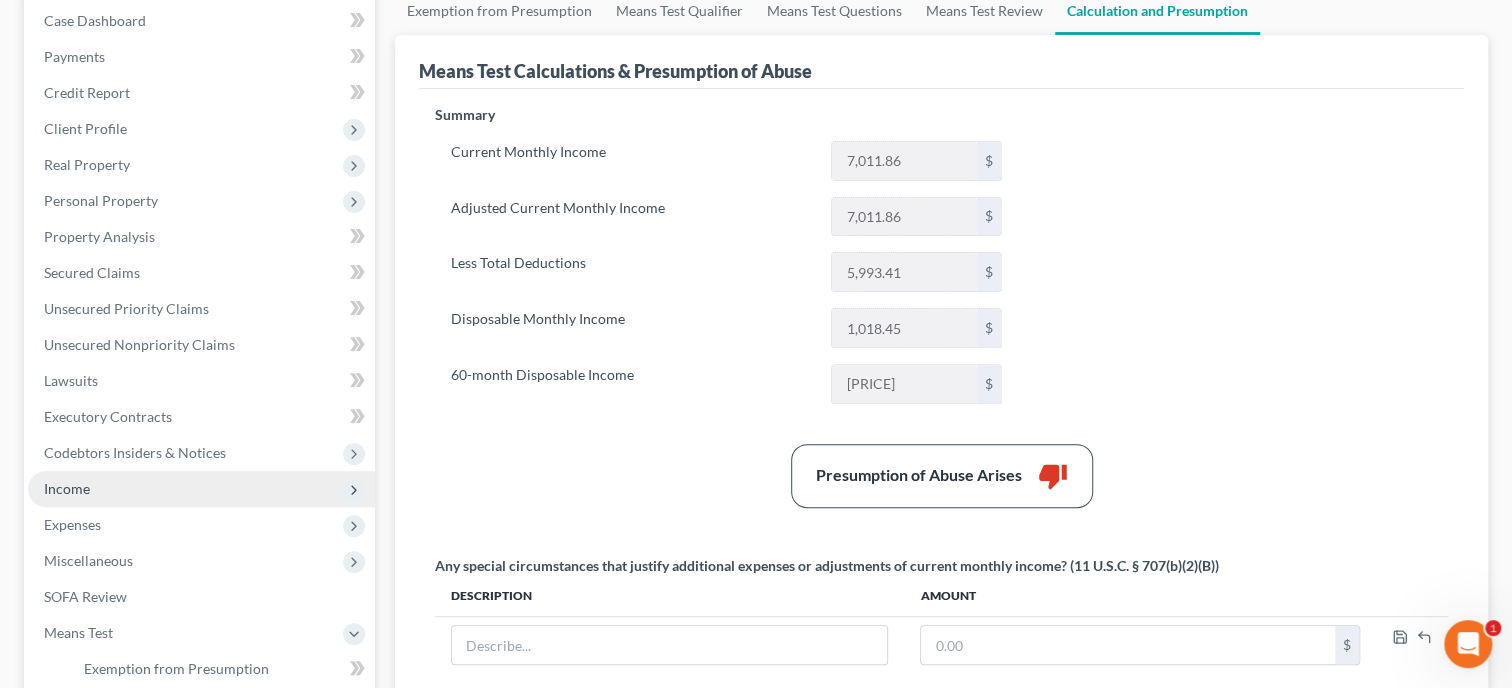 click on "Income" at bounding box center (67, 488) 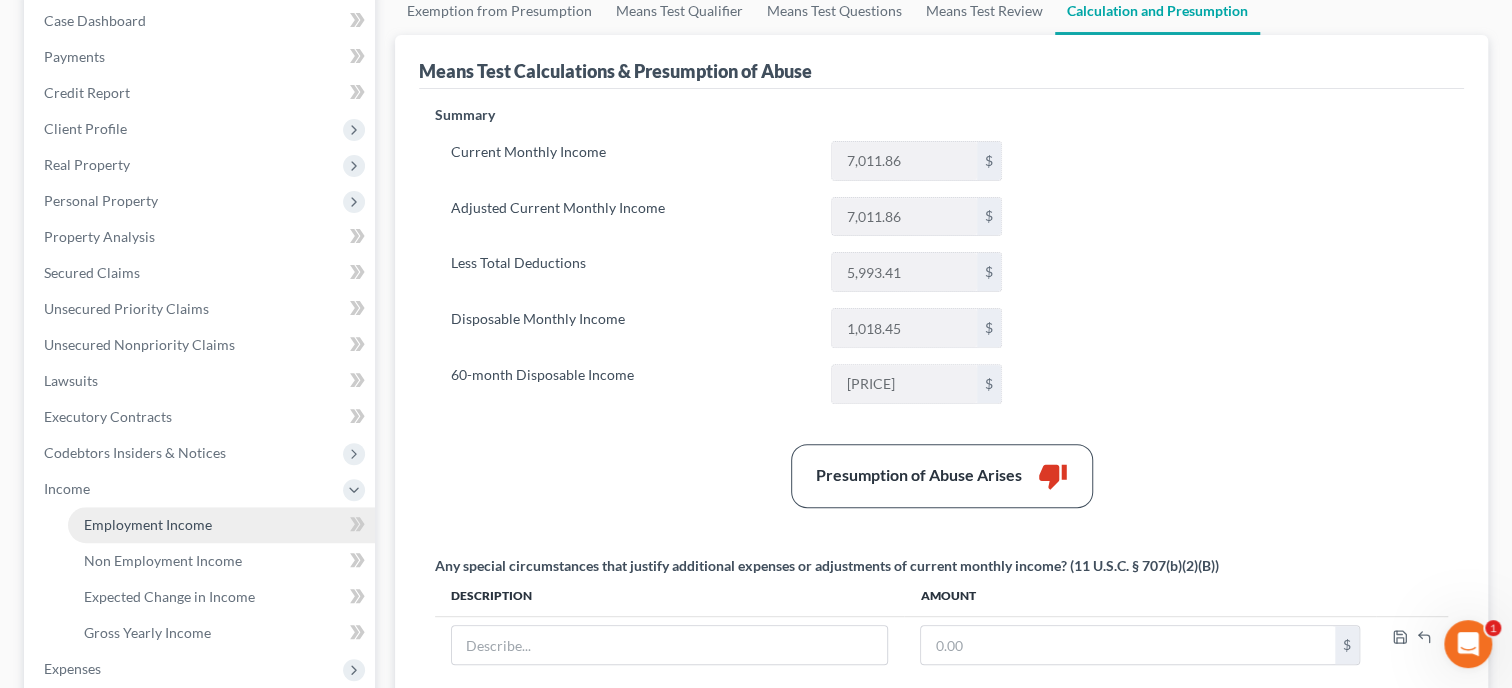 click on "Employment Income" at bounding box center [148, 524] 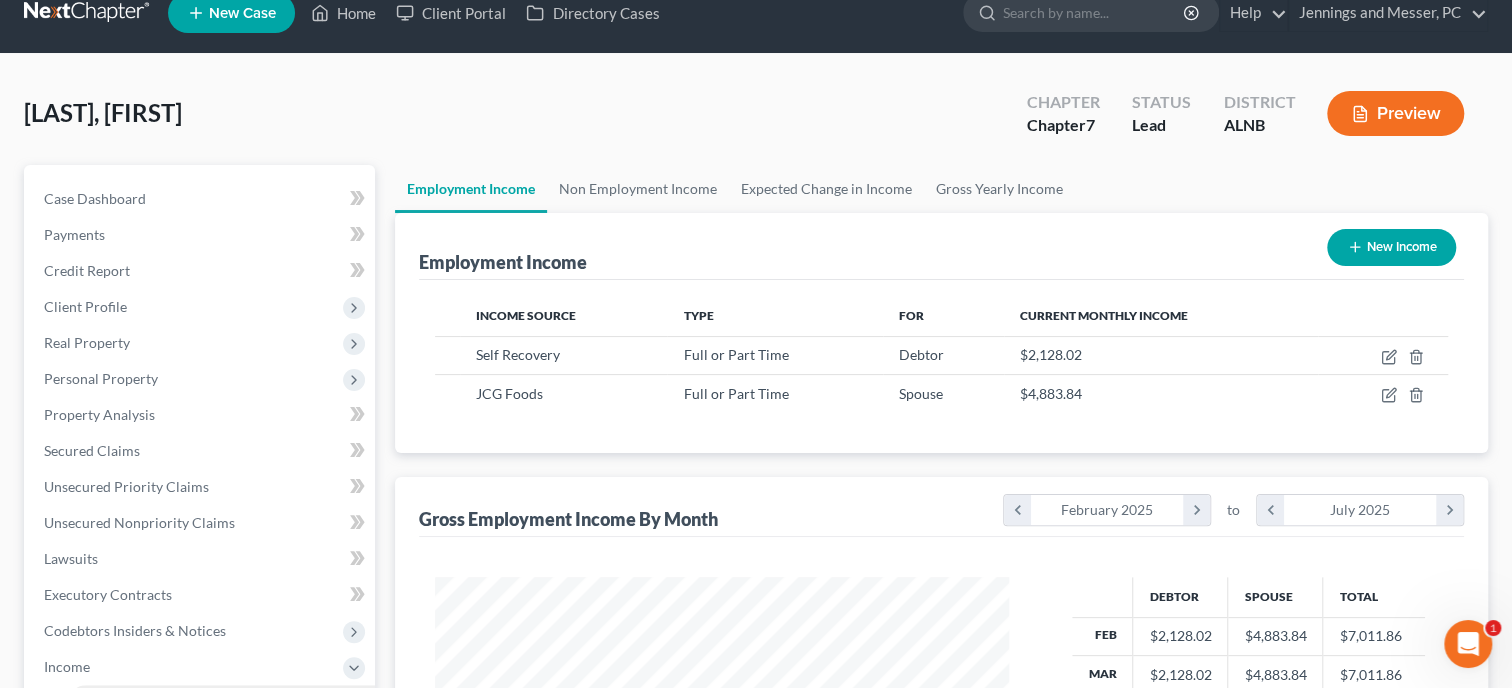 scroll, scrollTop: 9, scrollLeft: 0, axis: vertical 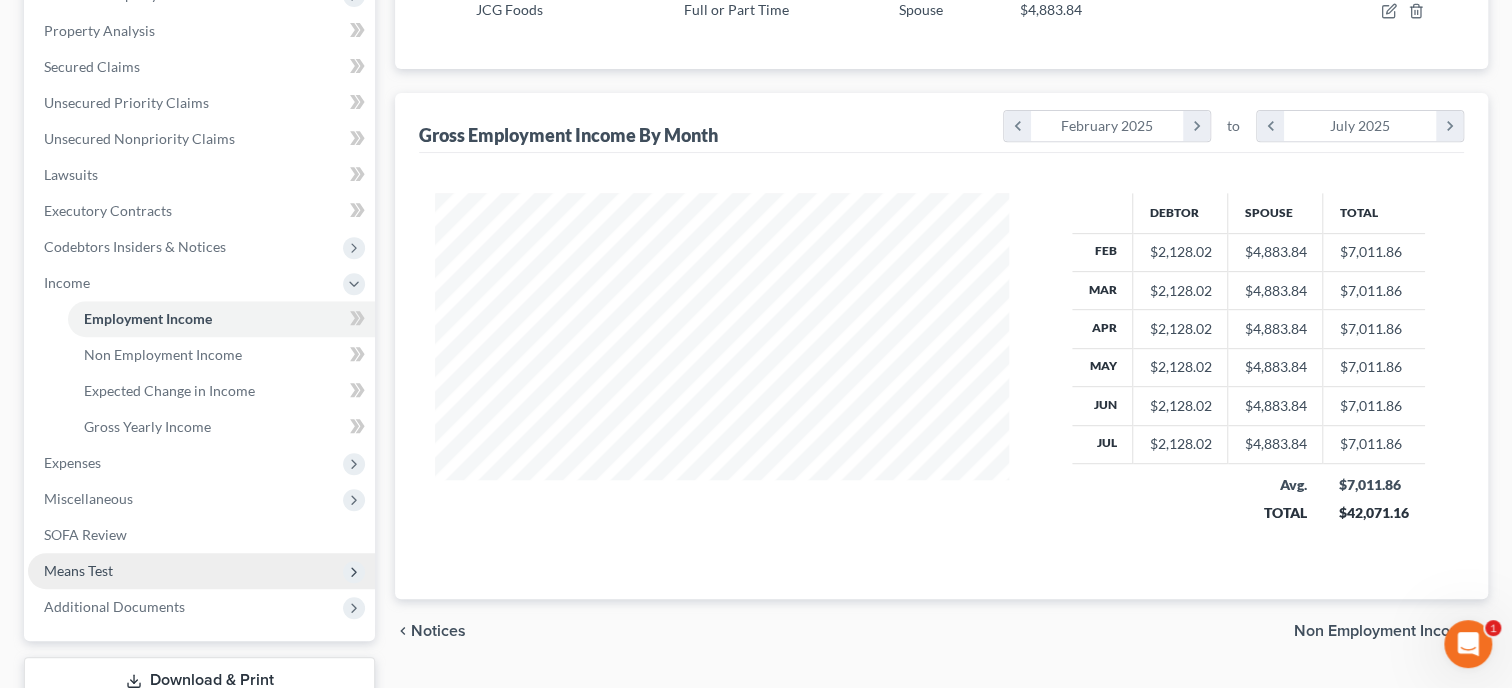click on "Means Test" at bounding box center (78, 570) 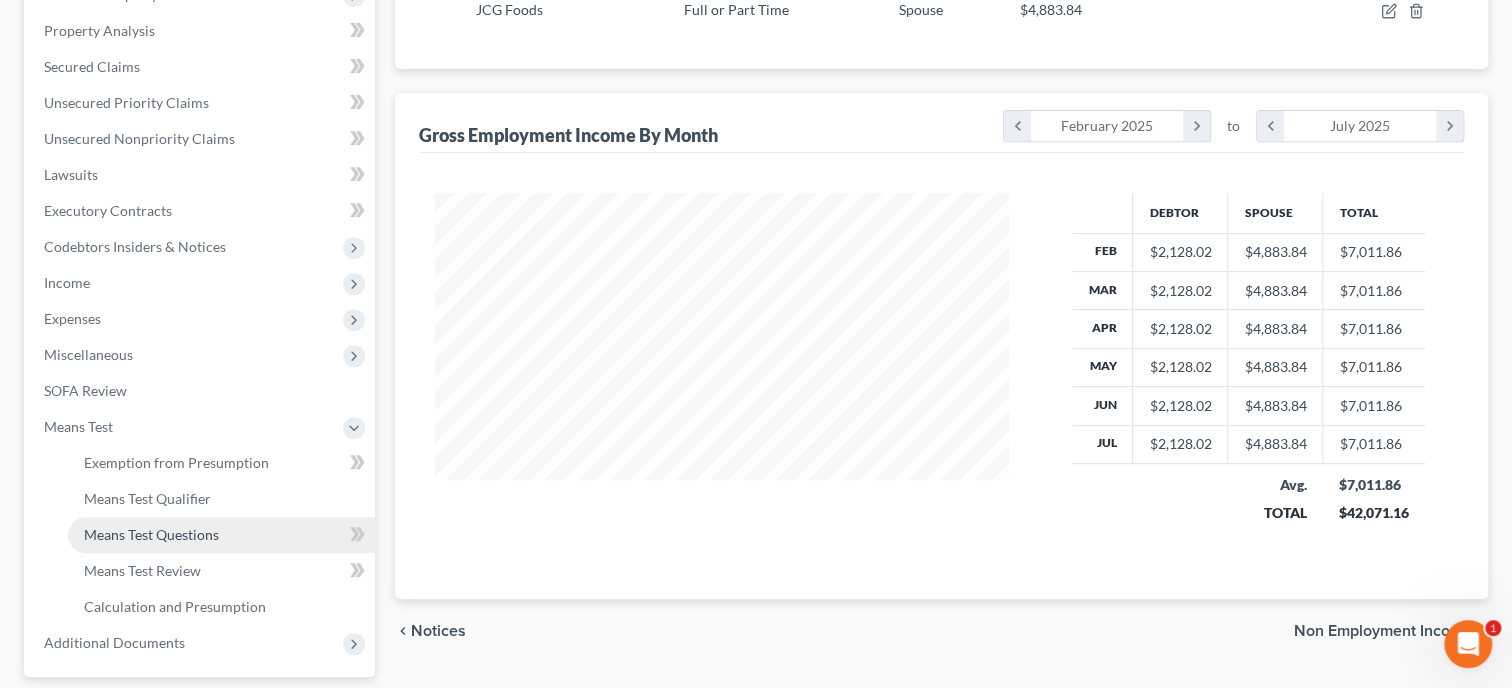 click on "Means Test Questions" at bounding box center (151, 534) 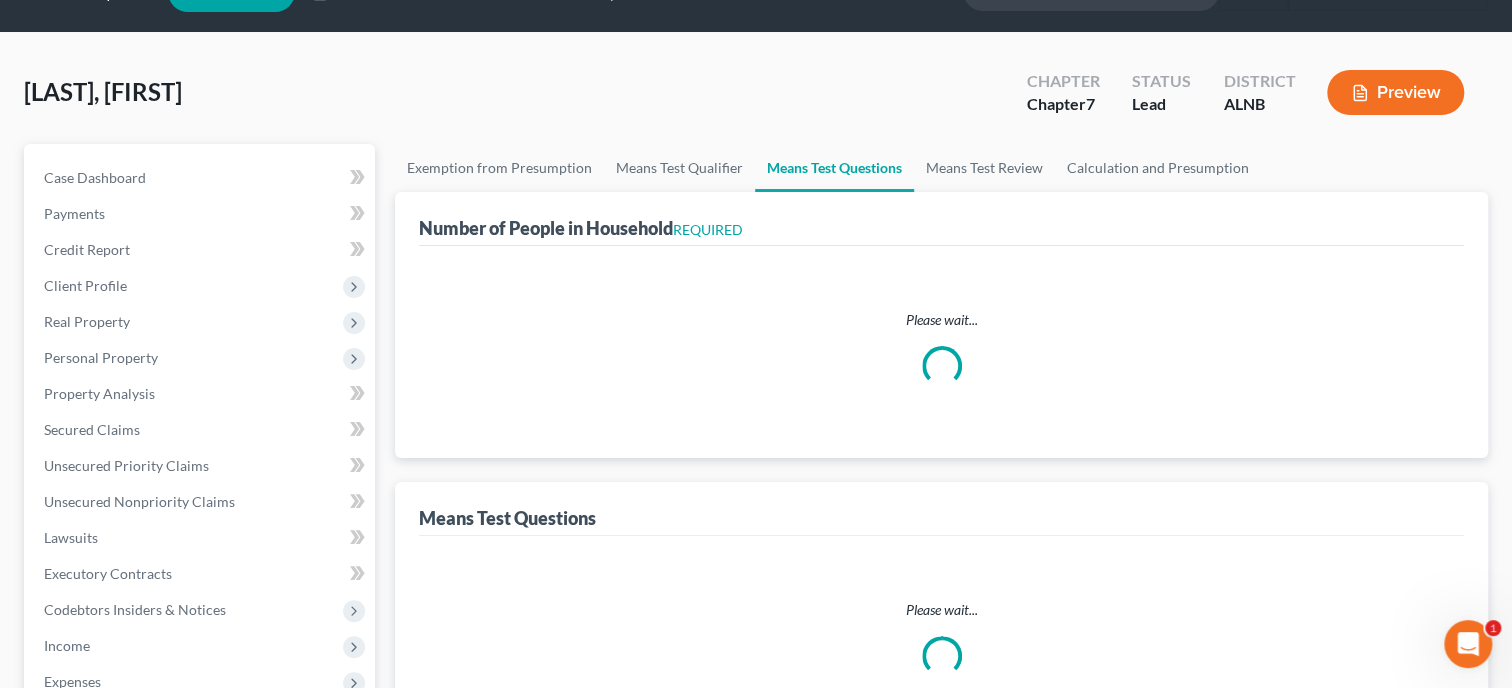 scroll, scrollTop: 10, scrollLeft: 0, axis: vertical 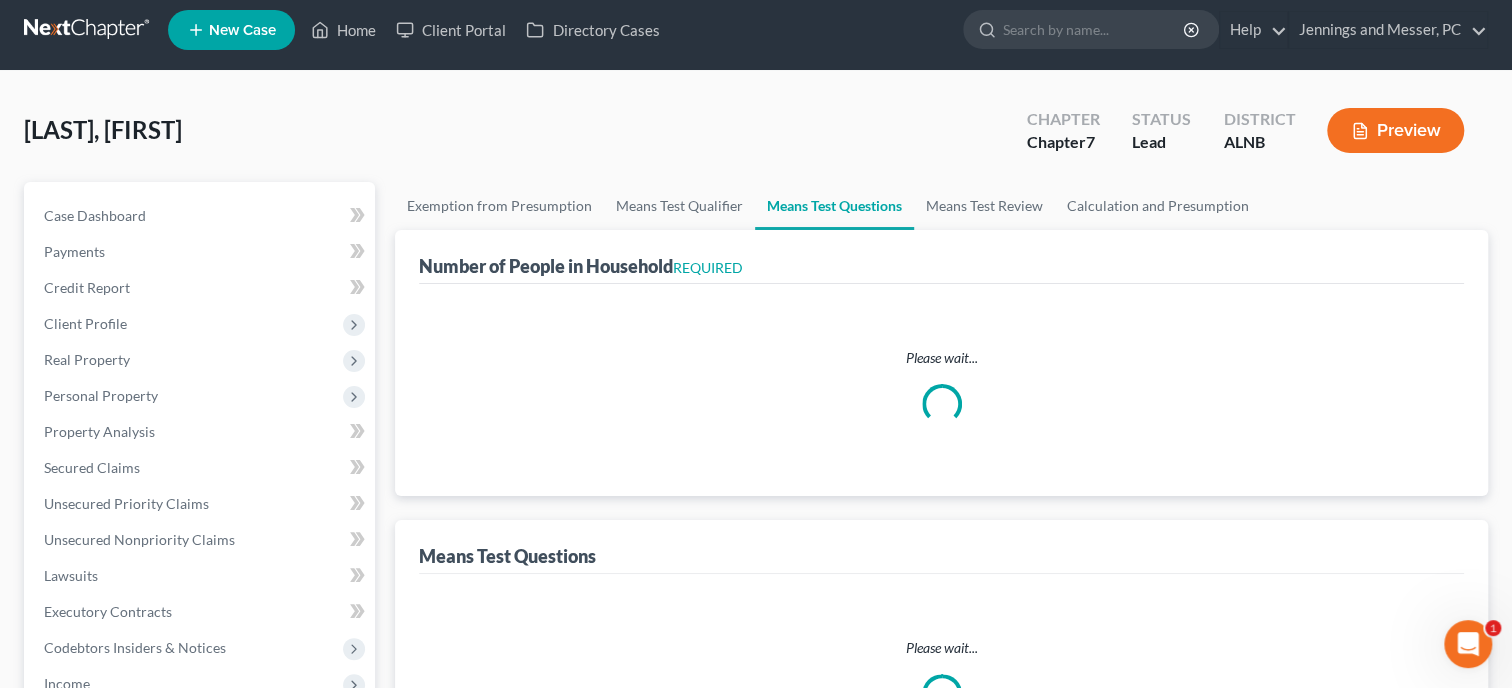 select on "1" 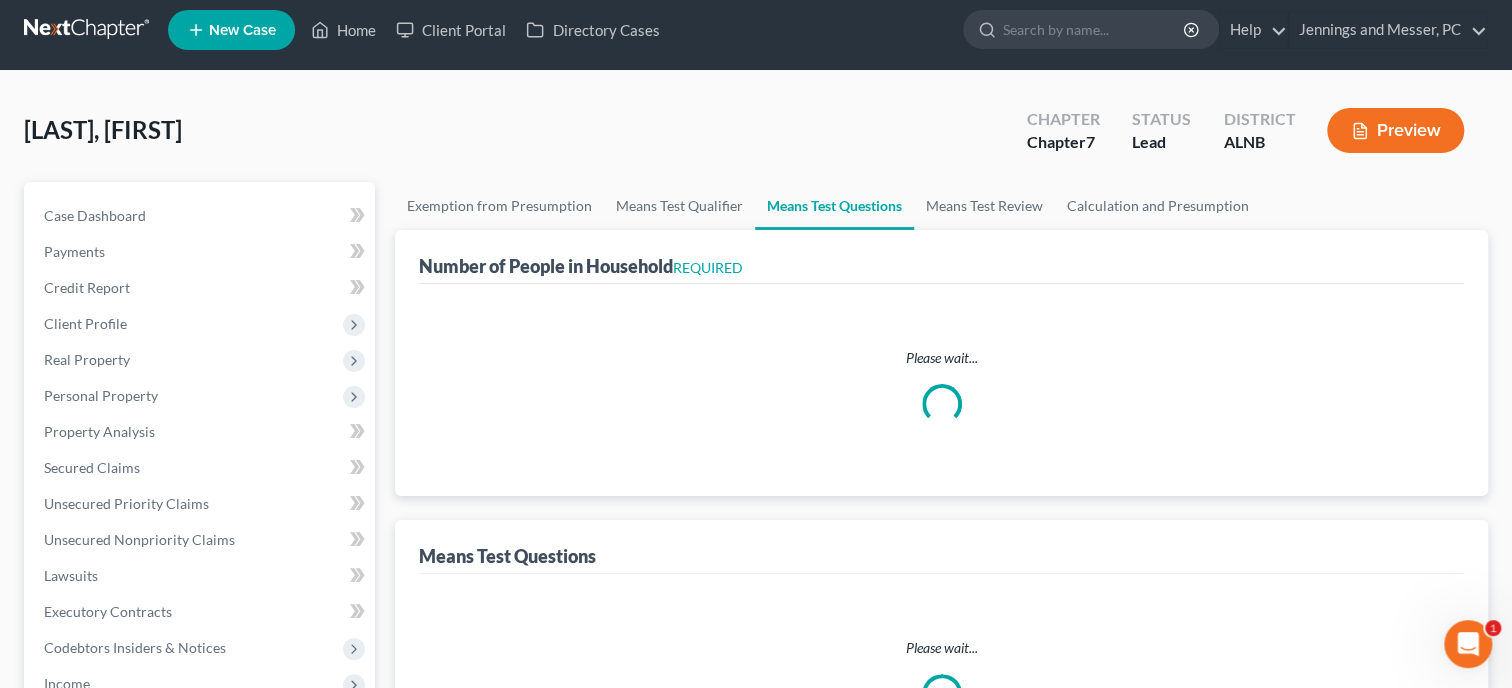 select on "60" 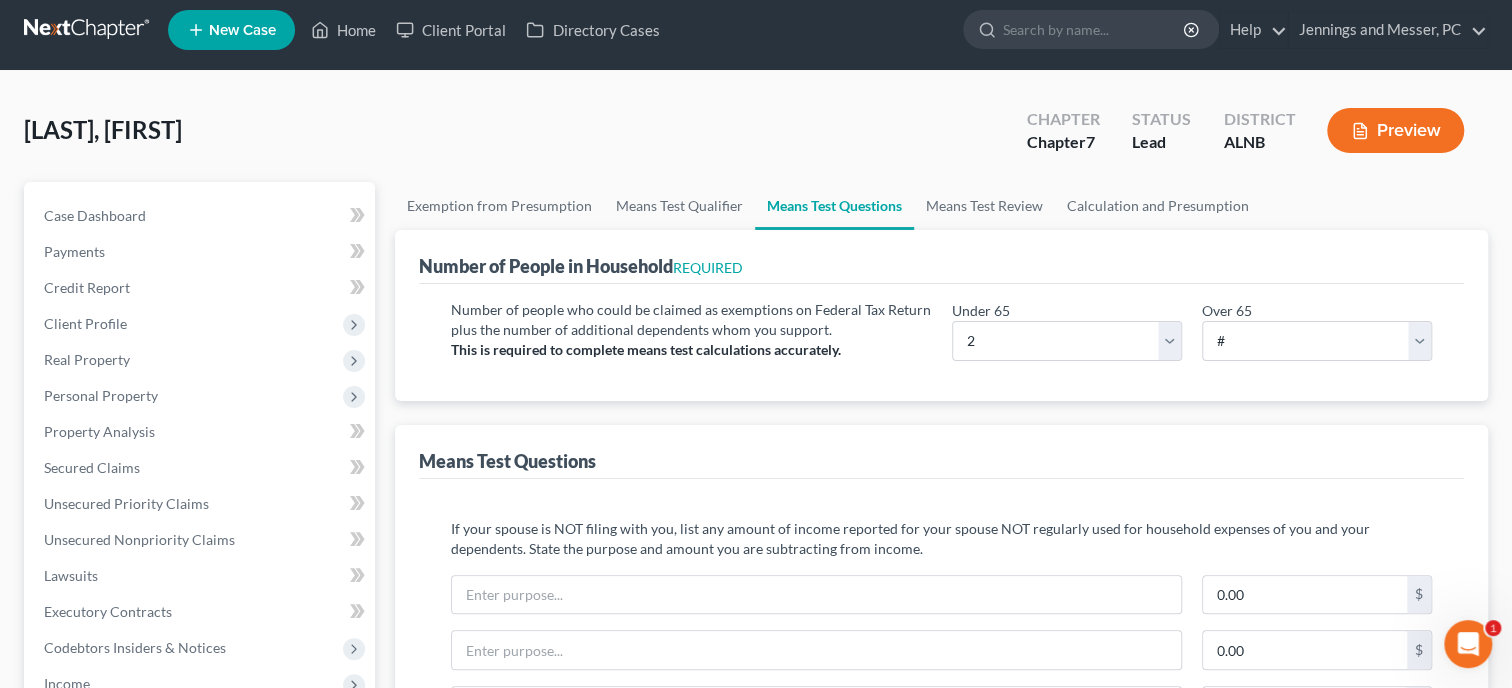 scroll, scrollTop: 0, scrollLeft: 0, axis: both 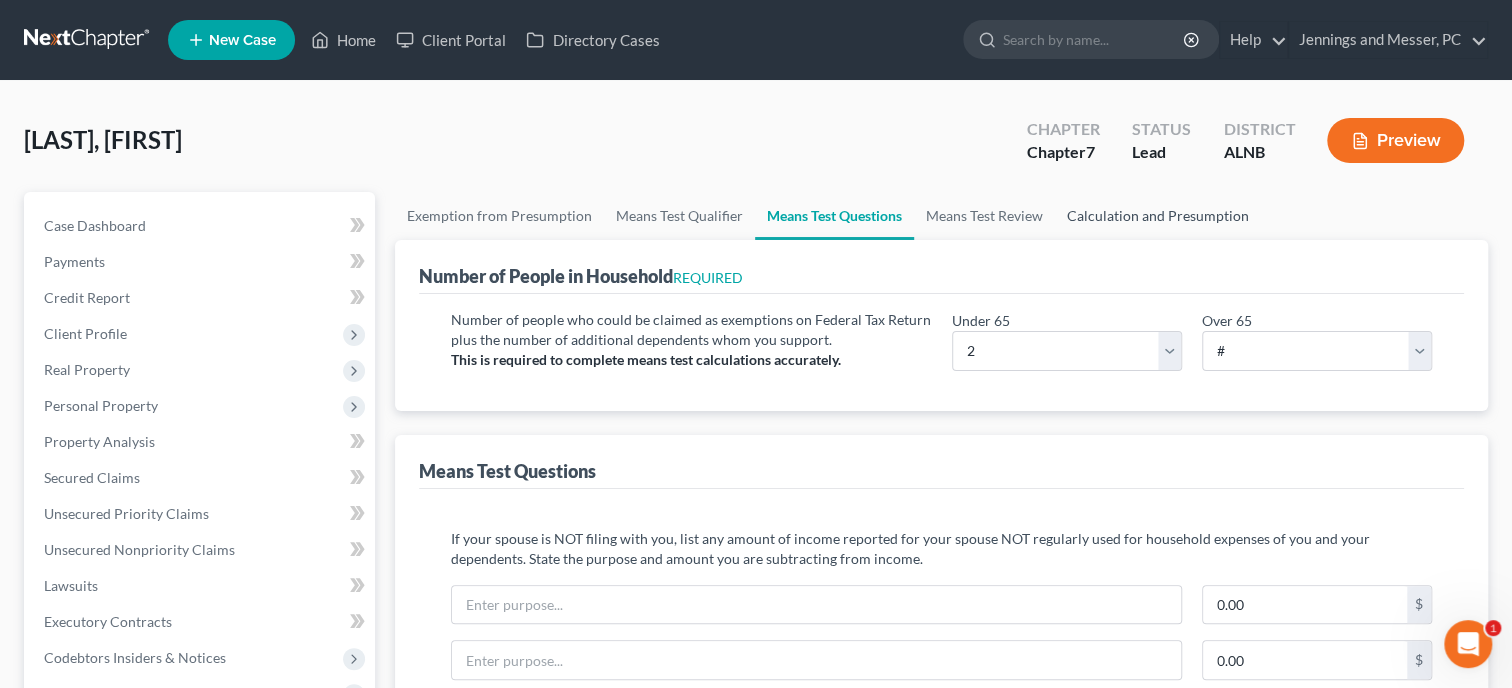 click on "Calculation and Presumption" at bounding box center (1158, 216) 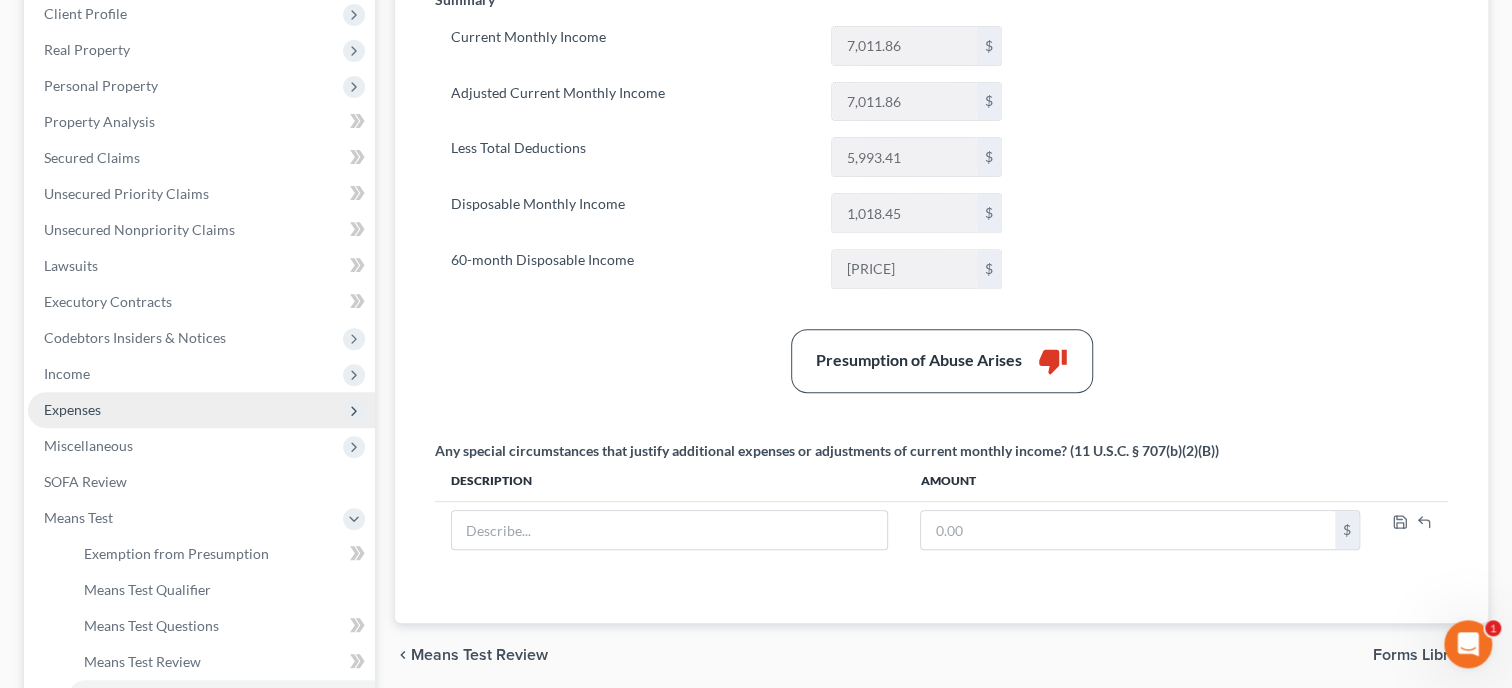 scroll, scrollTop: 514, scrollLeft: 0, axis: vertical 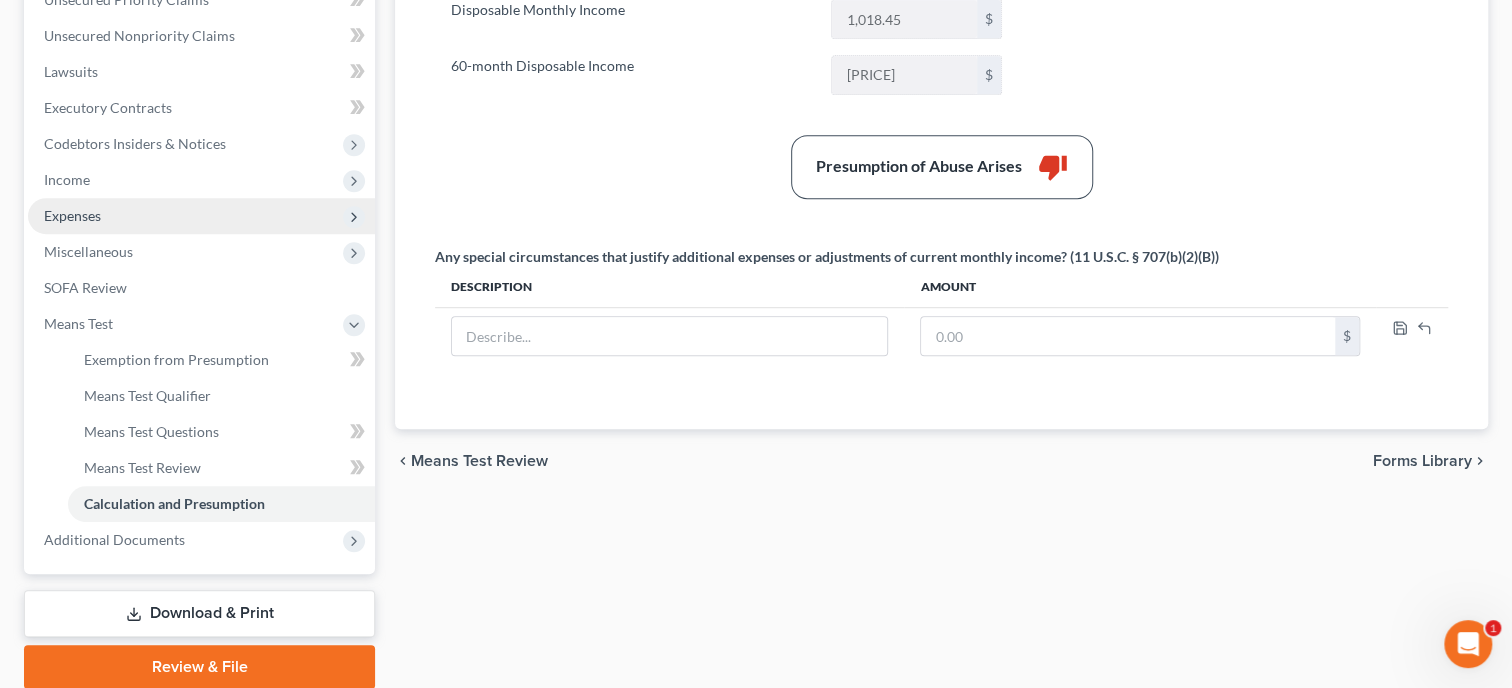 click on "Expenses" at bounding box center [72, 215] 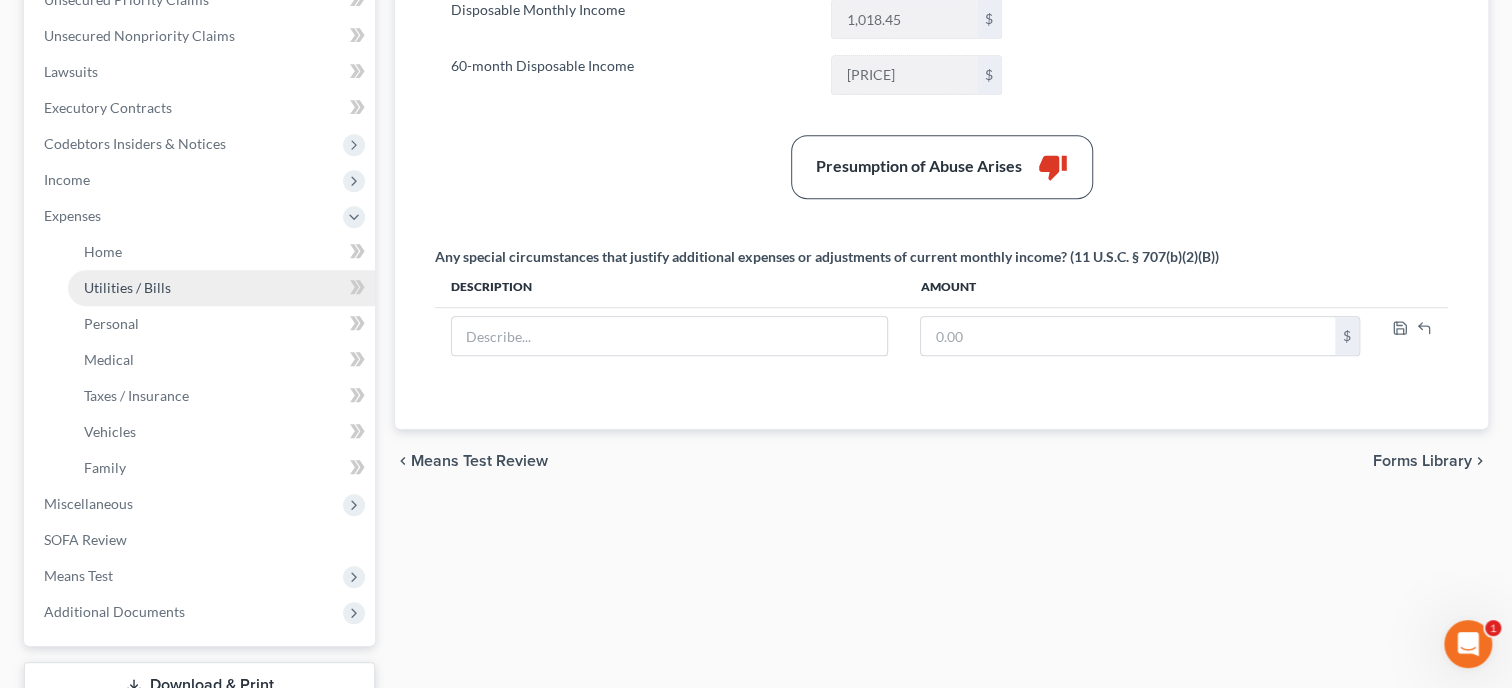 click on "Utilities / Bills" at bounding box center (127, 287) 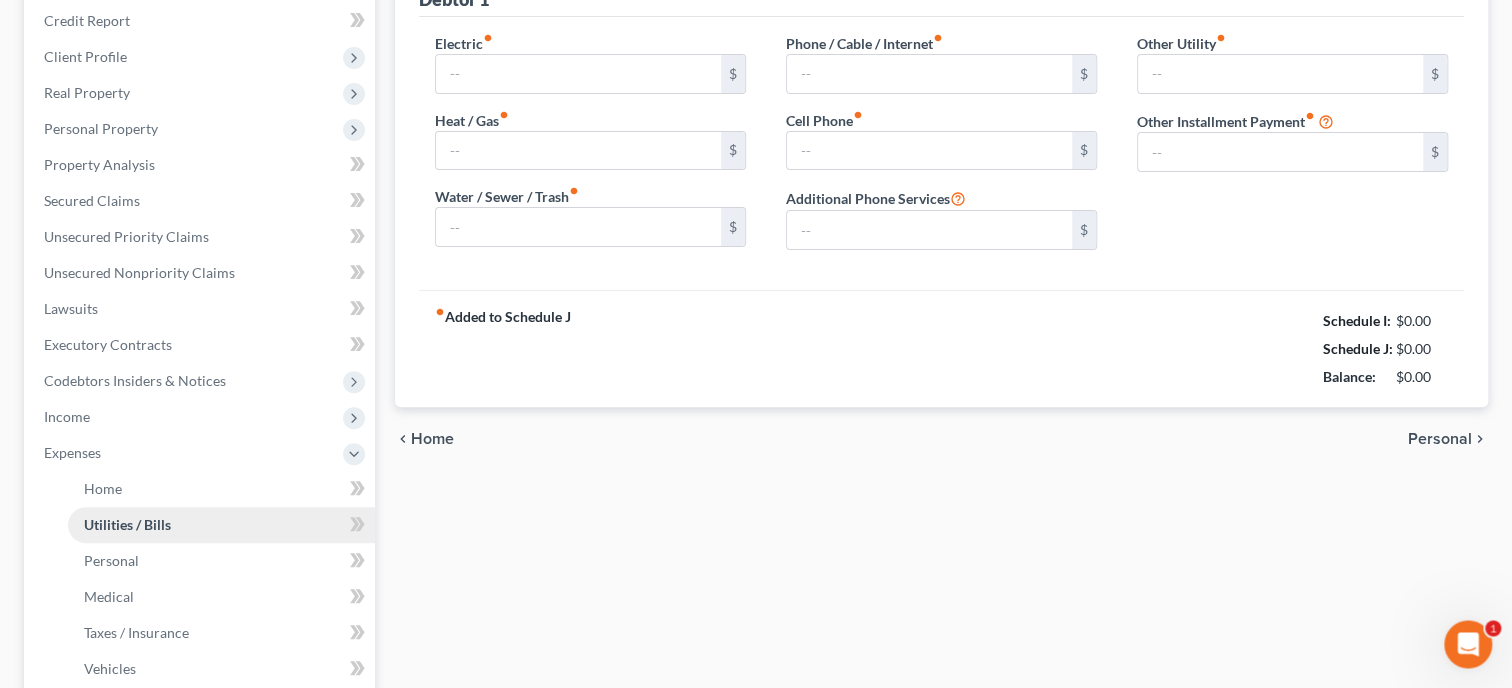 type on "310.00" 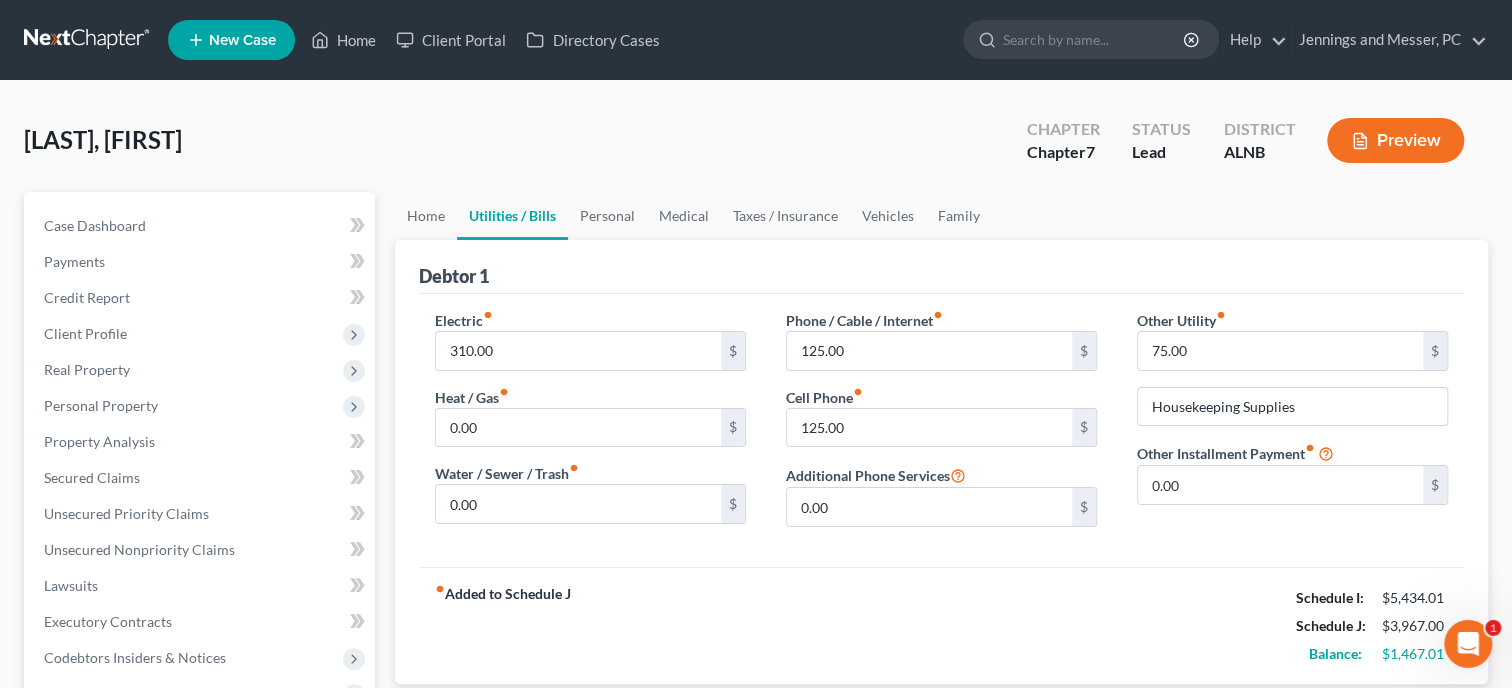 scroll, scrollTop: 0, scrollLeft: 0, axis: both 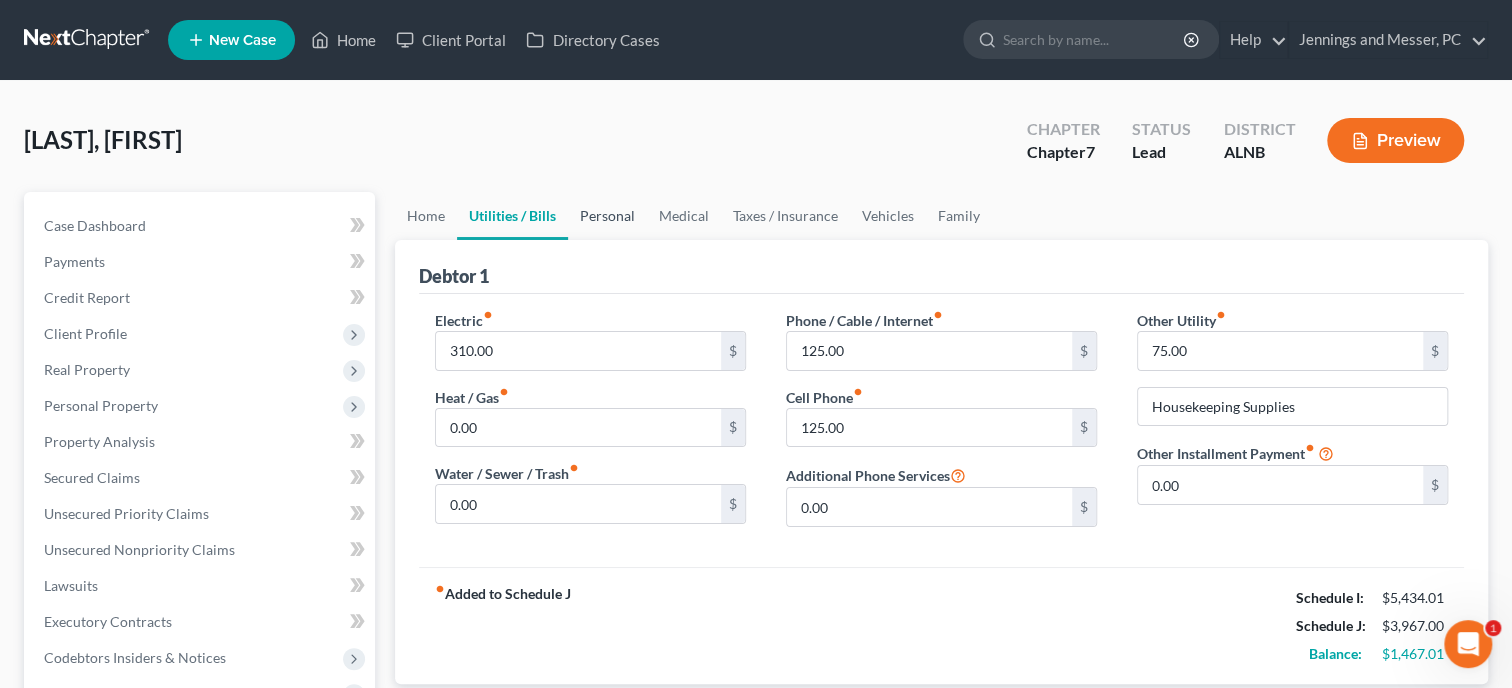click on "Personal" at bounding box center (607, 216) 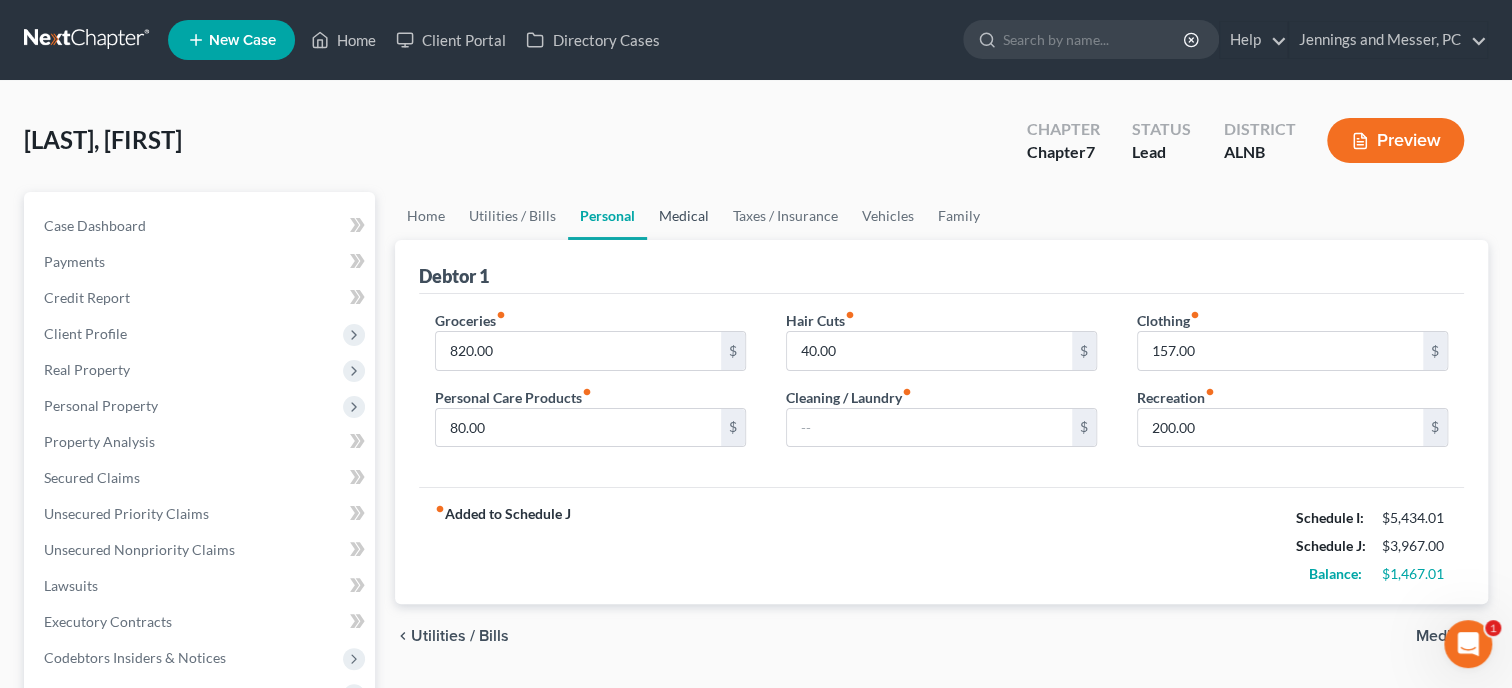 click on "Medical" at bounding box center [684, 216] 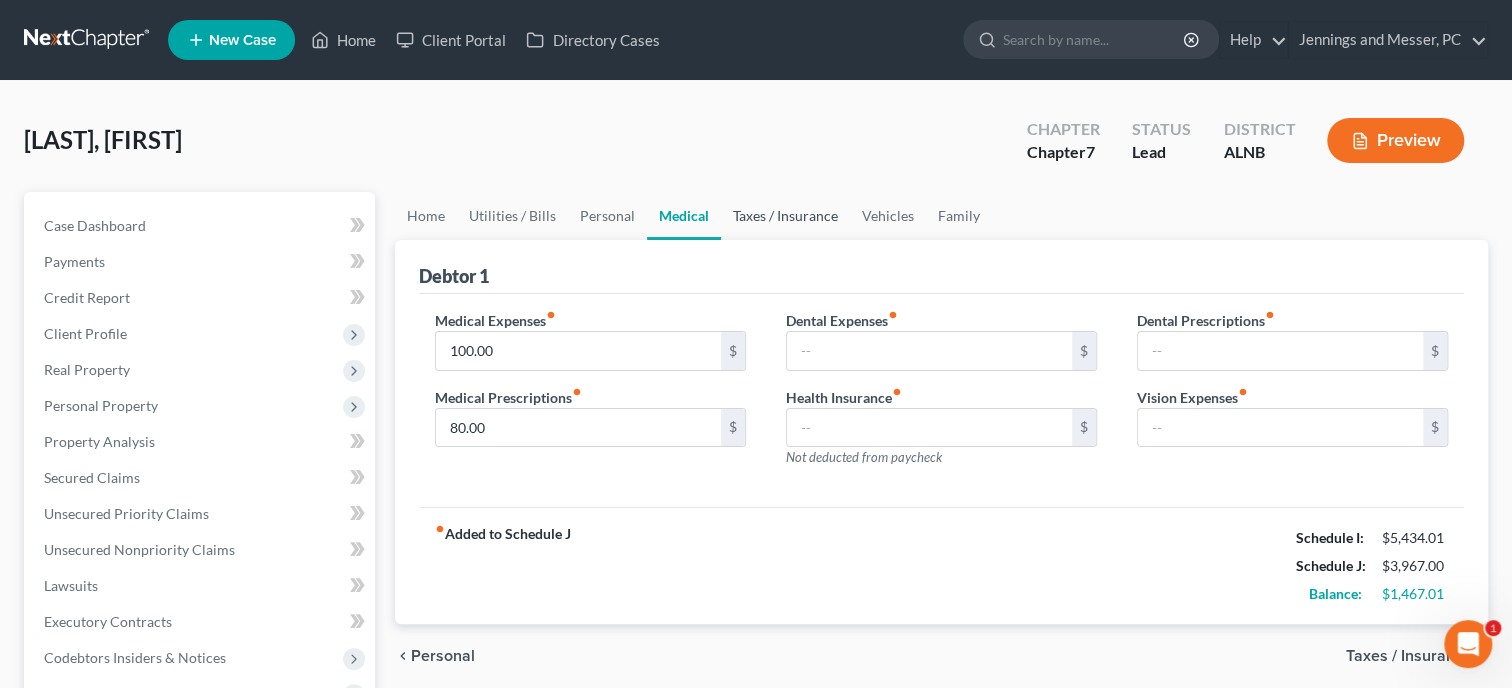 click on "Taxes / Insurance" at bounding box center (785, 216) 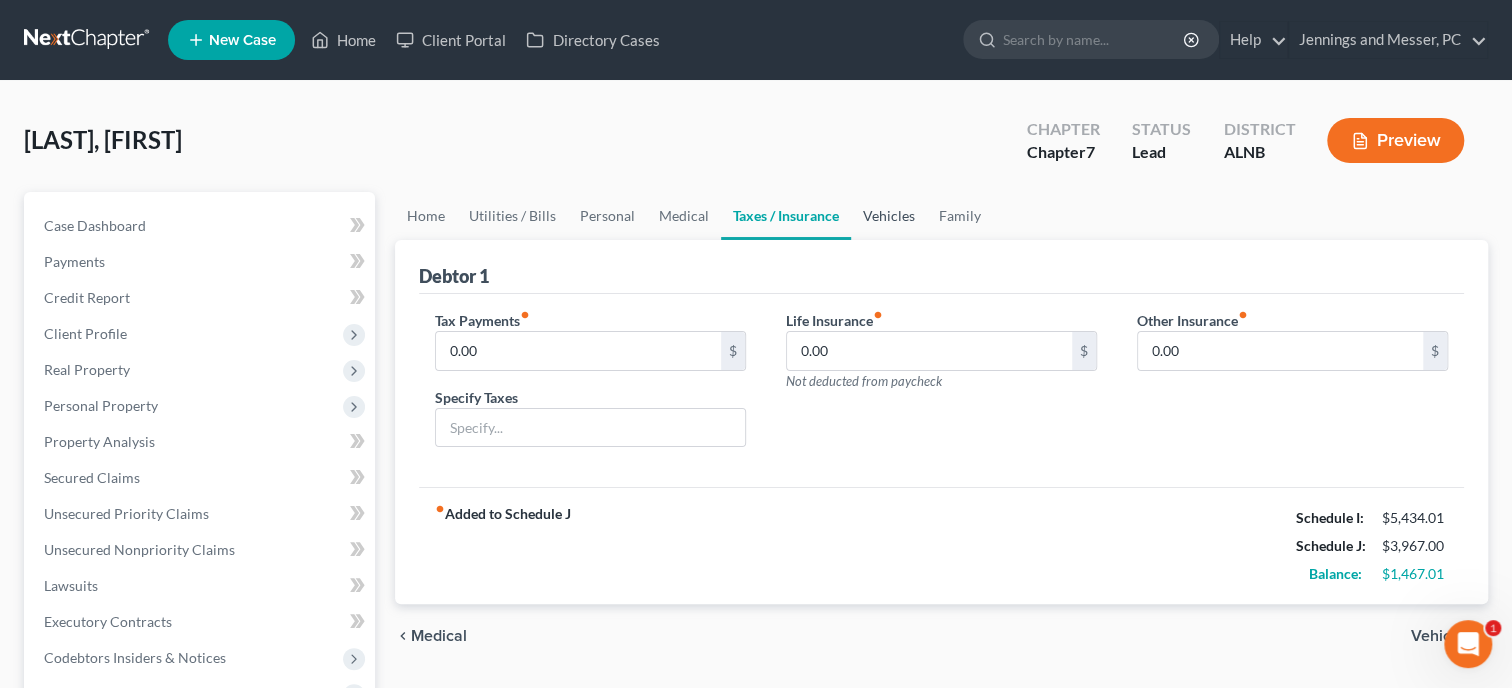 click on "Vehicles" at bounding box center (889, 216) 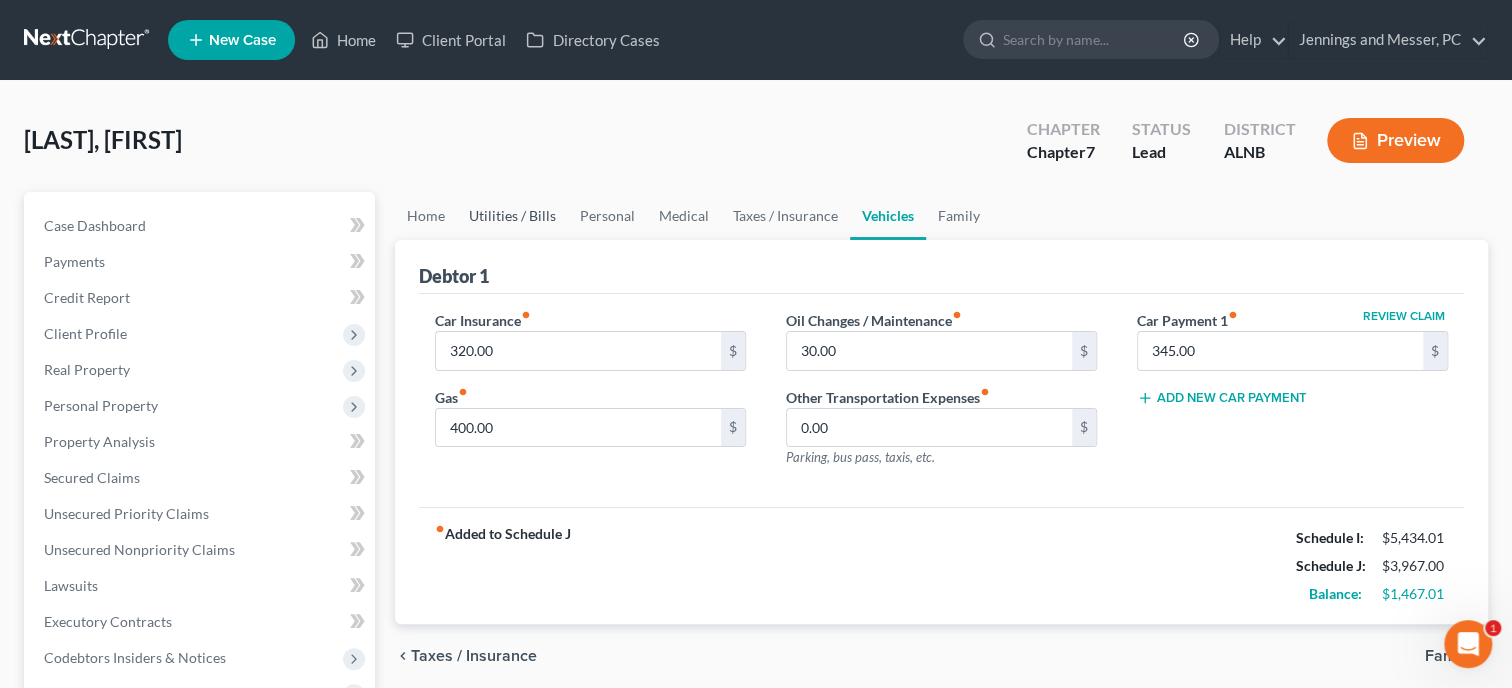click on "Utilities / Bills" at bounding box center (512, 216) 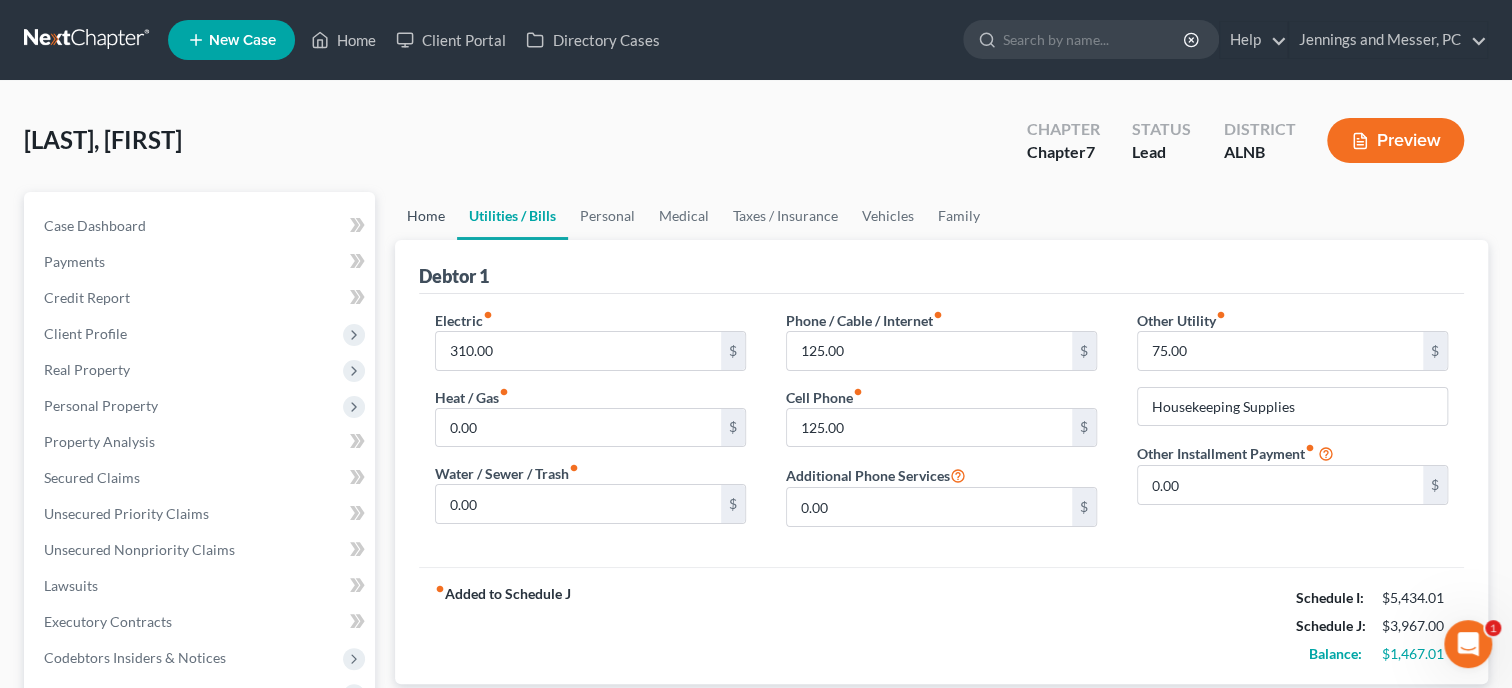 click on "Home" at bounding box center [426, 216] 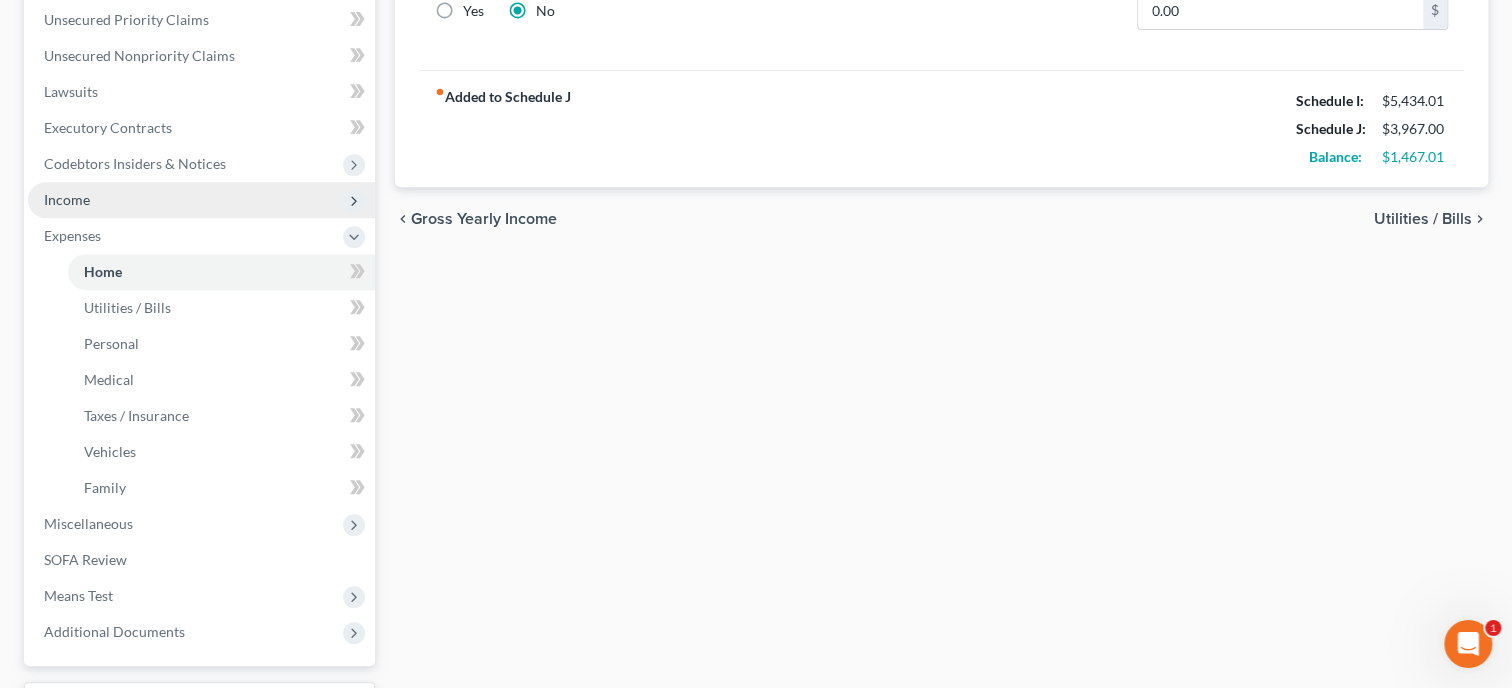 scroll, scrollTop: 514, scrollLeft: 0, axis: vertical 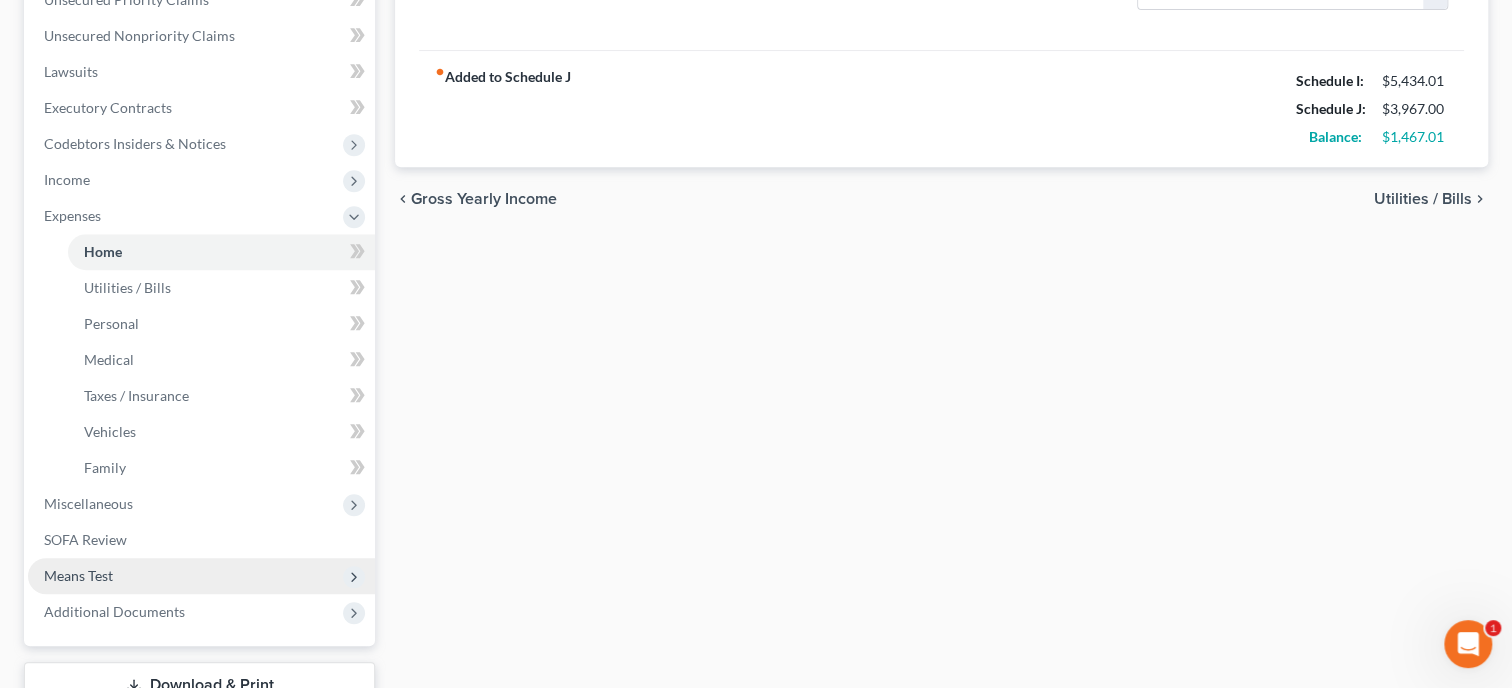 click on "Means Test" at bounding box center [201, 576] 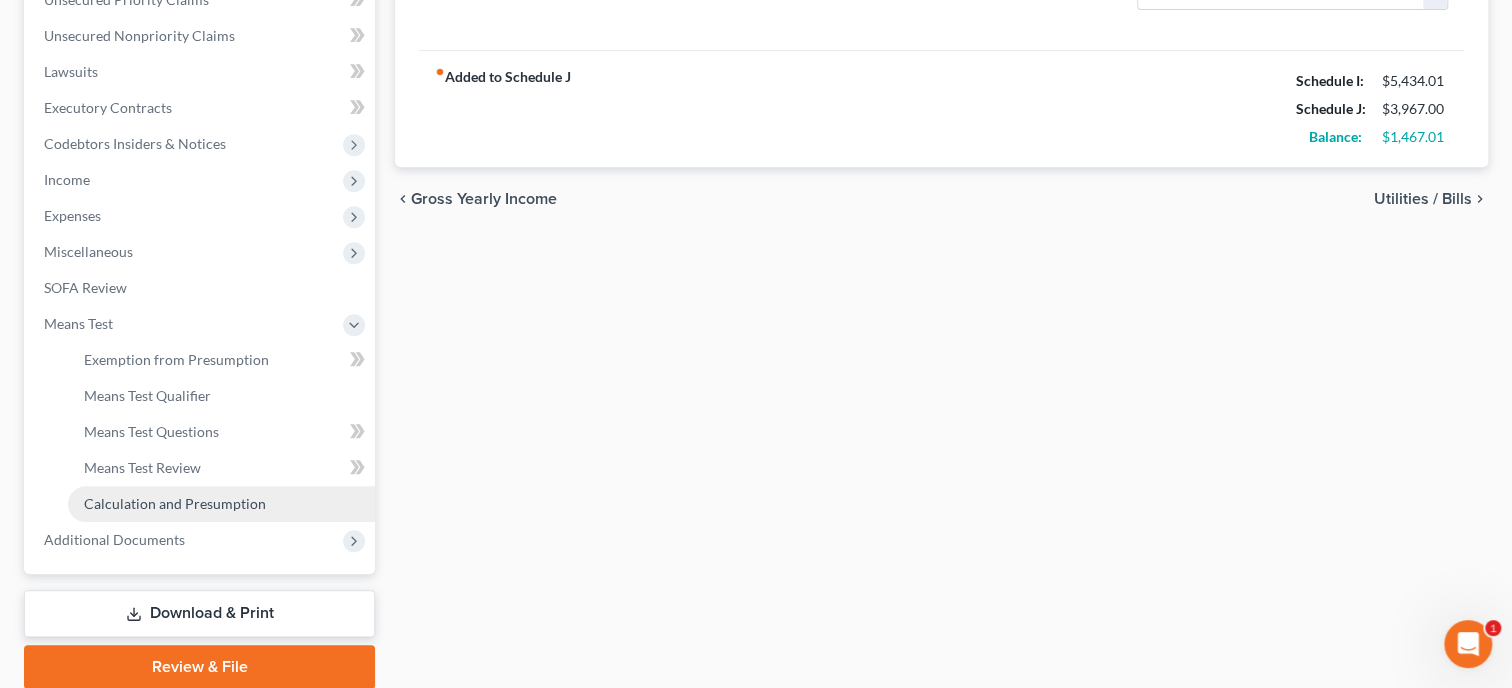 click on "Calculation and Presumption" at bounding box center [221, 504] 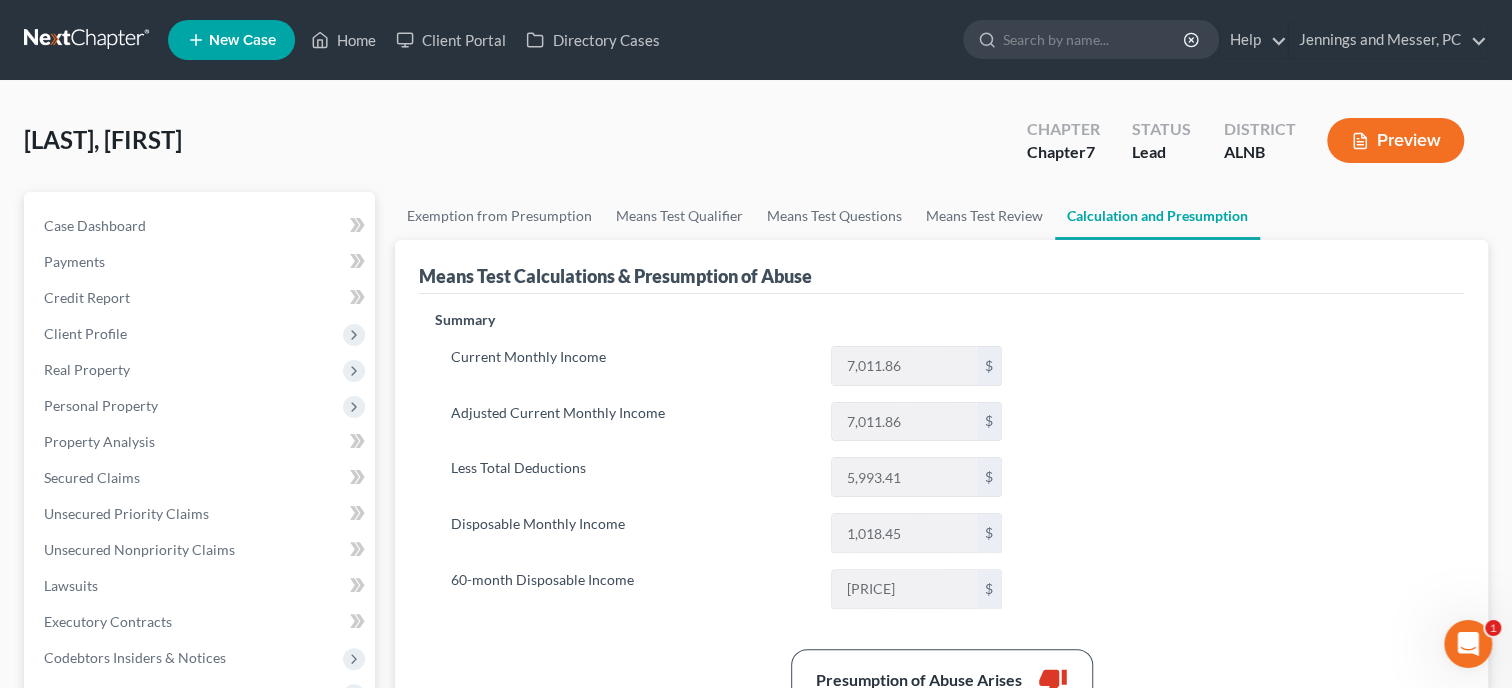 scroll, scrollTop: 0, scrollLeft: 0, axis: both 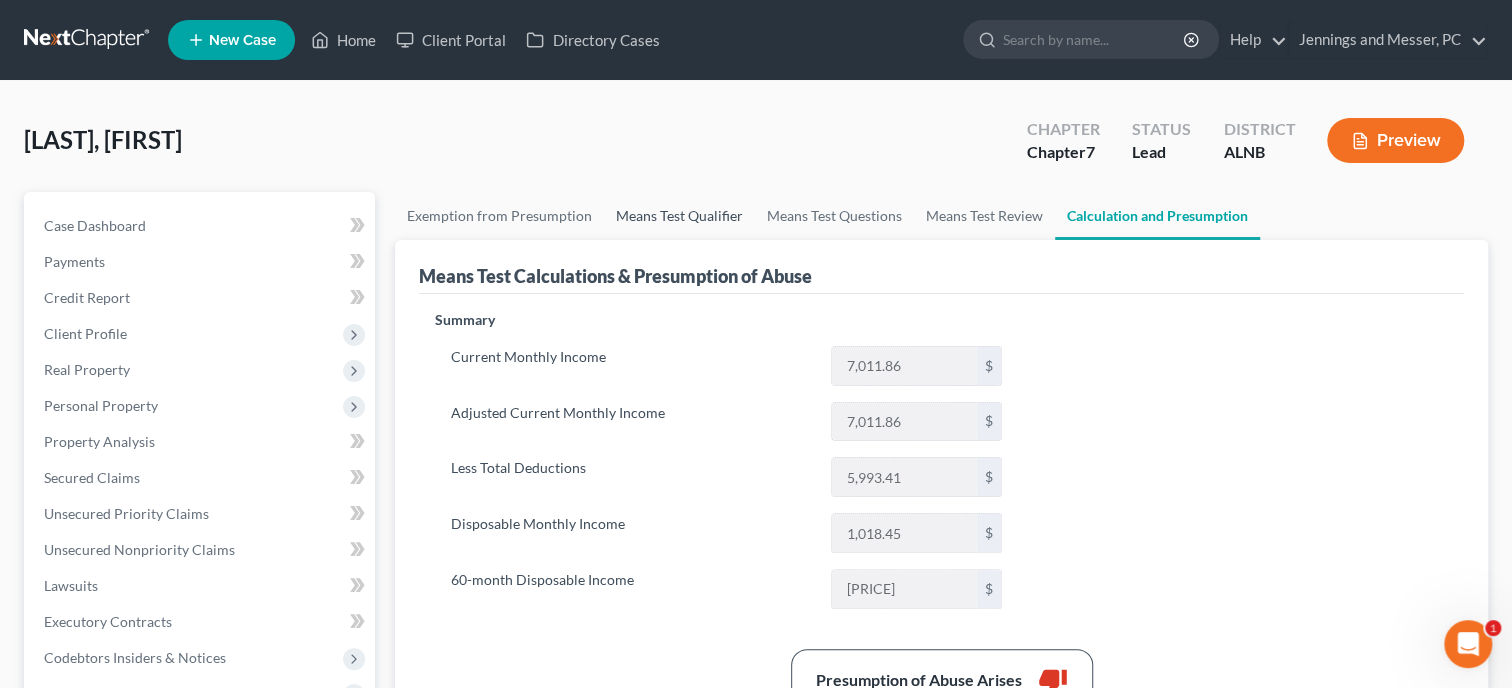 click on "Means Test Qualifier" at bounding box center [679, 216] 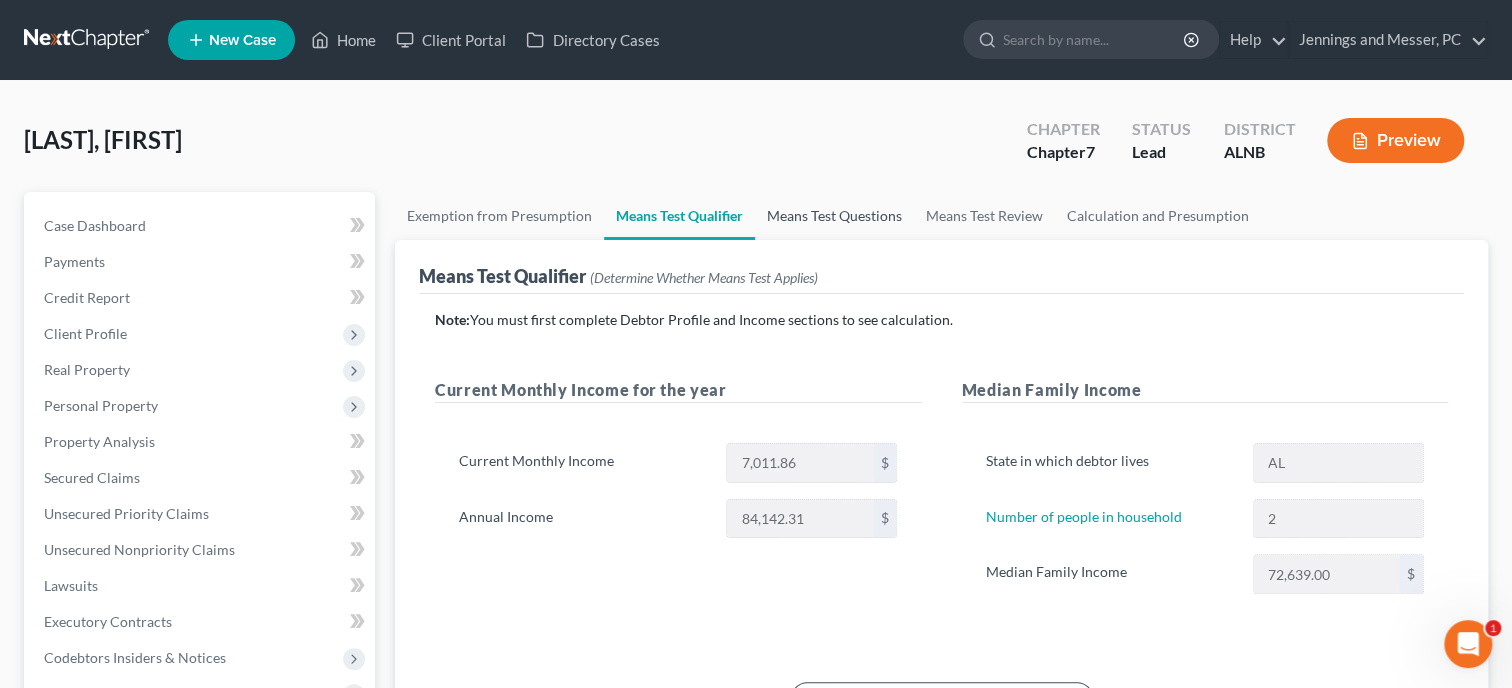 click on "Means Test Questions" at bounding box center (834, 216) 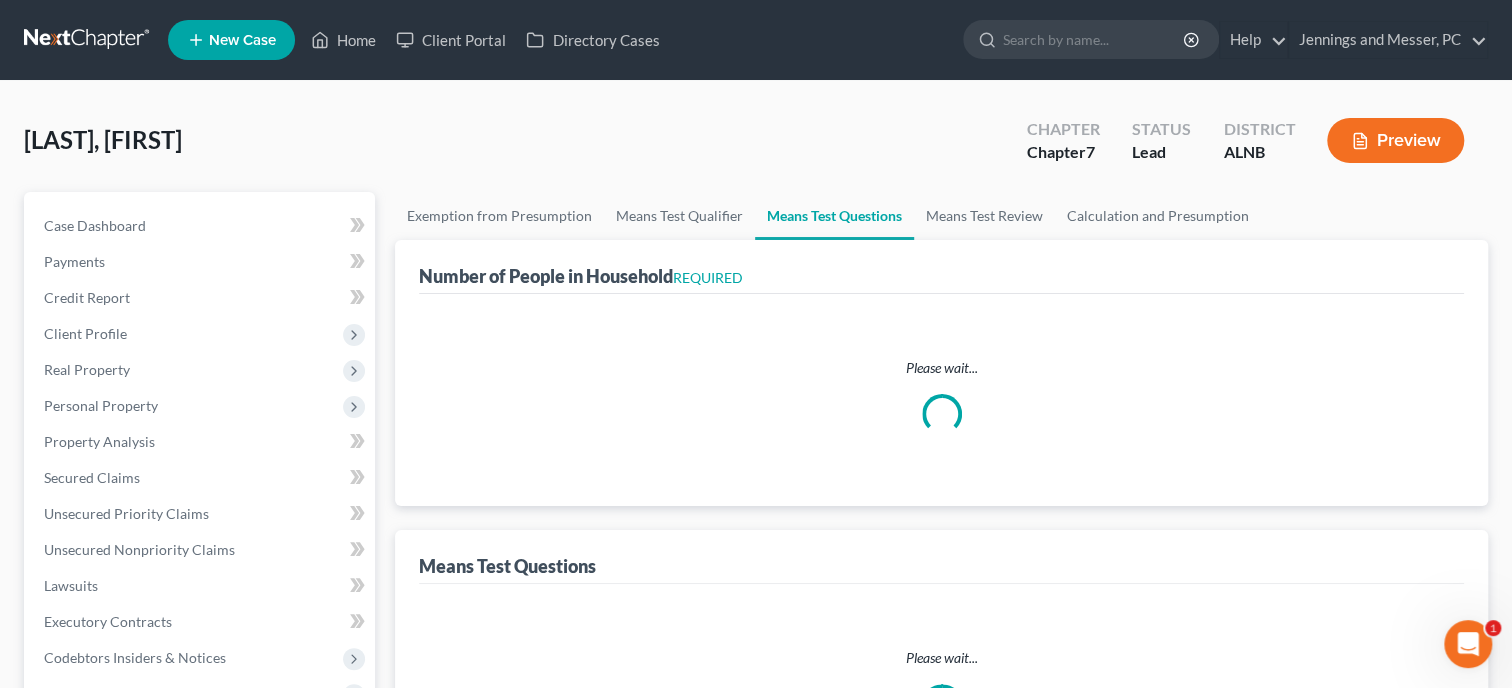 select on "1" 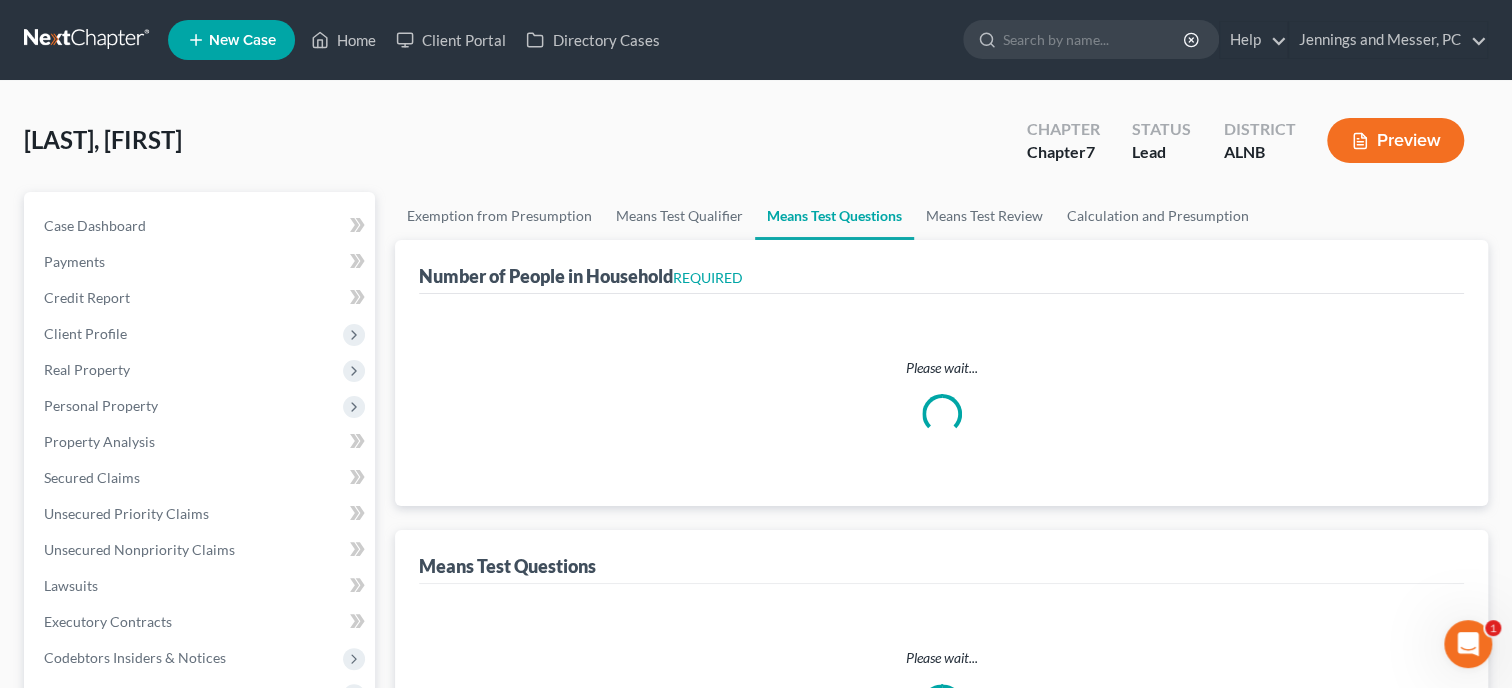 select on "60" 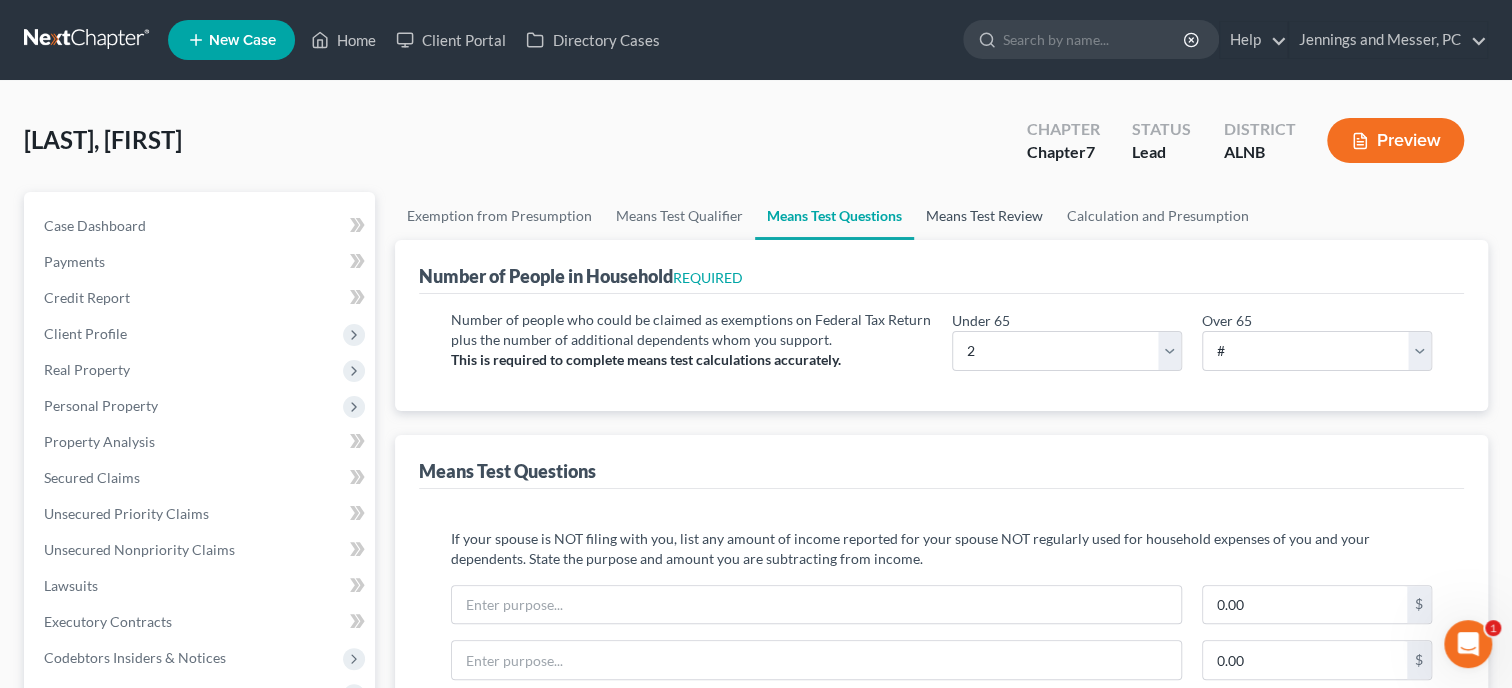 click on "Means Test Review" at bounding box center (984, 216) 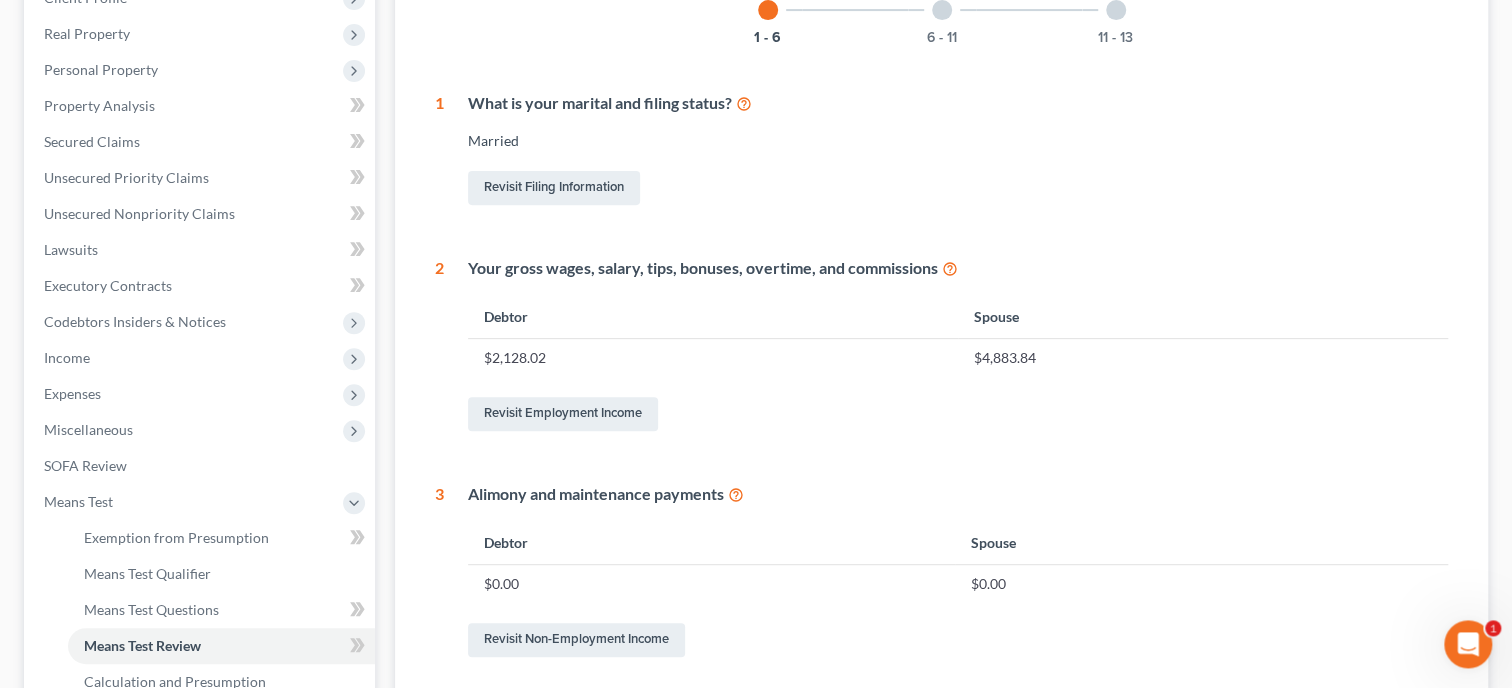 scroll, scrollTop: 0, scrollLeft: 0, axis: both 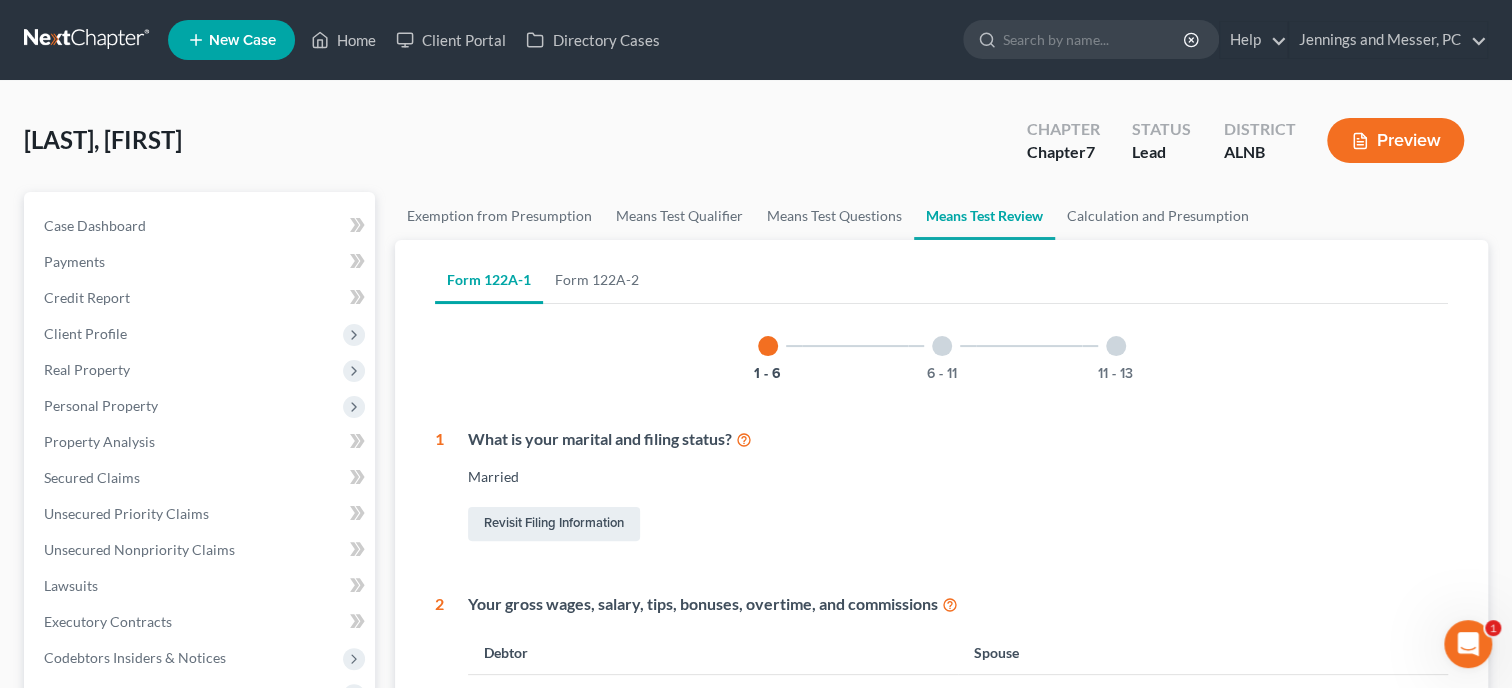 click on "6 - 11" at bounding box center [942, 346] 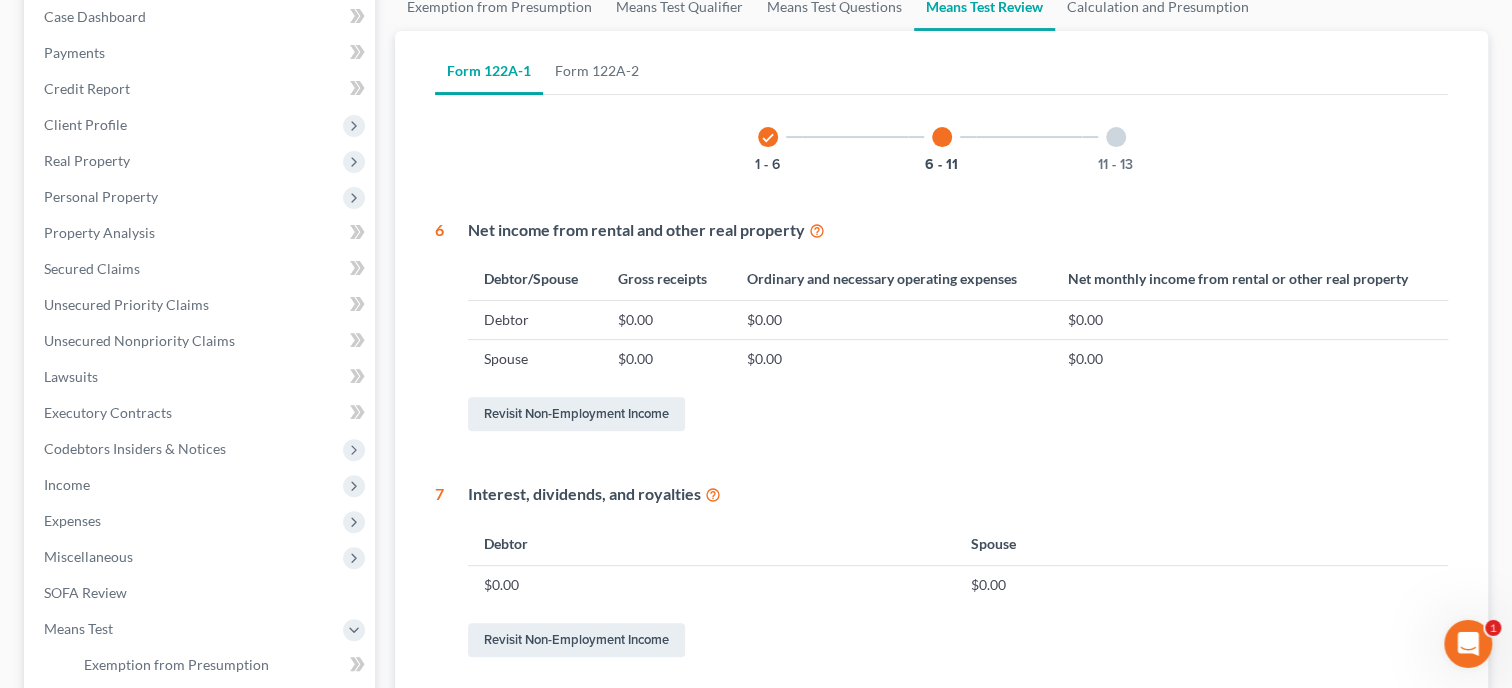 scroll, scrollTop: 205, scrollLeft: 0, axis: vertical 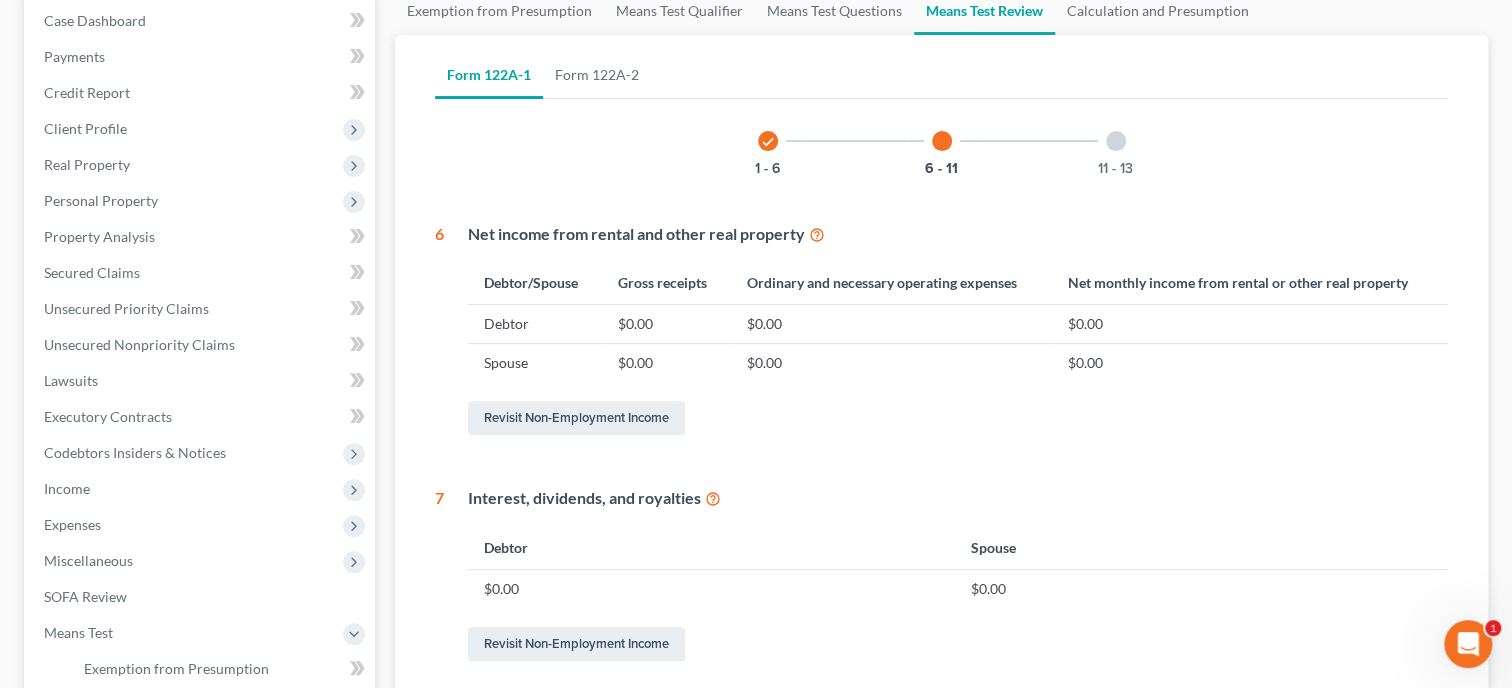 click at bounding box center (1116, 141) 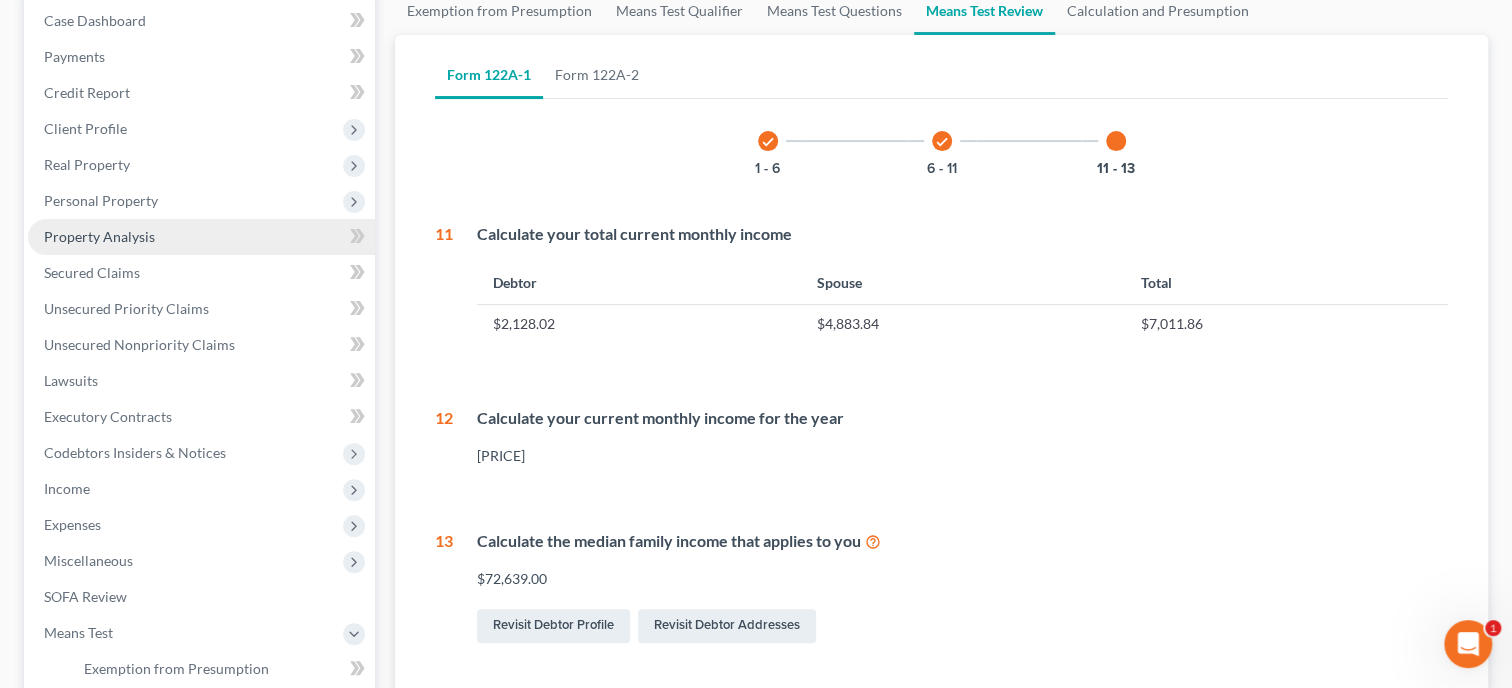 scroll, scrollTop: 308, scrollLeft: 0, axis: vertical 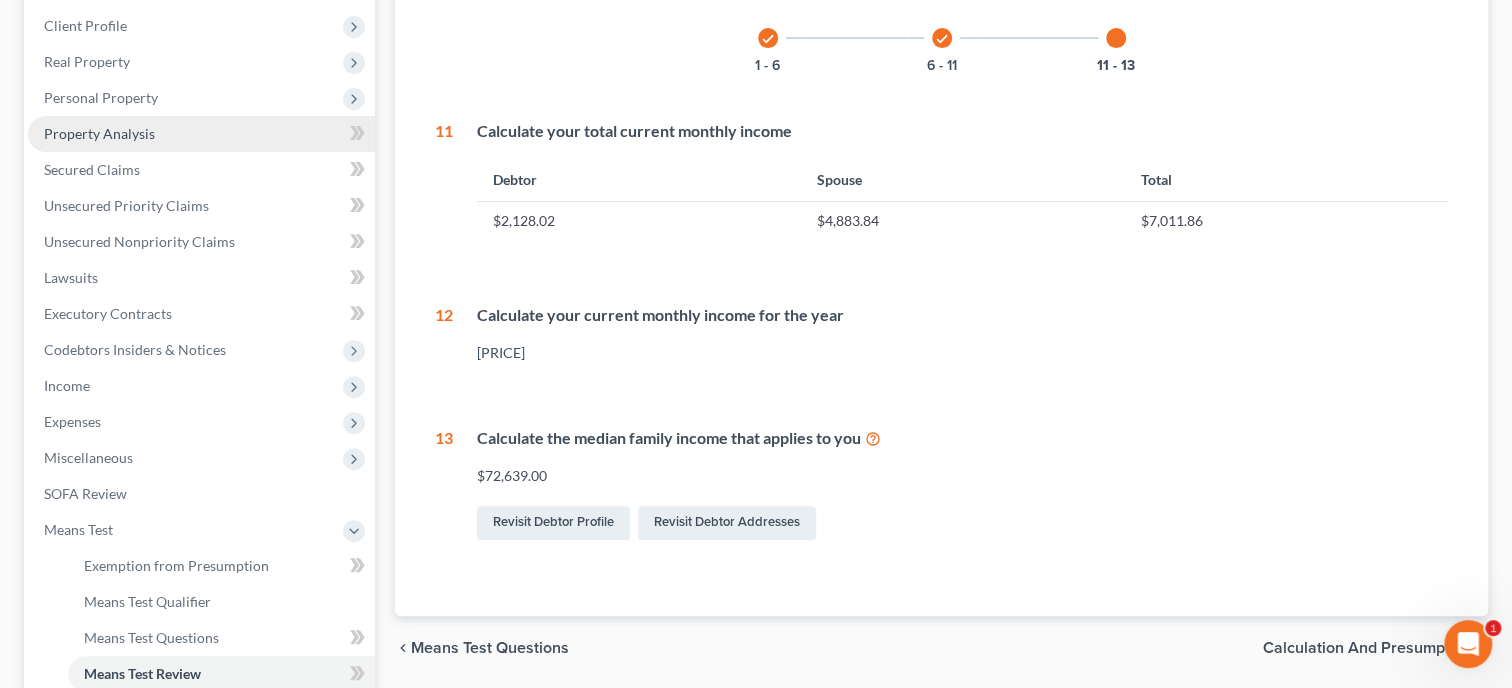 click on "Expenses" at bounding box center (201, 422) 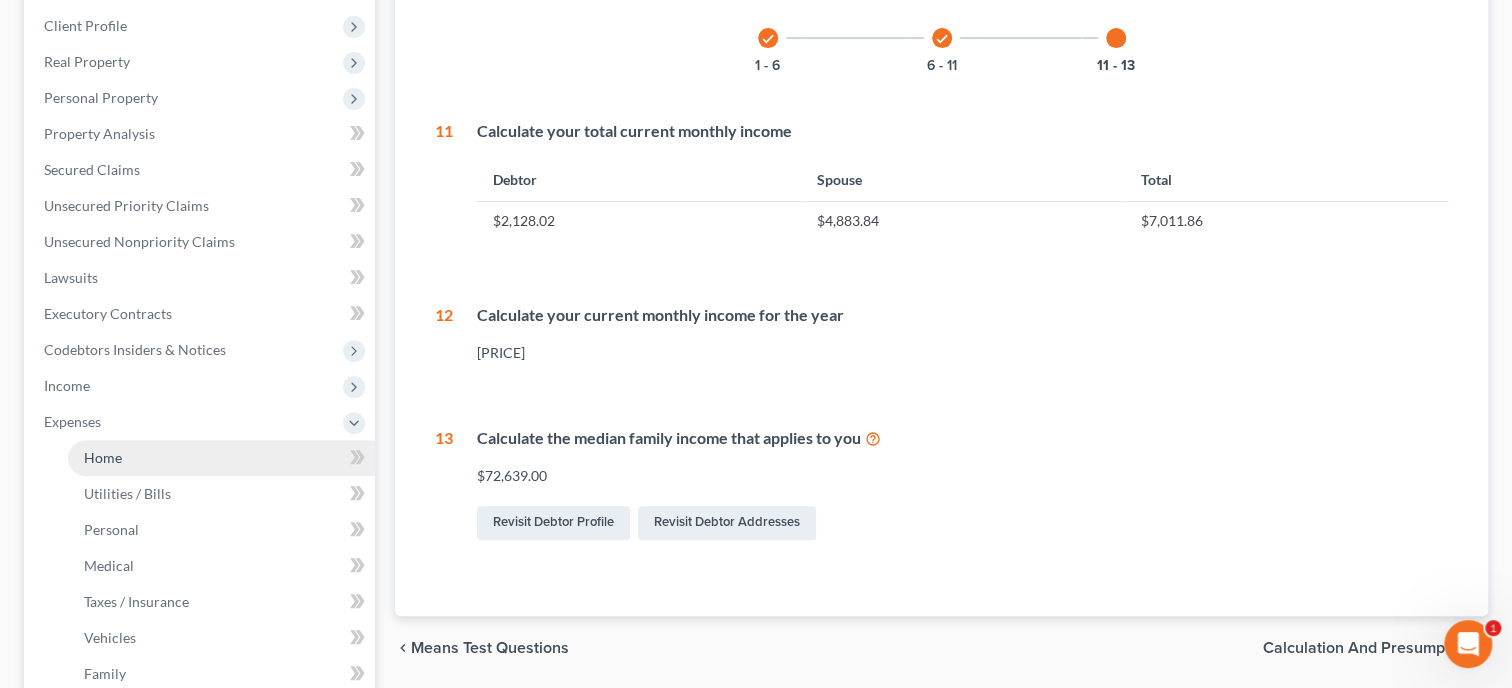 click on "Home" at bounding box center [221, 458] 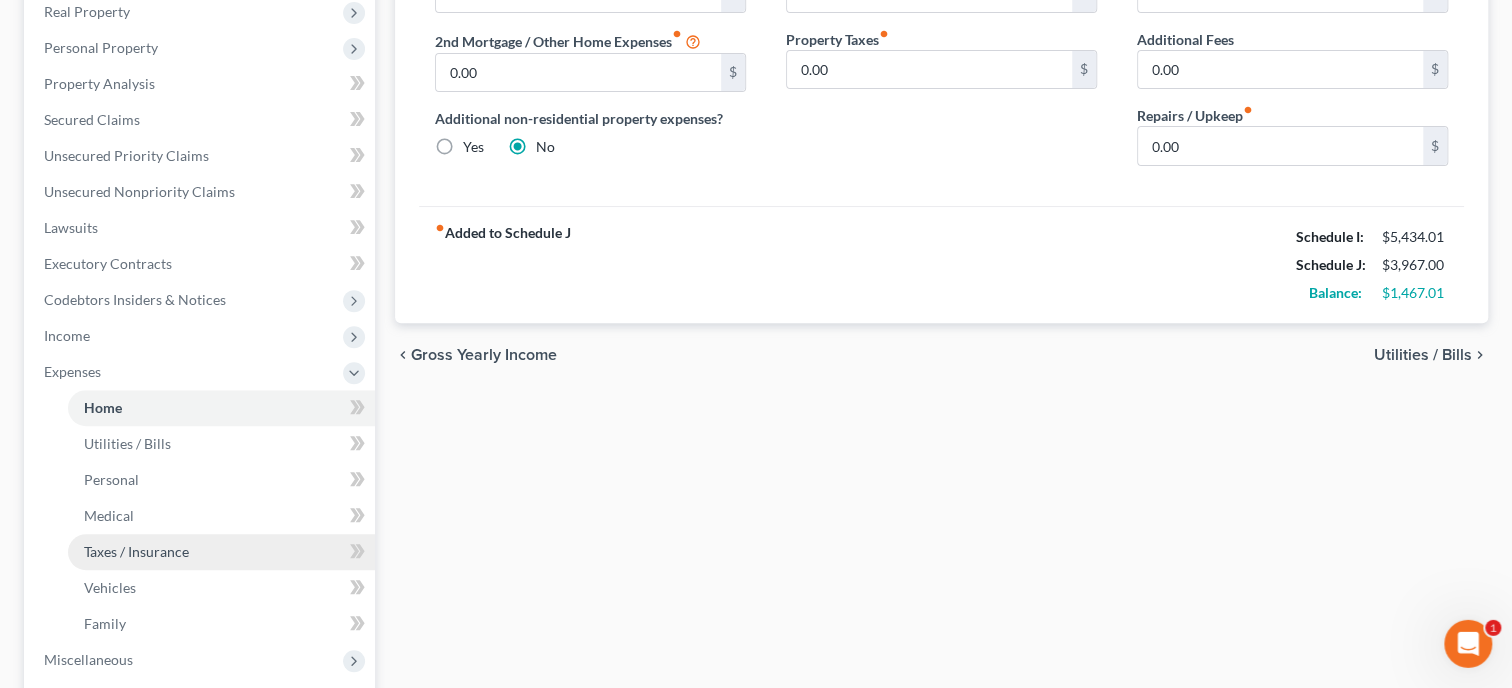 scroll, scrollTop: 0, scrollLeft: 0, axis: both 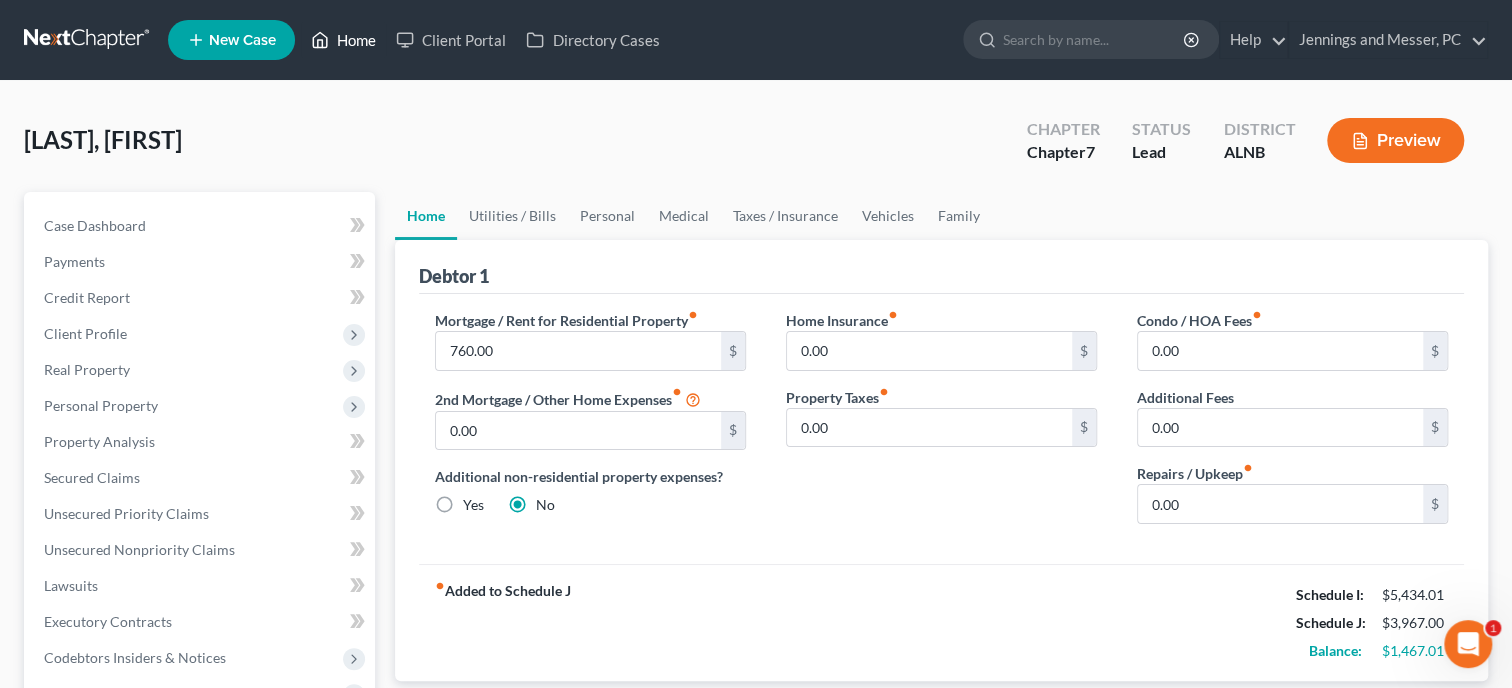 click on "Home" at bounding box center (343, 40) 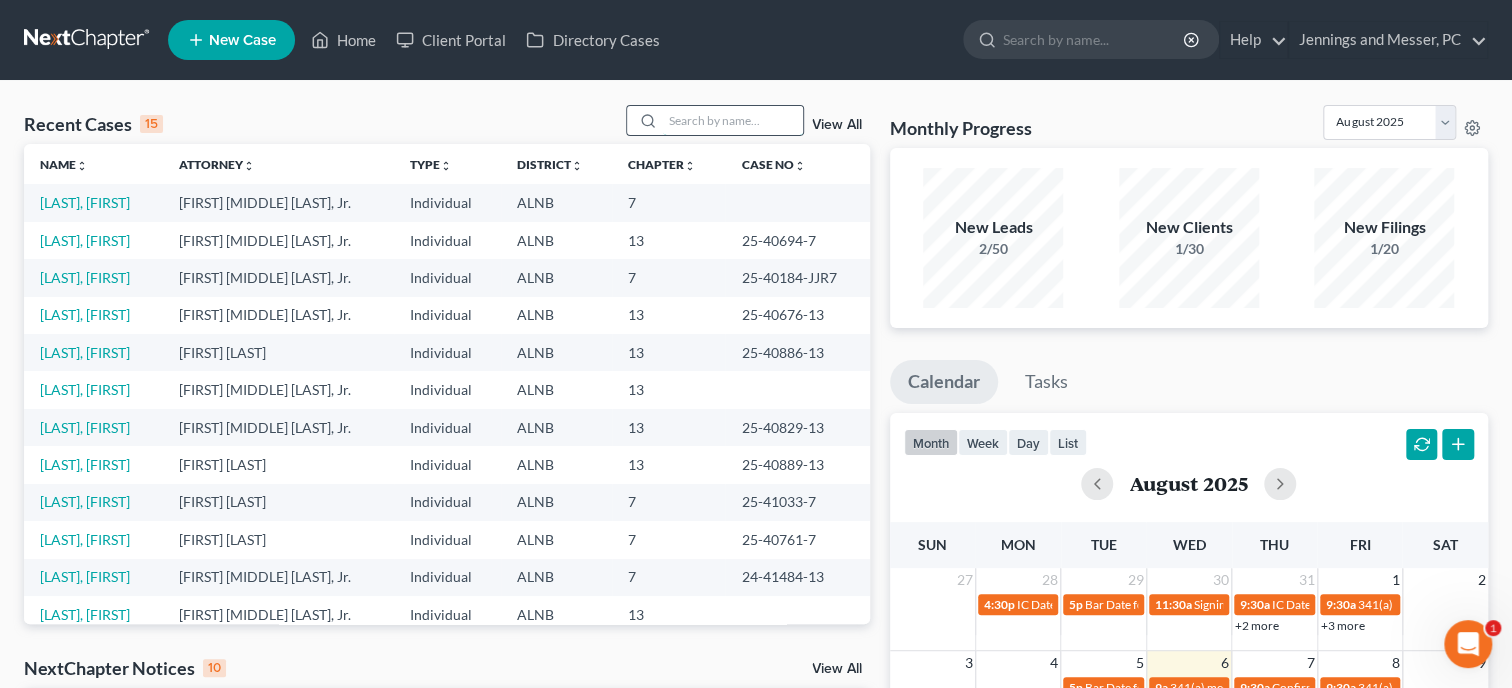 click at bounding box center [733, 120] 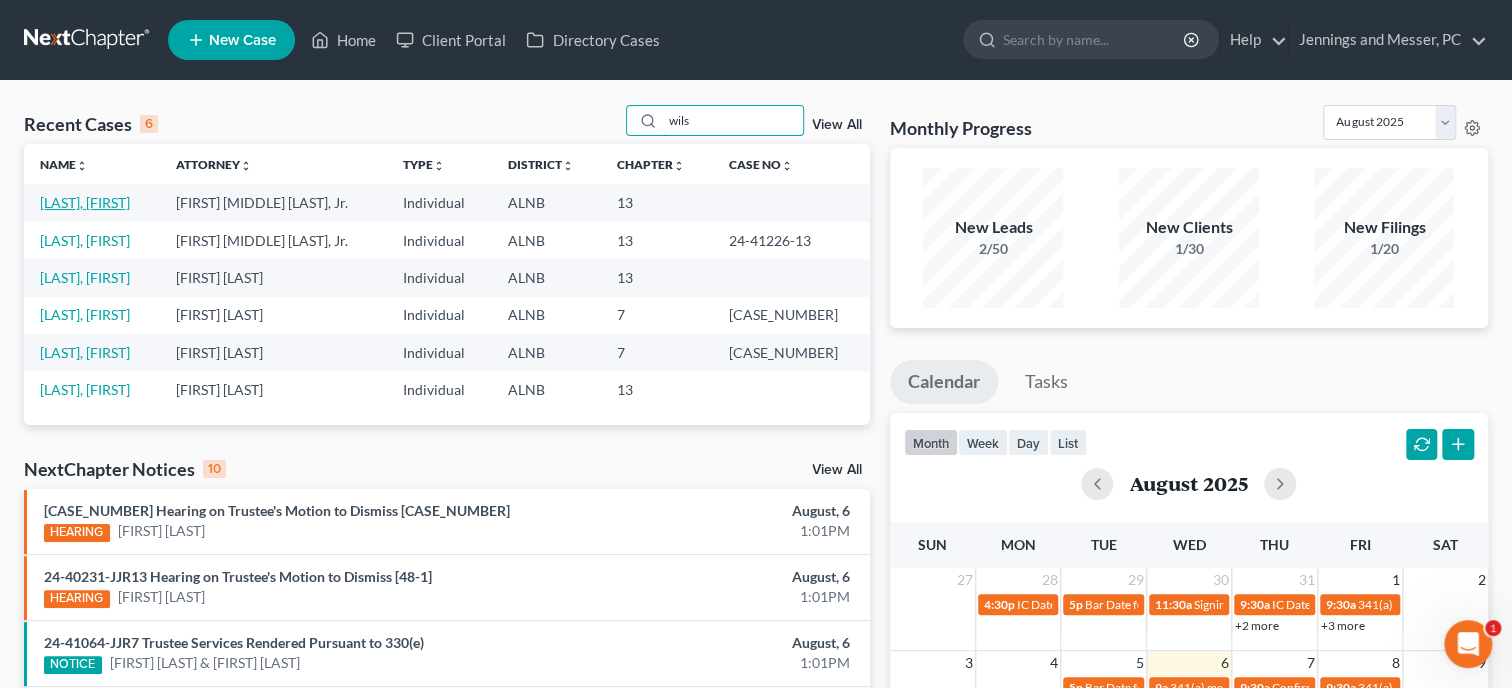 type on "wils" 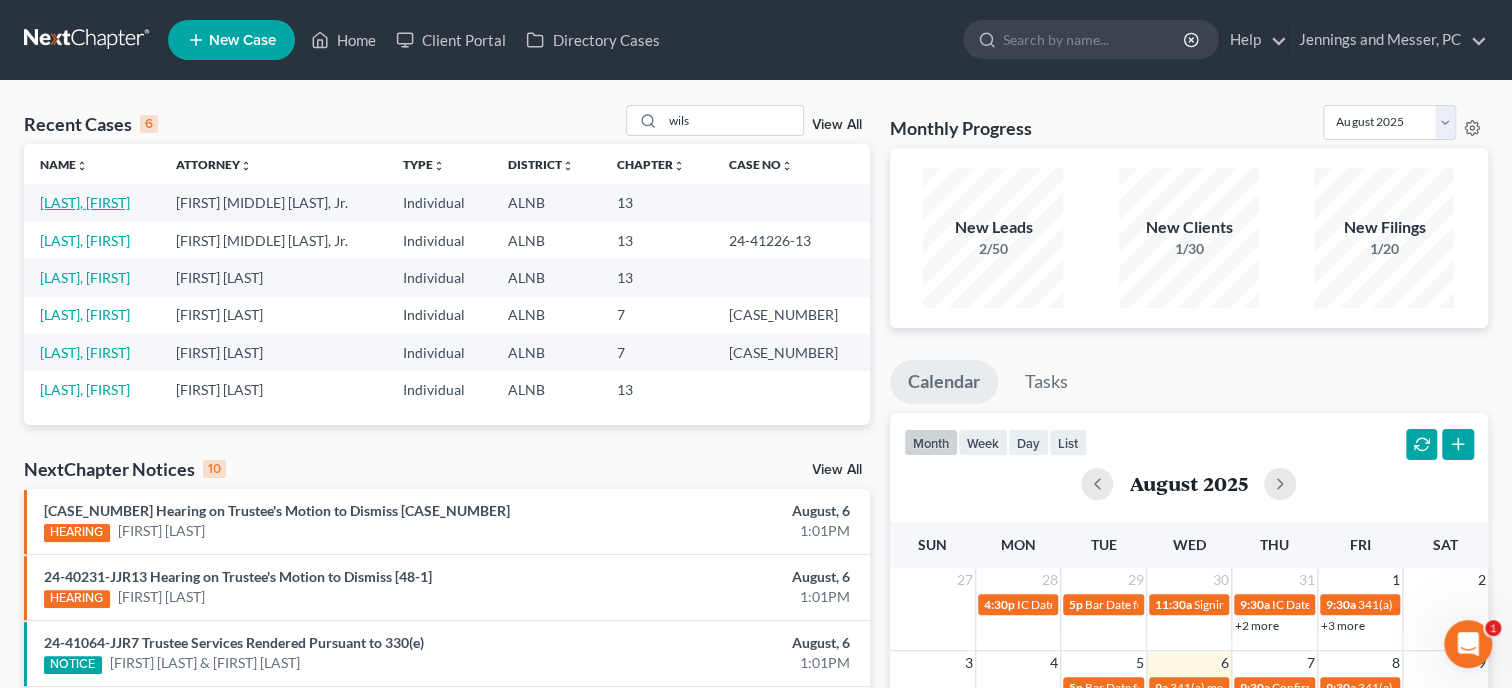 click on "Wilson, Louis" at bounding box center [85, 202] 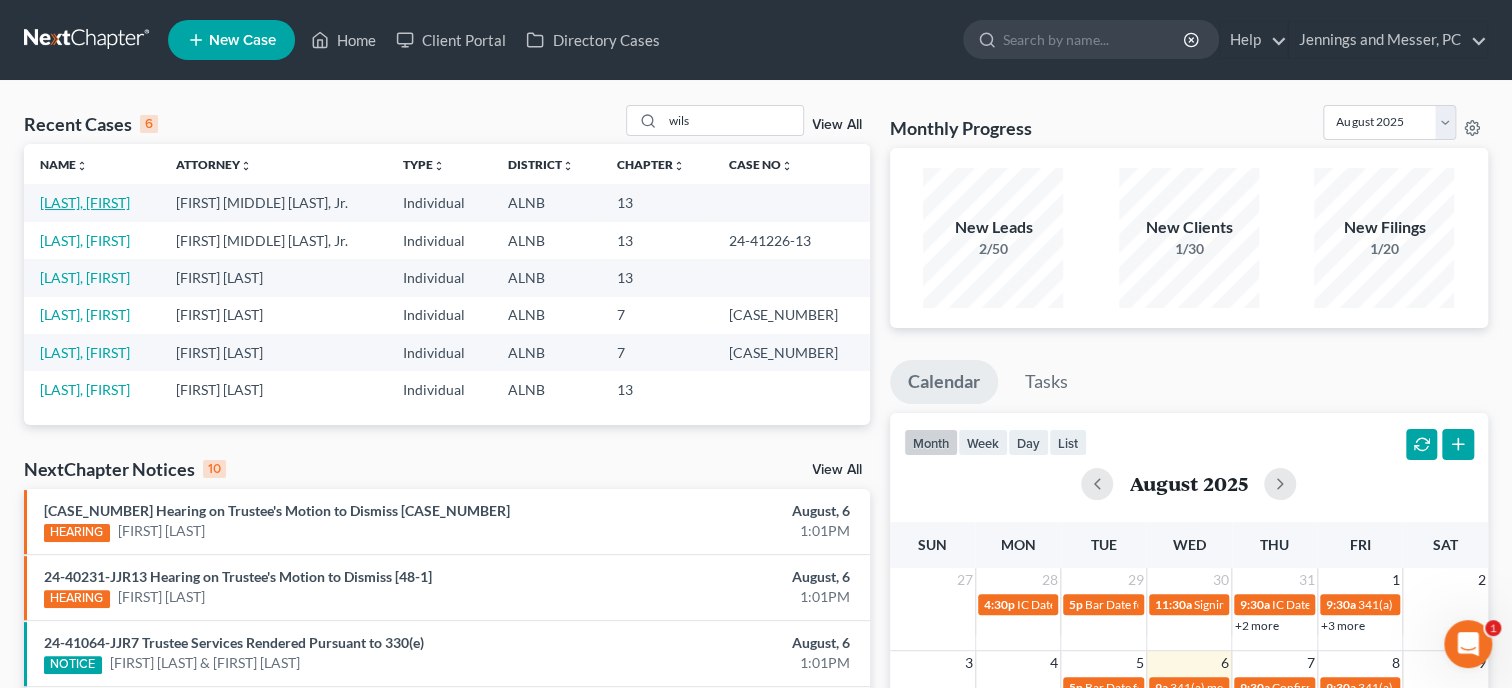 select on "6" 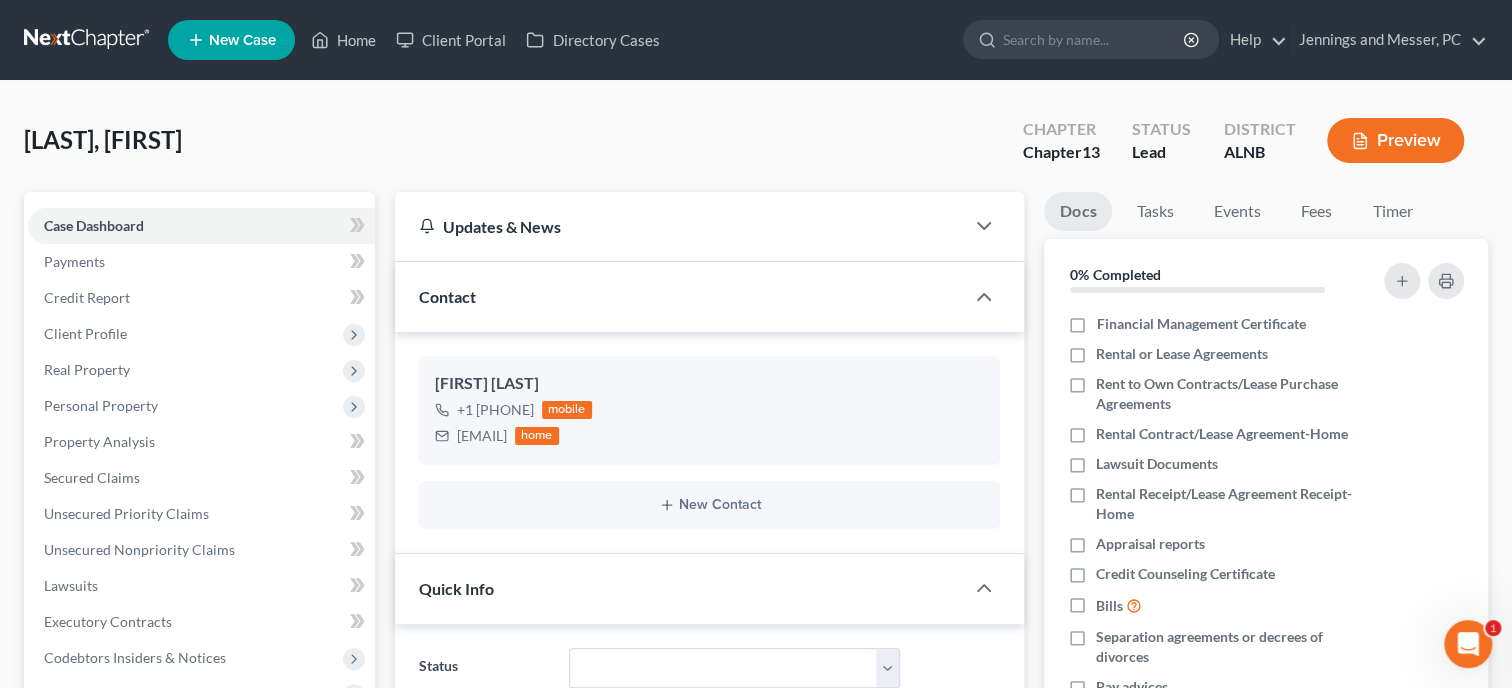 scroll, scrollTop: 617, scrollLeft: 0, axis: vertical 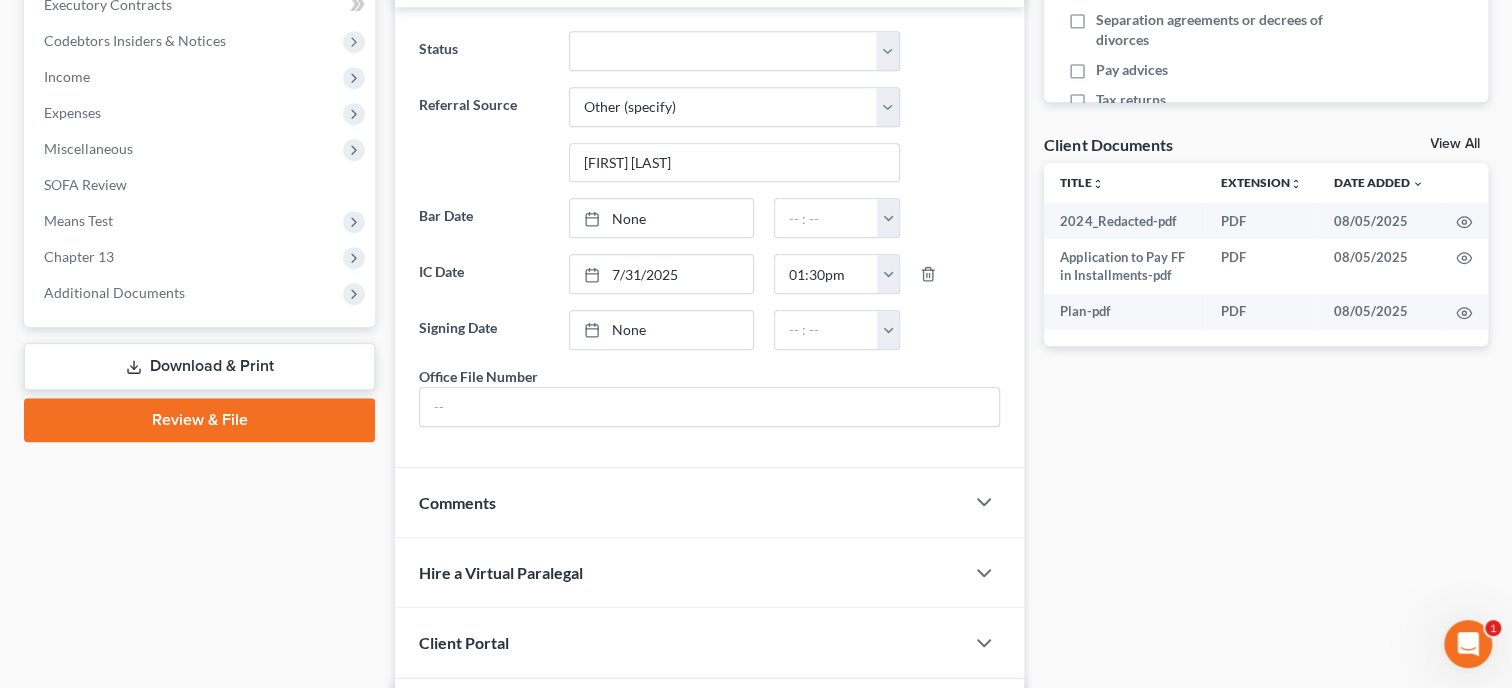 click on "Review & File" at bounding box center [199, 420] 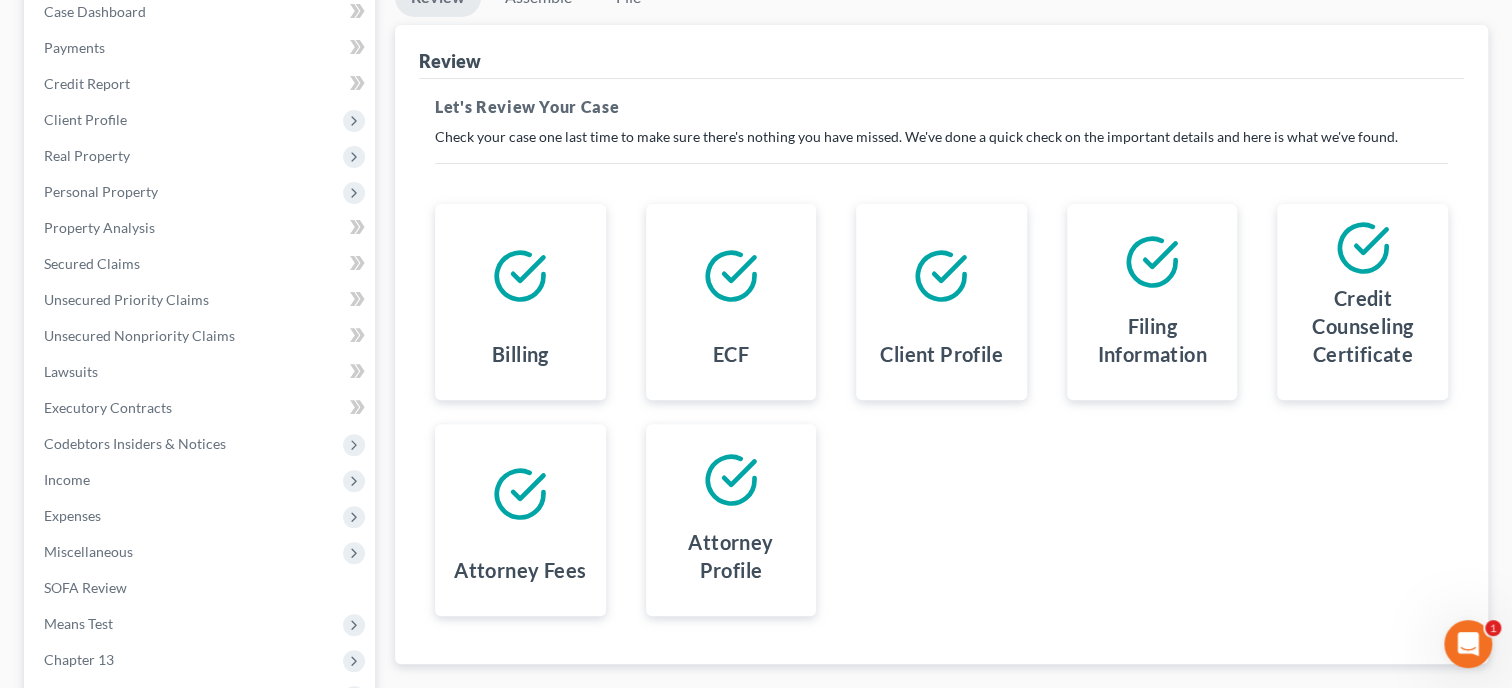 scroll, scrollTop: 135, scrollLeft: 0, axis: vertical 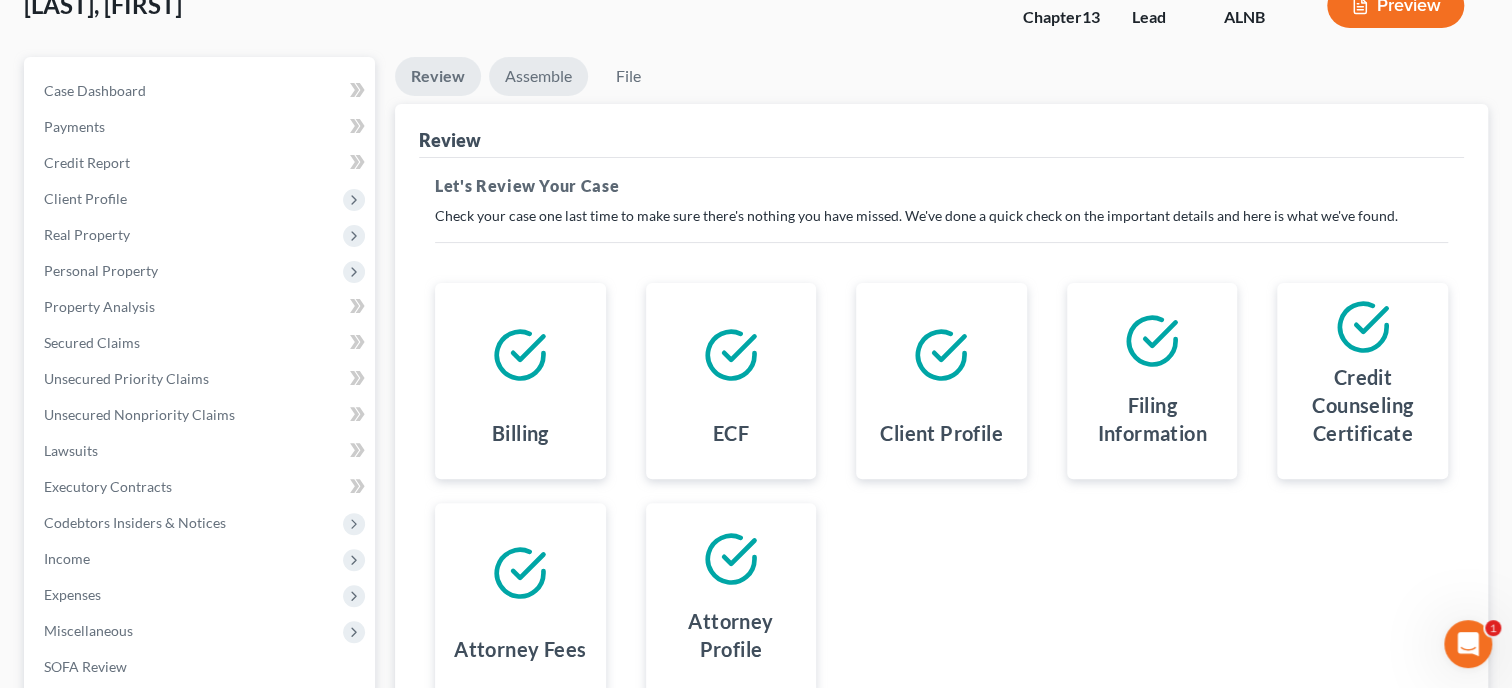 click on "Assemble" at bounding box center [538, 76] 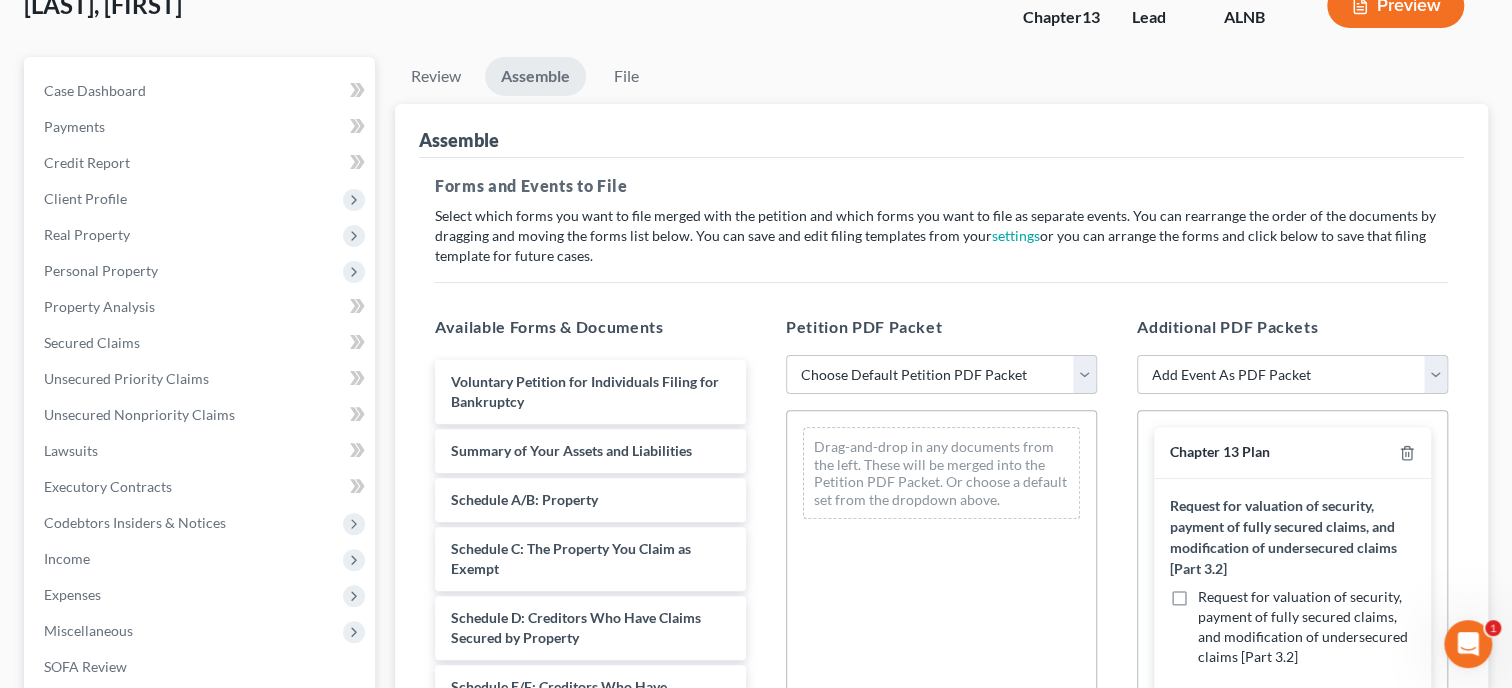 select on "0" 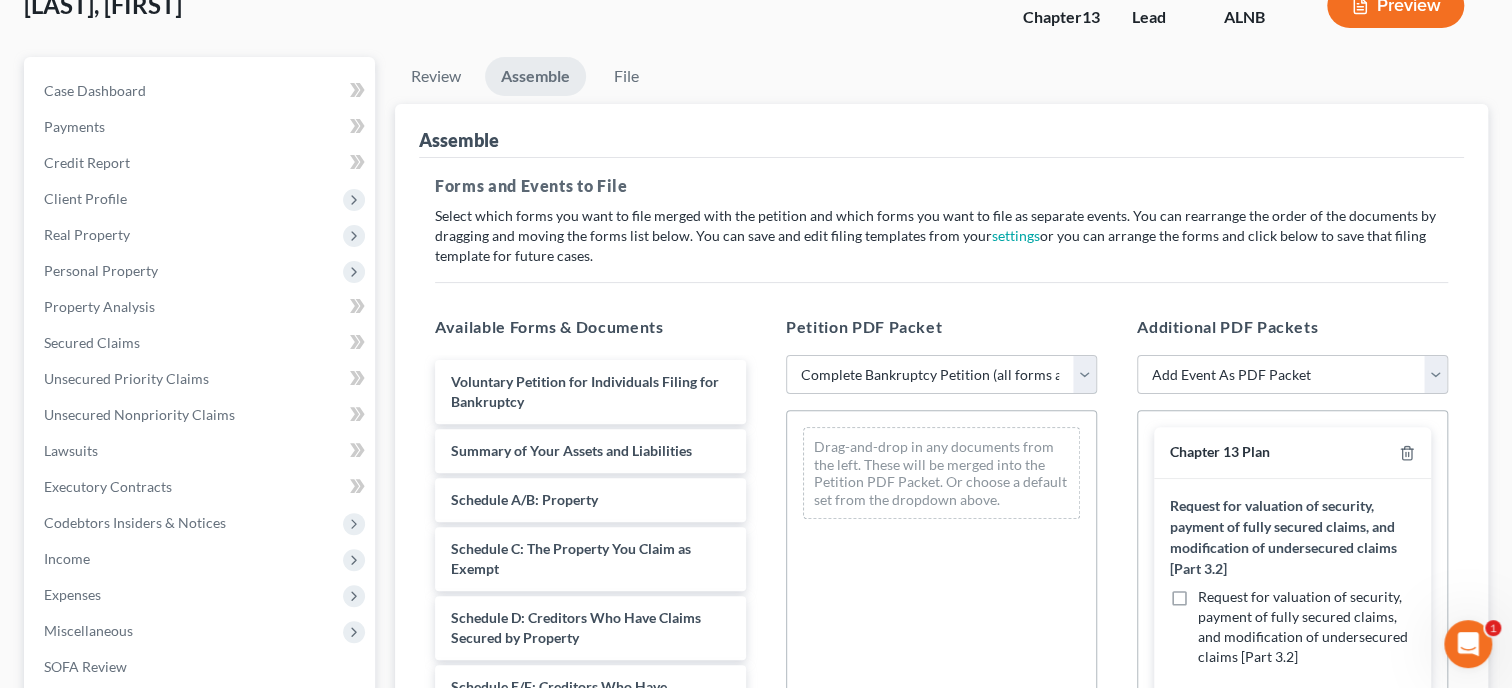 click on "Complete Bankruptcy Petition (all forms and schedules)" at bounding box center (0, 0) 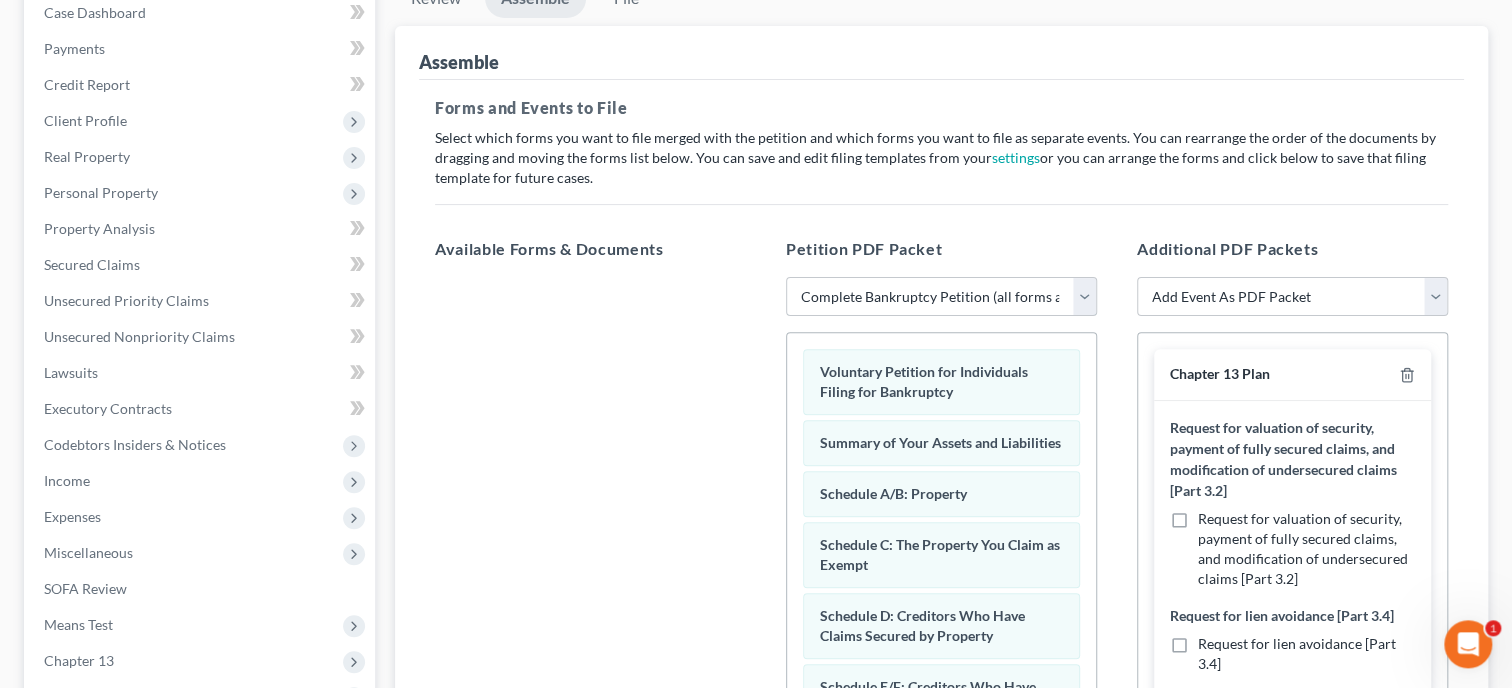 scroll, scrollTop: 238, scrollLeft: 0, axis: vertical 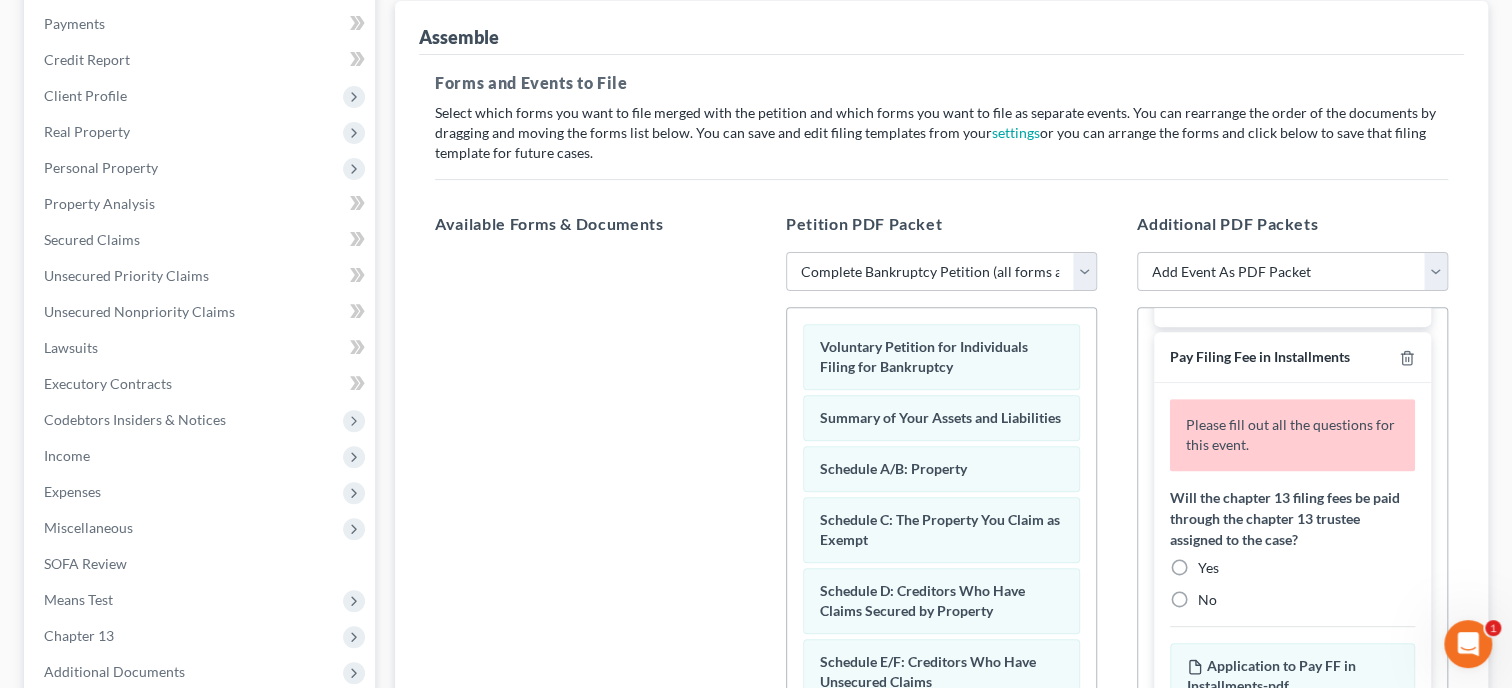 click on "Yes" at bounding box center [1208, 568] 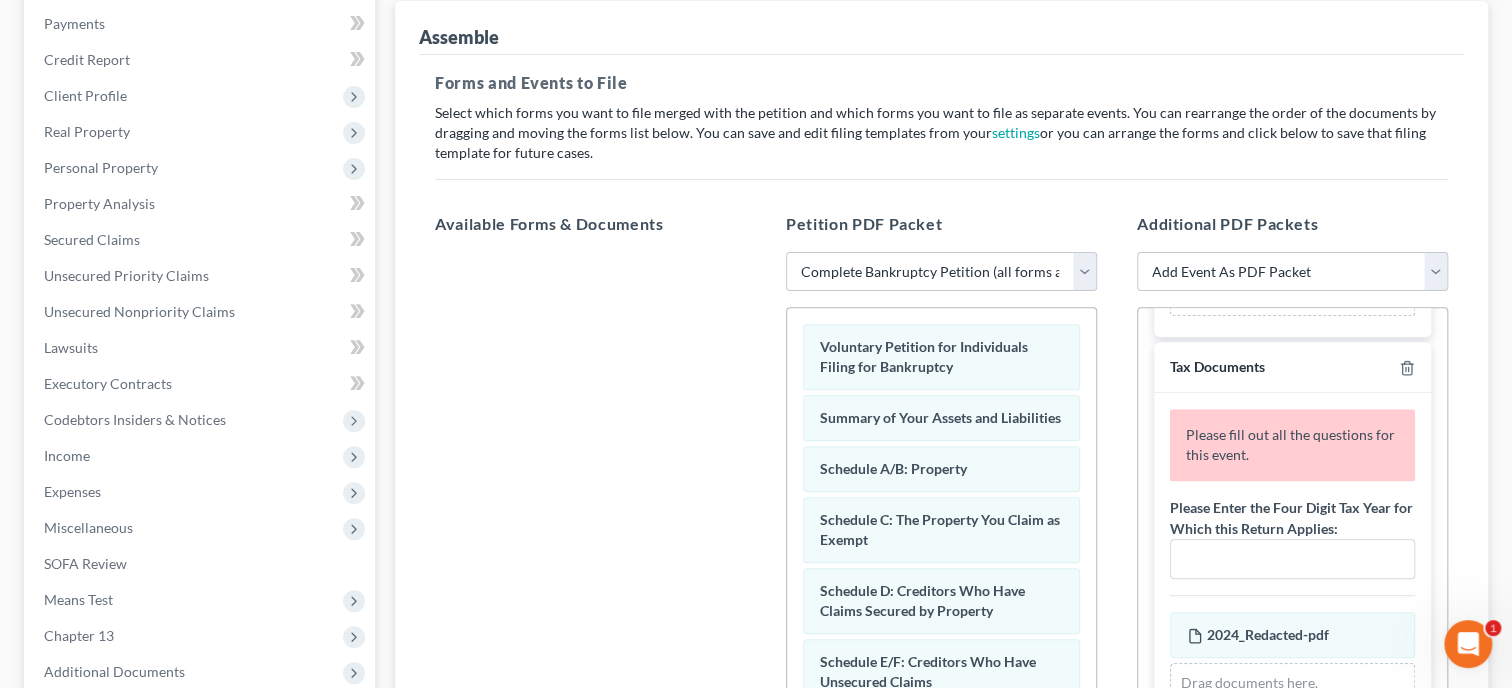 scroll, scrollTop: 1088, scrollLeft: 0, axis: vertical 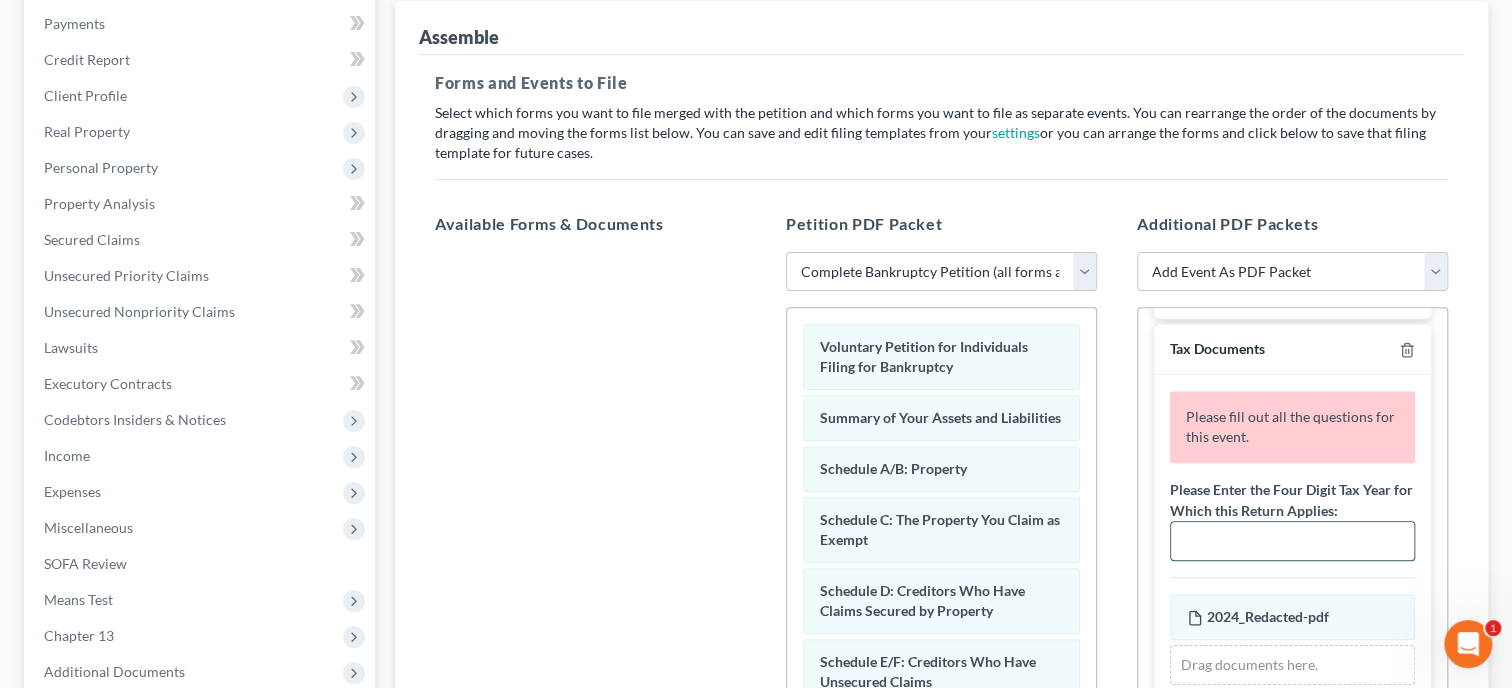 click at bounding box center (1292, 541) 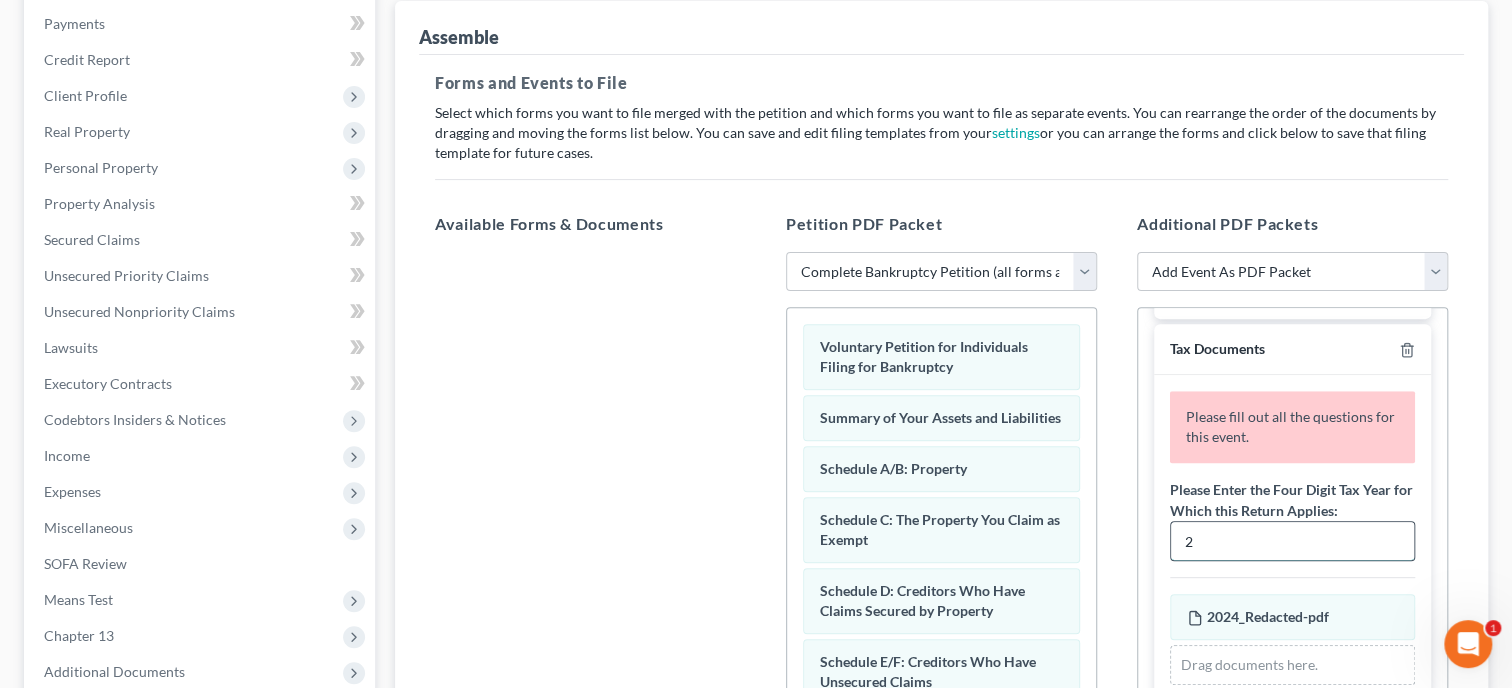 scroll, scrollTop: 1000, scrollLeft: 0, axis: vertical 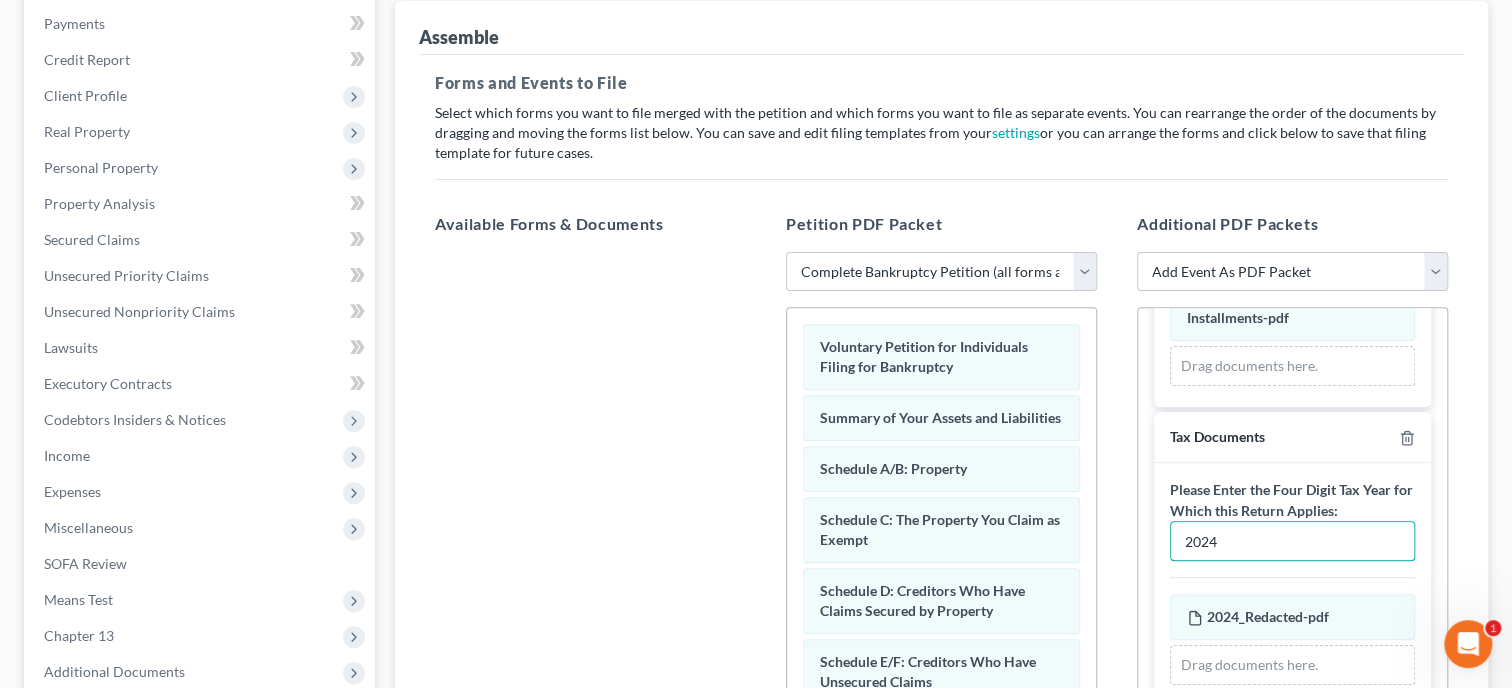 type on "2024" 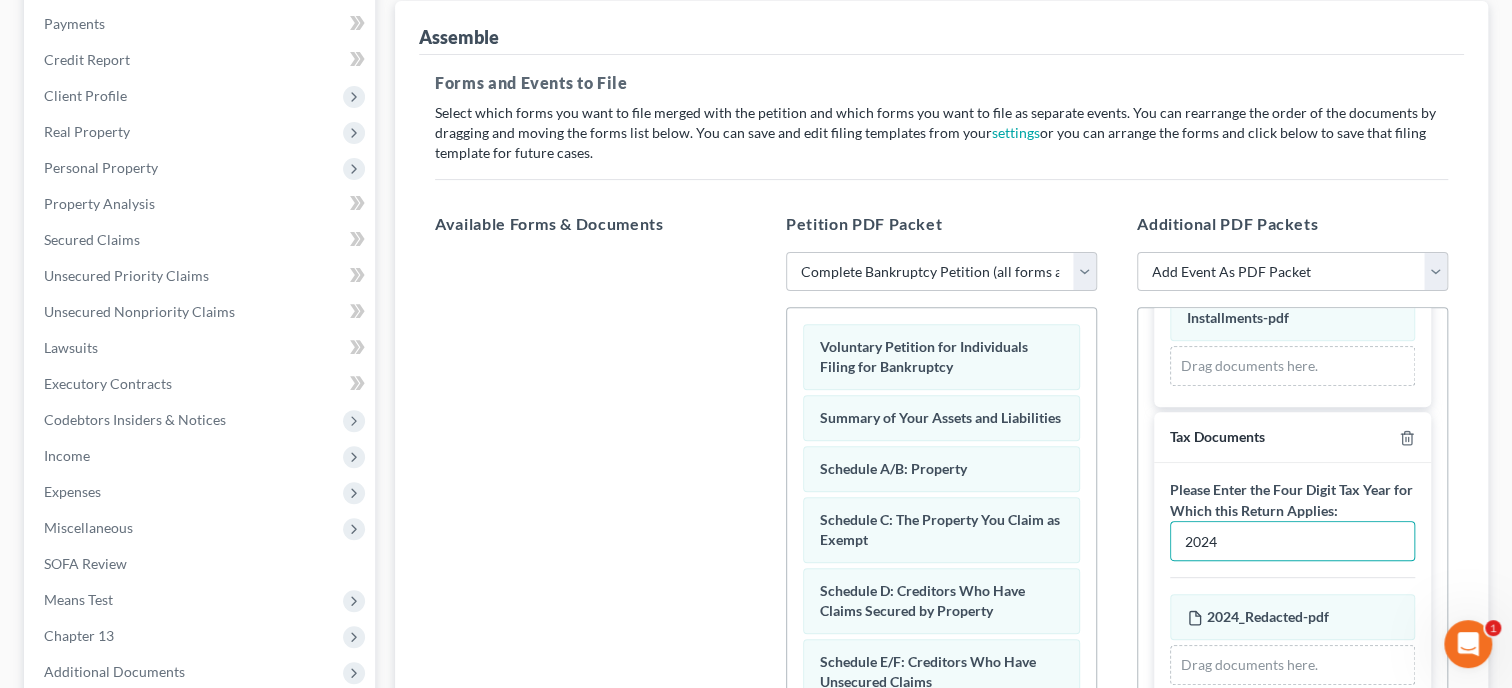 click on "Please Enter the Four Digit Tax Year for Which this Return Applies:" at bounding box center [1292, 500] 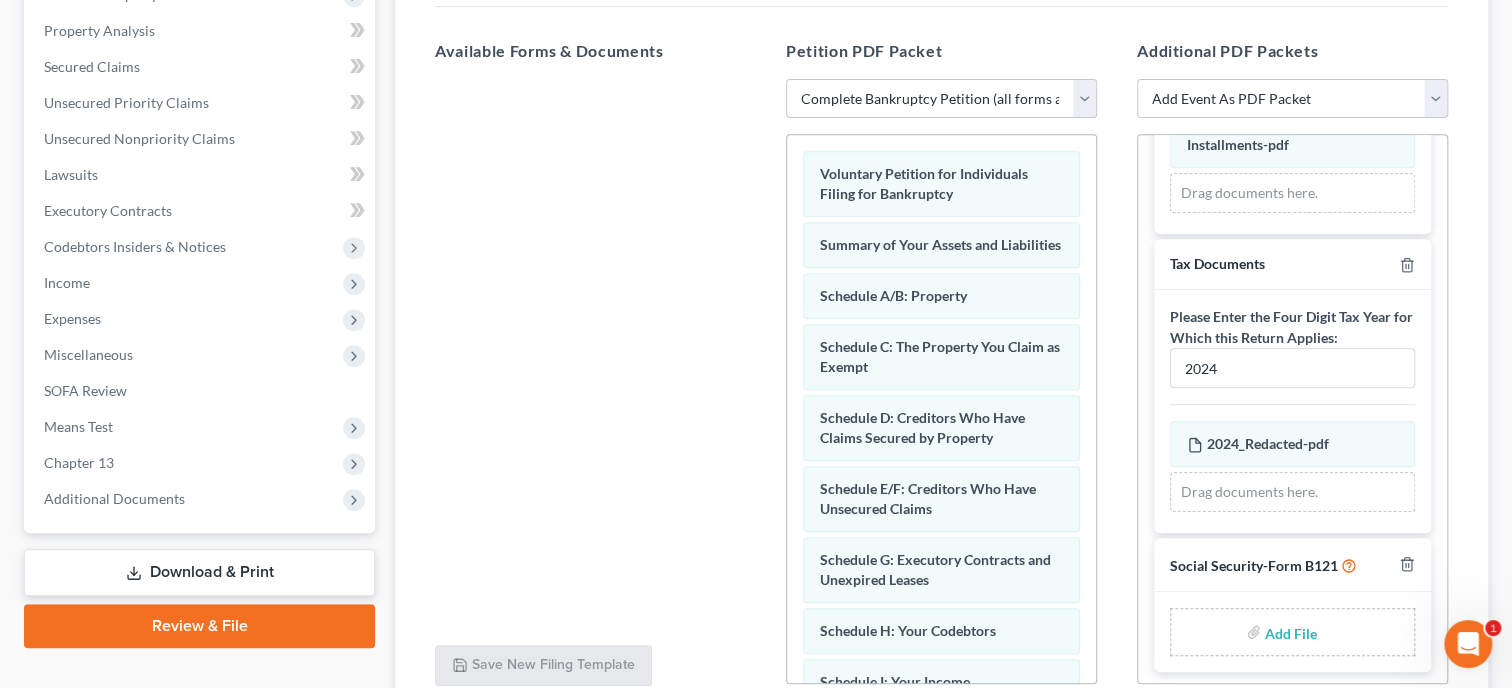 scroll, scrollTop: 444, scrollLeft: 0, axis: vertical 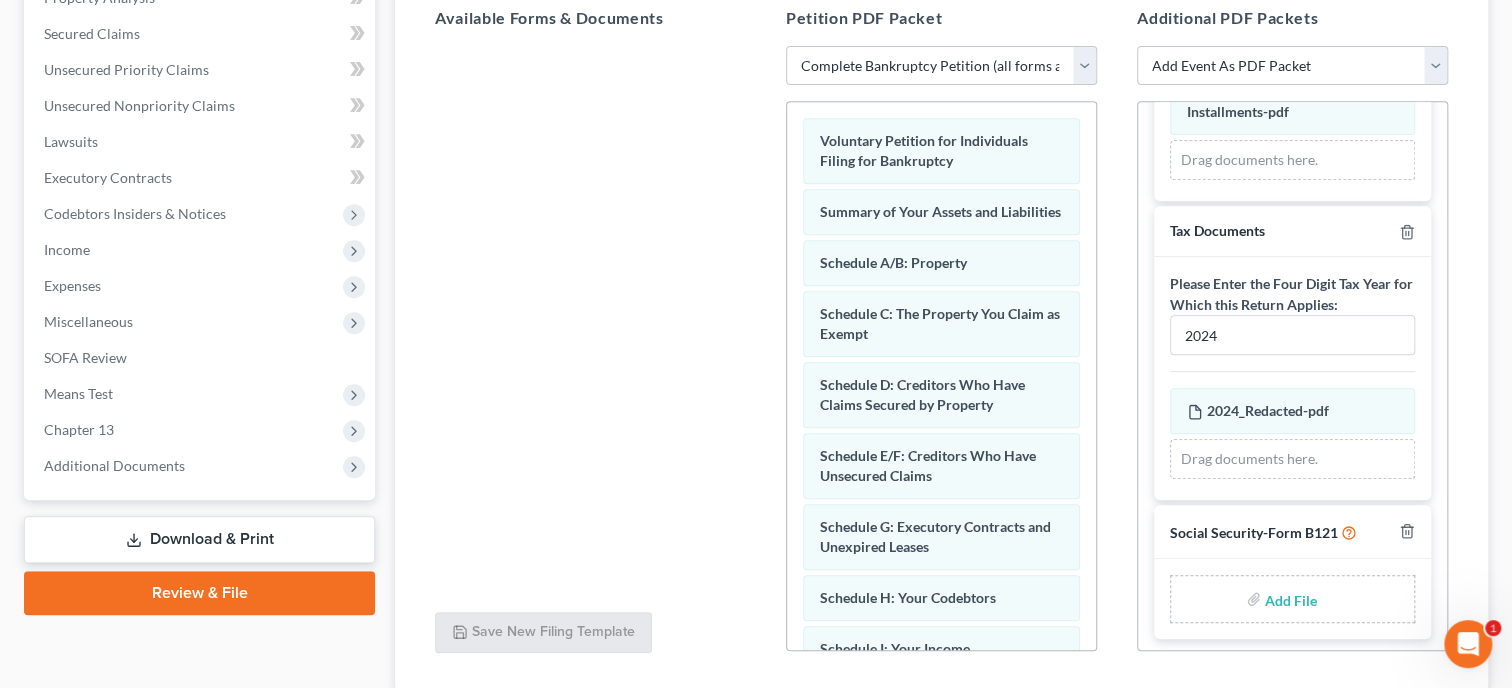 click at bounding box center [1289, 599] 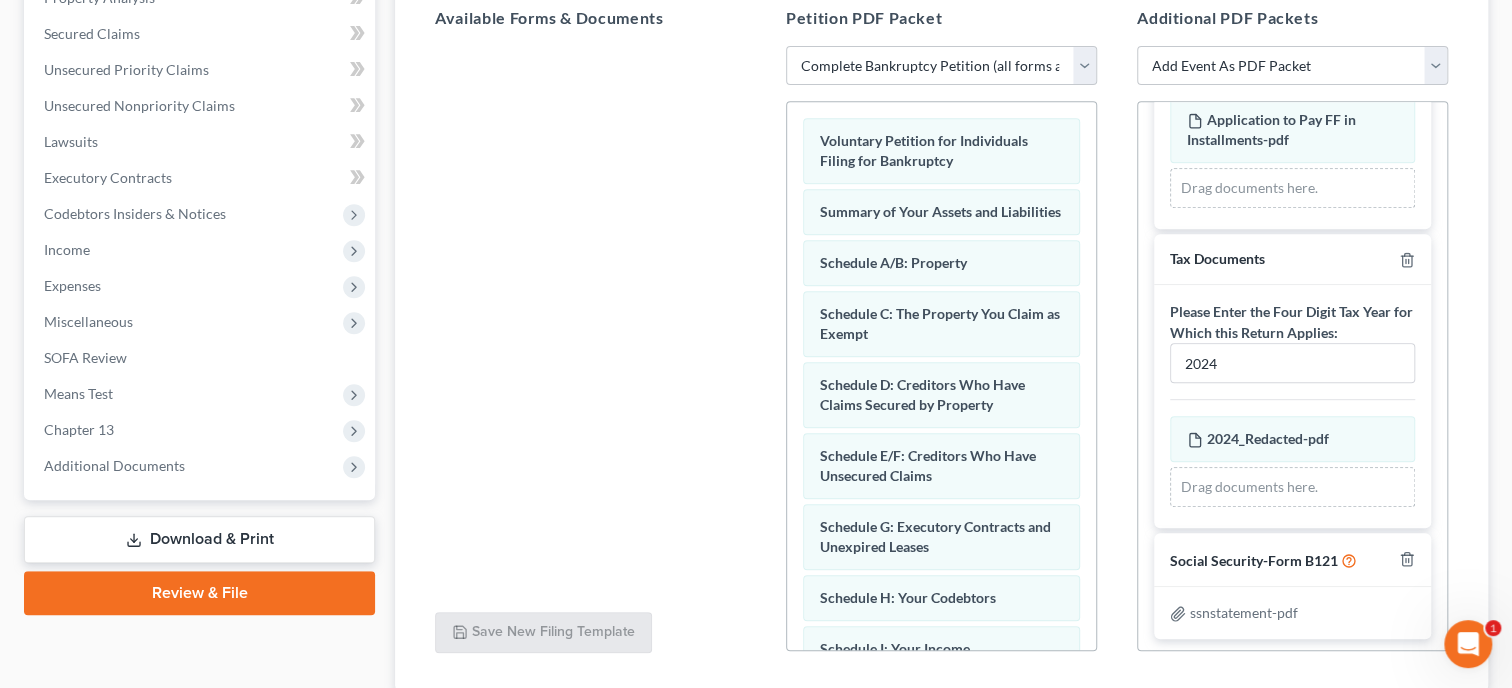 scroll, scrollTop: 869, scrollLeft: 0, axis: vertical 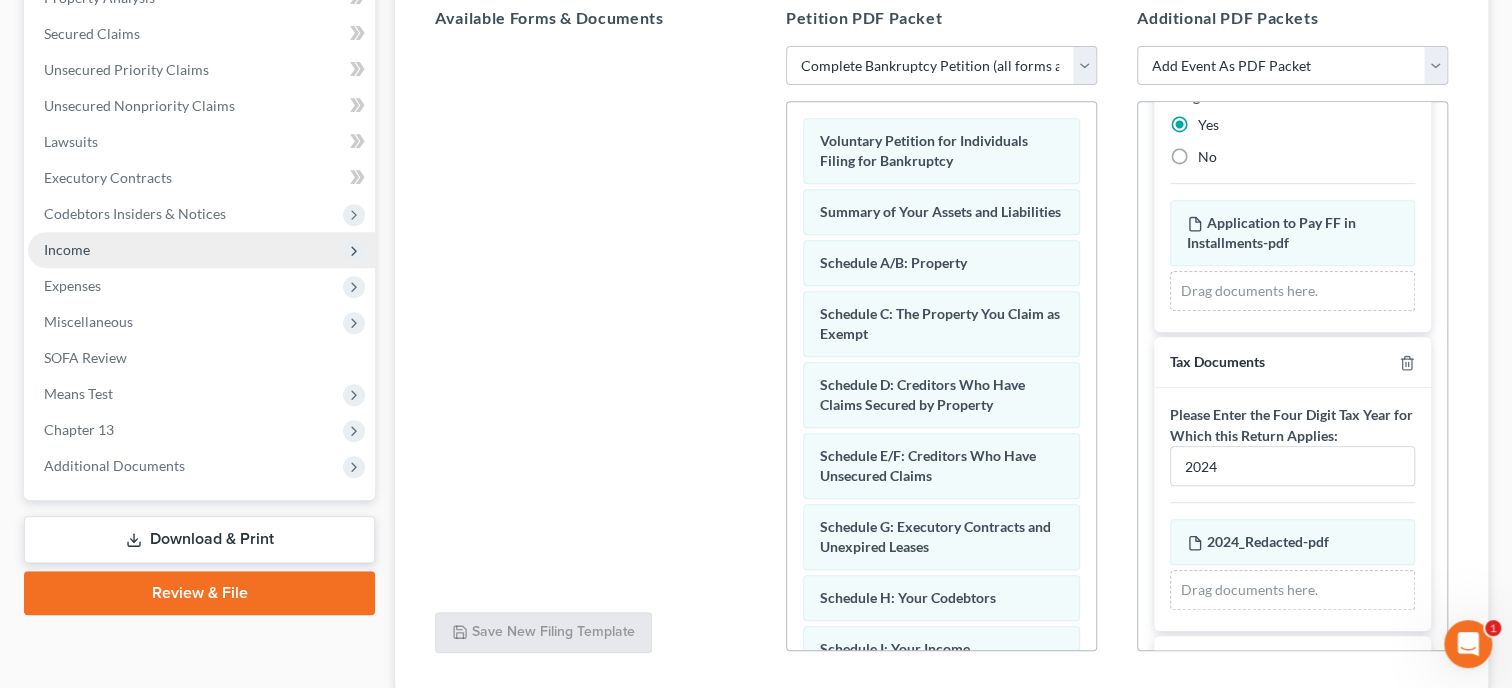 click on "Income" at bounding box center (201, 250) 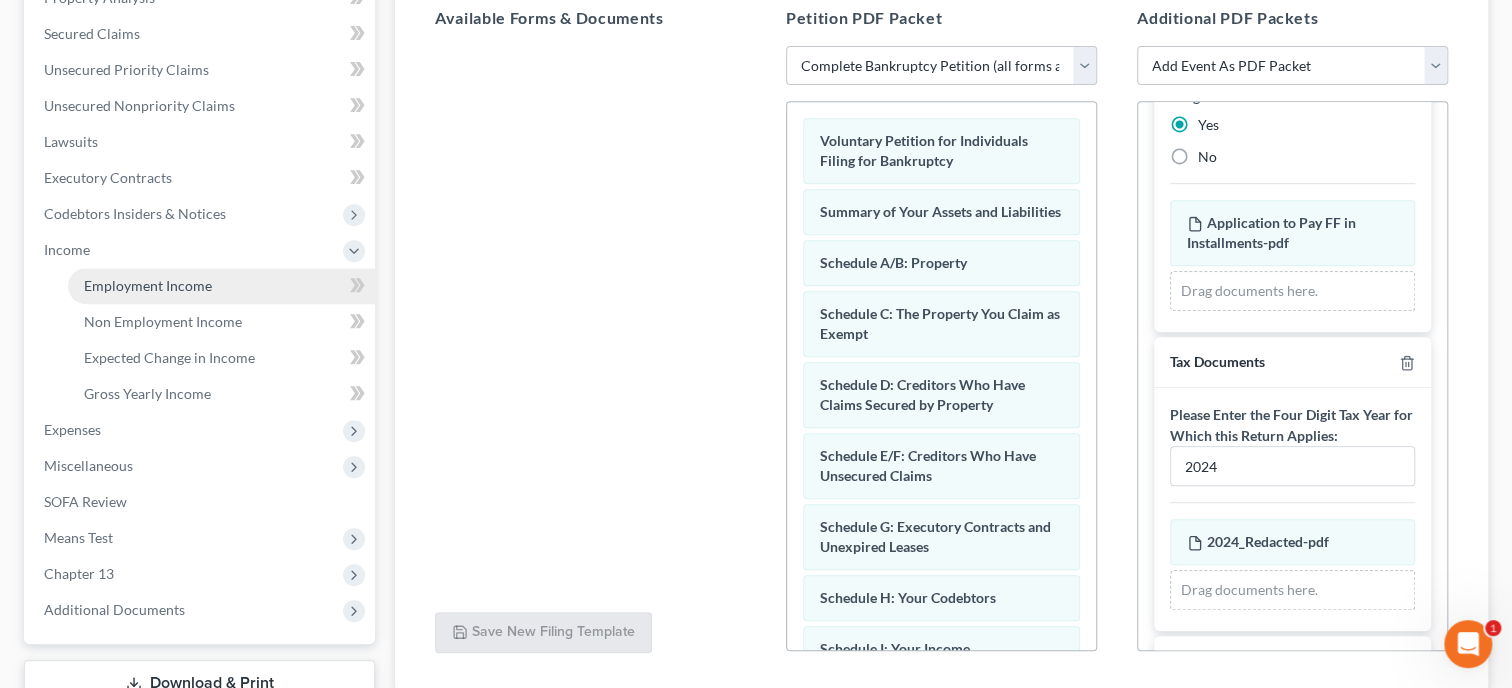 click on "Employment Income" at bounding box center (148, 285) 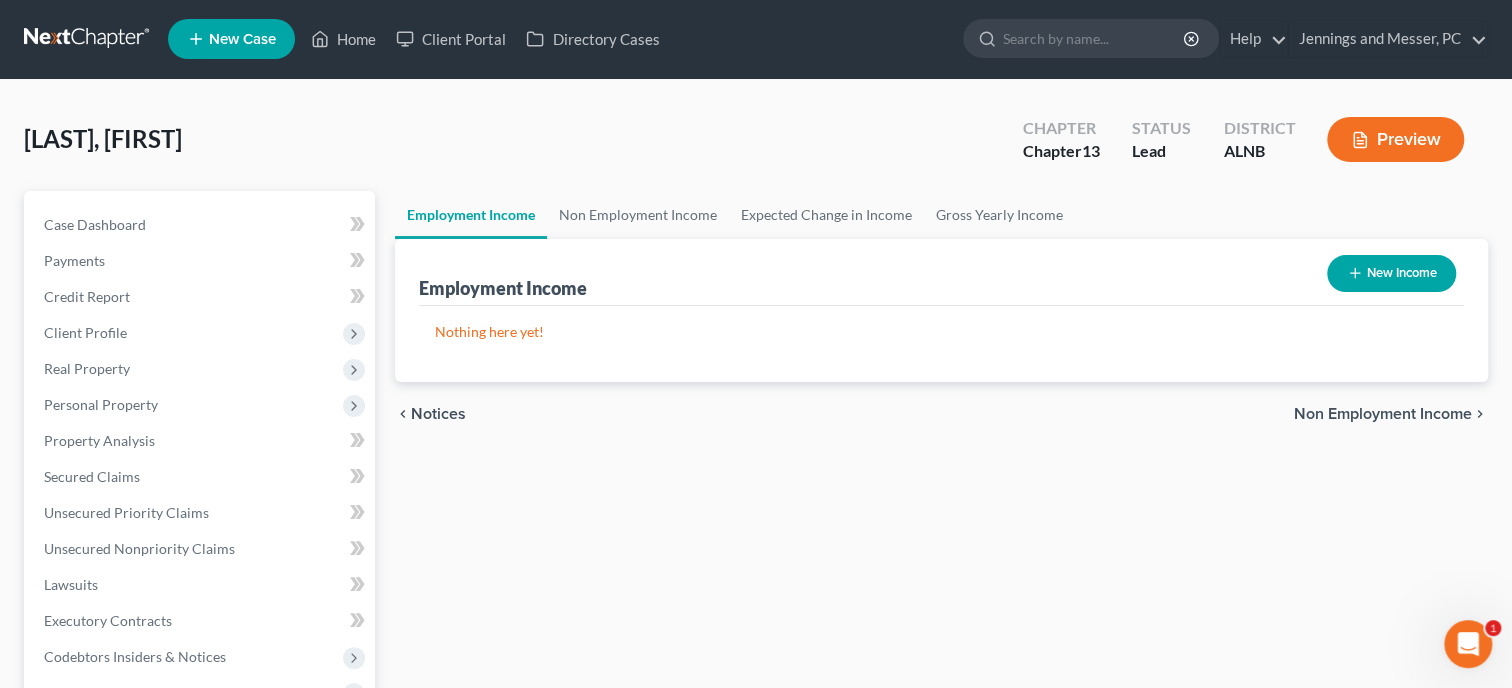 scroll, scrollTop: 0, scrollLeft: 0, axis: both 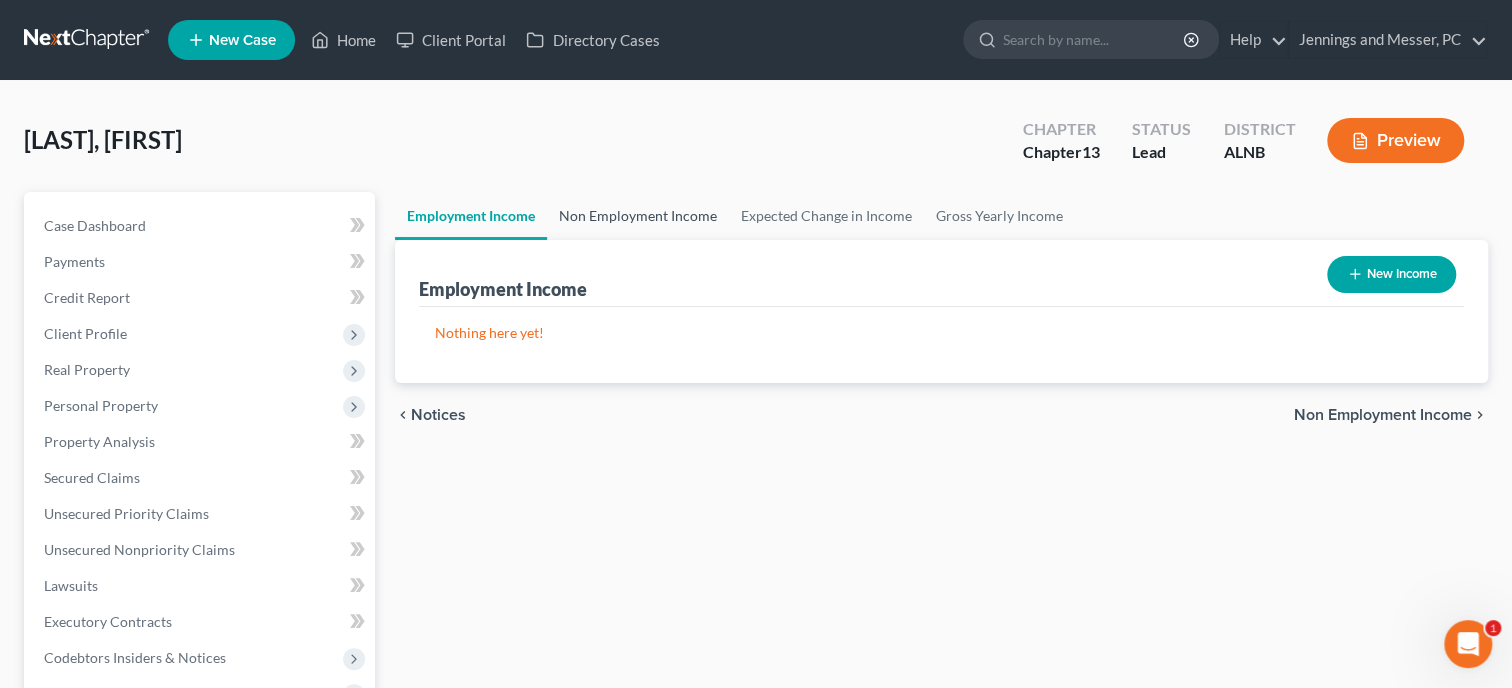 click on "Non Employment Income" at bounding box center (638, 216) 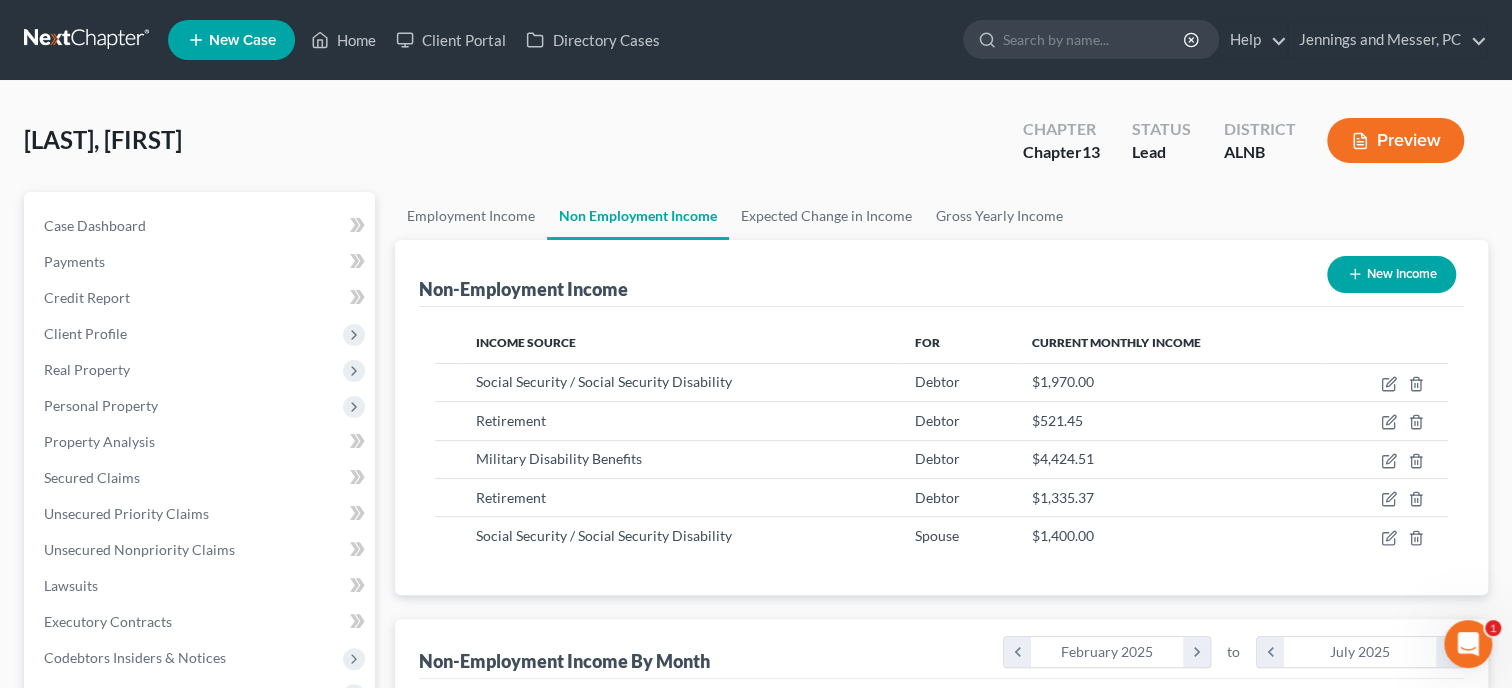 scroll, scrollTop: 999643, scrollLeft: 999386, axis: both 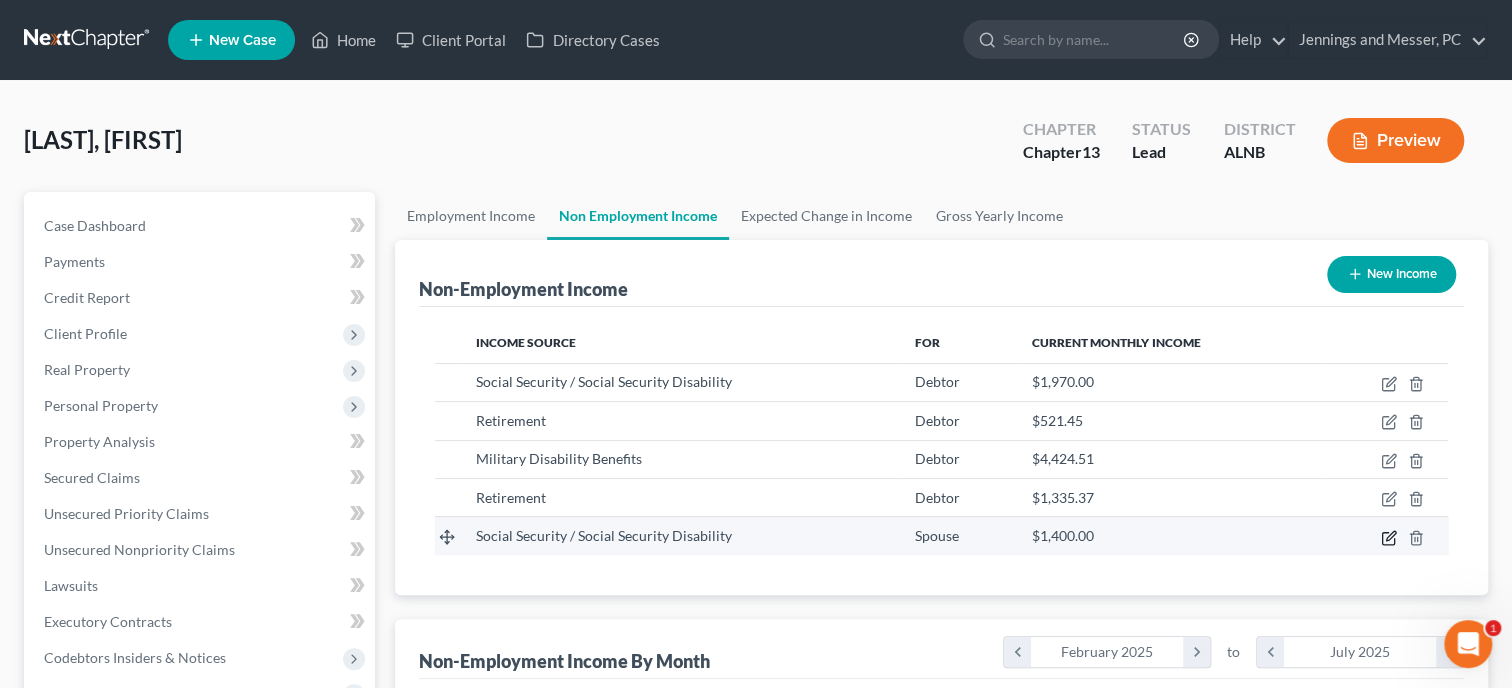 click 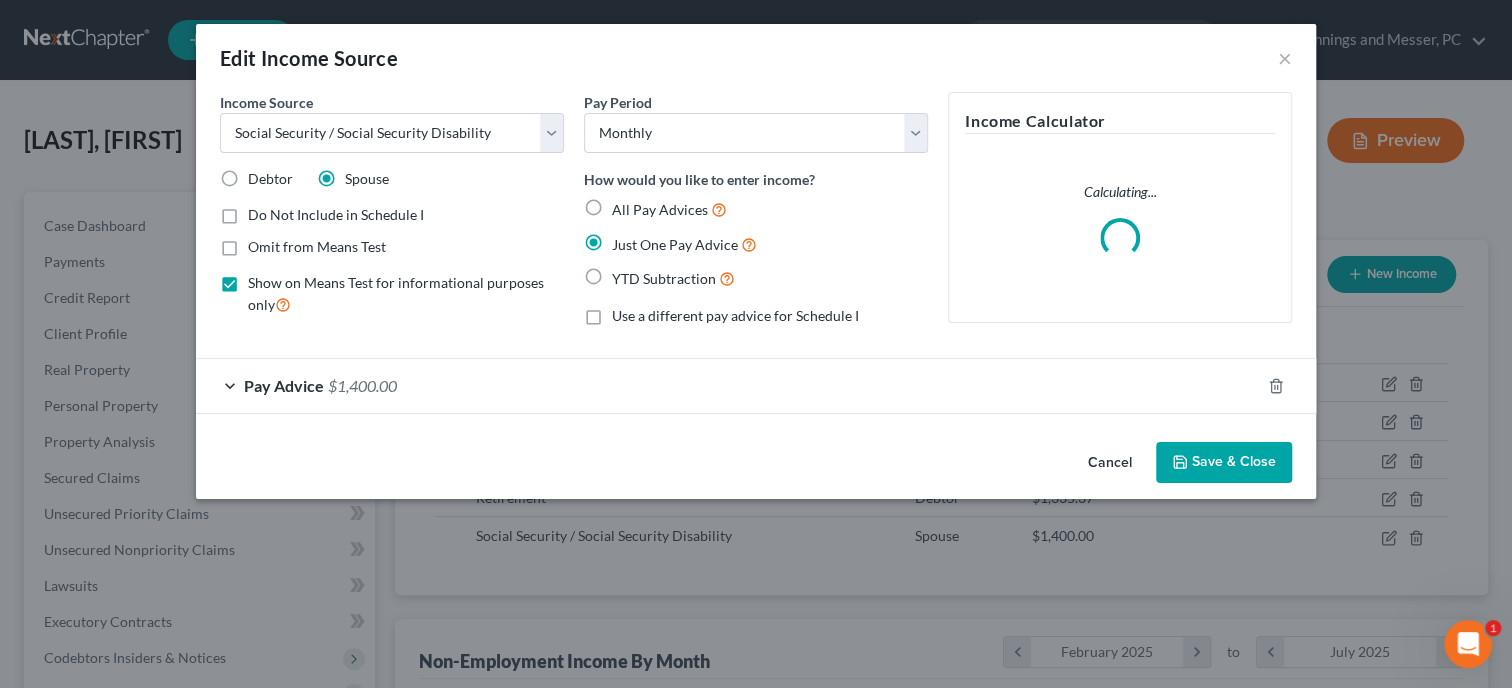 click on "Pay Advice" at bounding box center [284, 385] 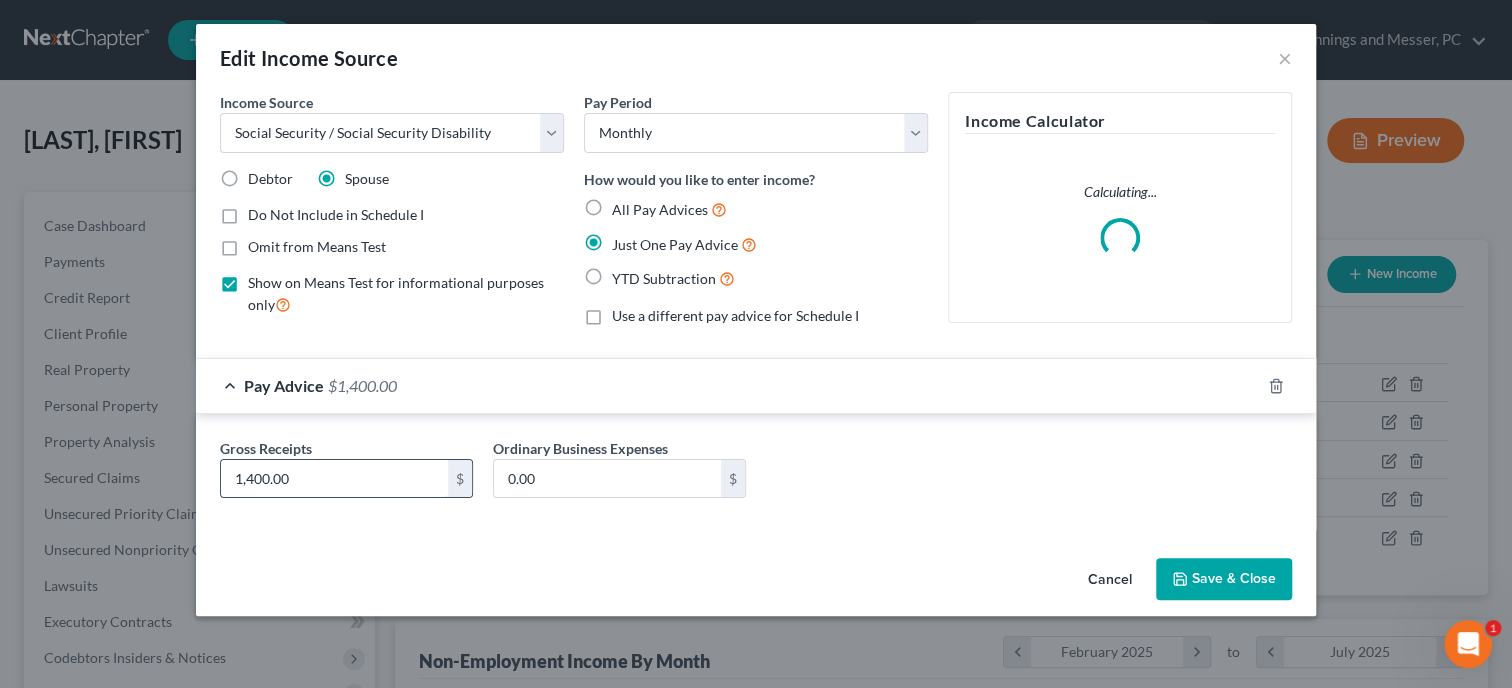 click on "1,400.00" at bounding box center (334, 479) 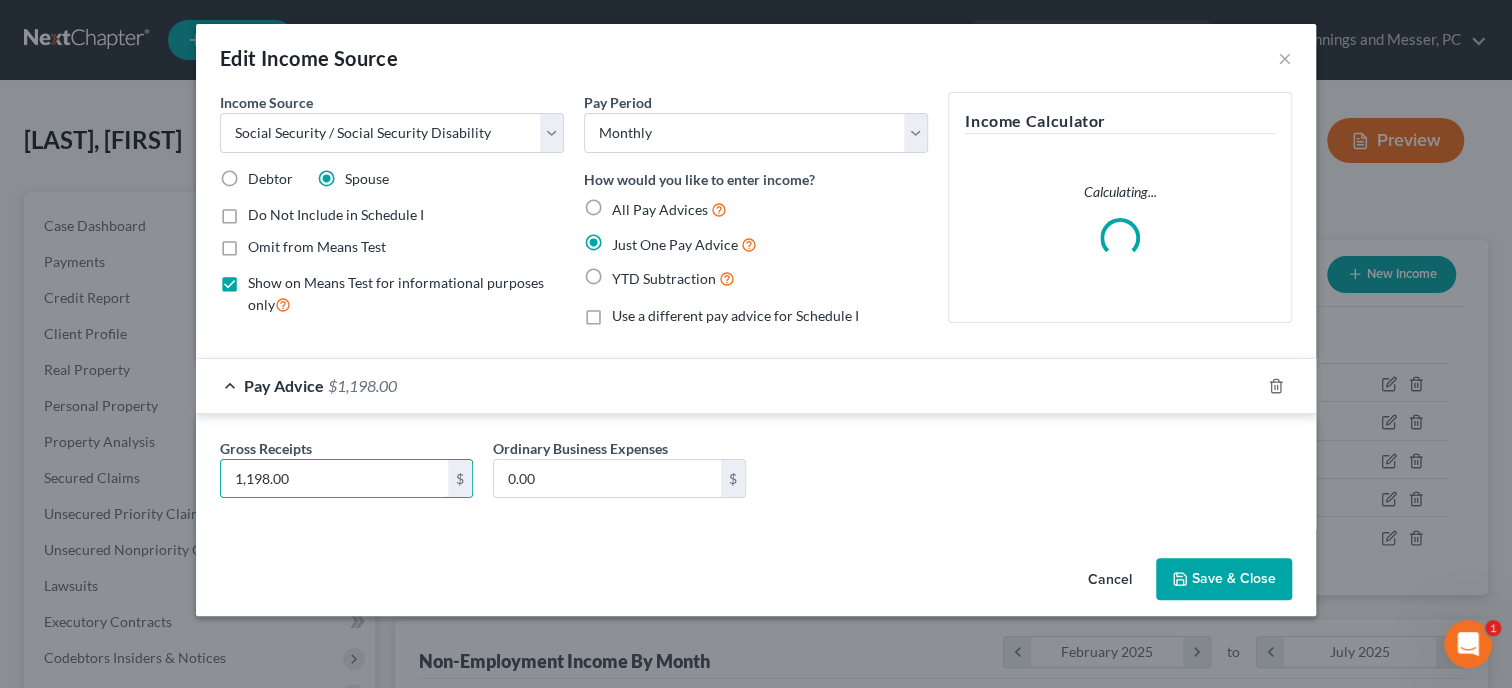 type on "1,198.00" 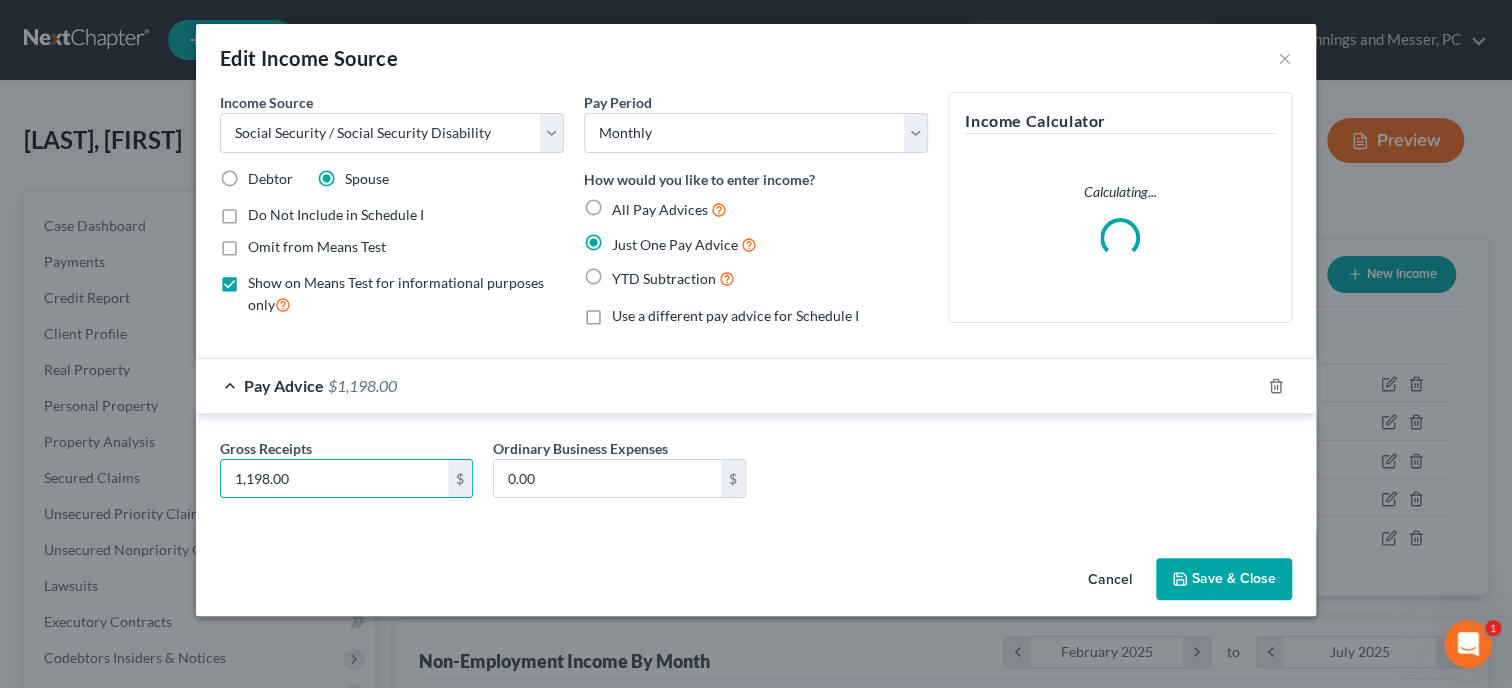 click on "Save & Close" at bounding box center (1224, 579) 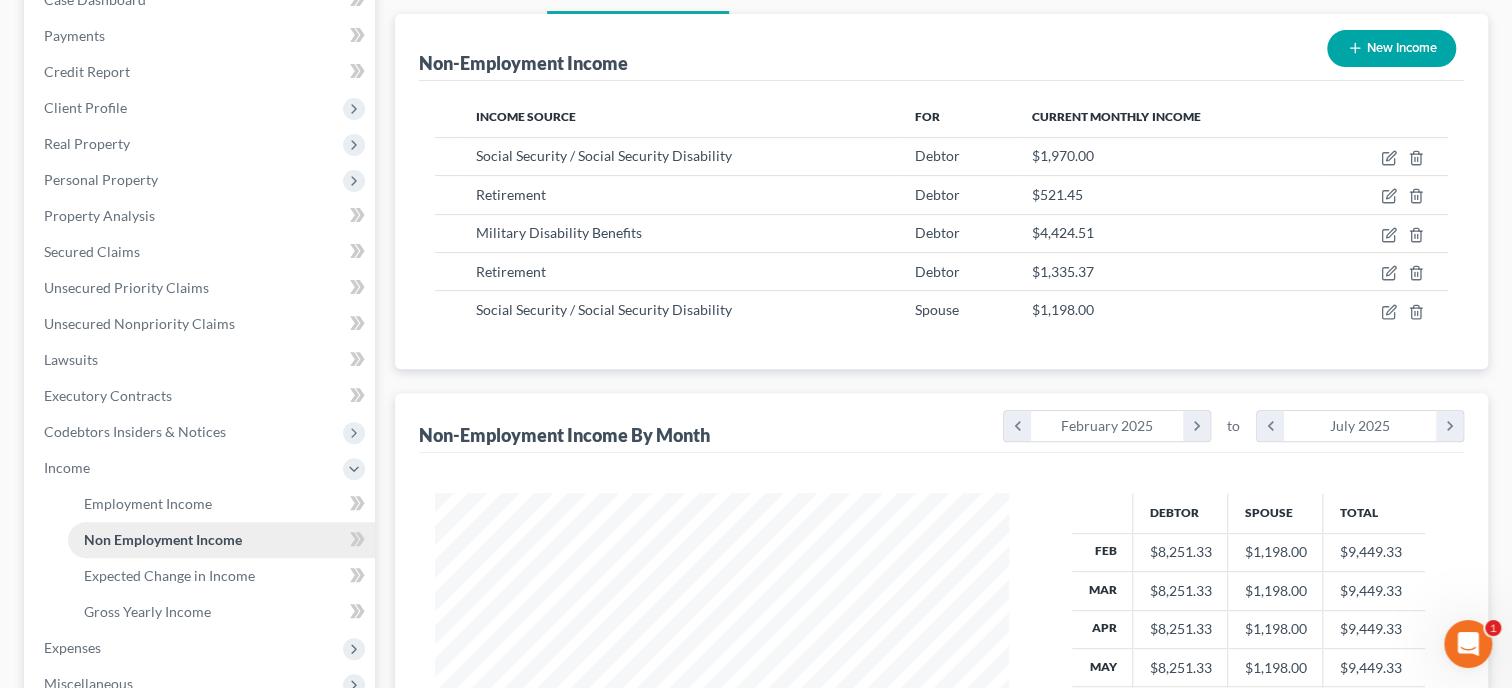 scroll, scrollTop: 308, scrollLeft: 0, axis: vertical 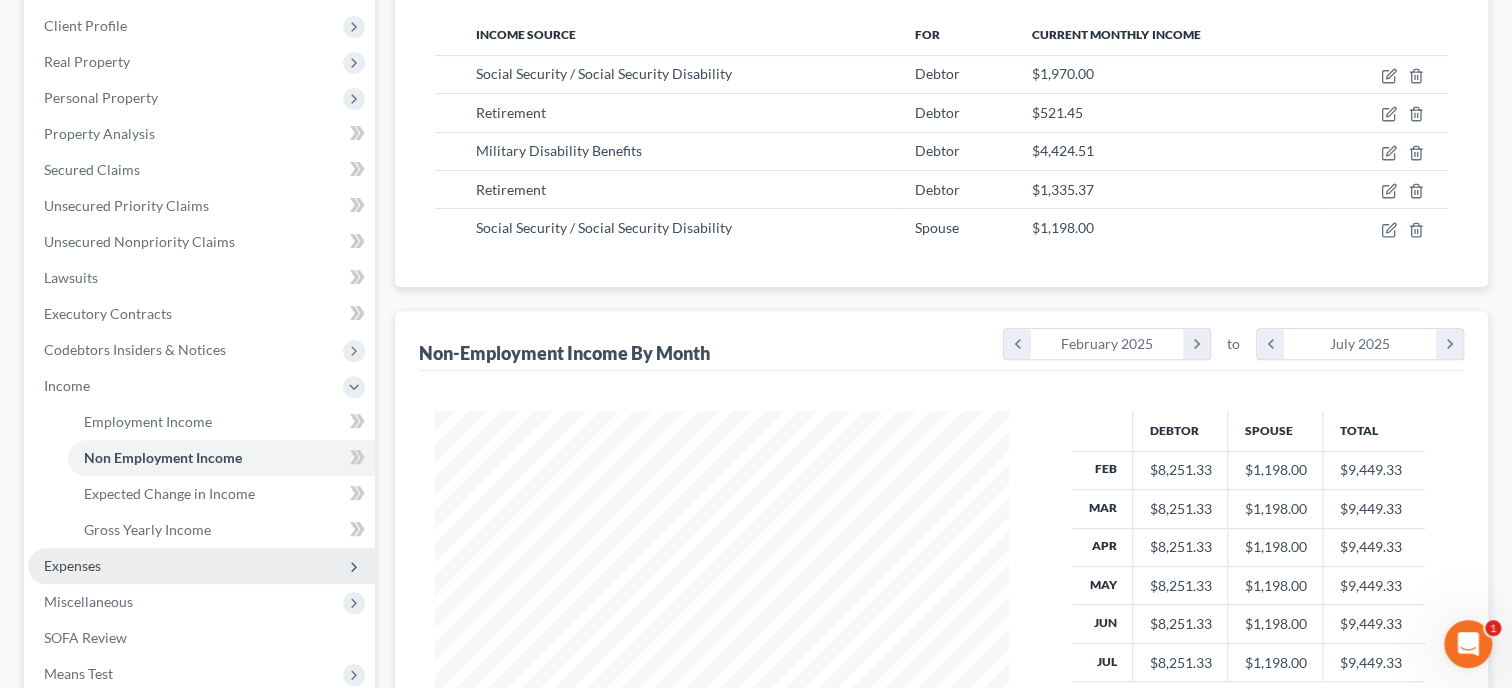 click on "Expenses" at bounding box center (201, 566) 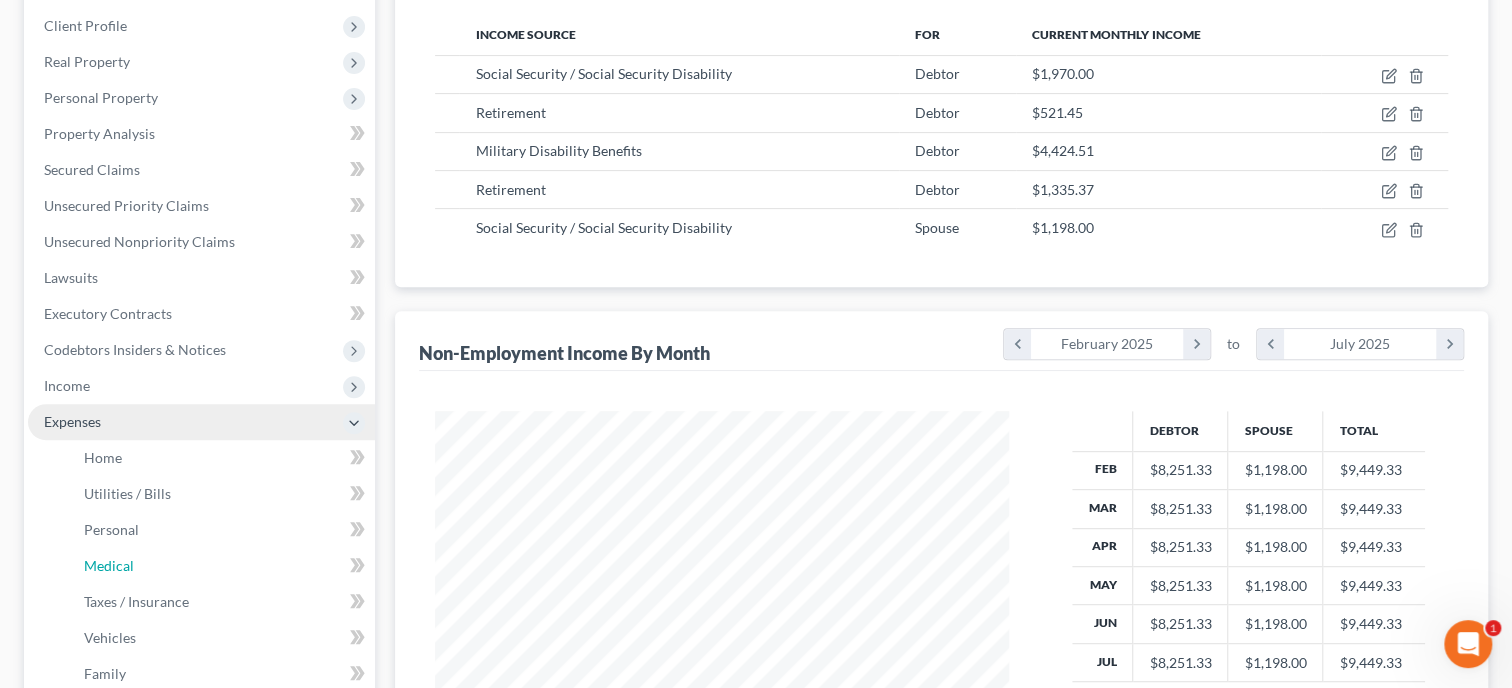 click on "Medical" at bounding box center (221, 566) 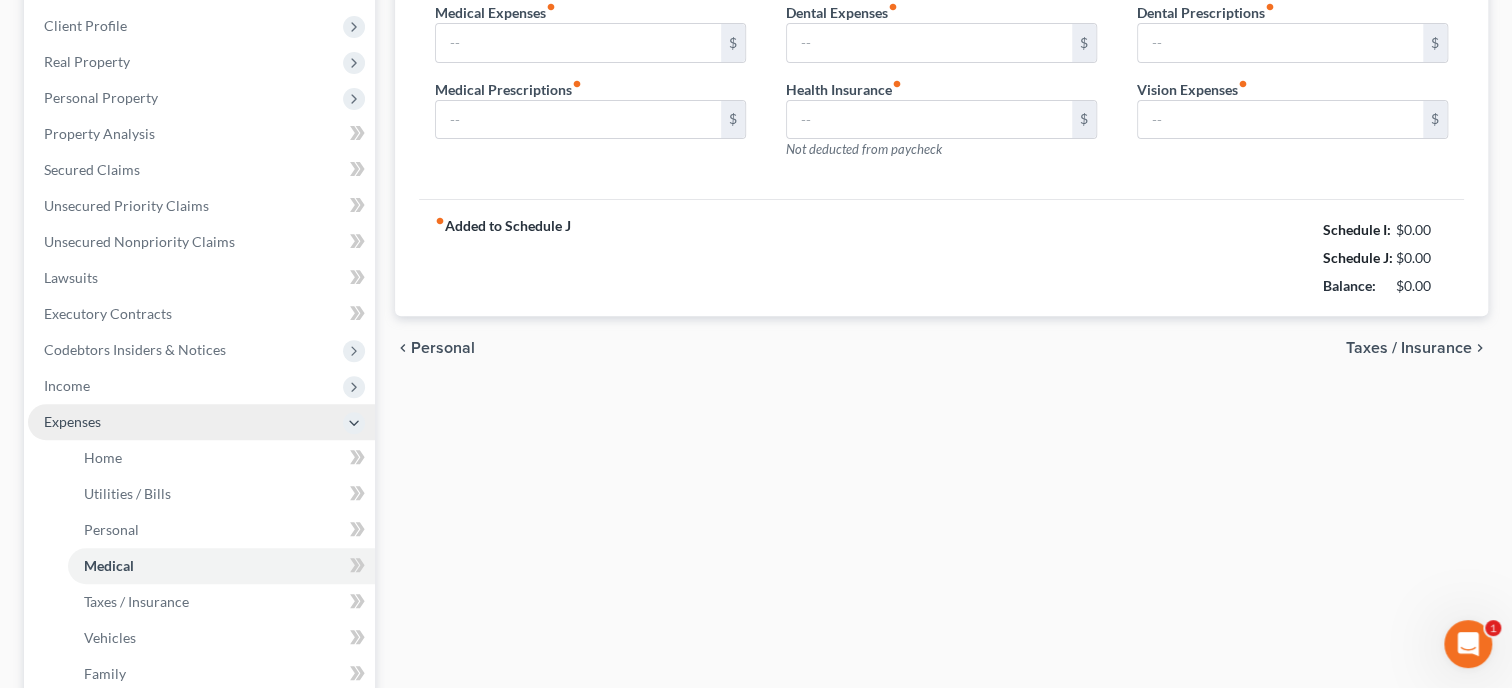 type on "100.00" 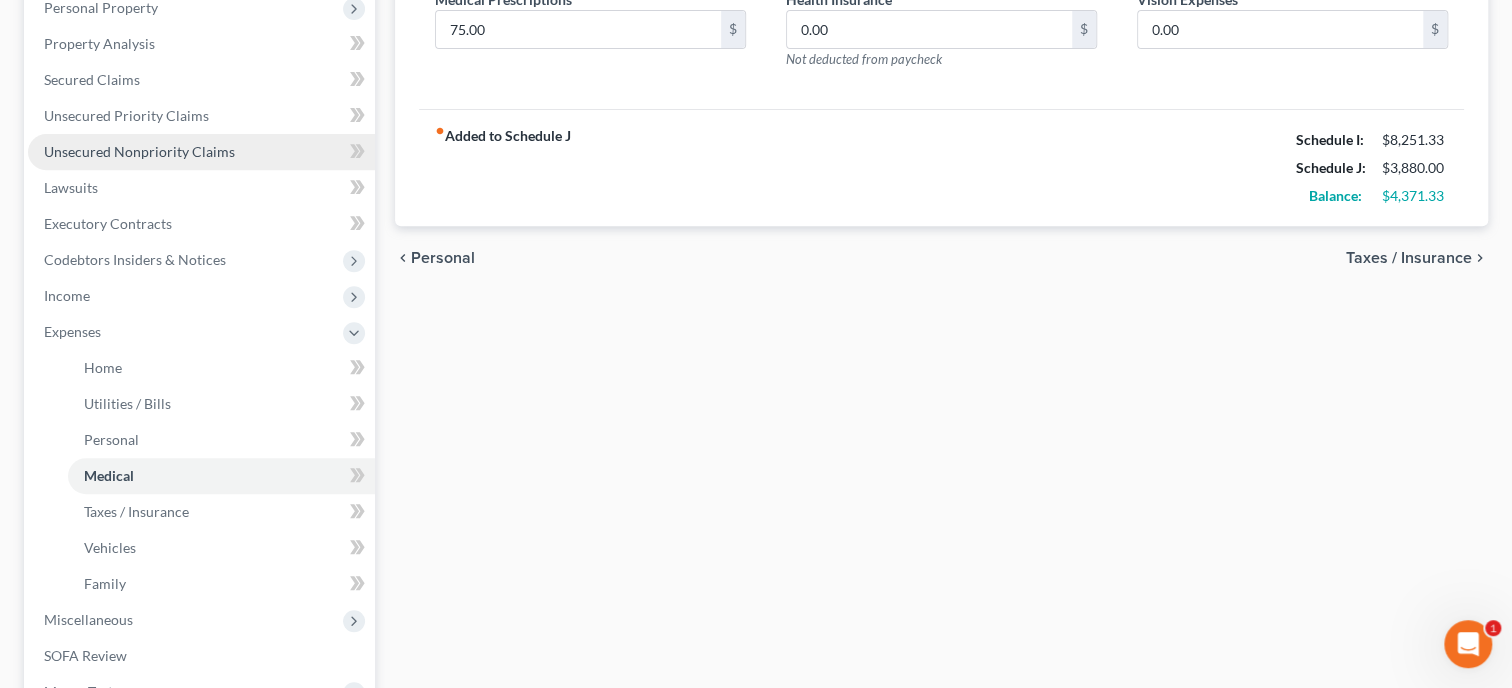 scroll, scrollTop: 411, scrollLeft: 0, axis: vertical 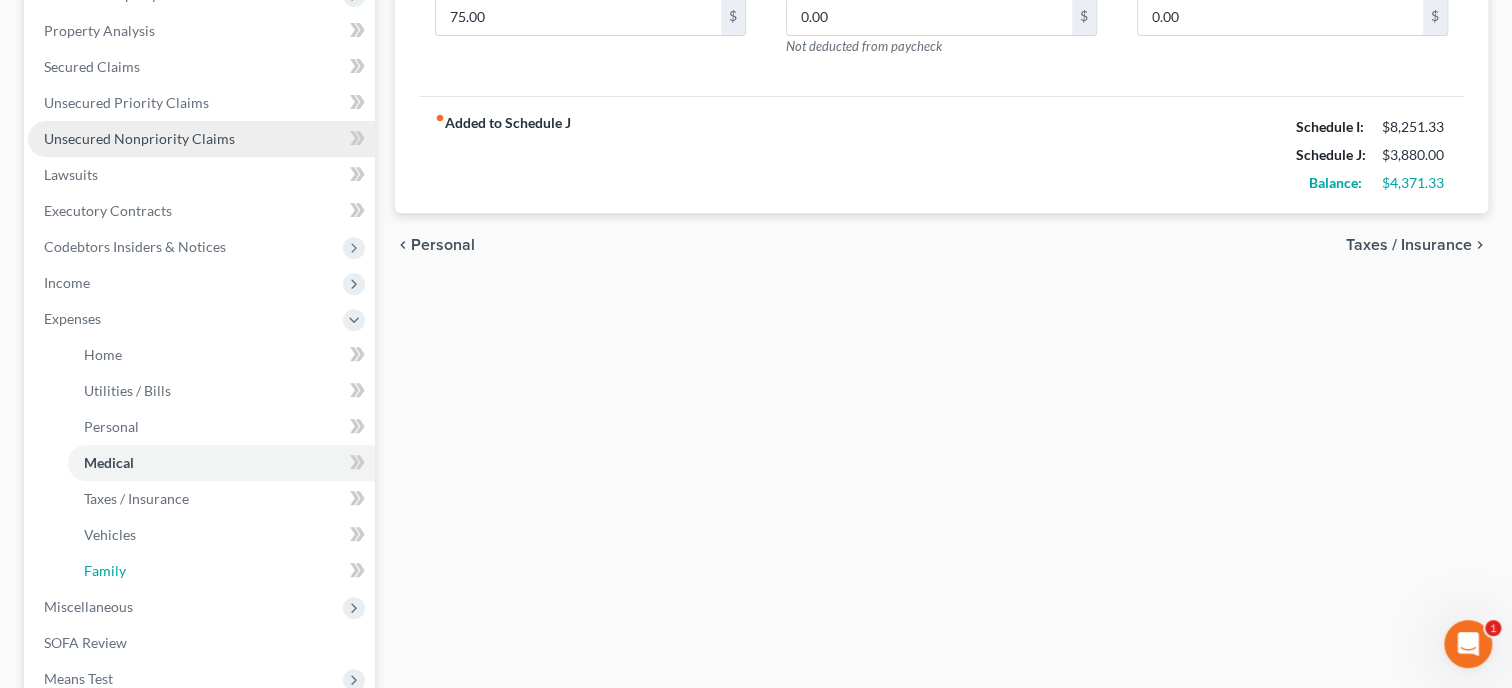 click on "Family" at bounding box center [221, 571] 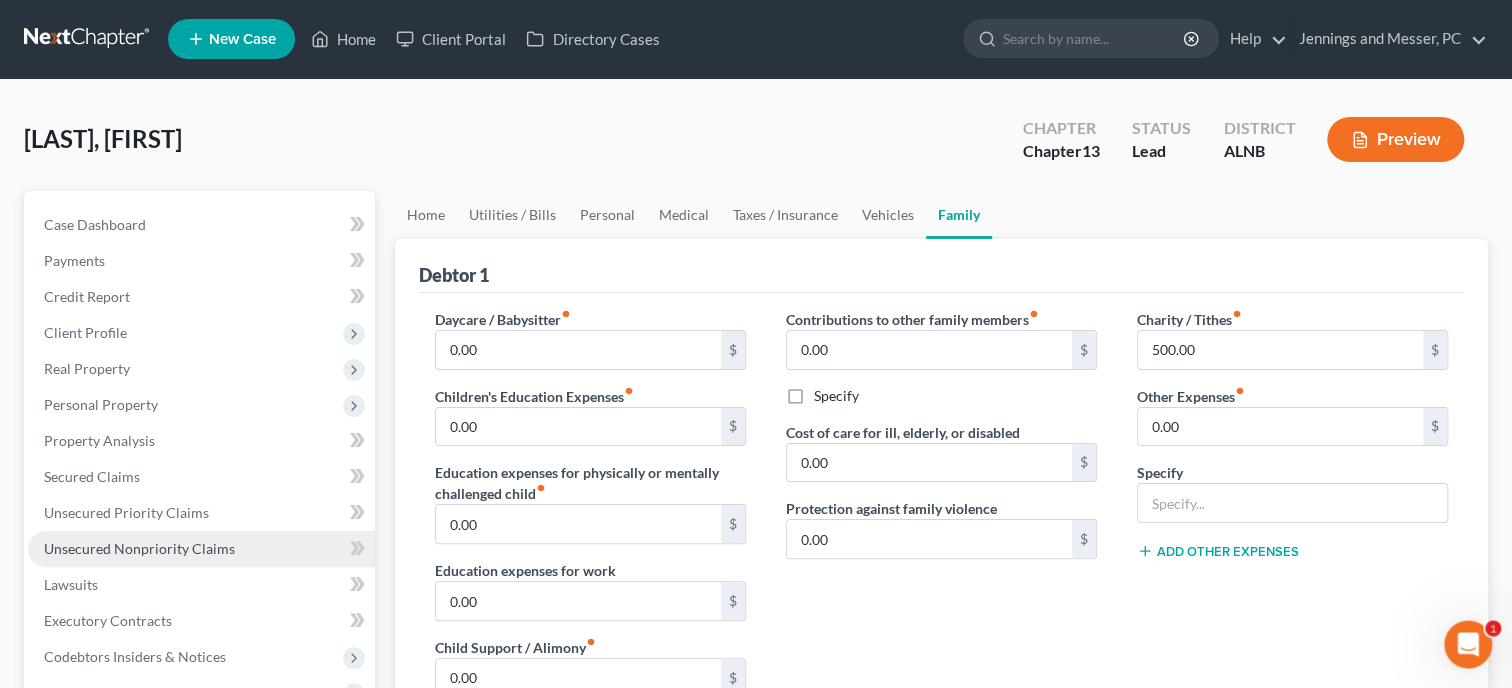 scroll, scrollTop: 0, scrollLeft: 0, axis: both 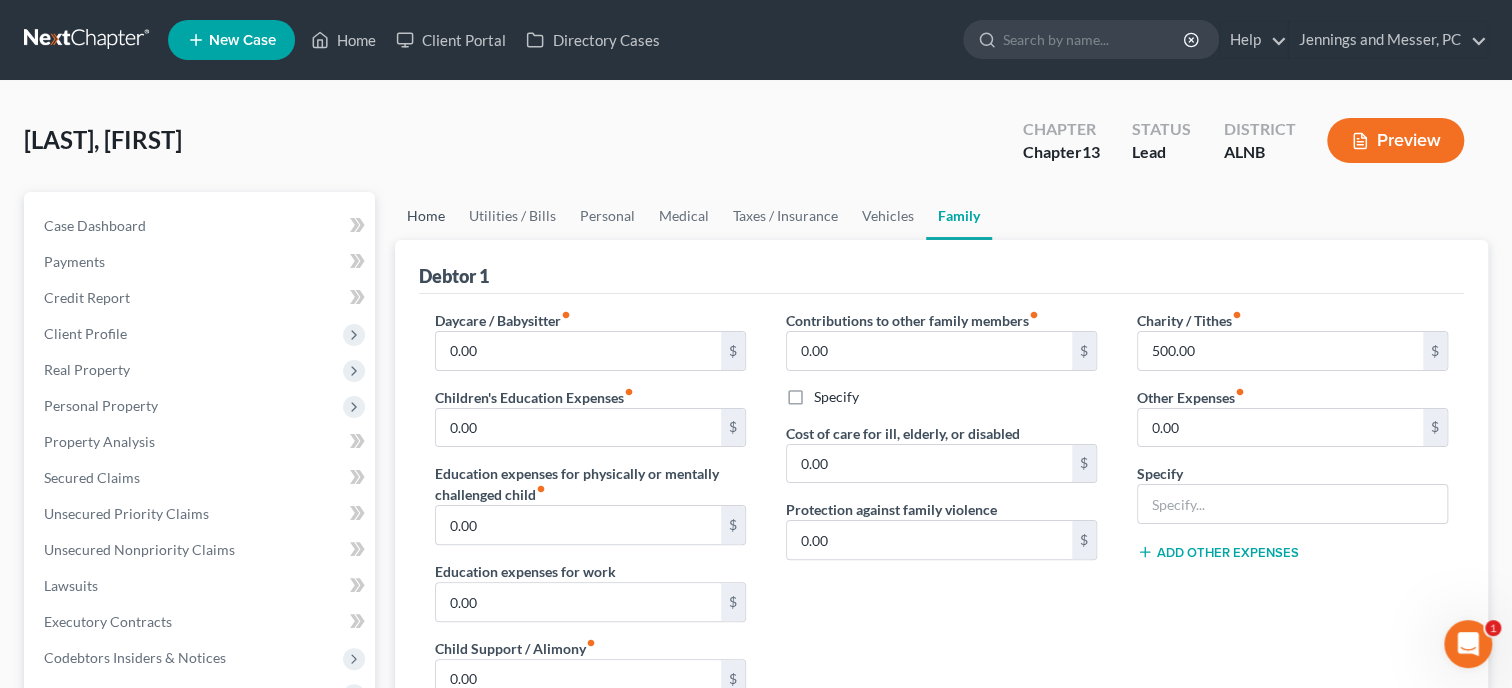 click on "Home" at bounding box center (426, 216) 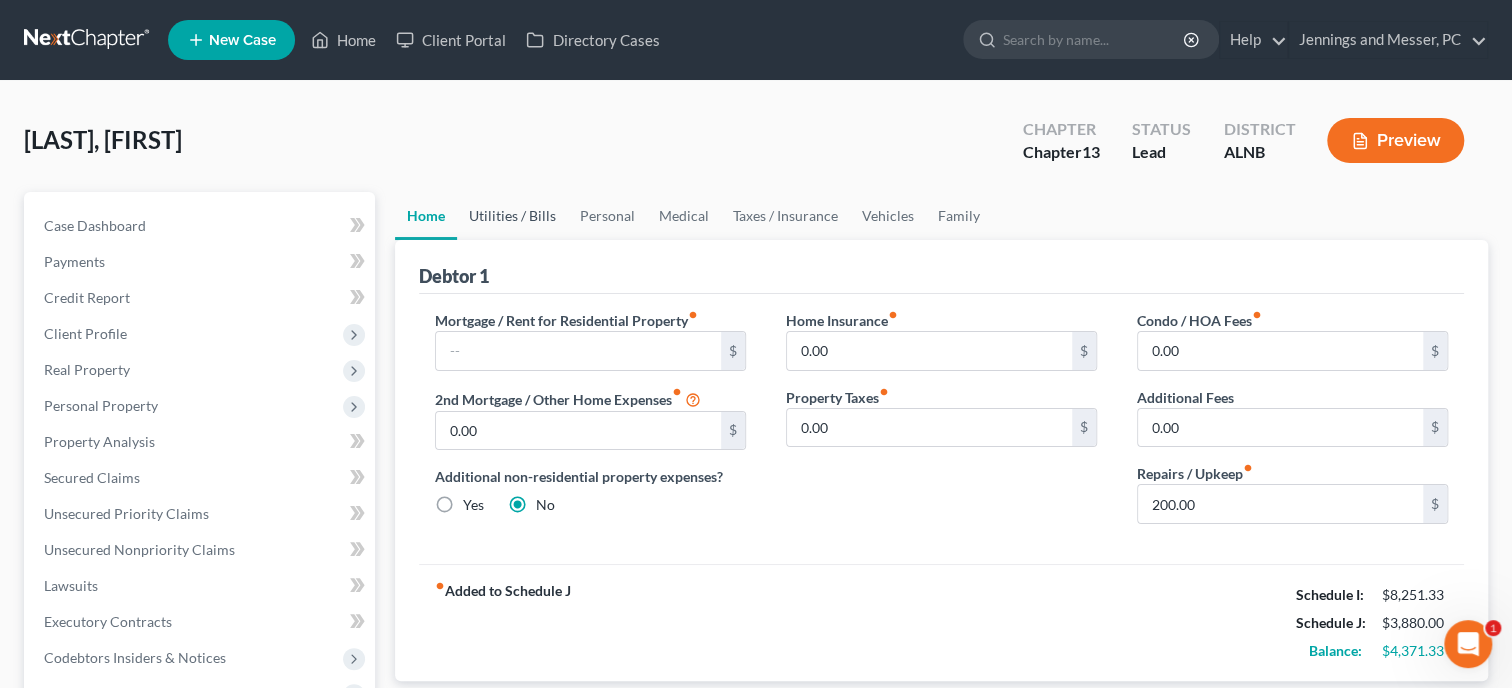 click on "Utilities / Bills" at bounding box center [512, 216] 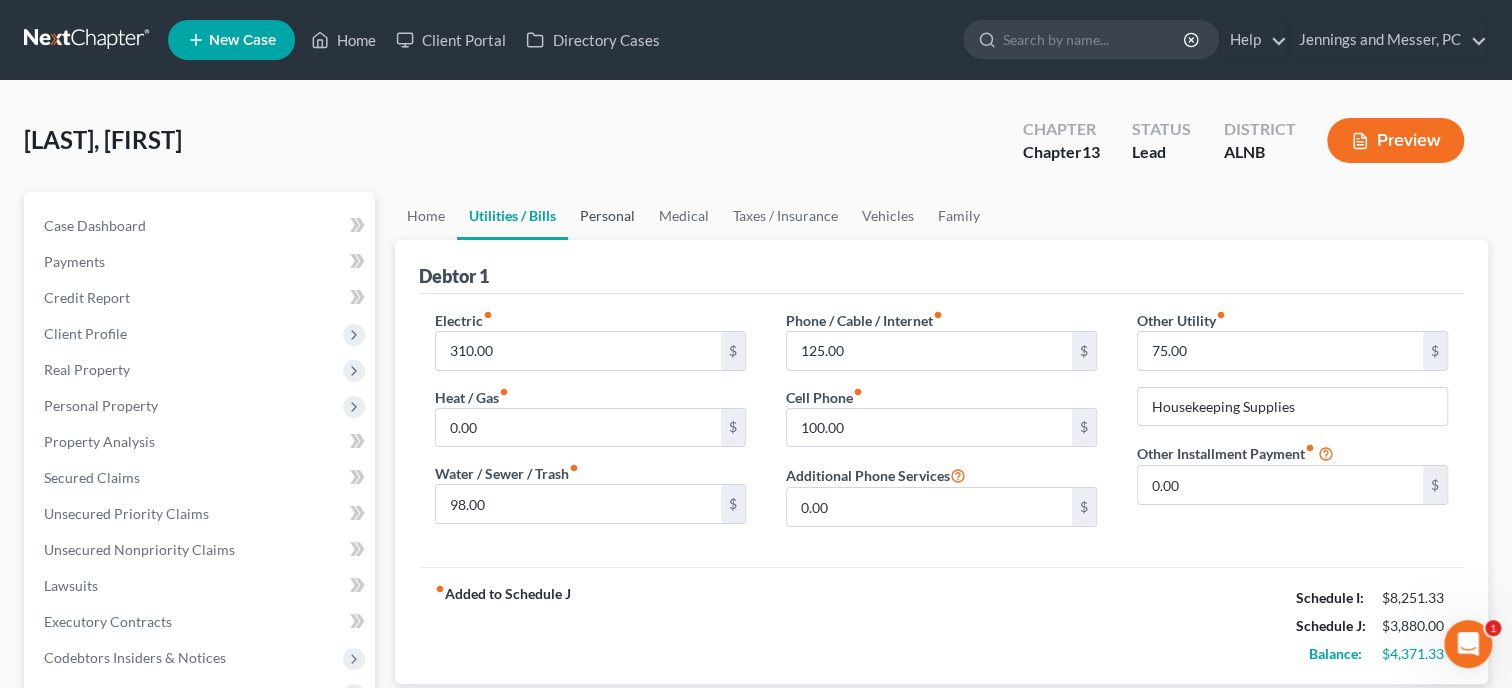 click on "Personal" at bounding box center [607, 216] 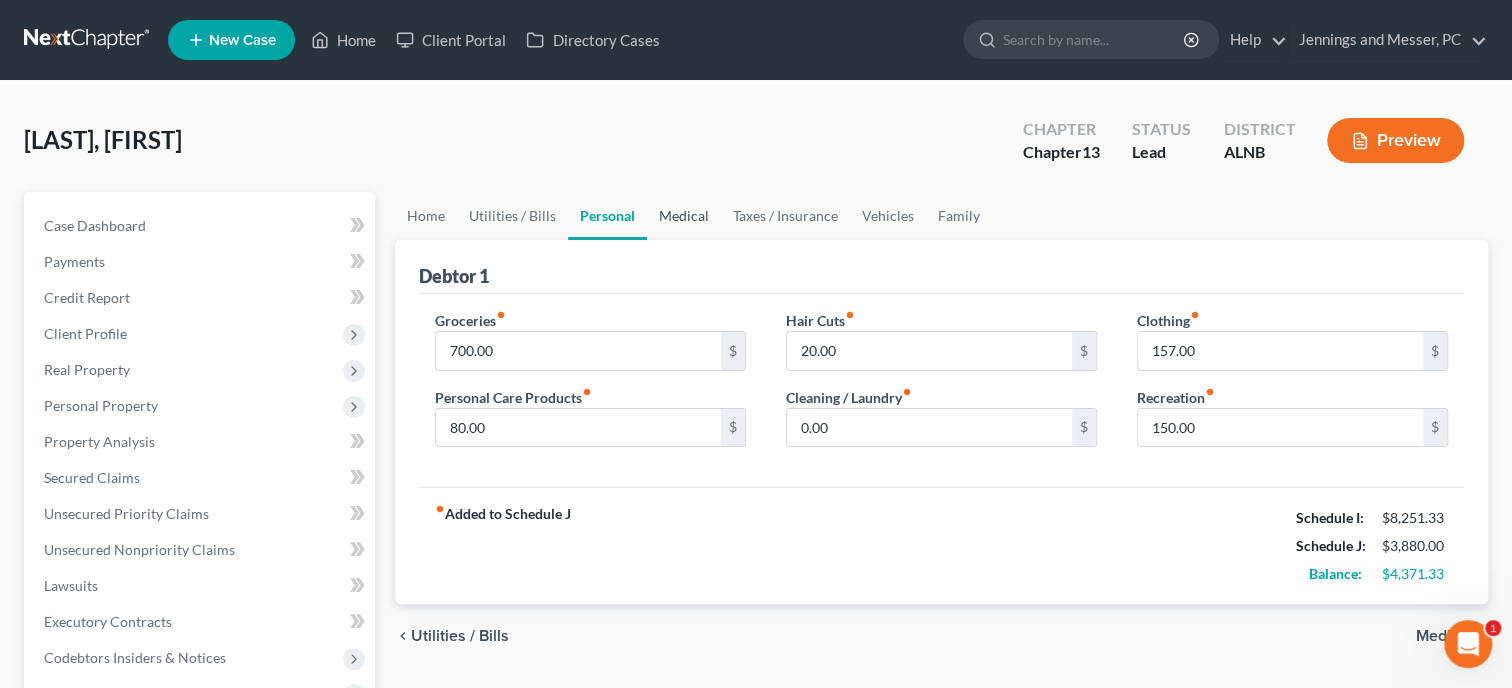 click on "Medical" at bounding box center [684, 216] 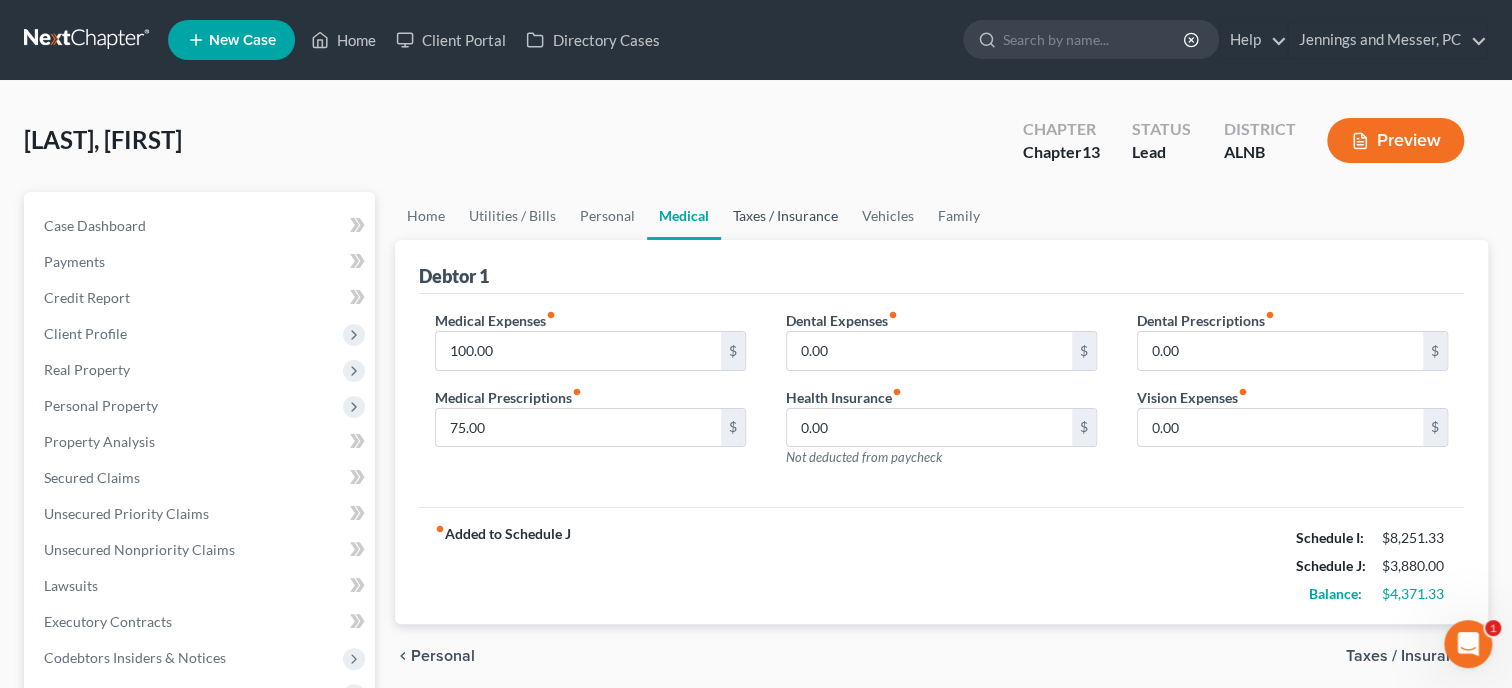 click on "Taxes / Insurance" at bounding box center (785, 216) 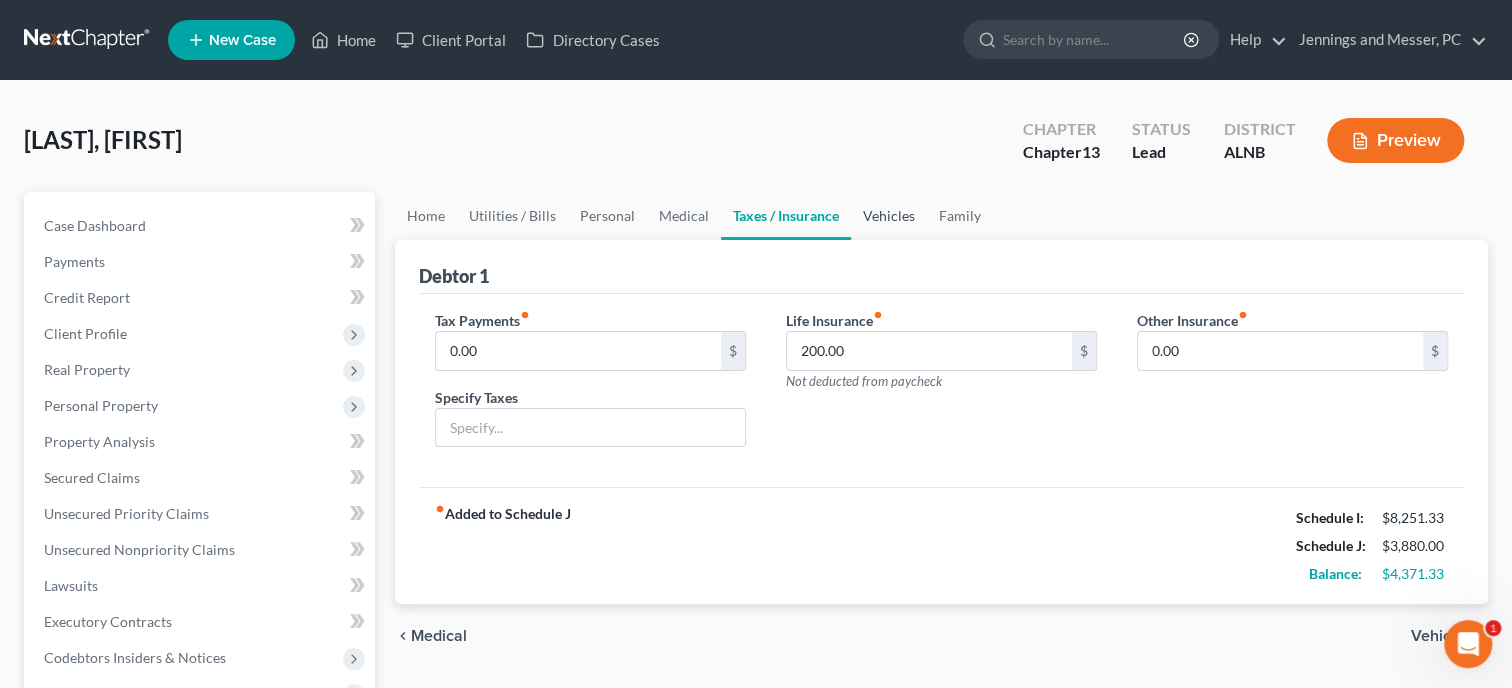 click on "Vehicles" at bounding box center [889, 216] 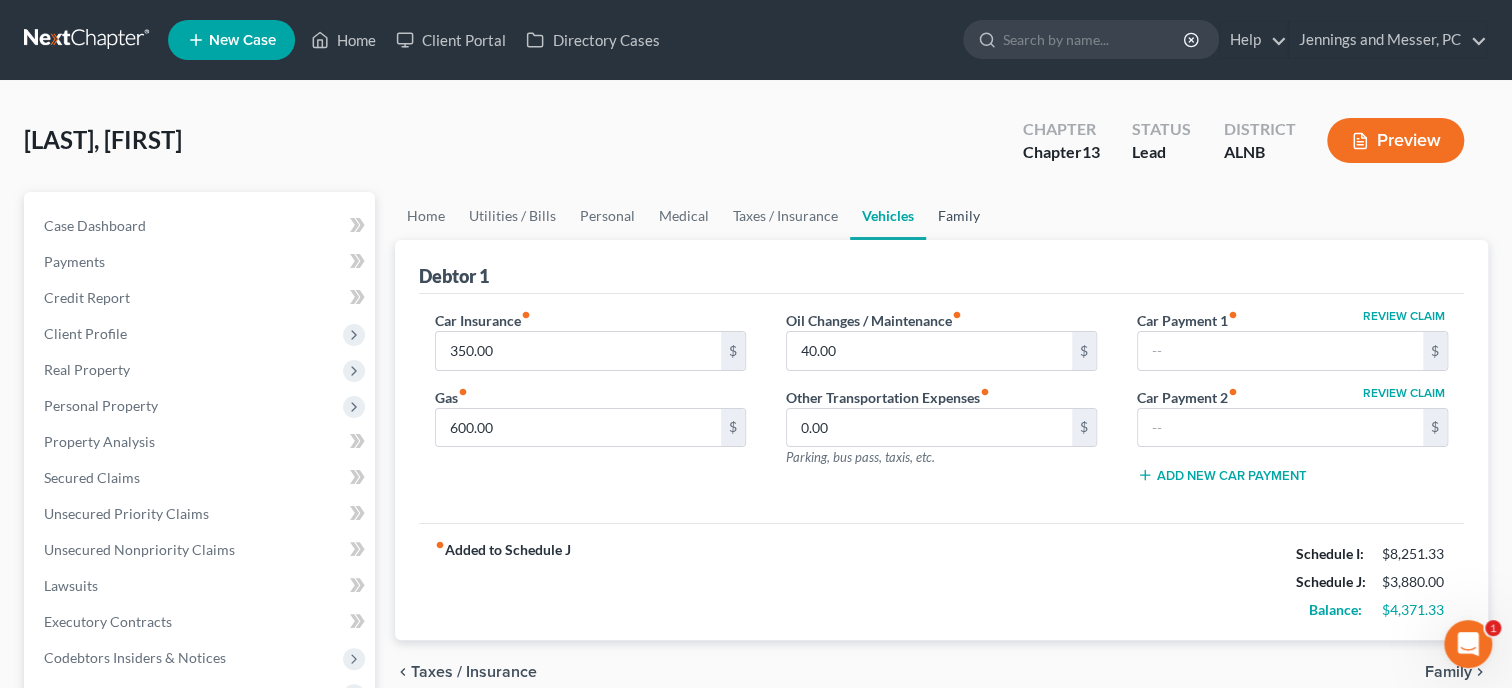 click on "Family" at bounding box center (959, 216) 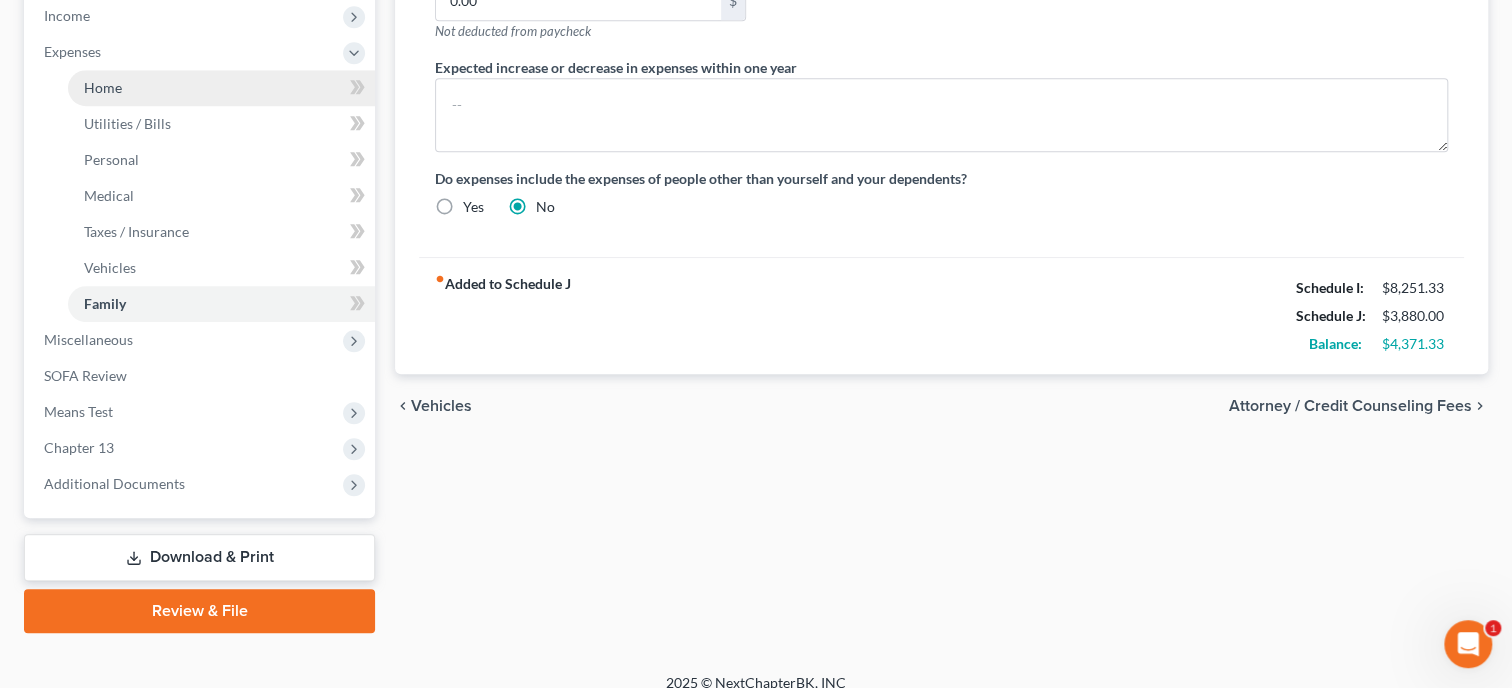 scroll, scrollTop: 696, scrollLeft: 0, axis: vertical 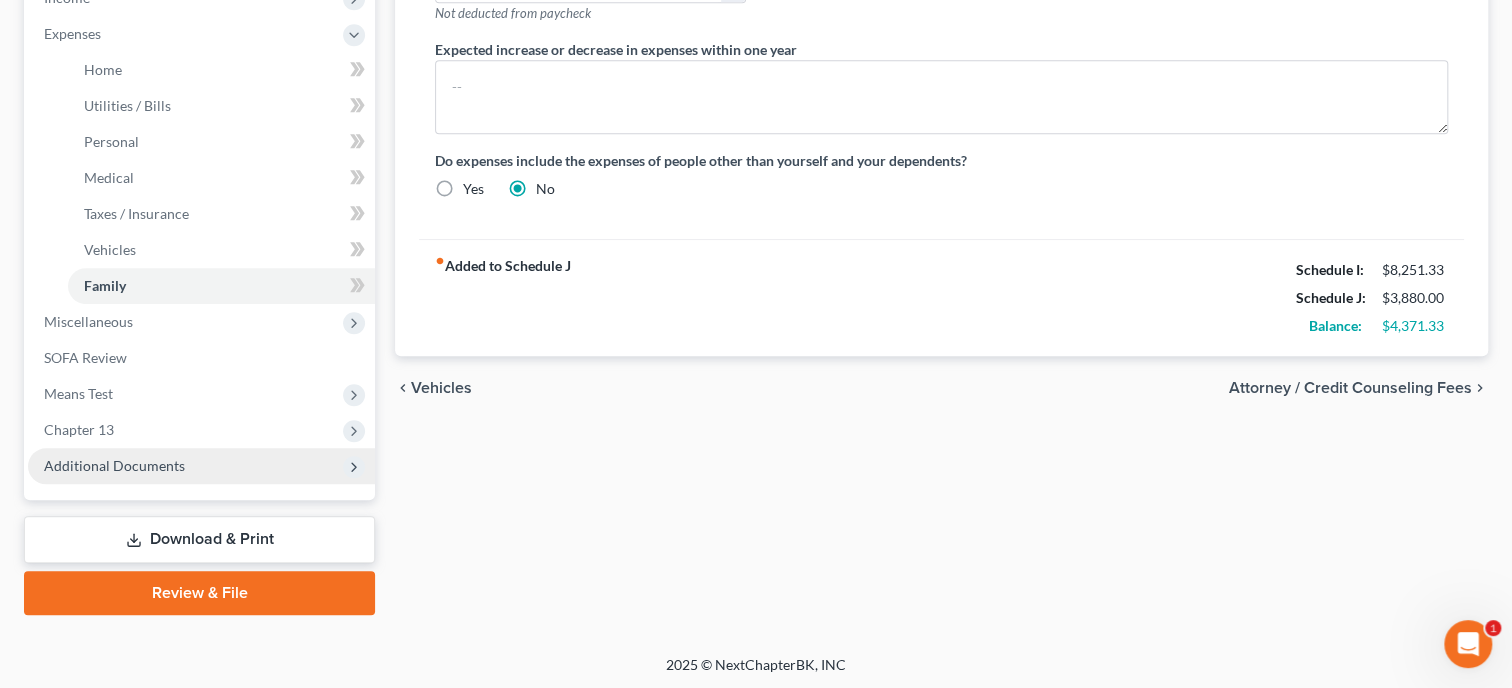 click on "Additional Documents" at bounding box center (114, 465) 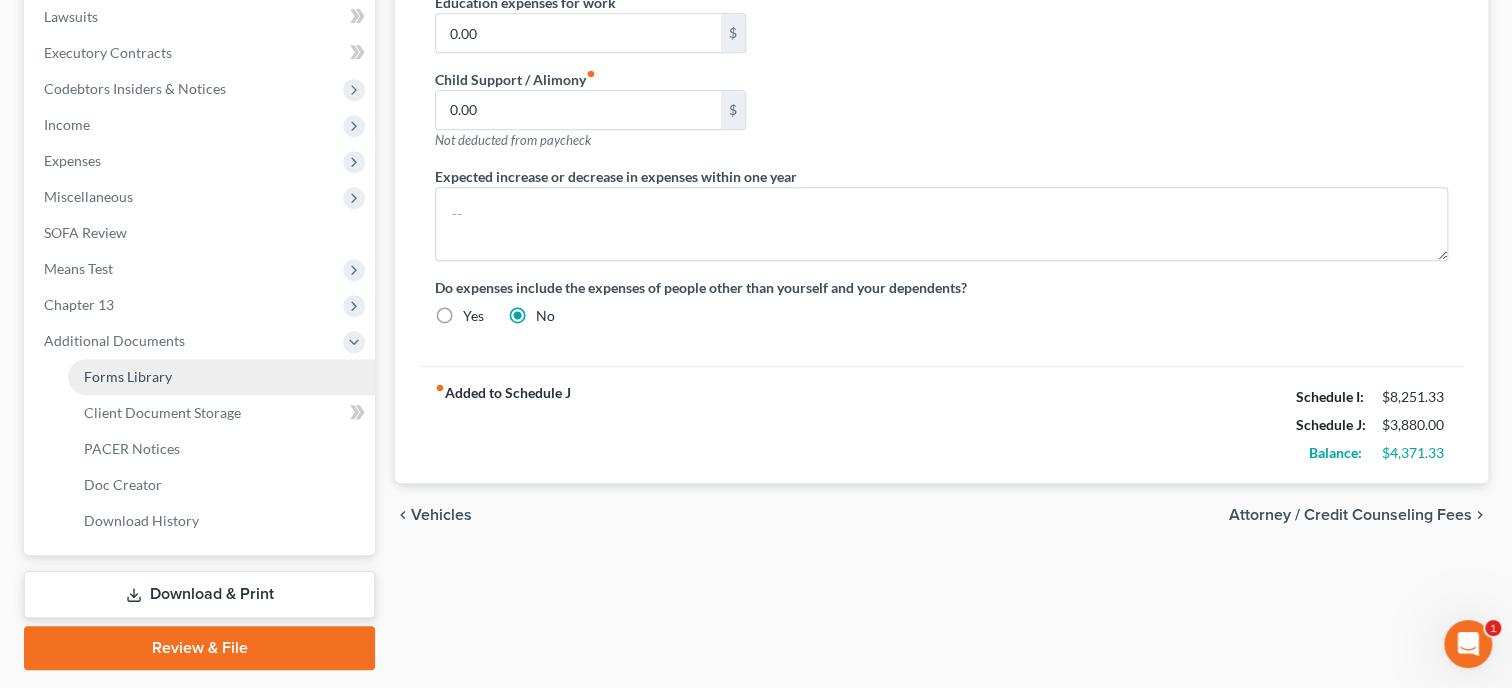 scroll, scrollTop: 110, scrollLeft: 0, axis: vertical 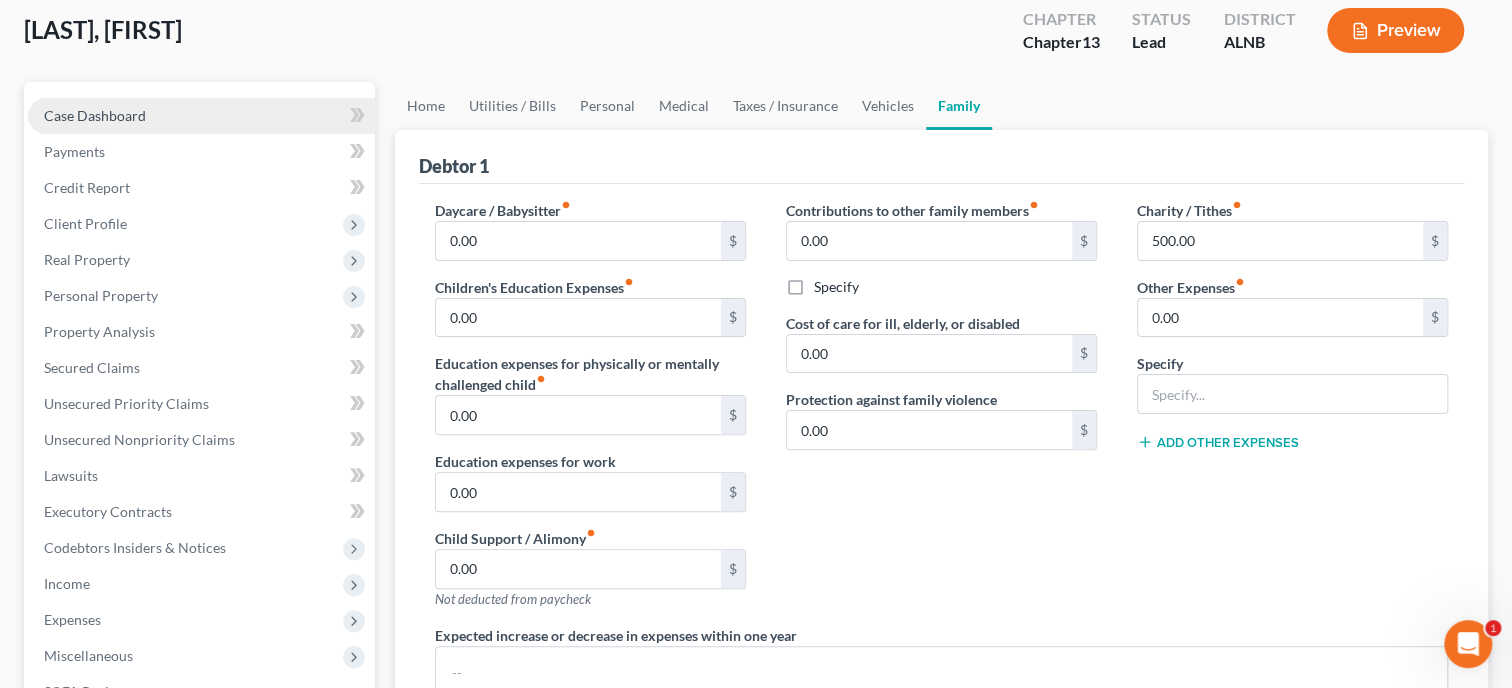 click on "Case Dashboard" at bounding box center (95, 115) 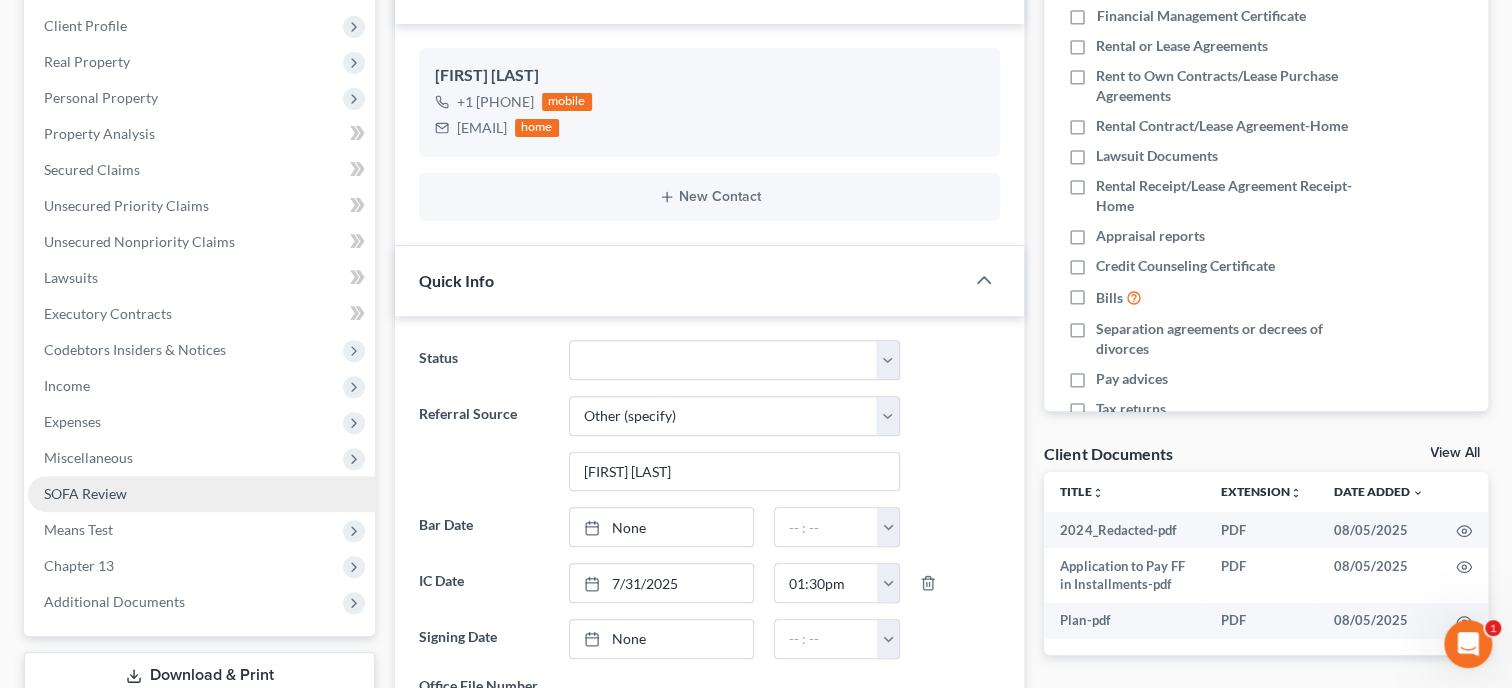 scroll, scrollTop: 0, scrollLeft: 0, axis: both 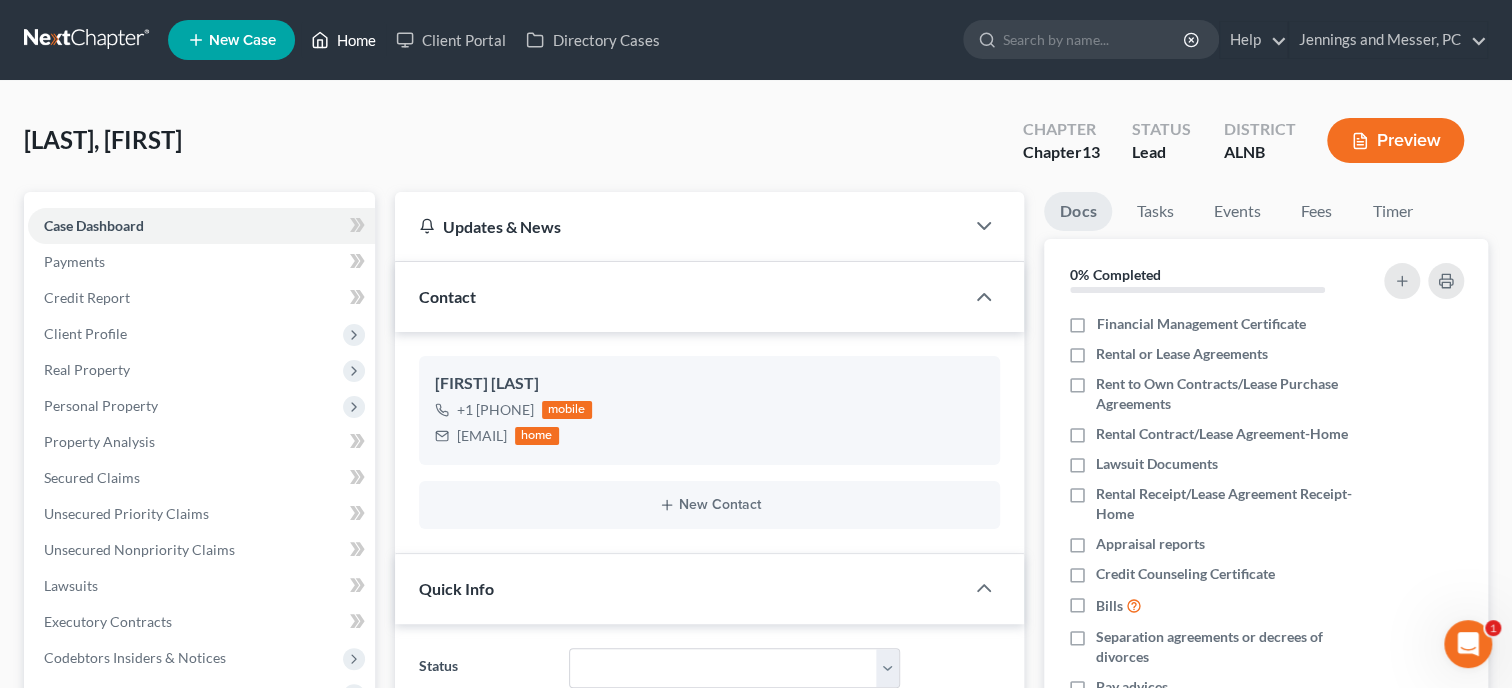 click on "Home" at bounding box center [343, 40] 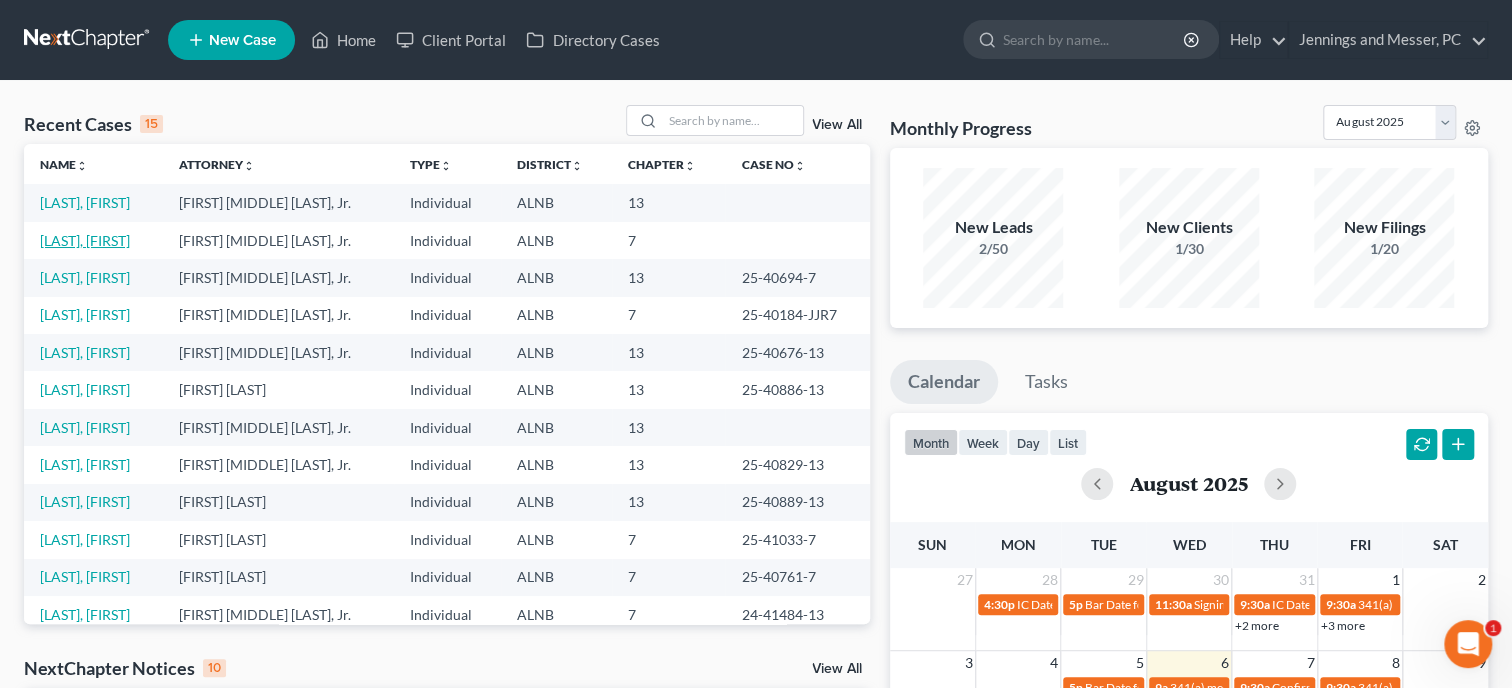 click on "[LAST], [FIRST]" at bounding box center [85, 240] 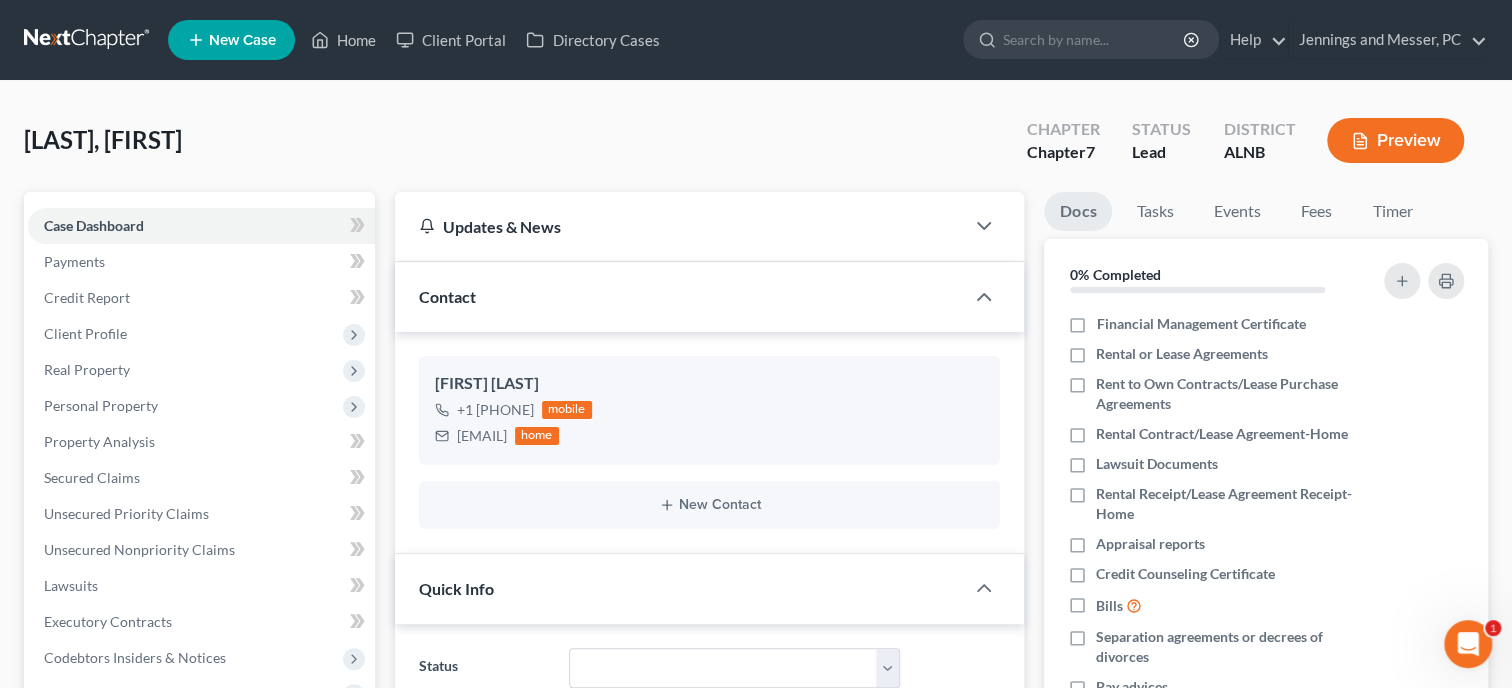 scroll, scrollTop: 2215, scrollLeft: 0, axis: vertical 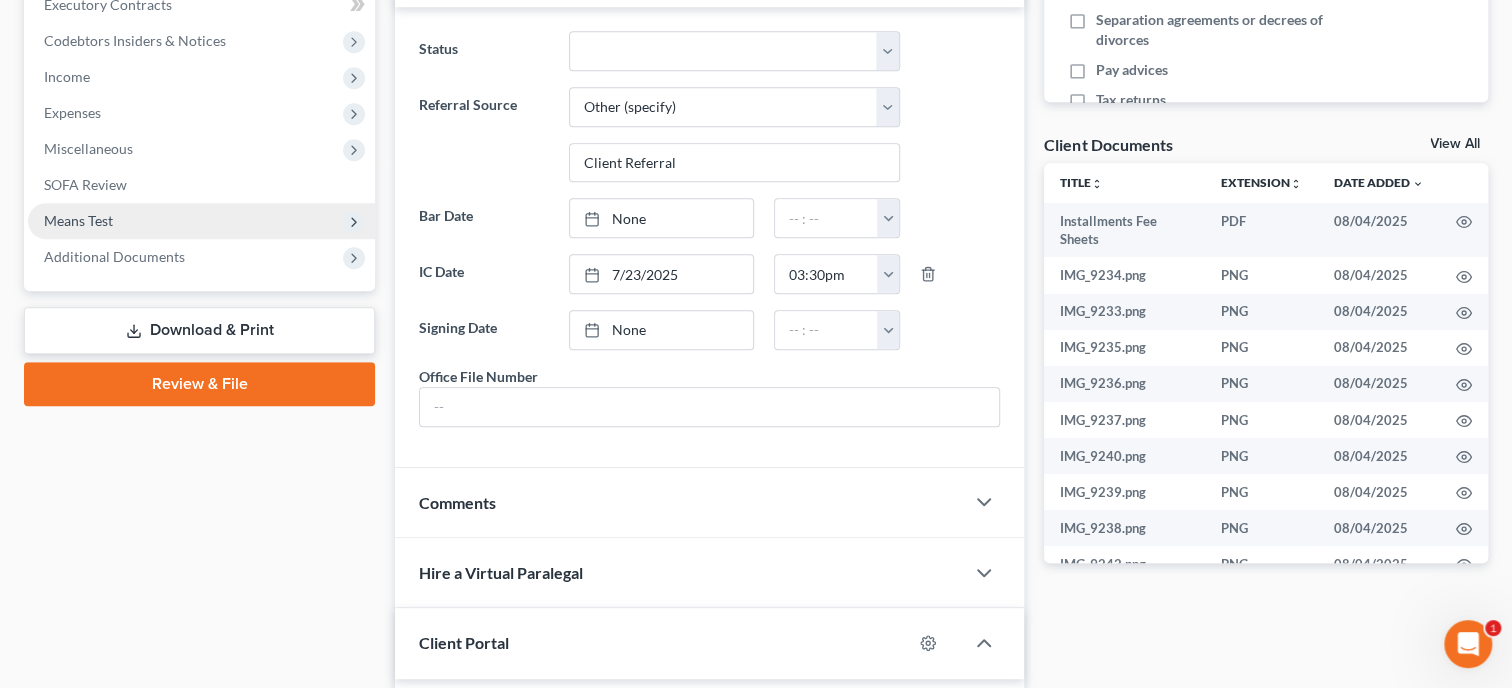 click on "Means Test" at bounding box center [201, 221] 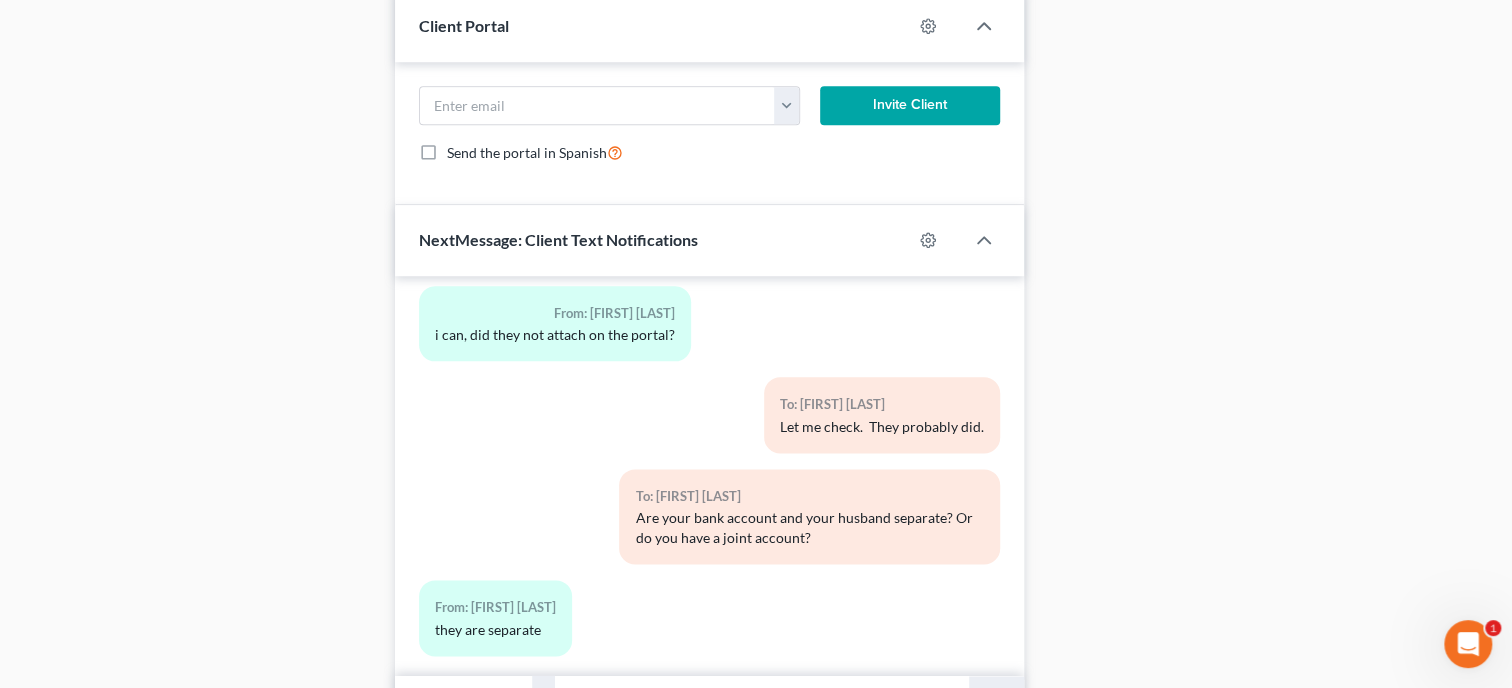 scroll, scrollTop: 1361, scrollLeft: 0, axis: vertical 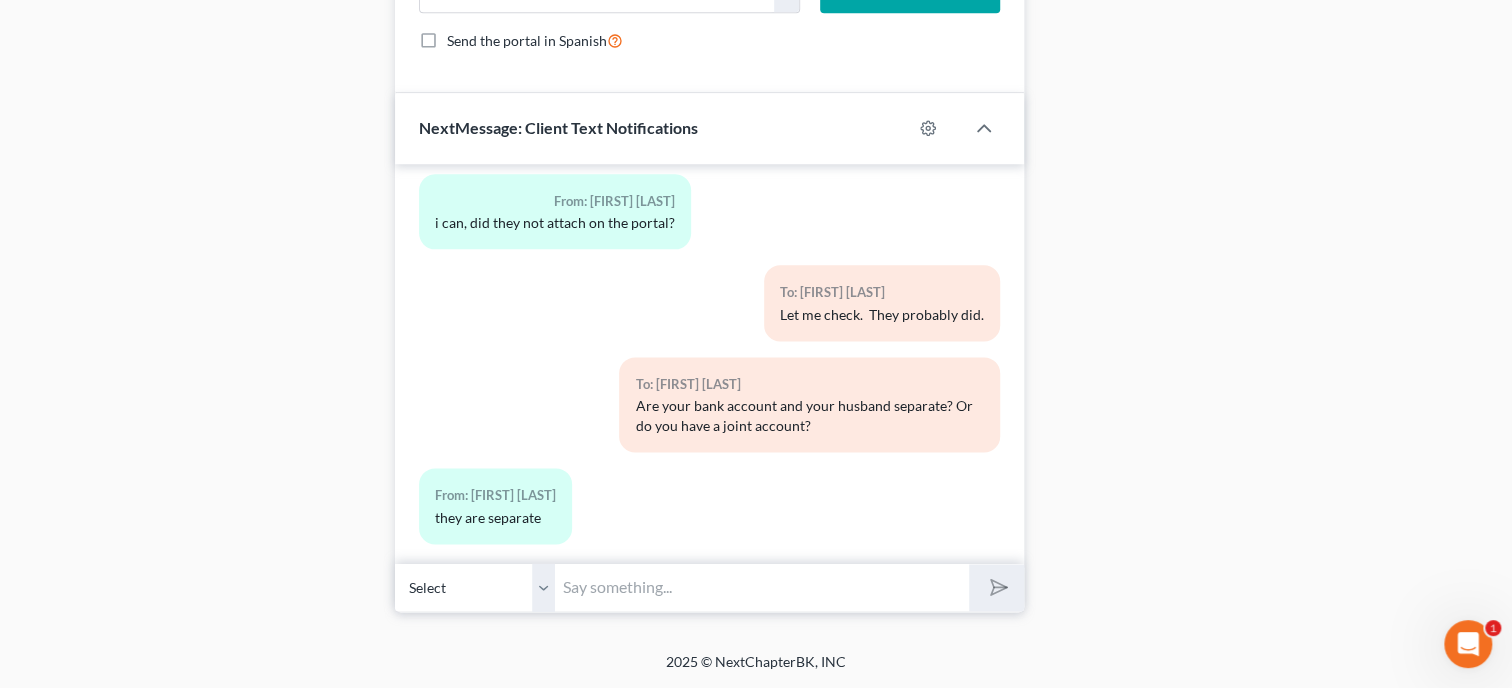 click at bounding box center (762, 587) 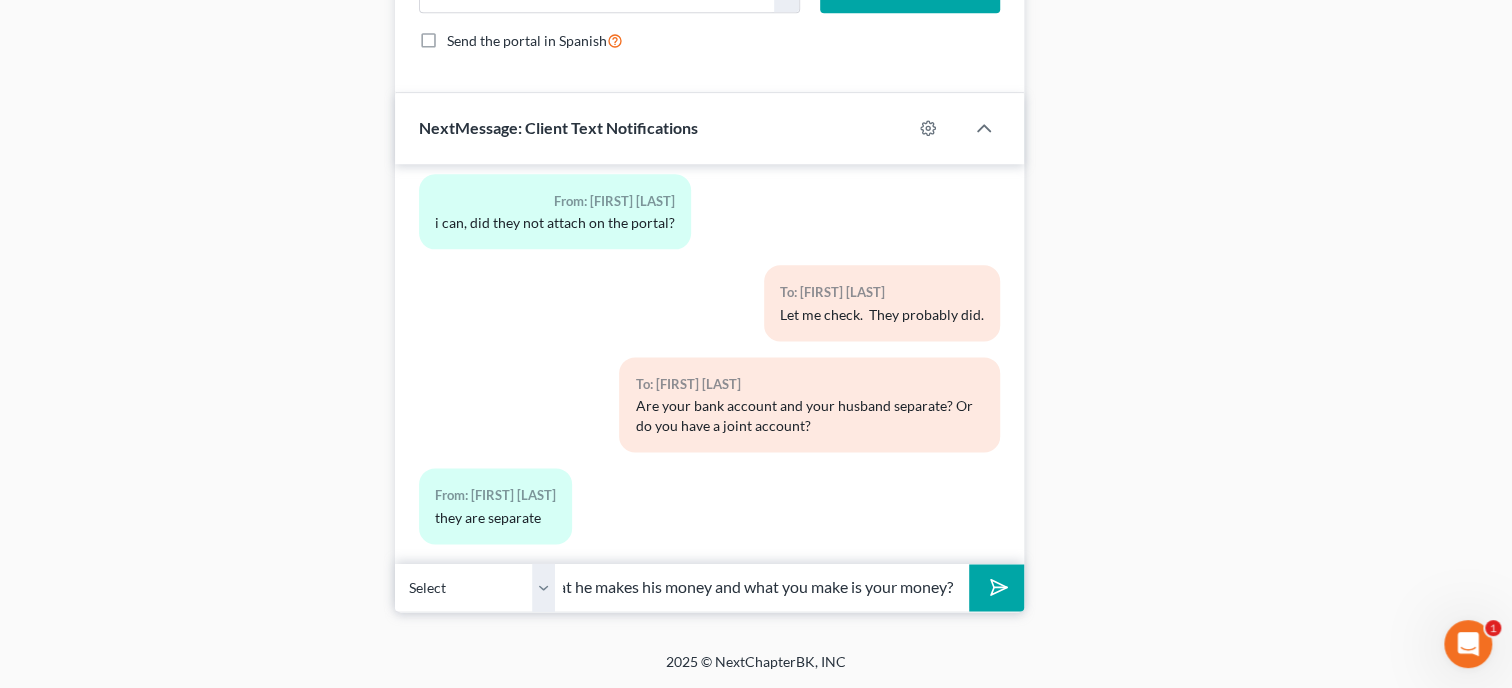 scroll, scrollTop: 0, scrollLeft: 515, axis: horizontal 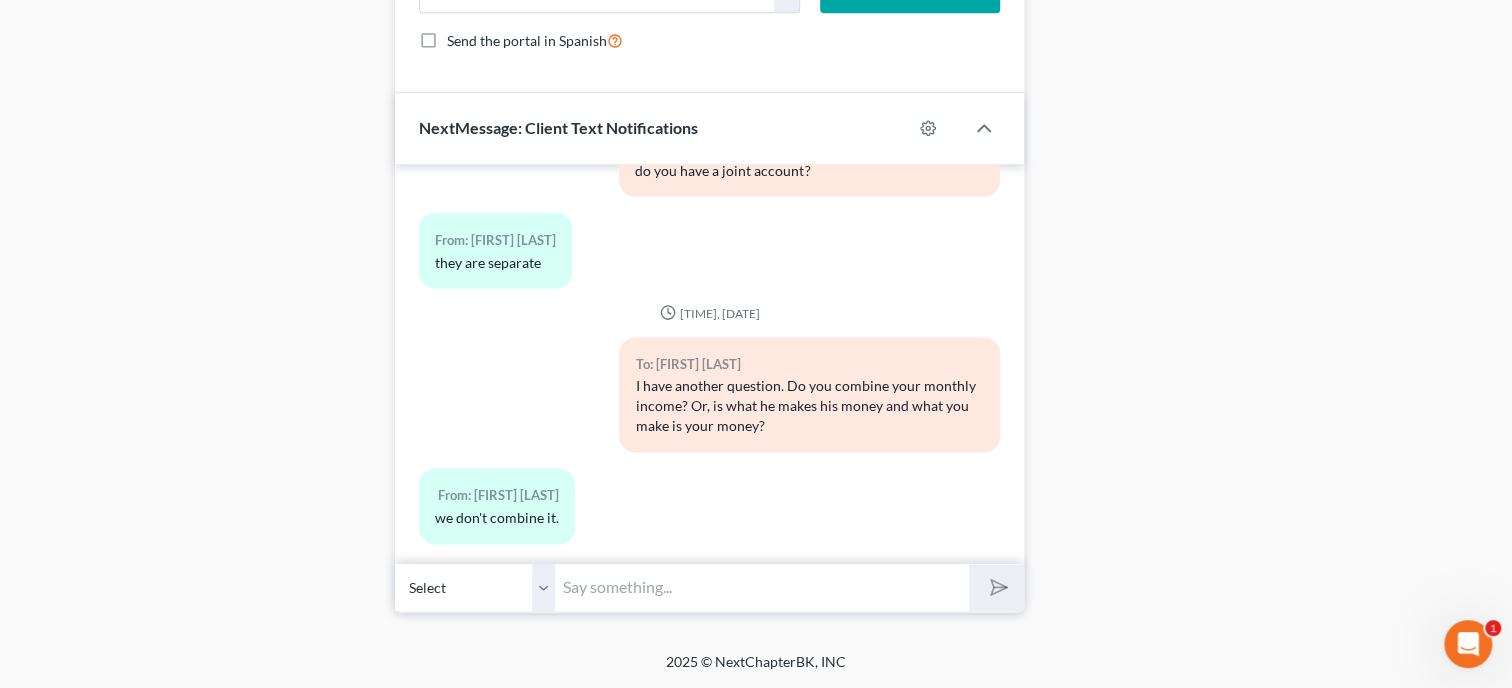 click at bounding box center (762, 587) 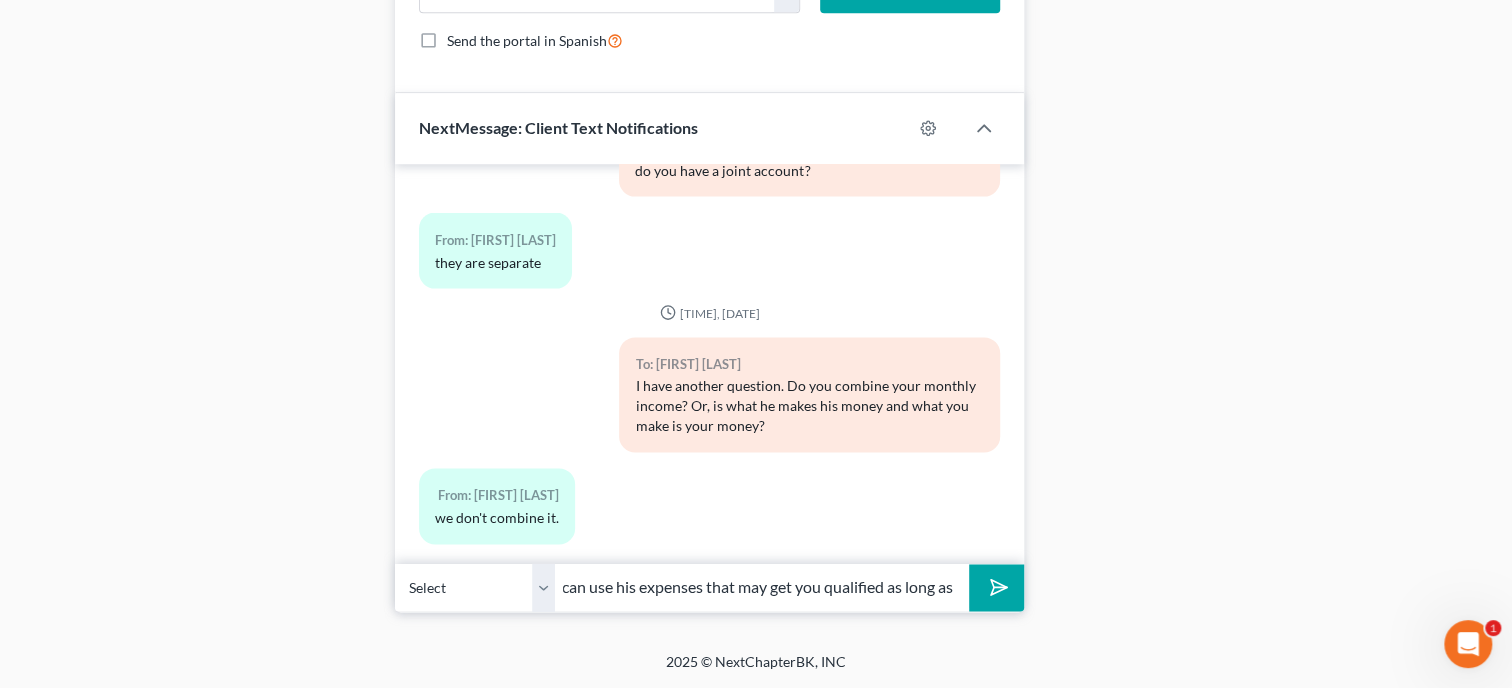 scroll, scrollTop: 0, scrollLeft: 645, axis: horizontal 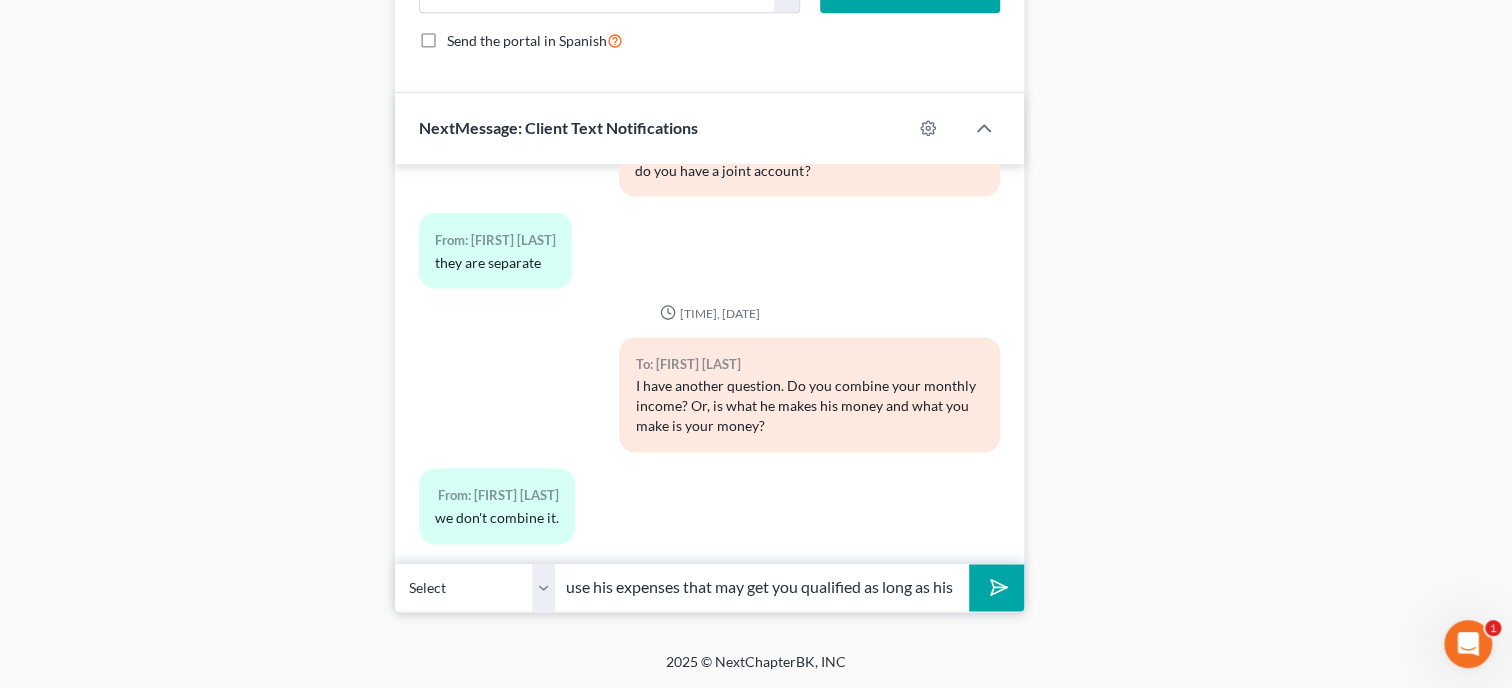 type on "Ok.  The reason I am asking is when I use his income you do not qualify for a chapter 7.  But, I can use his expenses that may get you qualified as long as his" 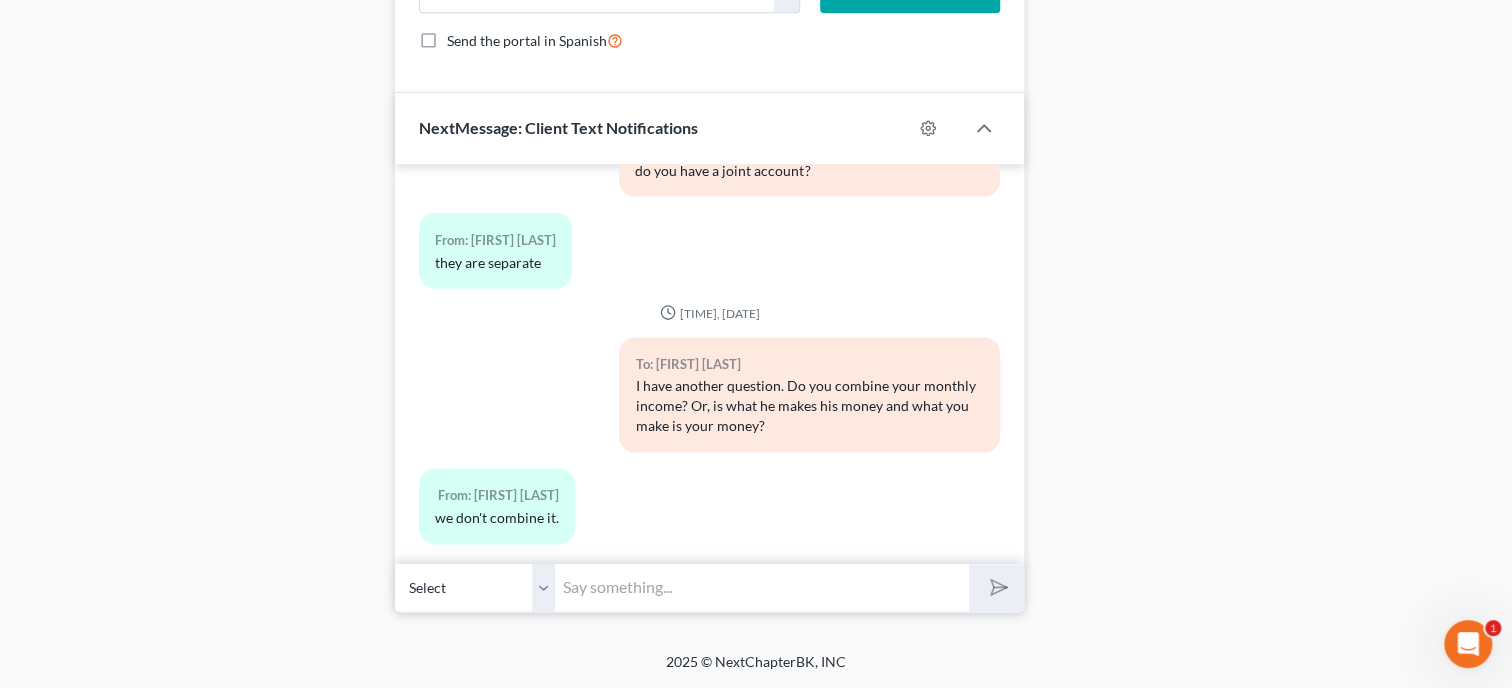 scroll, scrollTop: 0, scrollLeft: 0, axis: both 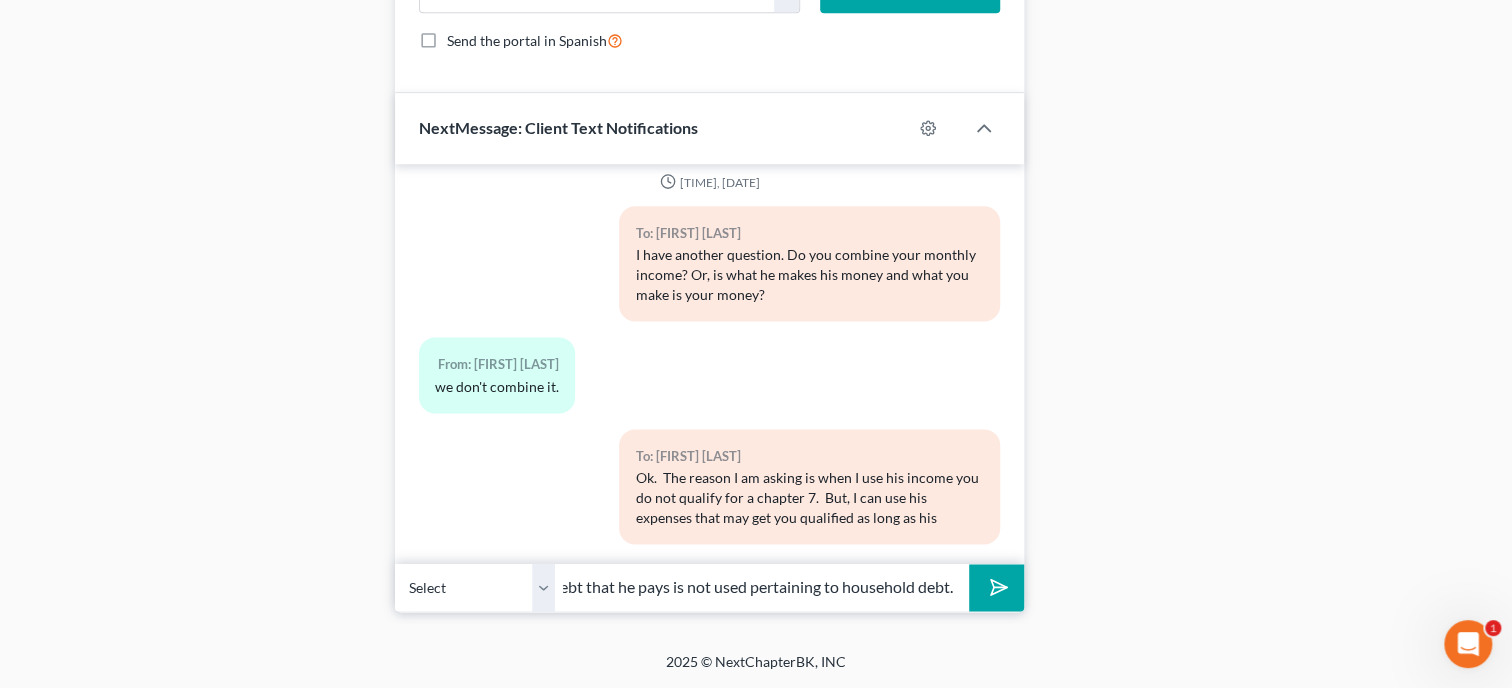 type on "debt that he pays is not  used pertaining to household debt." 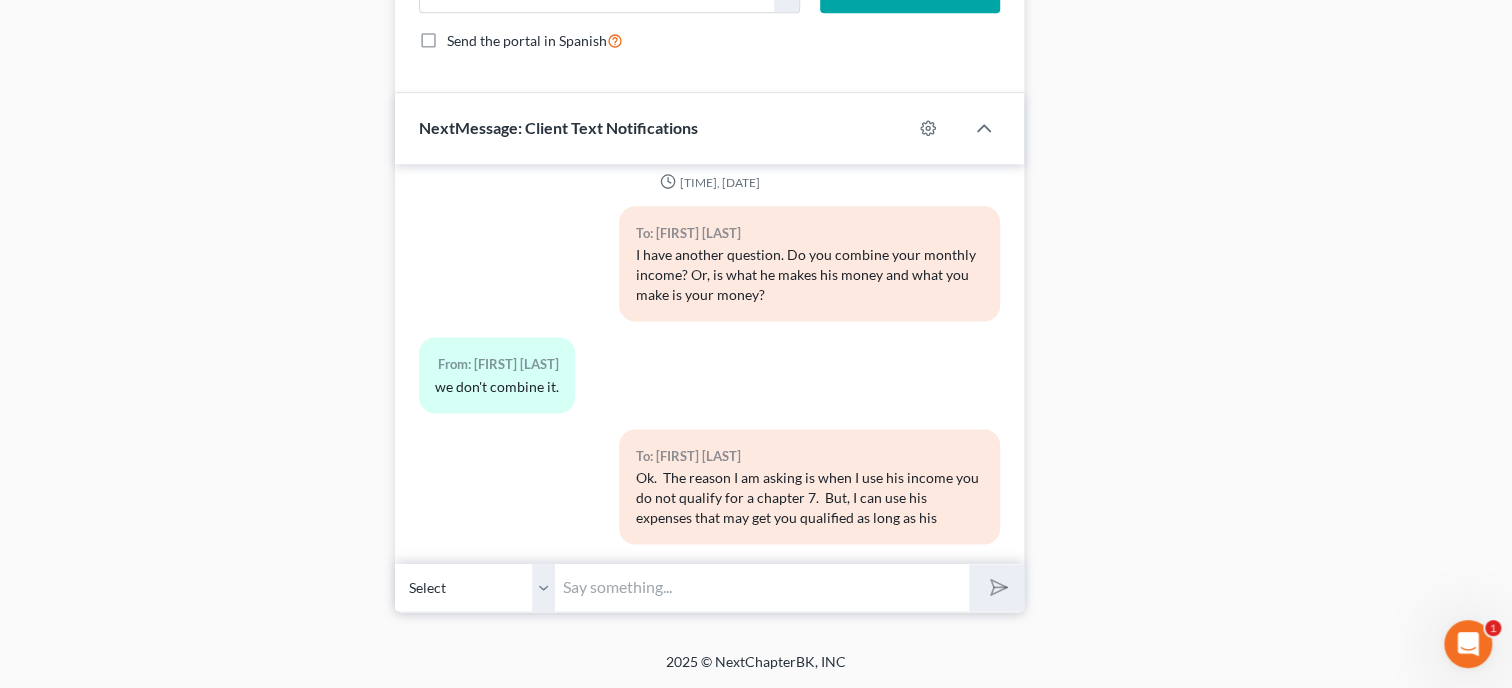 scroll, scrollTop: 0, scrollLeft: 0, axis: both 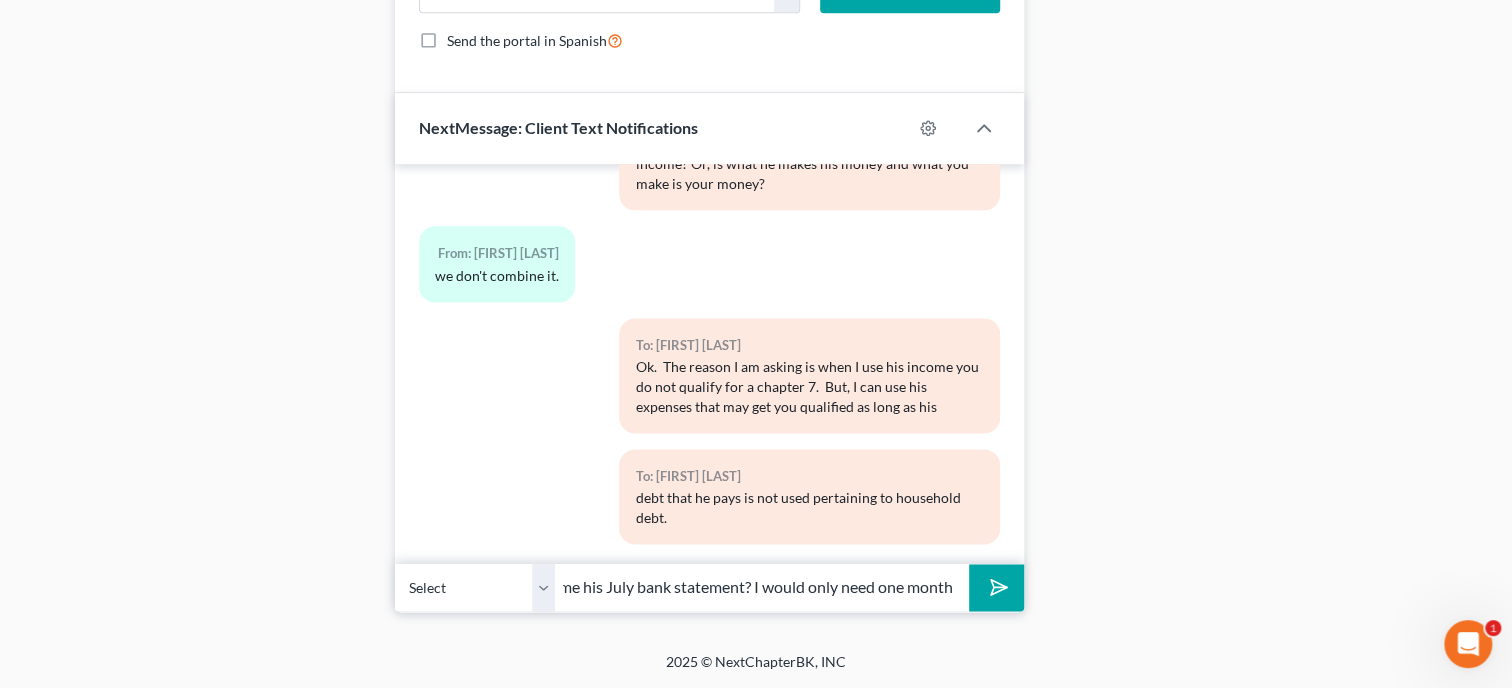 type on "Would he mind sending me his July bank statement?  I would only need one month" 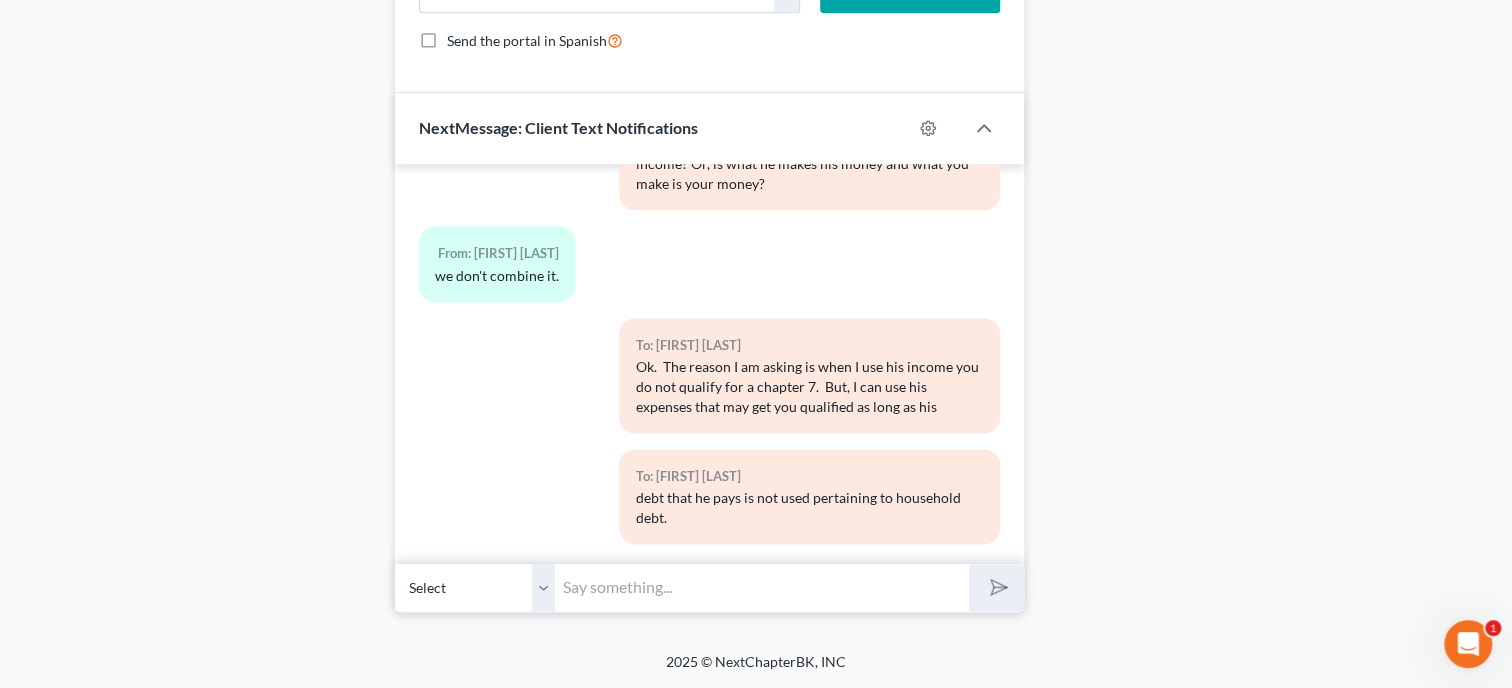 scroll, scrollTop: 0, scrollLeft: 0, axis: both 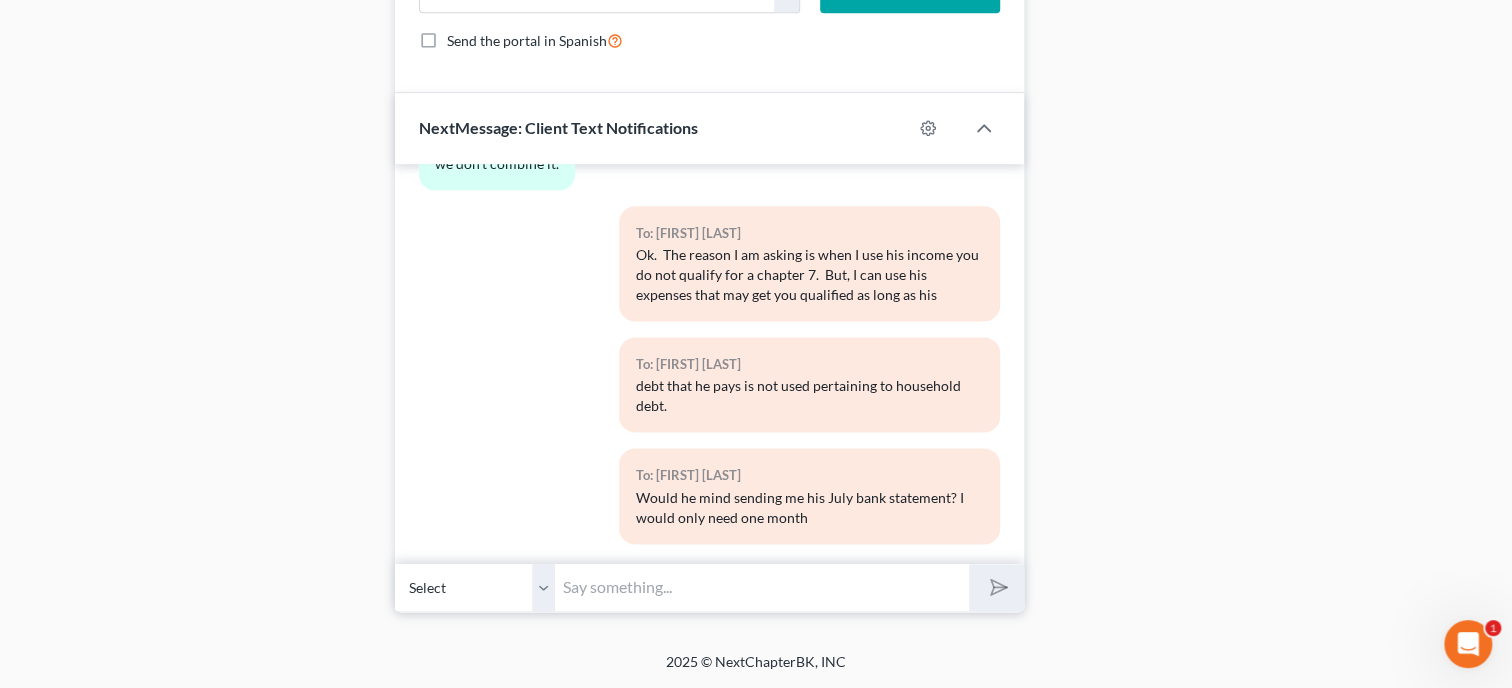 click at bounding box center (762, 587) 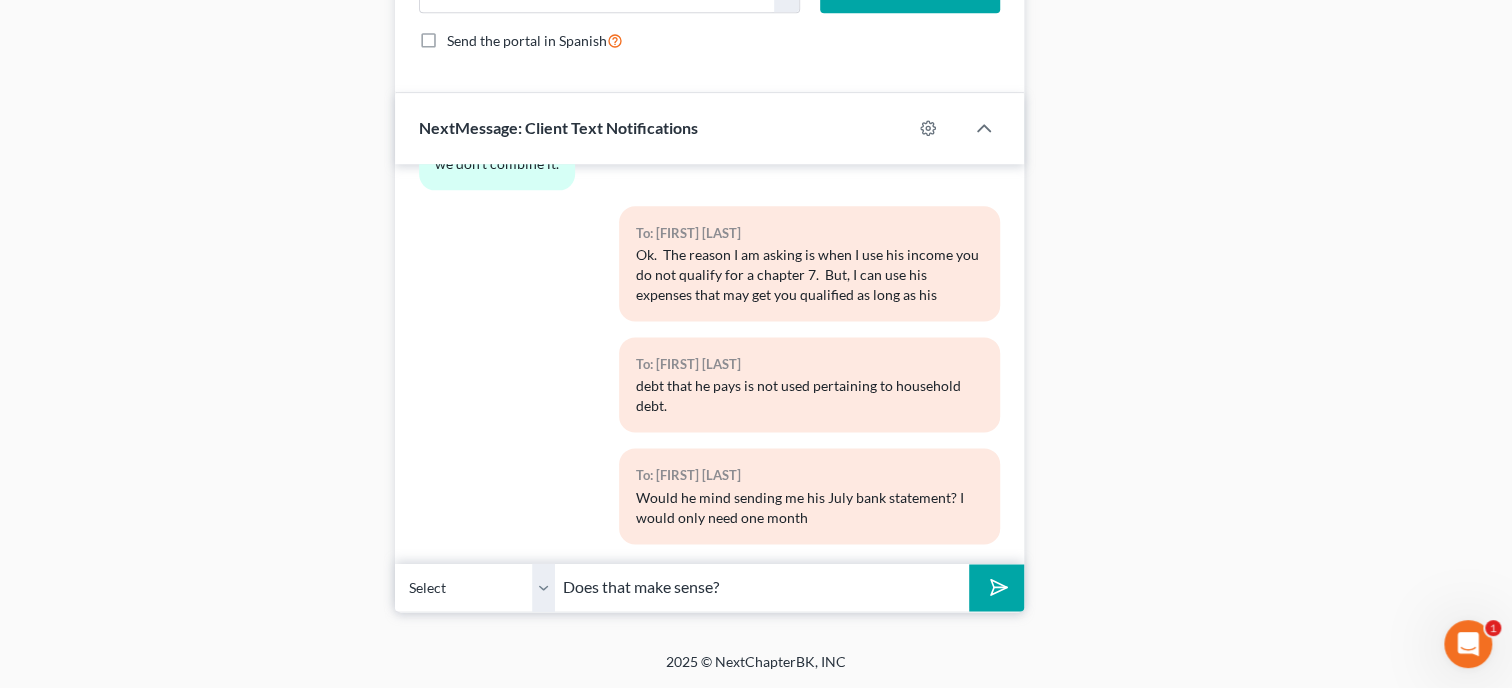 type on "Does that make sense?" 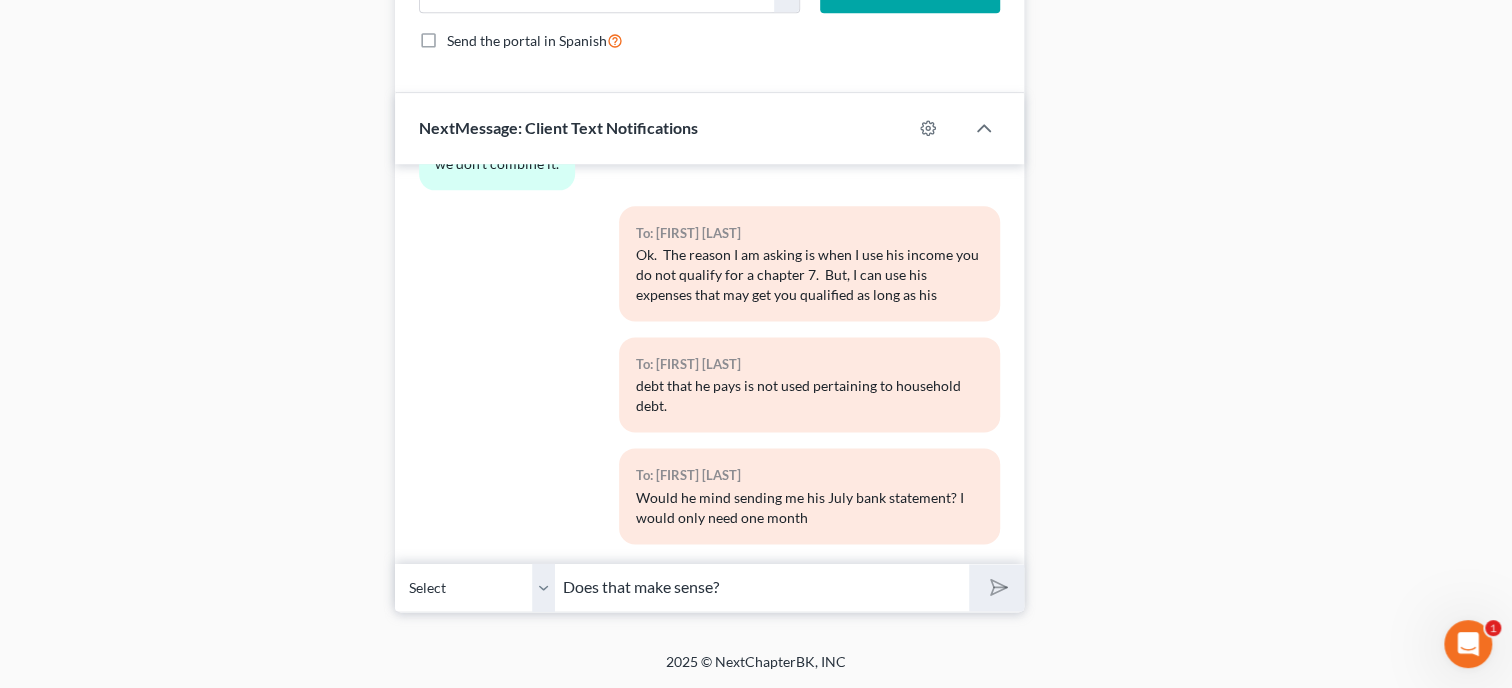 type 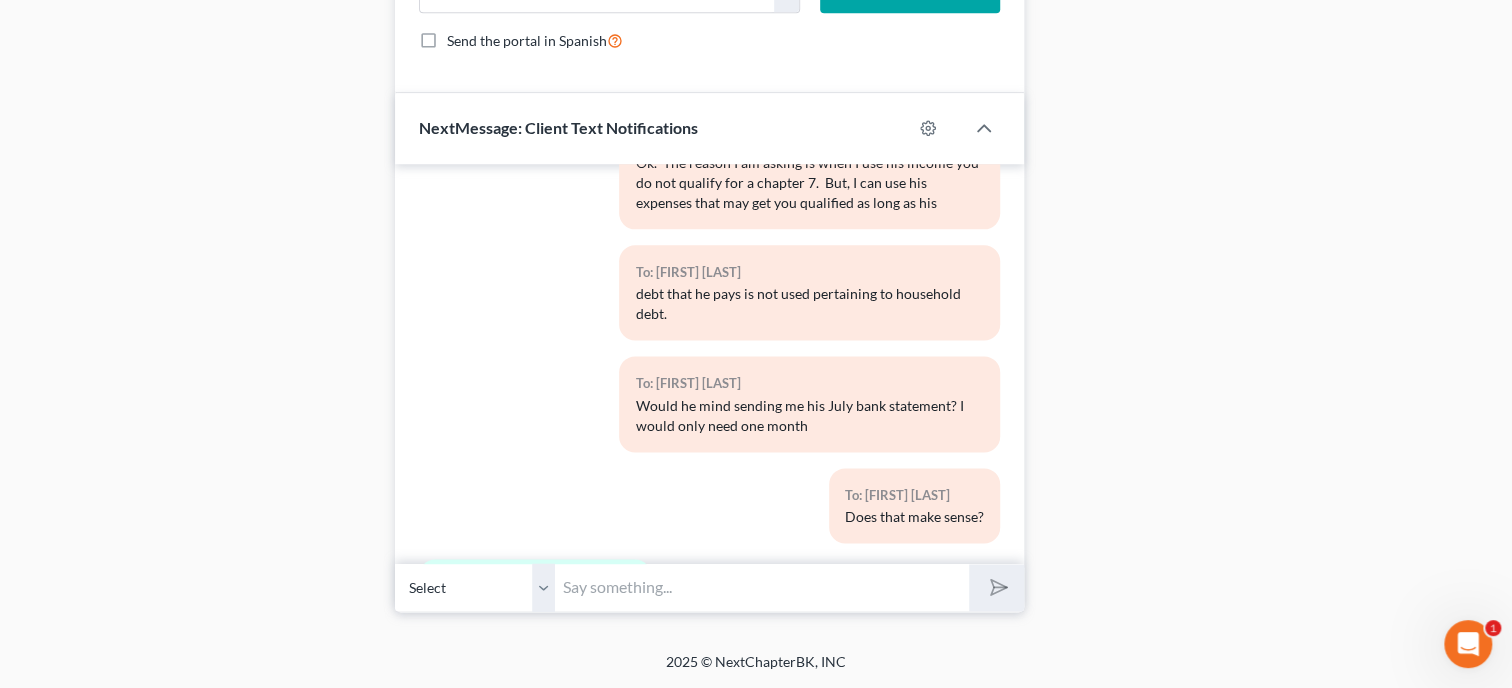 scroll, scrollTop: 3008, scrollLeft: 0, axis: vertical 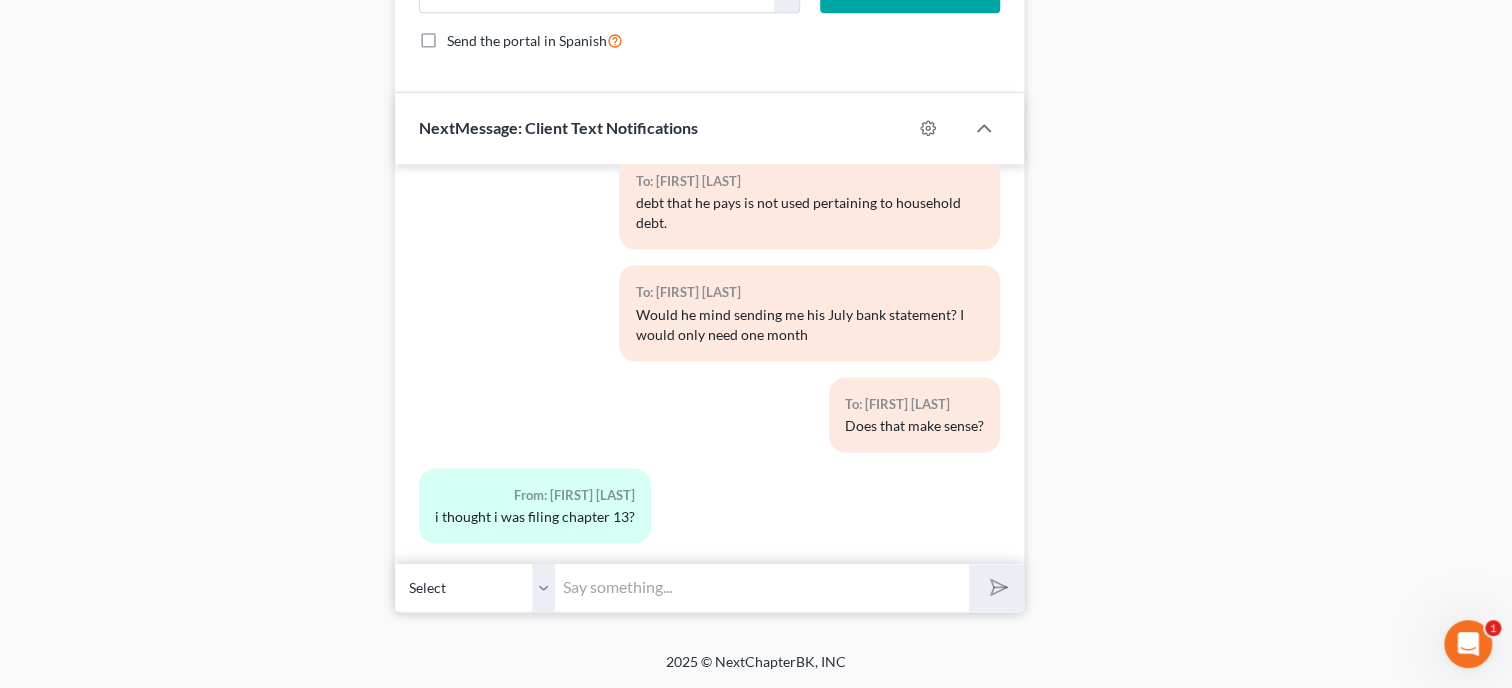 click at bounding box center [762, 587] 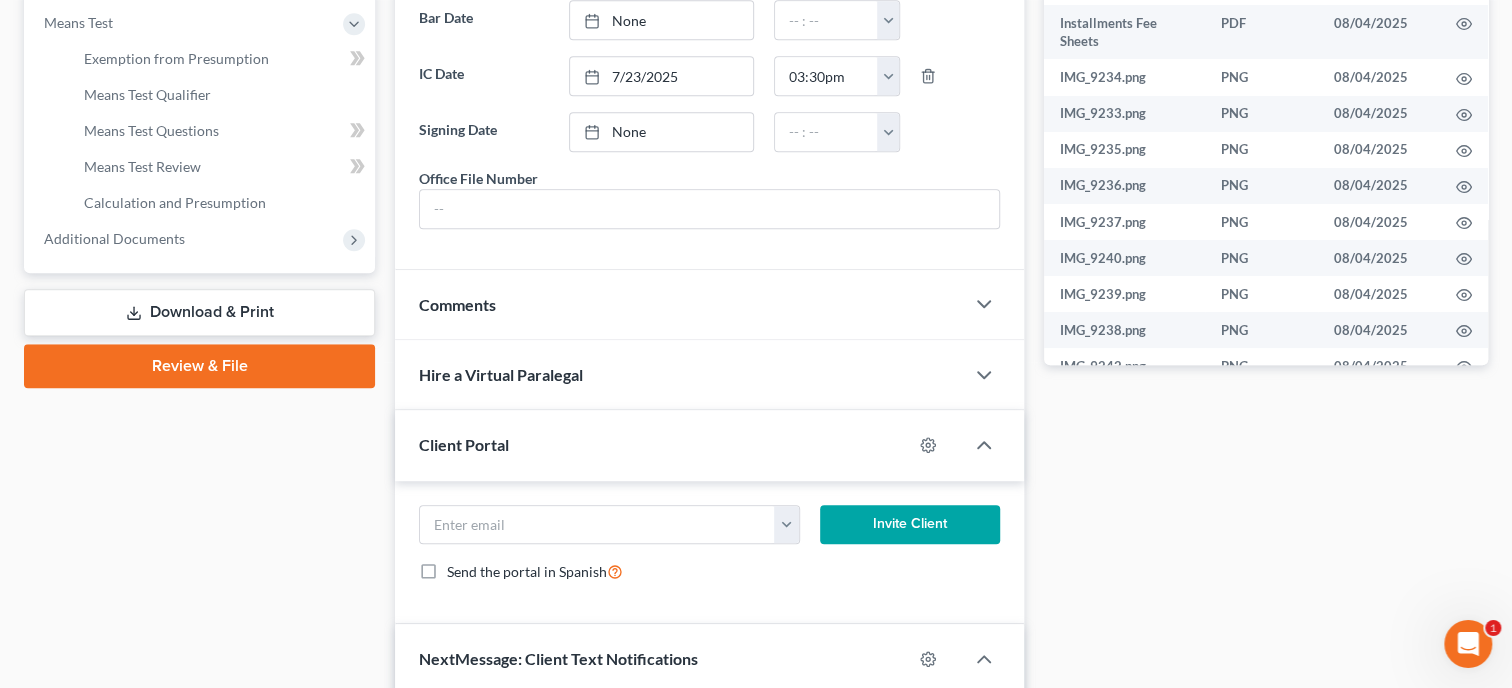 scroll, scrollTop: 743, scrollLeft: 0, axis: vertical 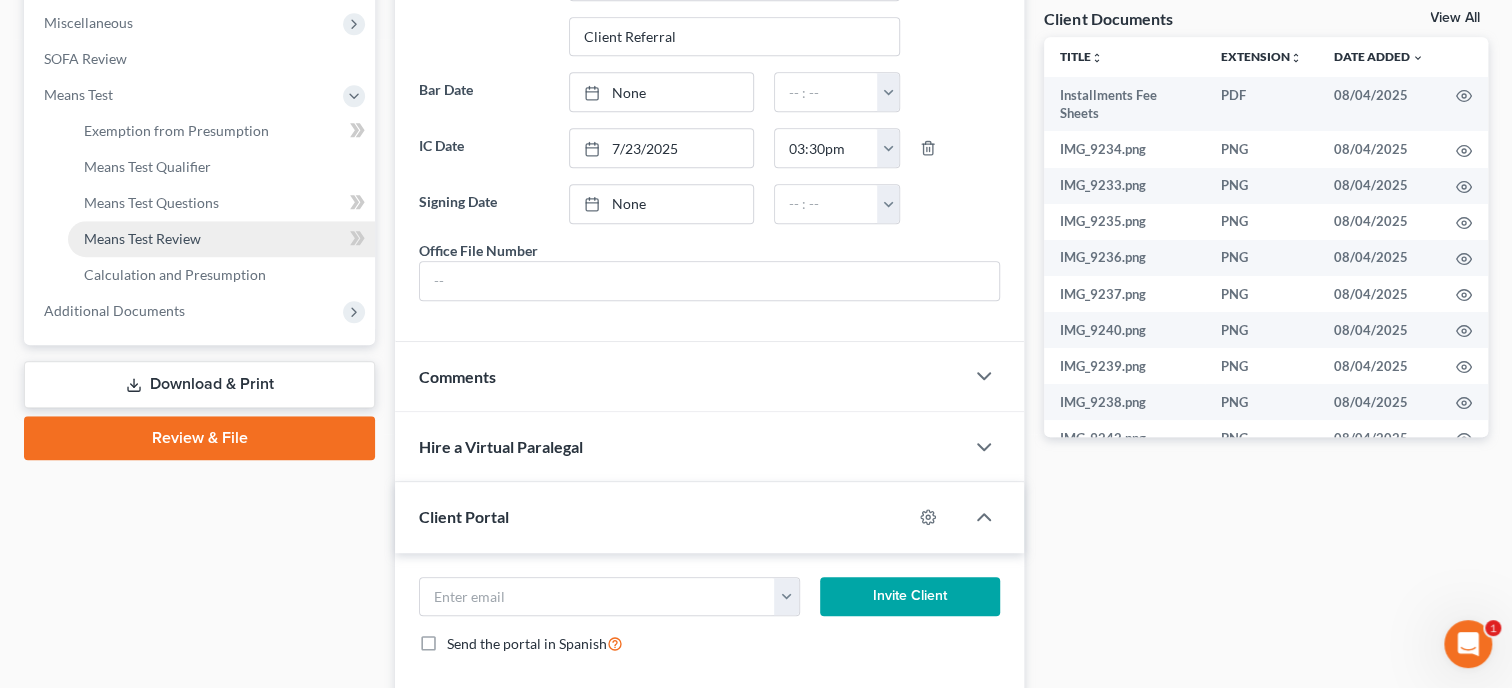 click on "Means Test Review" at bounding box center (142, 238) 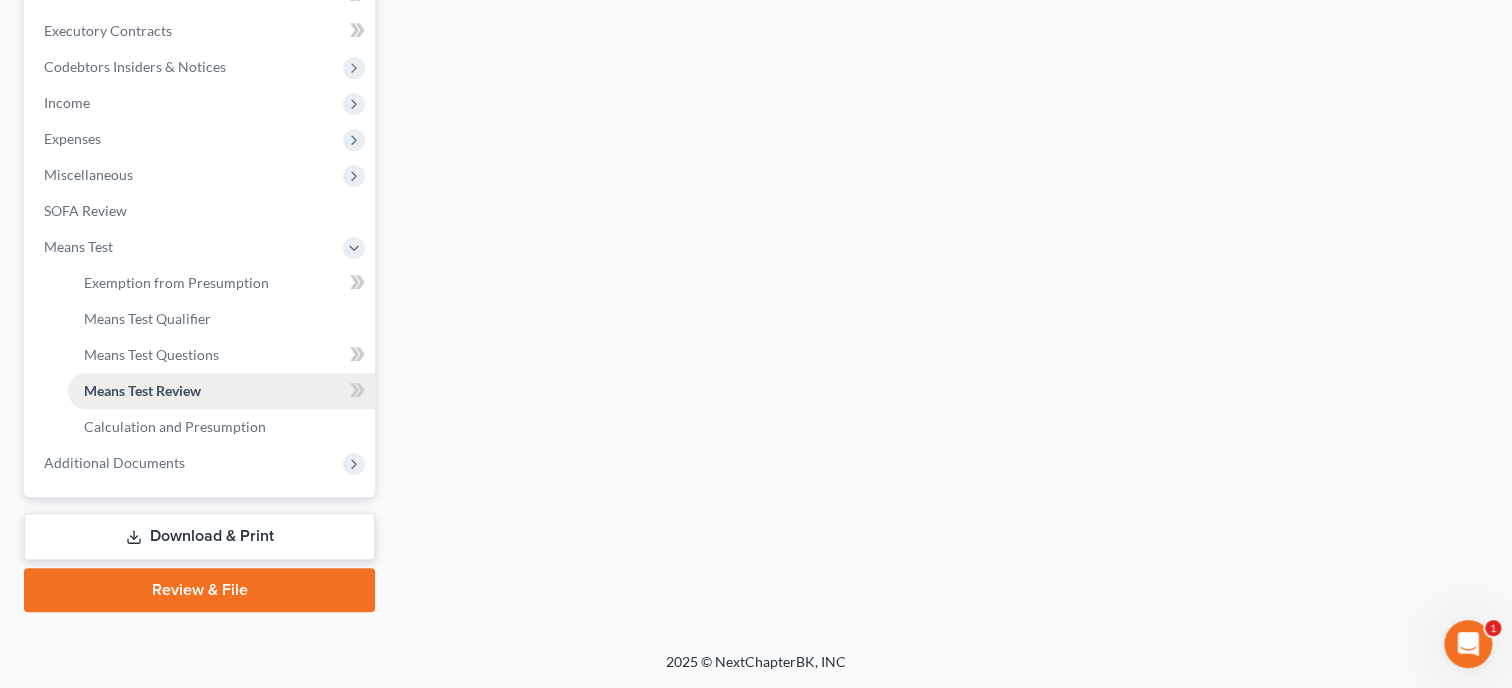 scroll, scrollTop: 588, scrollLeft: 0, axis: vertical 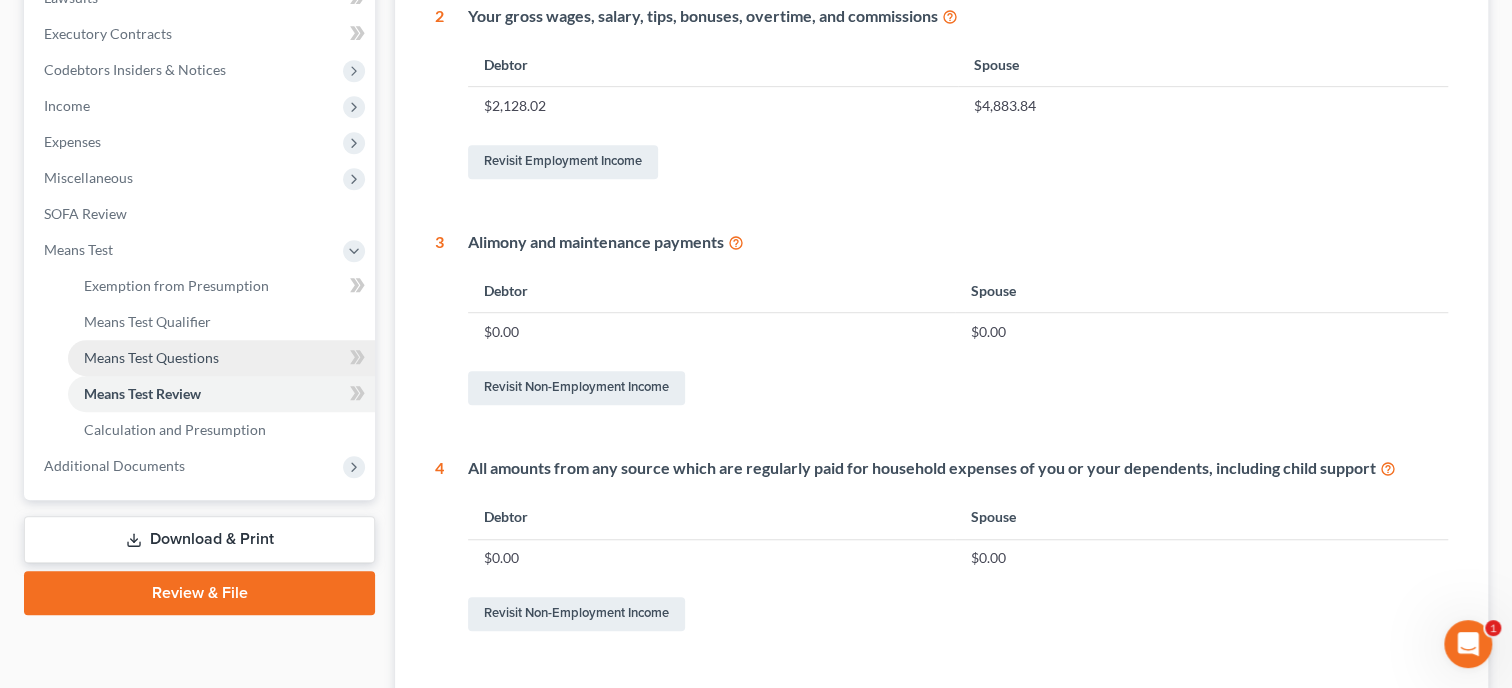 click on "Means Test Questions" at bounding box center [151, 357] 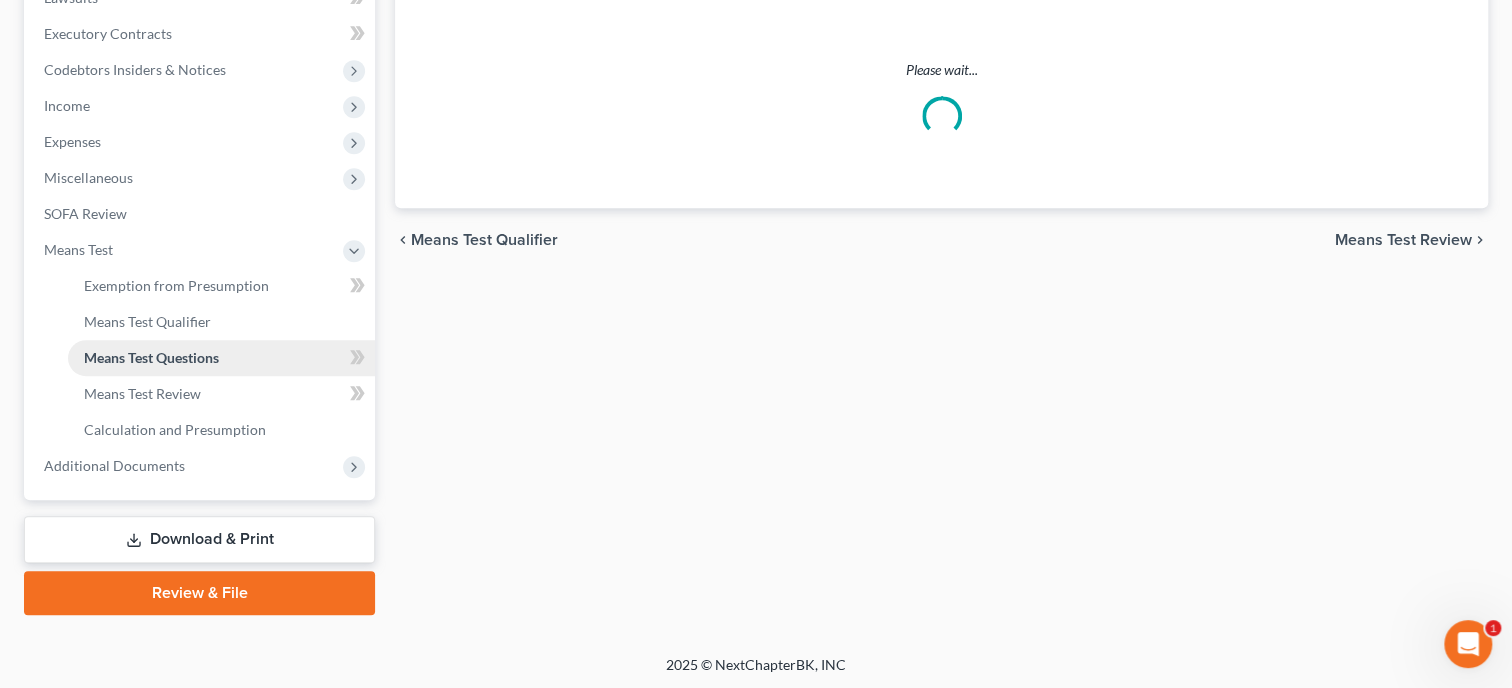 scroll, scrollTop: 213, scrollLeft: 0, axis: vertical 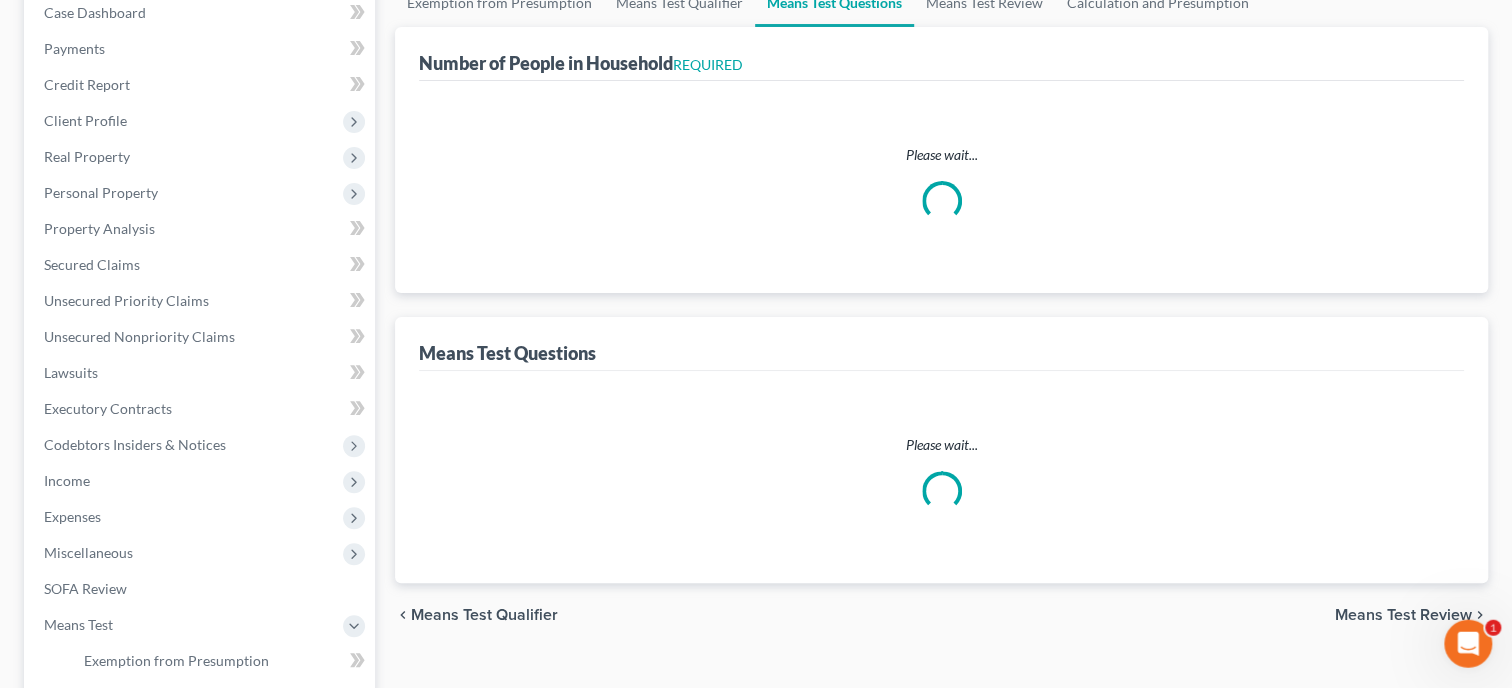 select on "1" 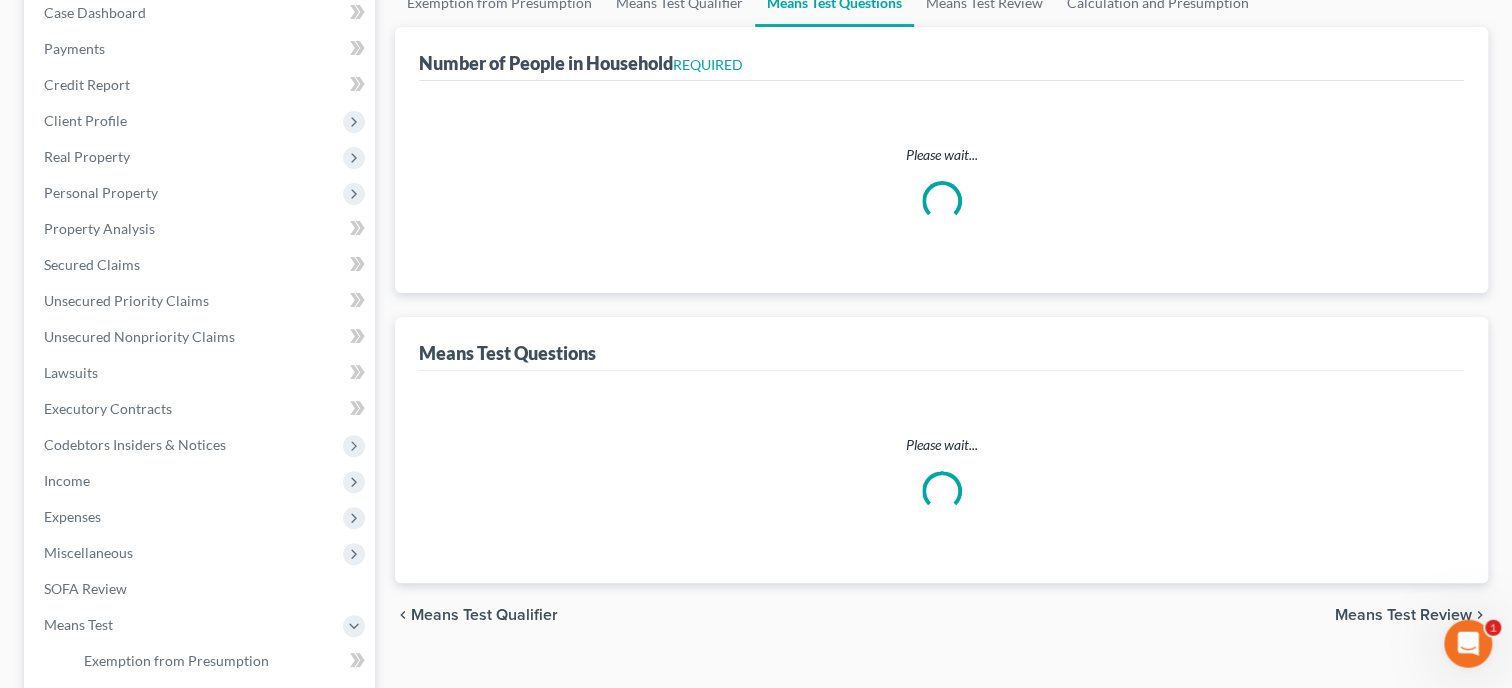 select on "60" 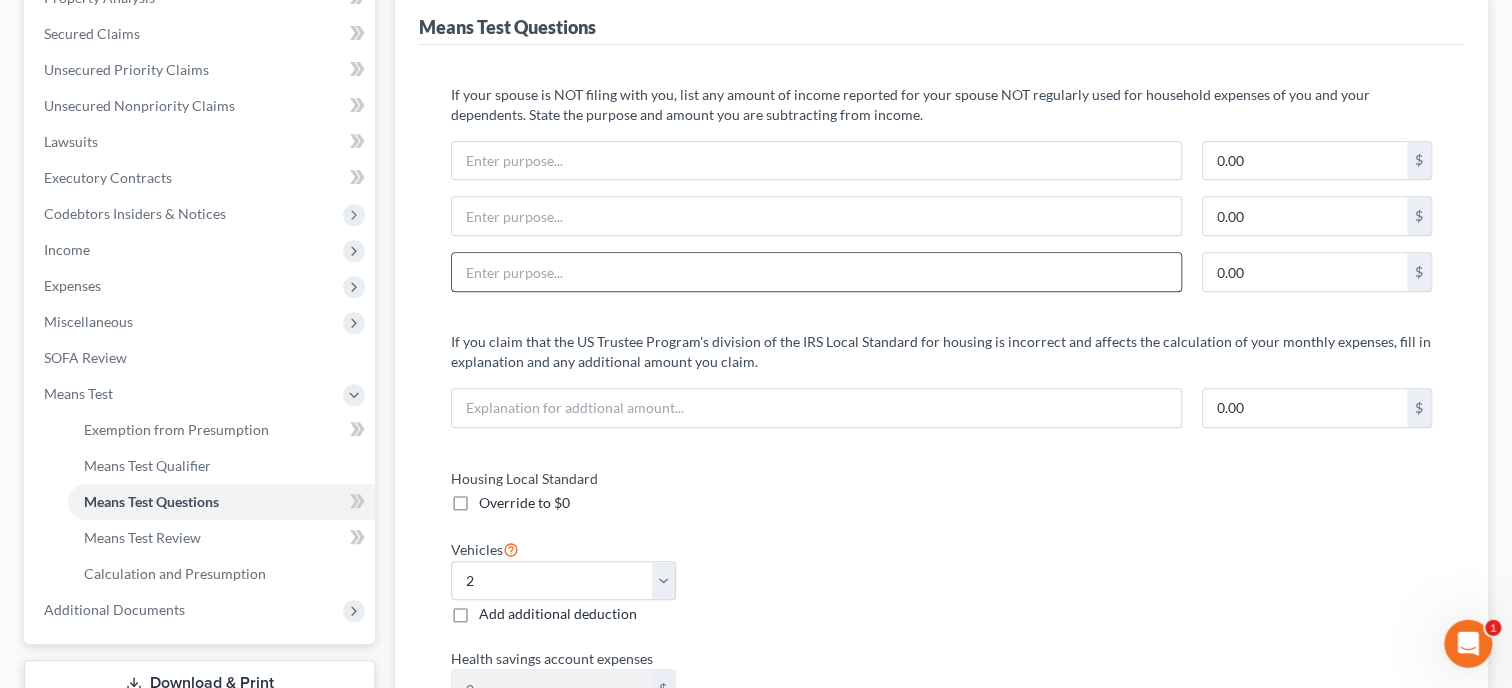 scroll, scrollTop: 514, scrollLeft: 0, axis: vertical 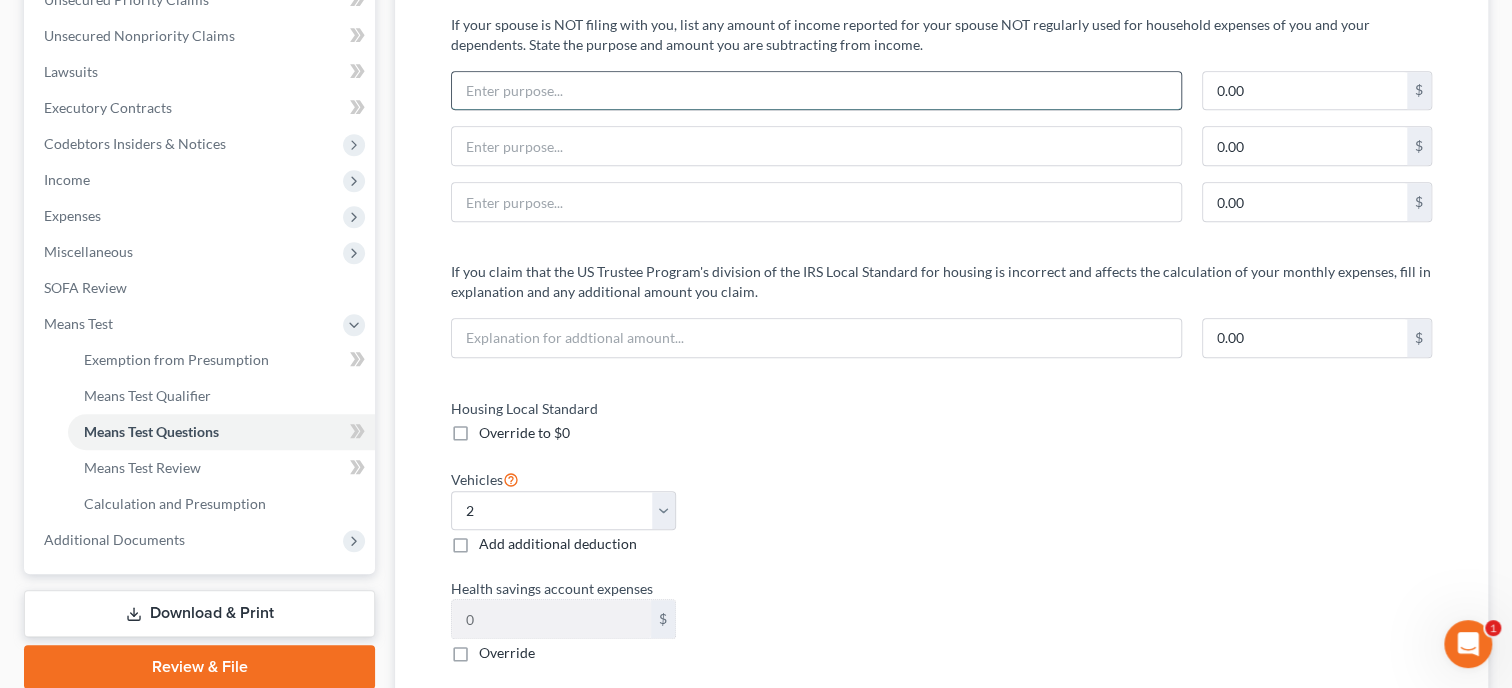 click at bounding box center (816, 91) 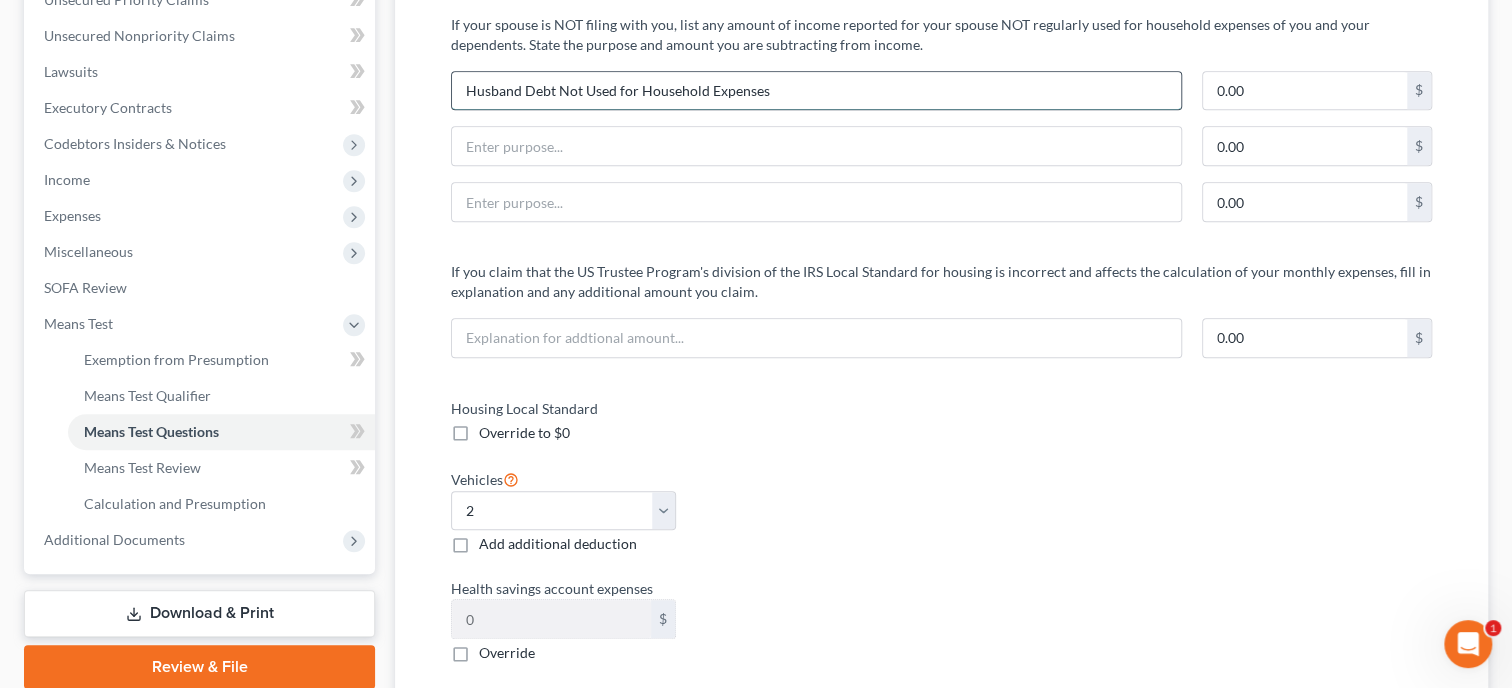 type on "Husband Debt Not Used for Household Expenses" 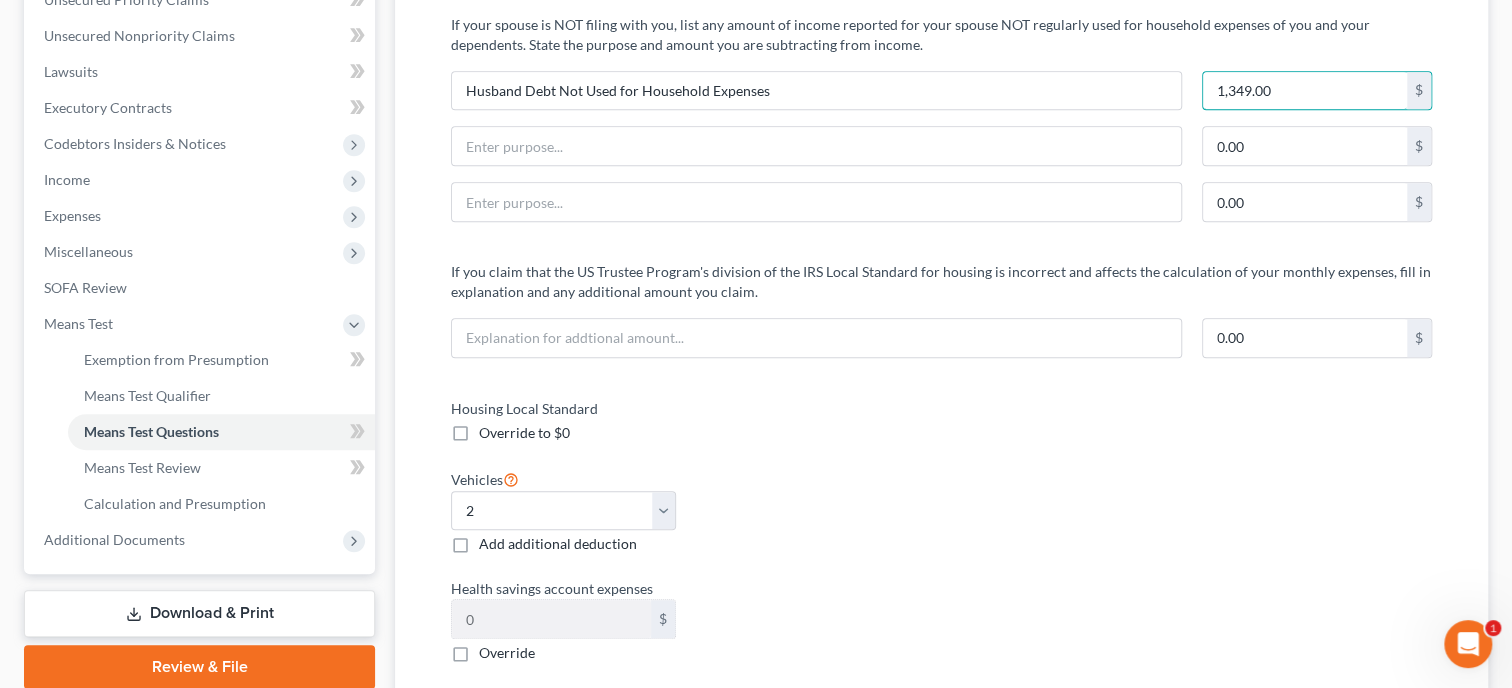 type on "1,349.00" 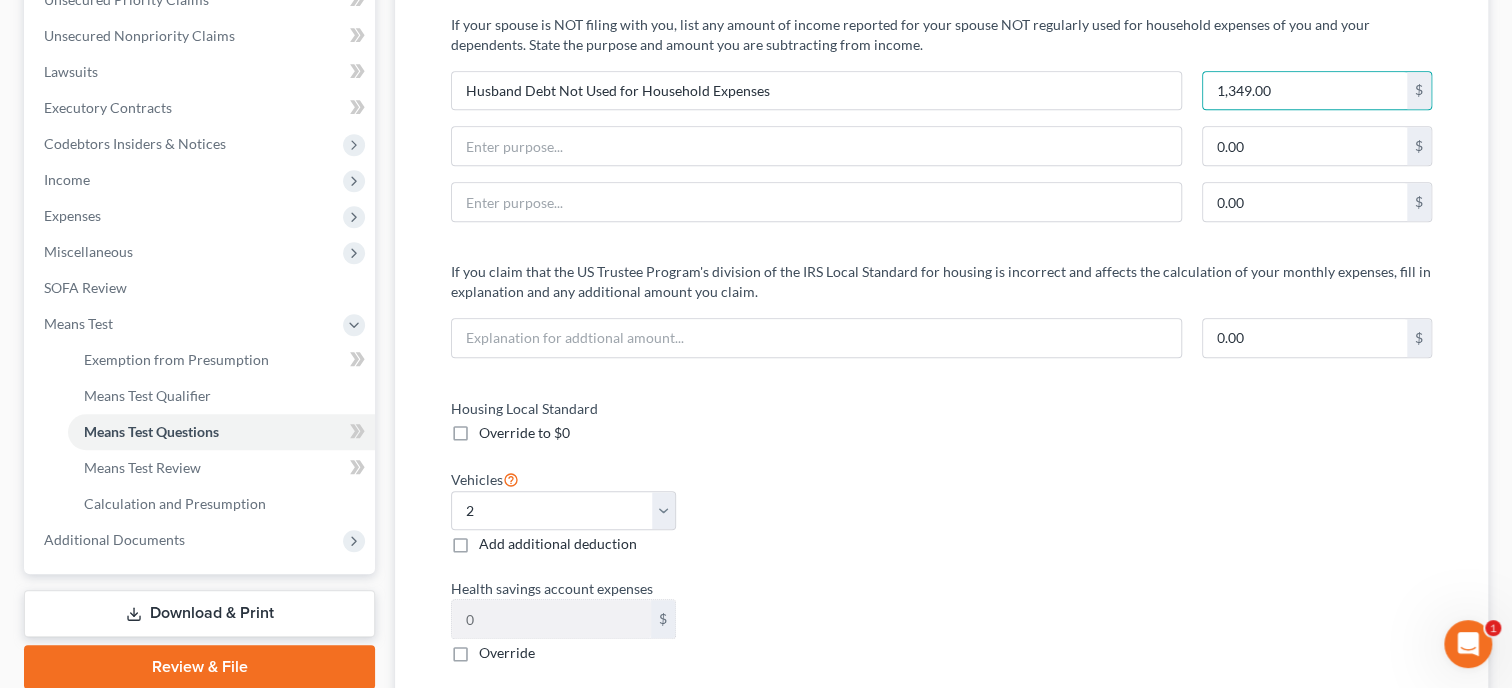 click on "Vehicles  Select 0 1 2 3 4 5 Add additional deduction" at bounding box center [686, 511] 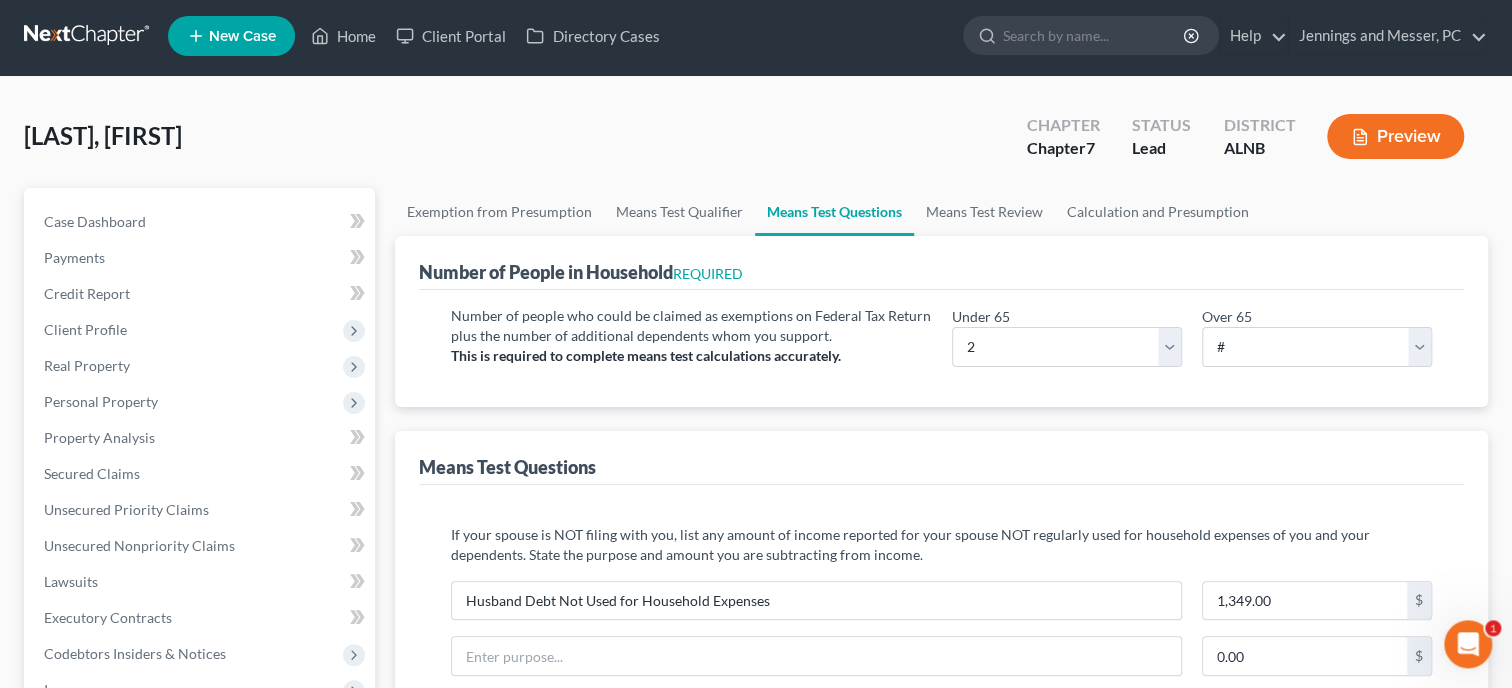 scroll, scrollTop: 0, scrollLeft: 0, axis: both 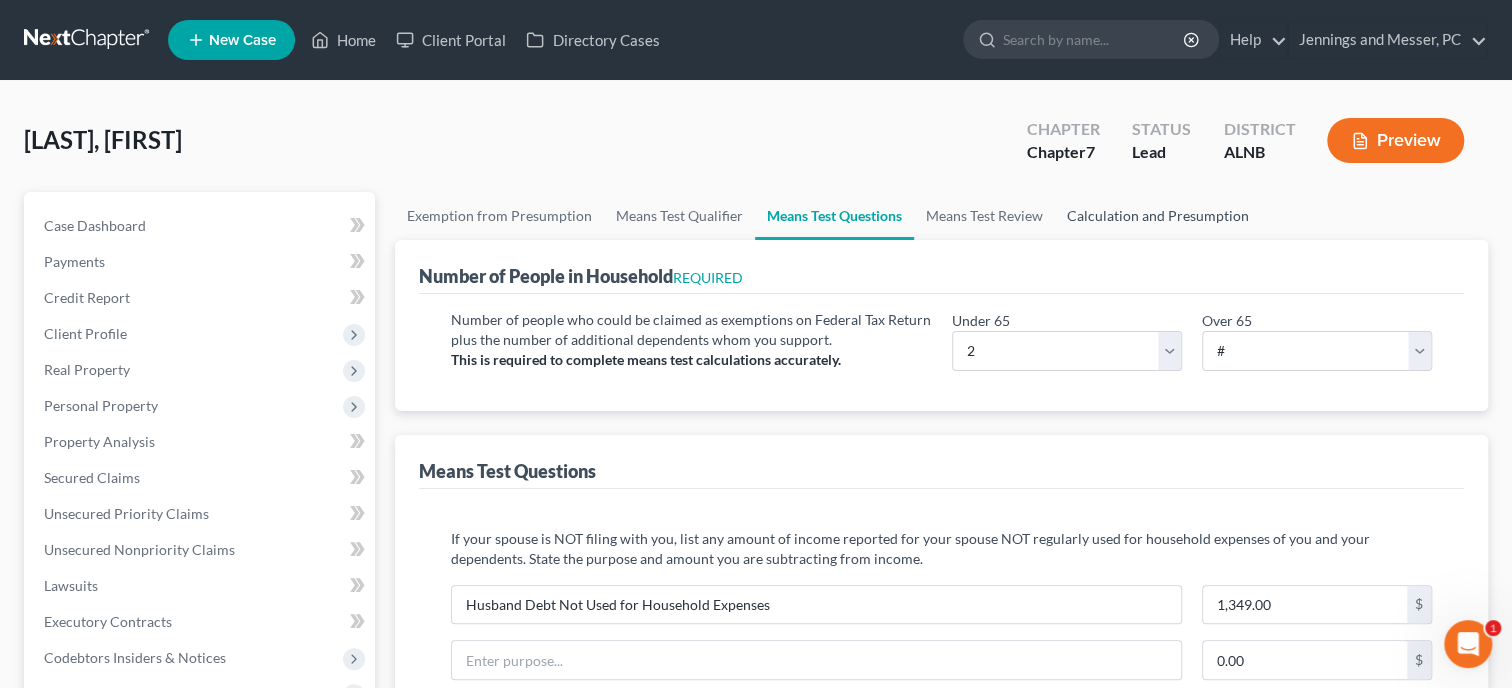 click on "Calculation and Presumption" at bounding box center (1158, 216) 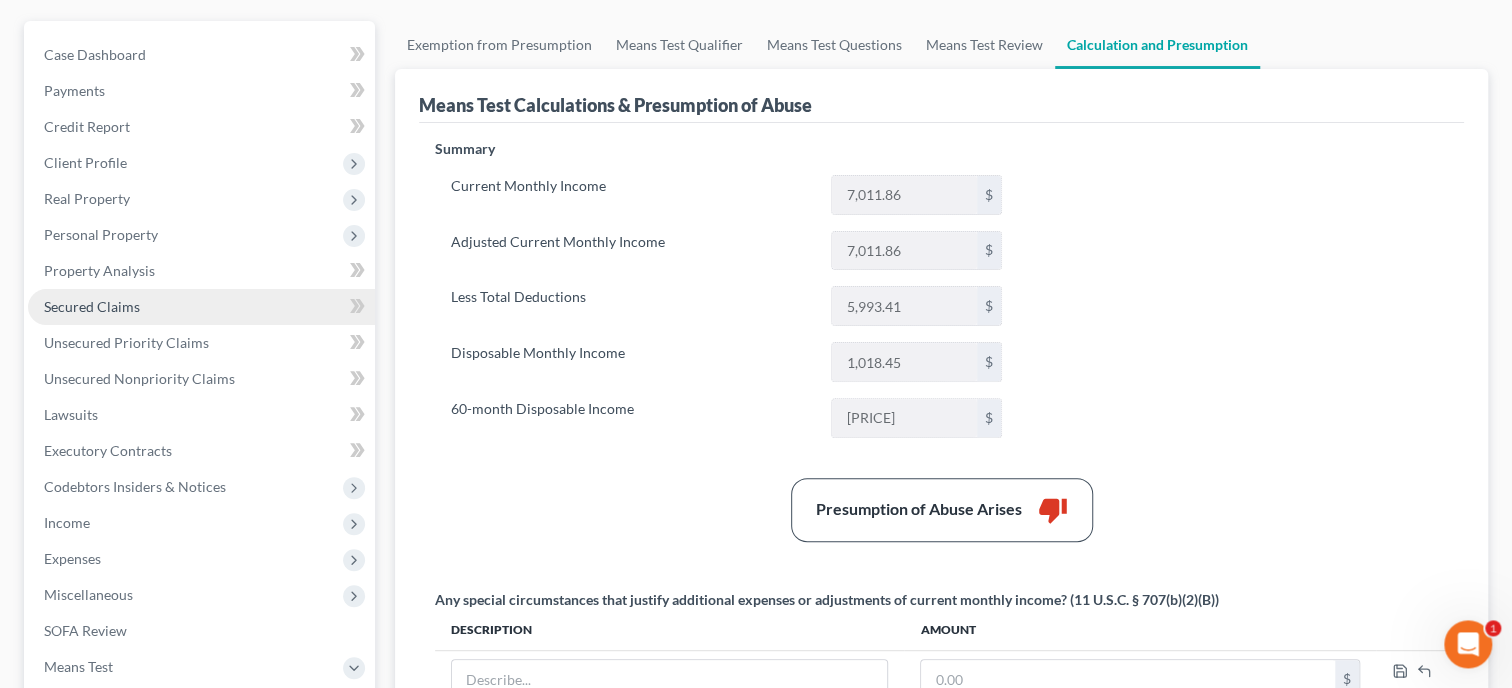 scroll, scrollTop: 308, scrollLeft: 0, axis: vertical 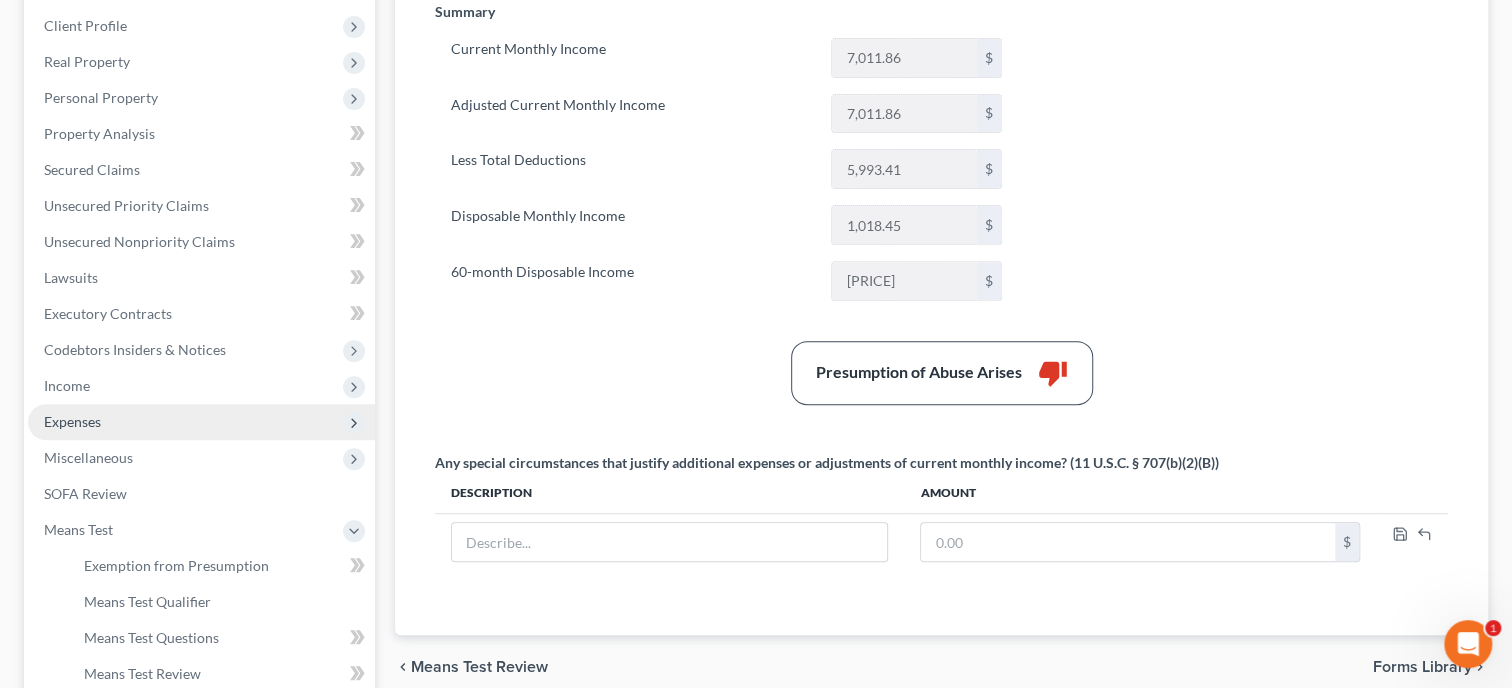 click on "Expenses" at bounding box center [72, 421] 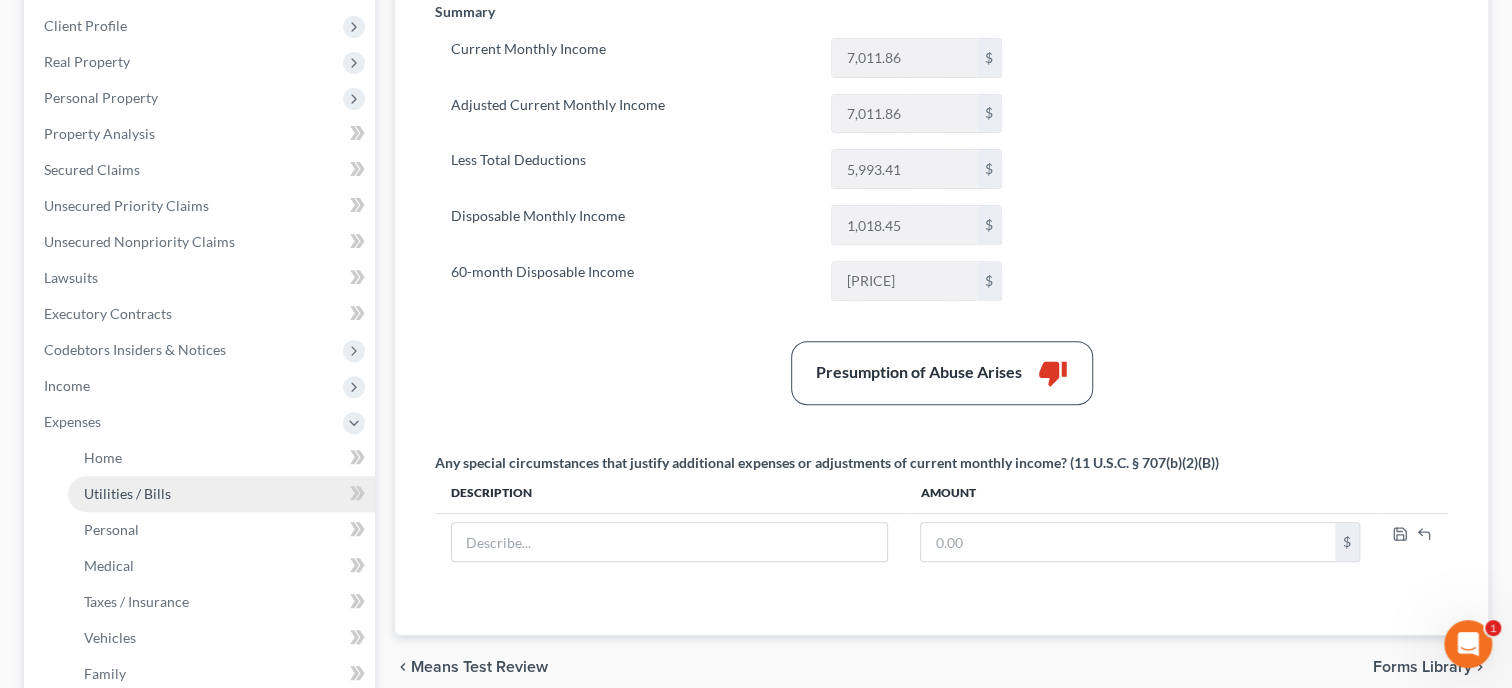 click on "Utilities / Bills" at bounding box center (127, 493) 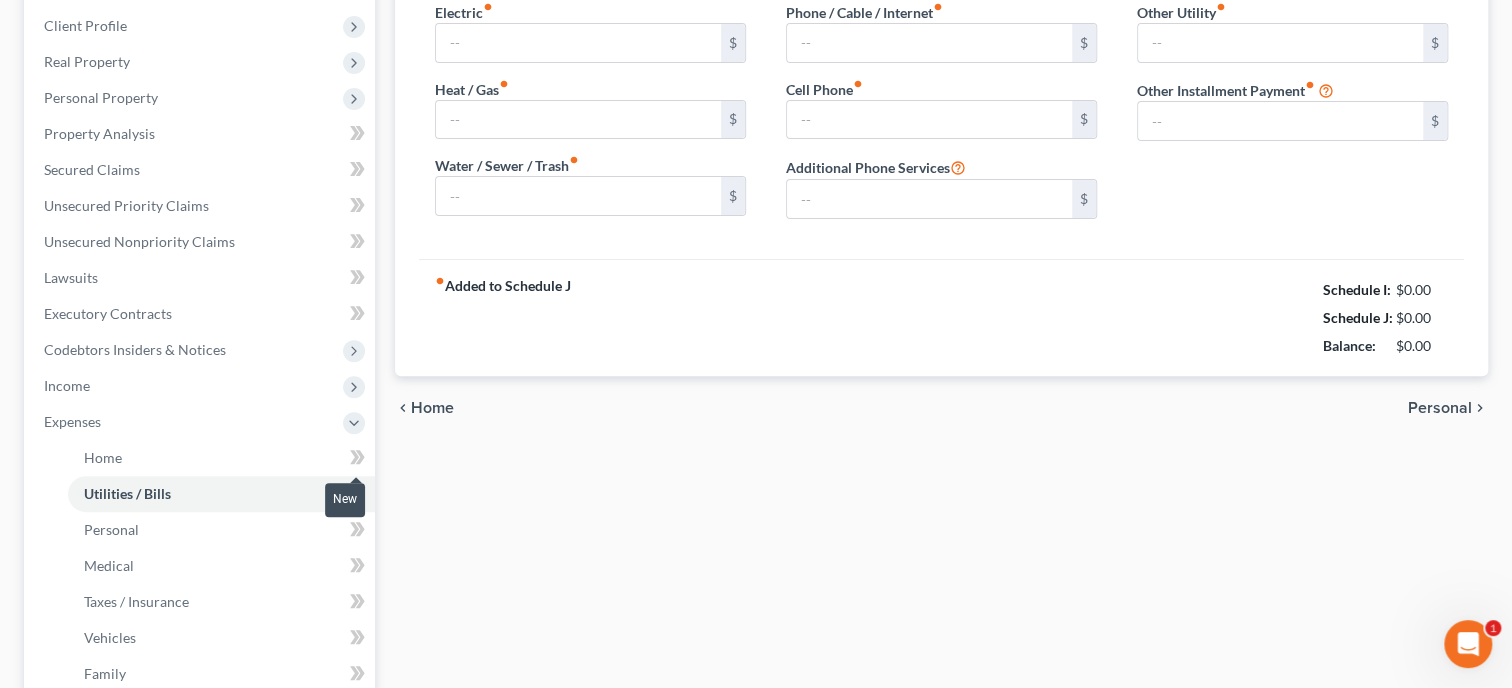 type on "310.00" 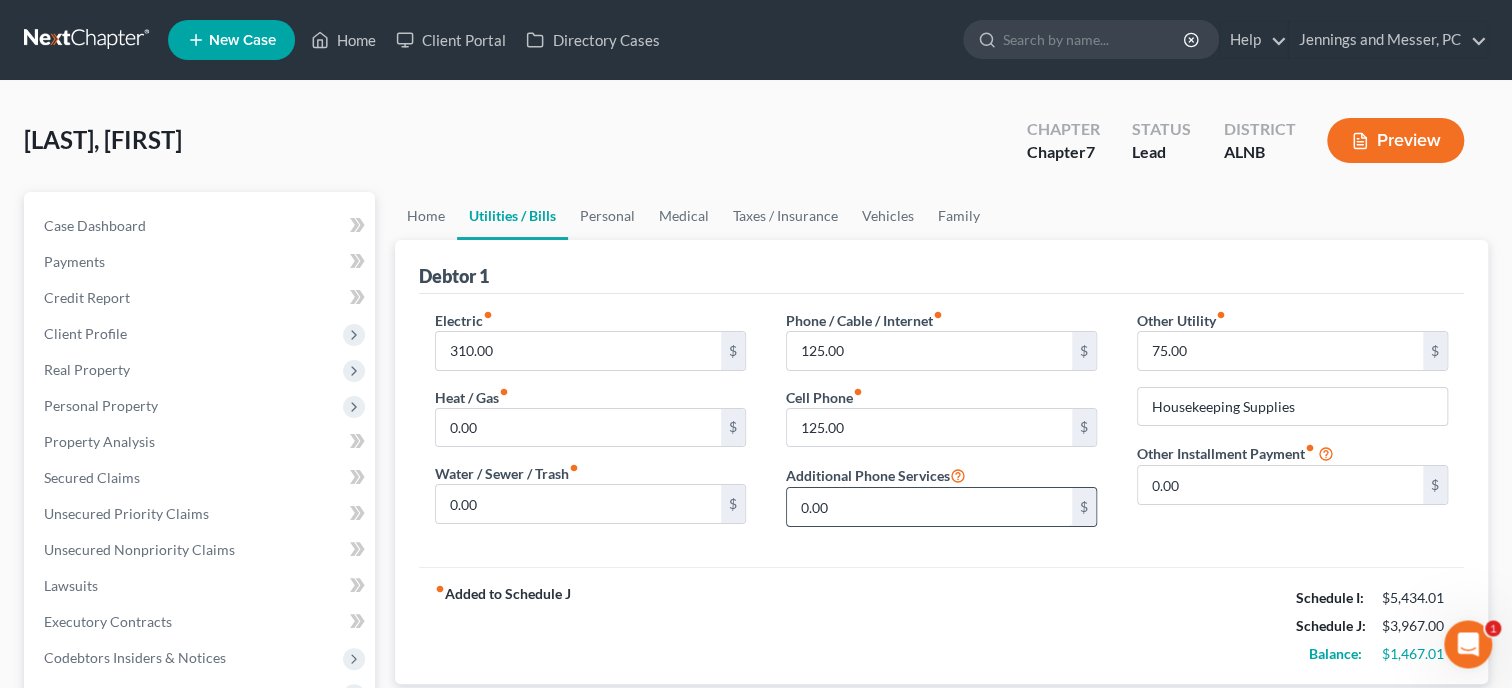 scroll, scrollTop: 0, scrollLeft: 0, axis: both 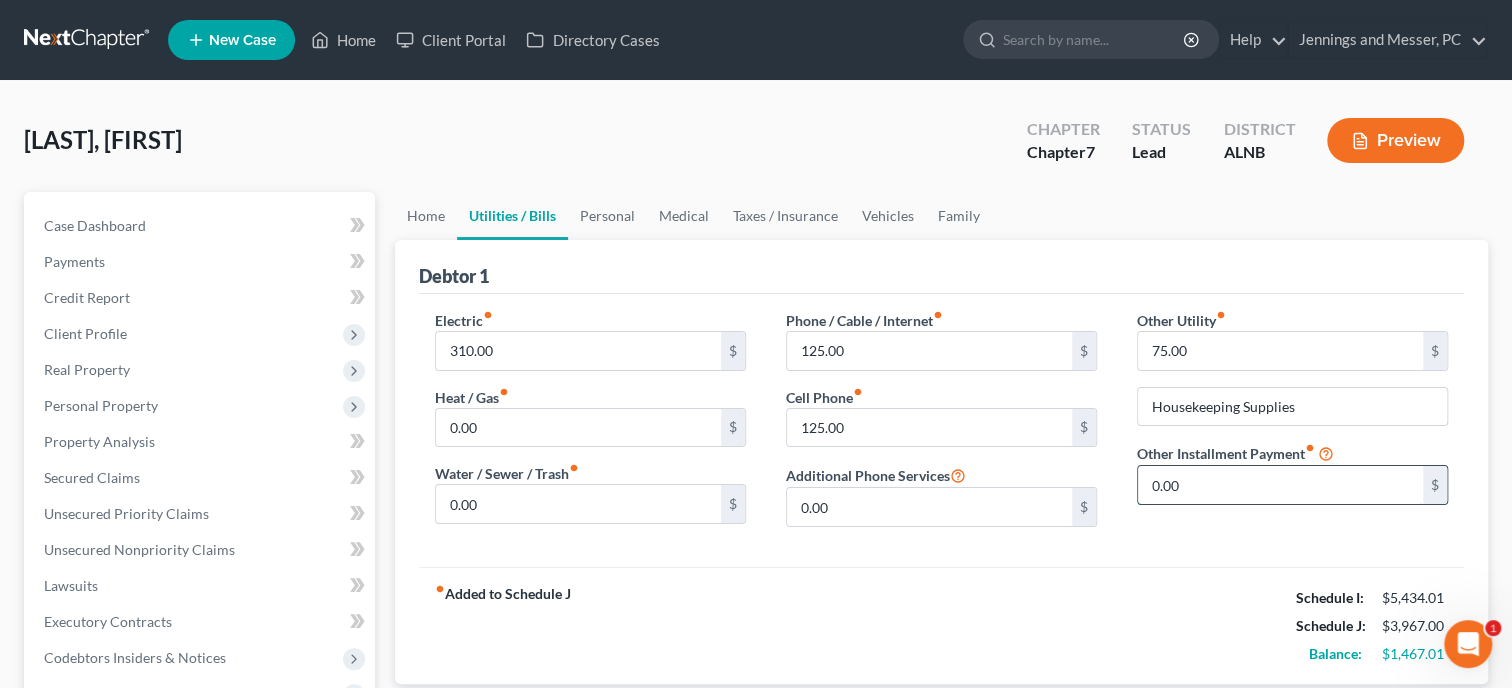 click on "0.00" at bounding box center [1280, 485] 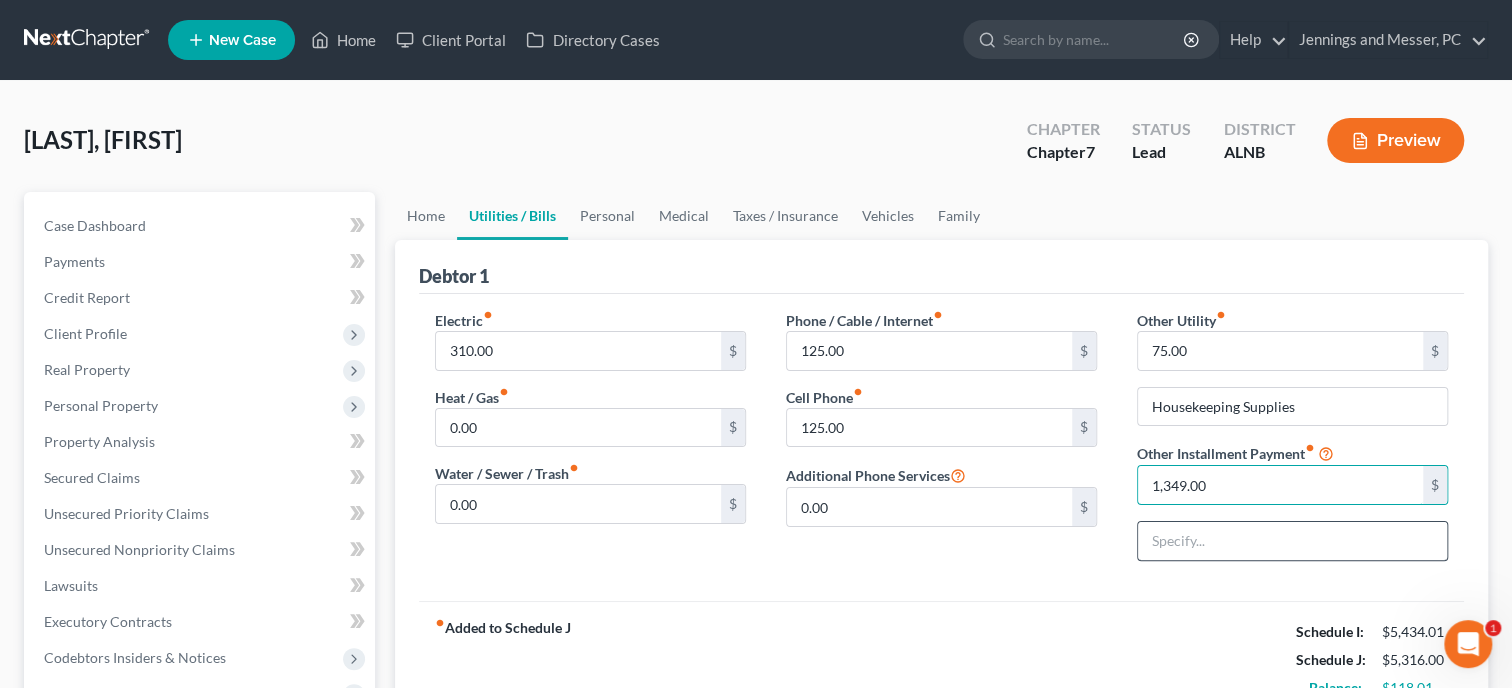 type on "1,349.00" 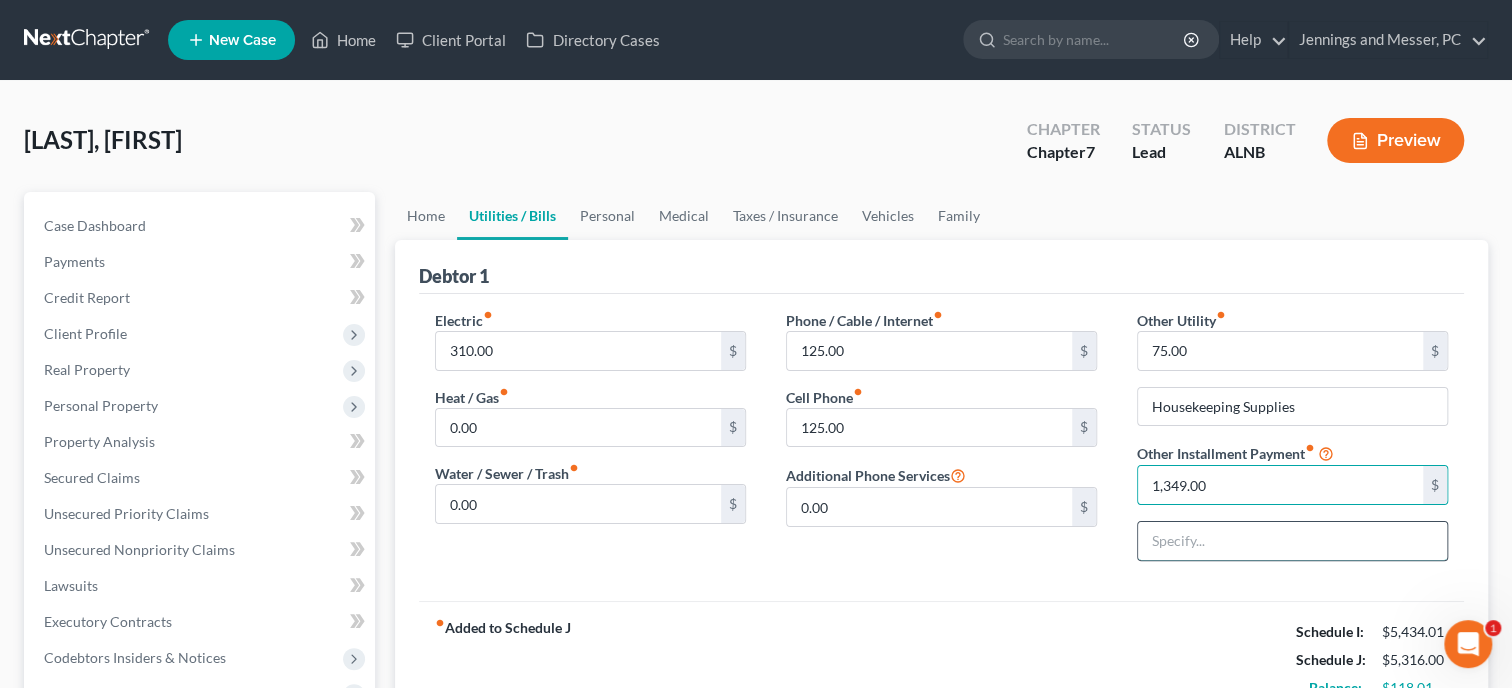 click at bounding box center (1292, 541) 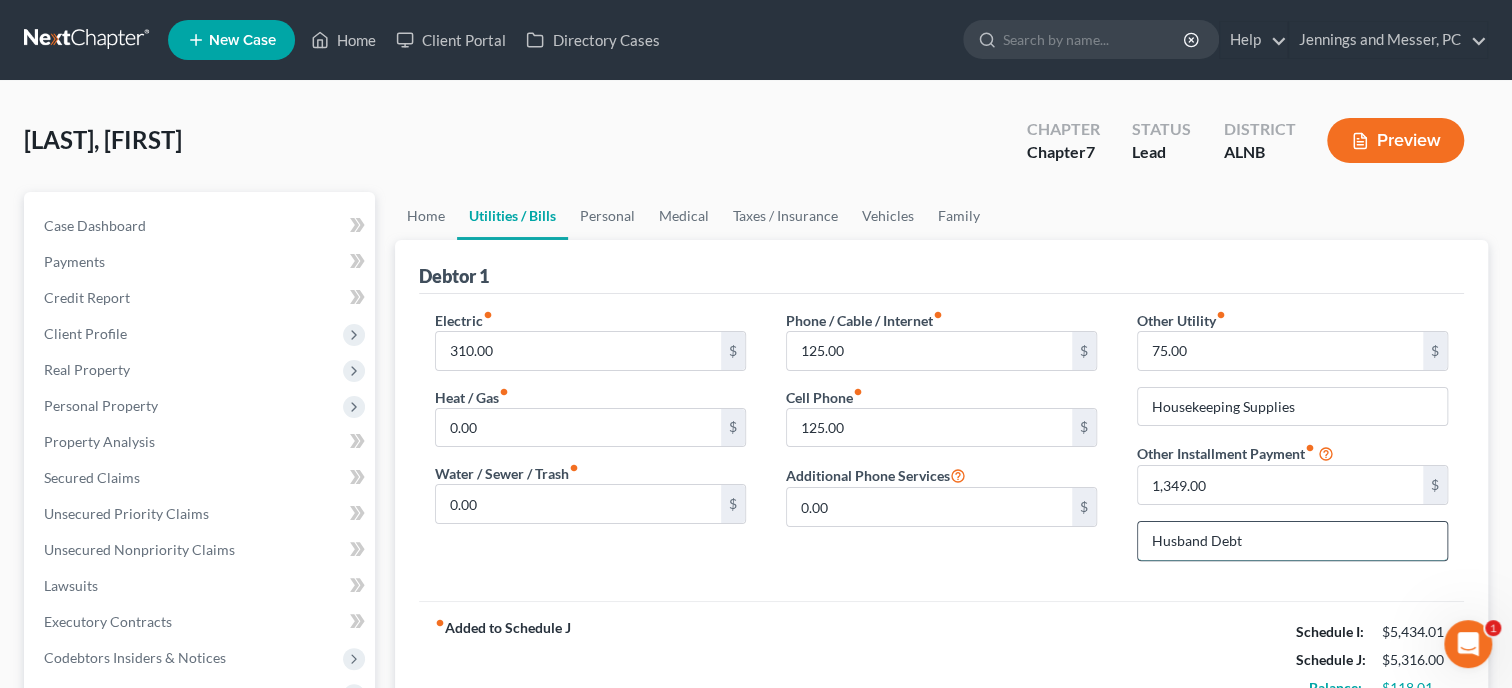 type on "Husband Debt" 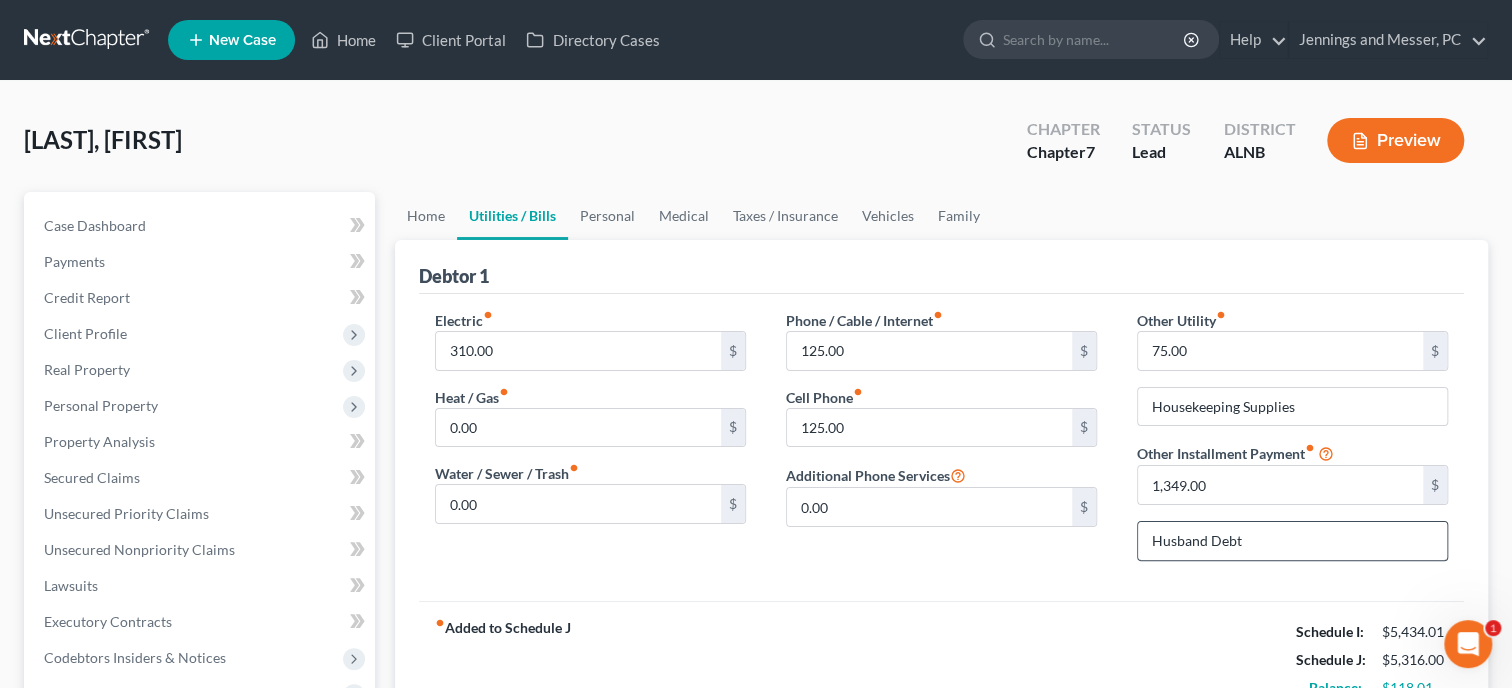 type 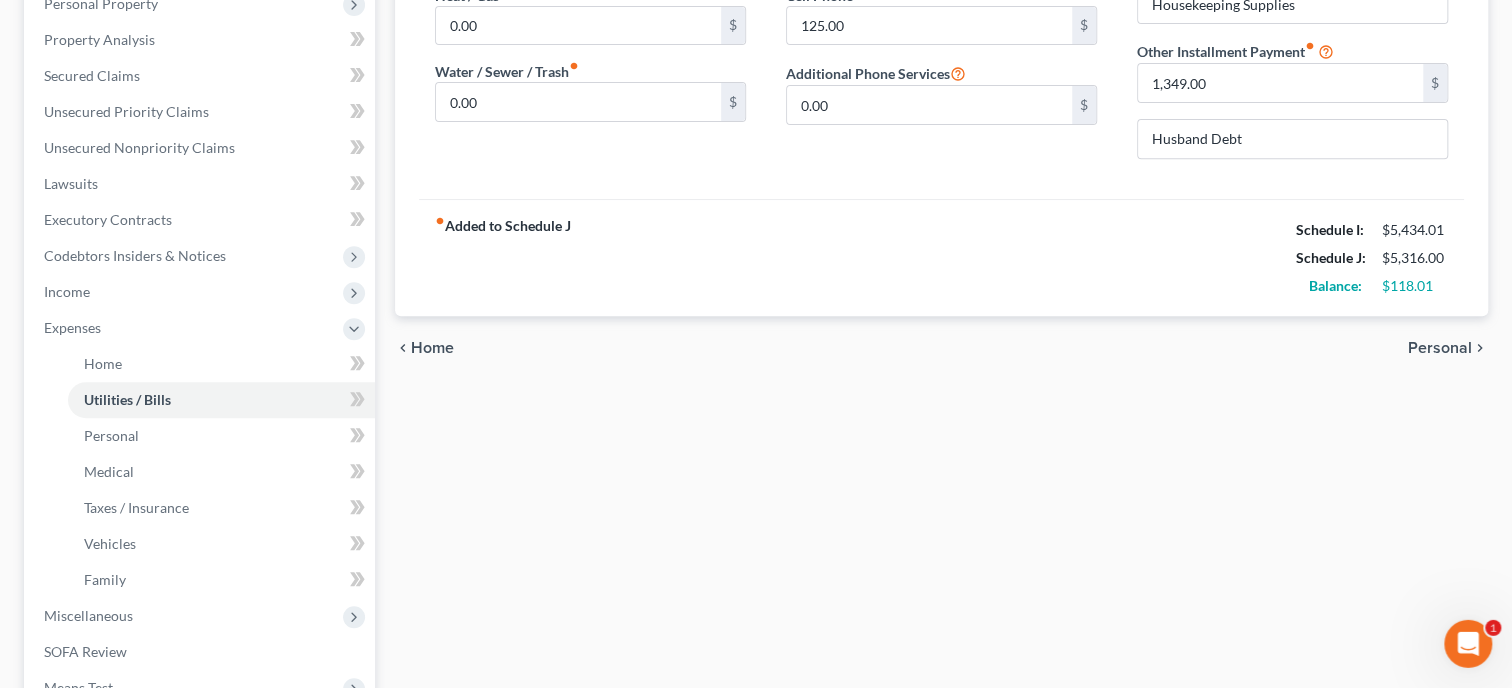 click on "Home
Utilities / Bills
Personal
Medical
Taxes / Insurance
Vehicles
Family
Debtor 1 Electric  fiber_manual_record 310.00 $ Heat / Gas  fiber_manual_record 0.00 $  Water / Sewer / Trash  fiber_manual_record 0.00 $ Phone / Cable / Internet  fiber_manual_record 125.00 $ Cell Phone  fiber_manual_record 125.00 $ Additional Phone Services  0.00 $ Other Utility  fiber_manual_record 75.00 $ Housekeeping Supplies Other Installment Payment  fiber_manual_record   1,349.00 $ Husband Debt fiber_manual_record  Added to Schedule J Schedule I: $5,434.01 Schedule J: $5,316.00 Balance: $118.01
chevron_left
Home
Personal
chevron_right" at bounding box center [941, 331] 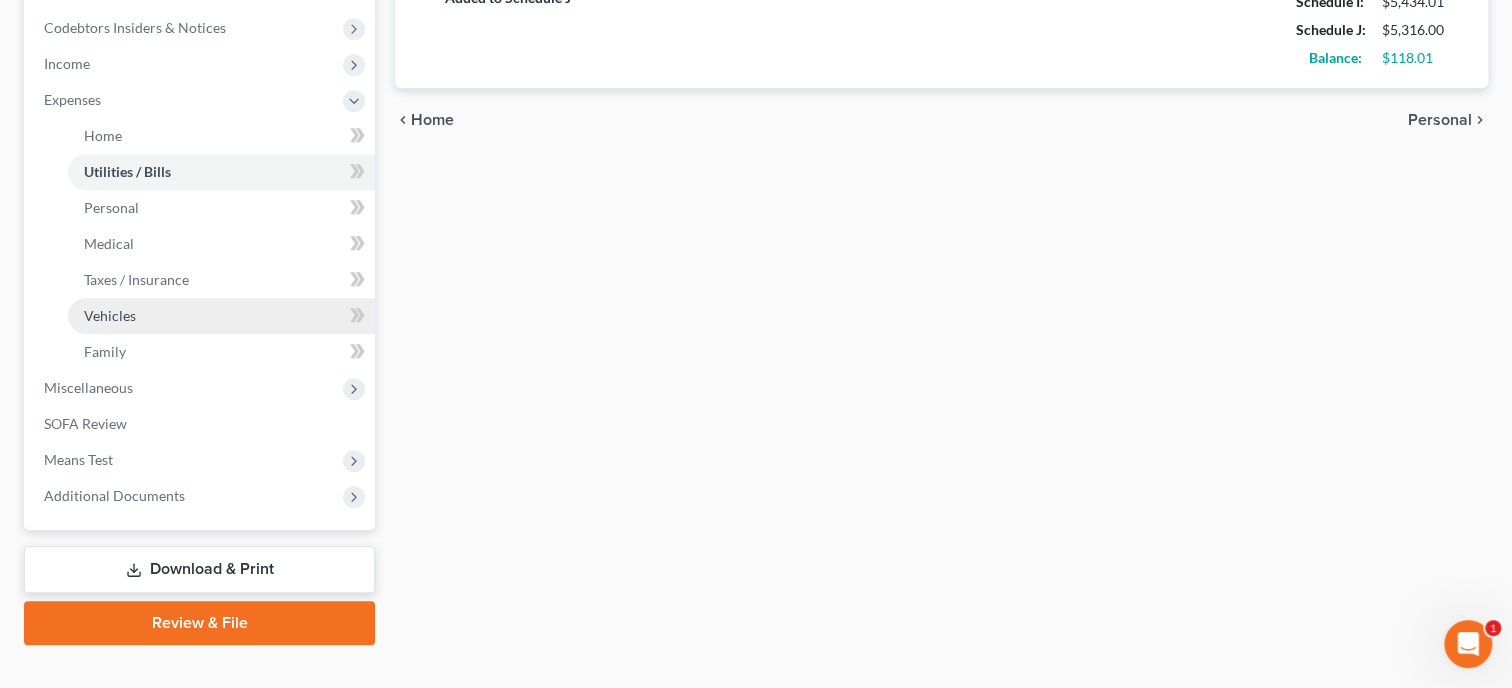 scroll, scrollTop: 660, scrollLeft: 0, axis: vertical 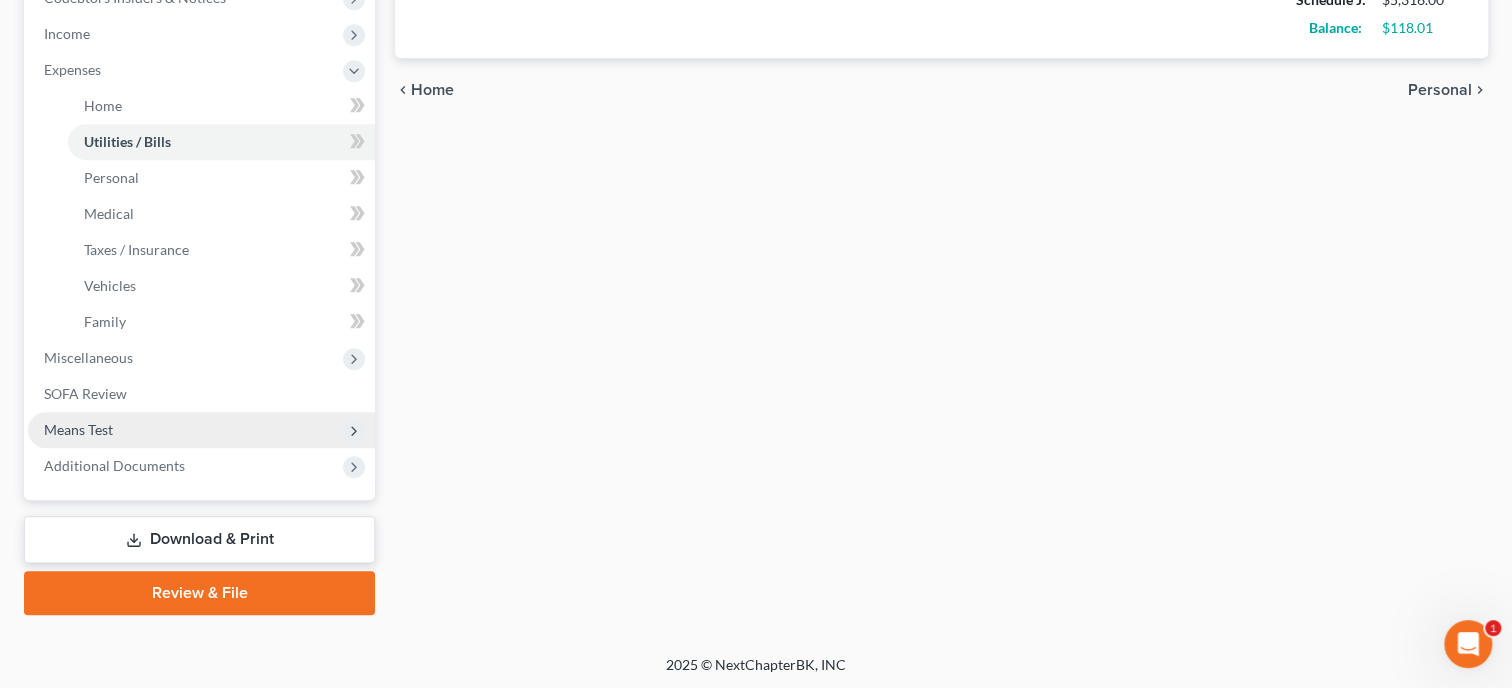 click on "Means Test" at bounding box center [78, 429] 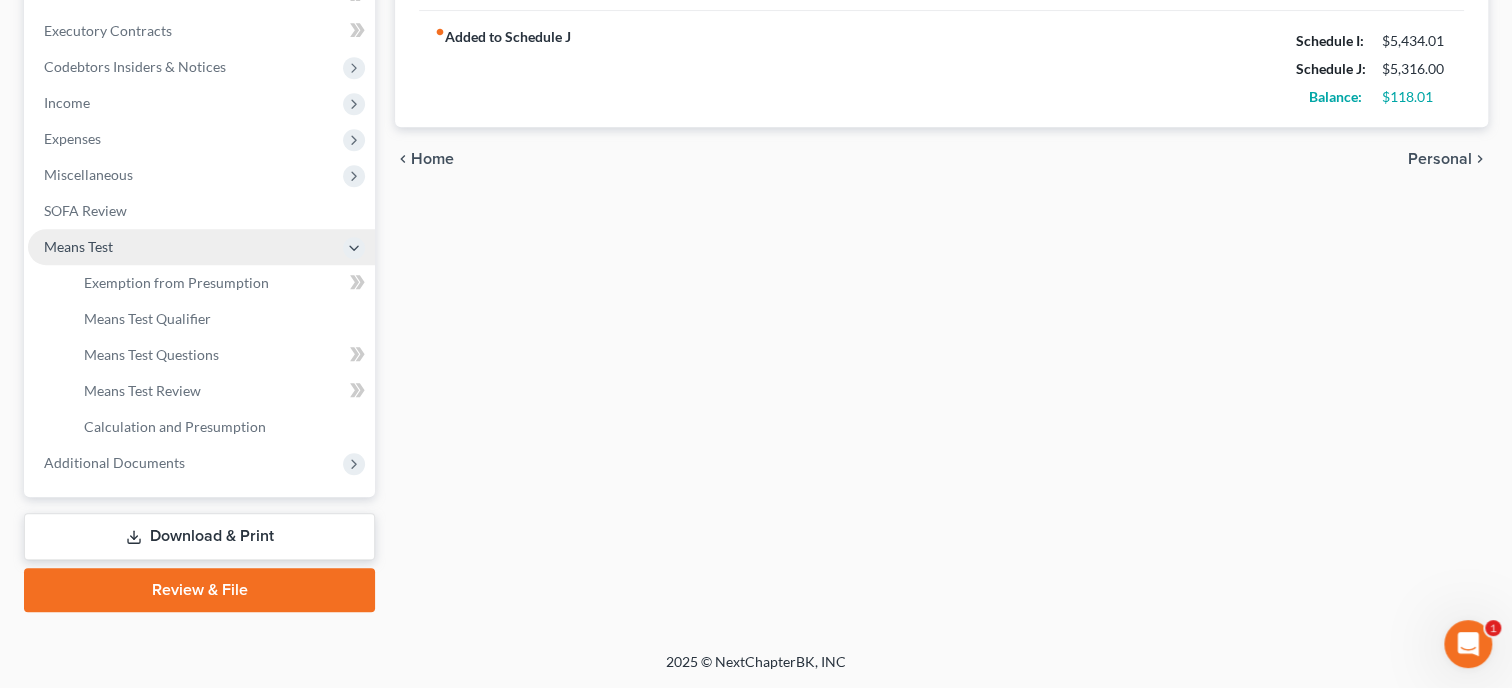 scroll, scrollTop: 588, scrollLeft: 0, axis: vertical 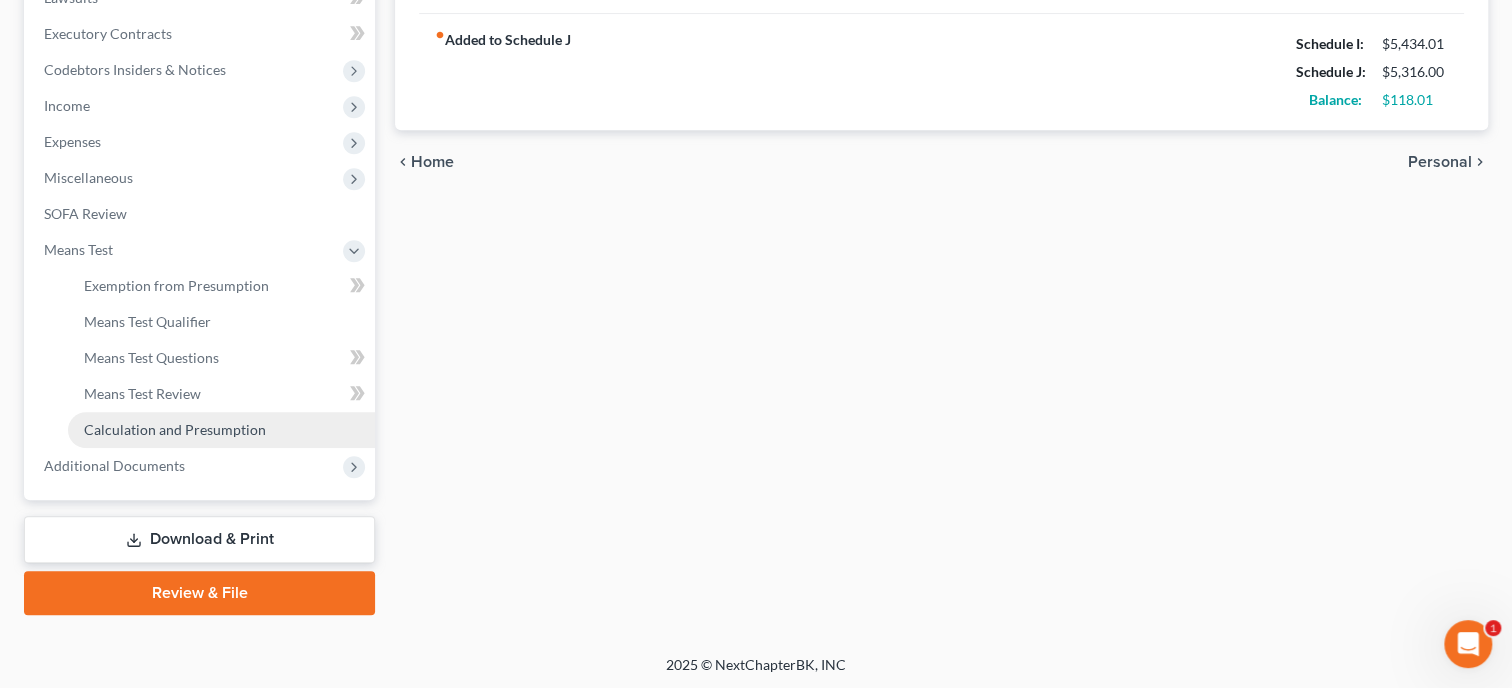 click on "Calculation and Presumption" at bounding box center (175, 429) 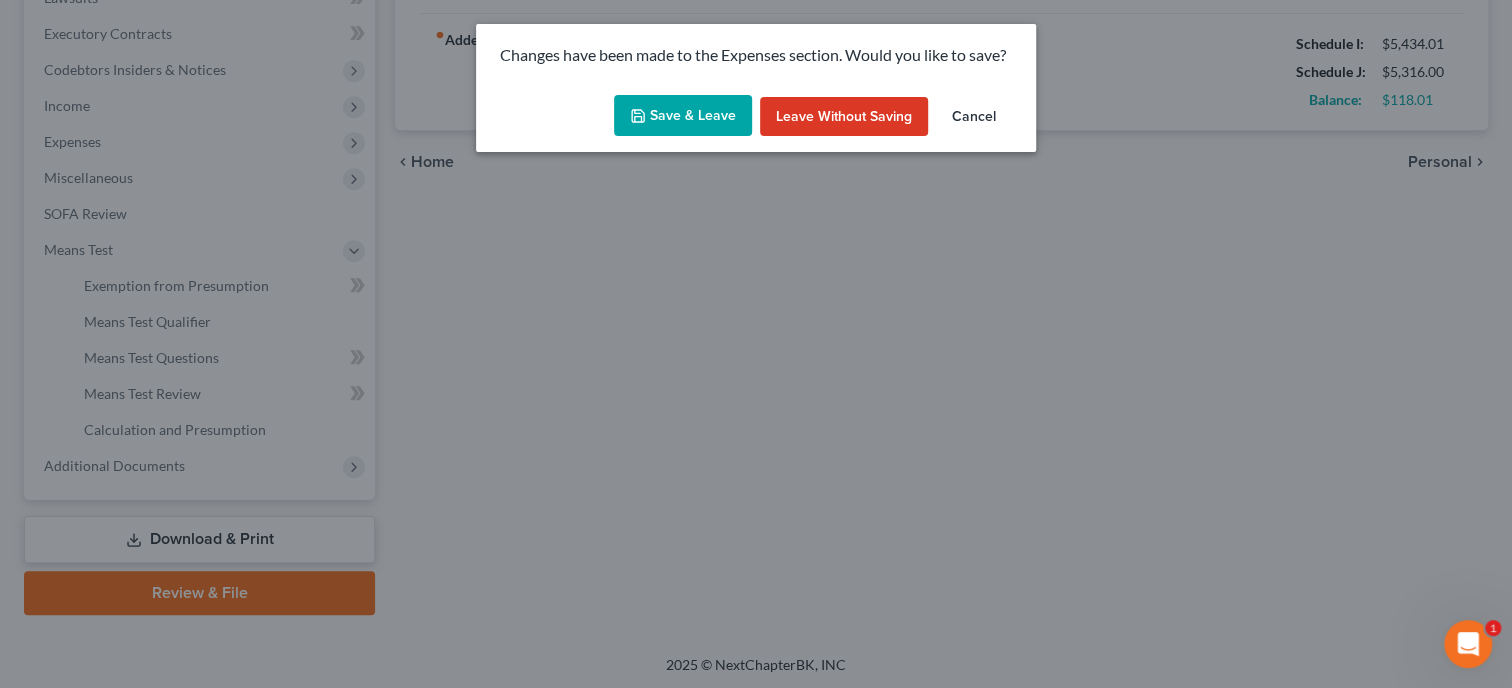 click on "Save & Leave" at bounding box center [683, 116] 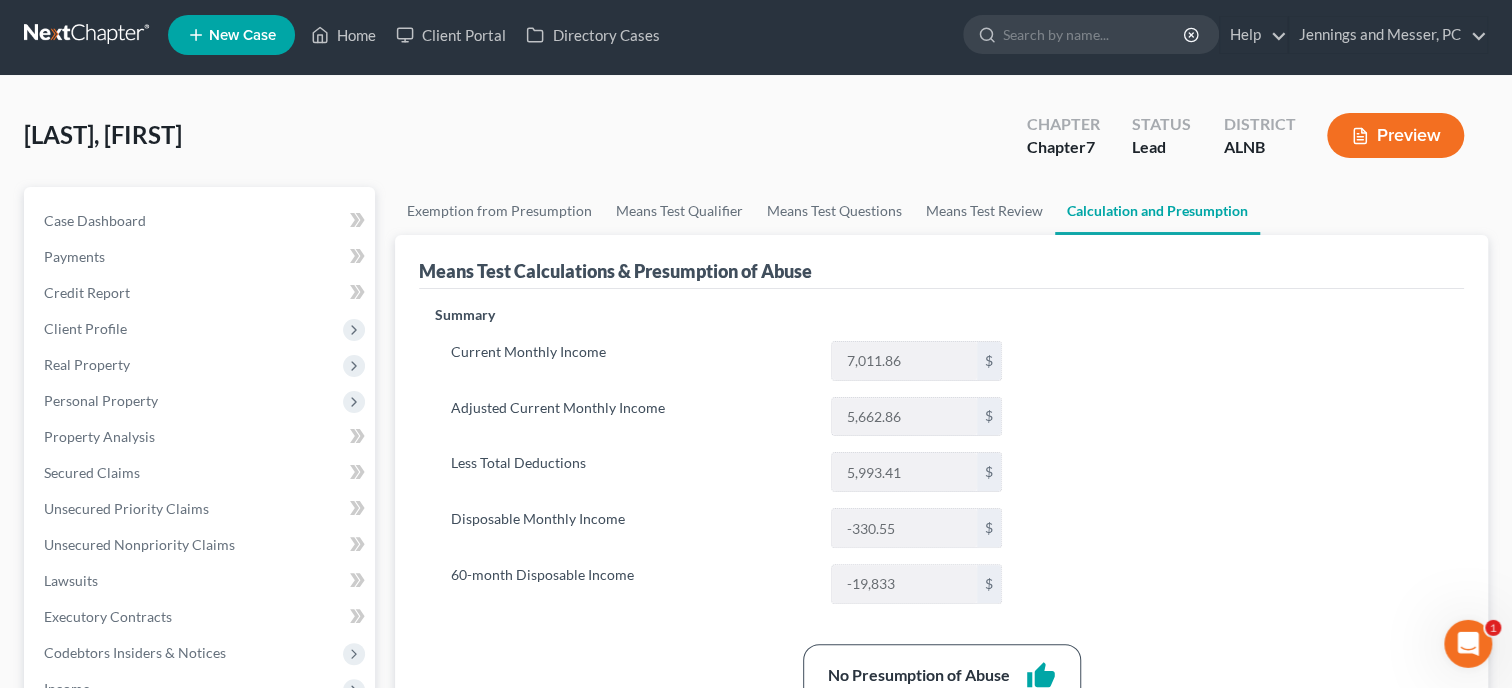 scroll, scrollTop: 0, scrollLeft: 0, axis: both 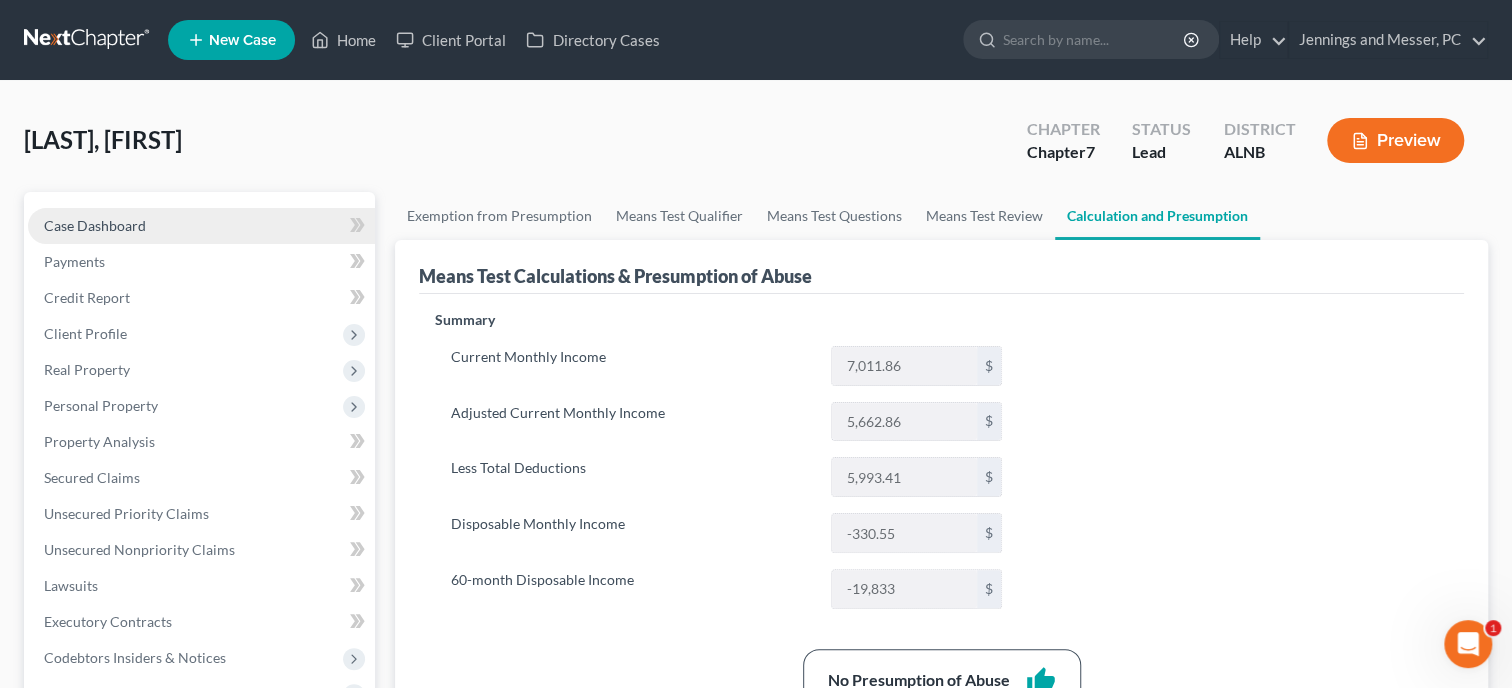 click on "Case Dashboard" at bounding box center (95, 225) 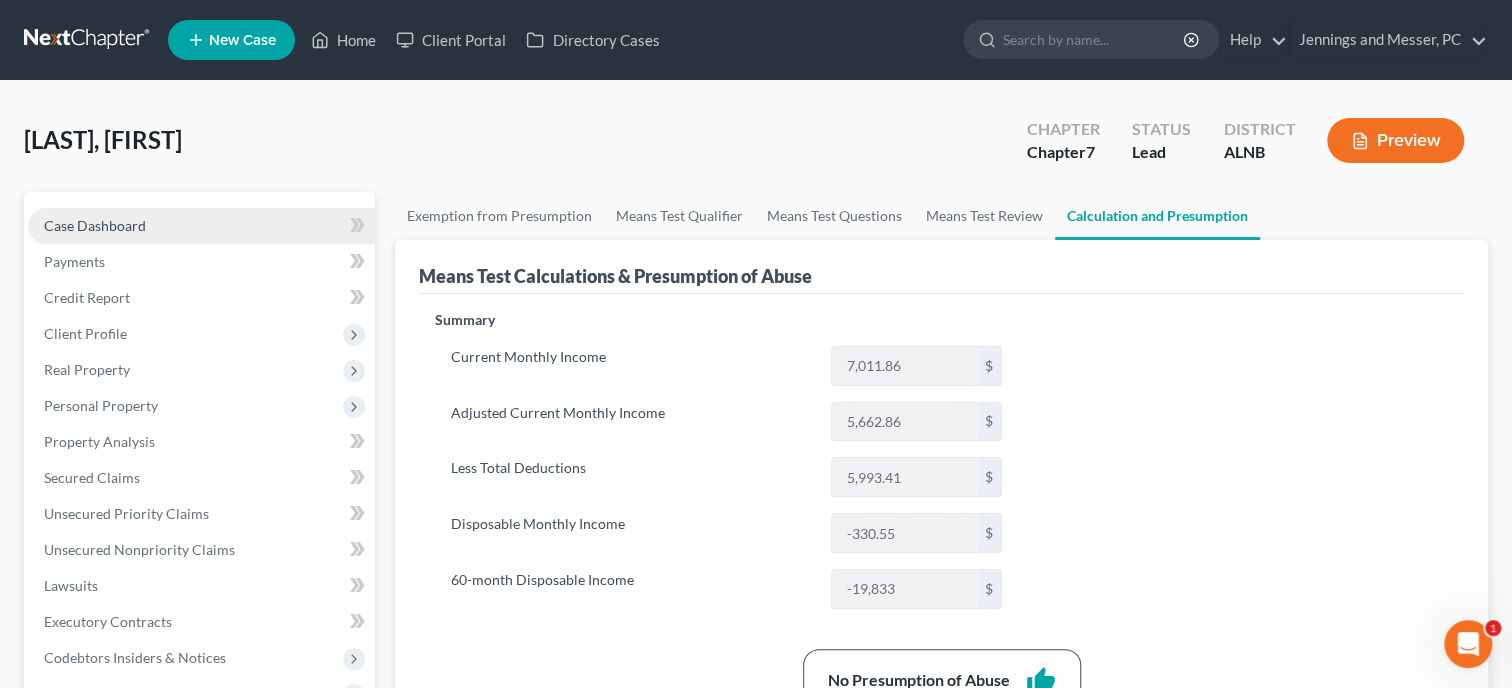 select on "10" 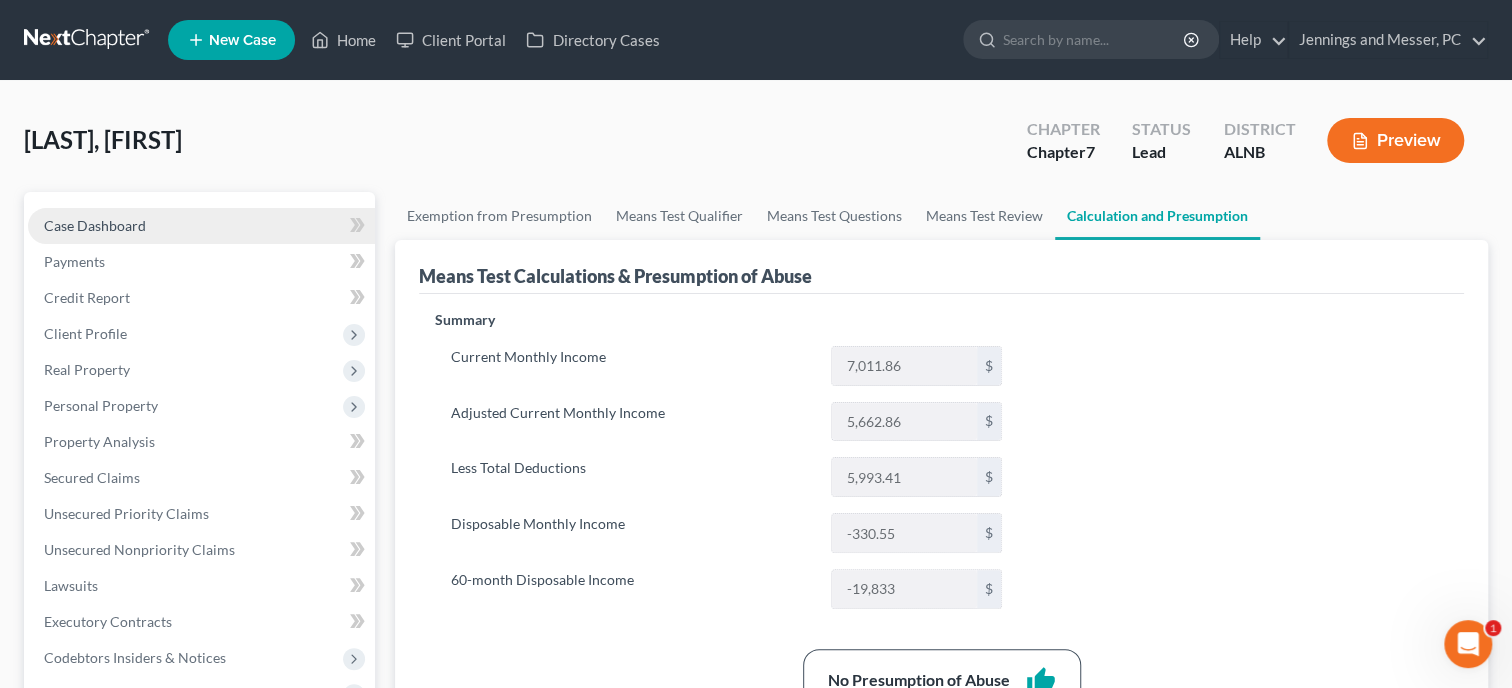 select on "6" 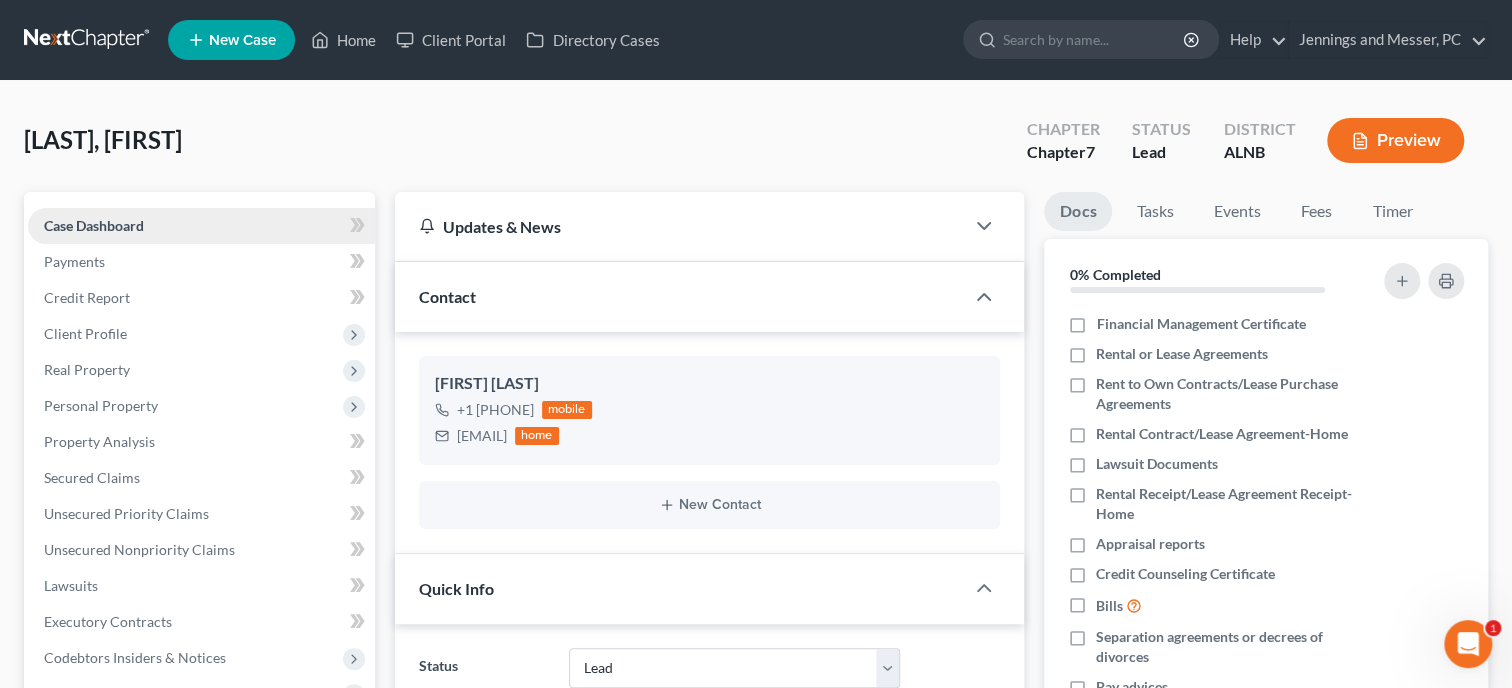 scroll, scrollTop: 1361, scrollLeft: 0, axis: vertical 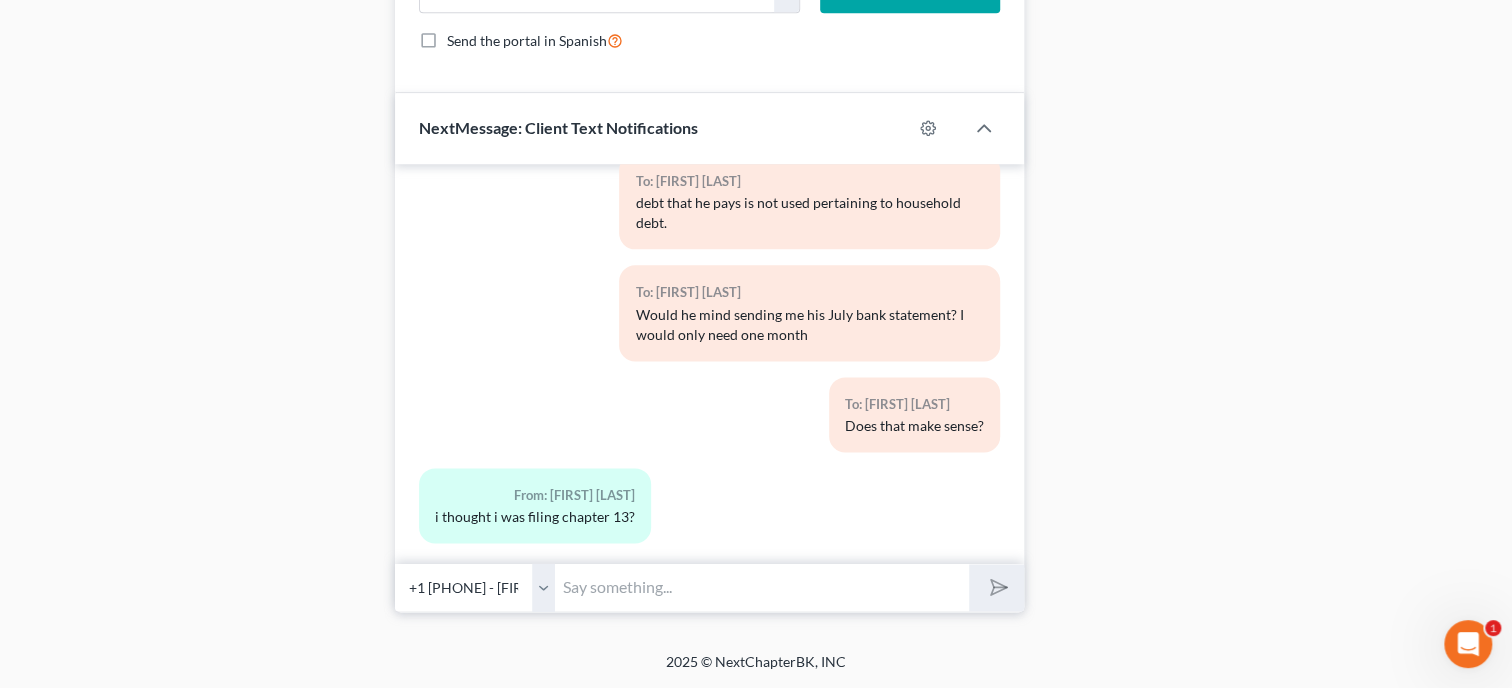 click at bounding box center (762, 587) 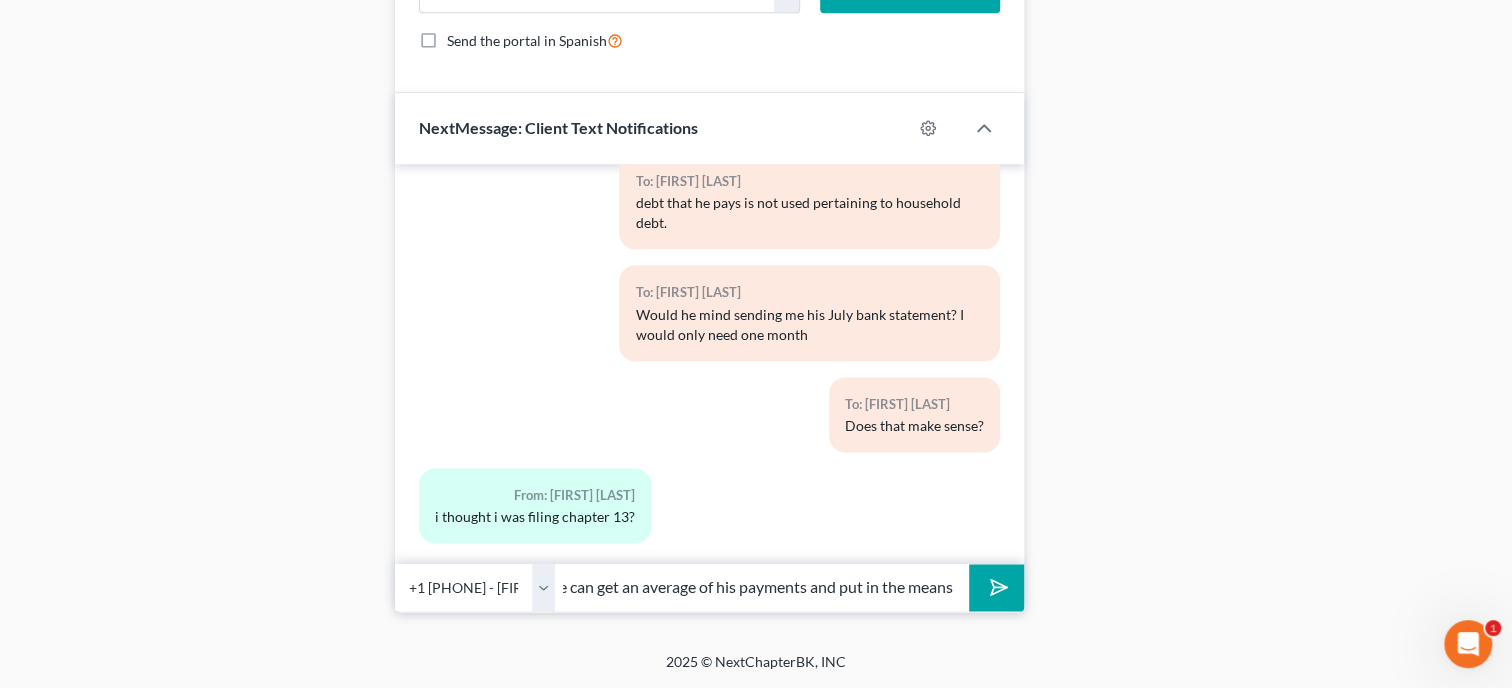 scroll, scrollTop: 0, scrollLeft: 700, axis: horizontal 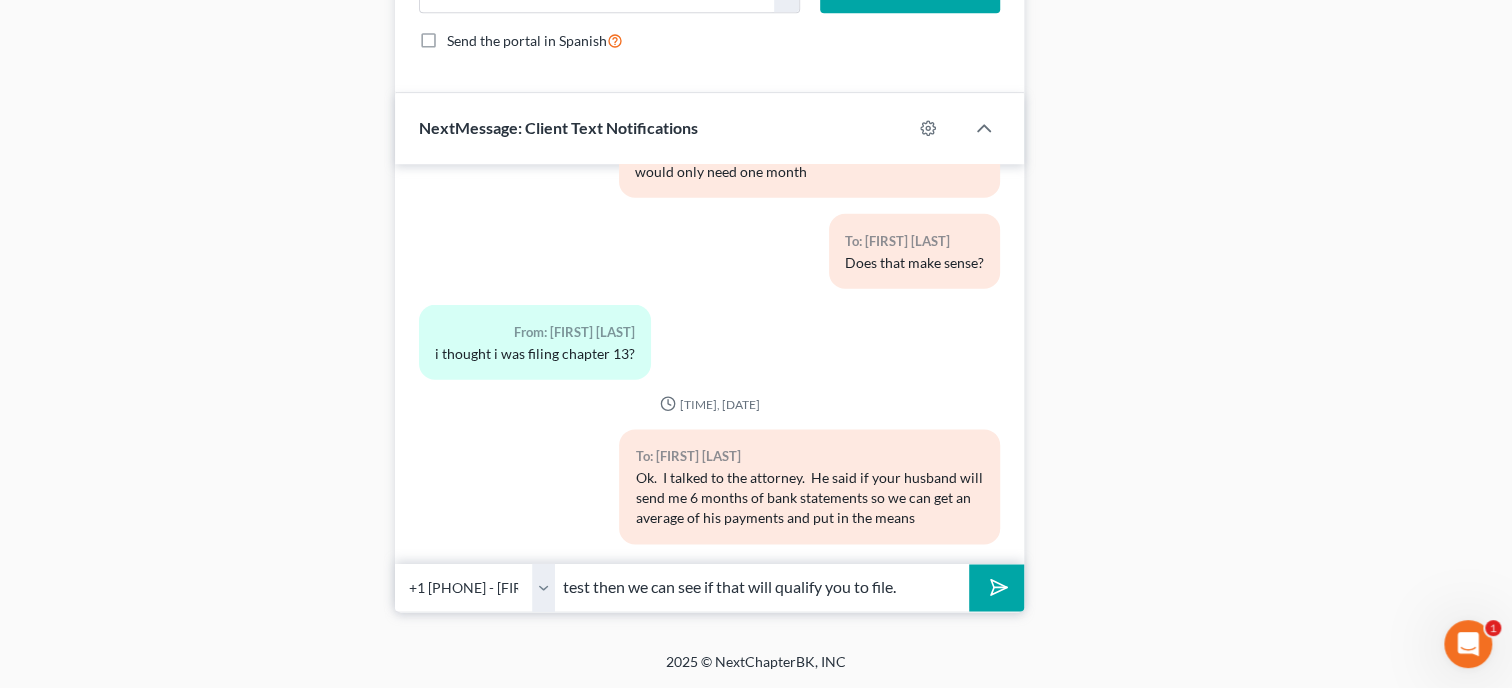 type on "test then we can see if that will qualify you to file." 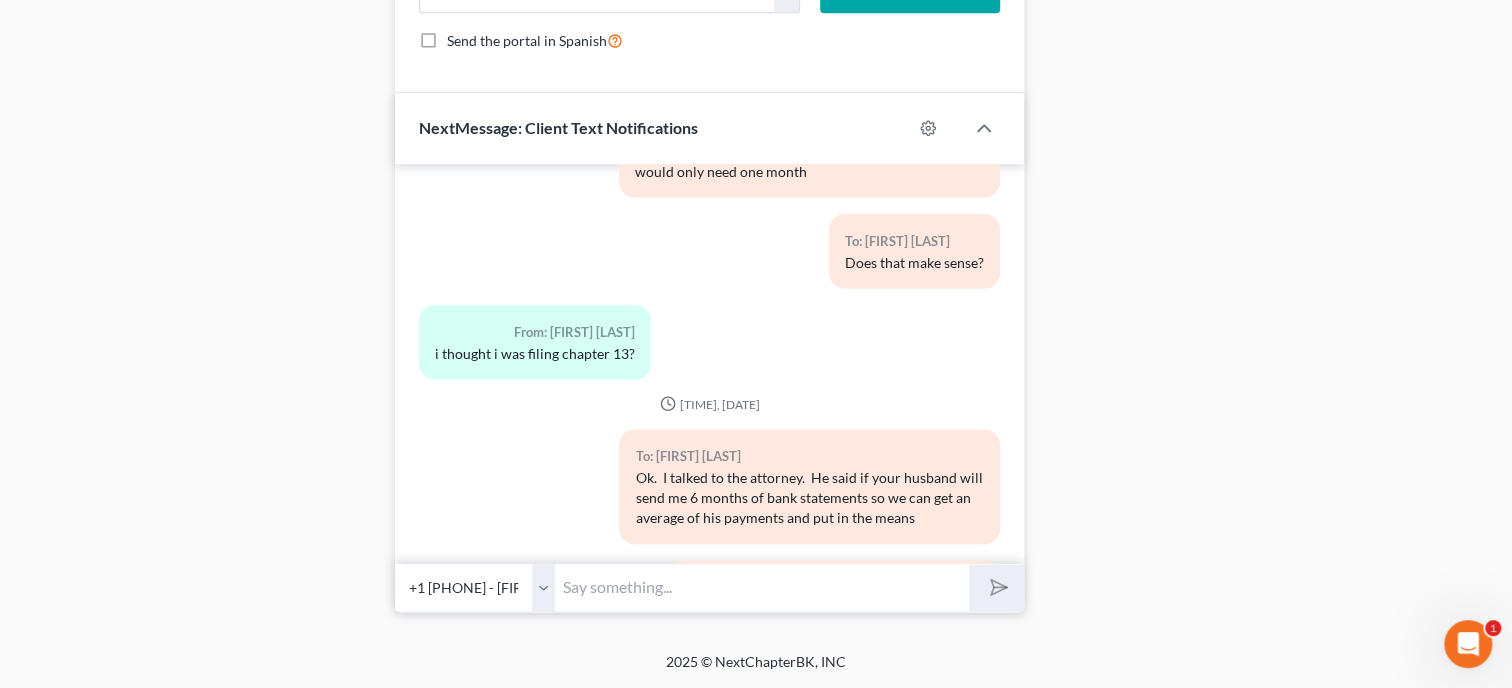 scroll, scrollTop: 3264, scrollLeft: 0, axis: vertical 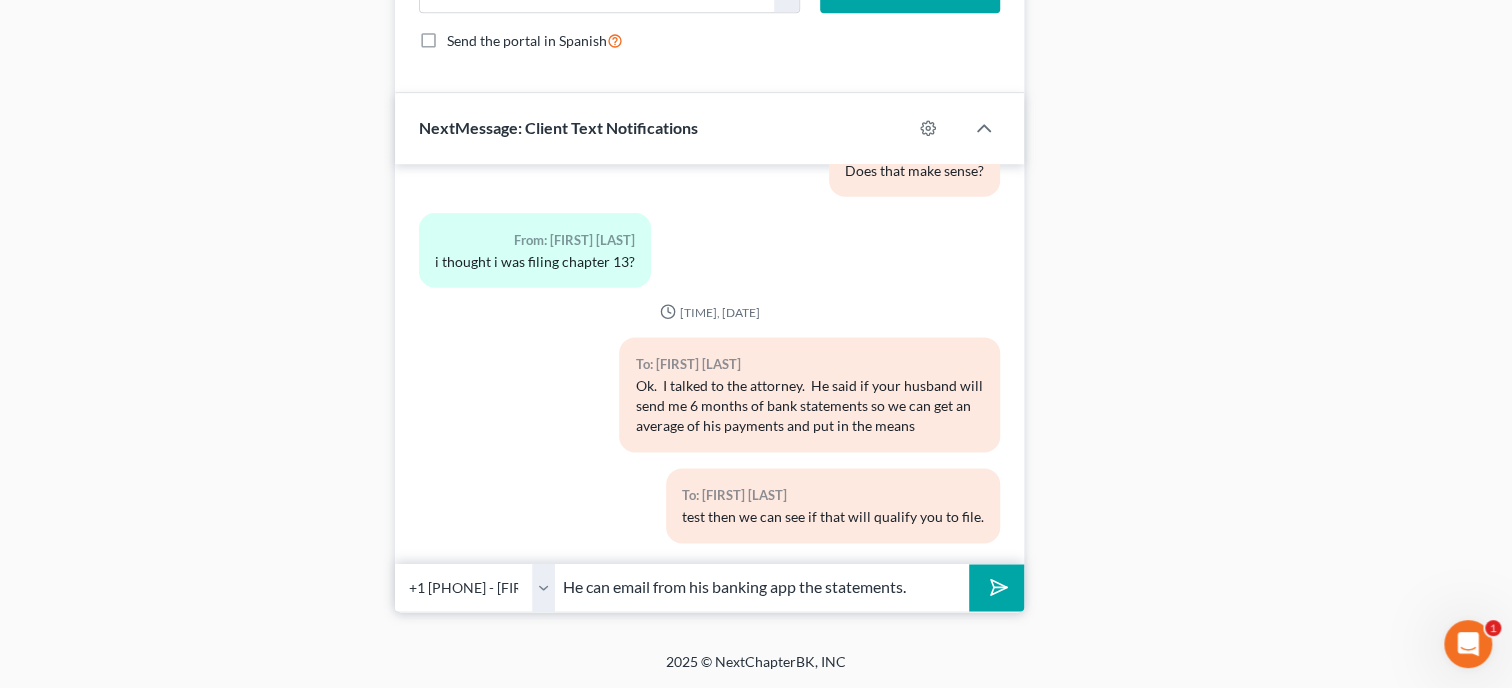 type on "He can email from his banking app the statements." 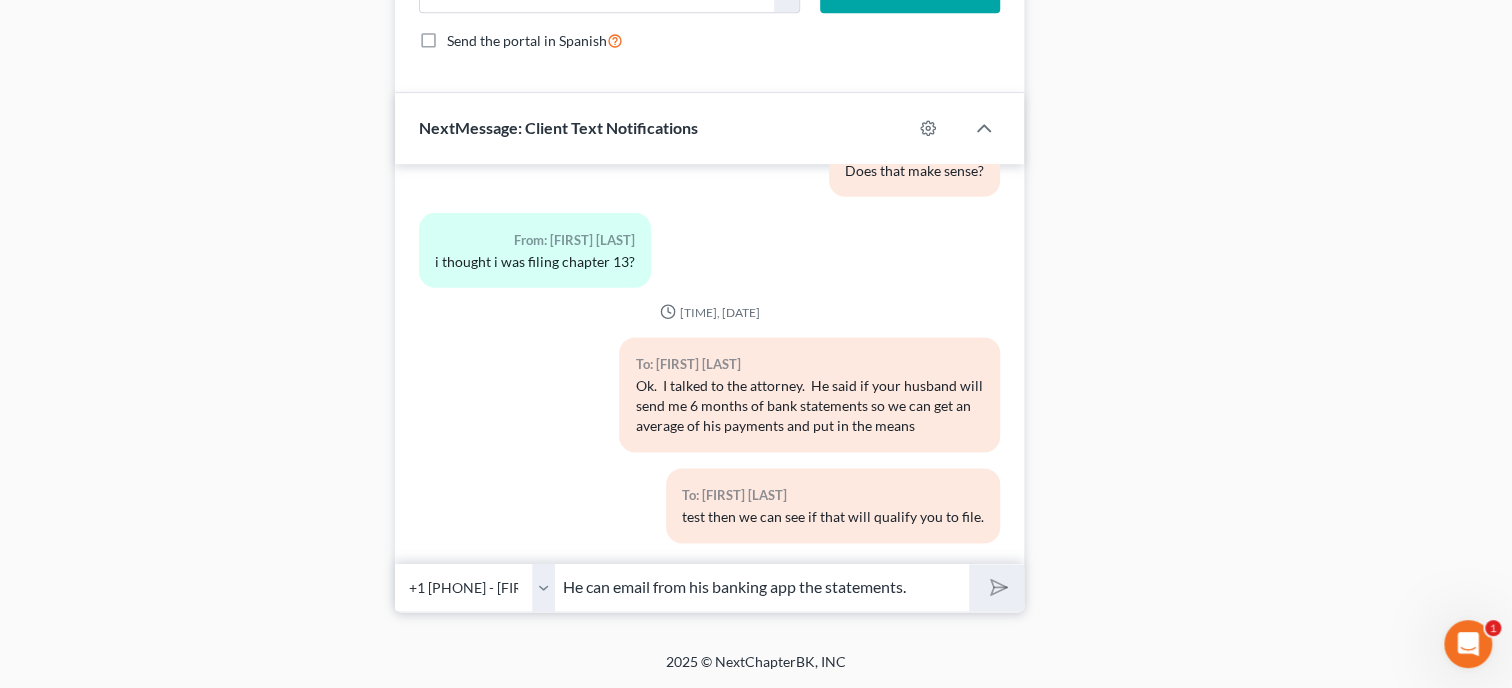 type 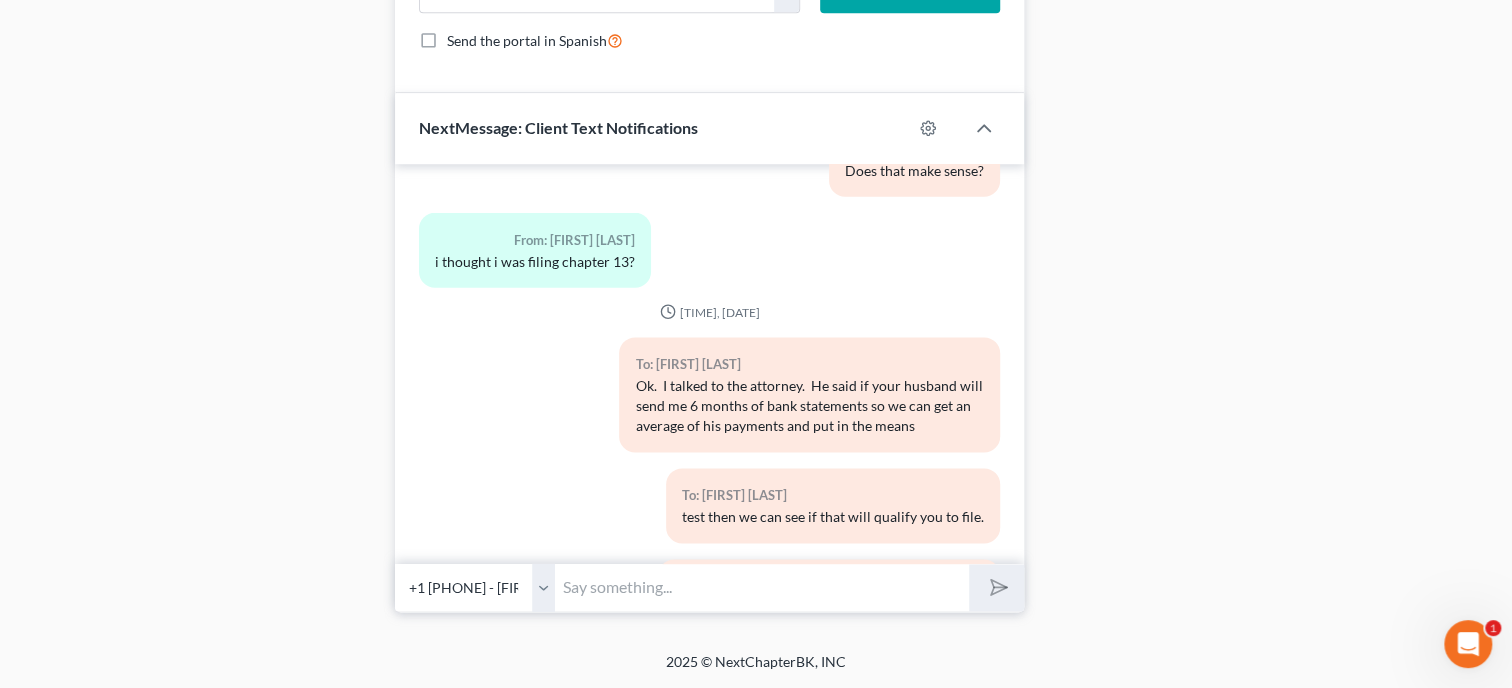 scroll, scrollTop: 3355, scrollLeft: 0, axis: vertical 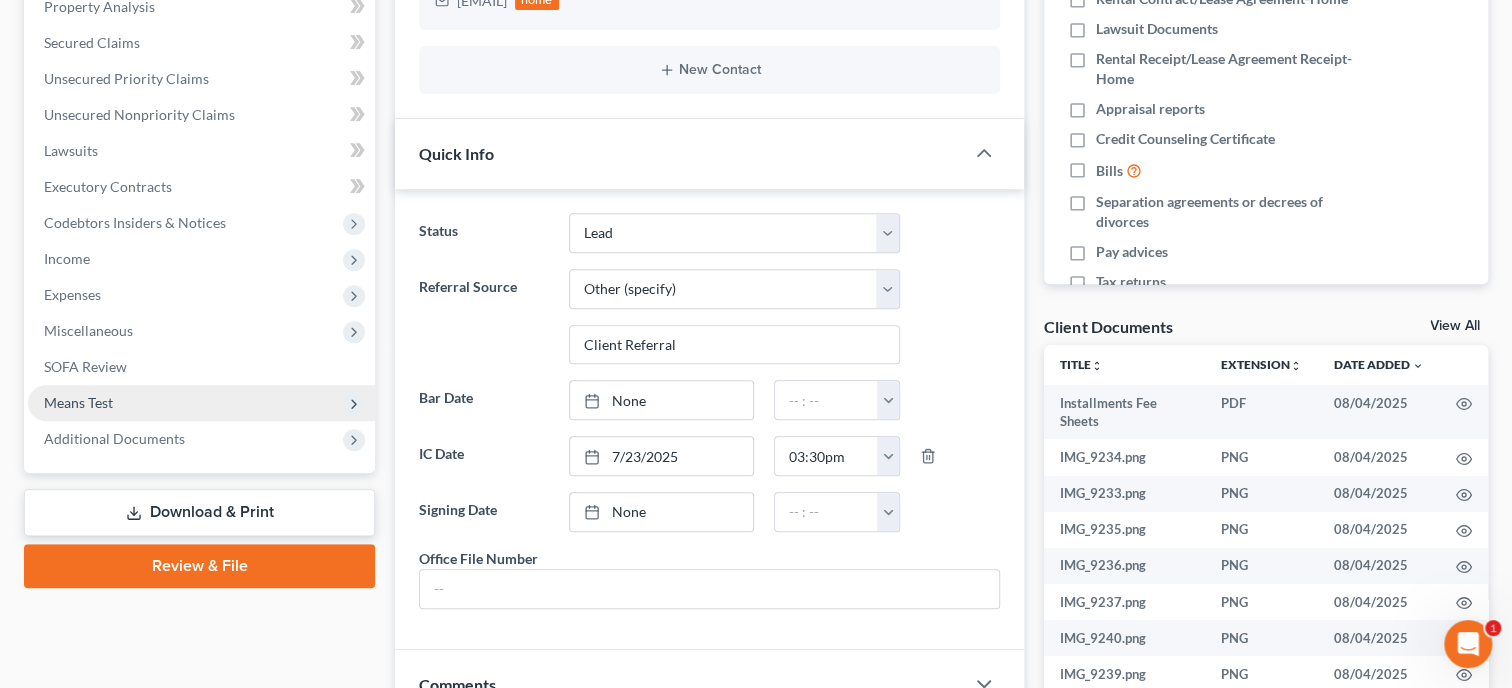 click on "Means Test" at bounding box center [78, 402] 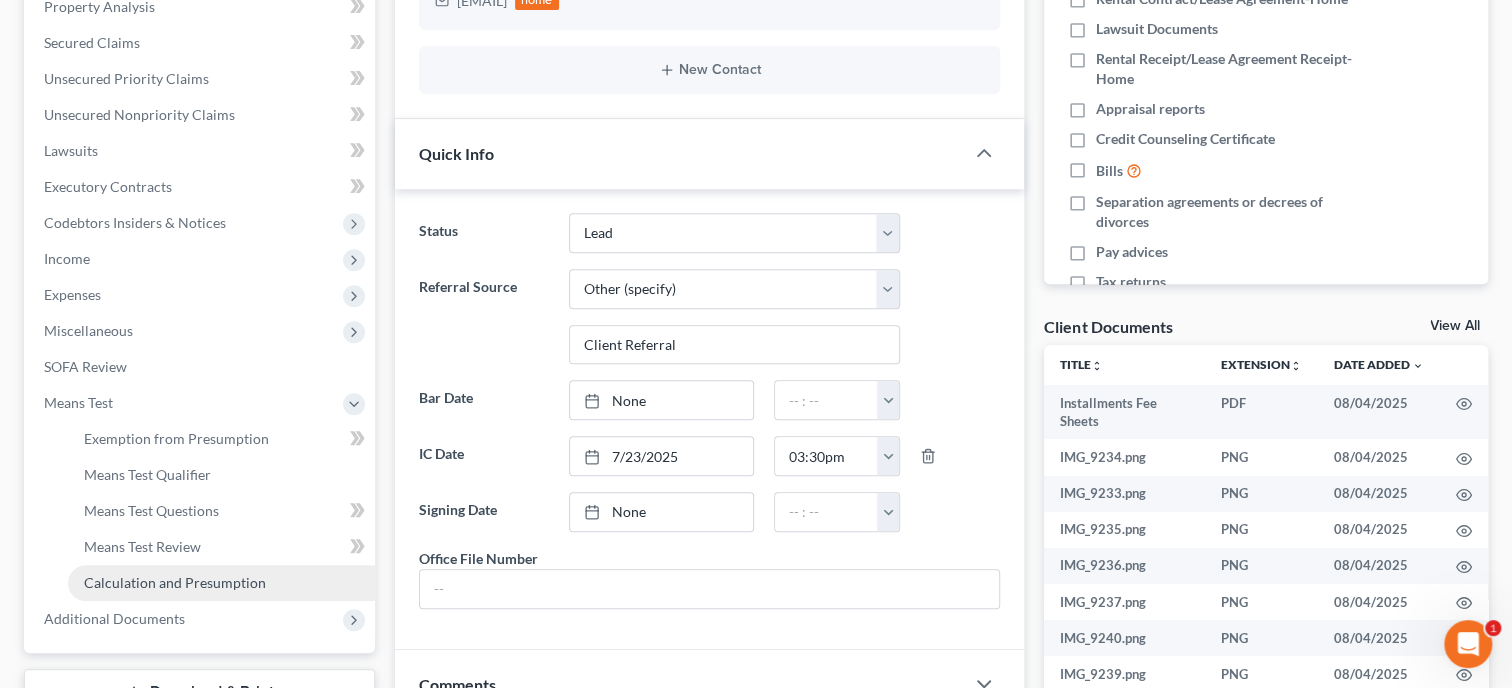 click on "Calculation and Presumption" at bounding box center (175, 582) 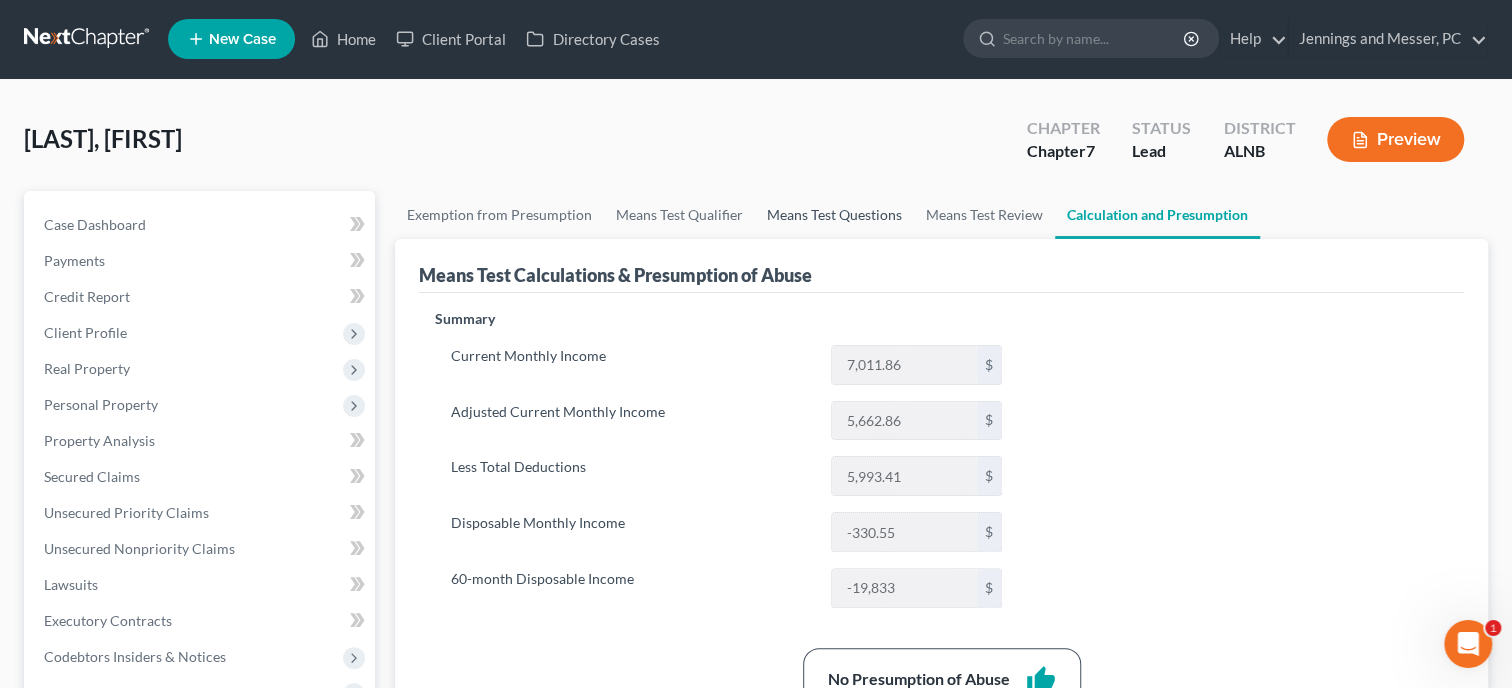 scroll, scrollTop: 0, scrollLeft: 0, axis: both 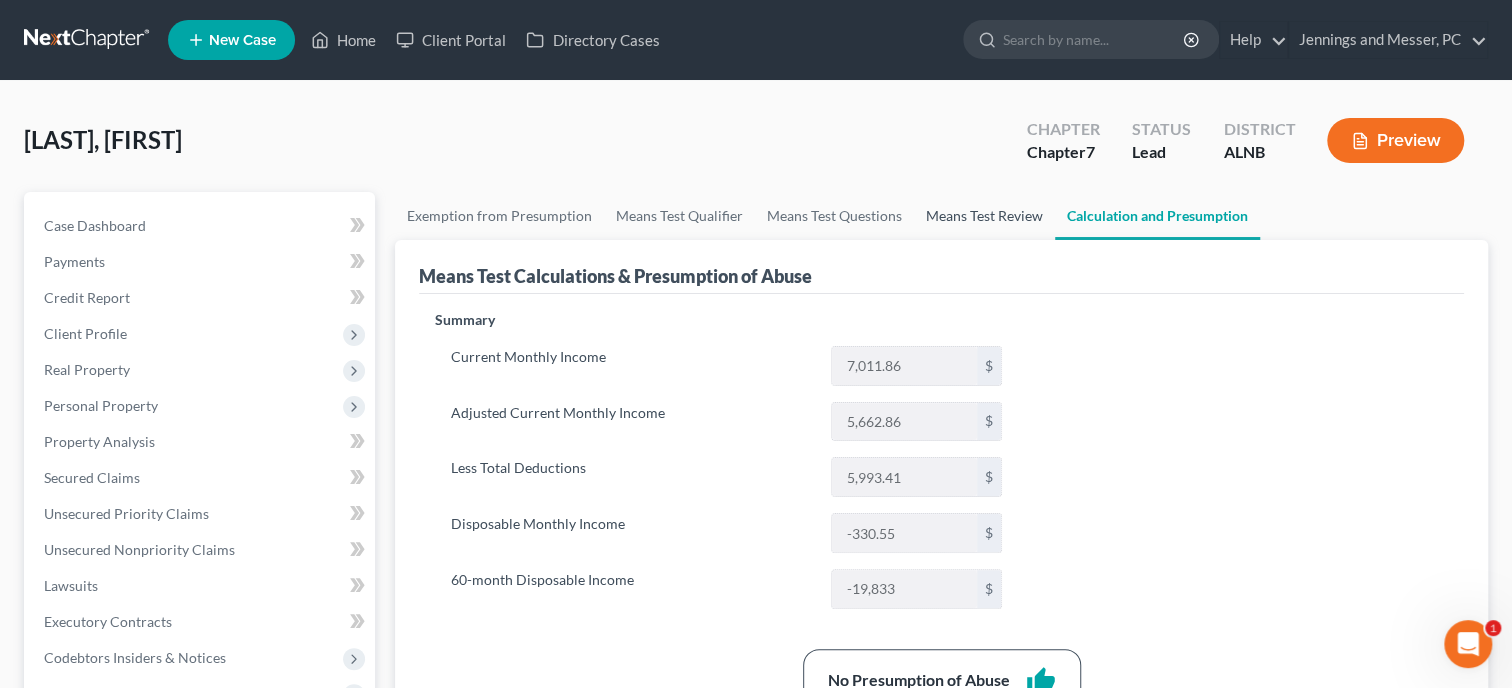 click on "Means Test Review" at bounding box center (984, 216) 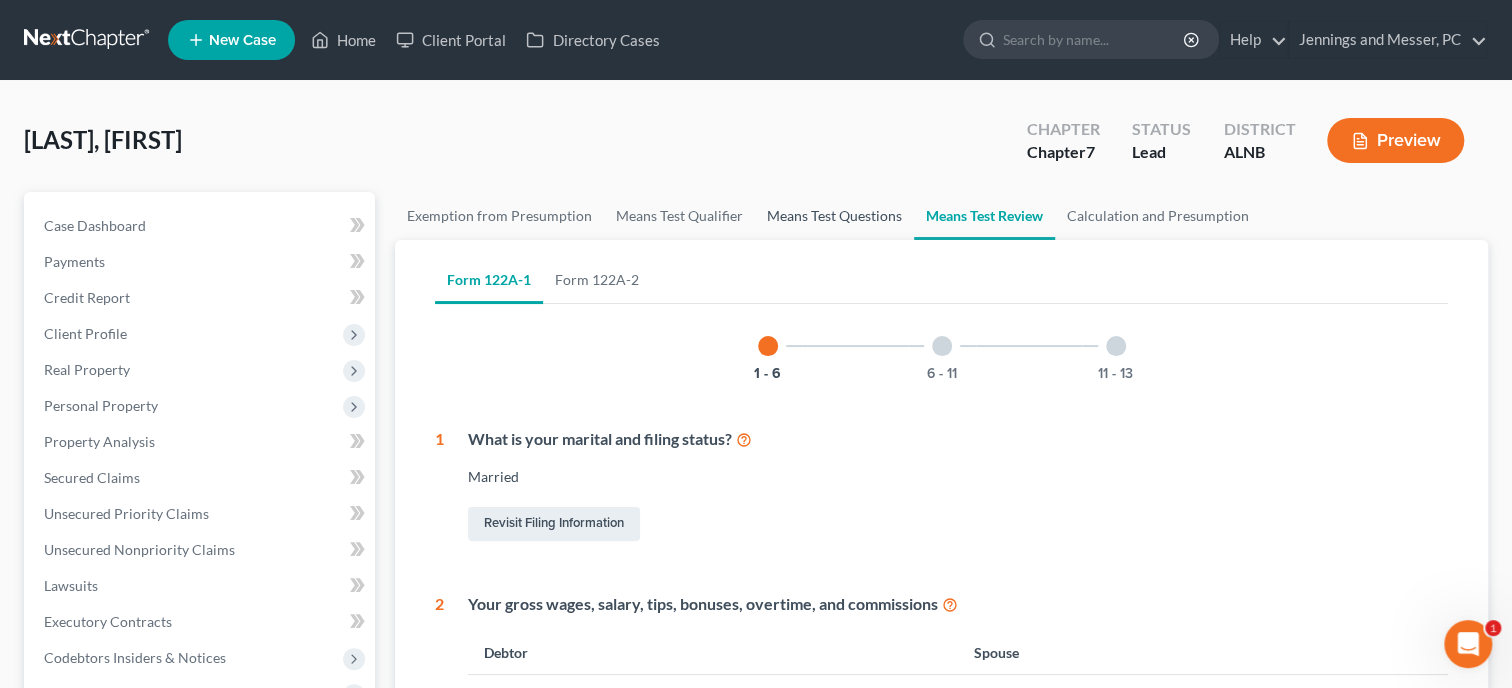 click on "Means Test Questions" at bounding box center (834, 216) 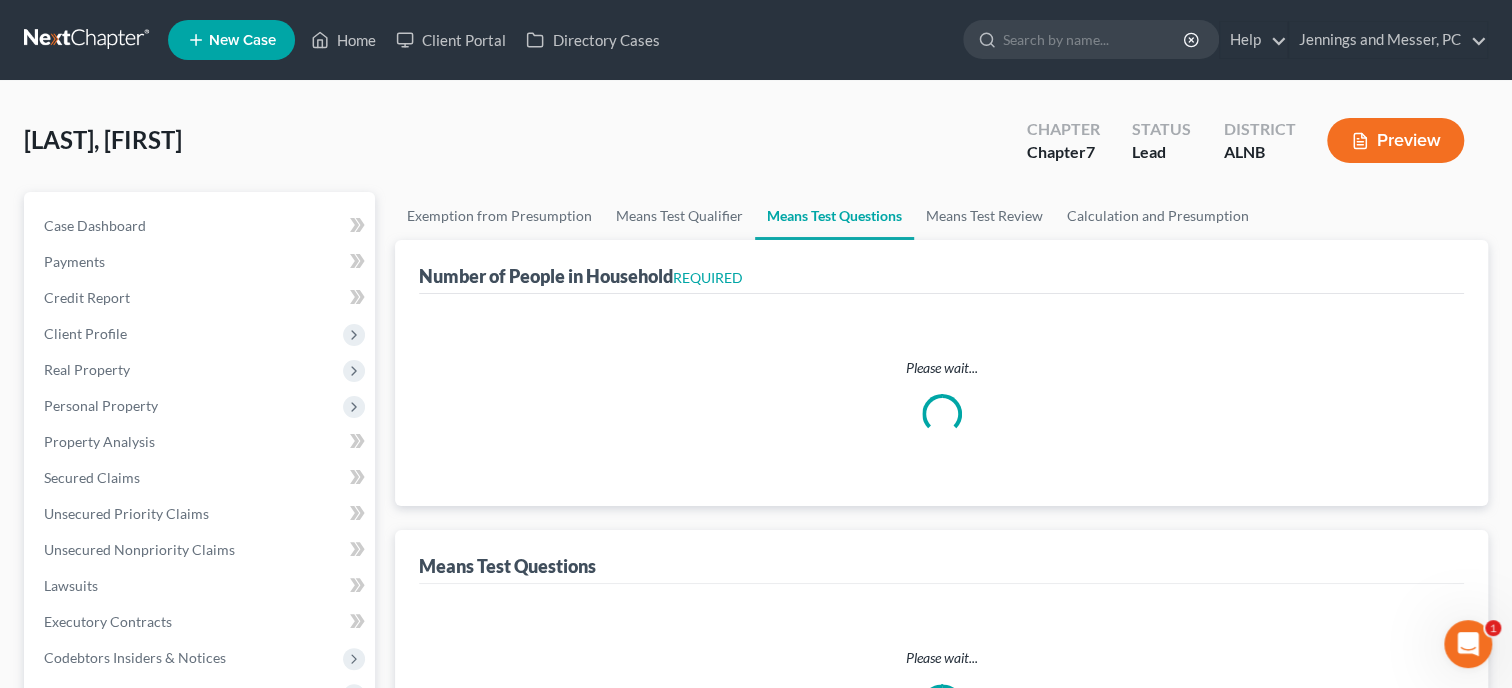 select on "1" 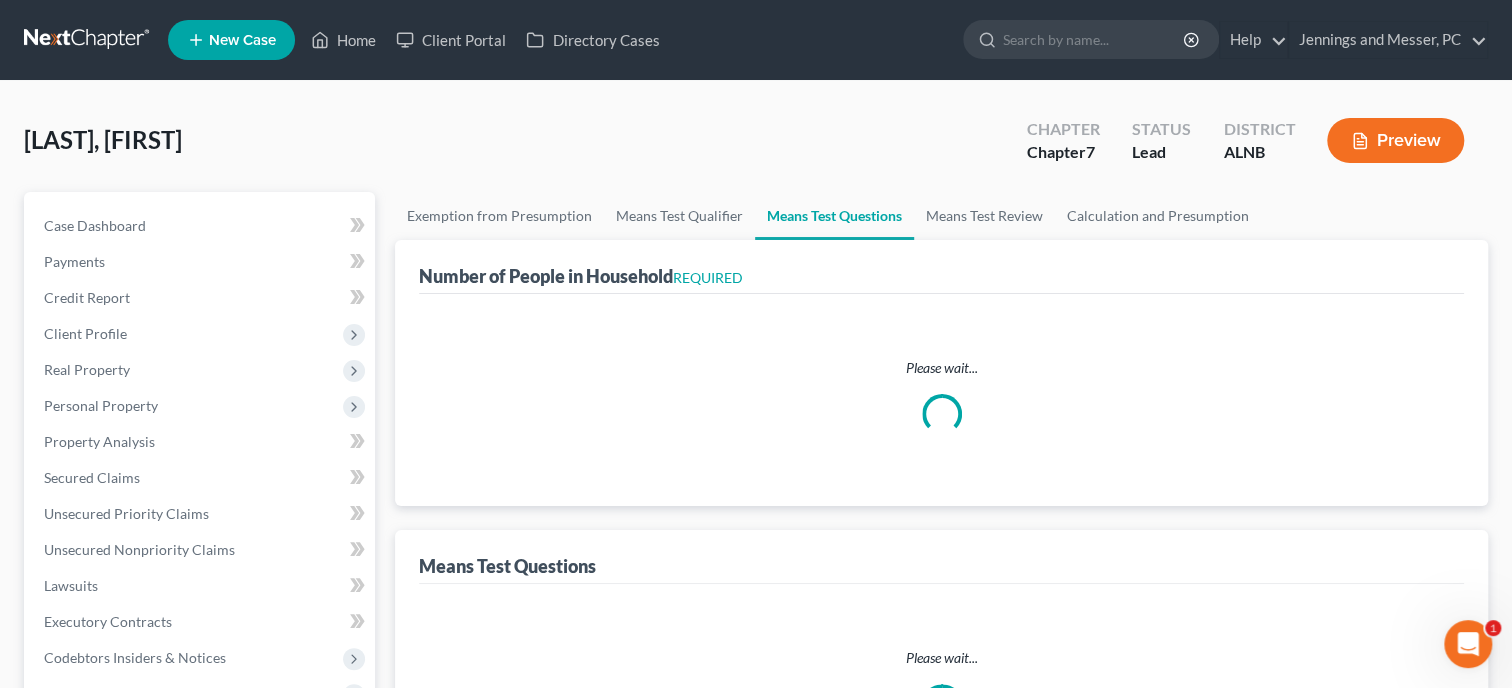 select on "60" 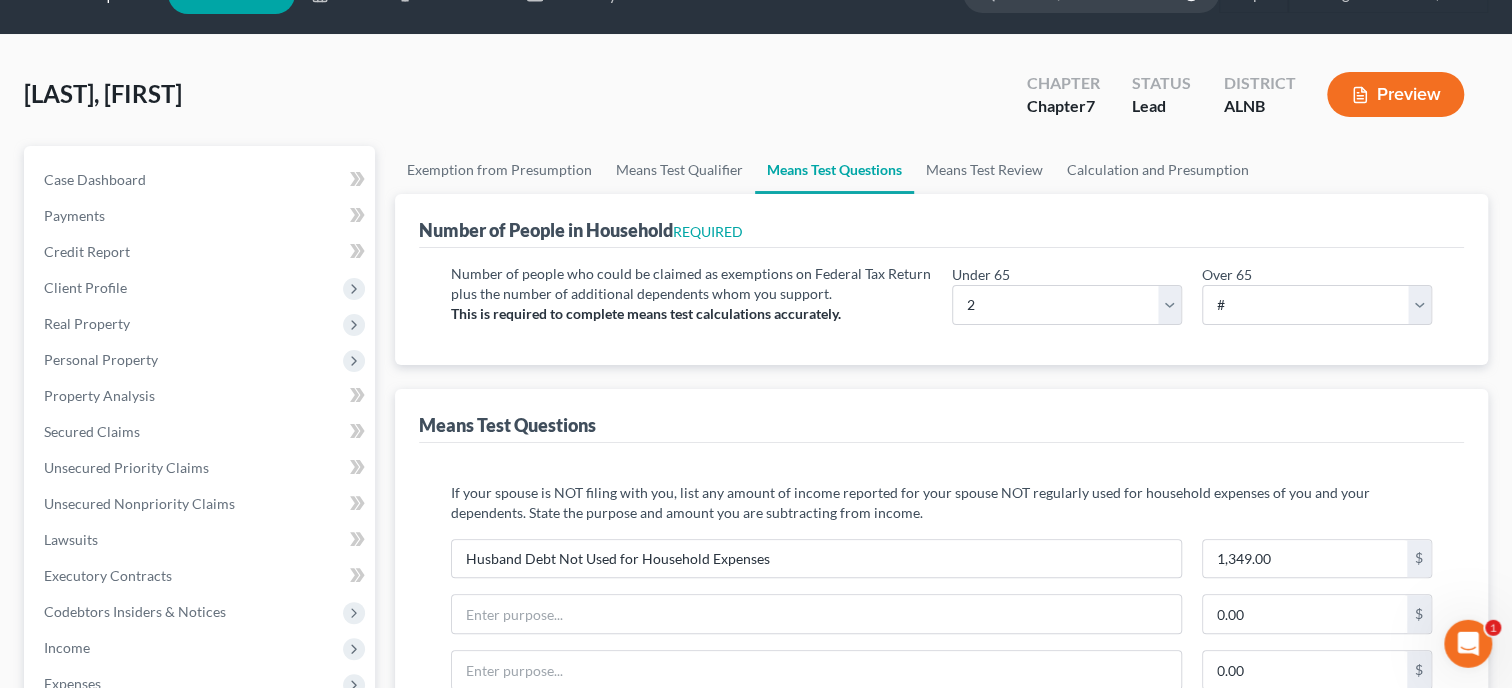 scroll, scrollTop: 0, scrollLeft: 0, axis: both 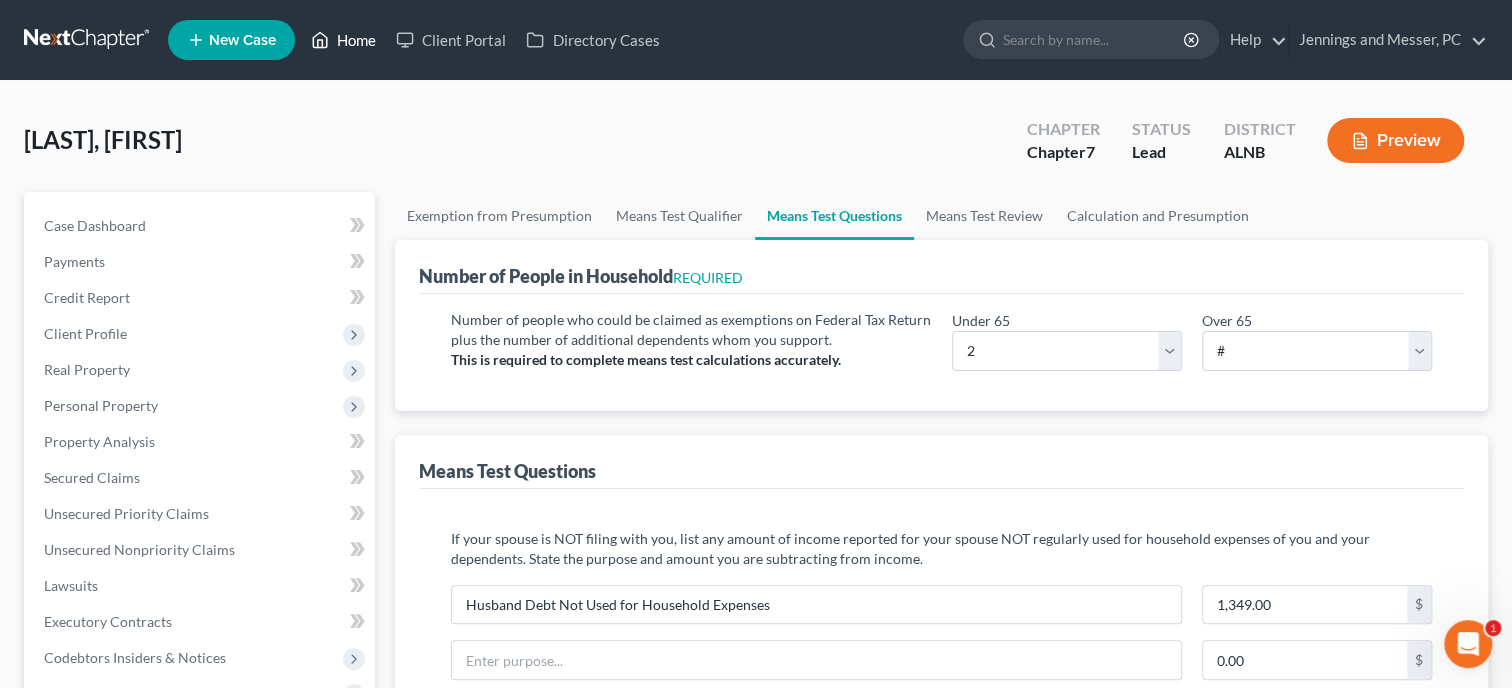 click on "Home" at bounding box center (343, 40) 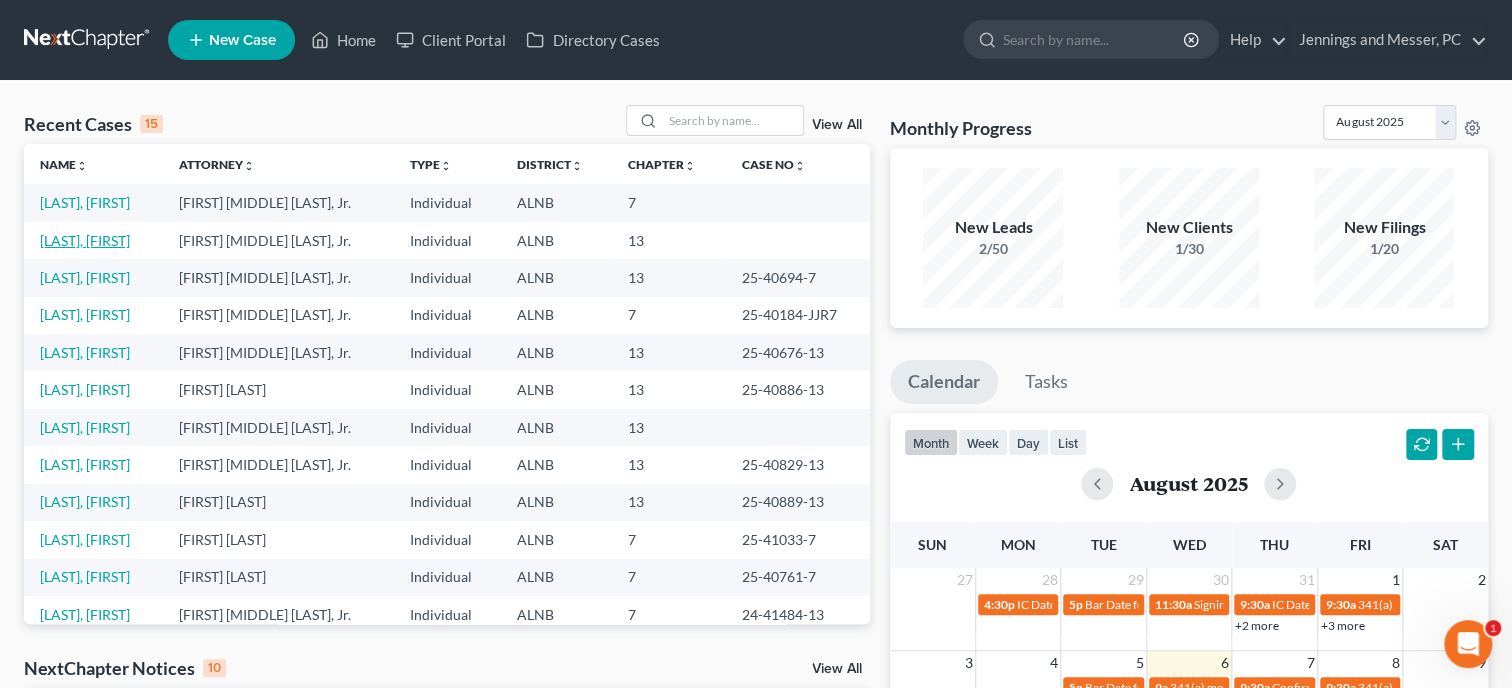 click on "Wilson, Louis" at bounding box center (85, 240) 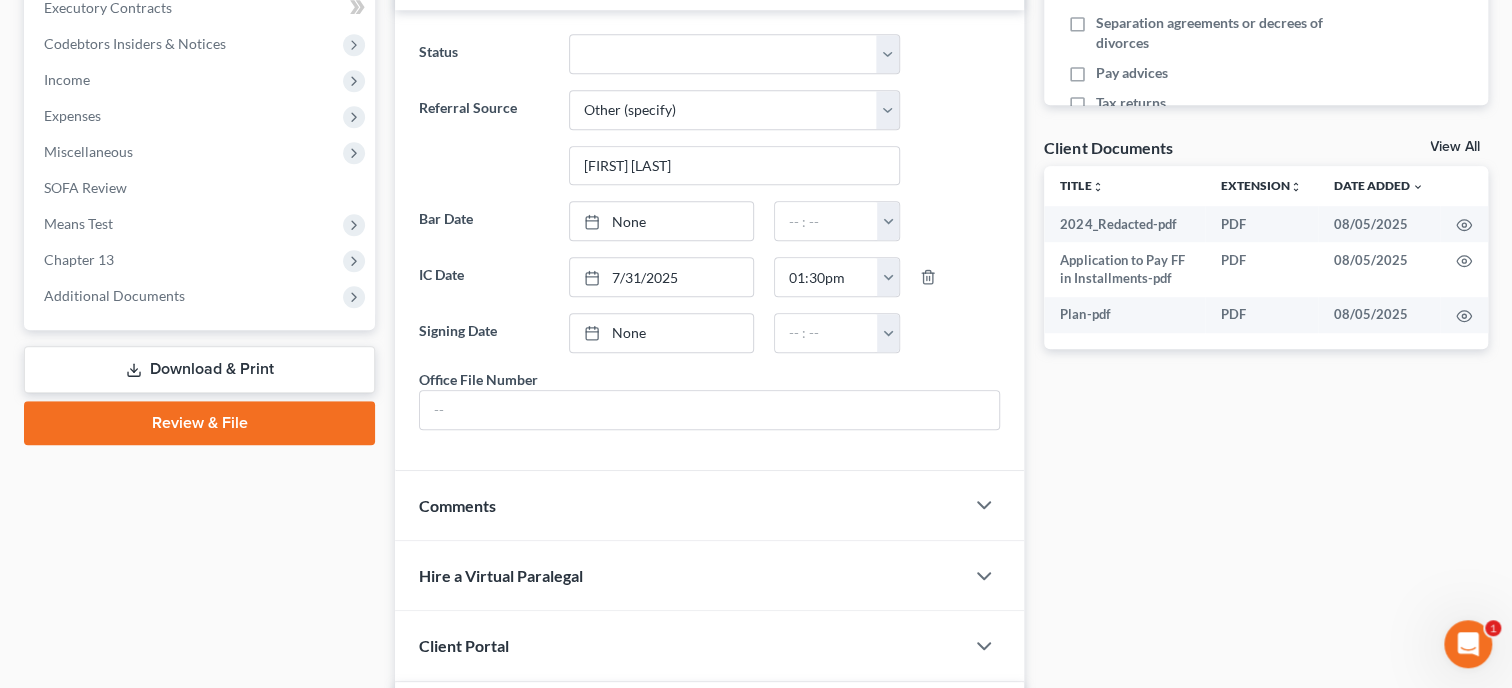 scroll, scrollTop: 617, scrollLeft: 0, axis: vertical 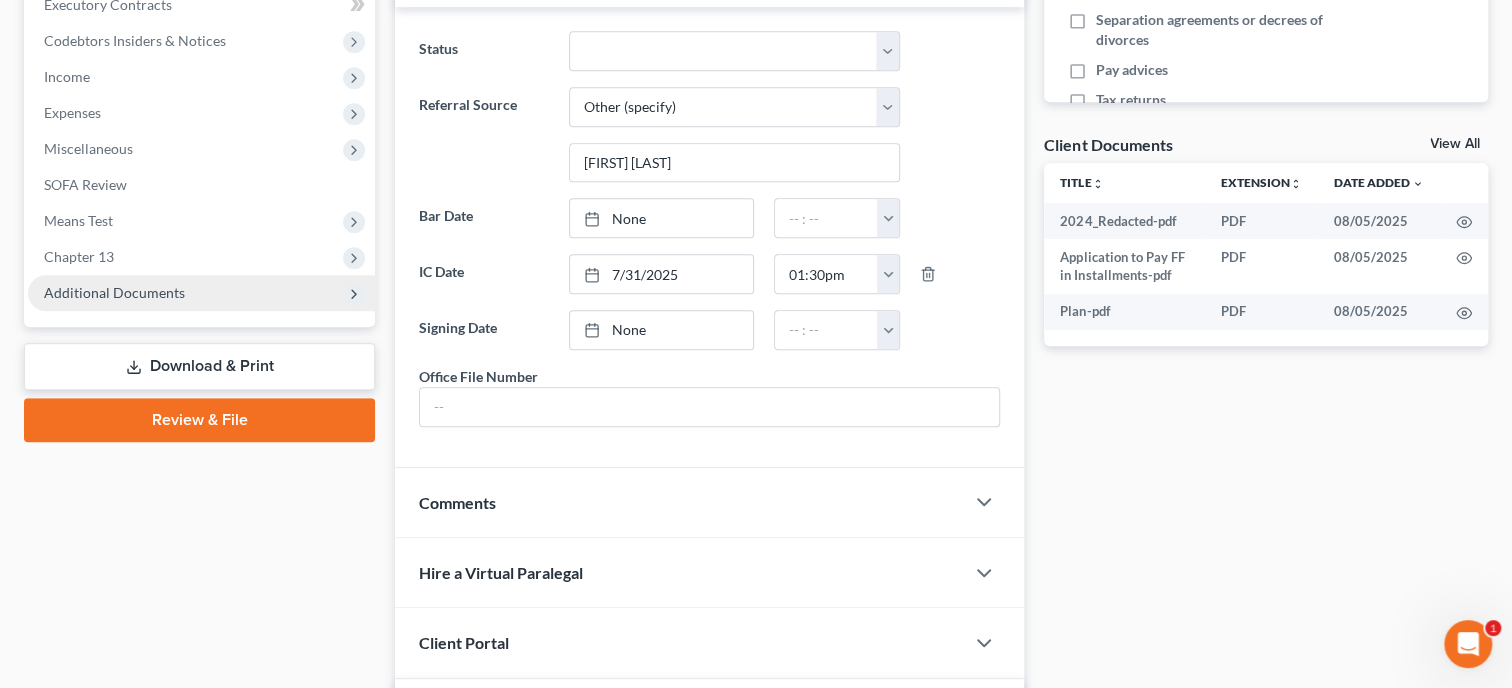 click on "Additional Documents" at bounding box center (114, 292) 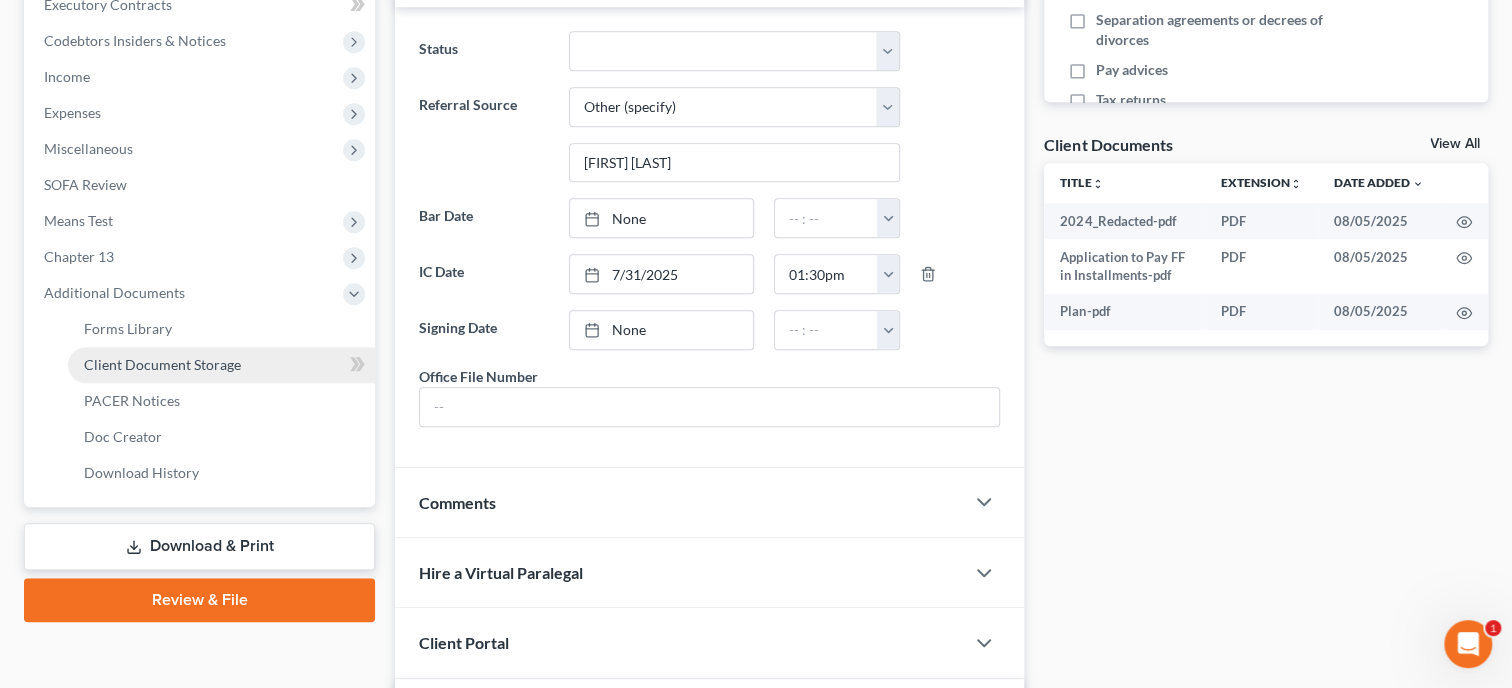 click on "Client Document Storage" at bounding box center [162, 364] 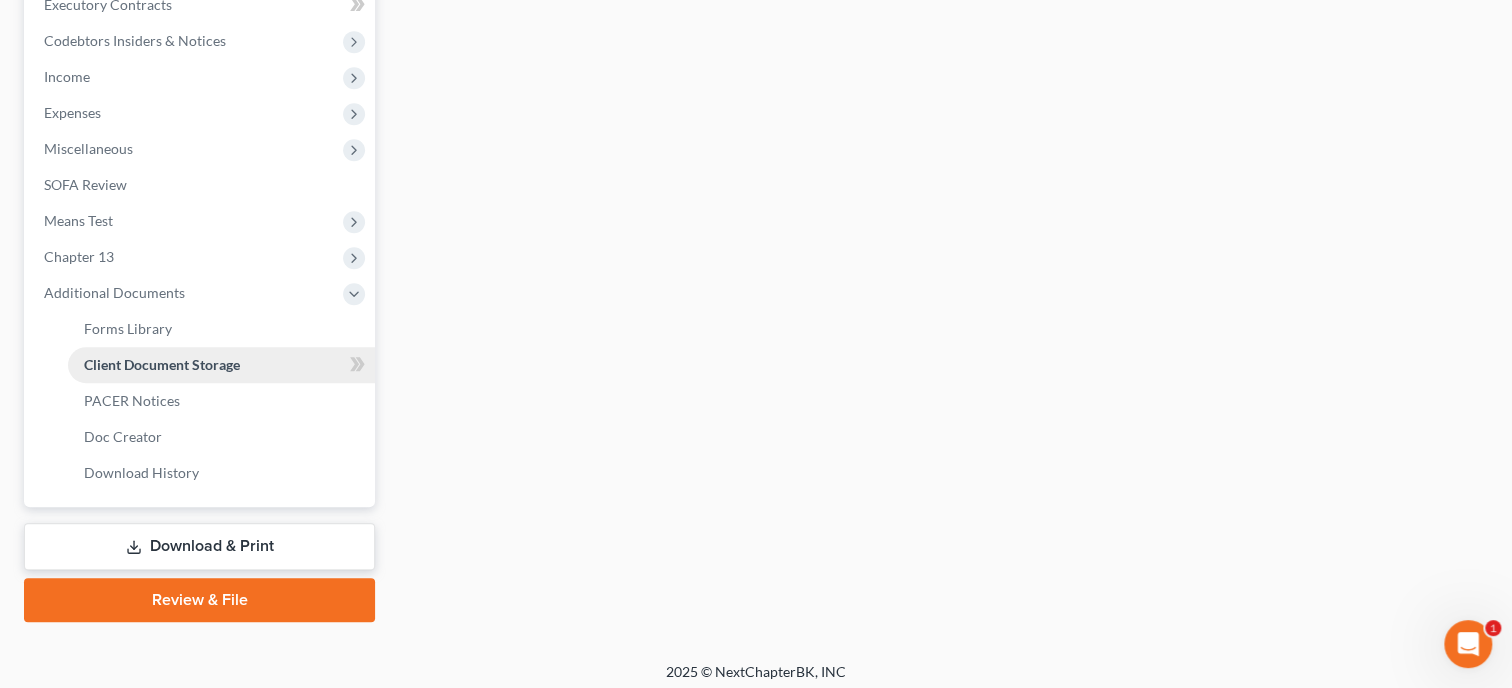 select on "10" 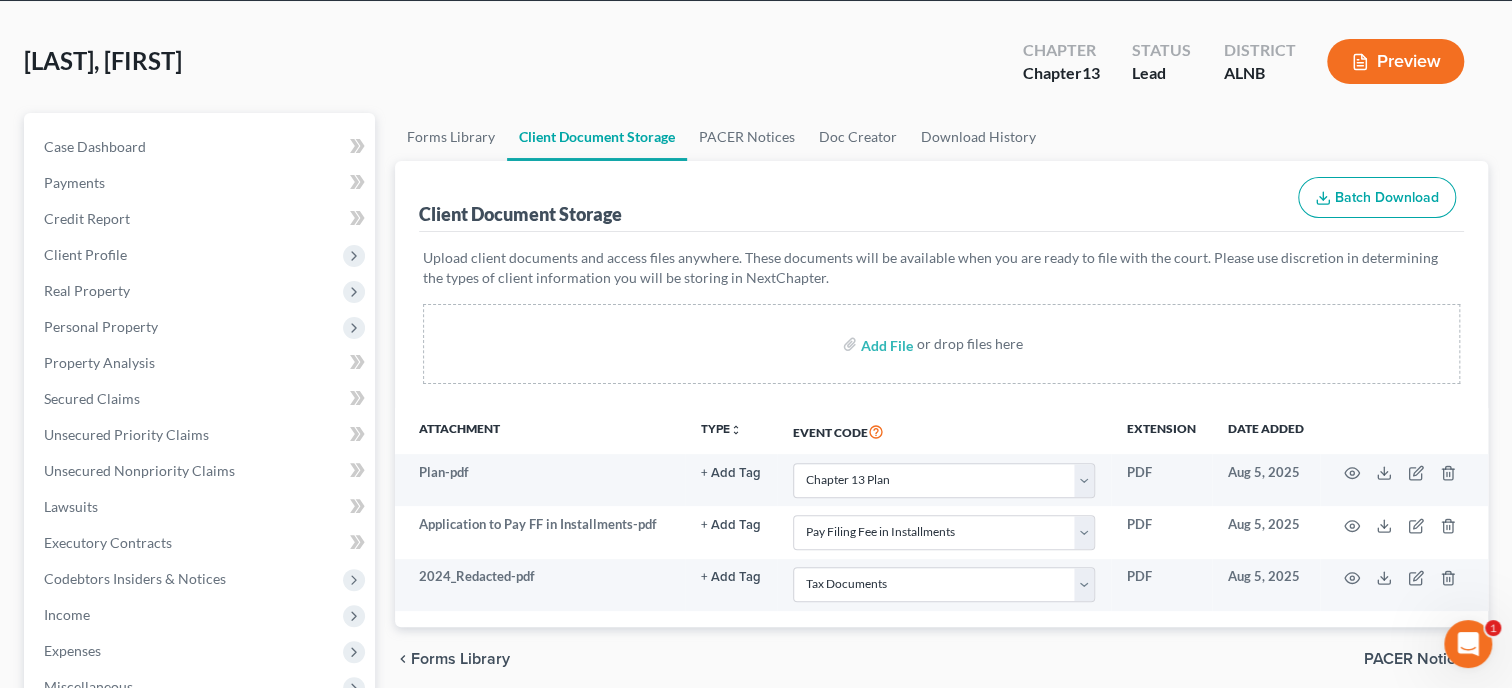 scroll, scrollTop: 102, scrollLeft: 0, axis: vertical 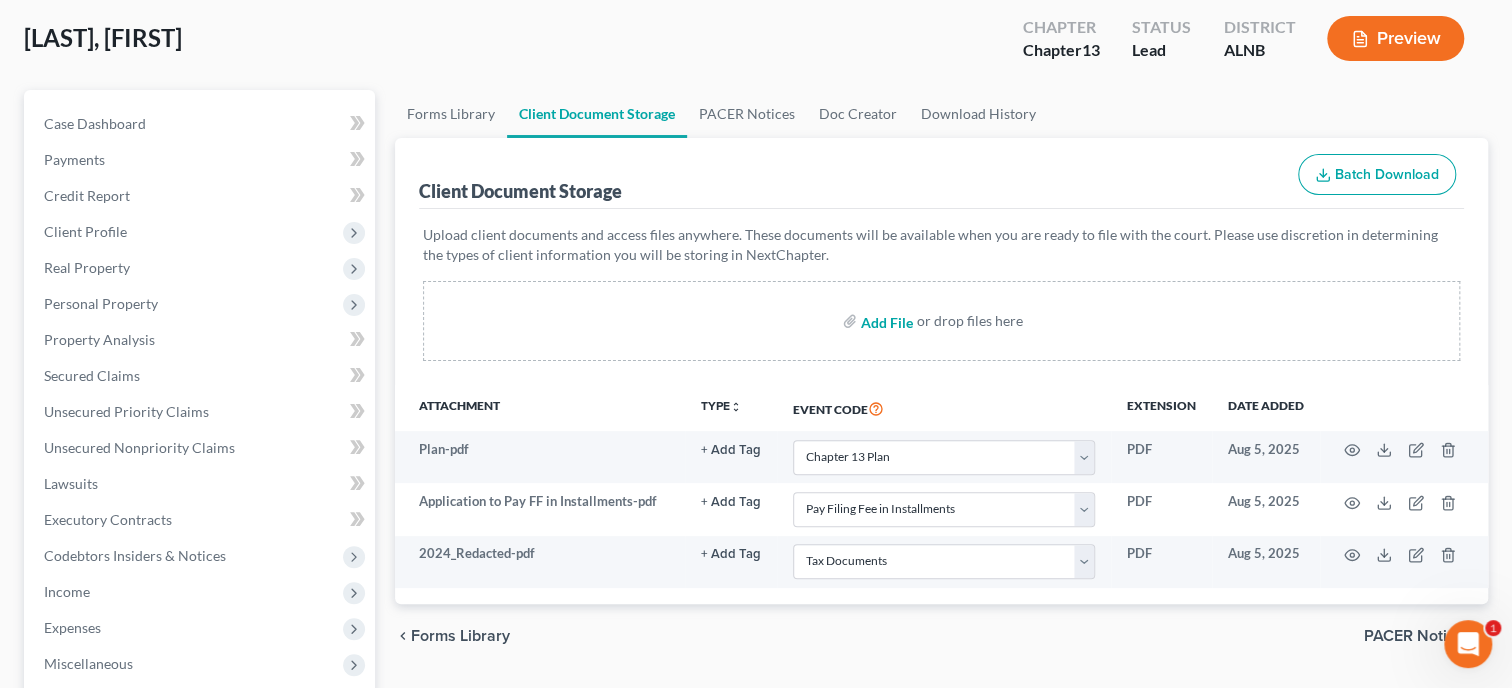 click at bounding box center [885, 321] 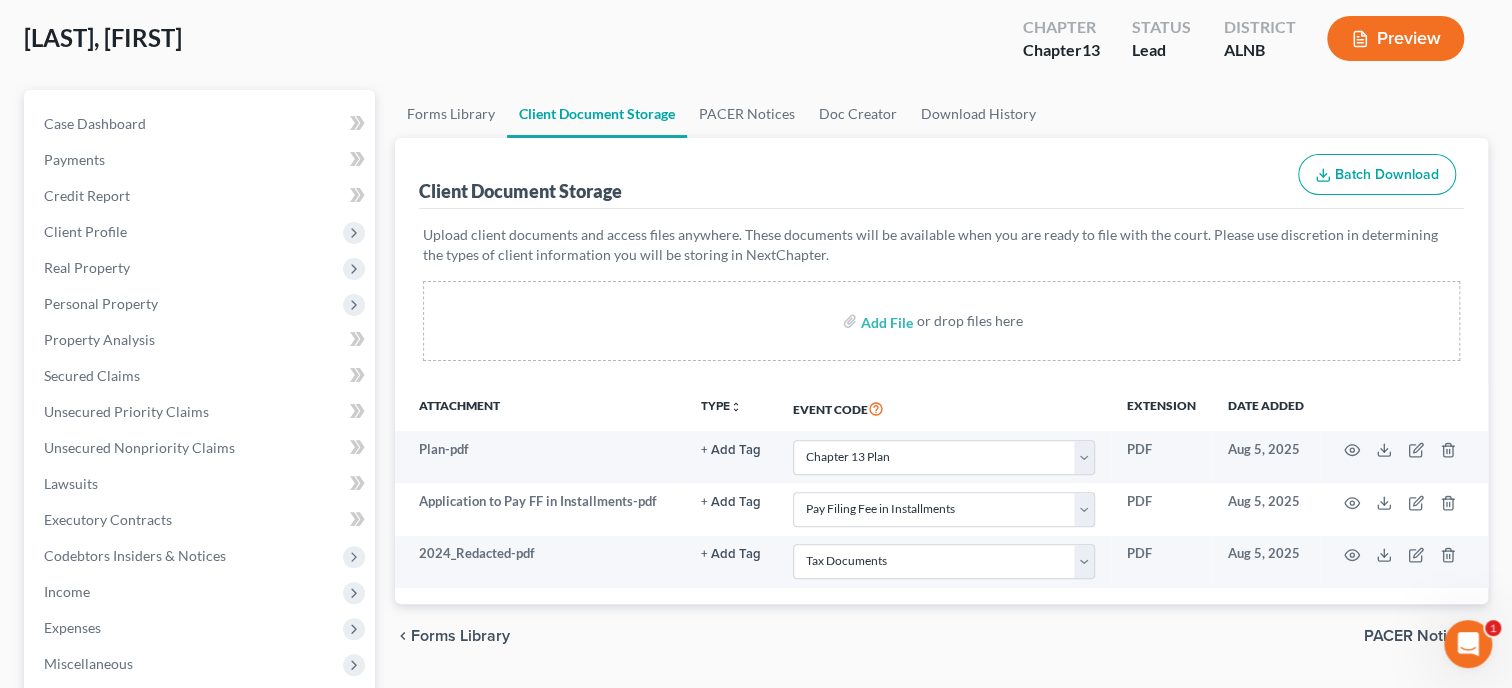 select on "10" 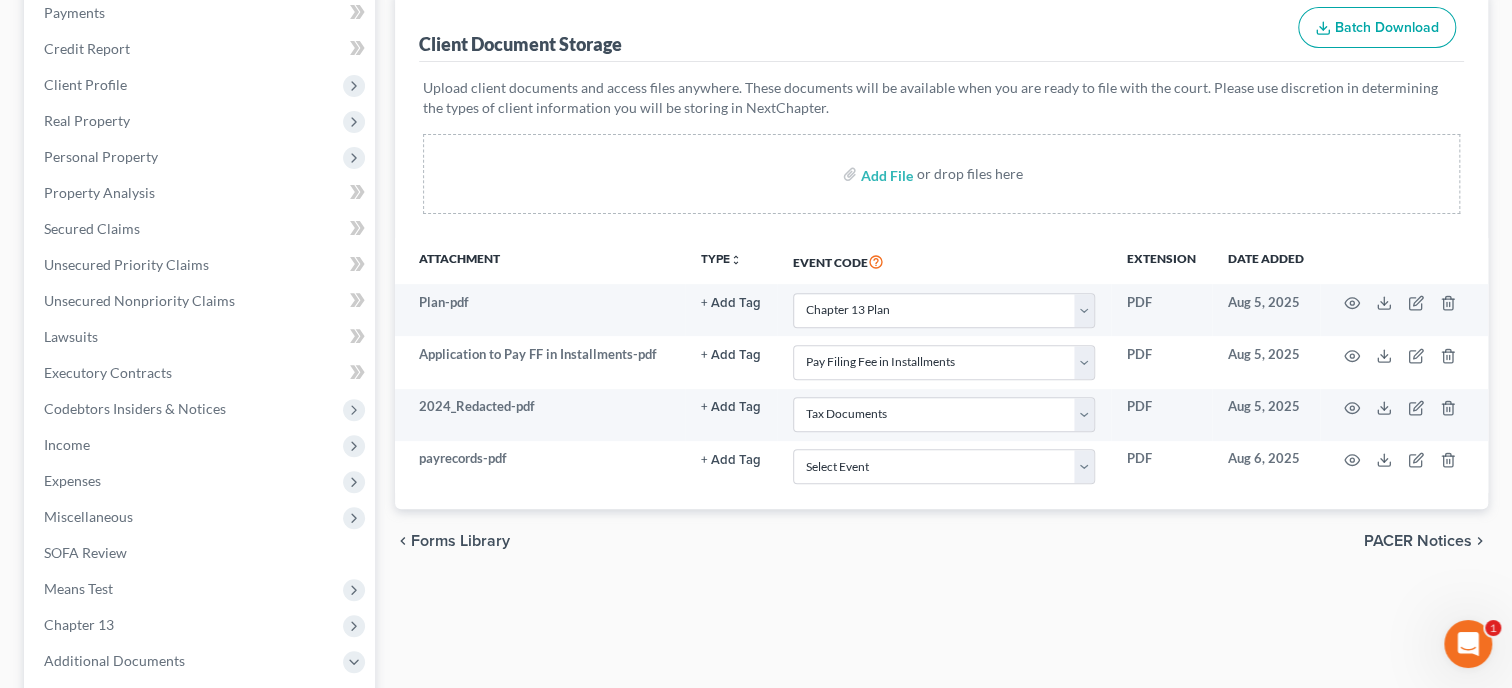 scroll, scrollTop: 308, scrollLeft: 0, axis: vertical 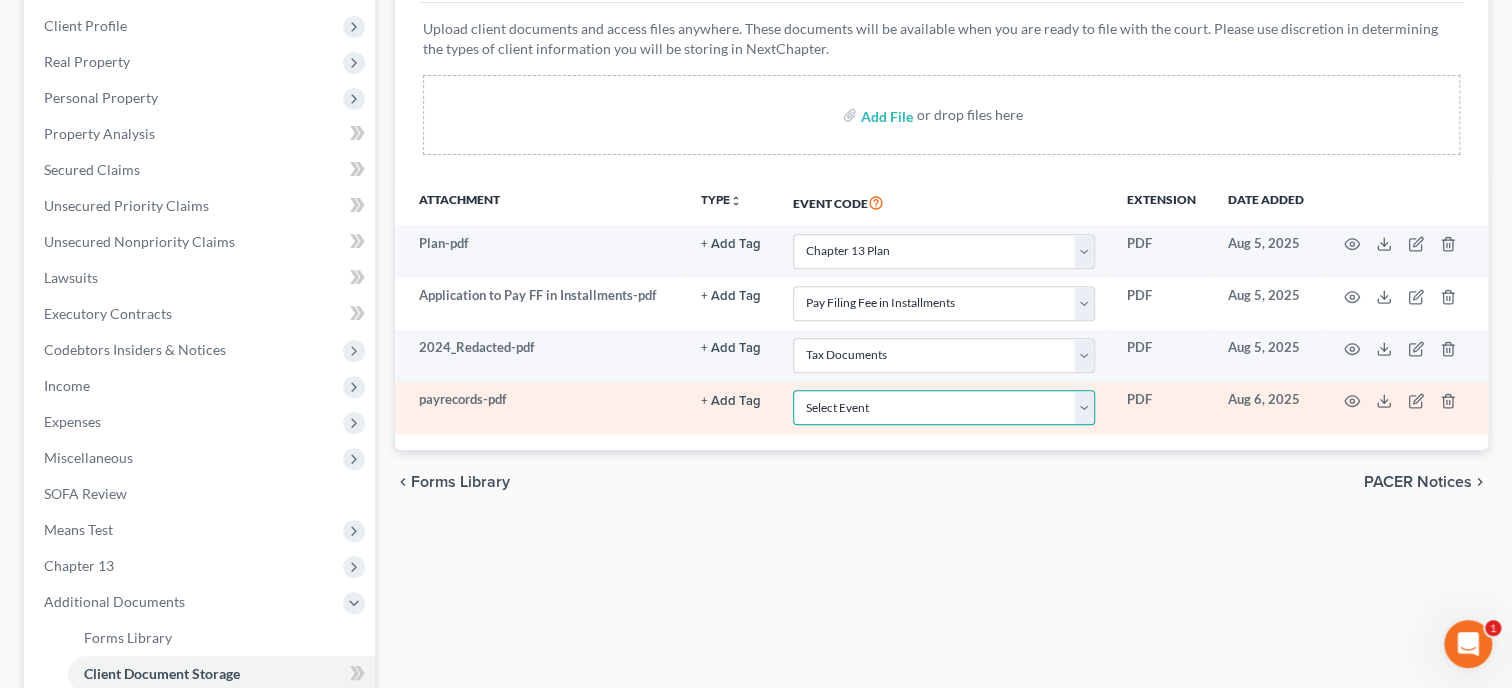 select on "19" 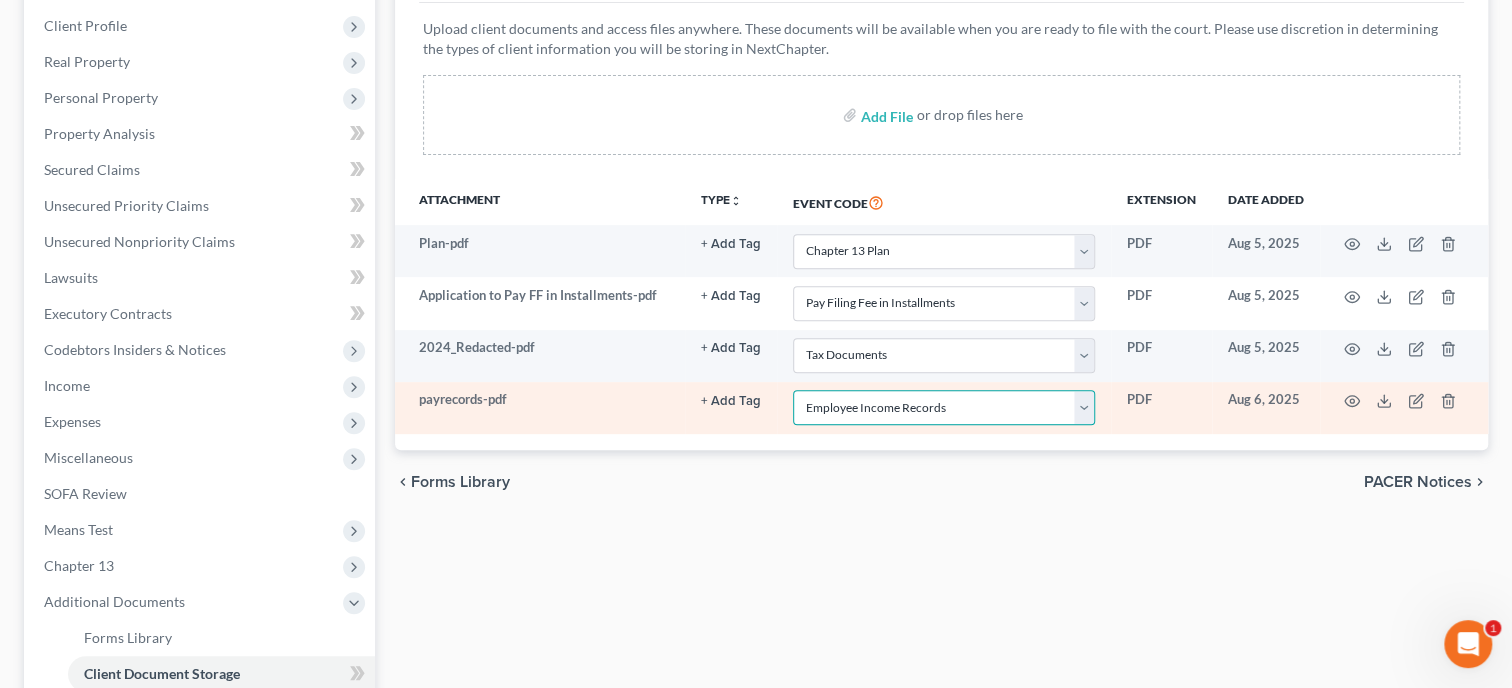 click on "Employee Income Records" at bounding box center (0, 0) 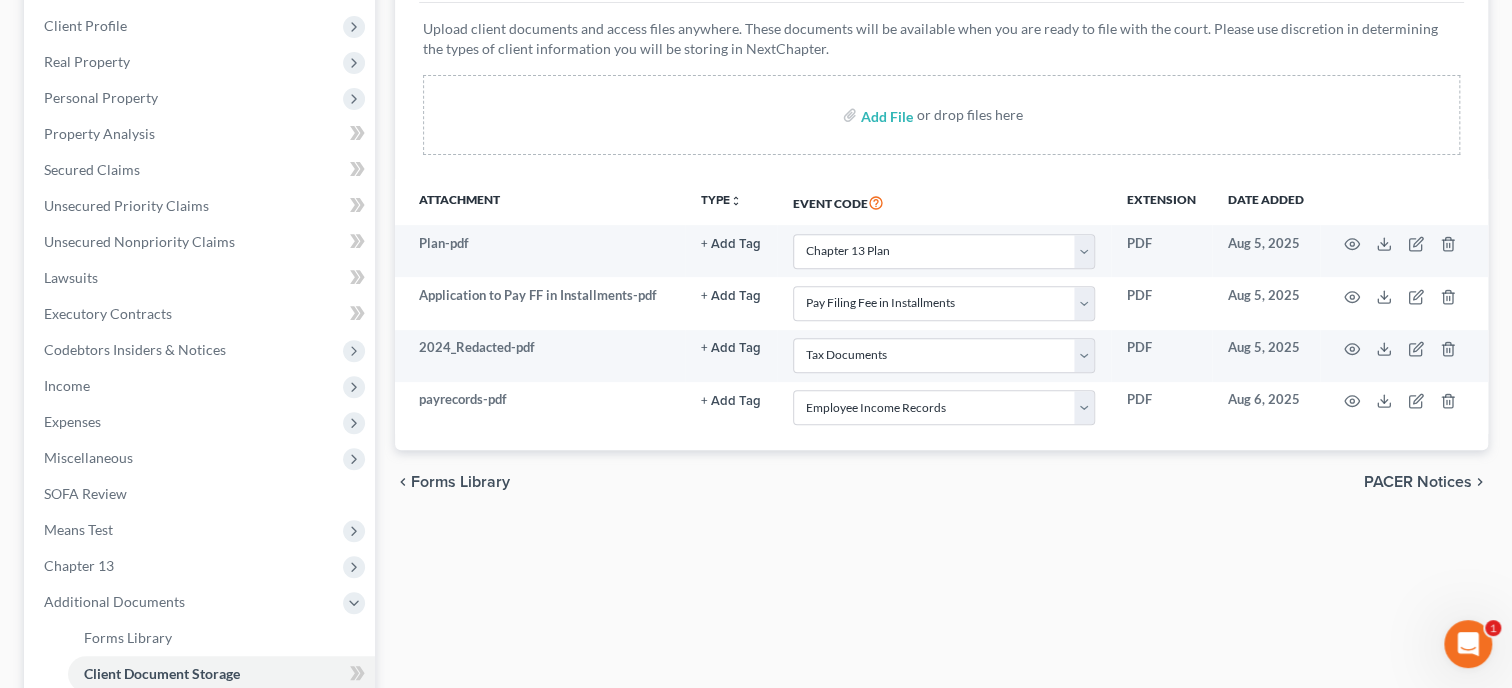 click on "chevron_left
Forms Library
PACER Notices
chevron_right" at bounding box center (941, 482) 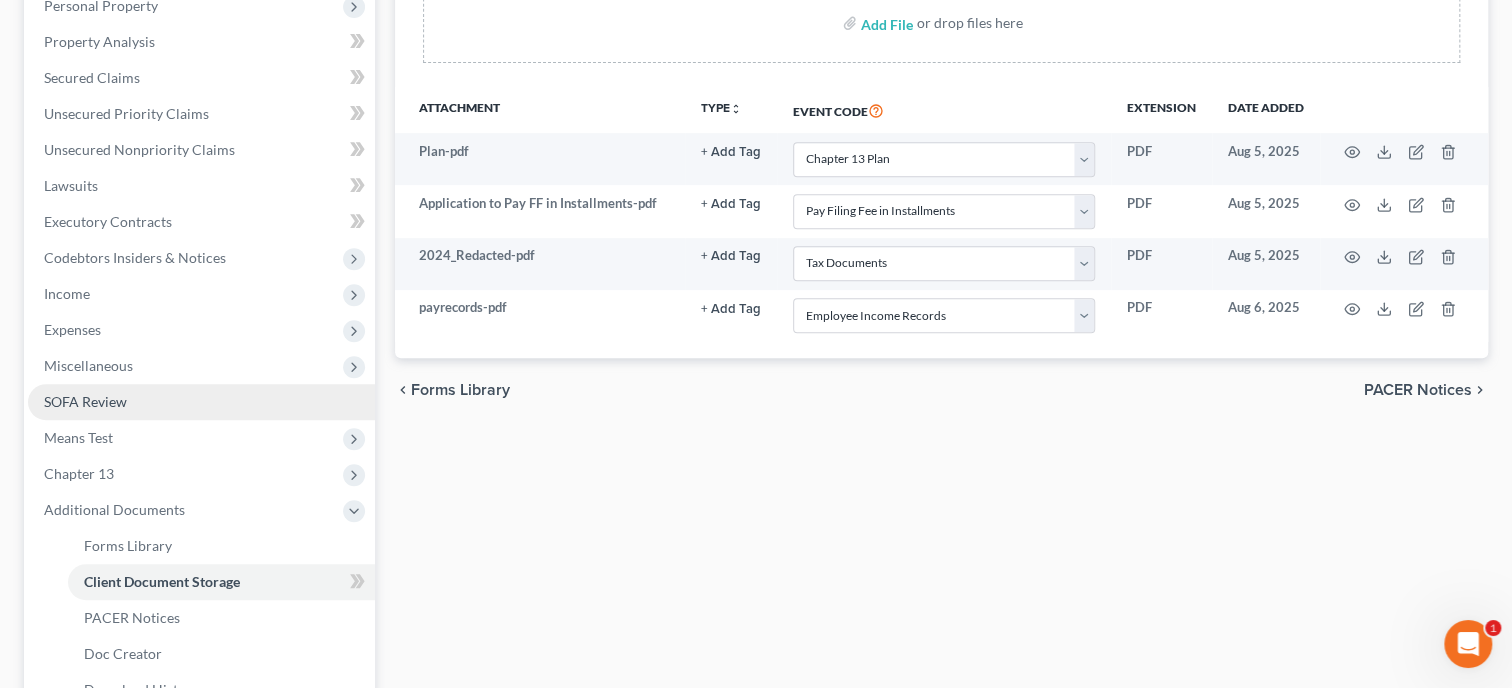 scroll, scrollTop: 617, scrollLeft: 0, axis: vertical 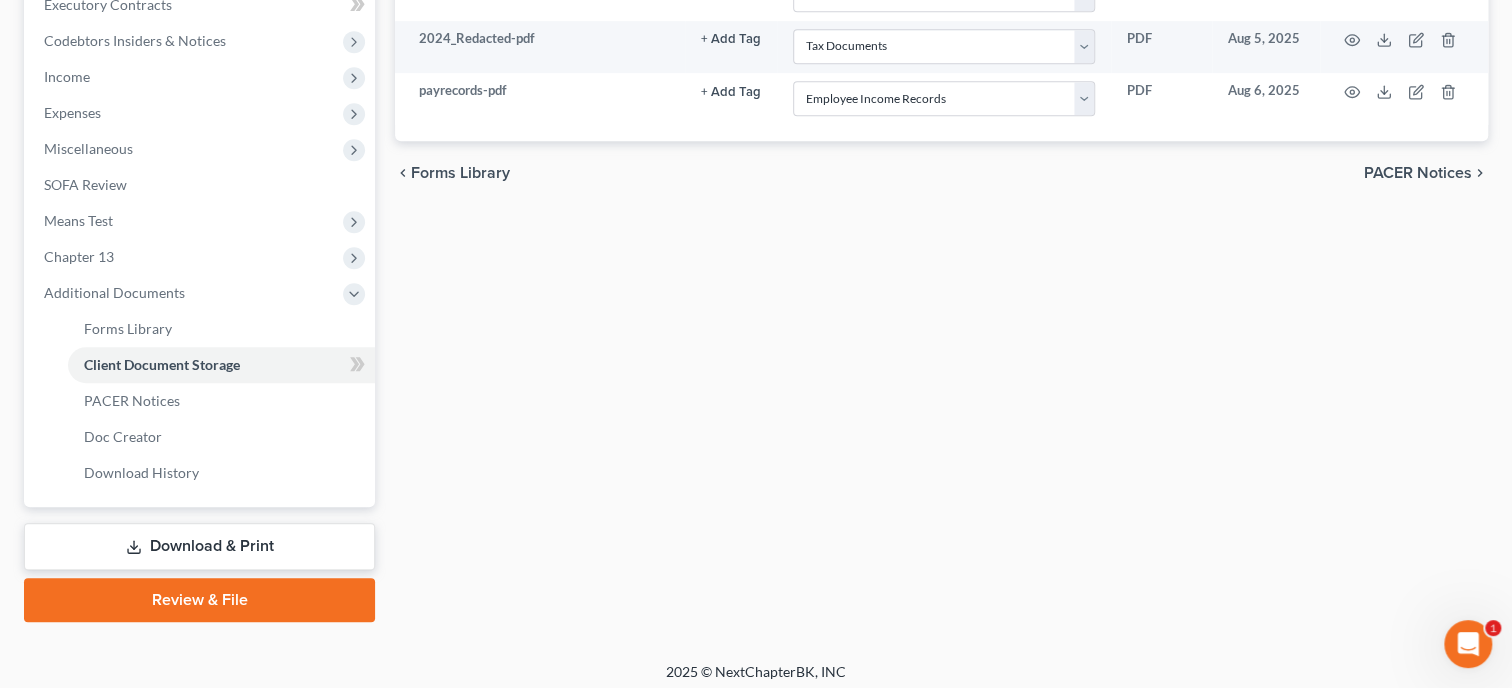 click on "Review & File" at bounding box center (199, 600) 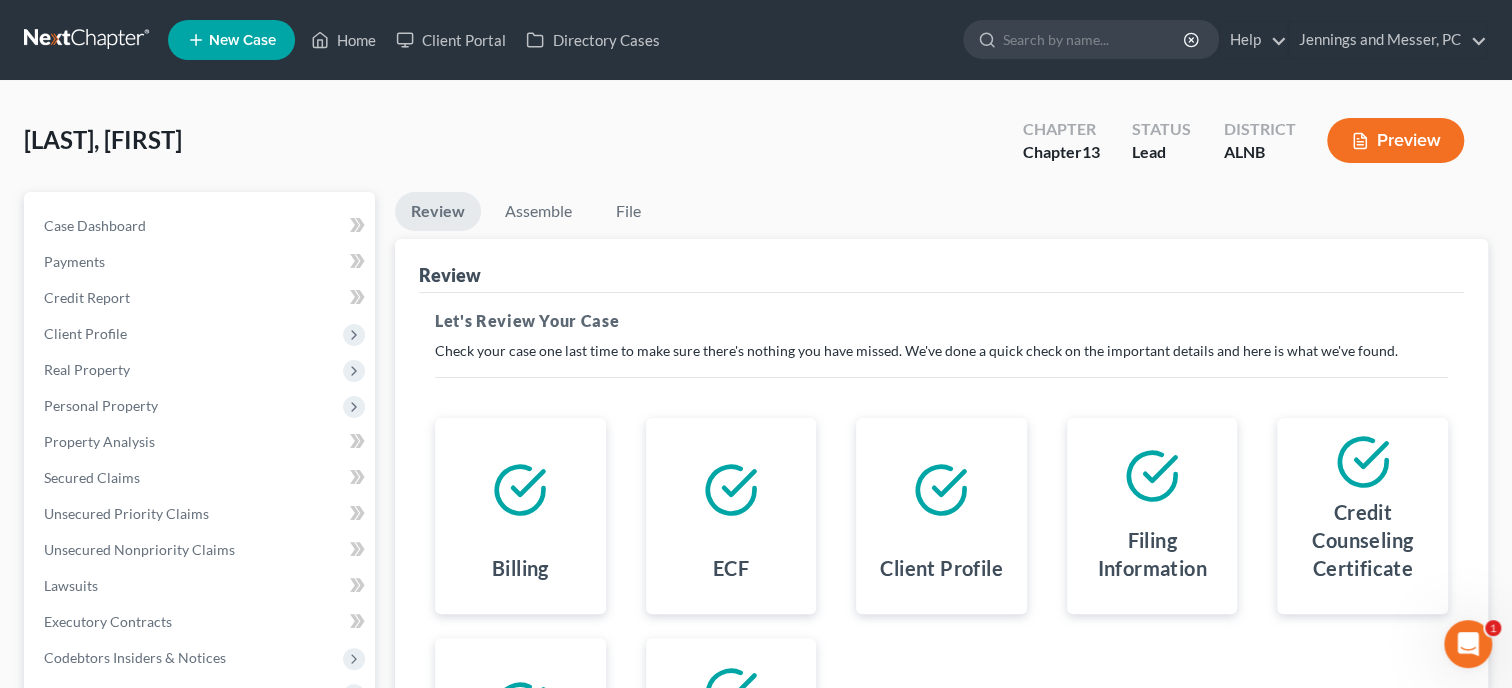 scroll, scrollTop: 0, scrollLeft: 0, axis: both 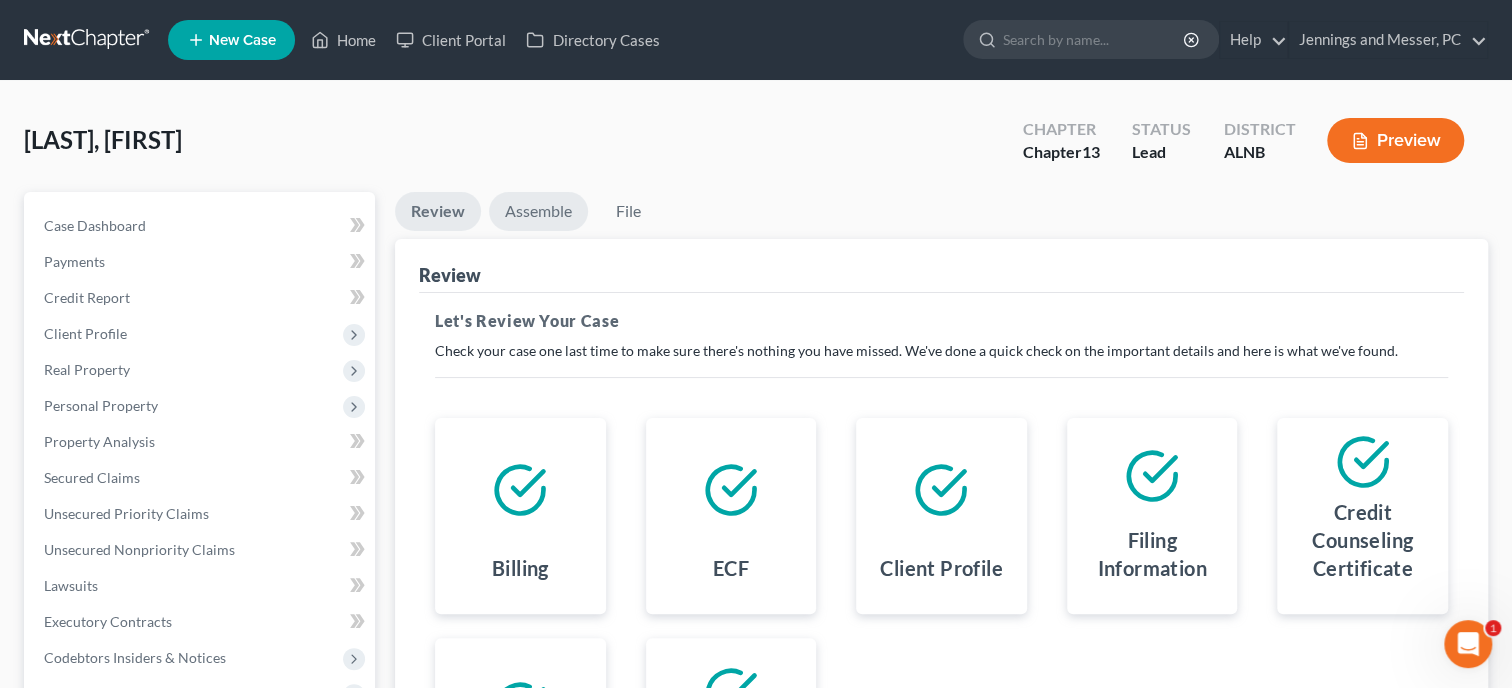 click on "Assemble" at bounding box center (538, 211) 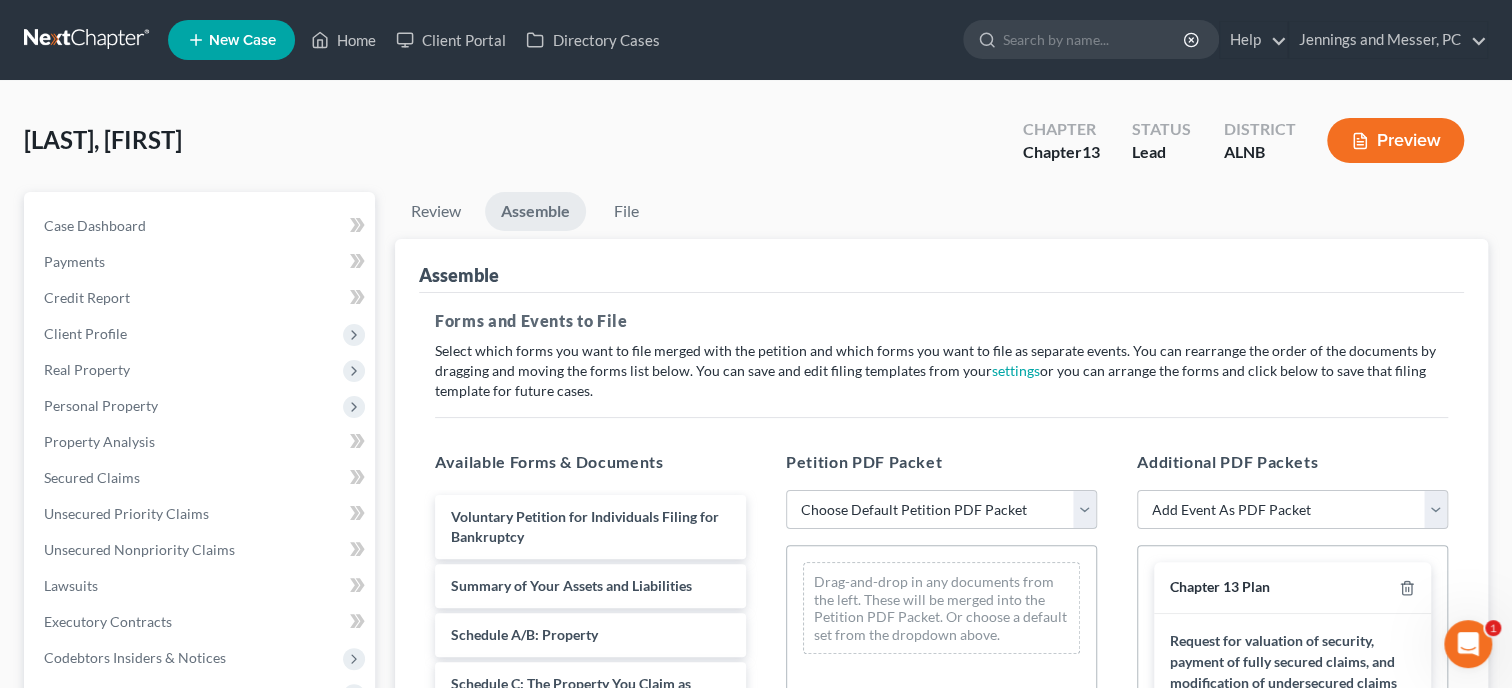 select on "0" 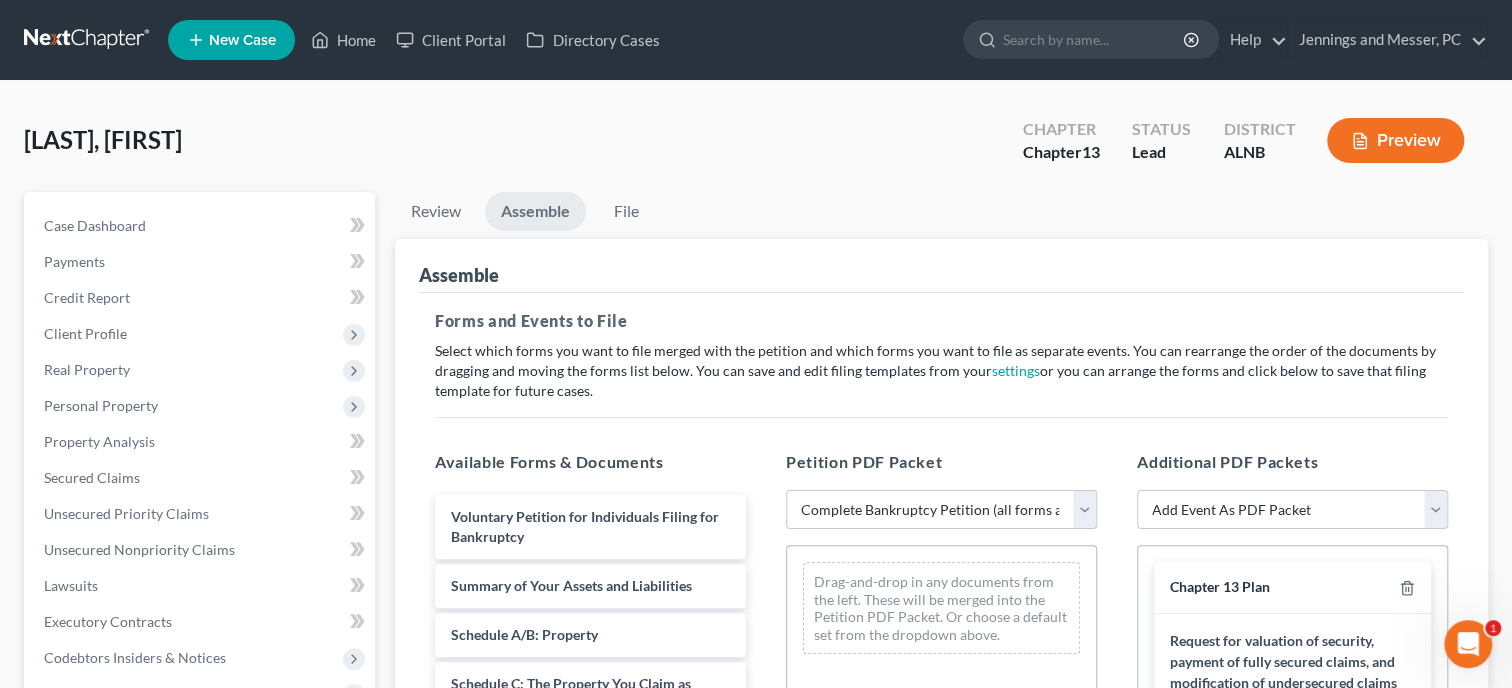 click on "Complete Bankruptcy Petition (all forms and schedules)" at bounding box center (0, 0) 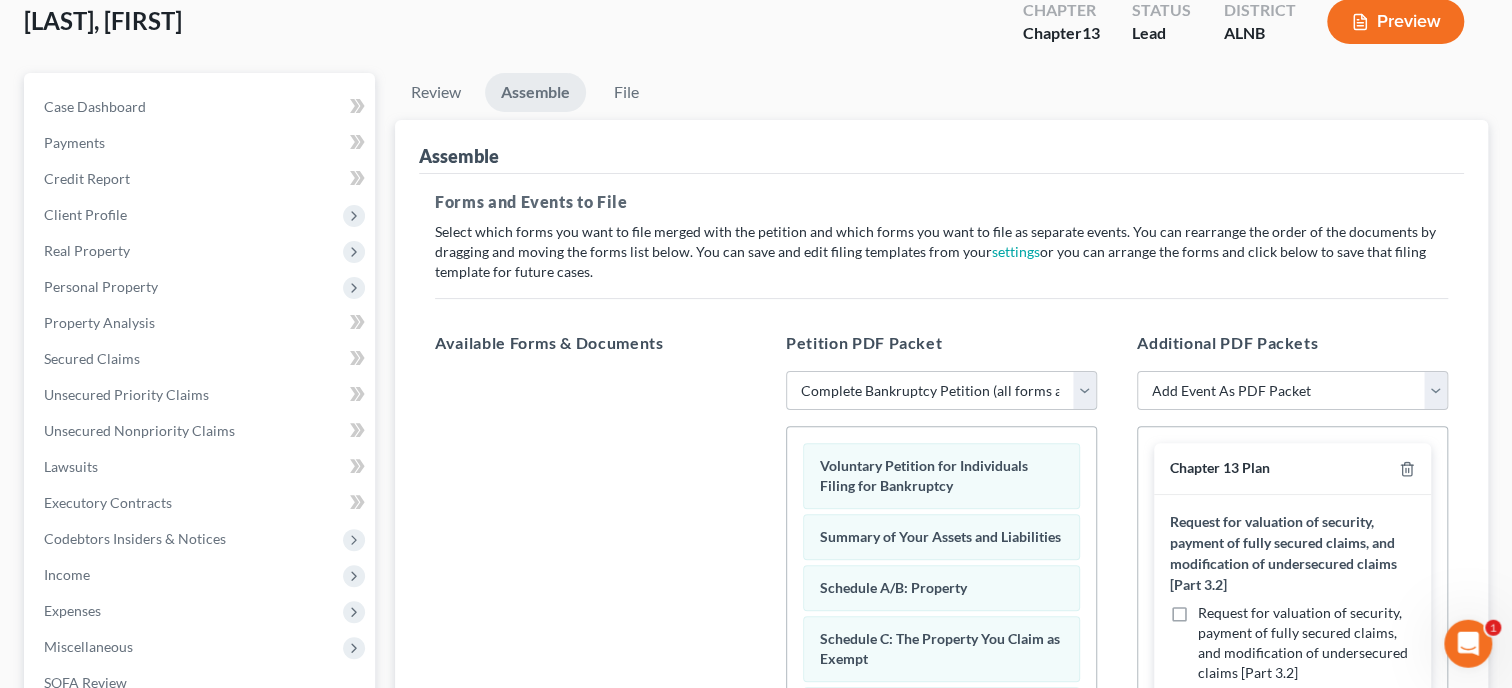 scroll, scrollTop: 308, scrollLeft: 0, axis: vertical 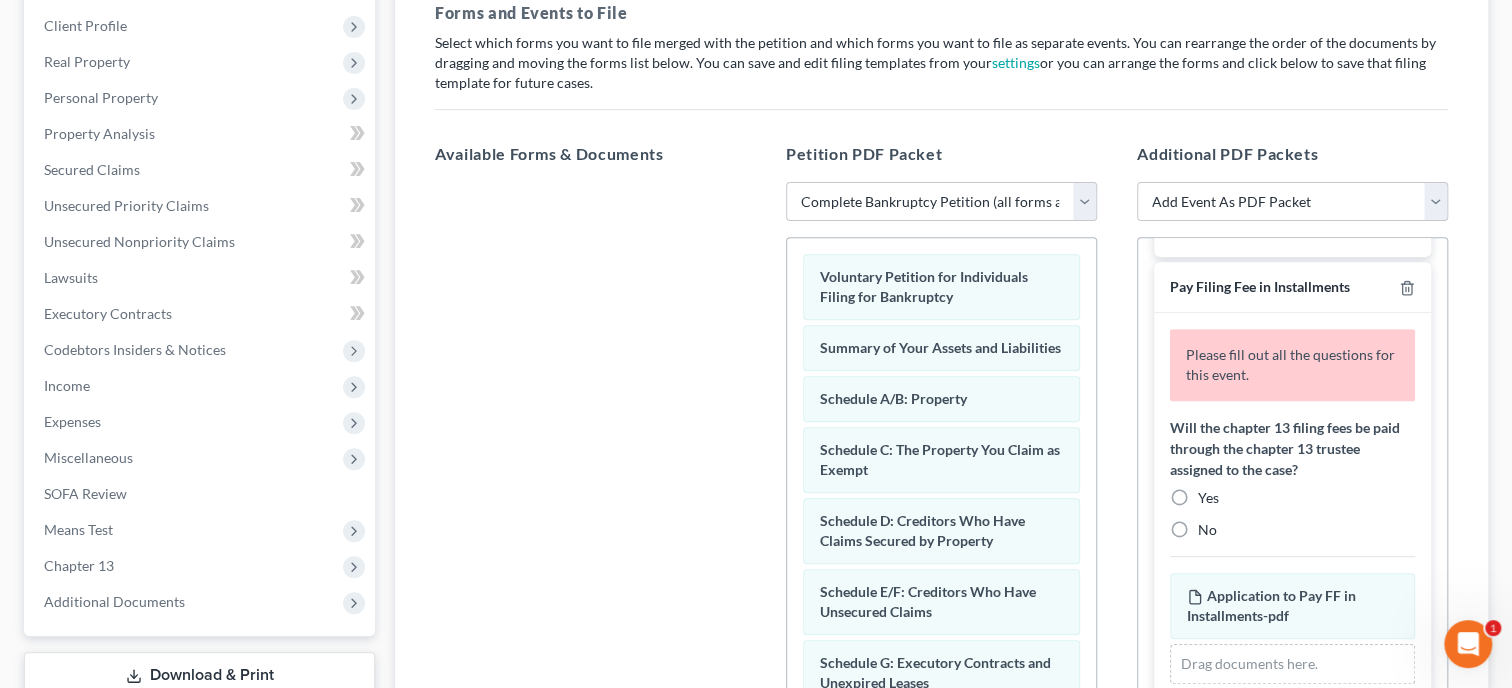 click on "Yes" at bounding box center [1208, 498] 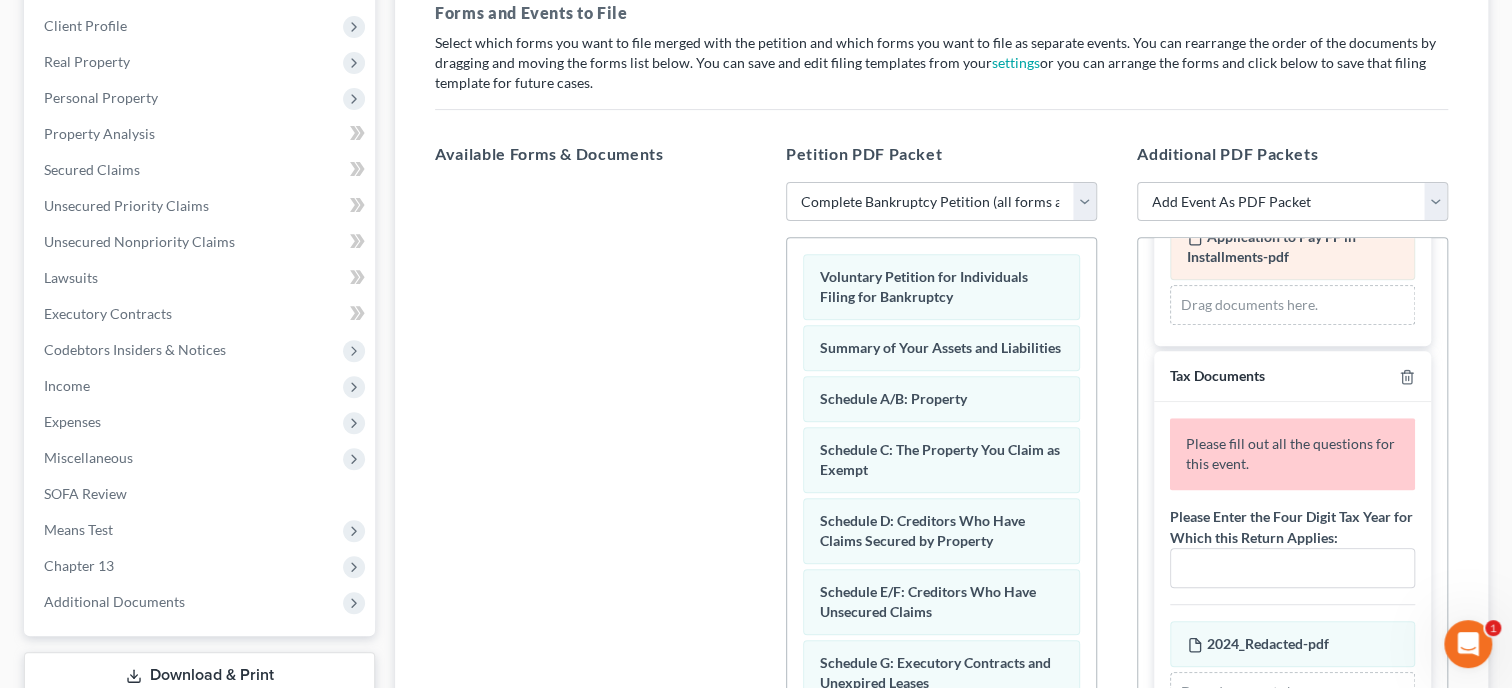 scroll, scrollTop: 1029, scrollLeft: 0, axis: vertical 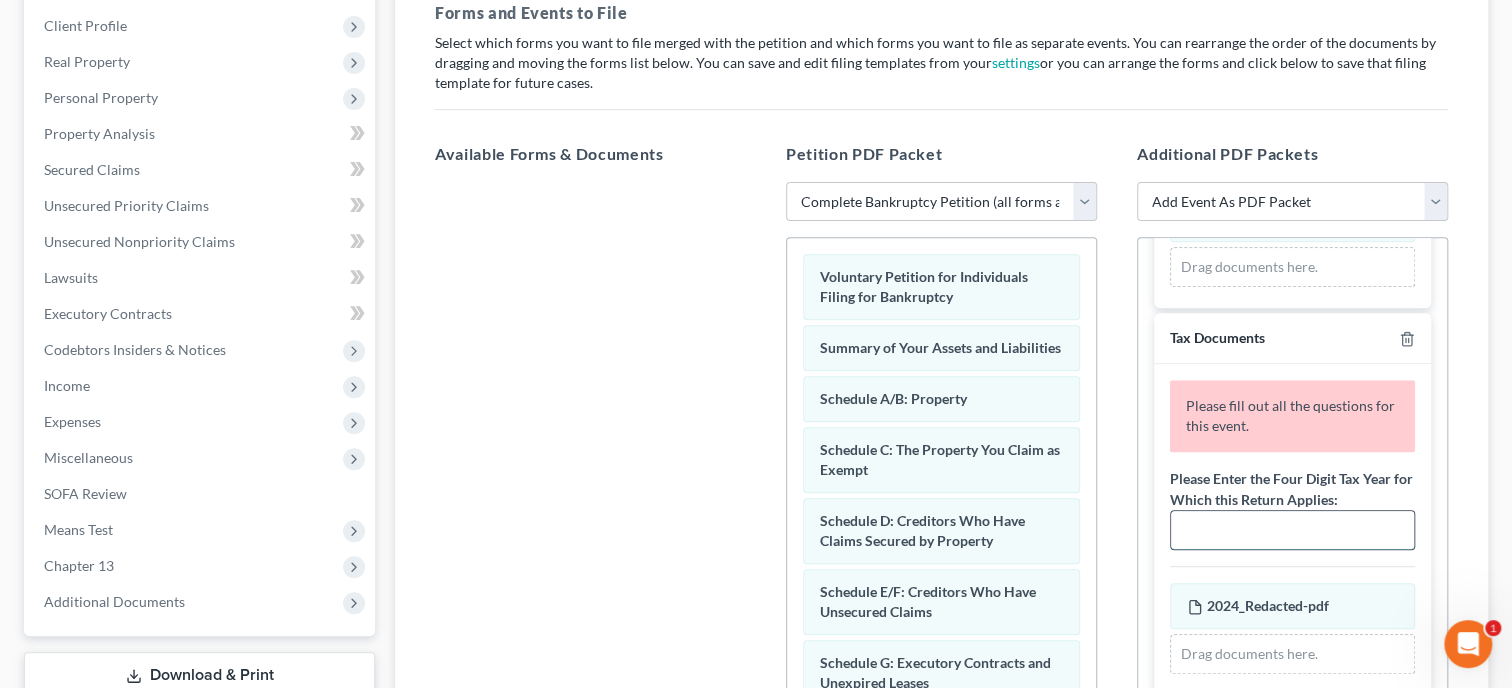 click at bounding box center (1292, 530) 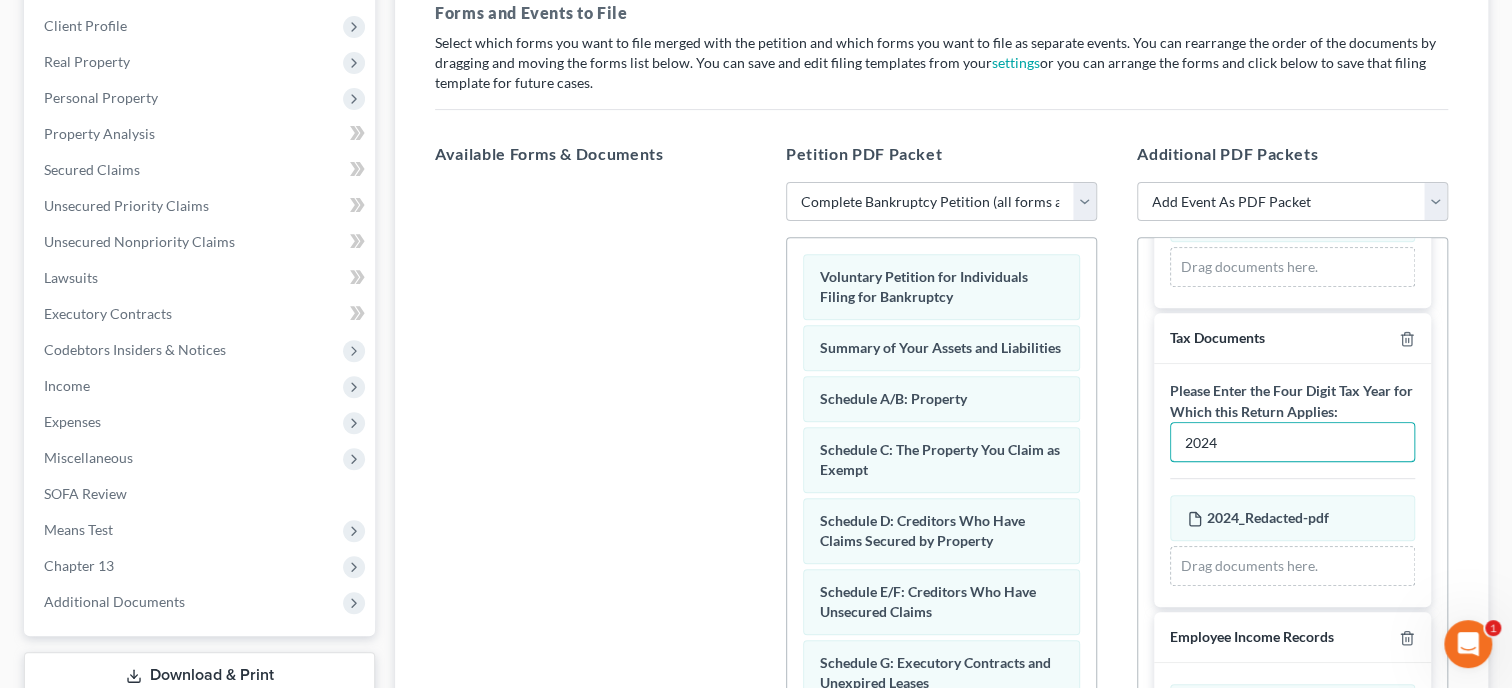 type on "2024" 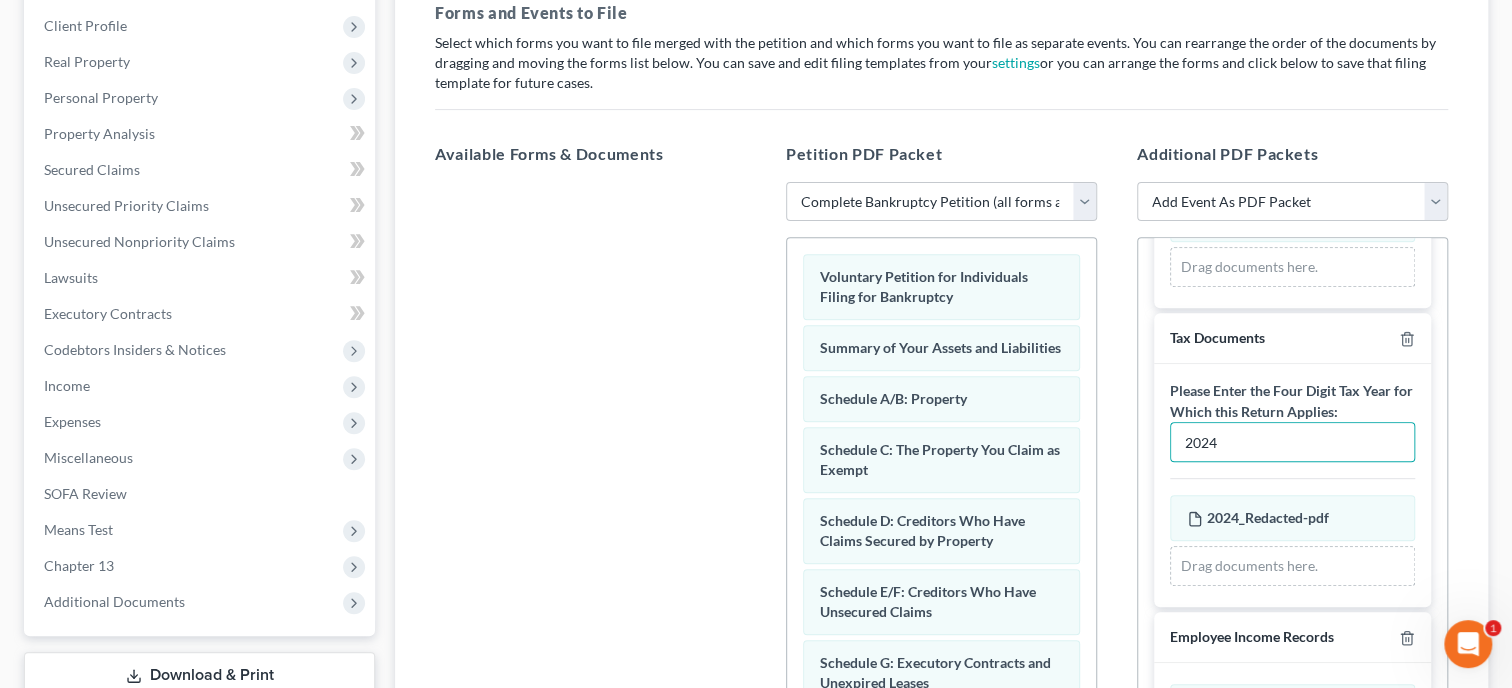 click on "Please Enter the Four Digit Tax Year for Which this Return Applies:" at bounding box center [1292, 401] 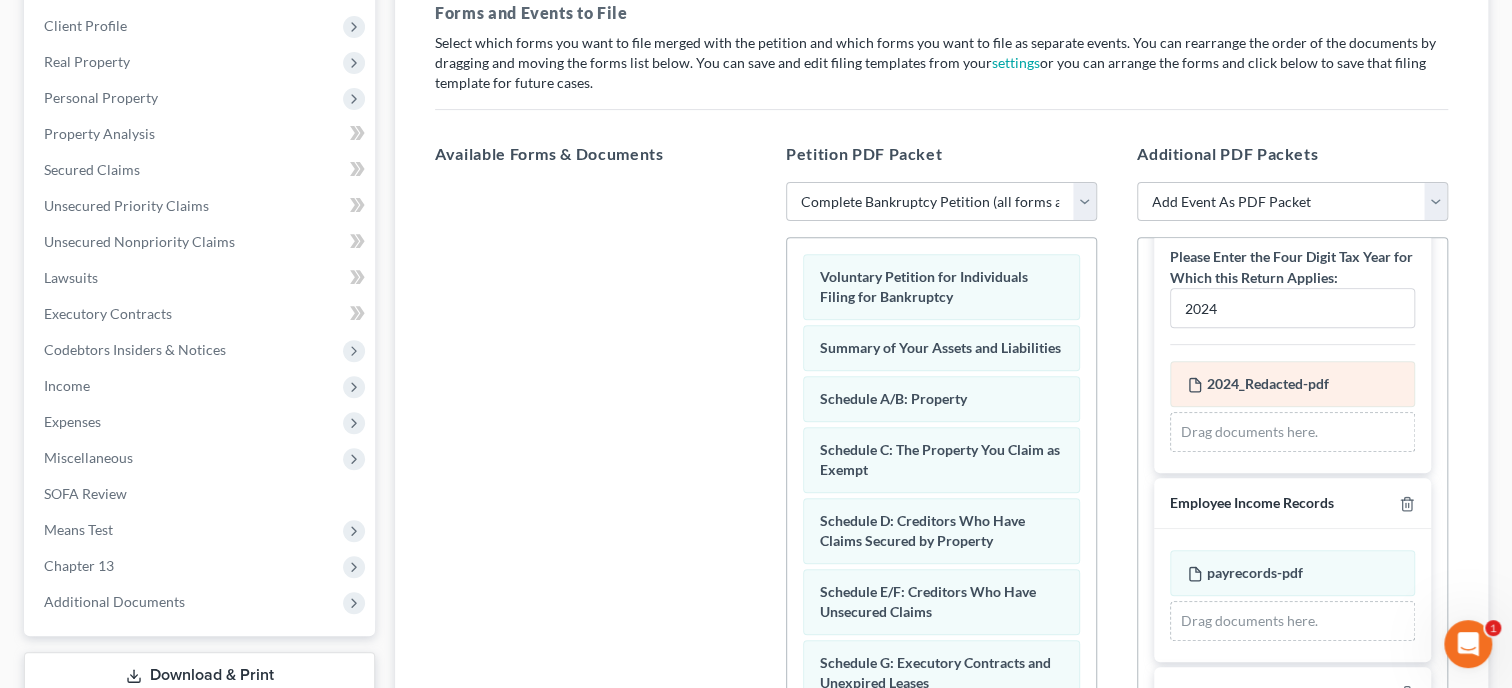 scroll, scrollTop: 1188, scrollLeft: 0, axis: vertical 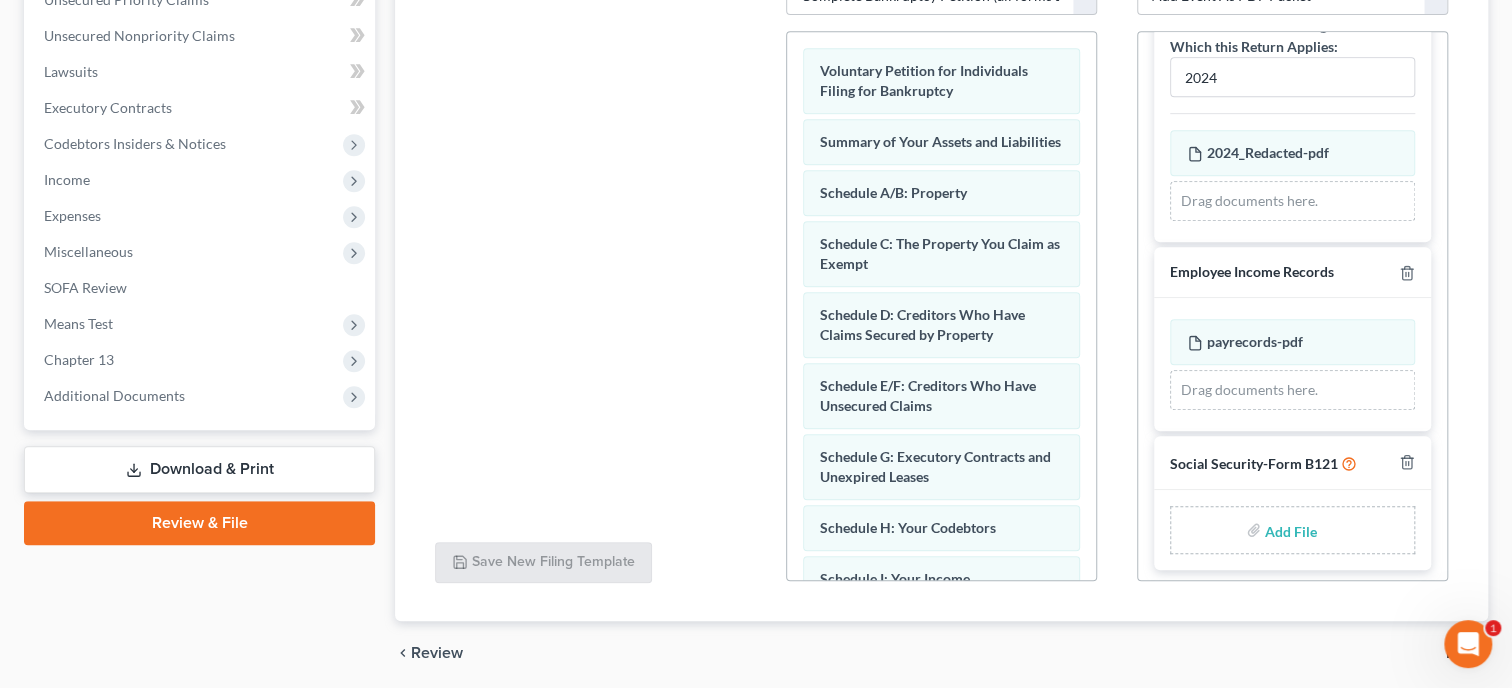 click at bounding box center [1289, 530] 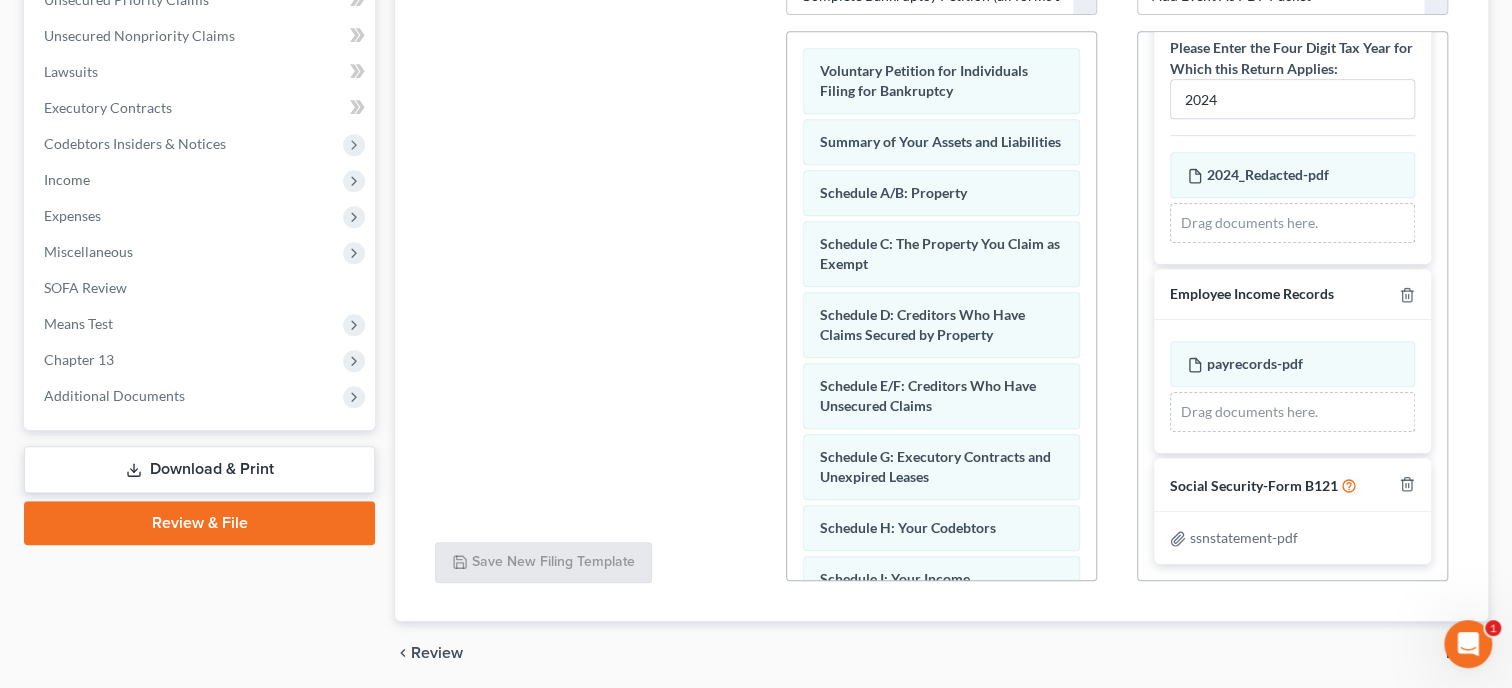 scroll, scrollTop: 1160, scrollLeft: 0, axis: vertical 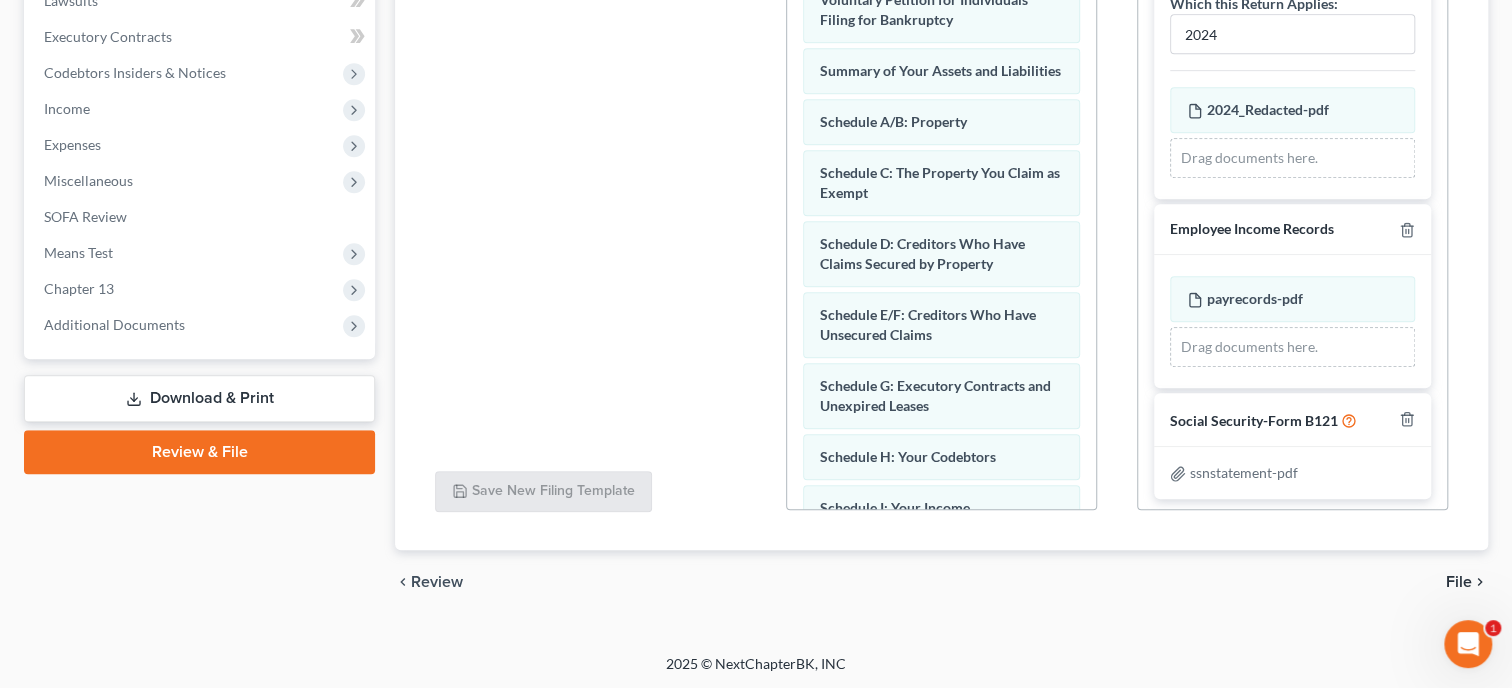 click on "File" at bounding box center [1459, 582] 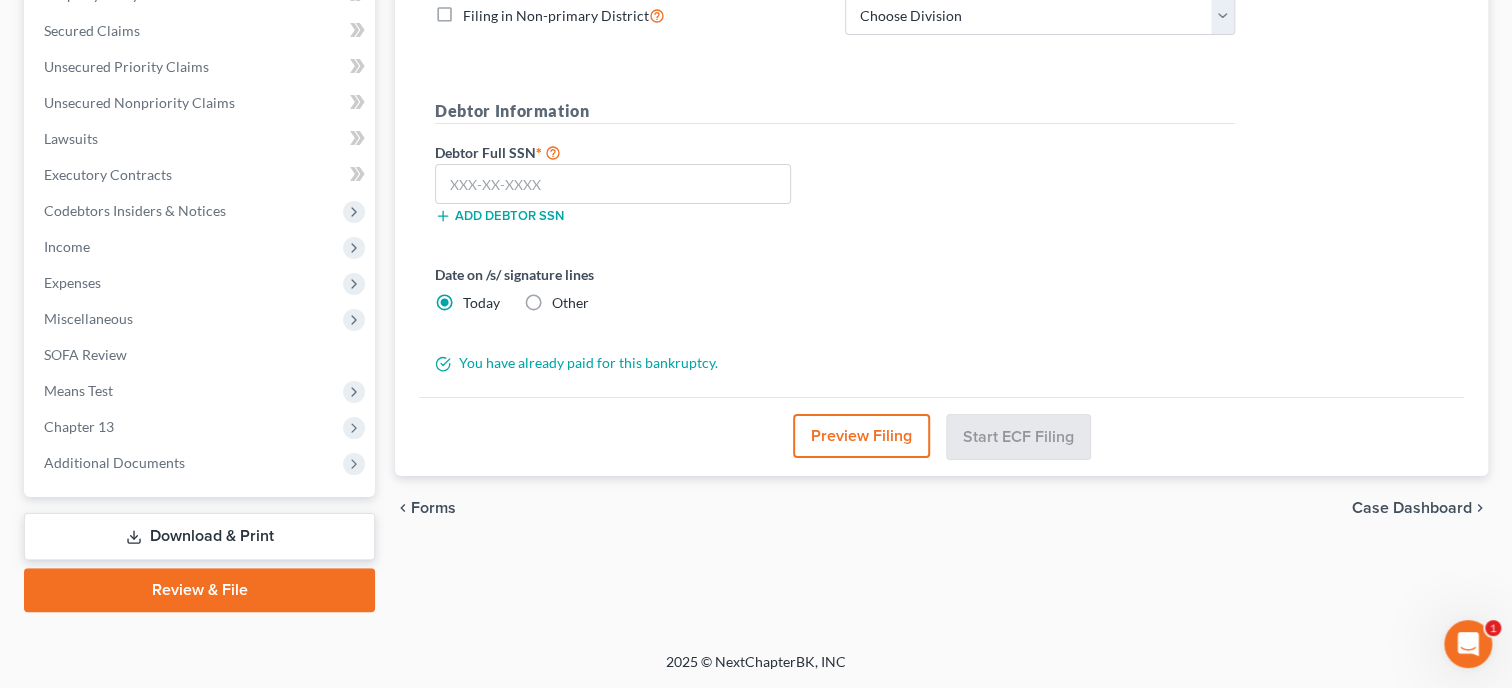 scroll, scrollTop: 444, scrollLeft: 0, axis: vertical 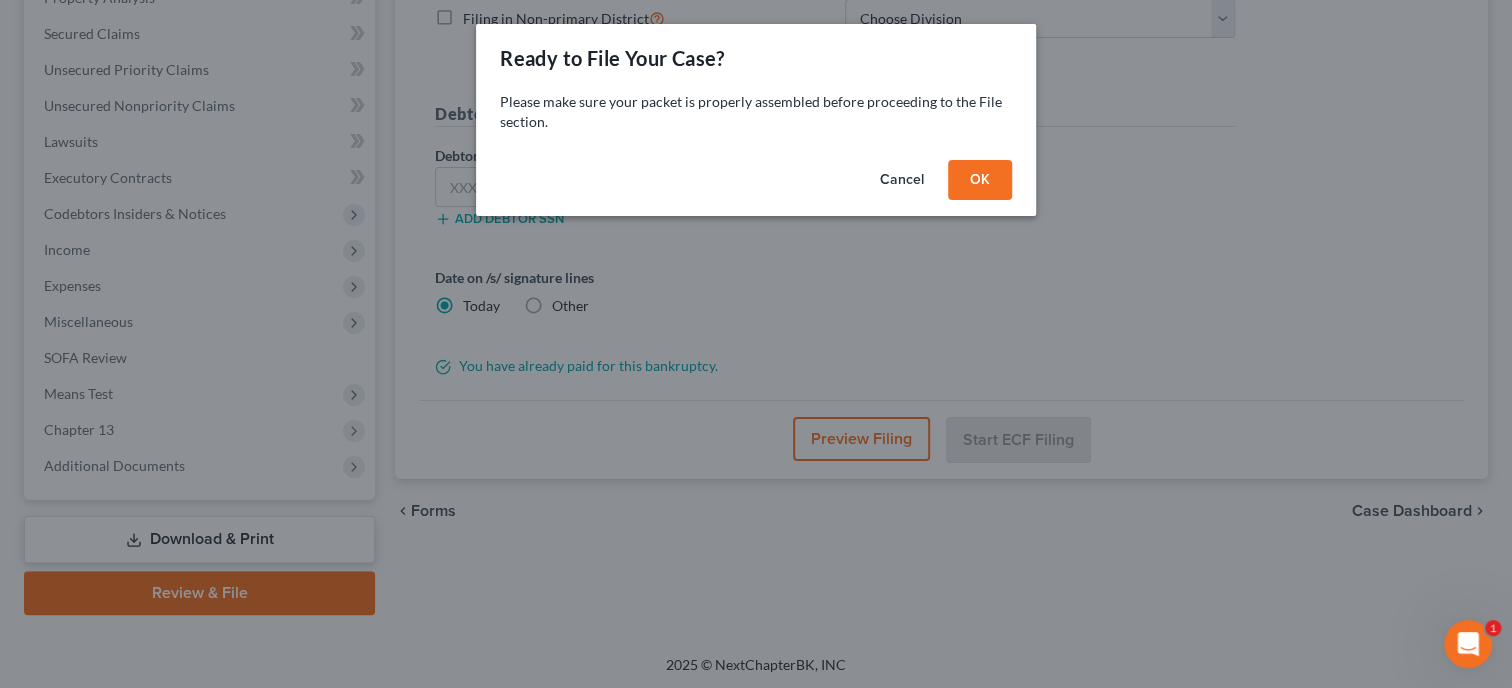 click on "OK" at bounding box center (980, 180) 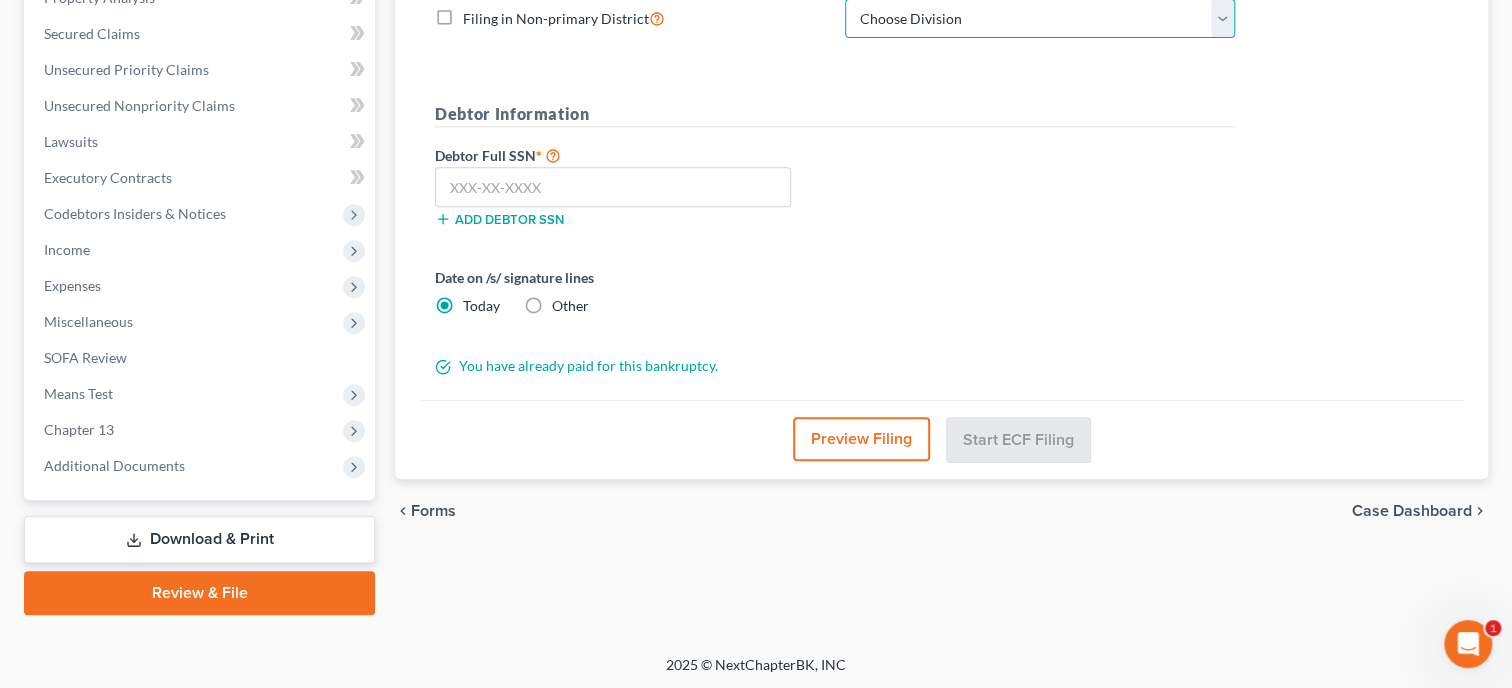 select on "0" 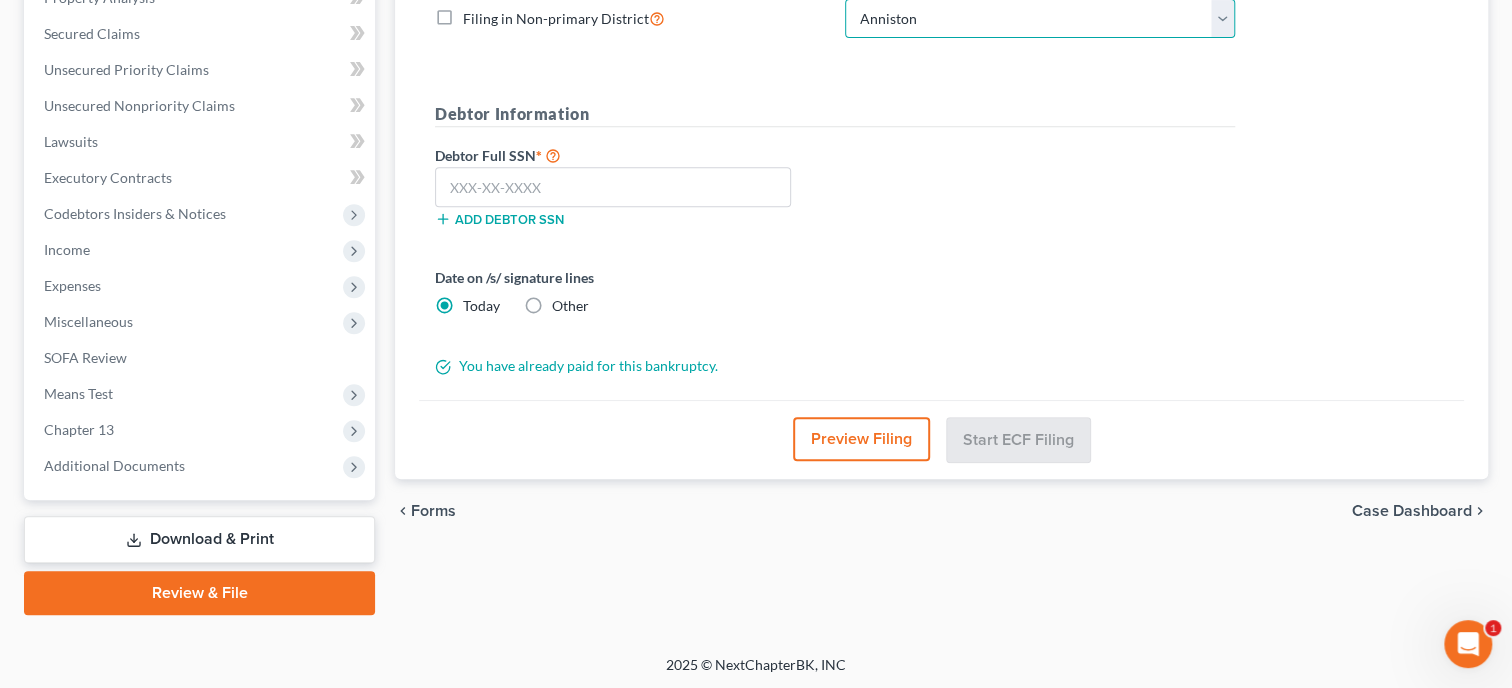 click on "Anniston" at bounding box center [0, 0] 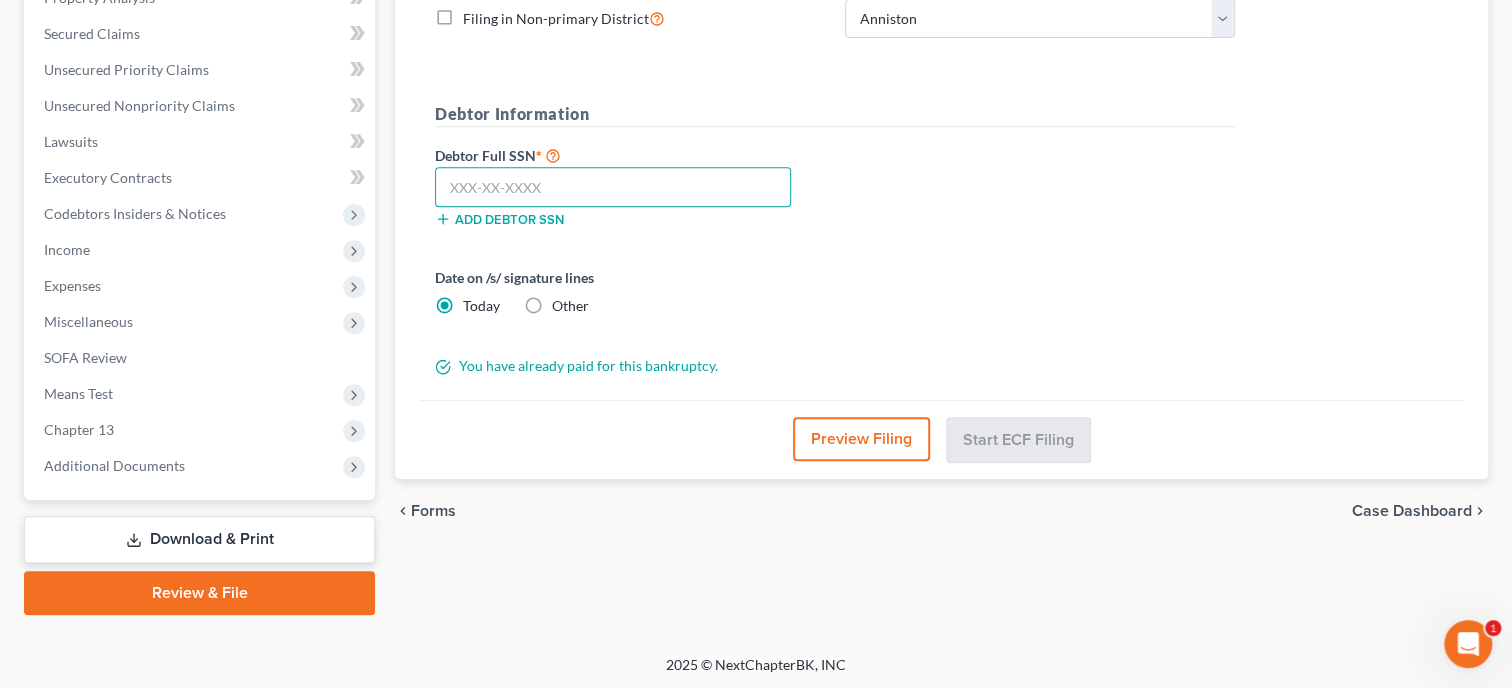 click at bounding box center (613, 187) 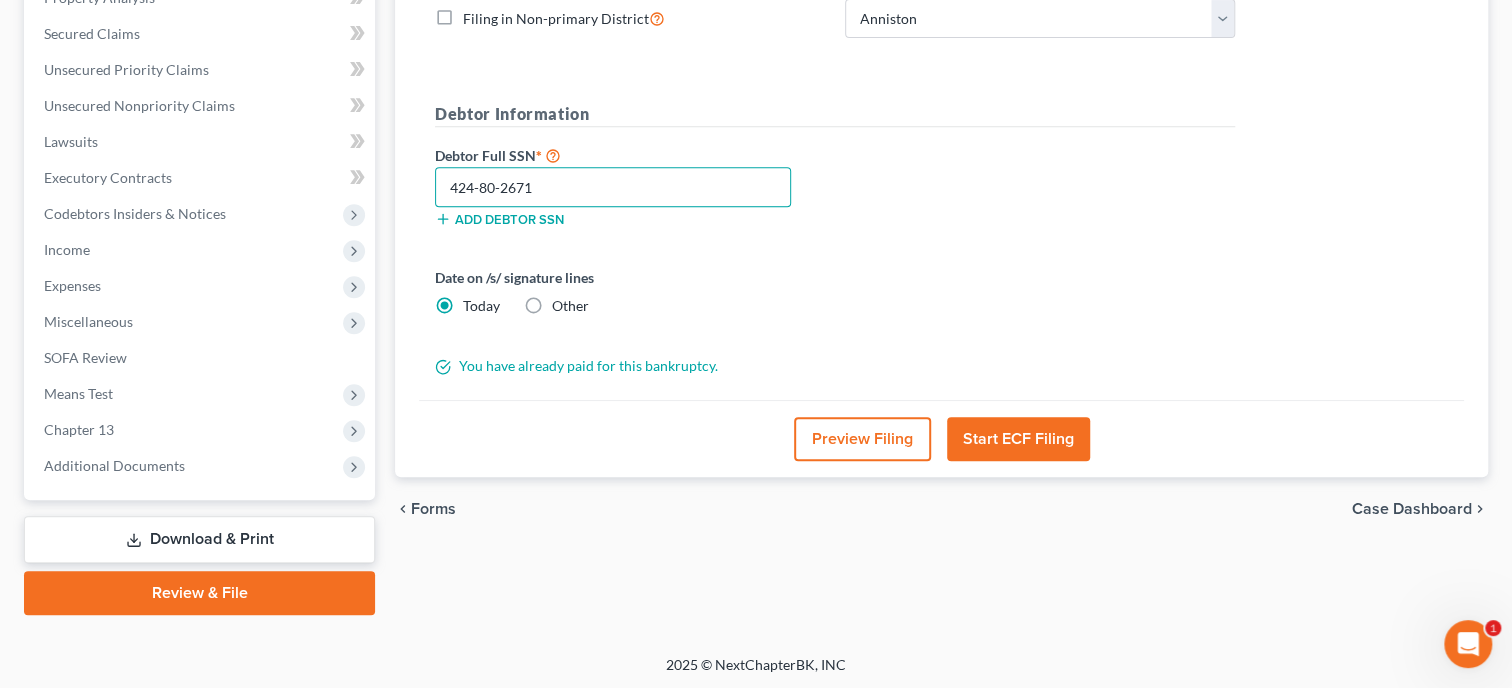 type on "424-80-2671" 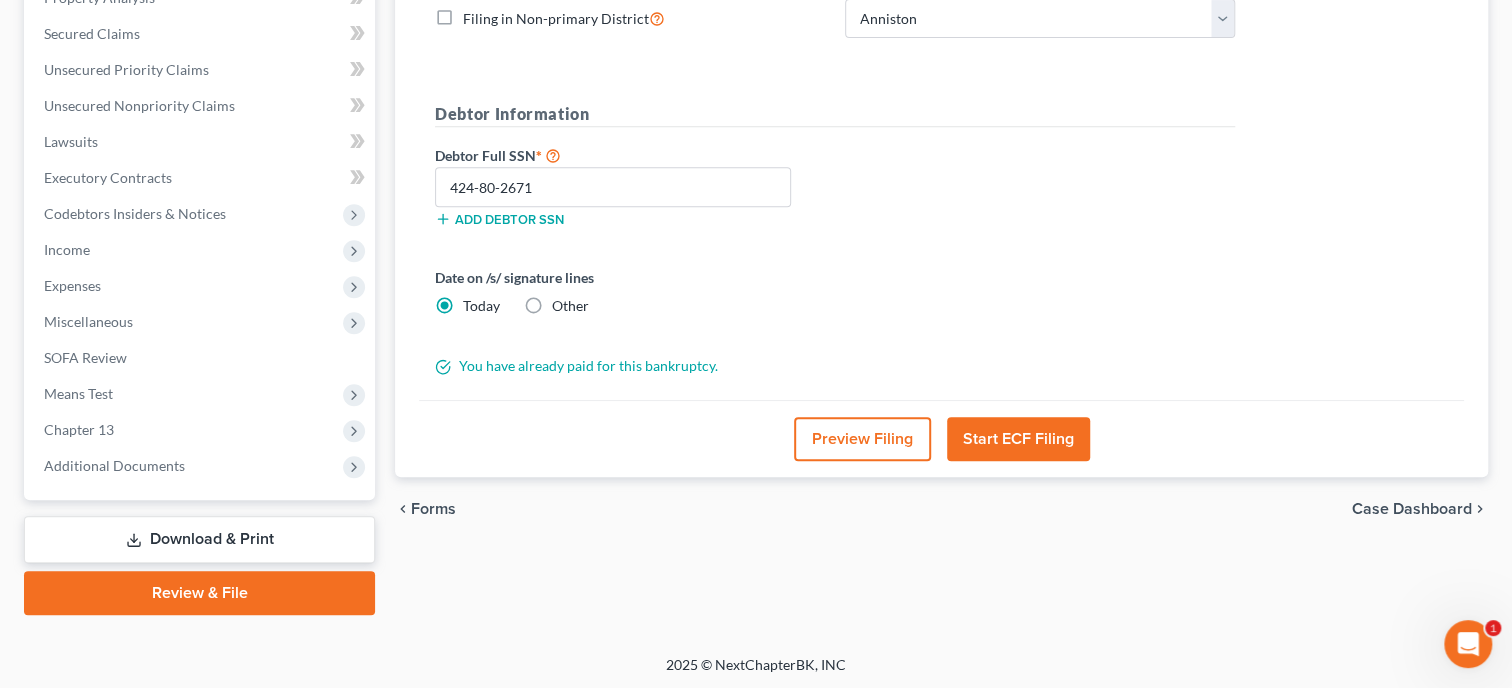click on "Start ECF Filing" at bounding box center [1018, 439] 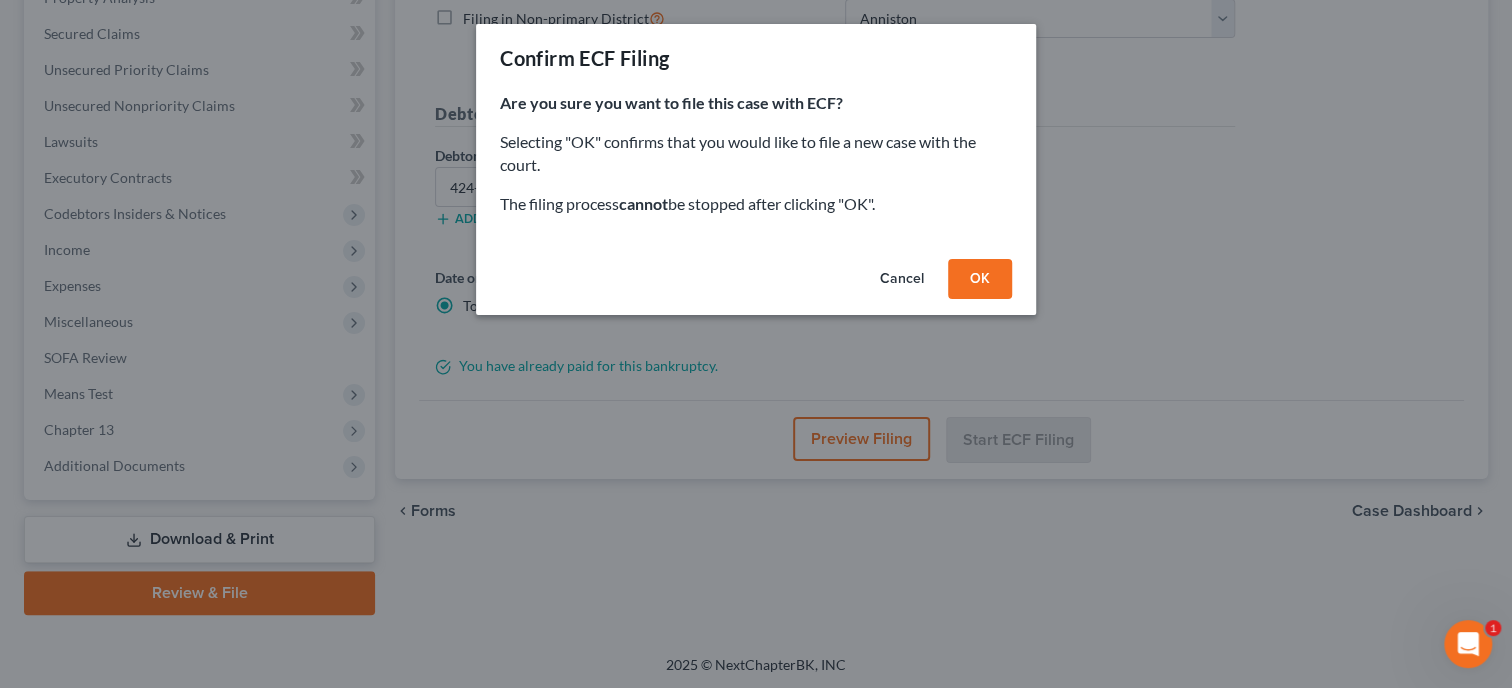 click on "OK" at bounding box center (980, 279) 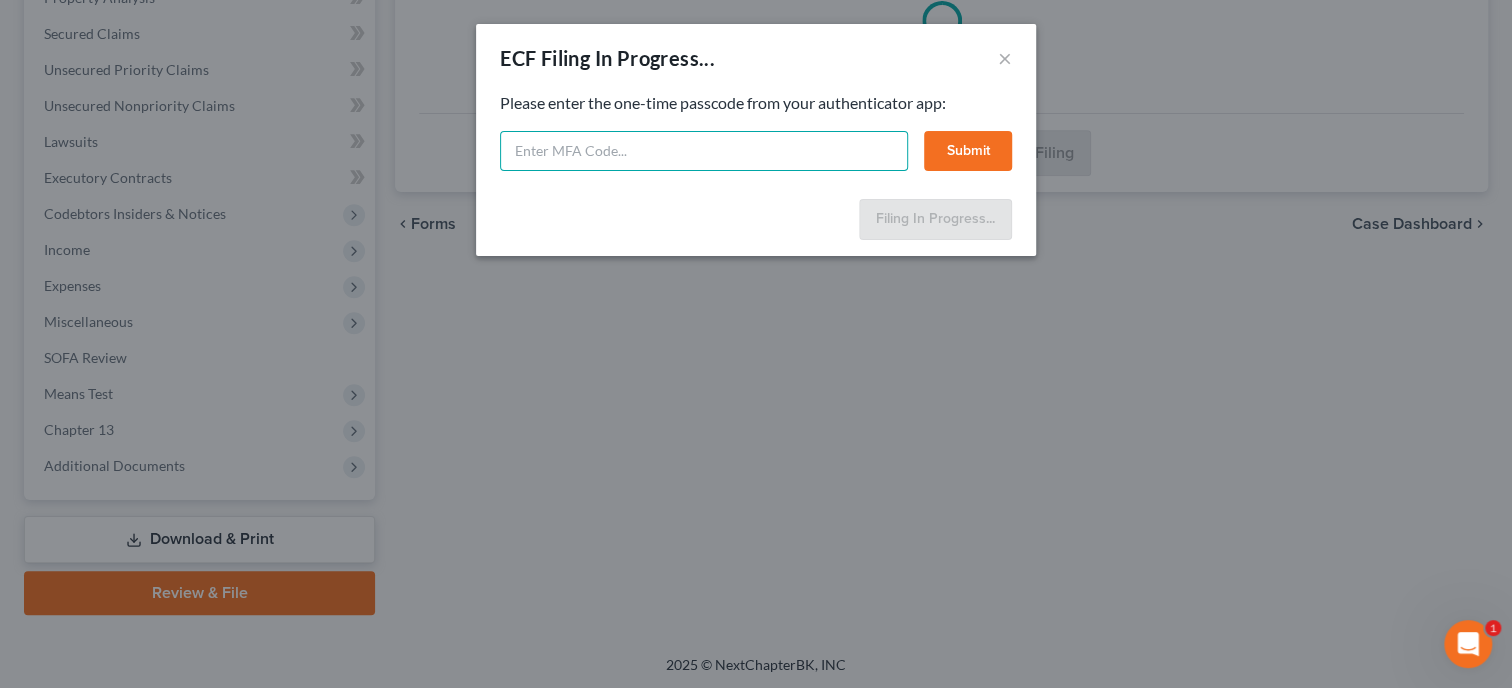 click at bounding box center (704, 151) 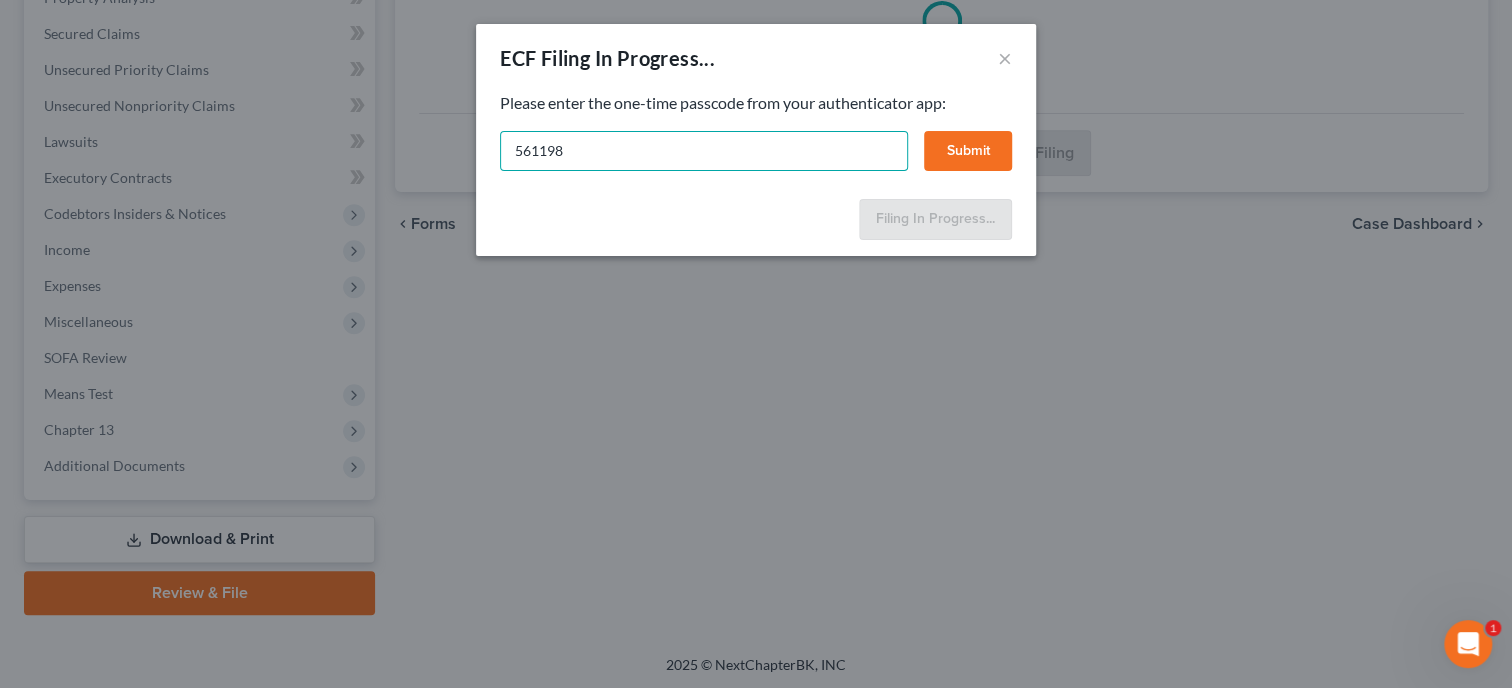 type on "561198" 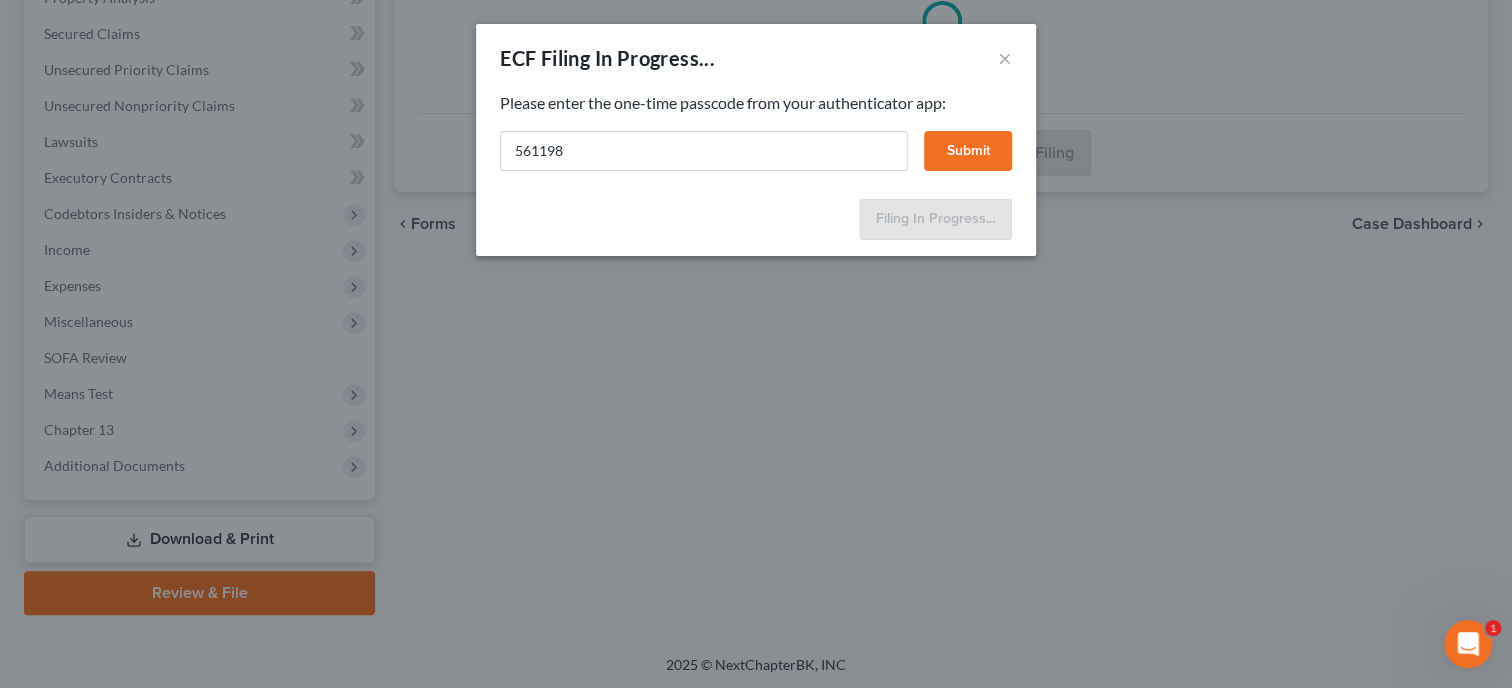 click on "Submit" at bounding box center (968, 151) 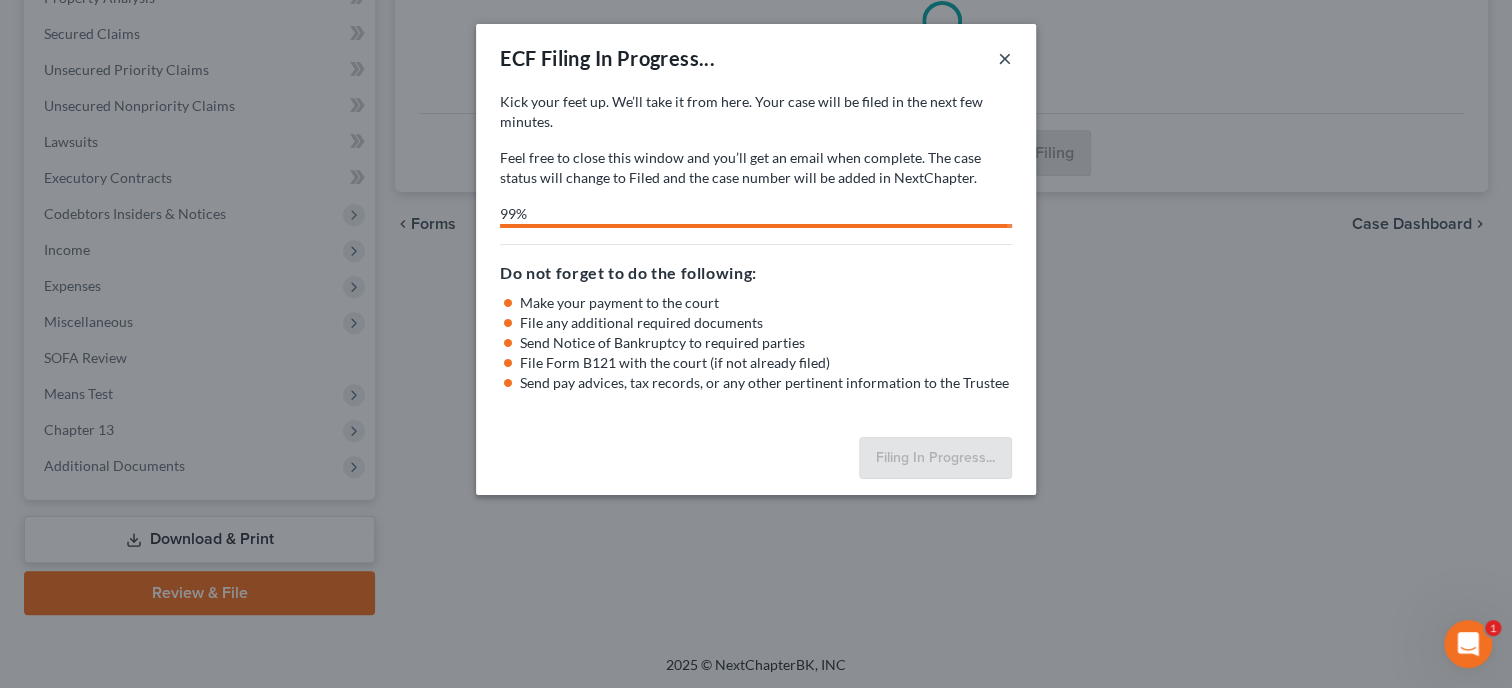 click on "×" at bounding box center [1005, 58] 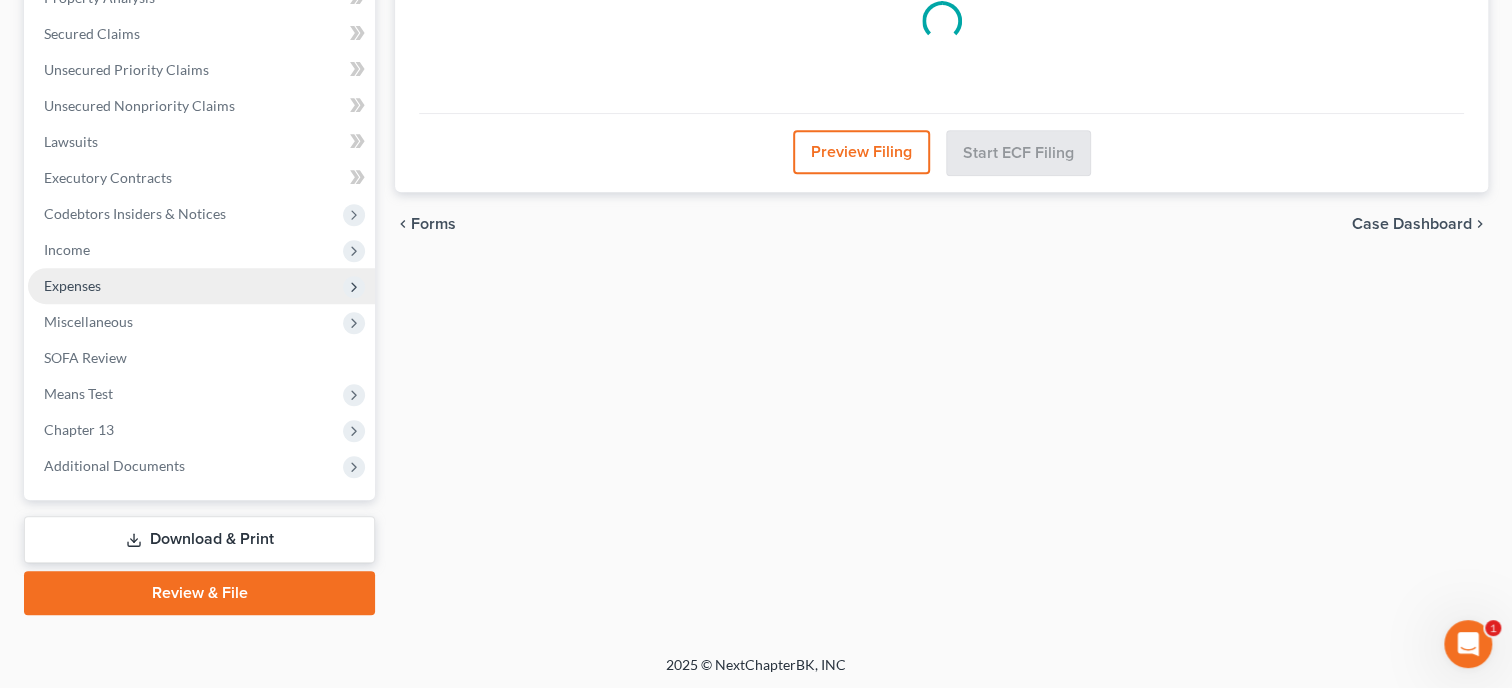 scroll, scrollTop: 0, scrollLeft: 0, axis: both 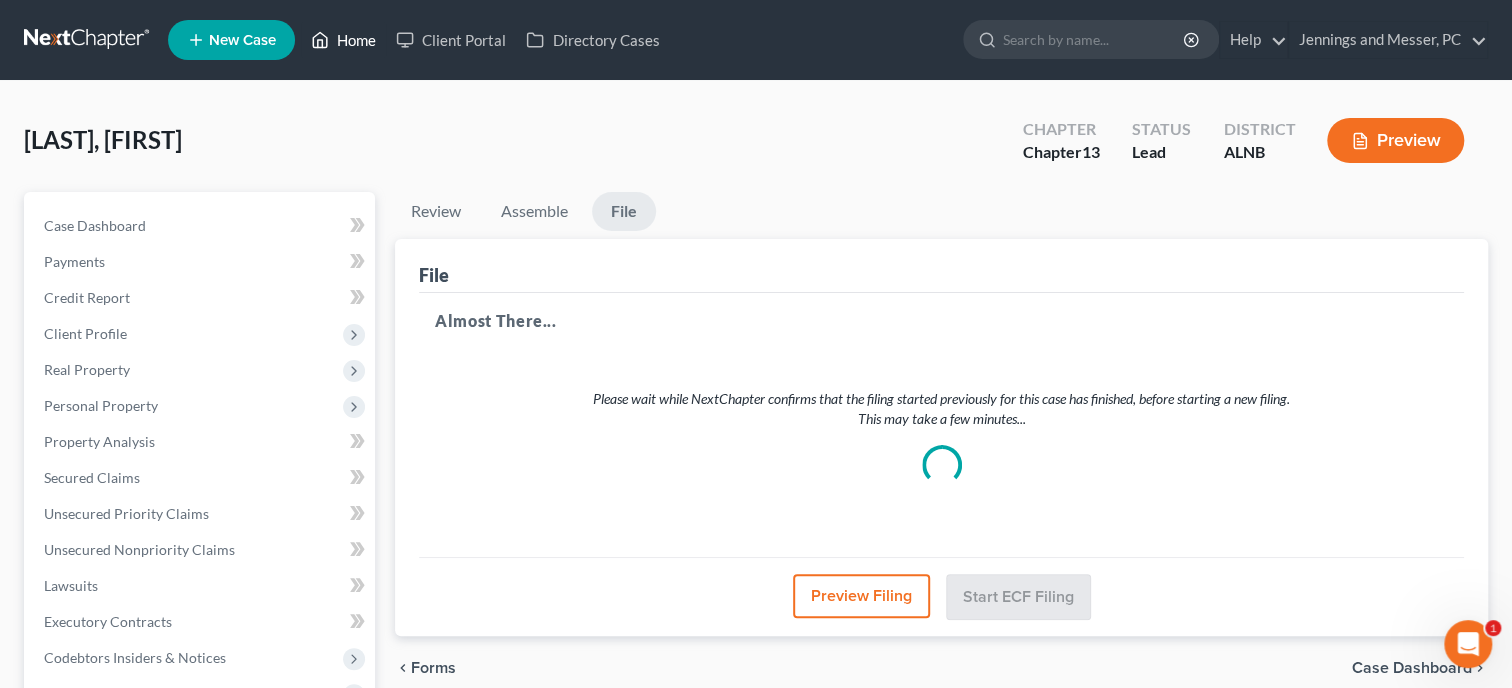 click on "Home" at bounding box center [343, 40] 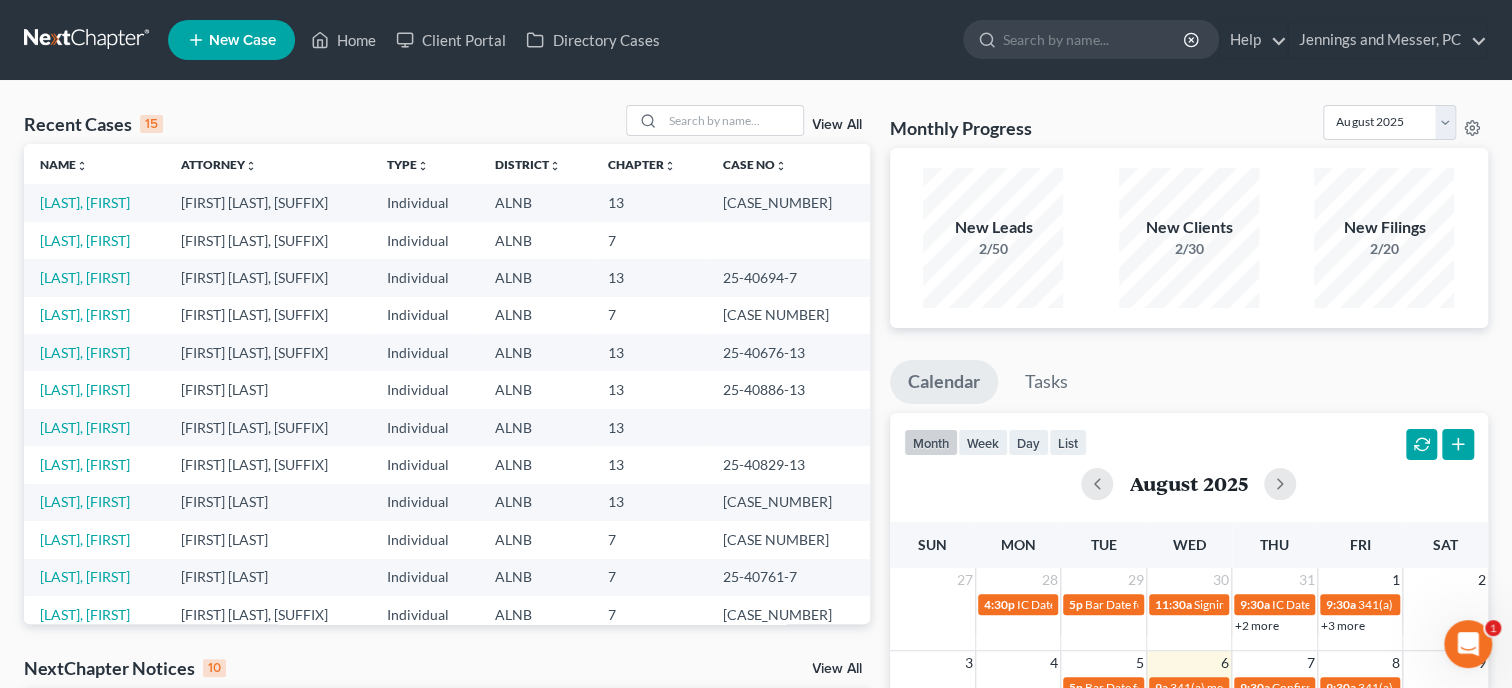 scroll, scrollTop: 0, scrollLeft: 0, axis: both 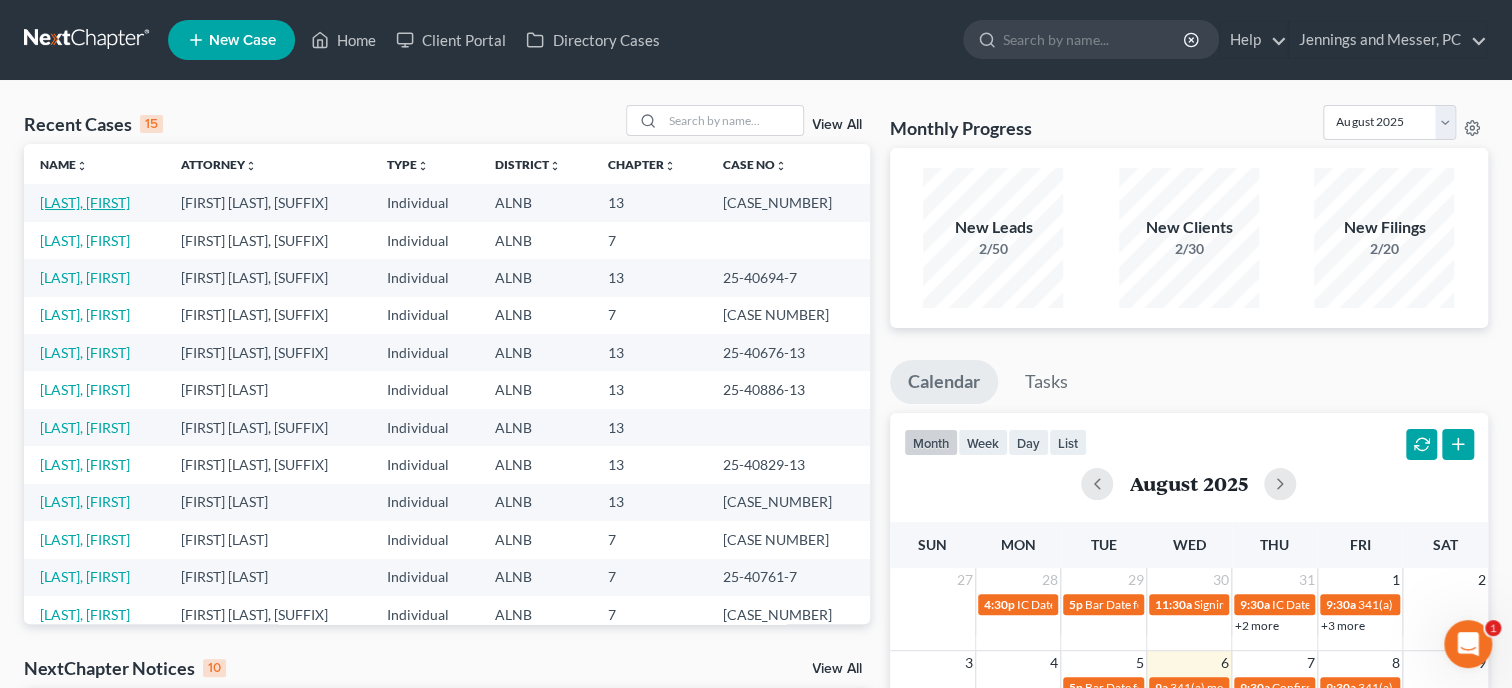 click on "[LAST], [FIRST]" at bounding box center [85, 202] 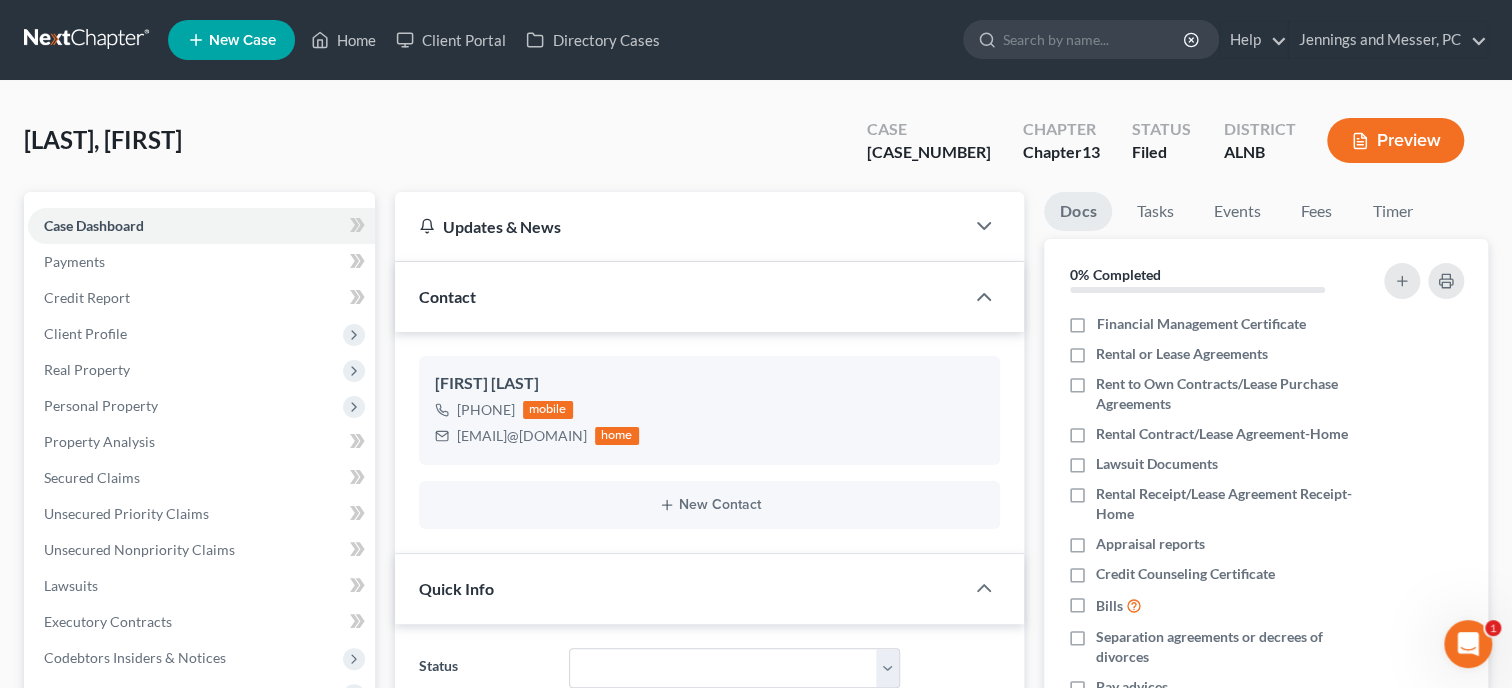 scroll, scrollTop: 411, scrollLeft: 0, axis: vertical 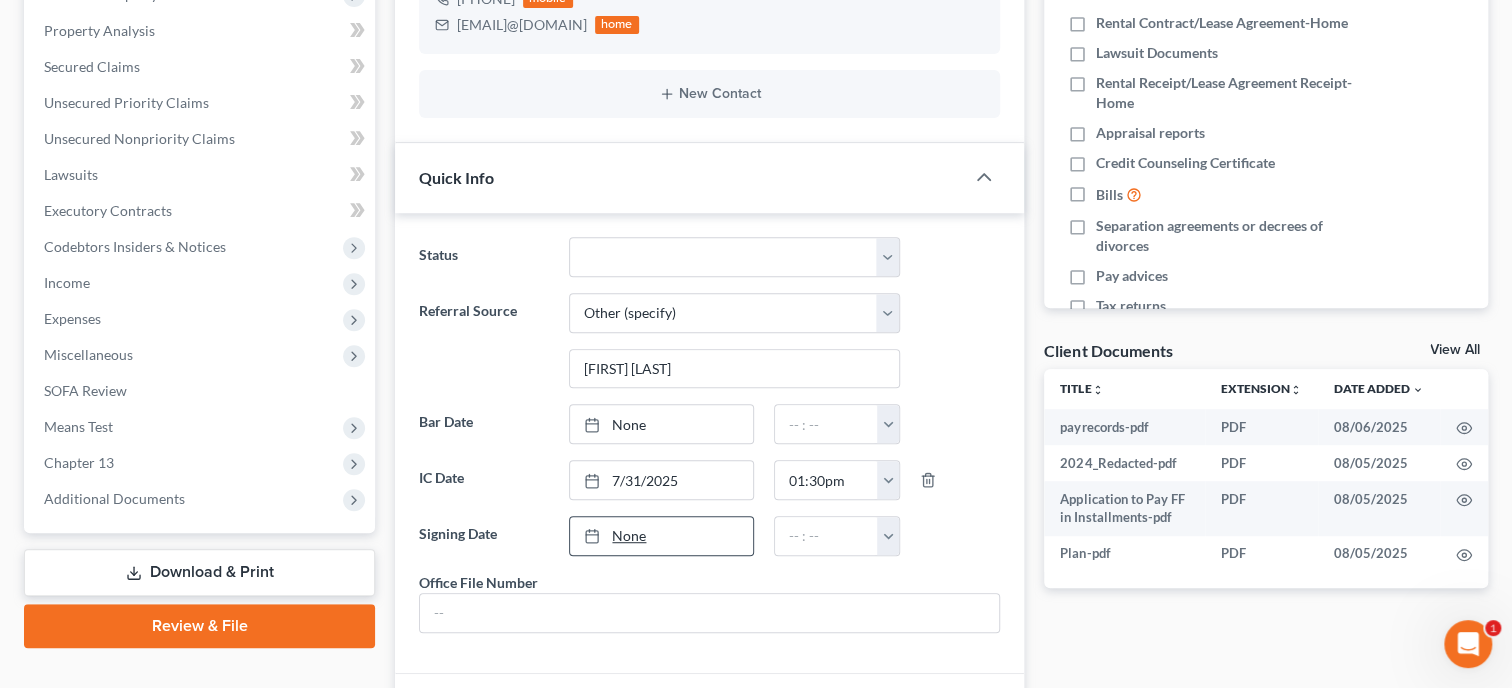 click on "None" at bounding box center (661, 536) 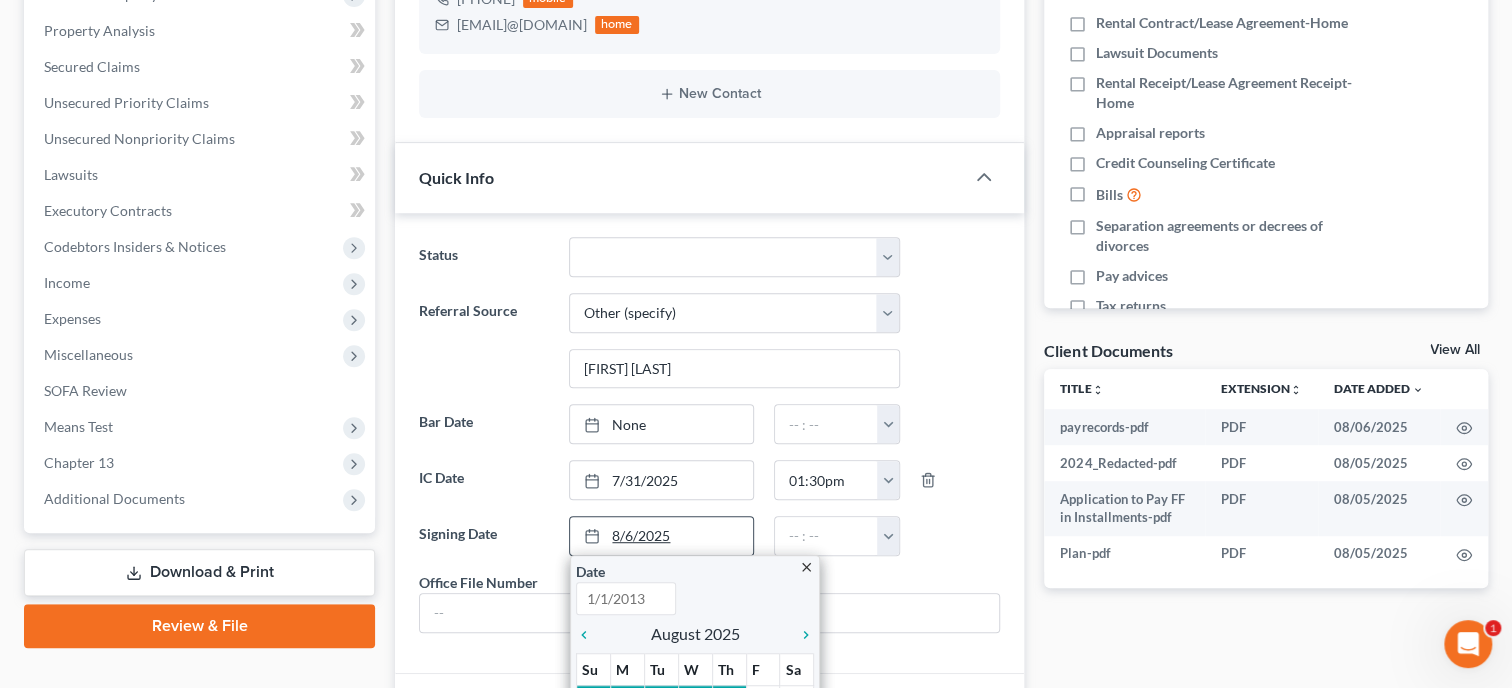 type on "8/6/2025" 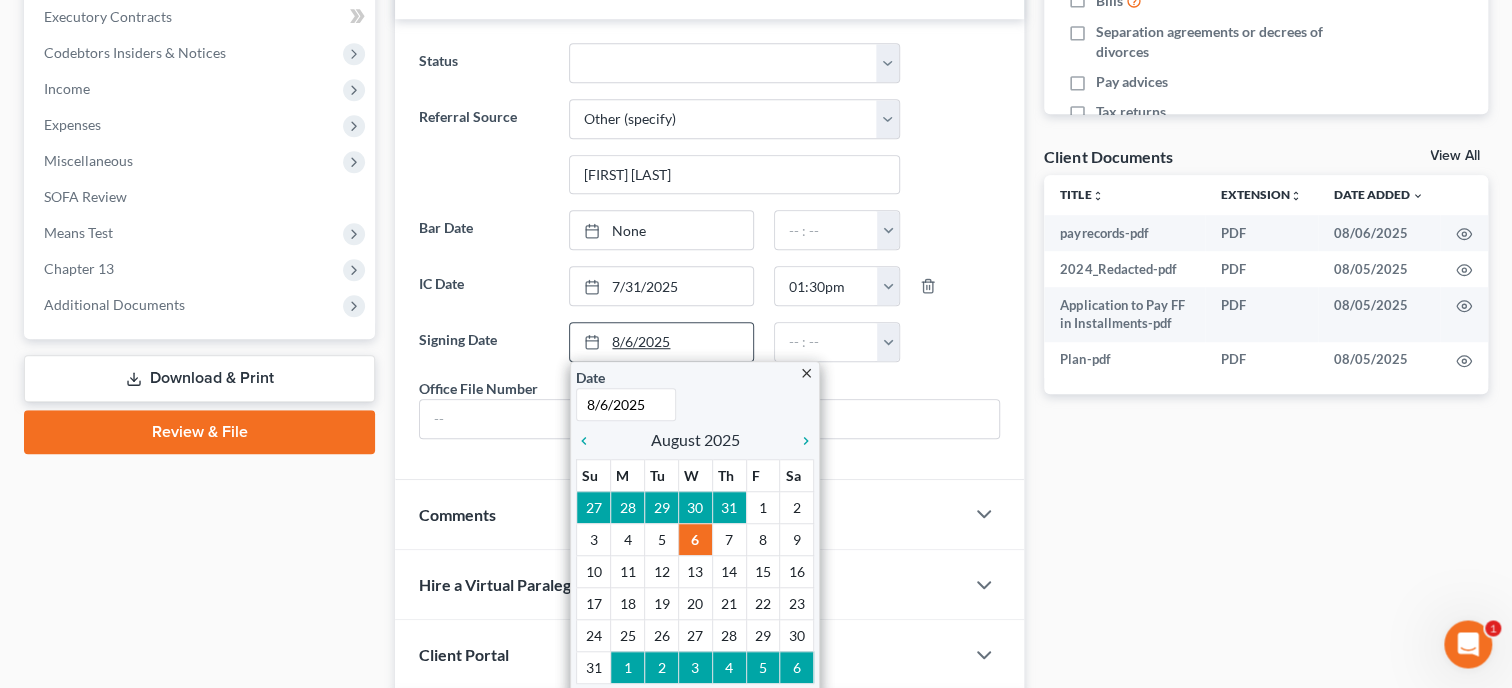 scroll, scrollTop: 617, scrollLeft: 0, axis: vertical 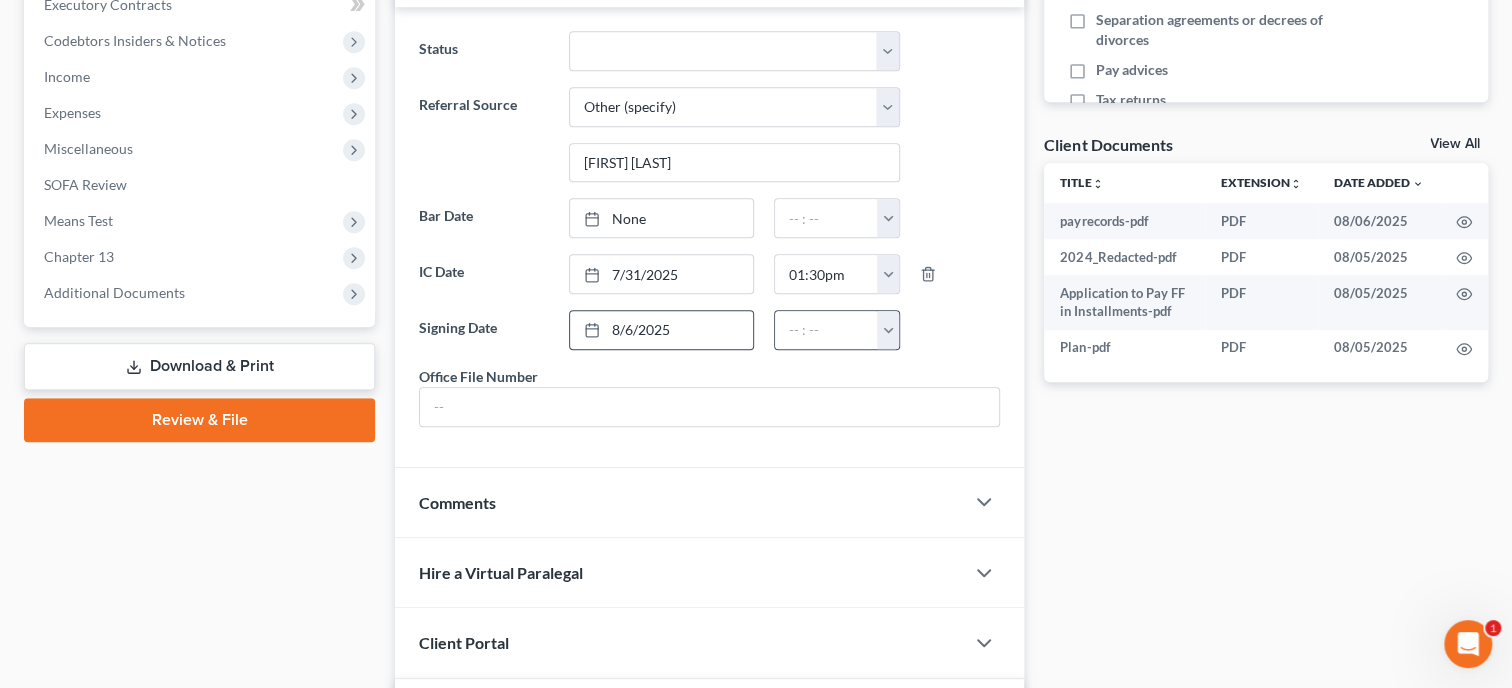 click at bounding box center [888, 330] 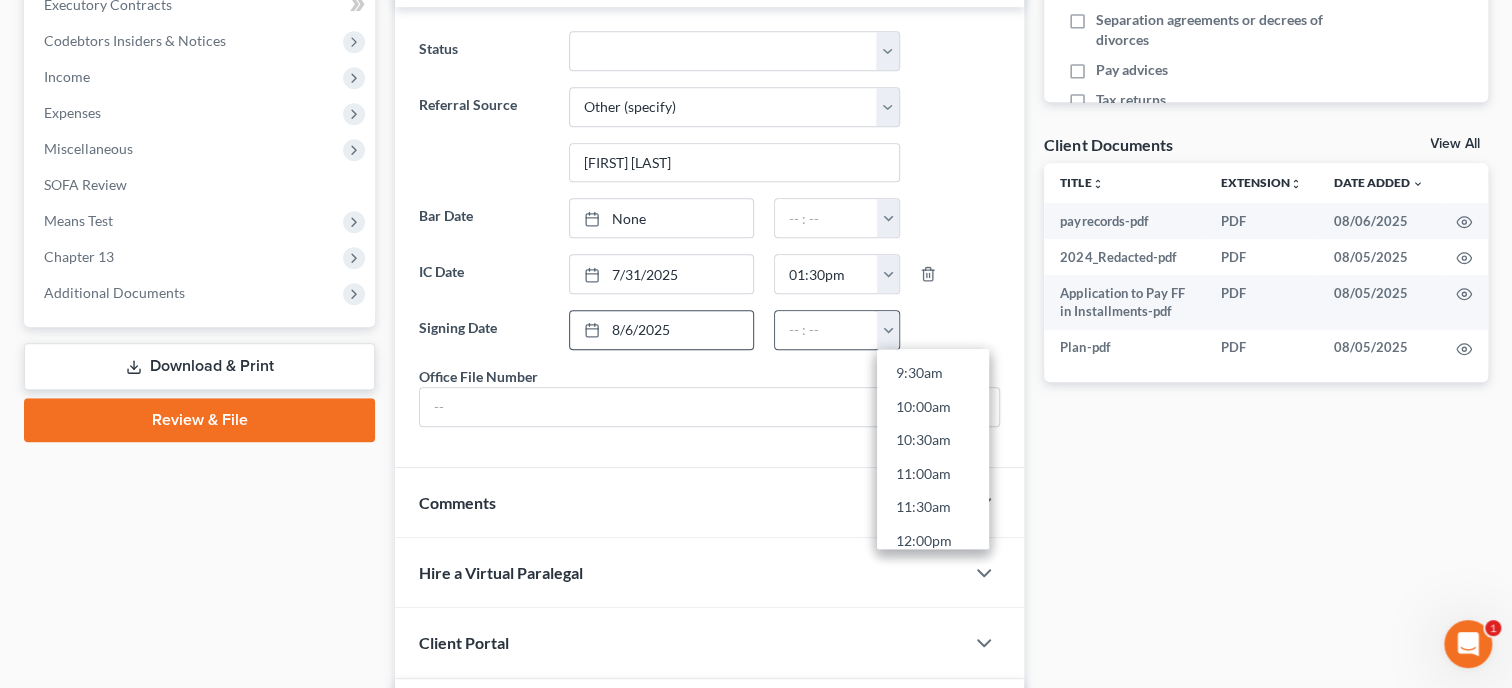 scroll, scrollTop: 676, scrollLeft: 0, axis: vertical 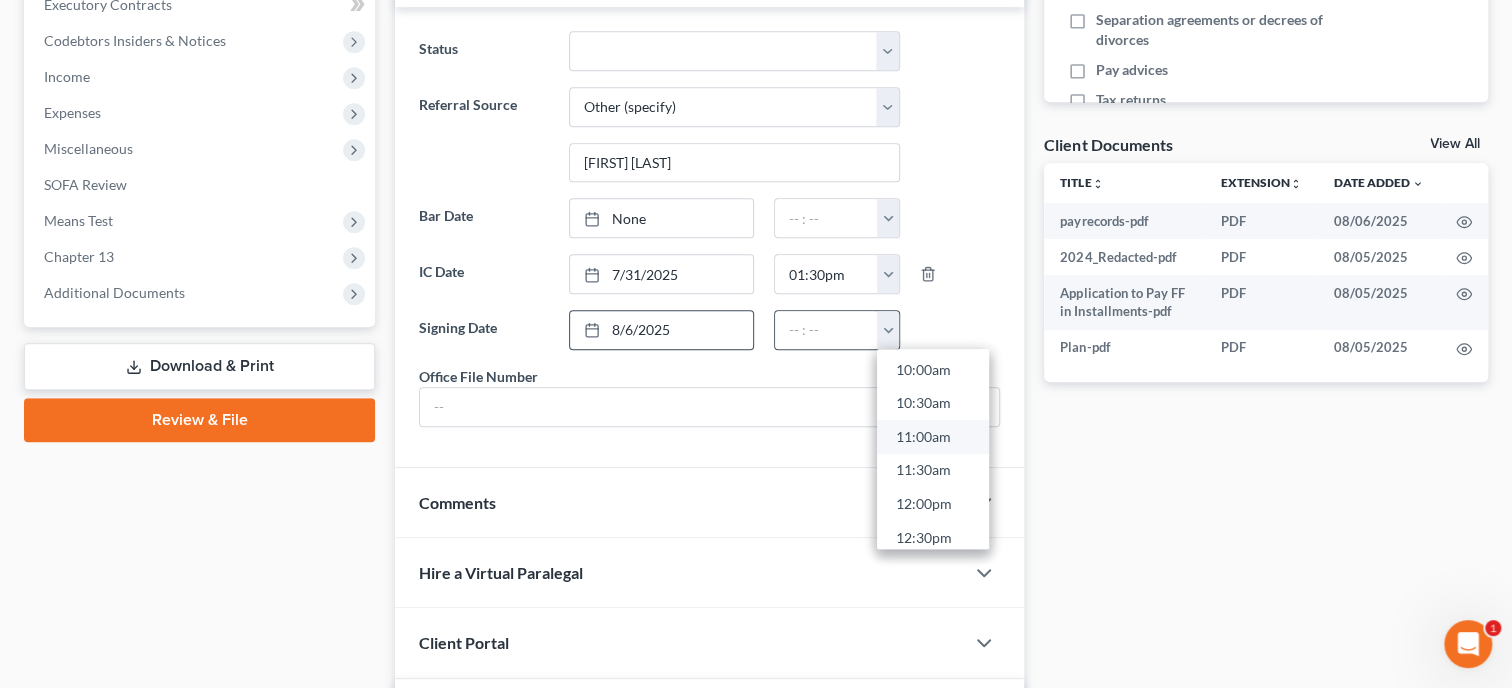 click on "11:00am" at bounding box center [933, 437] 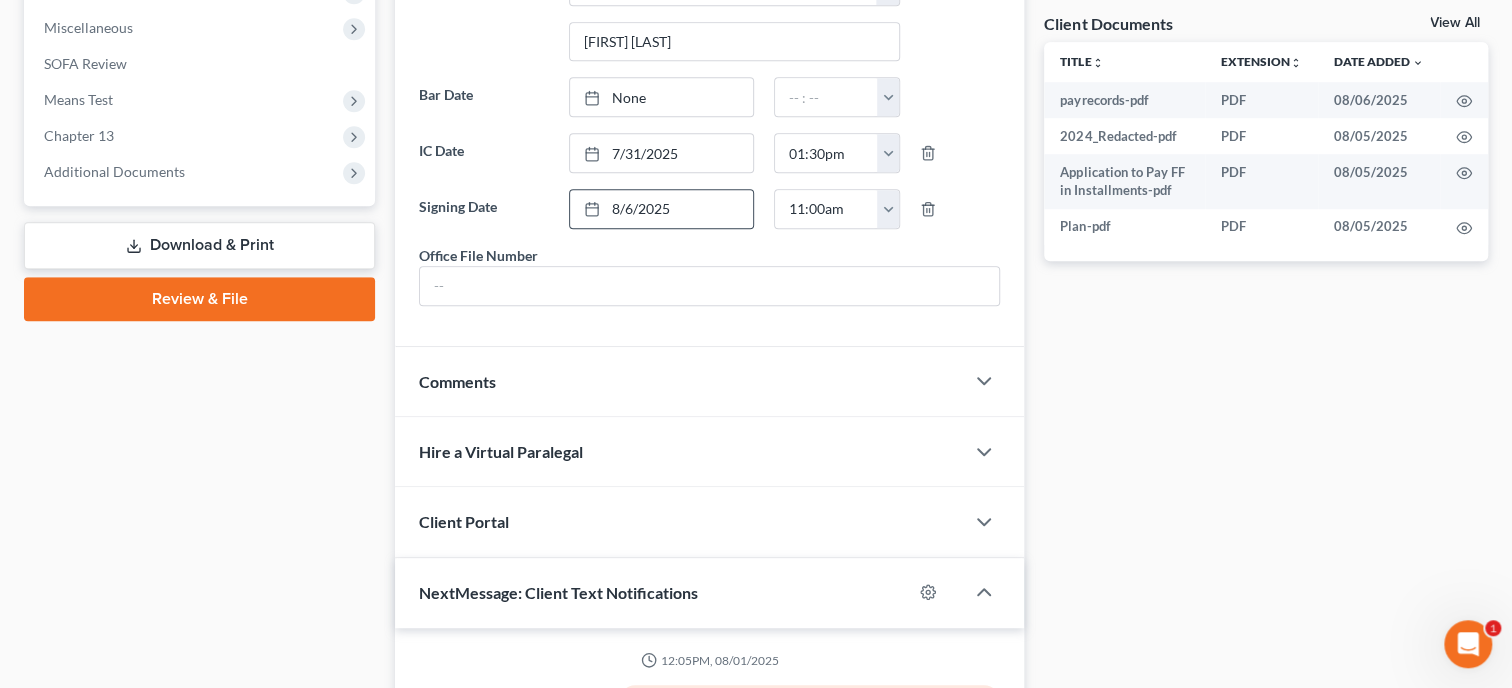scroll, scrollTop: 823, scrollLeft: 0, axis: vertical 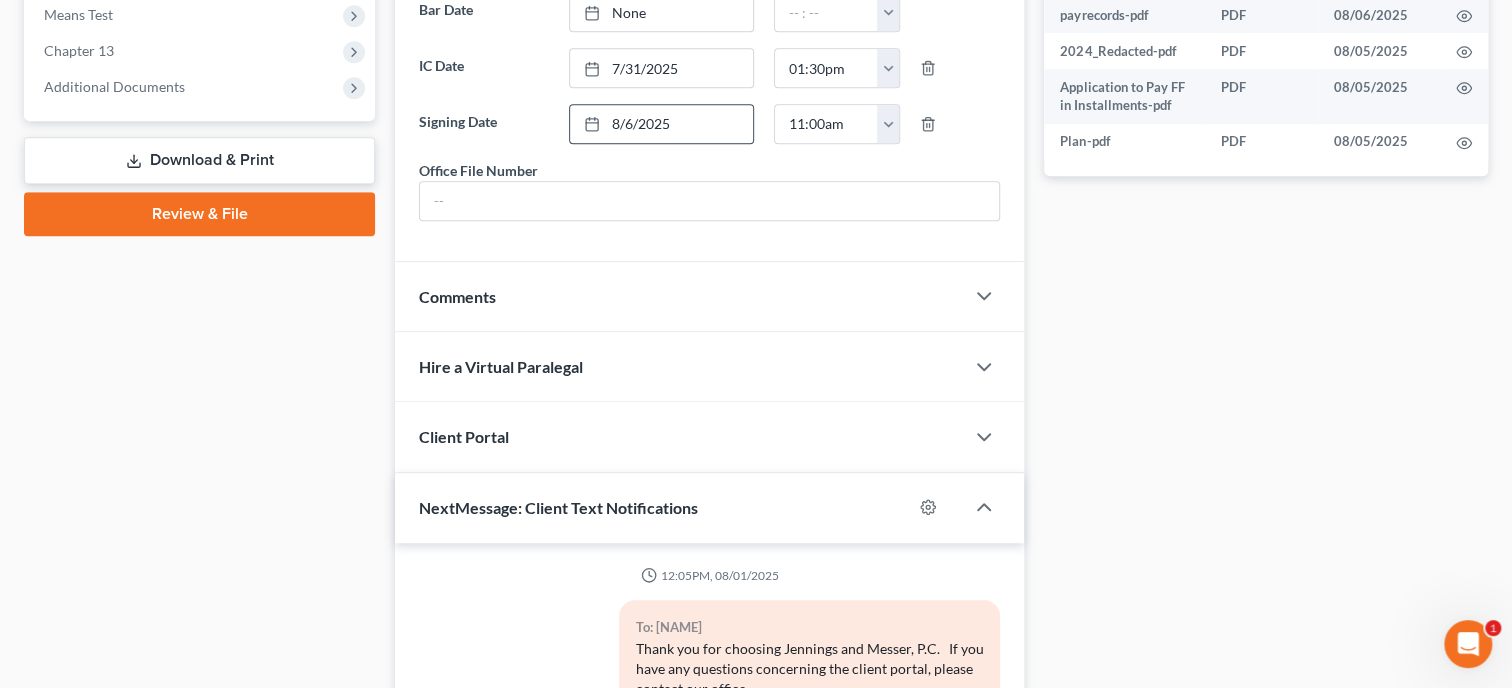 click on "Comments" at bounding box center (679, 296) 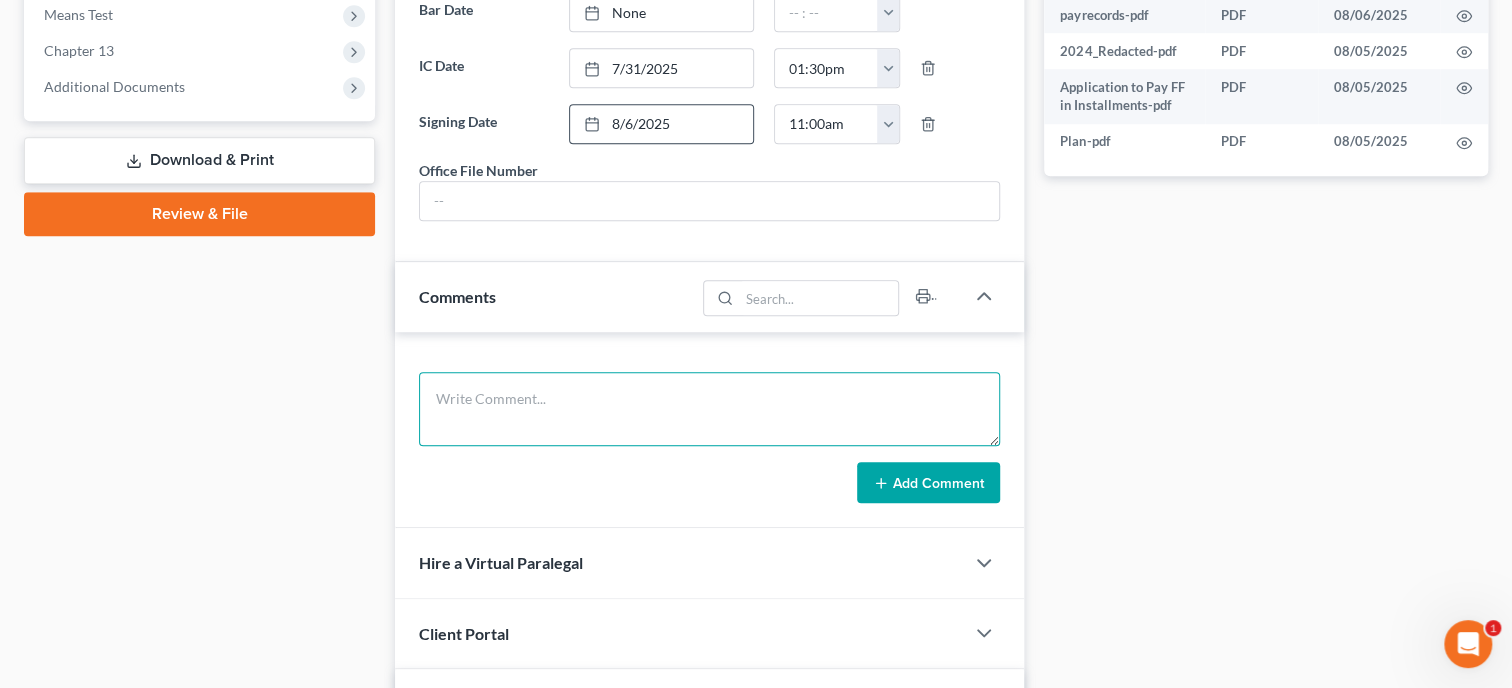 click at bounding box center [709, 409] 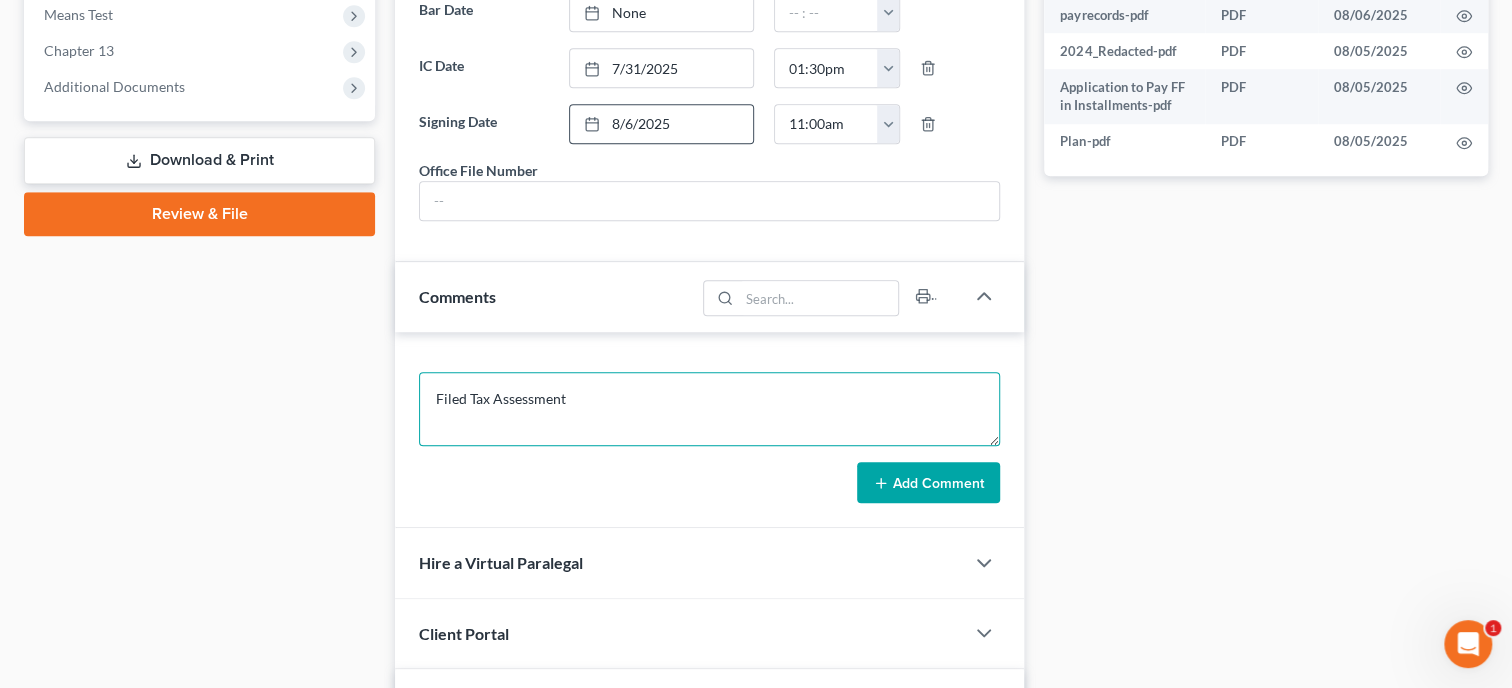 type on "Filed Tax Assessment" 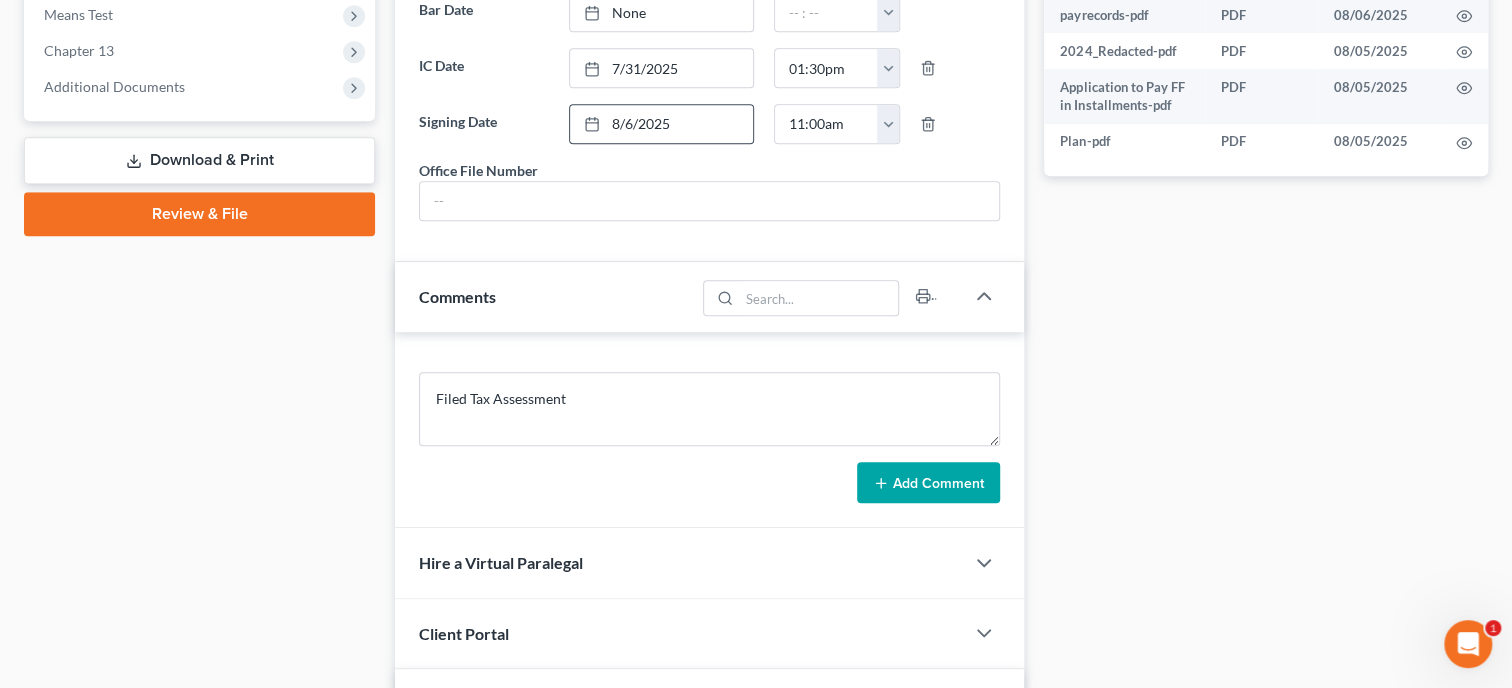click 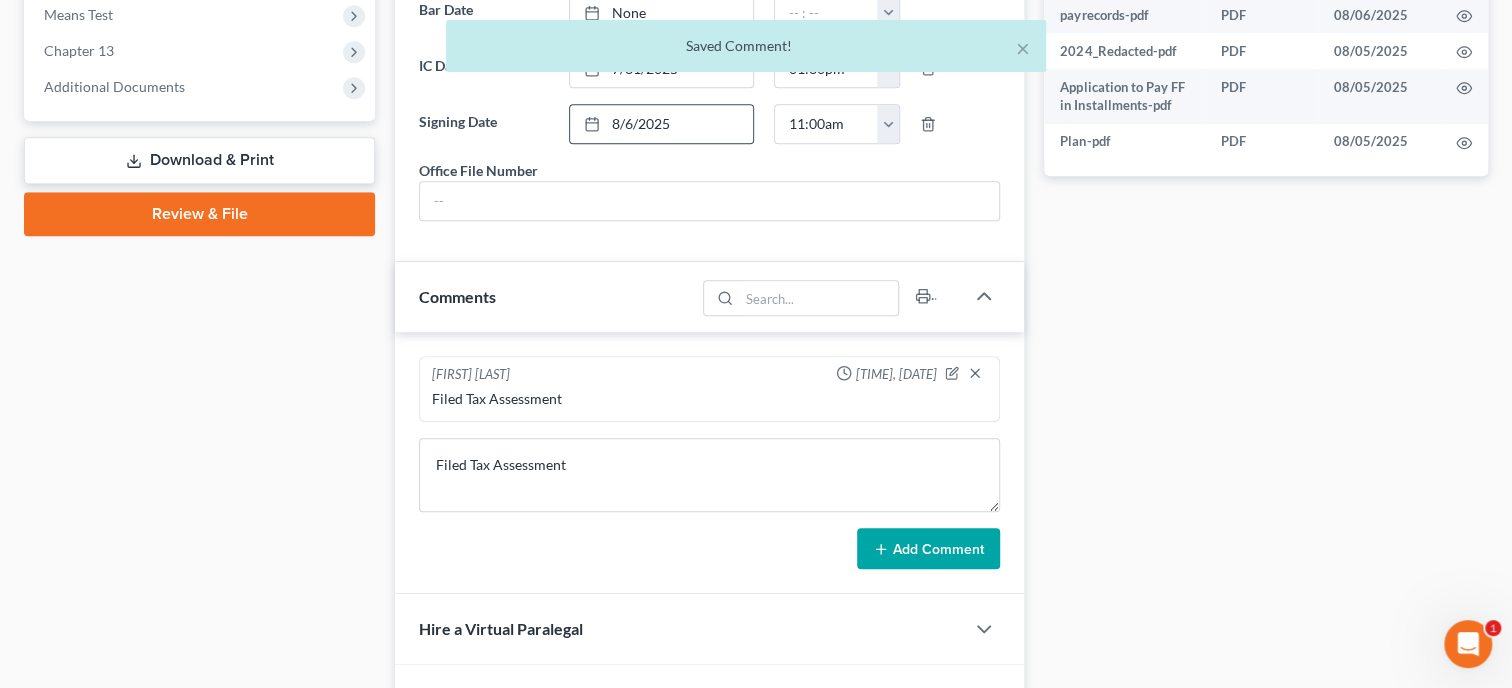 type 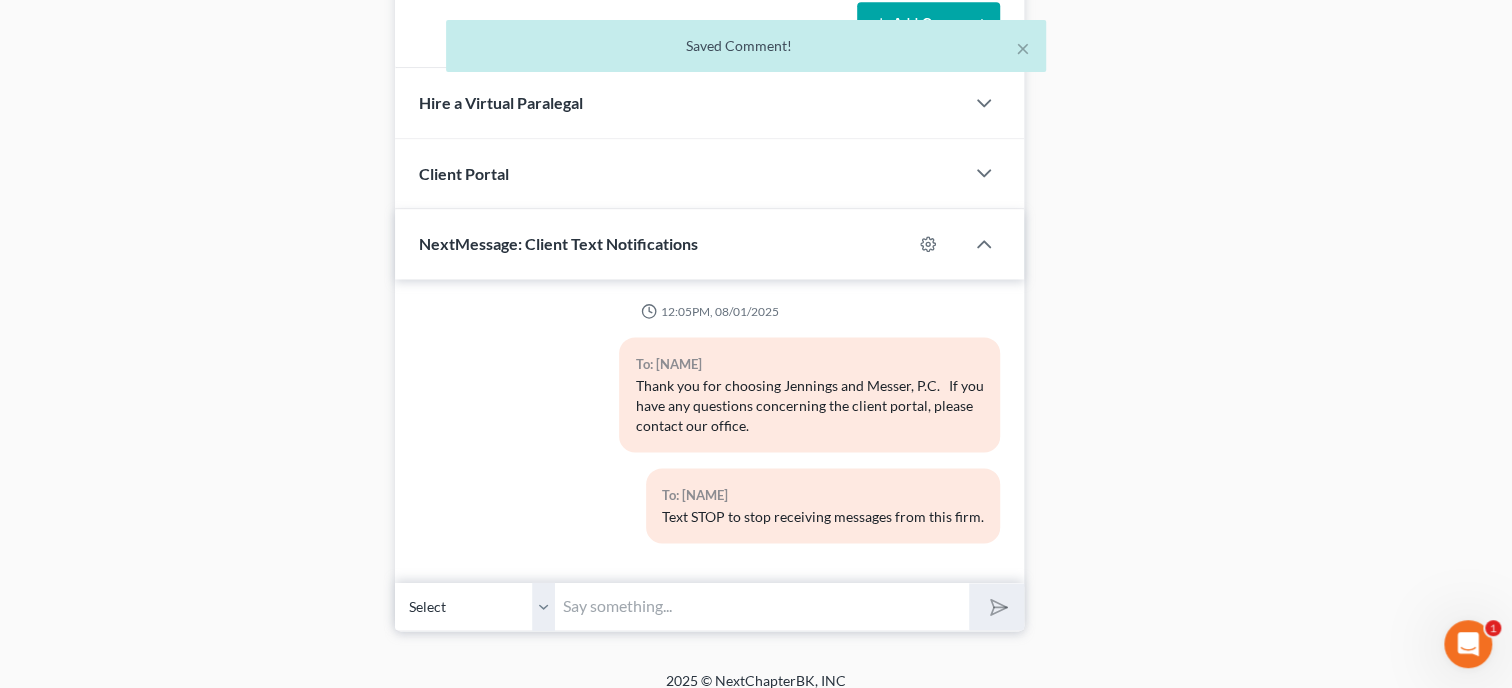 scroll, scrollTop: 1383, scrollLeft: 0, axis: vertical 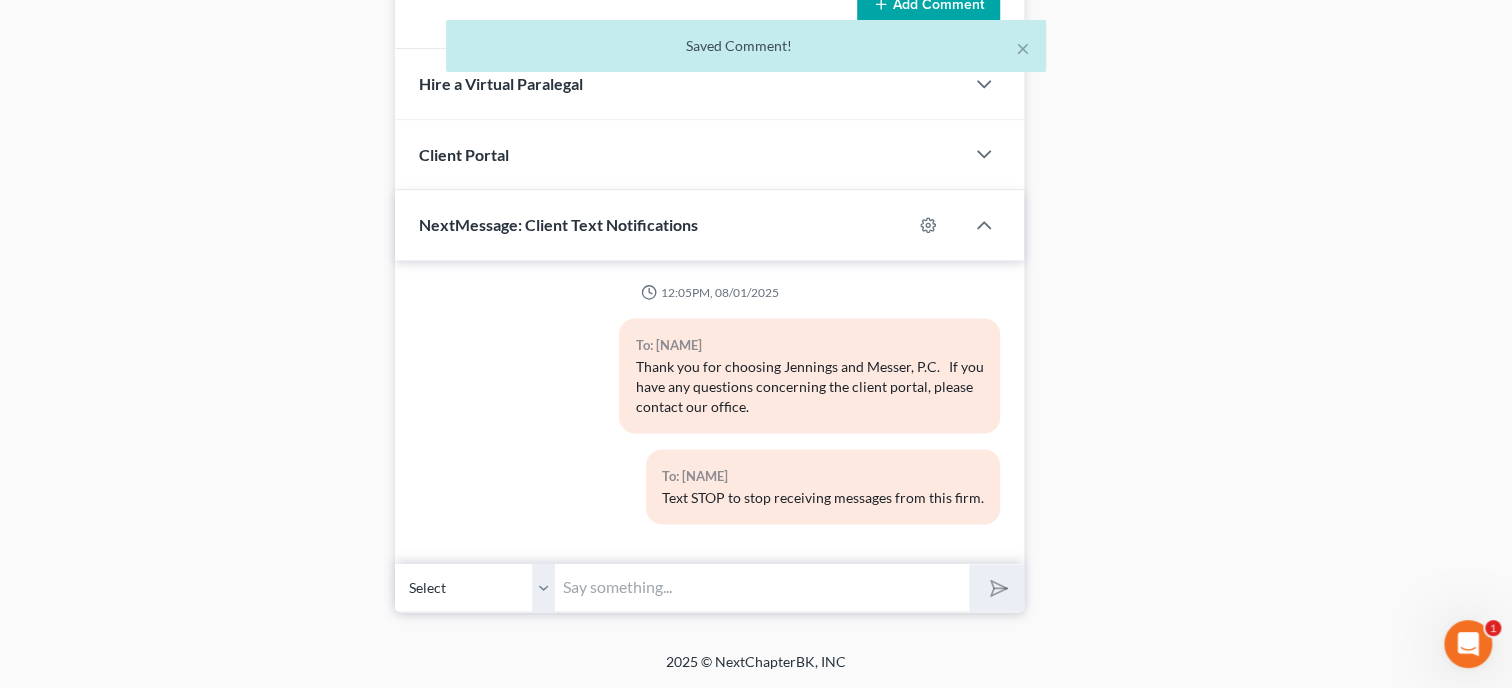 click at bounding box center [762, 587] 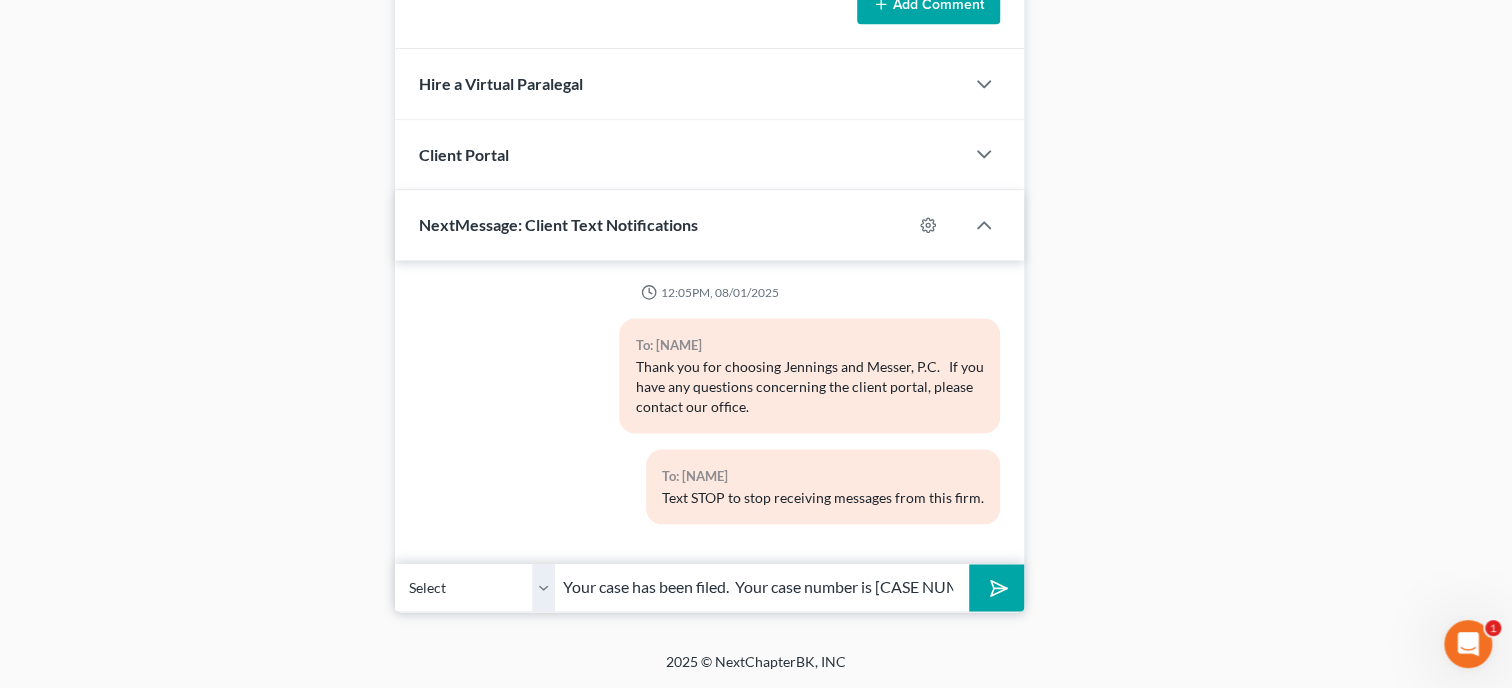 type on "Your case has been filed.  Your case number is 25-41041" 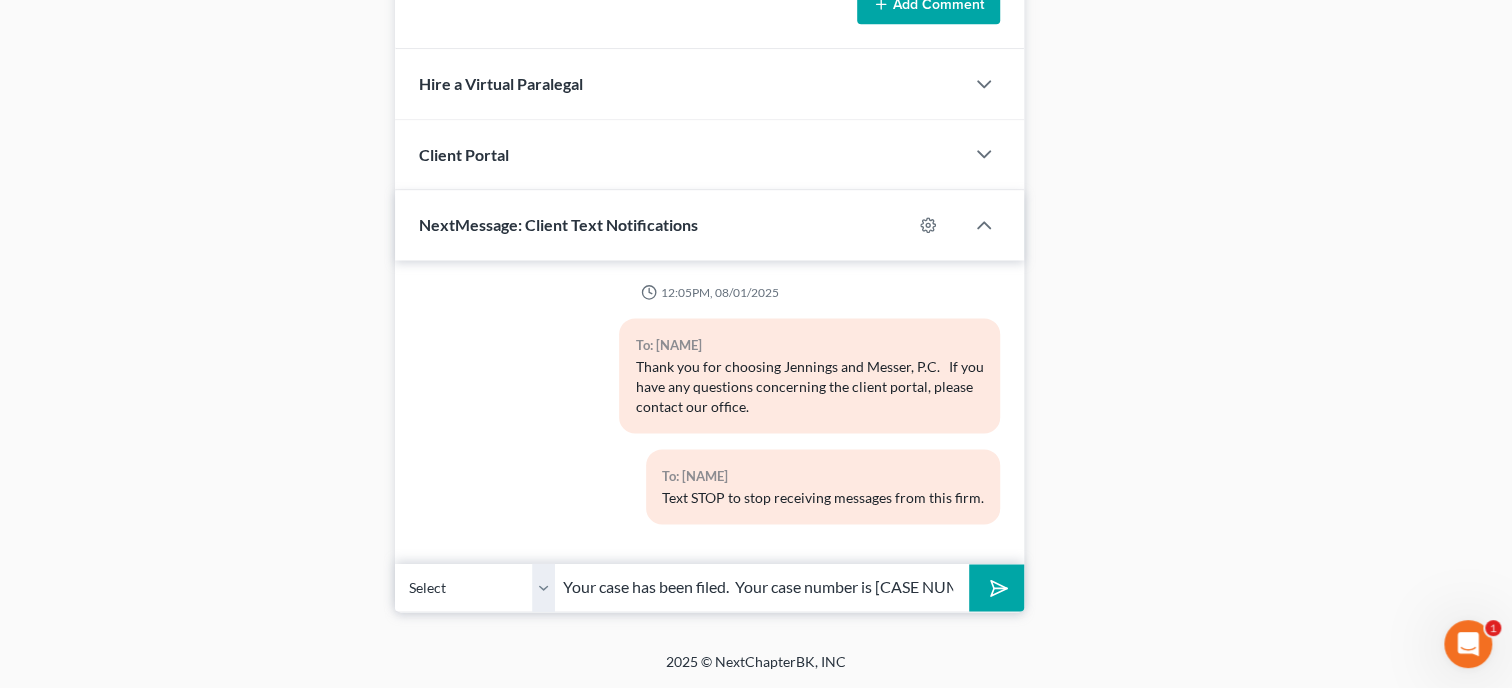 click 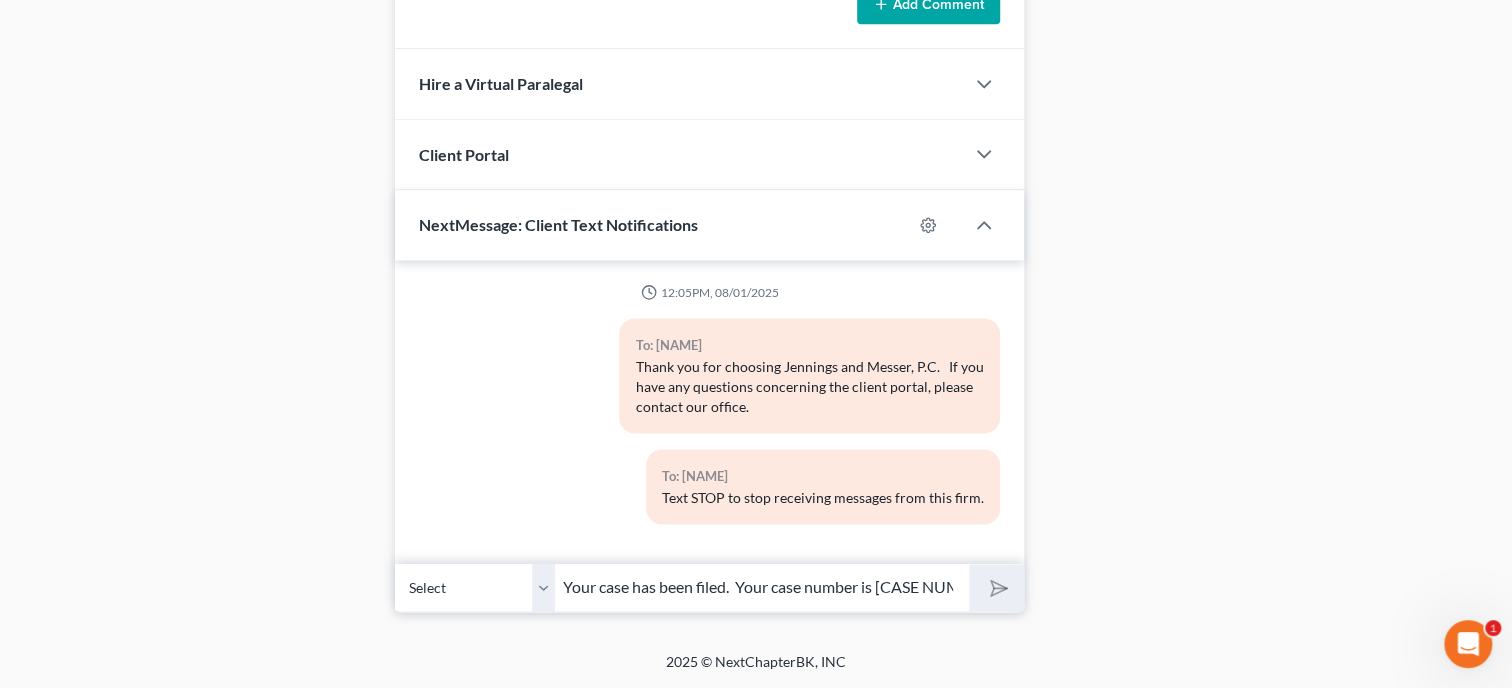 type 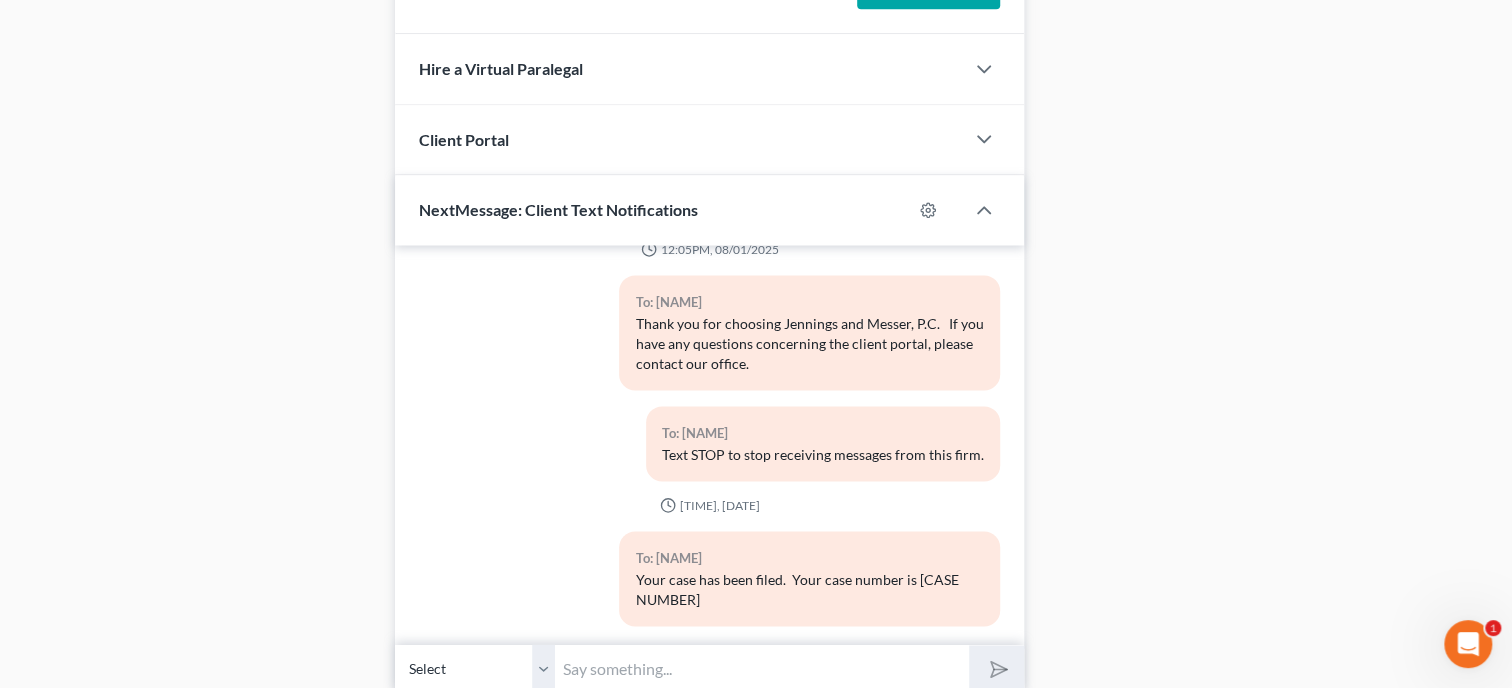 scroll, scrollTop: 0, scrollLeft: 0, axis: both 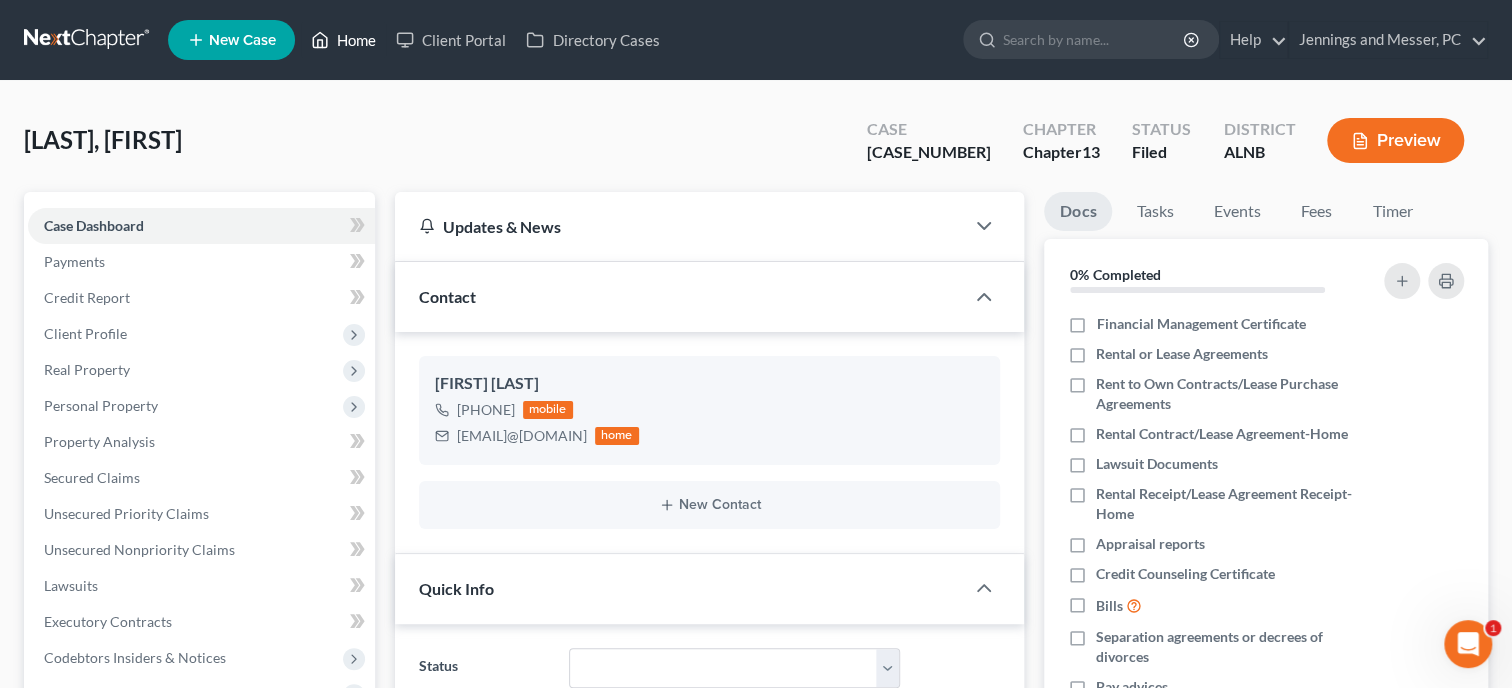 click on "Home" at bounding box center [343, 40] 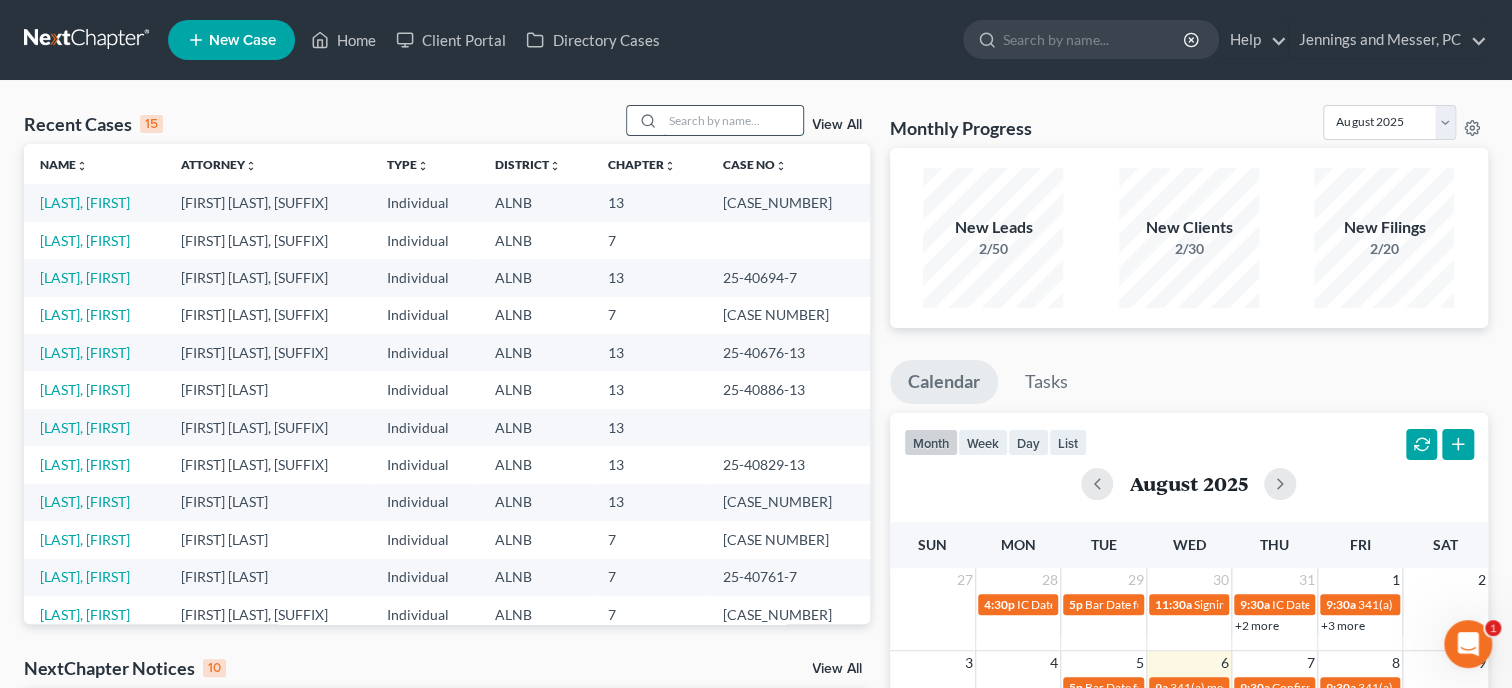 click at bounding box center [733, 120] 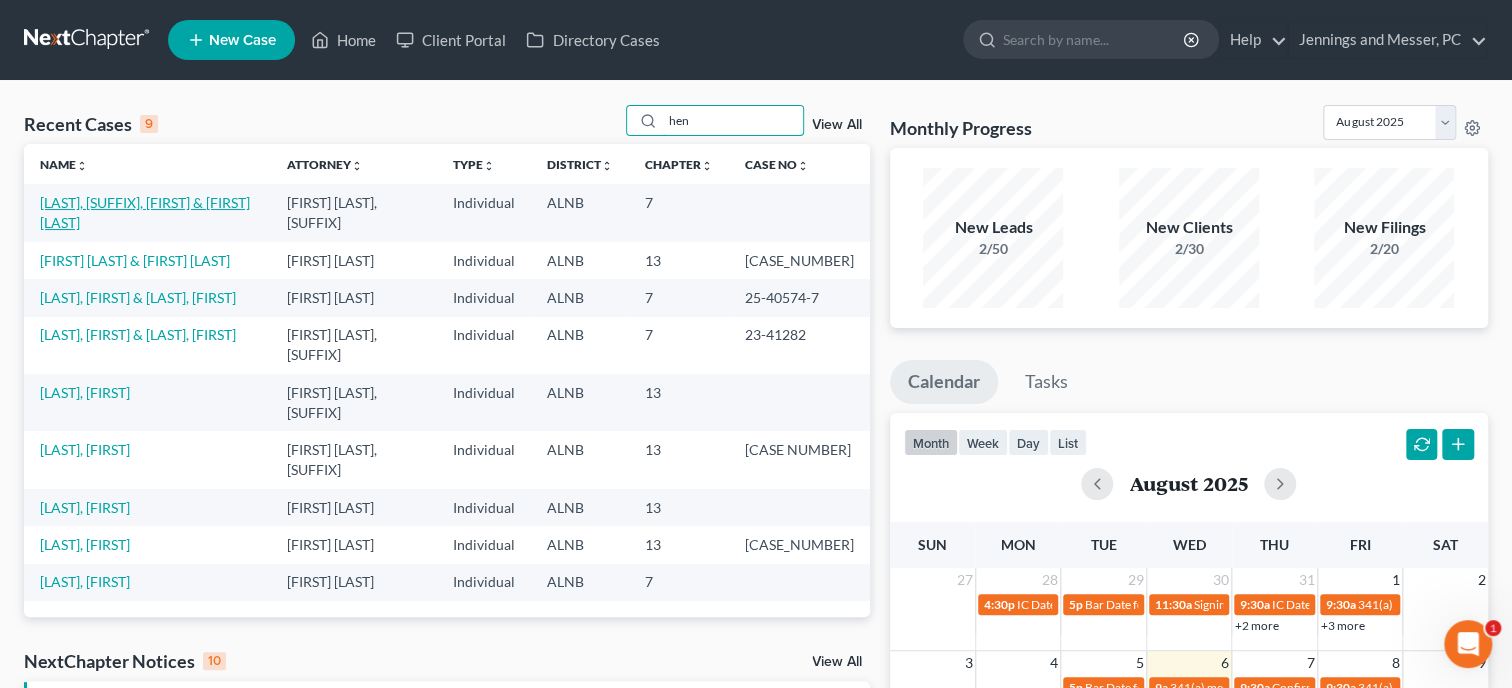 type on "hen" 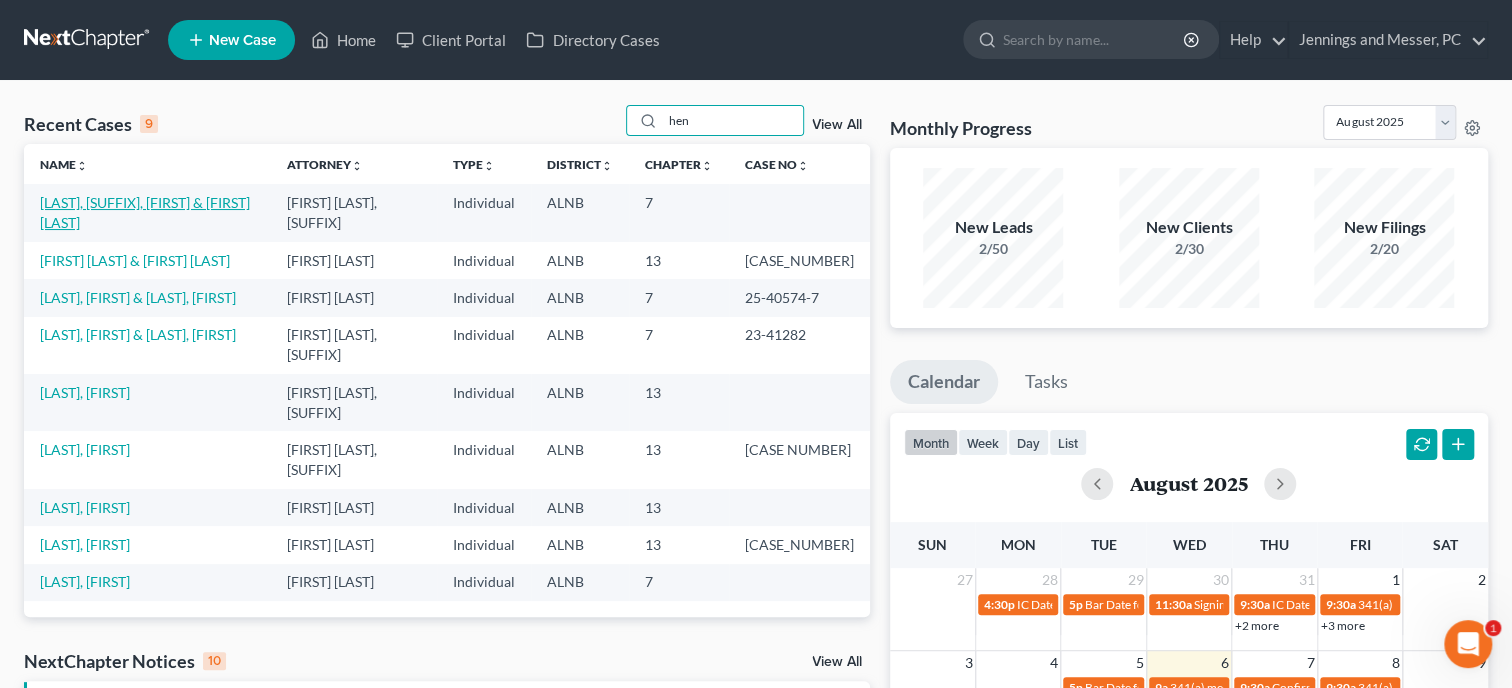 click on "[LAST], [SUFFIX], [FIRST] & [LAST], [FIRST]" at bounding box center (145, 212) 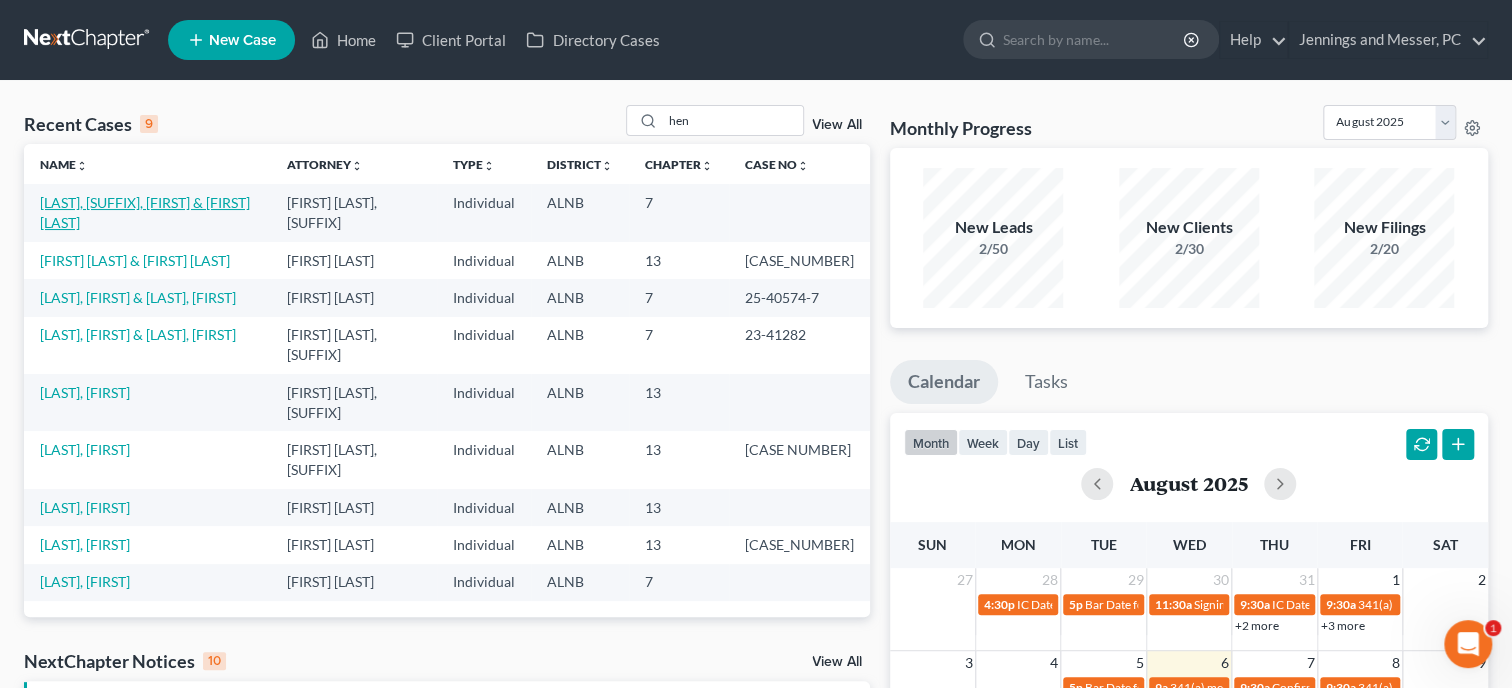 select on "10" 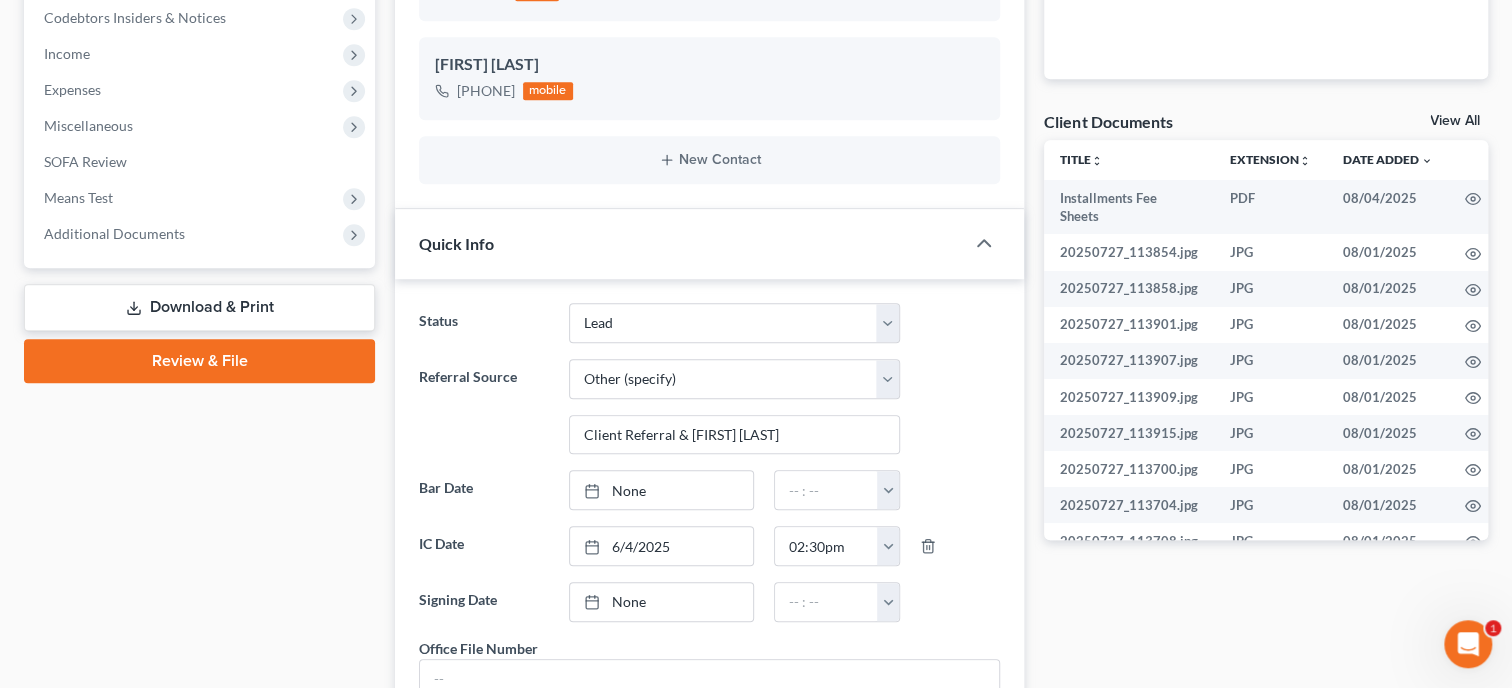 scroll, scrollTop: 823, scrollLeft: 0, axis: vertical 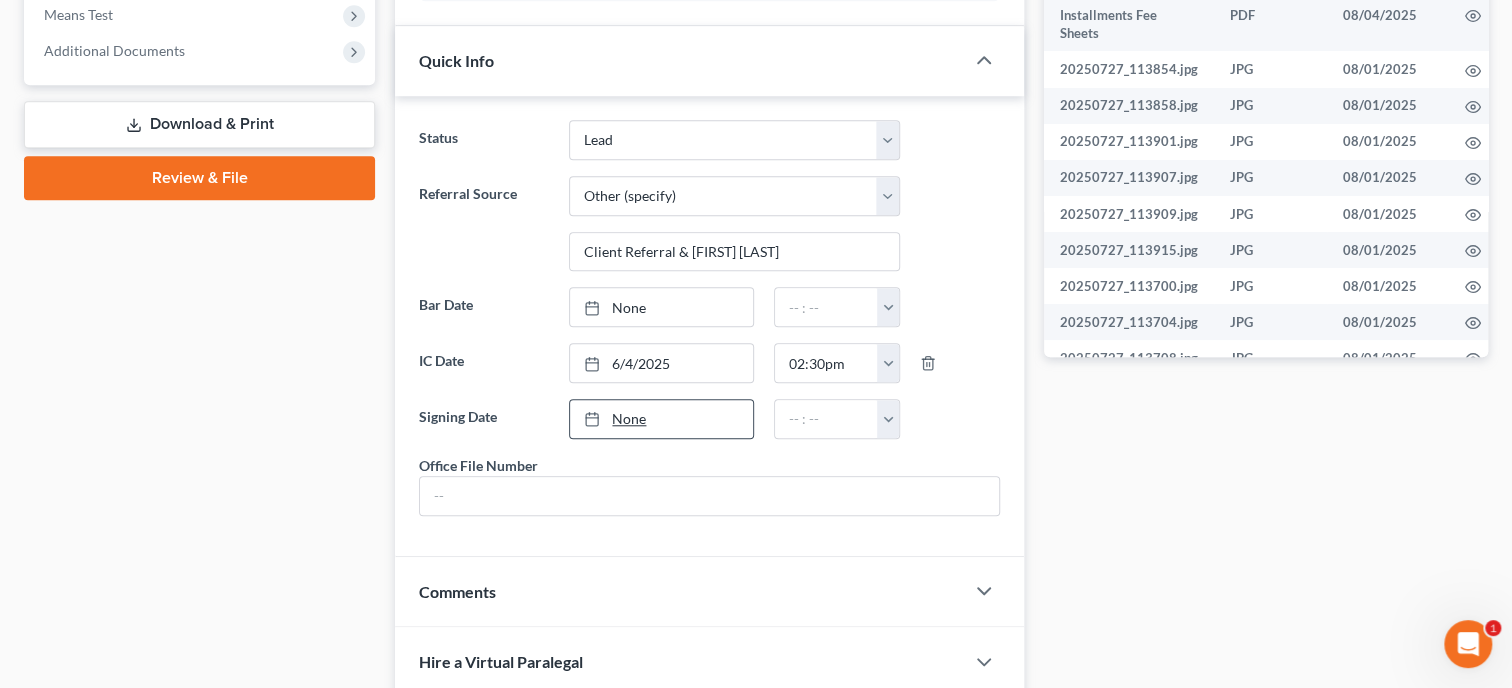 click on "None" at bounding box center (661, 419) 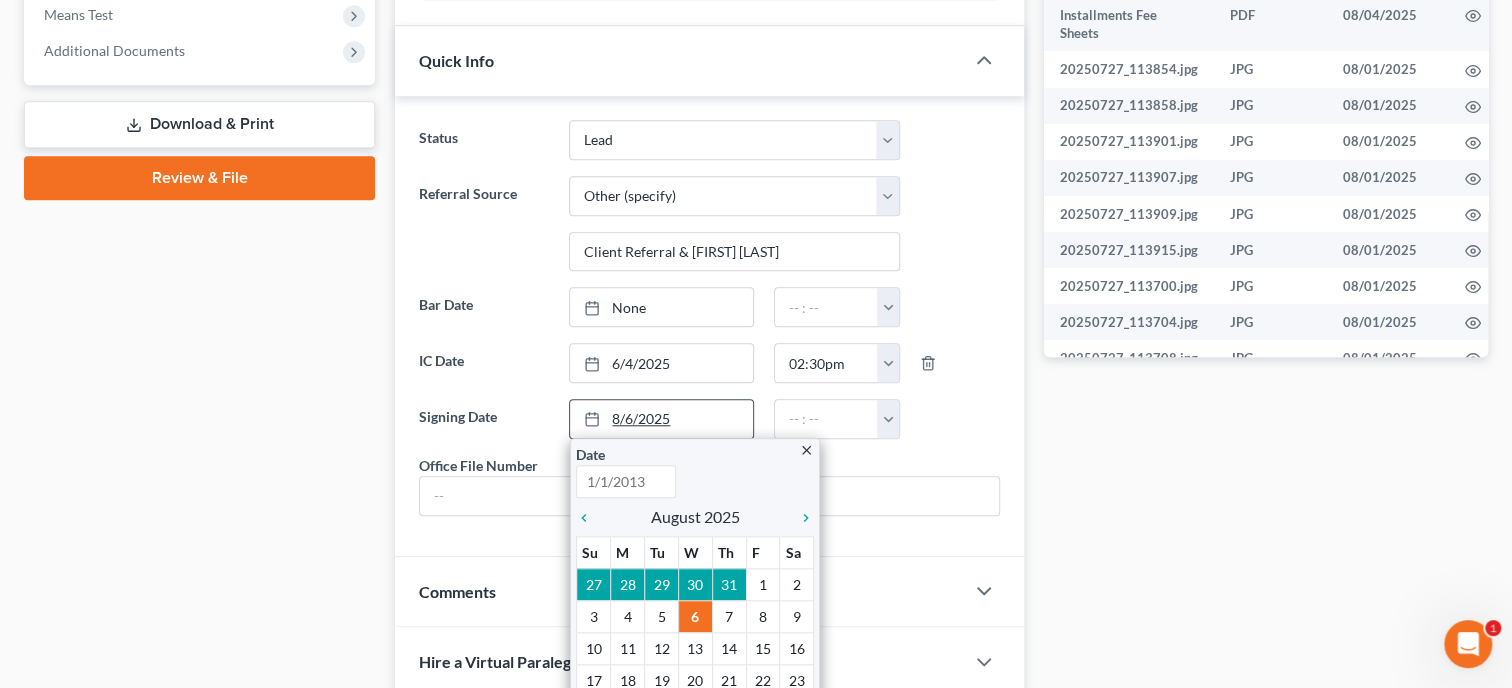 type on "8/6/2025" 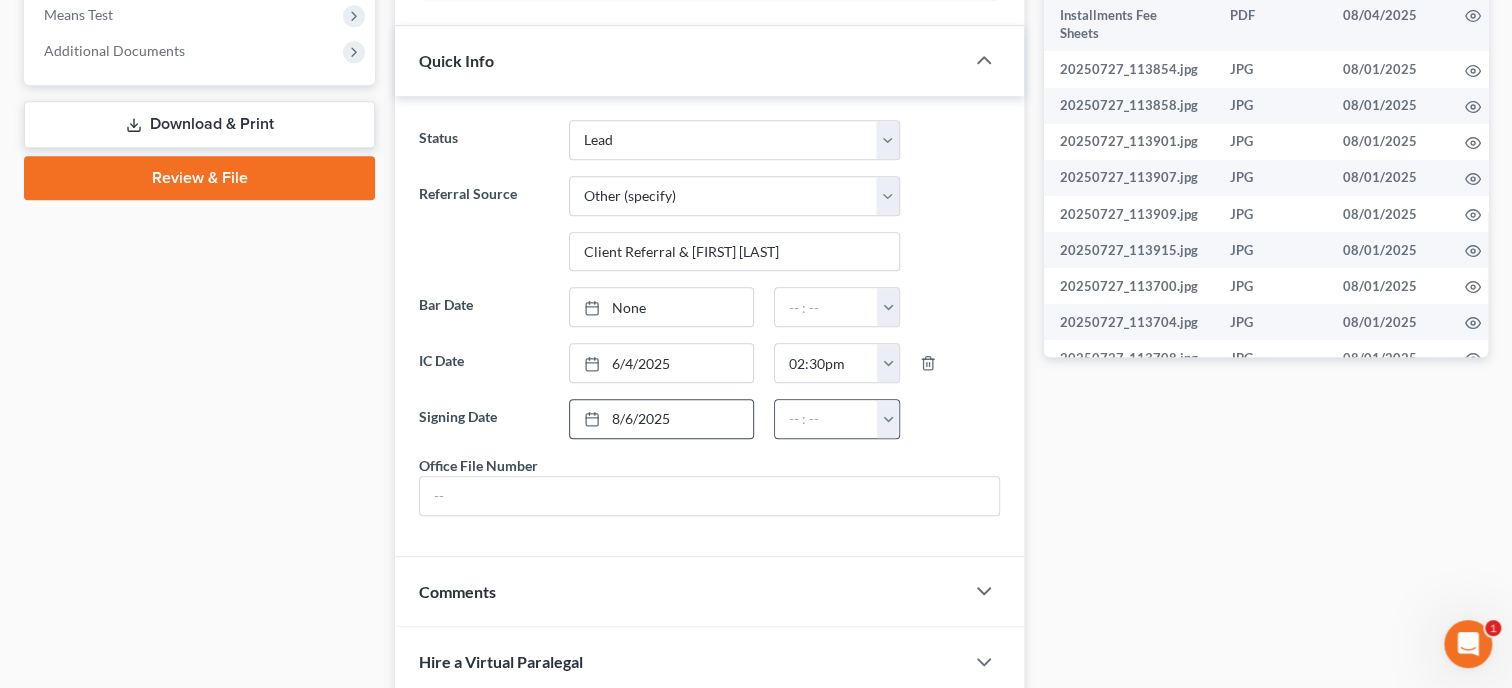 click at bounding box center [888, 419] 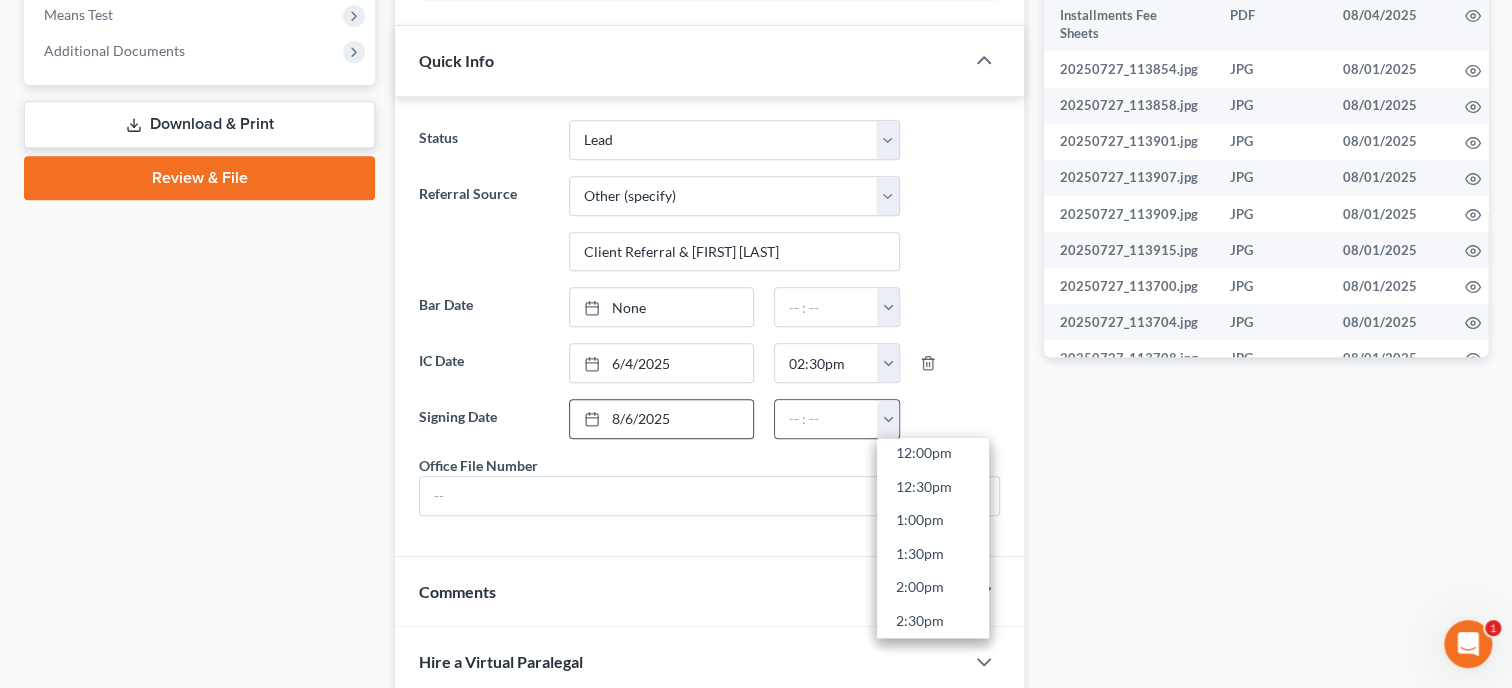 scroll, scrollTop: 901, scrollLeft: 0, axis: vertical 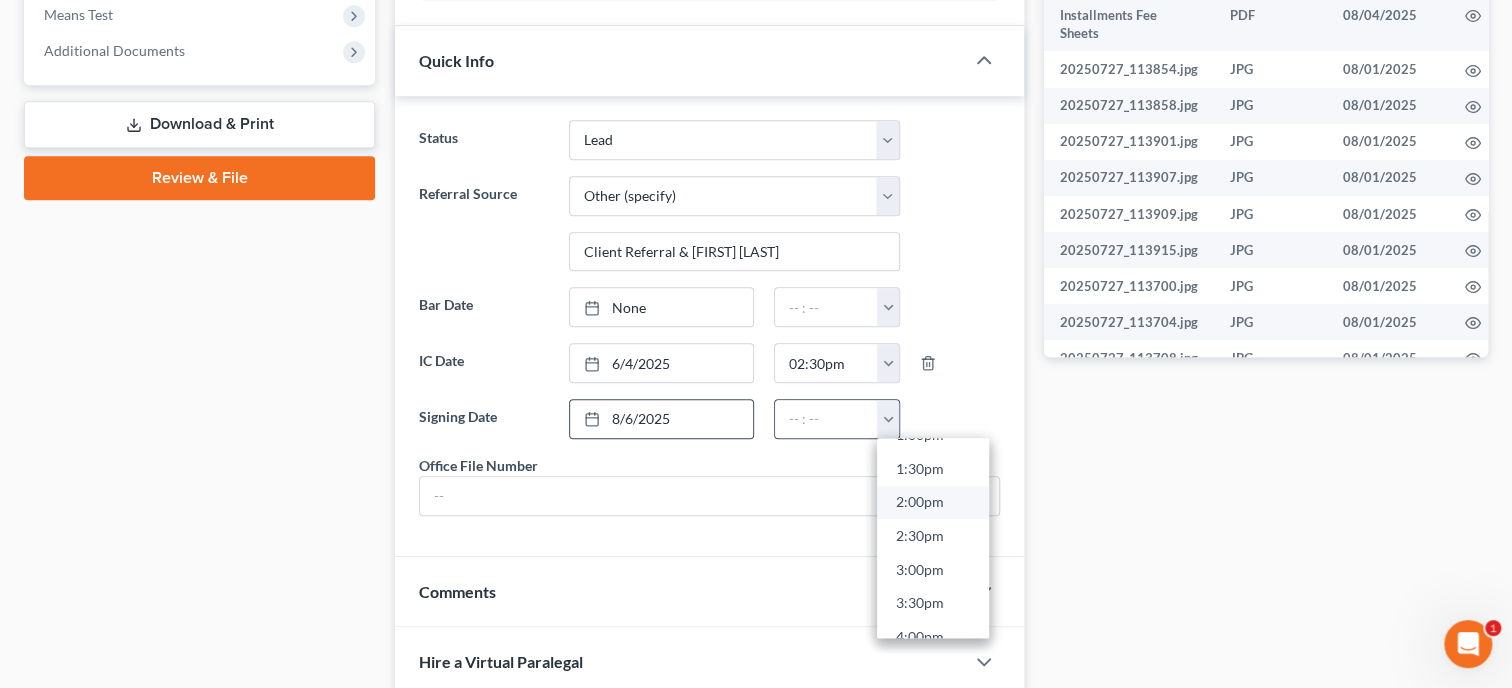 click on "2:00pm" at bounding box center (933, 503) 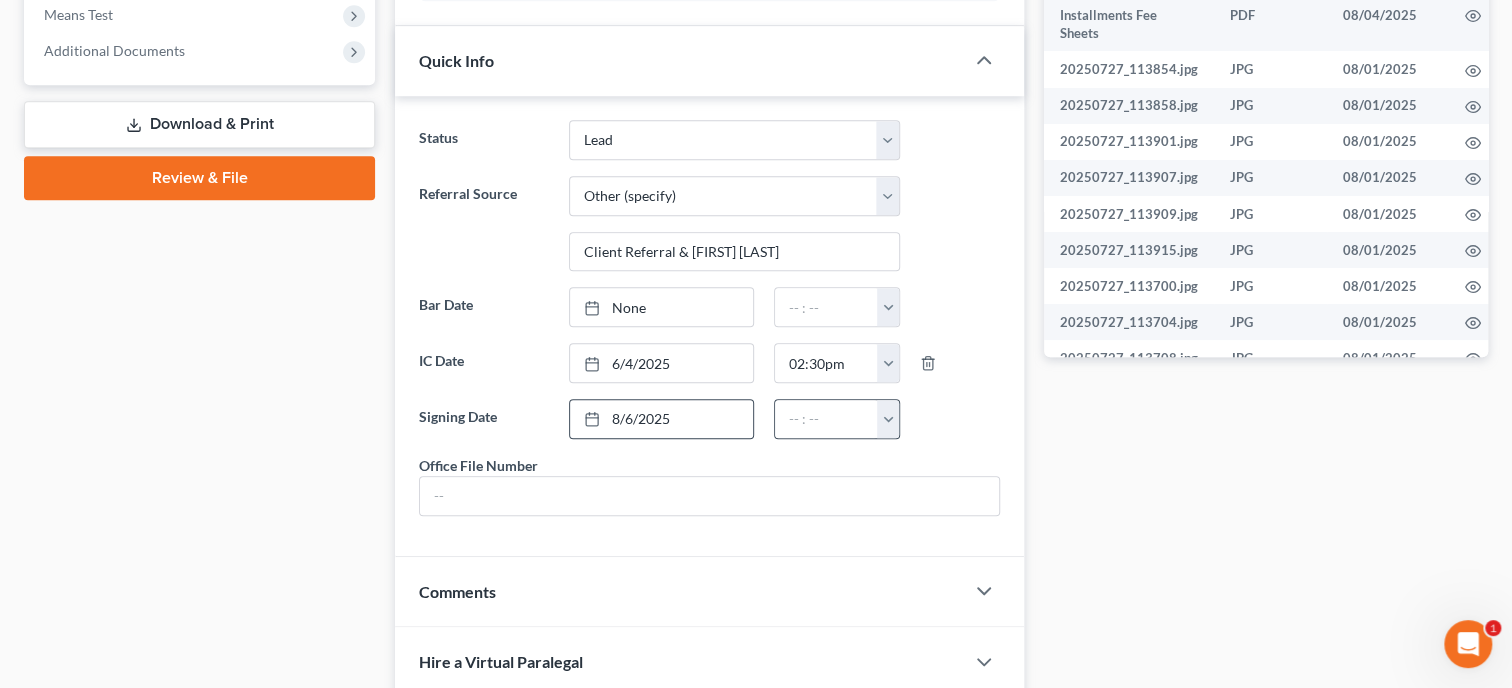 type on "2:00pm" 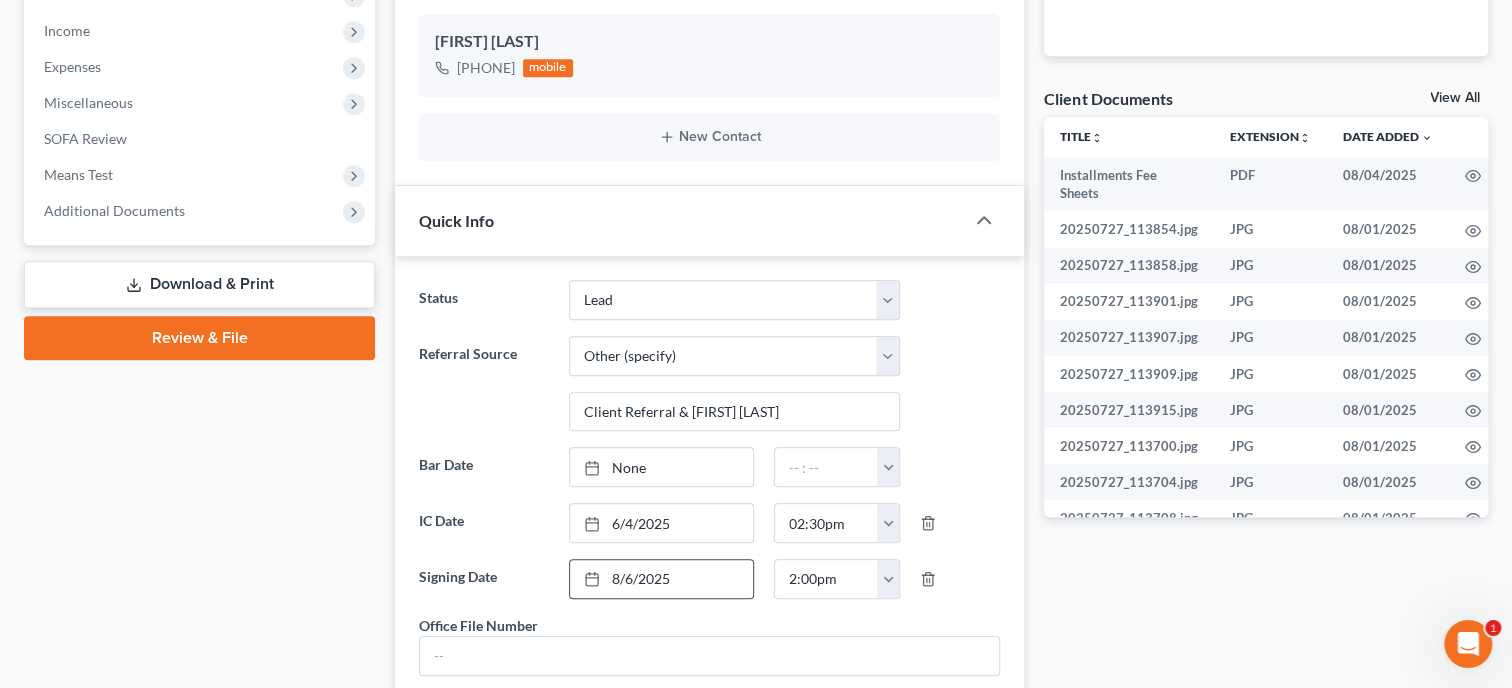 scroll, scrollTop: 617, scrollLeft: 0, axis: vertical 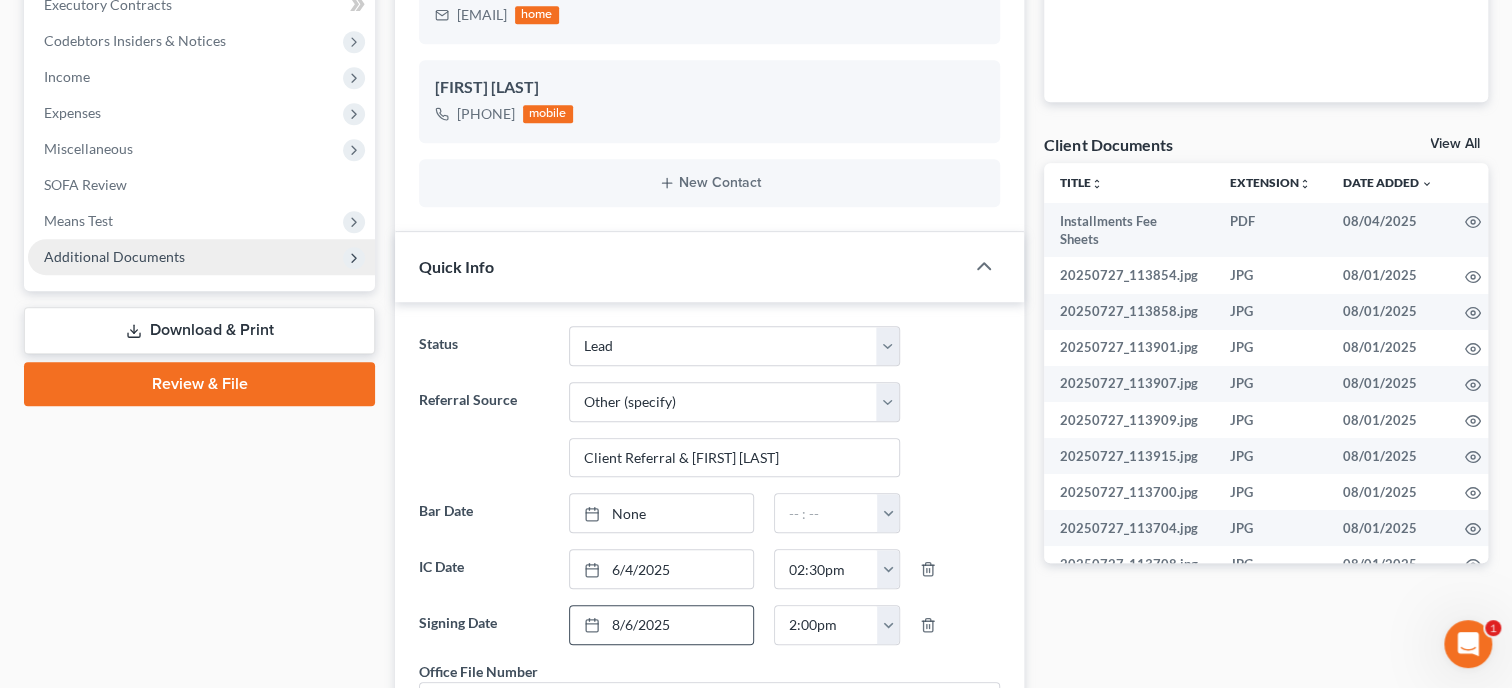click on "Additional Documents" at bounding box center (114, 256) 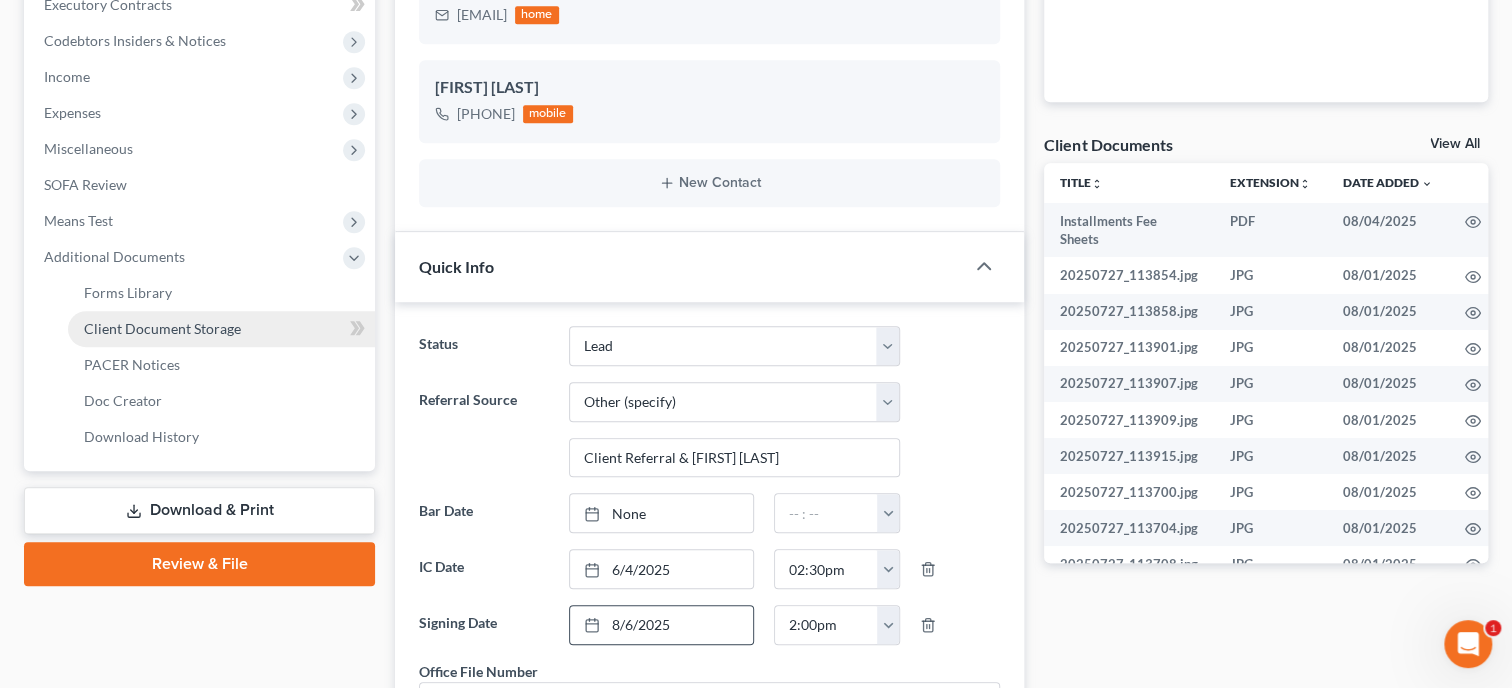 click on "Client Document Storage" at bounding box center [162, 328] 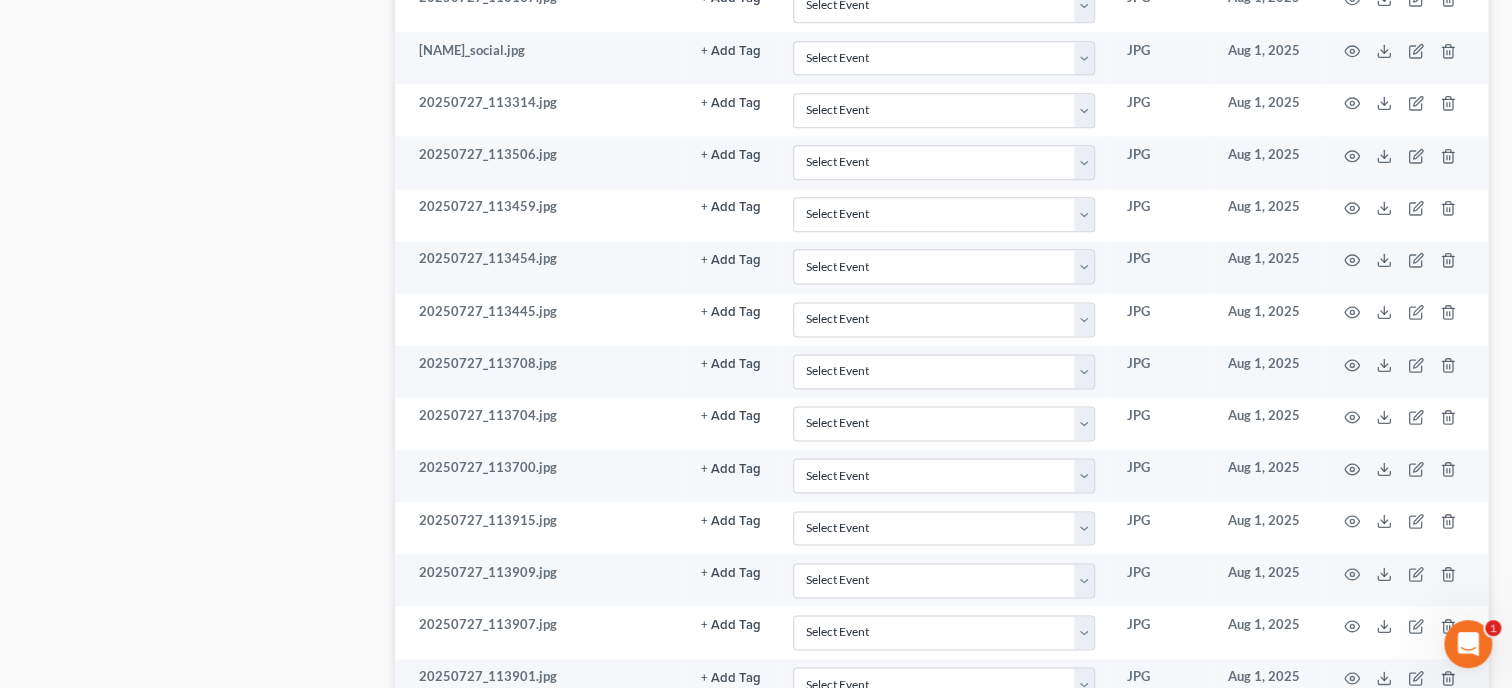 scroll, scrollTop: 1661, scrollLeft: 0, axis: vertical 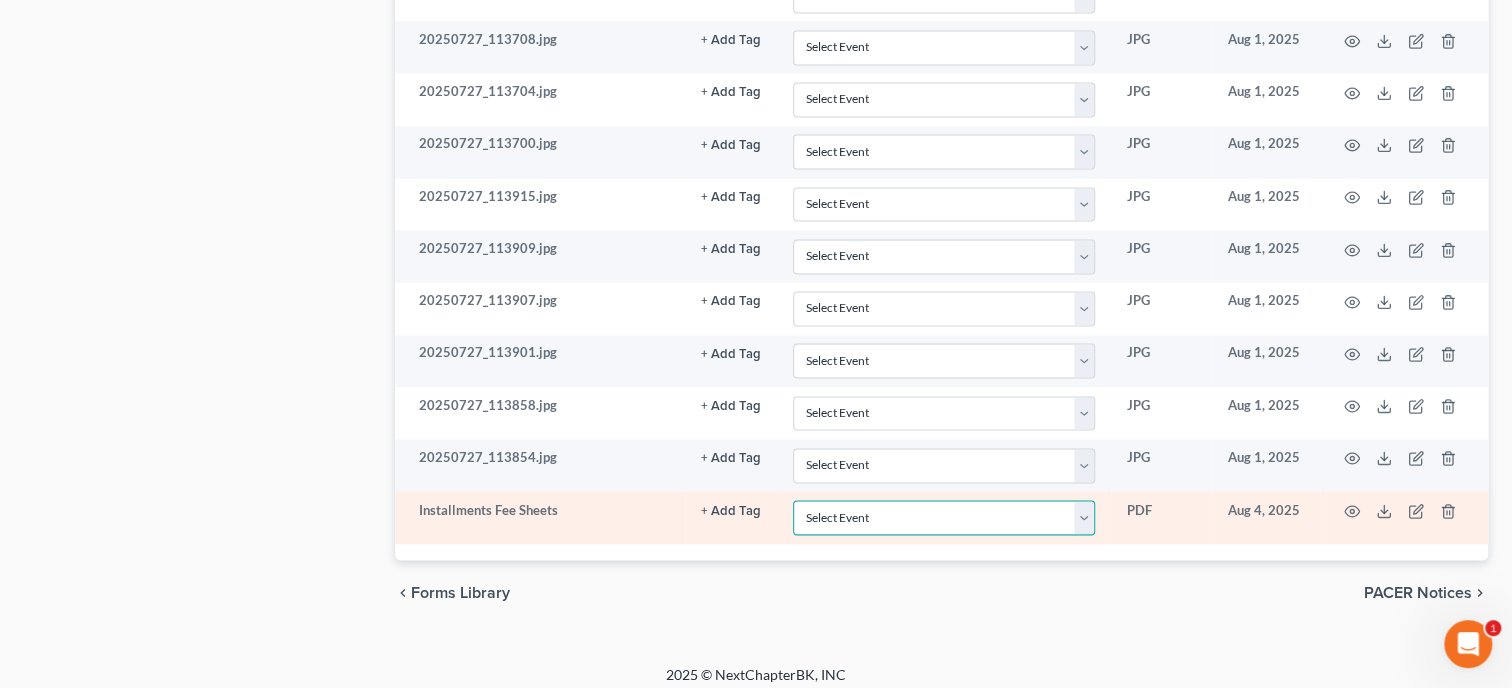 select on "23" 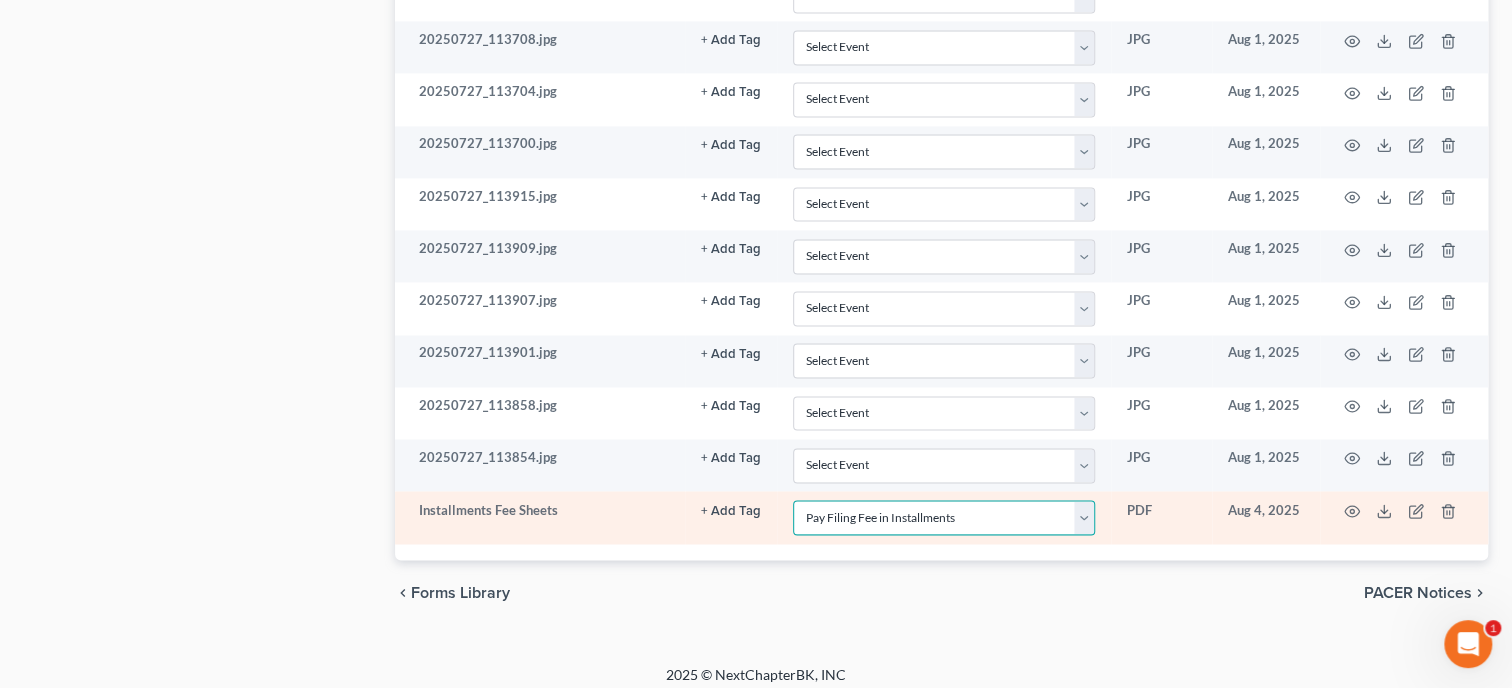 click on "Pay Filing Fee in Installments" at bounding box center (0, 0) 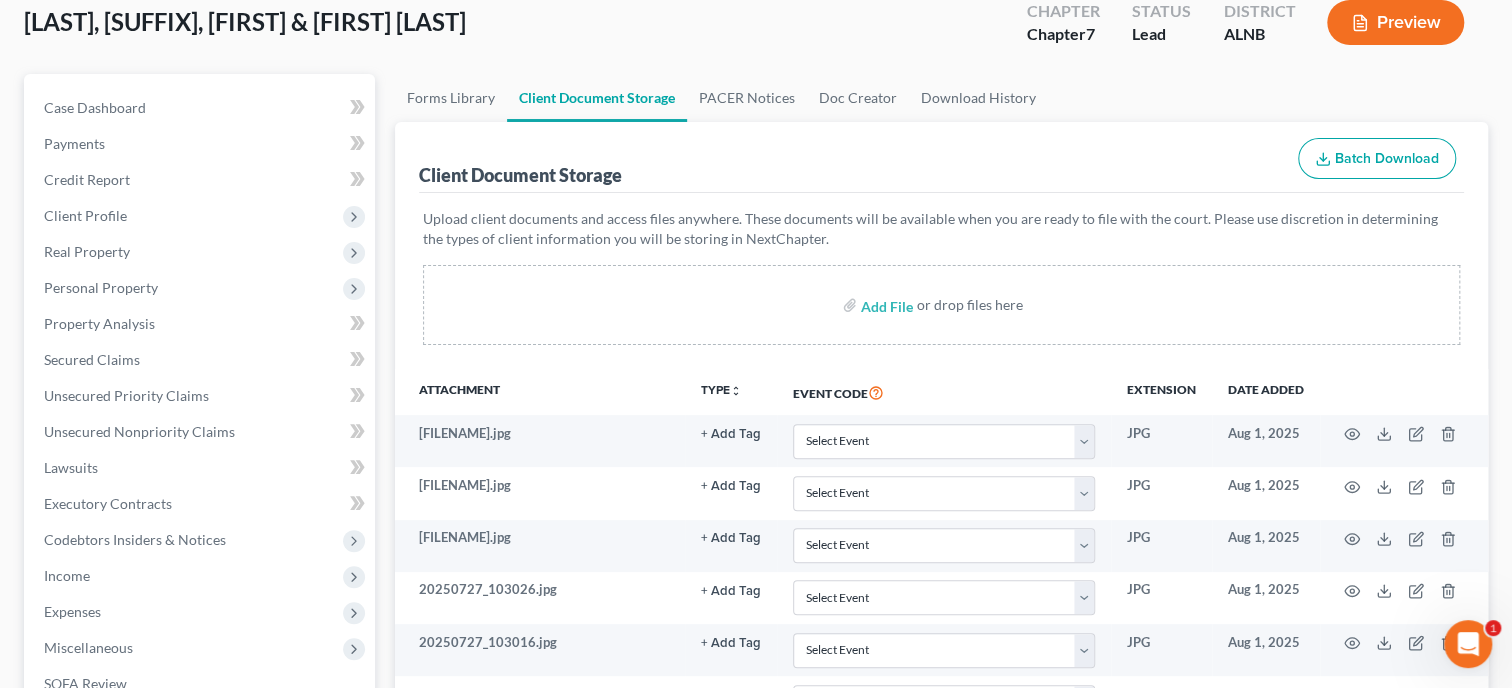 scroll, scrollTop: 0, scrollLeft: 0, axis: both 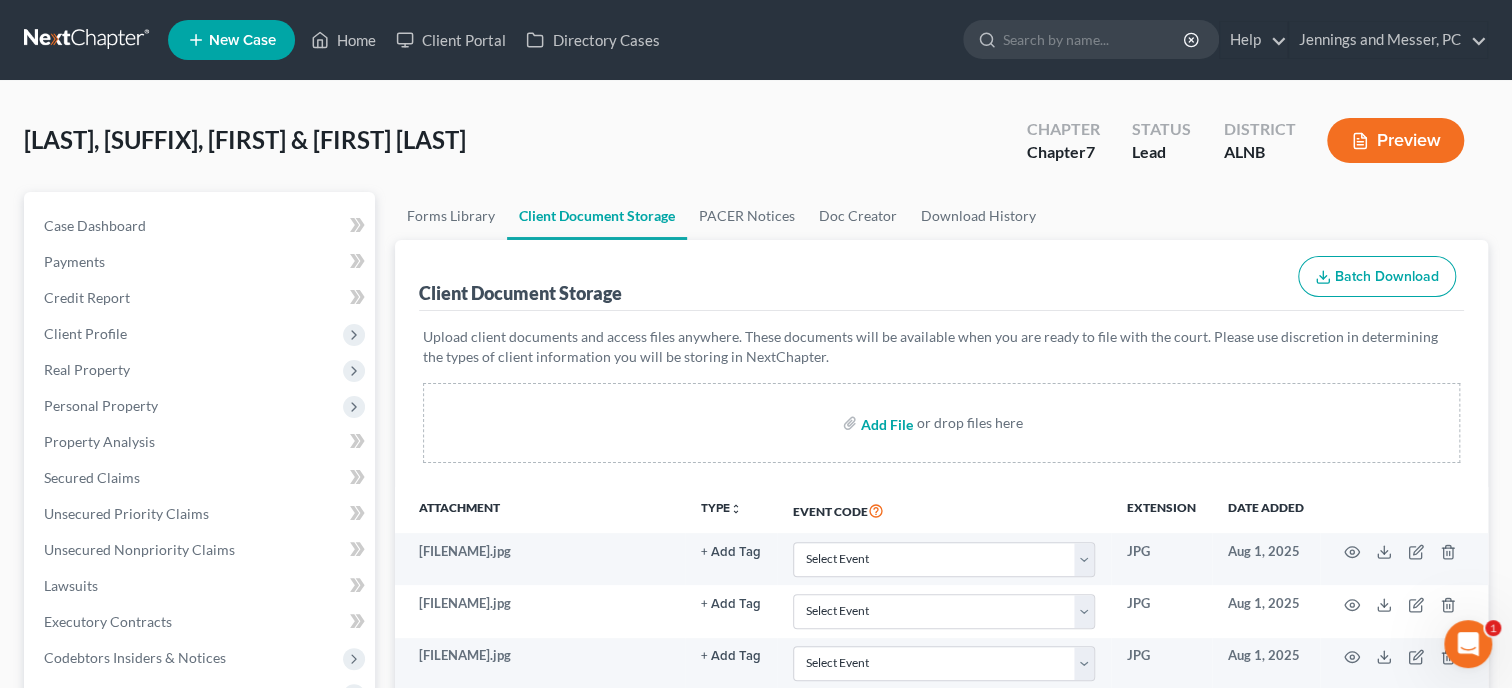 click at bounding box center [885, 423] 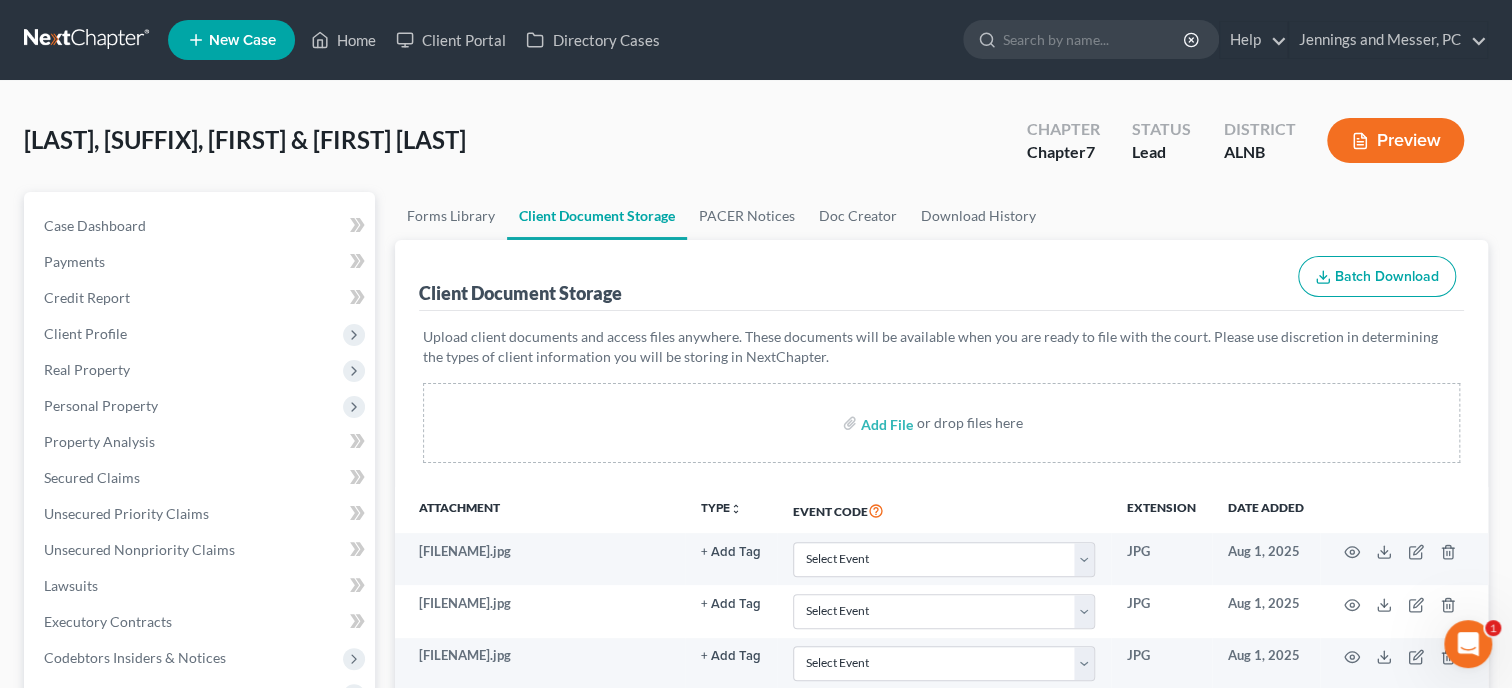select on "23" 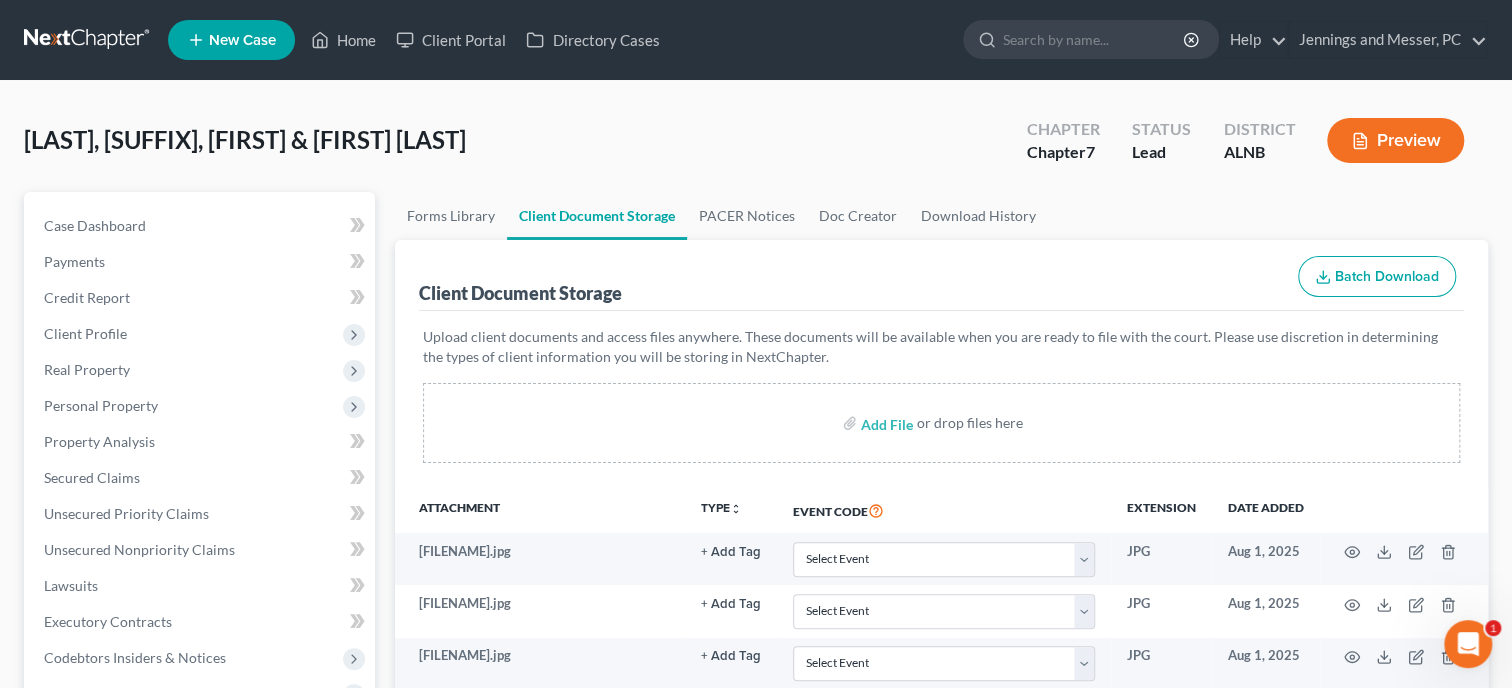 scroll, scrollTop: 1713, scrollLeft: 0, axis: vertical 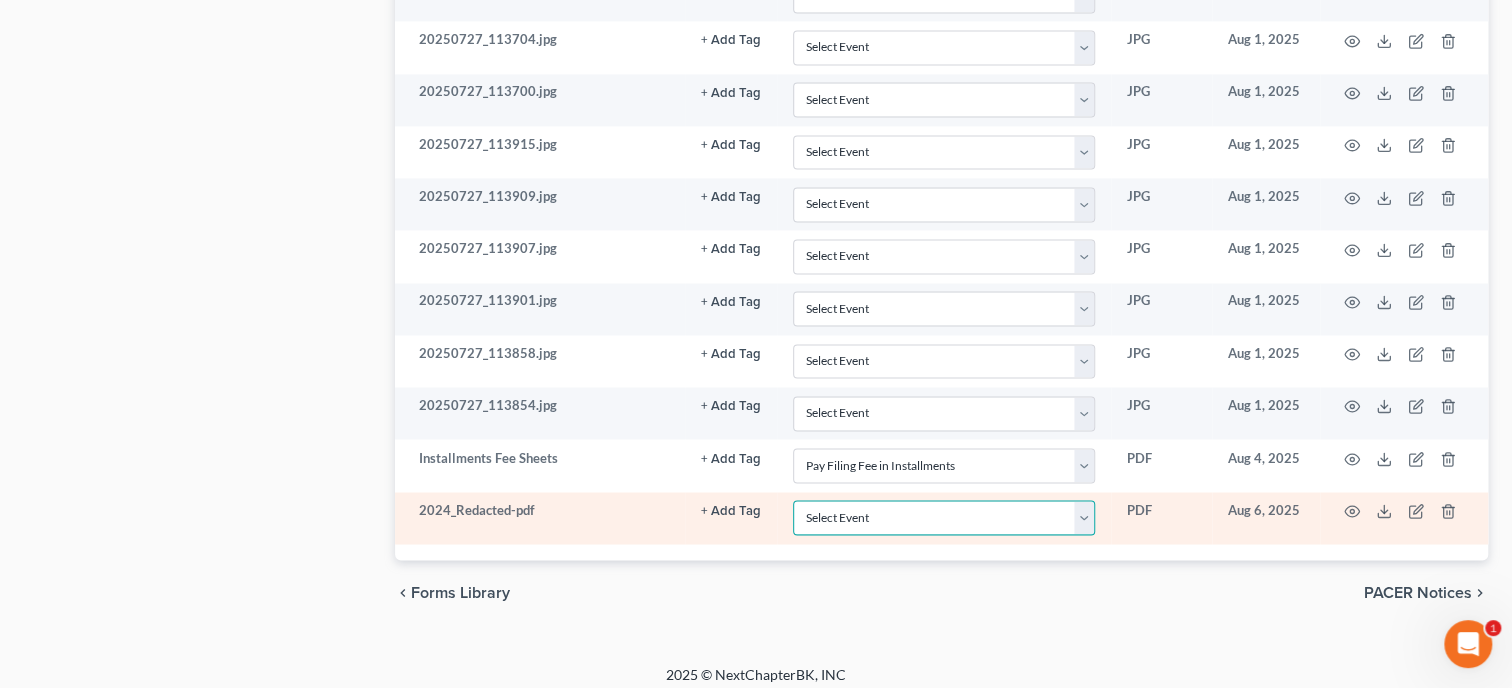select on "40" 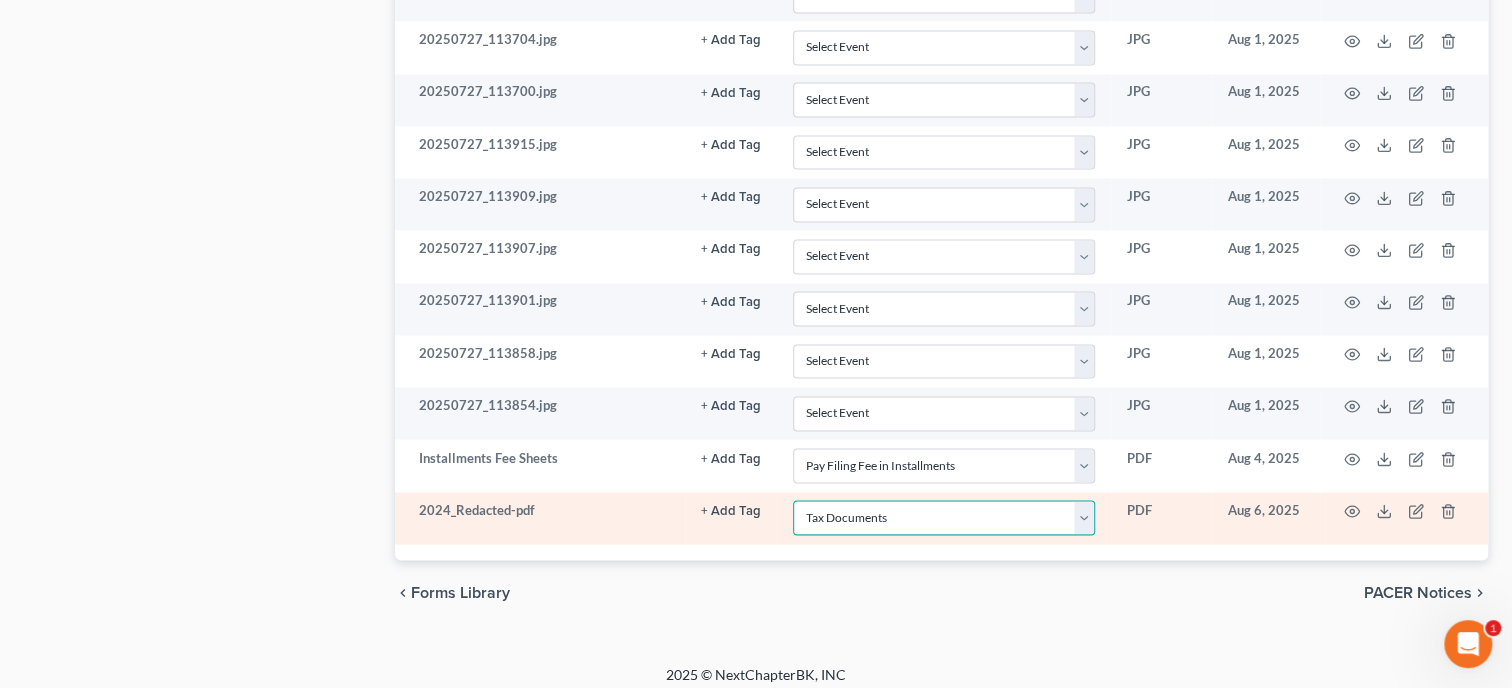 click on "Tax Documents" at bounding box center (0, 0) 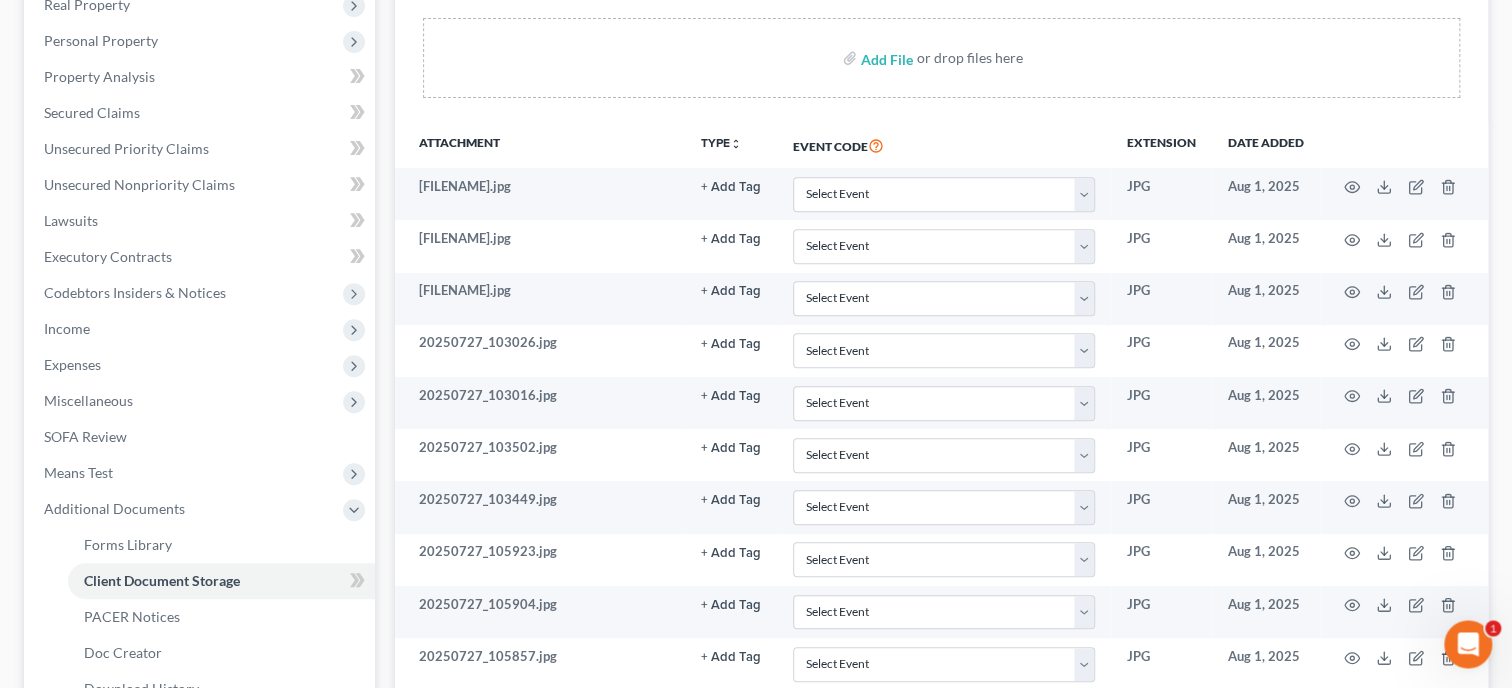 scroll, scrollTop: 272, scrollLeft: 0, axis: vertical 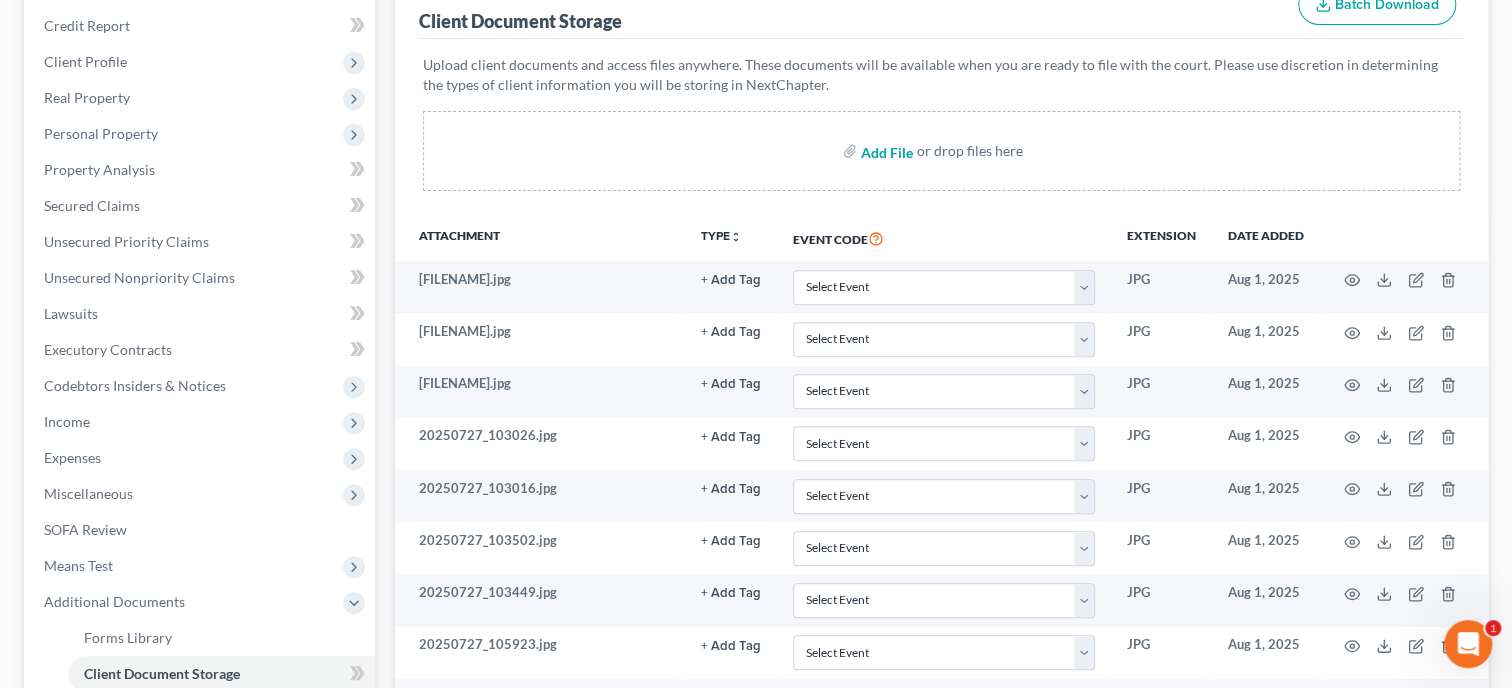click at bounding box center (885, 151) 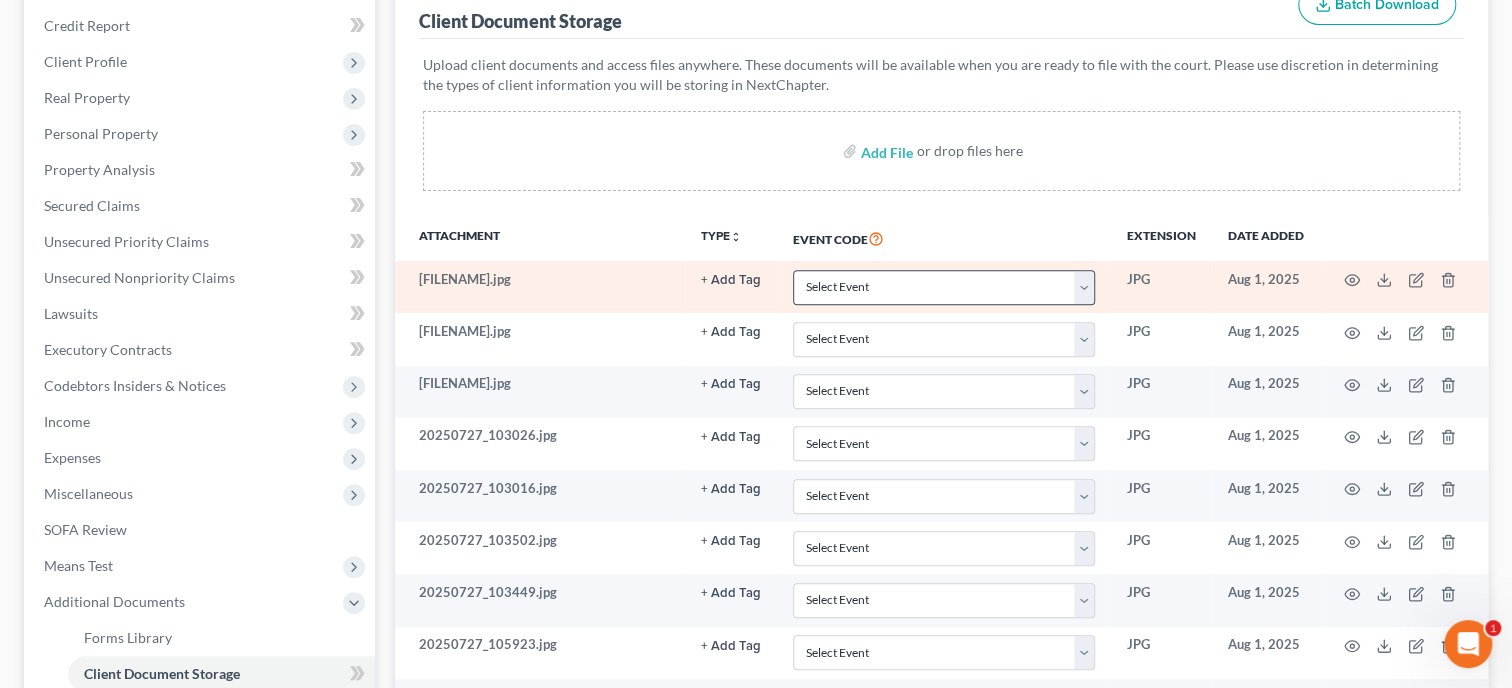 select on "23" 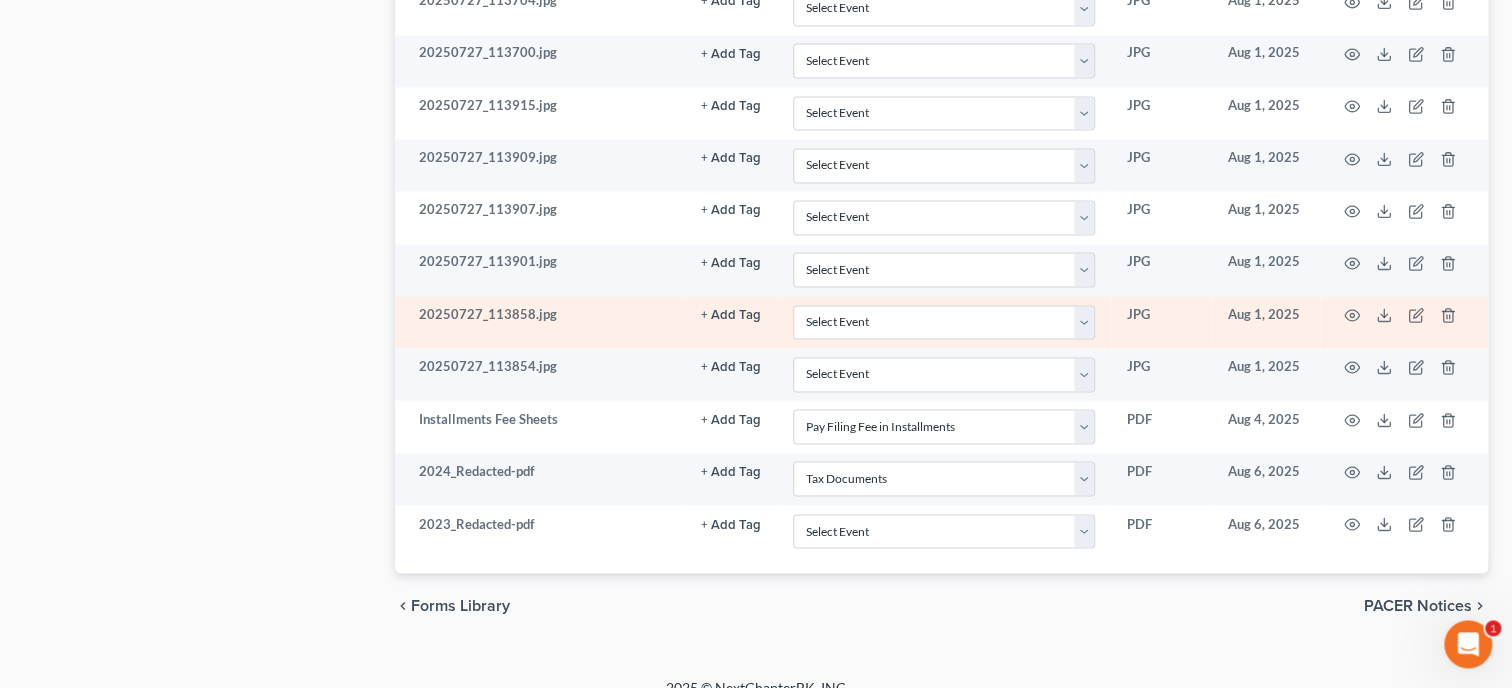 scroll, scrollTop: 1765, scrollLeft: 0, axis: vertical 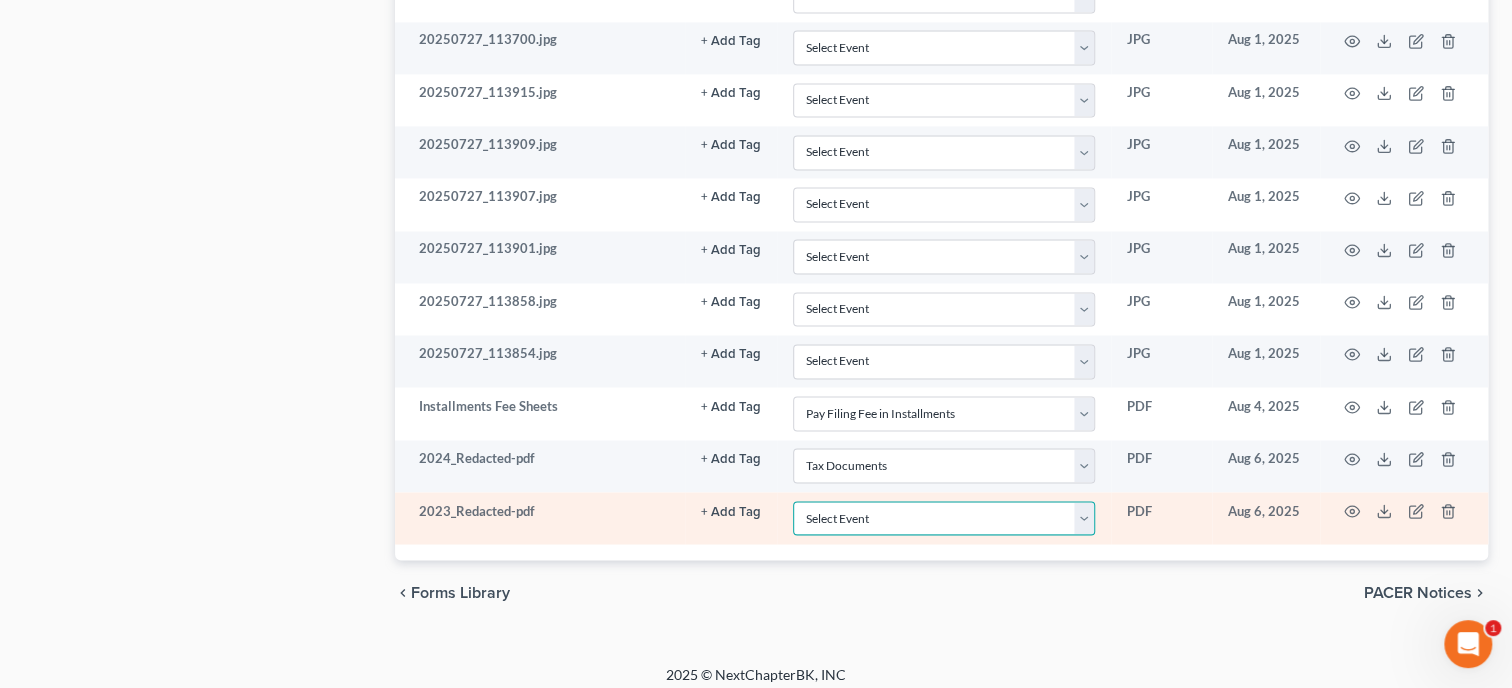 select on "40" 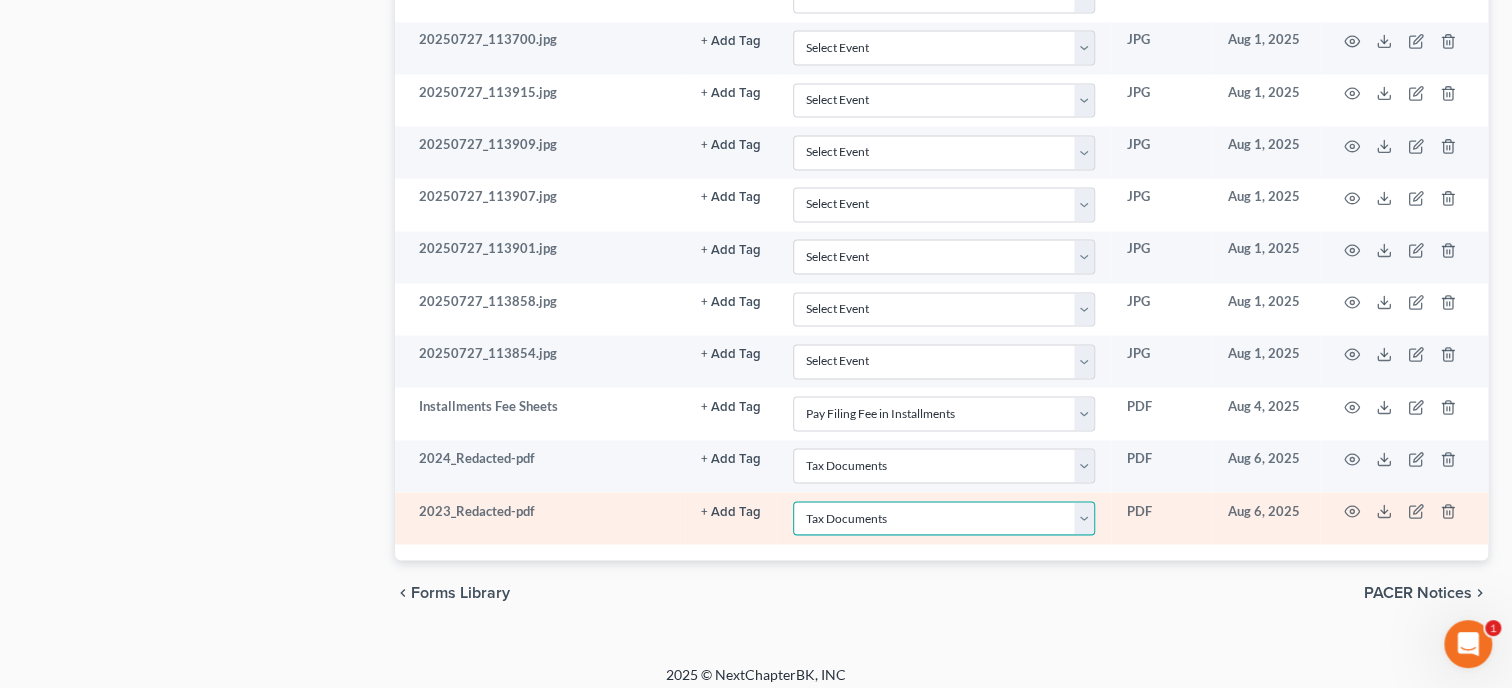 click on "Tax Documents" at bounding box center [0, 0] 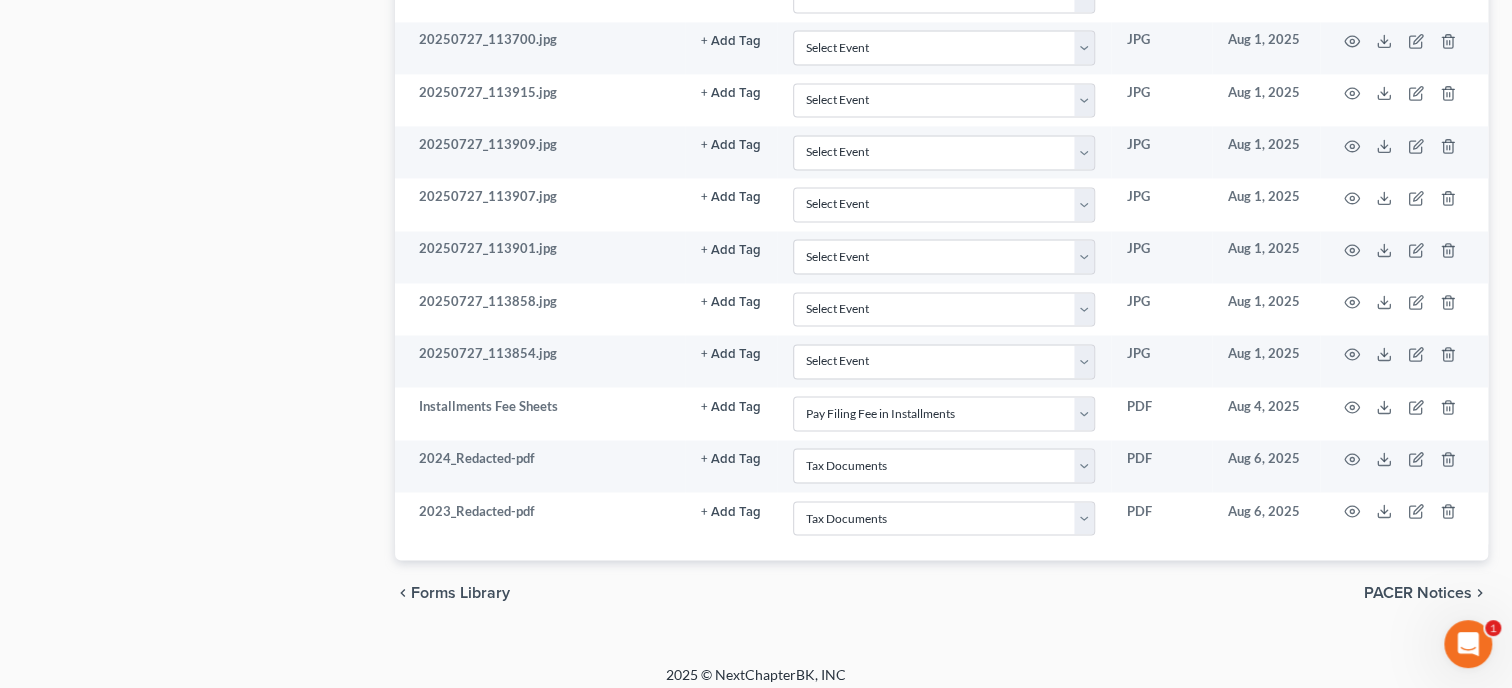 click on "chevron_left
Forms Library
PACER Notices
chevron_right" at bounding box center [941, 592] 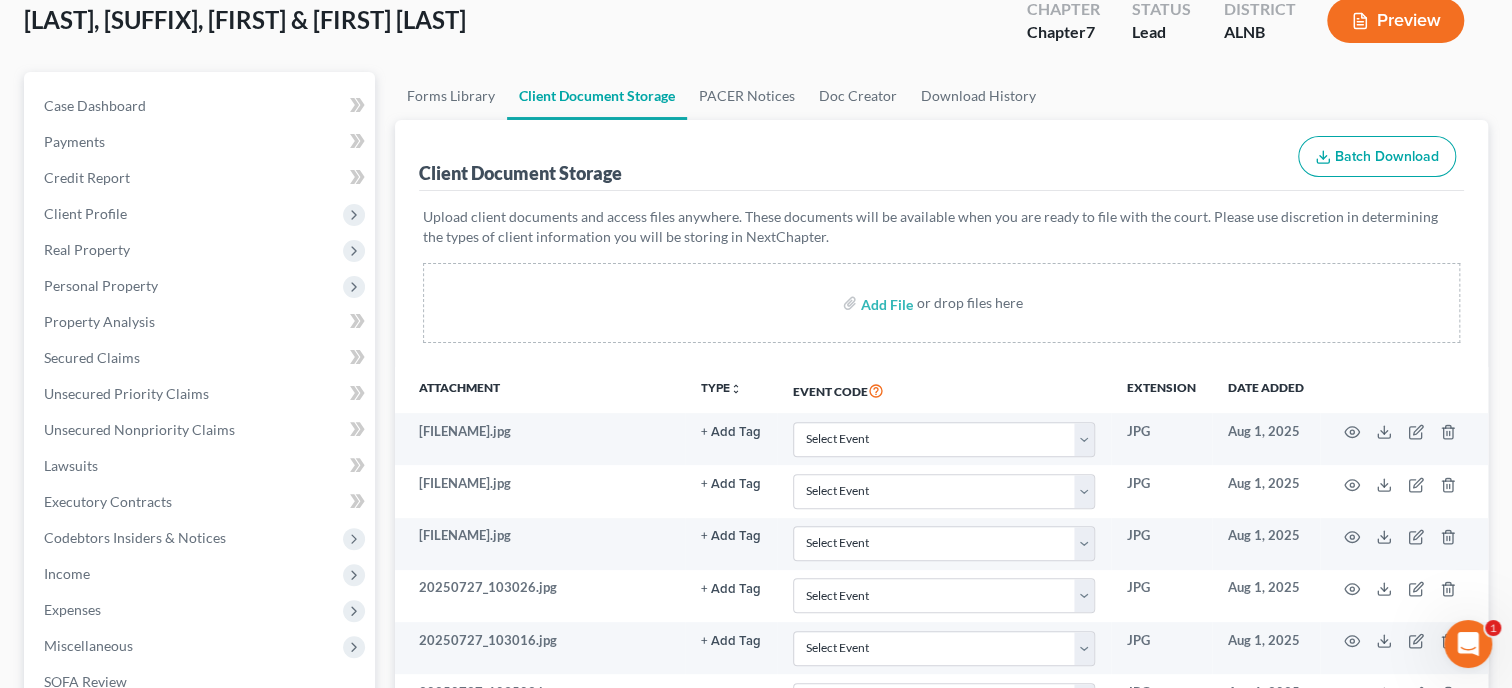 scroll, scrollTop: 0, scrollLeft: 0, axis: both 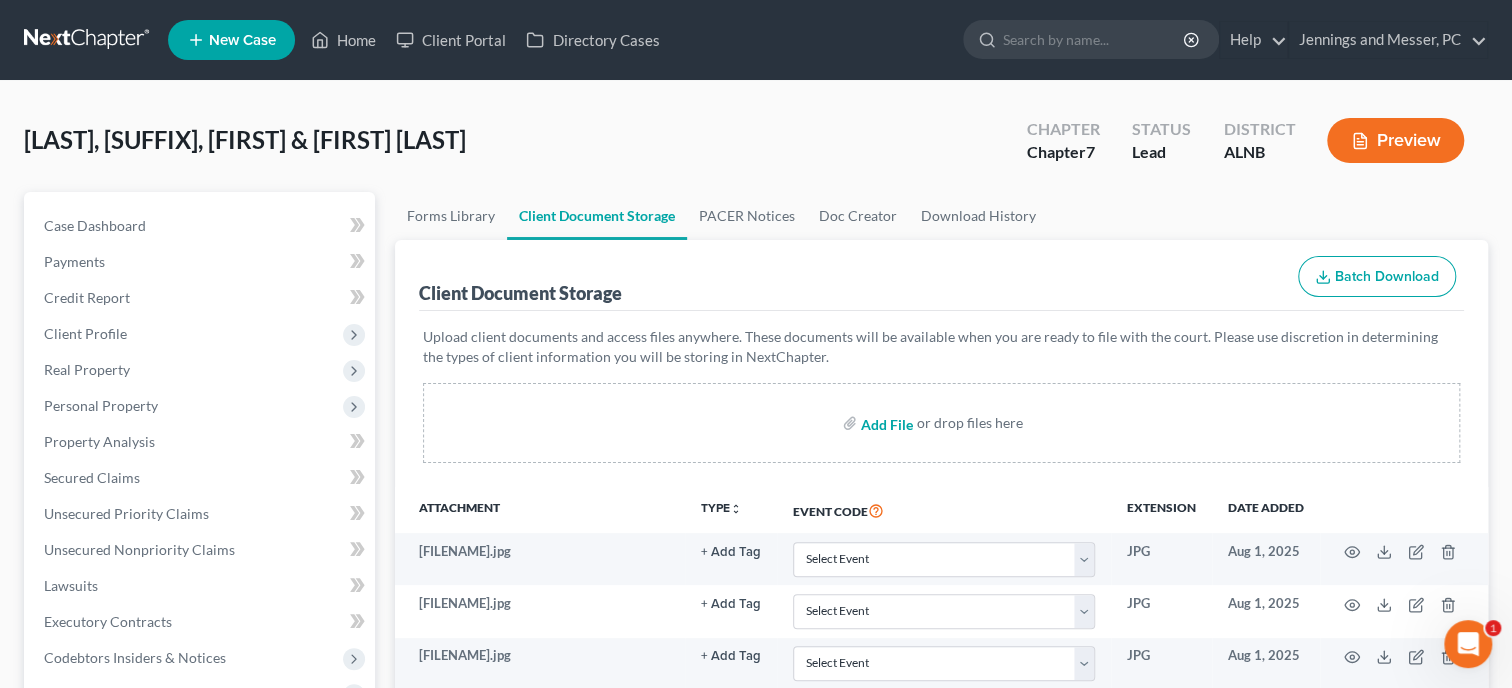 click at bounding box center [885, 423] 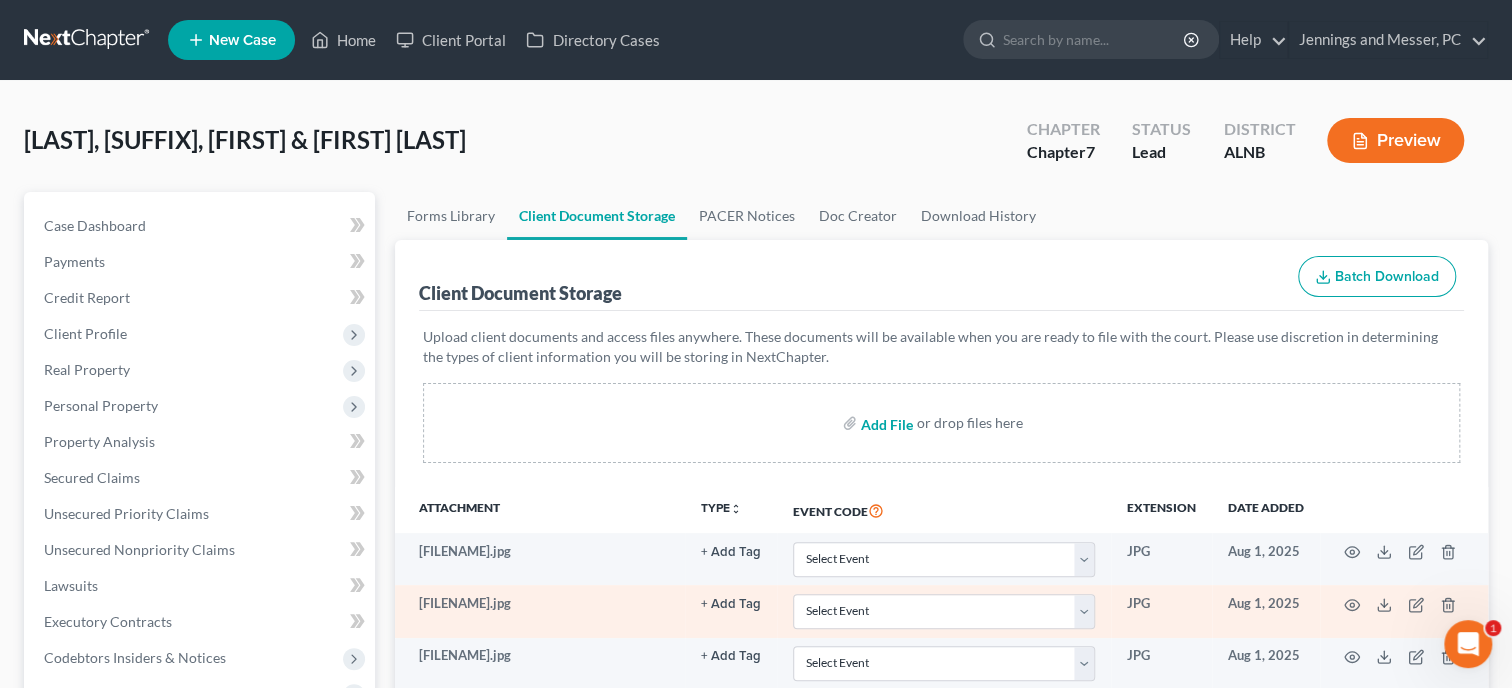 type on "C:\fakepath\payrecords.pdf" 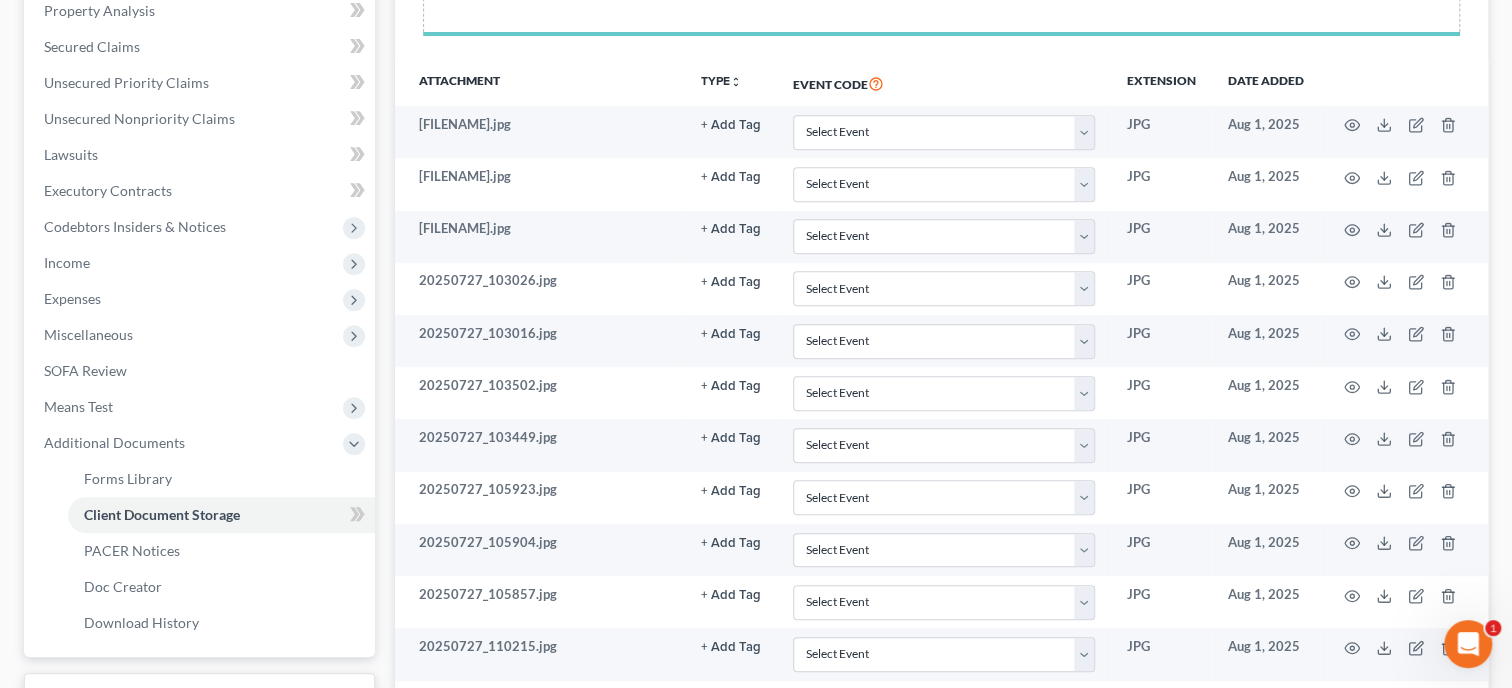 scroll, scrollTop: 0, scrollLeft: 0, axis: both 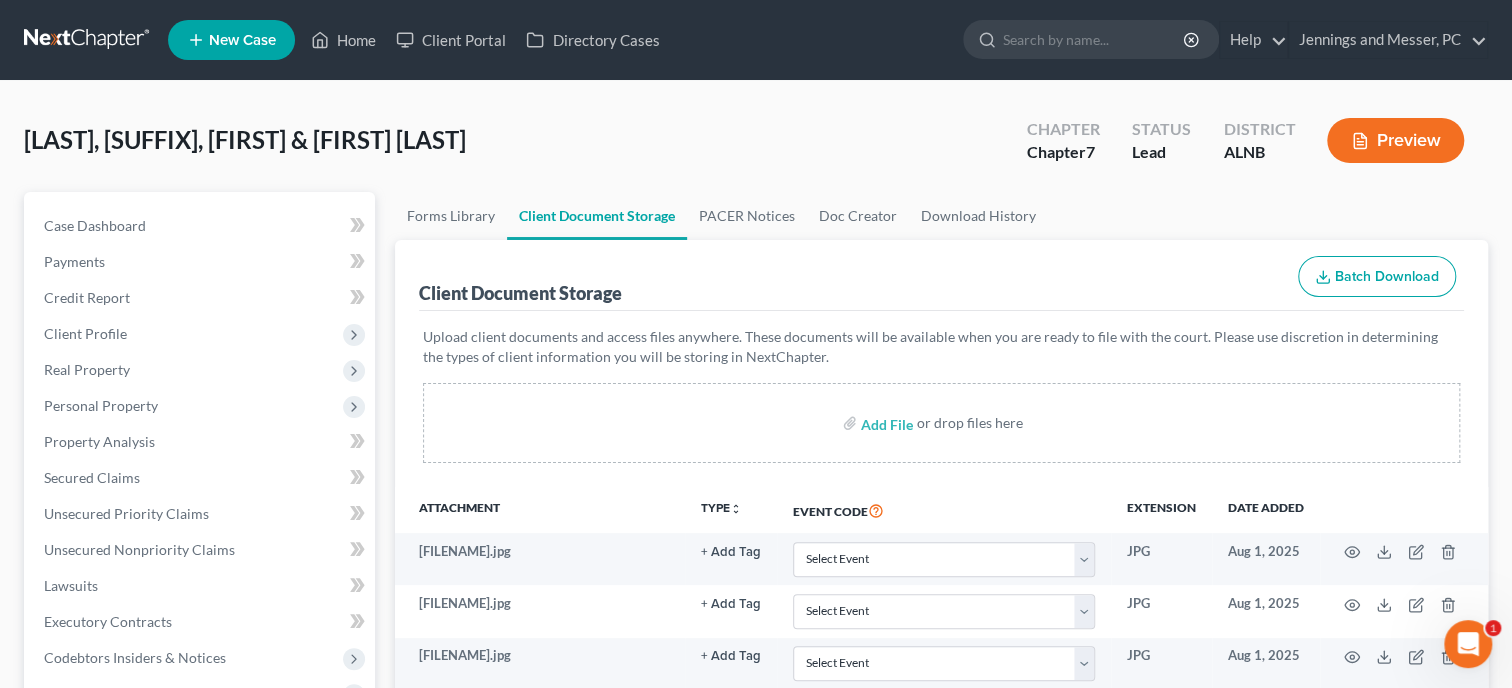 select on "23" 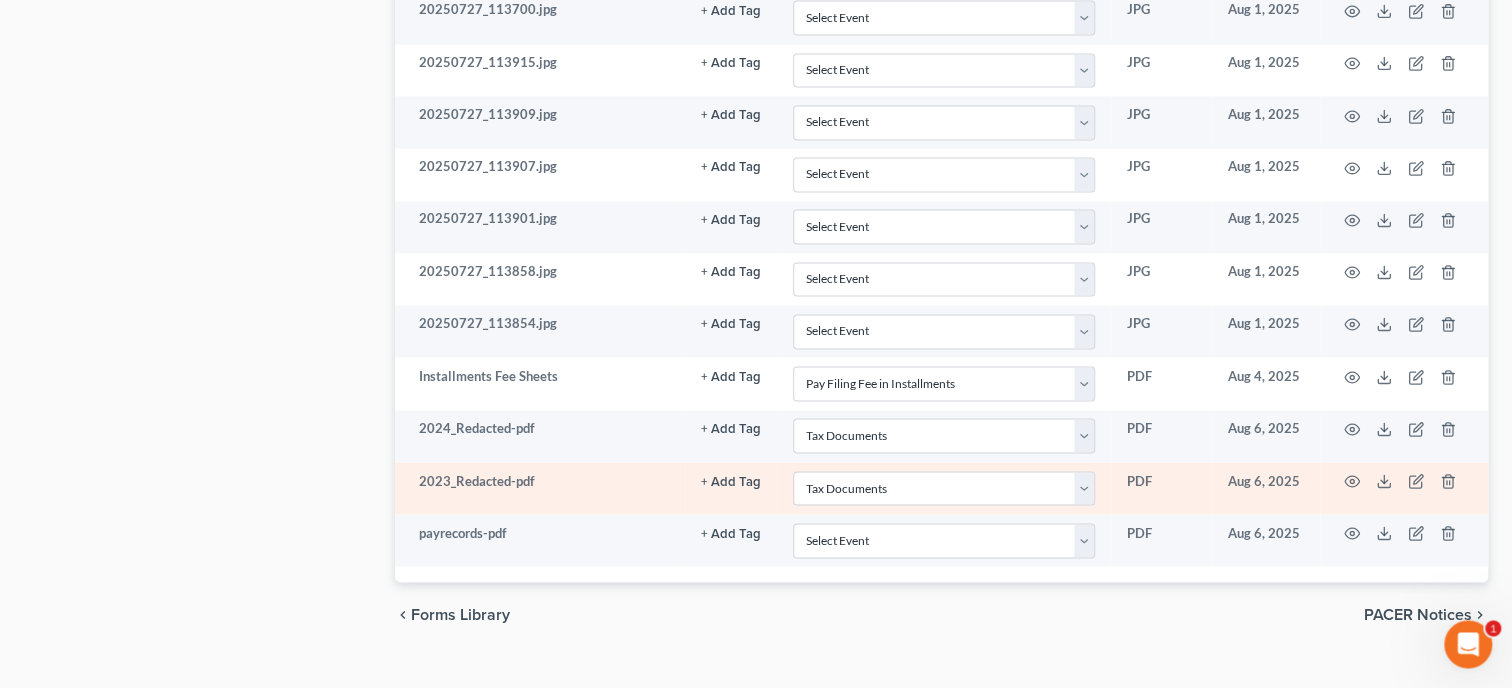 scroll, scrollTop: 1817, scrollLeft: 0, axis: vertical 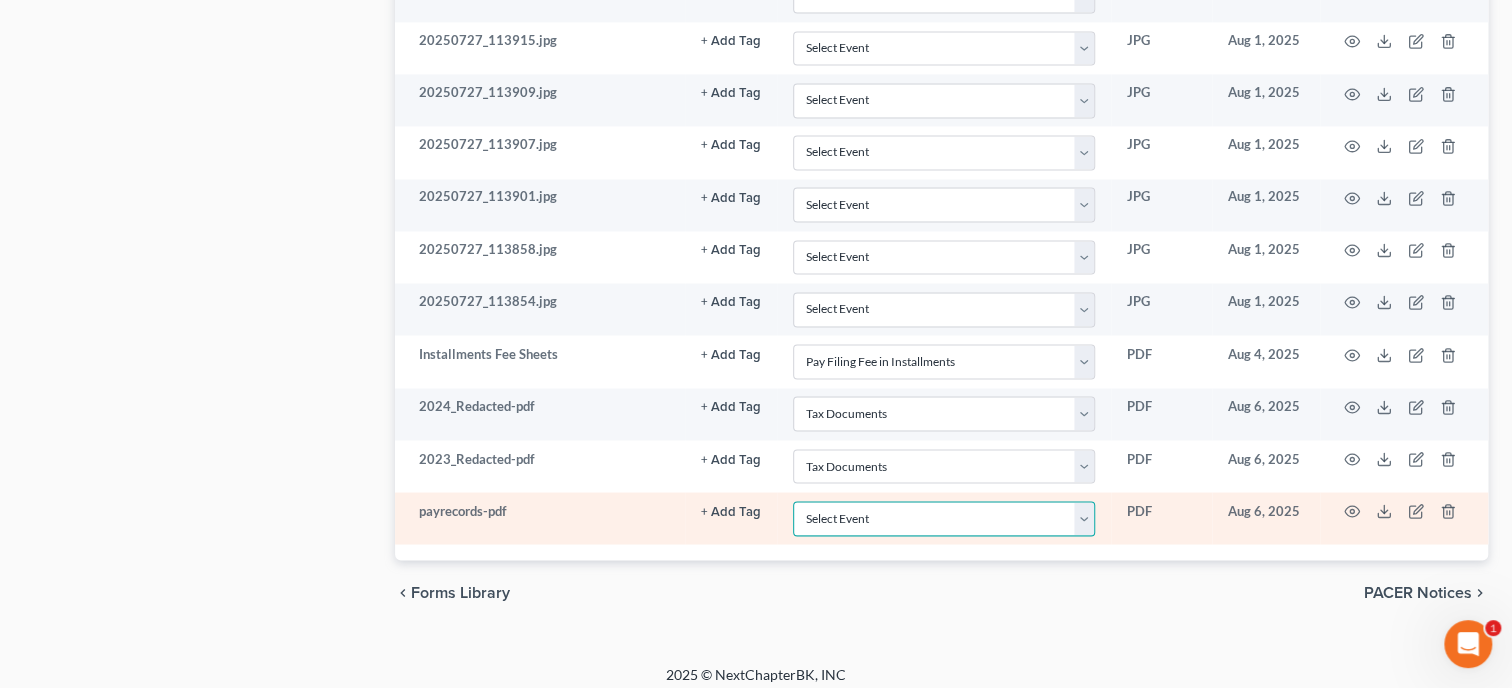 select on "19" 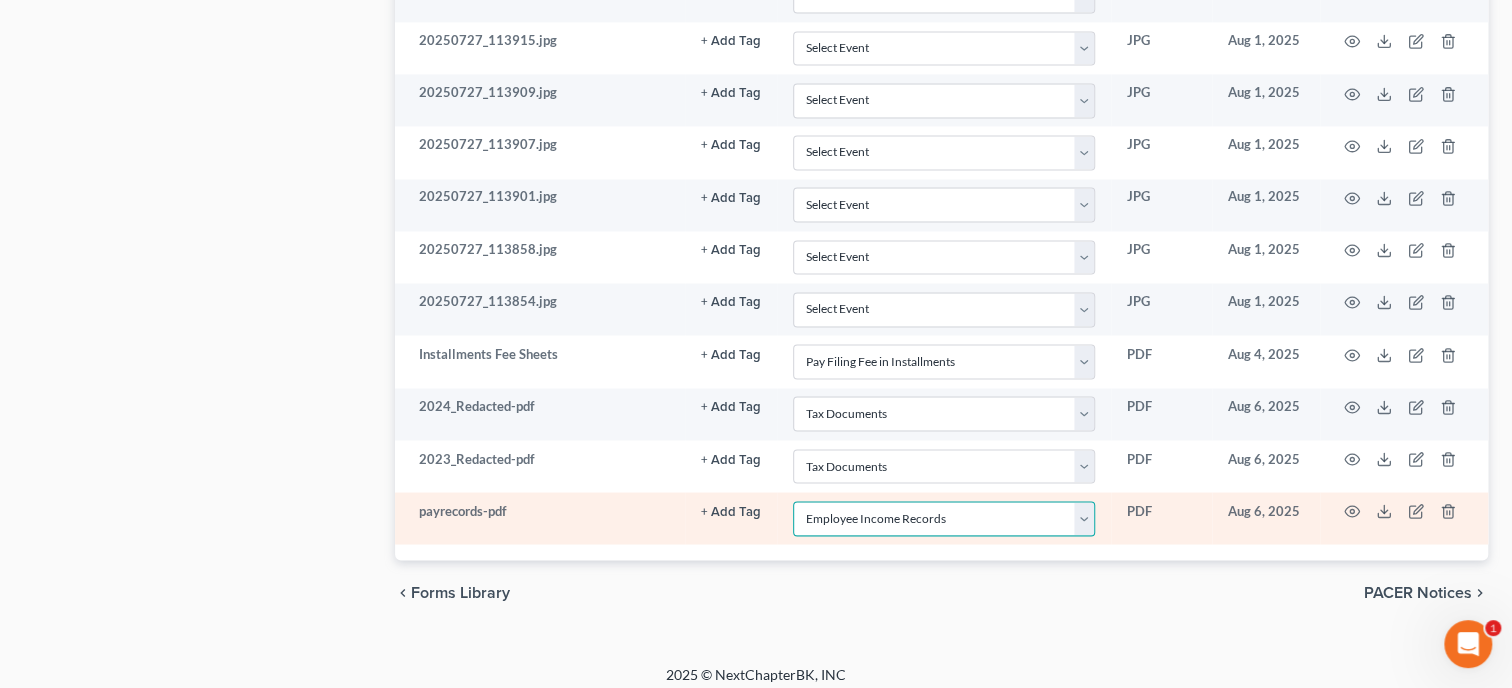 click on "Employee Income Records" at bounding box center [0, 0] 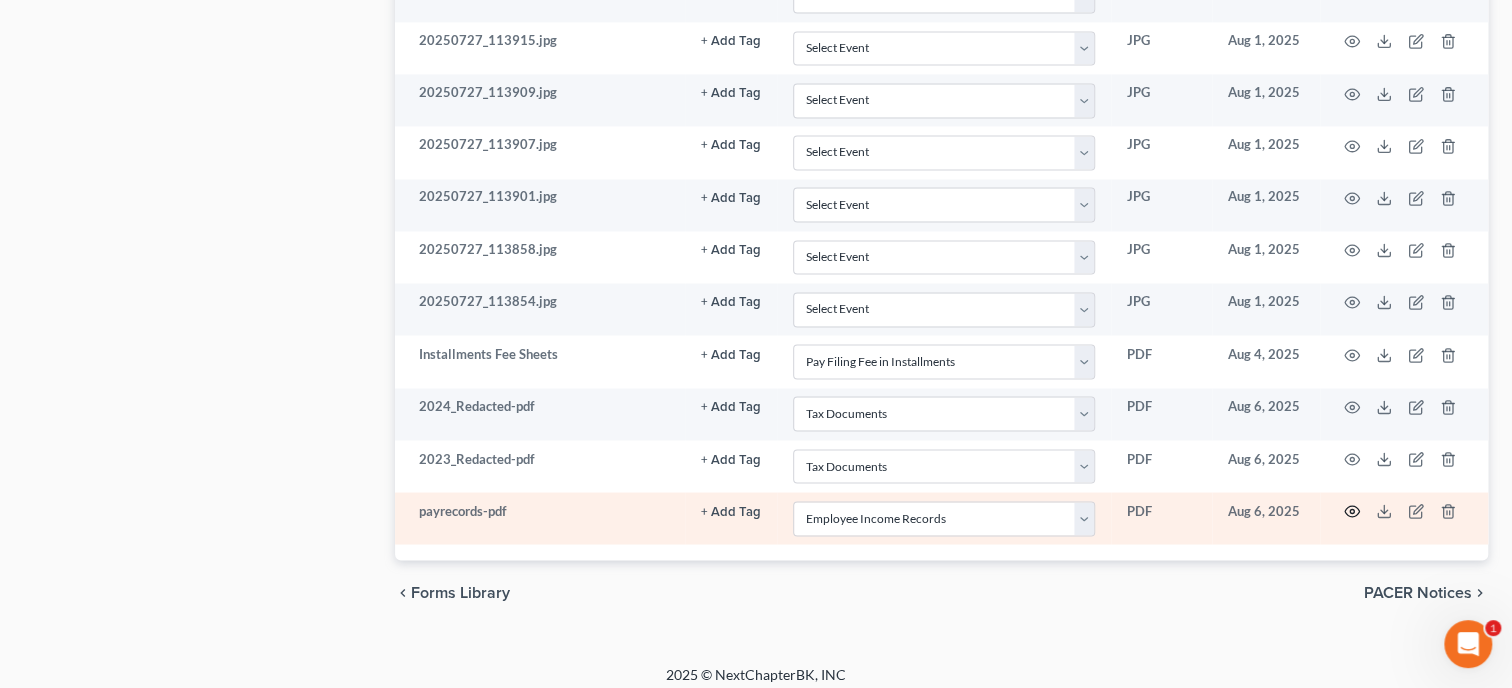 click 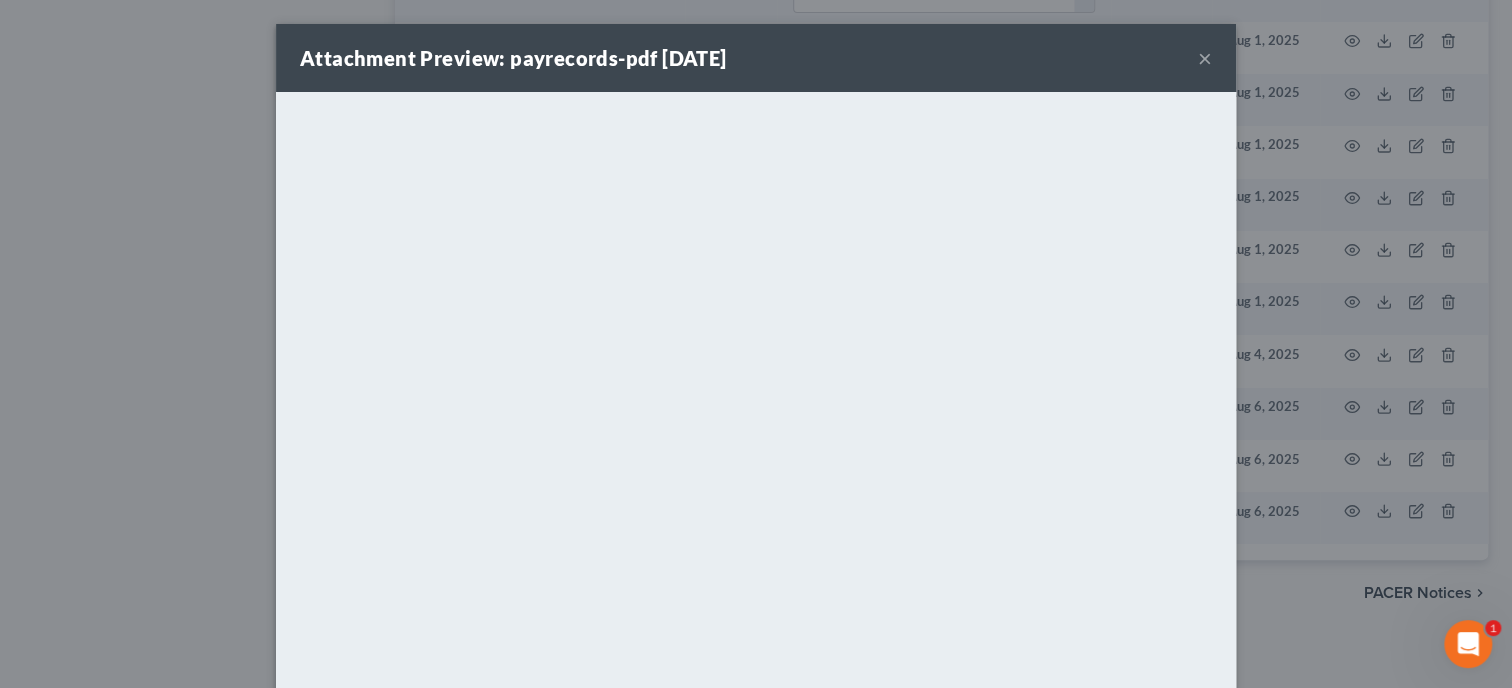 click on "×" at bounding box center [1205, 58] 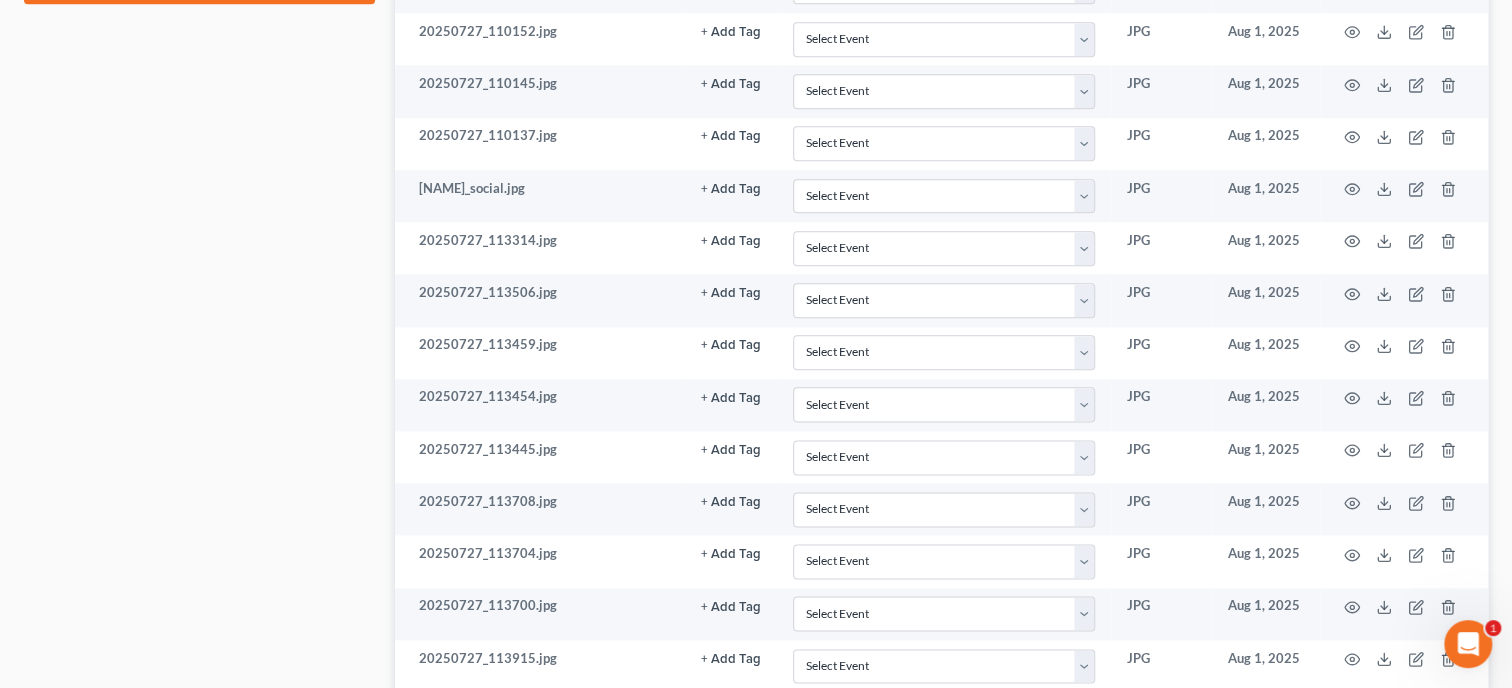scroll, scrollTop: 479, scrollLeft: 0, axis: vertical 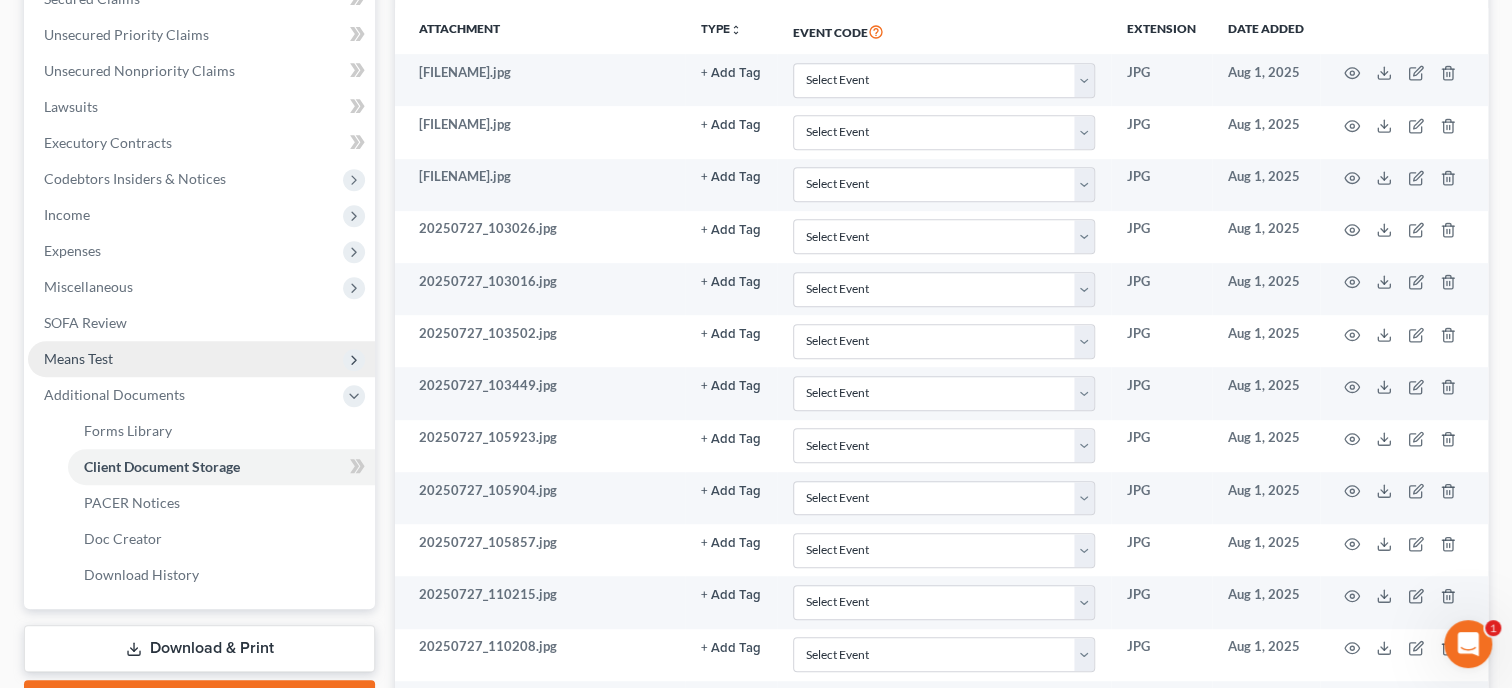 click on "Means Test" at bounding box center [78, 358] 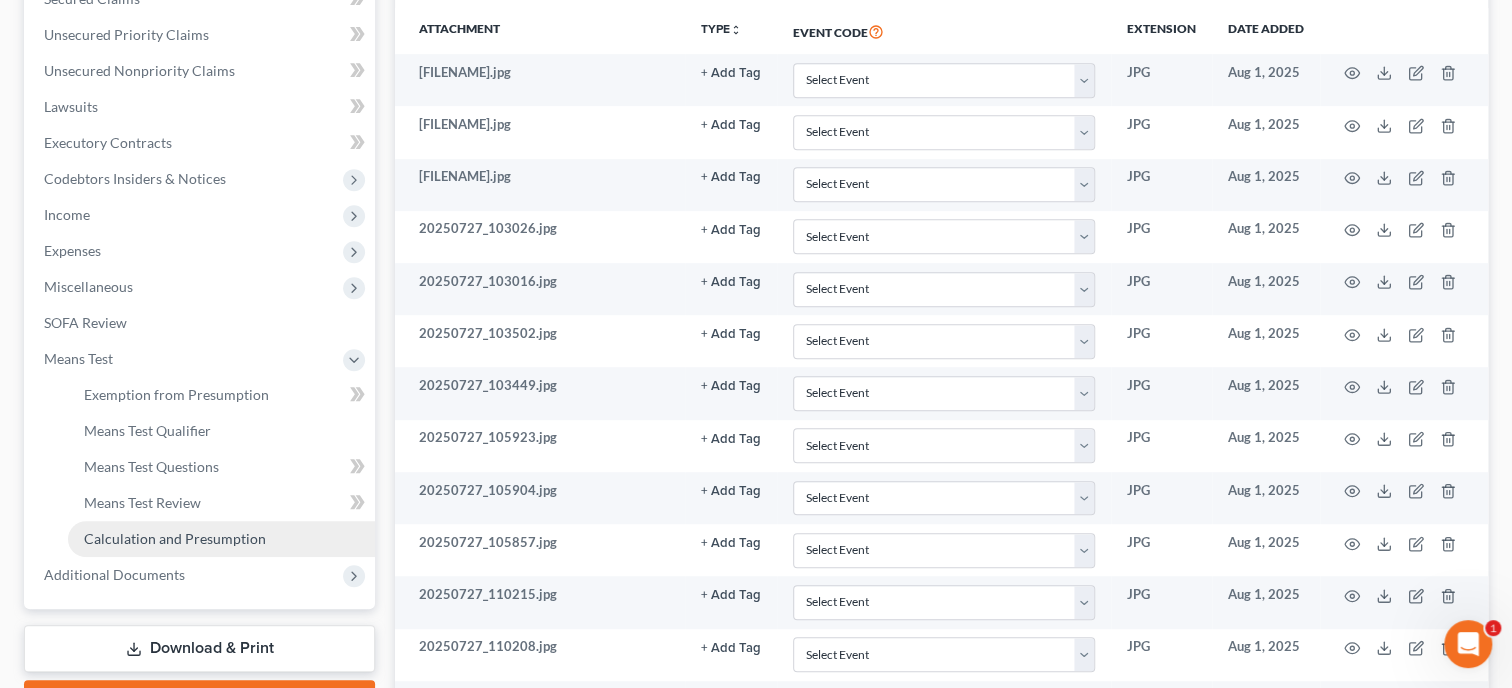 click on "Calculation and Presumption" at bounding box center [221, 539] 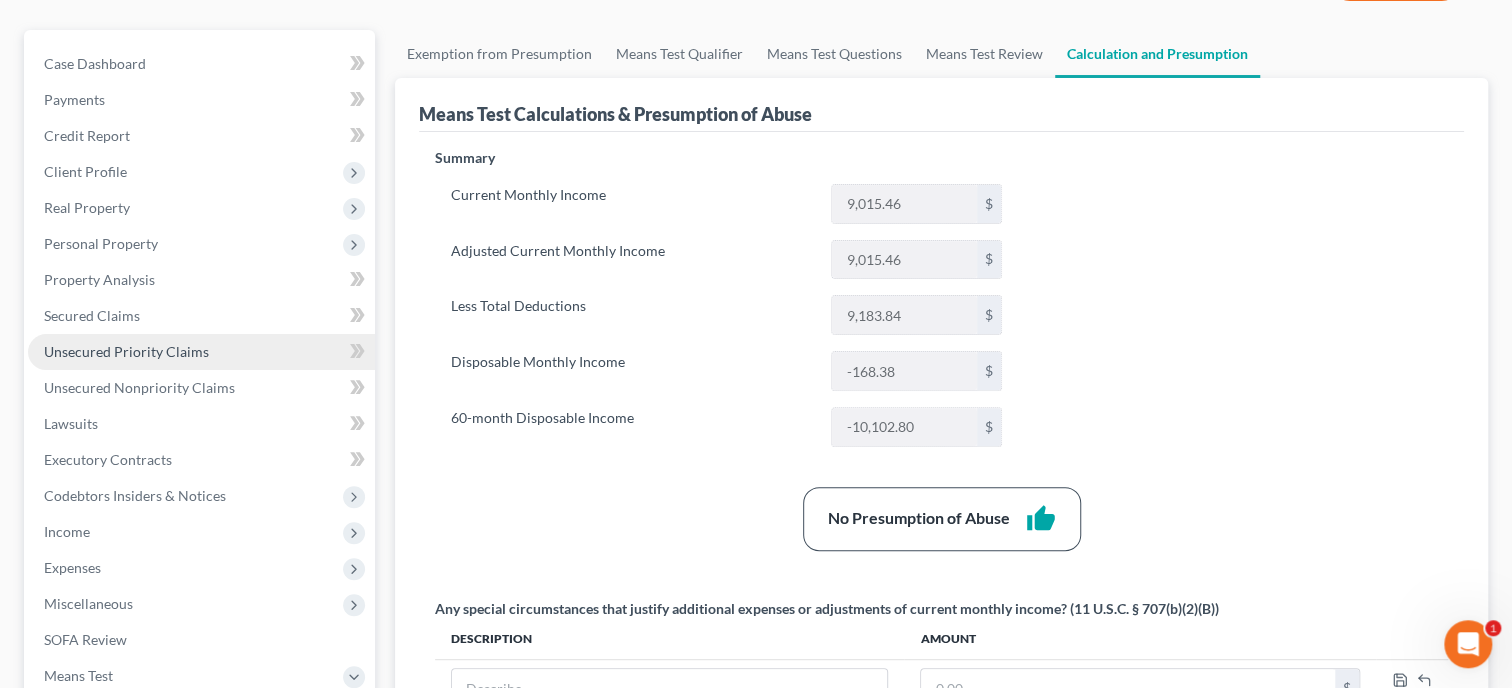 scroll, scrollTop: 205, scrollLeft: 0, axis: vertical 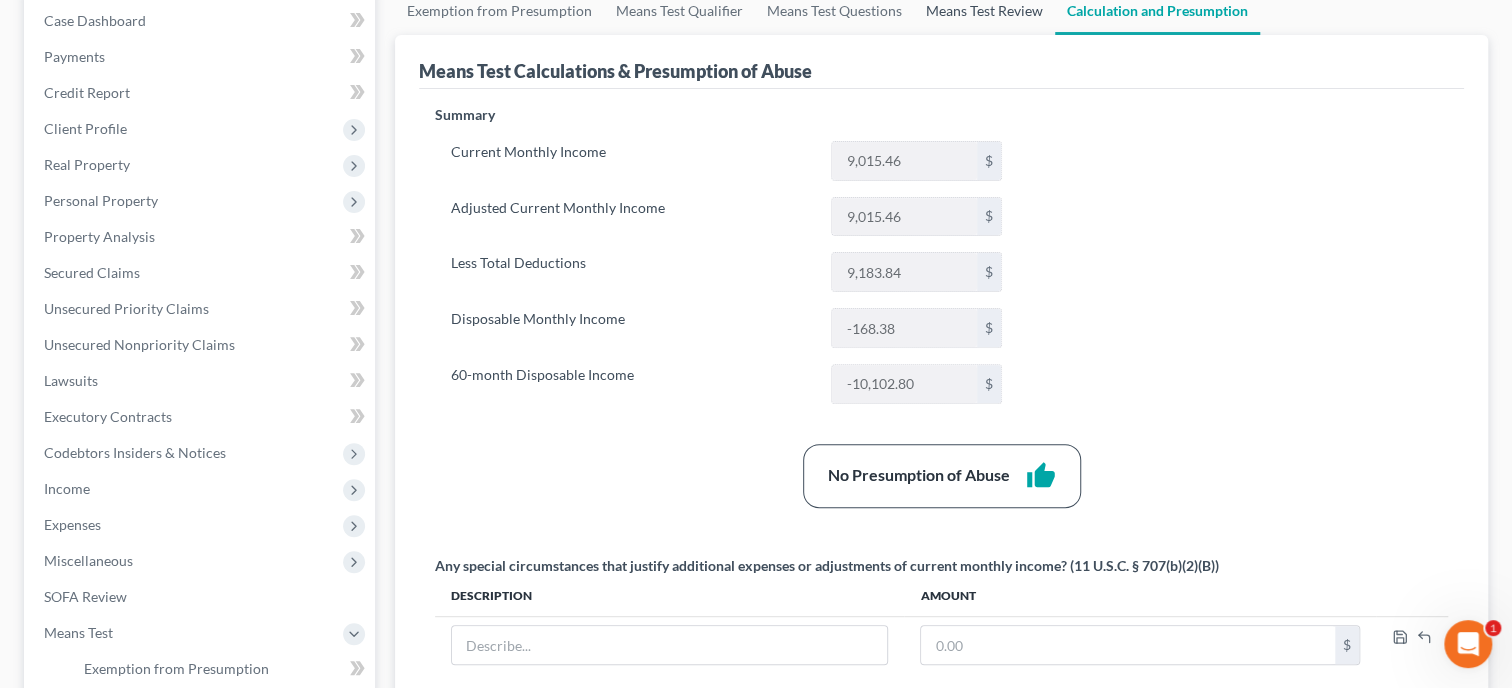click on "Means Test Review" at bounding box center [984, 11] 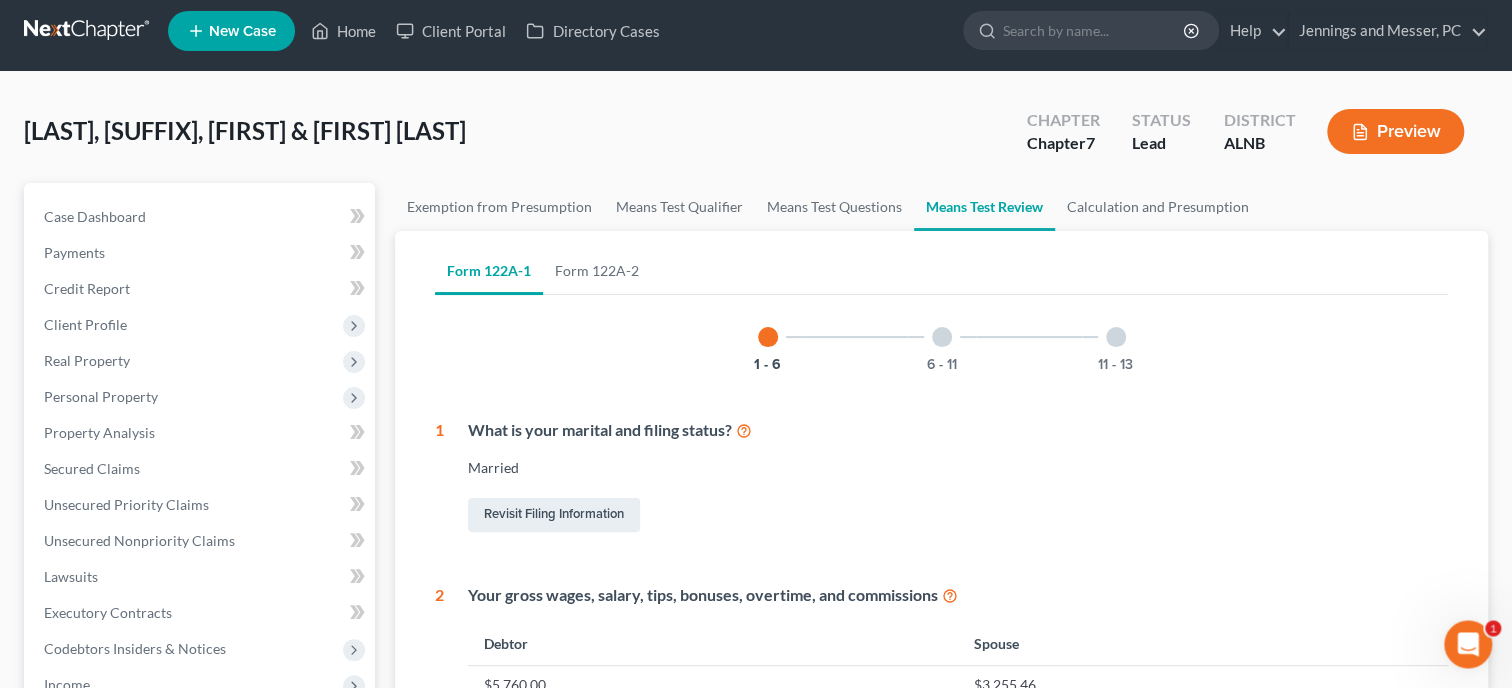 scroll, scrollTop: 0, scrollLeft: 0, axis: both 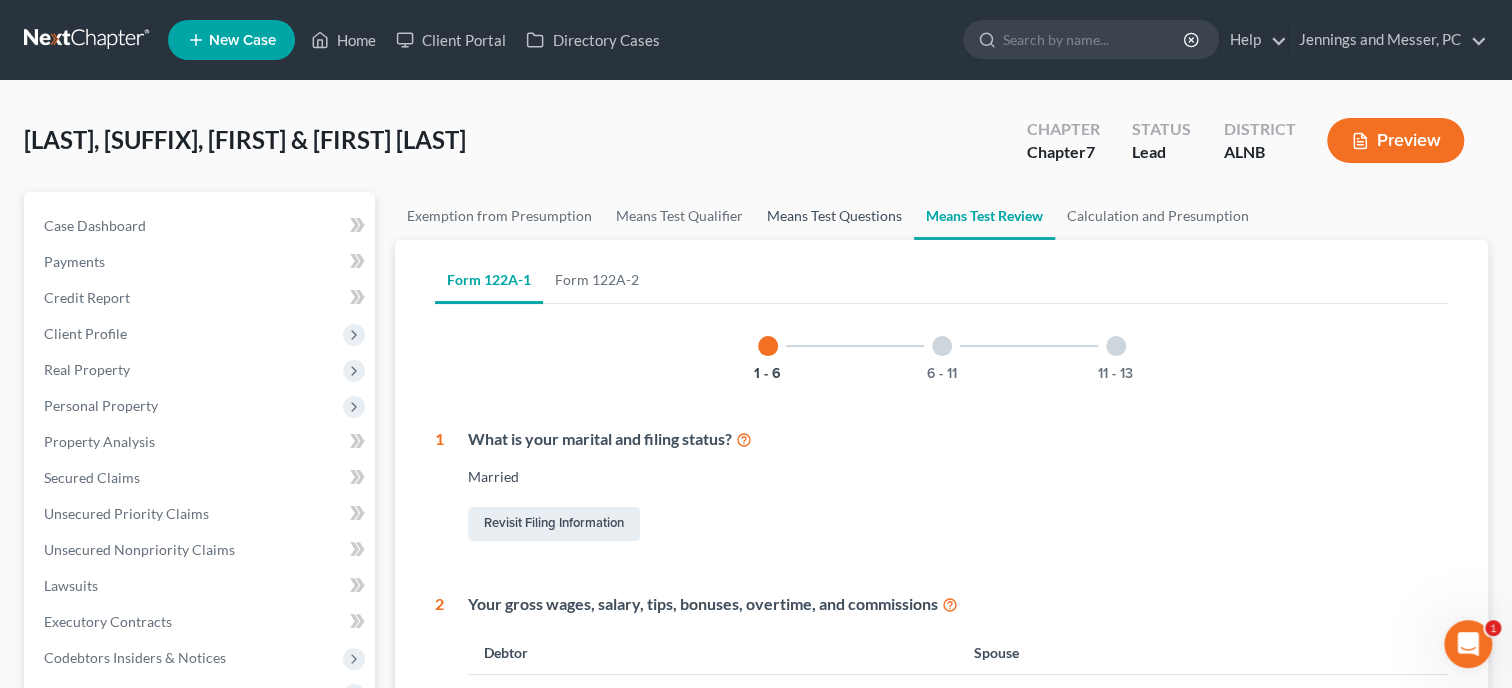 click on "Means Test Questions" at bounding box center [834, 216] 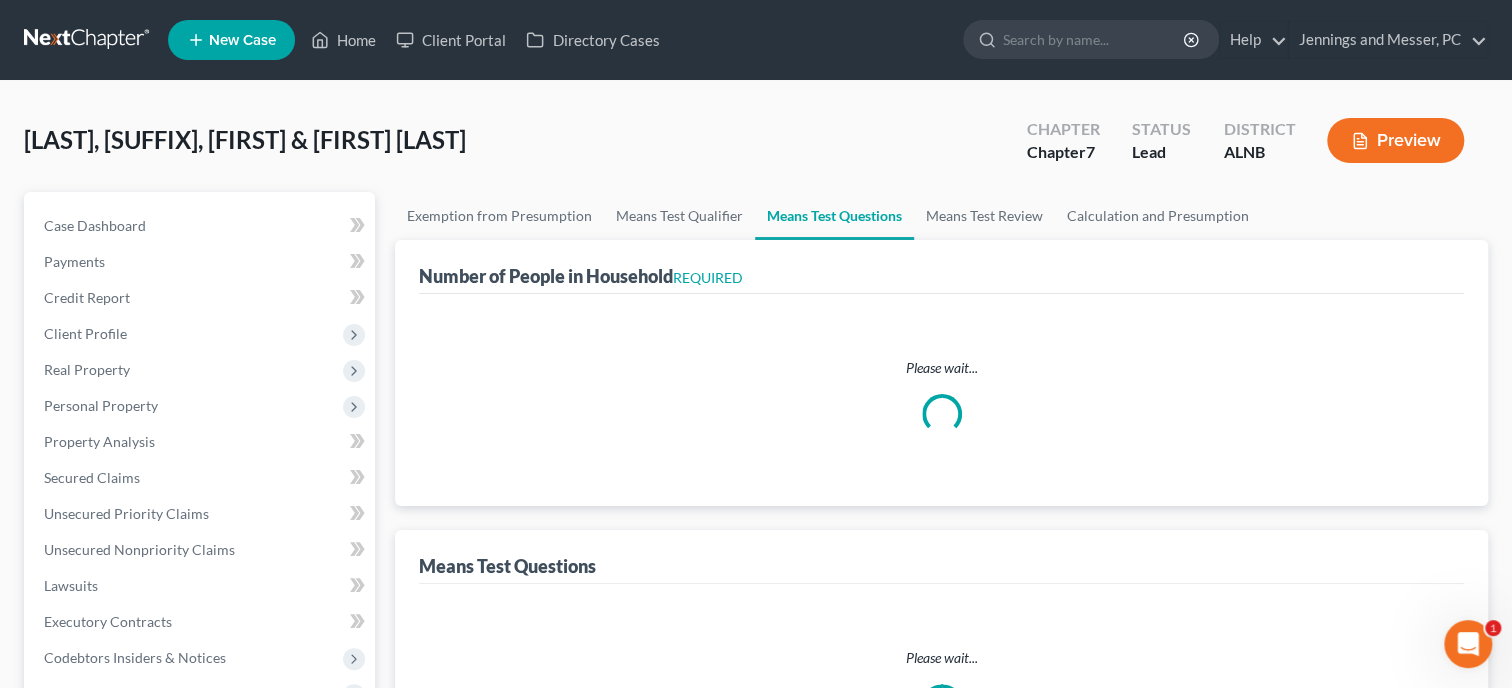 select on "0" 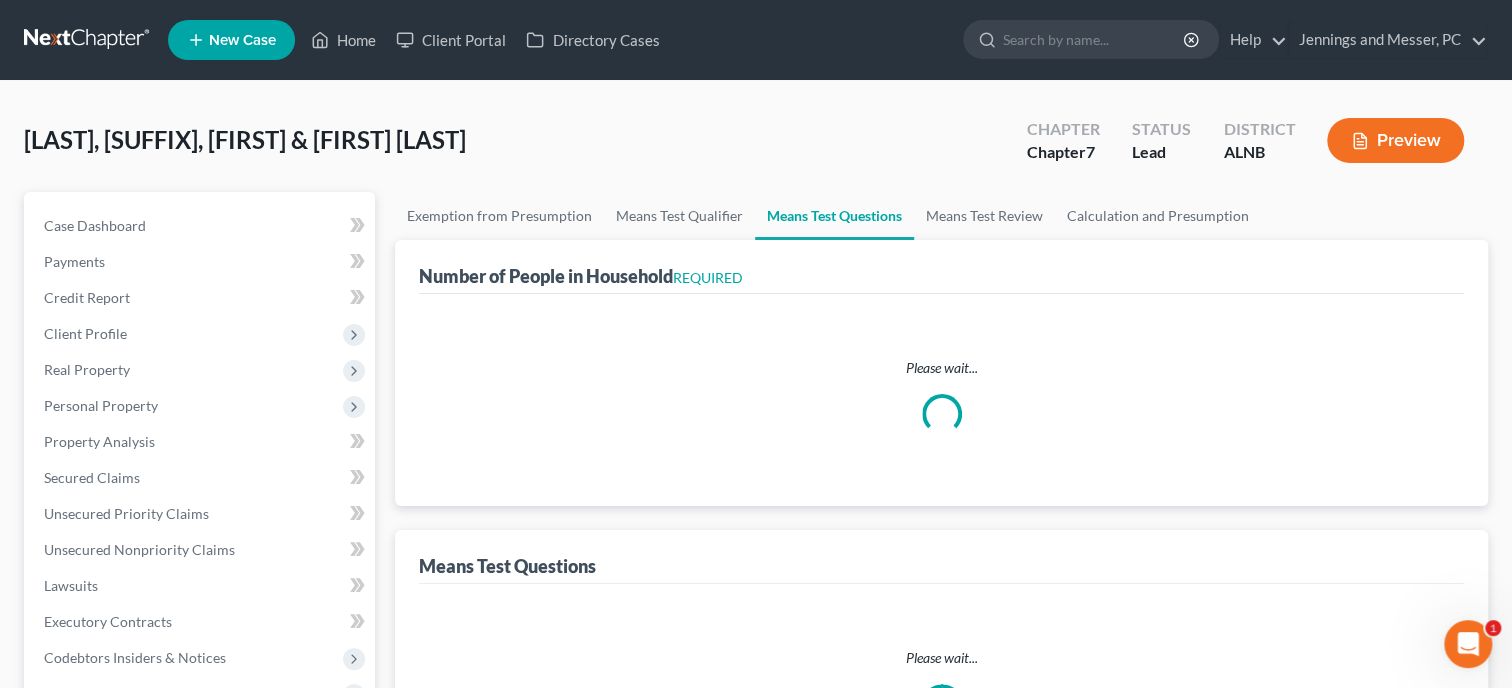 select on "60" 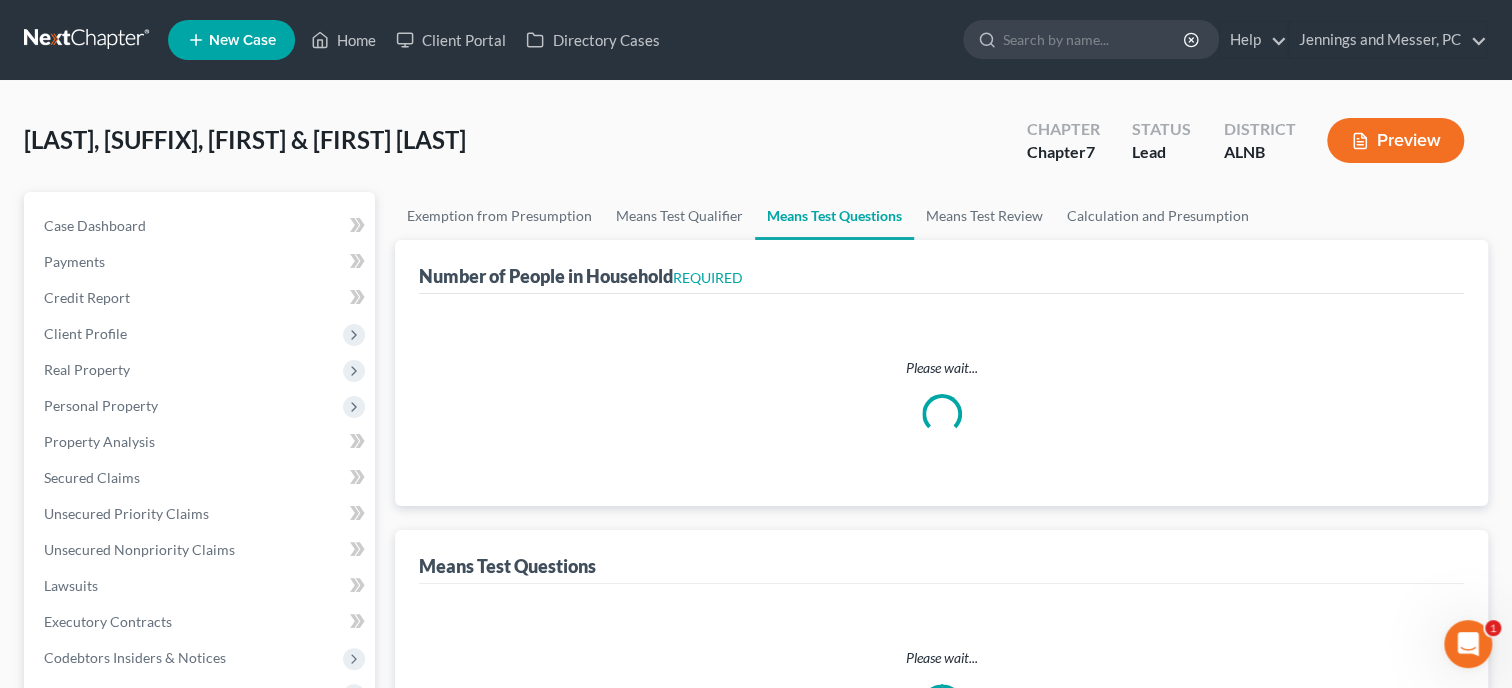 select on "1" 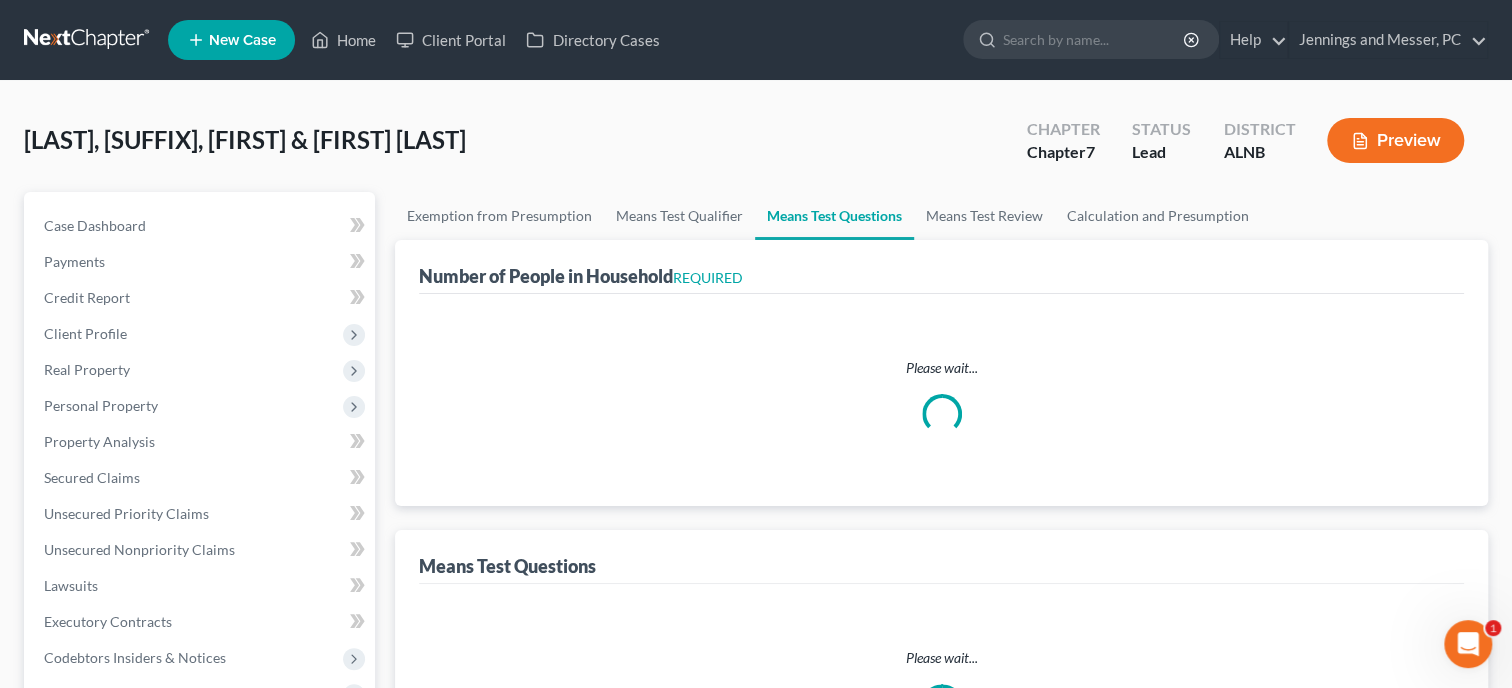 select on "60" 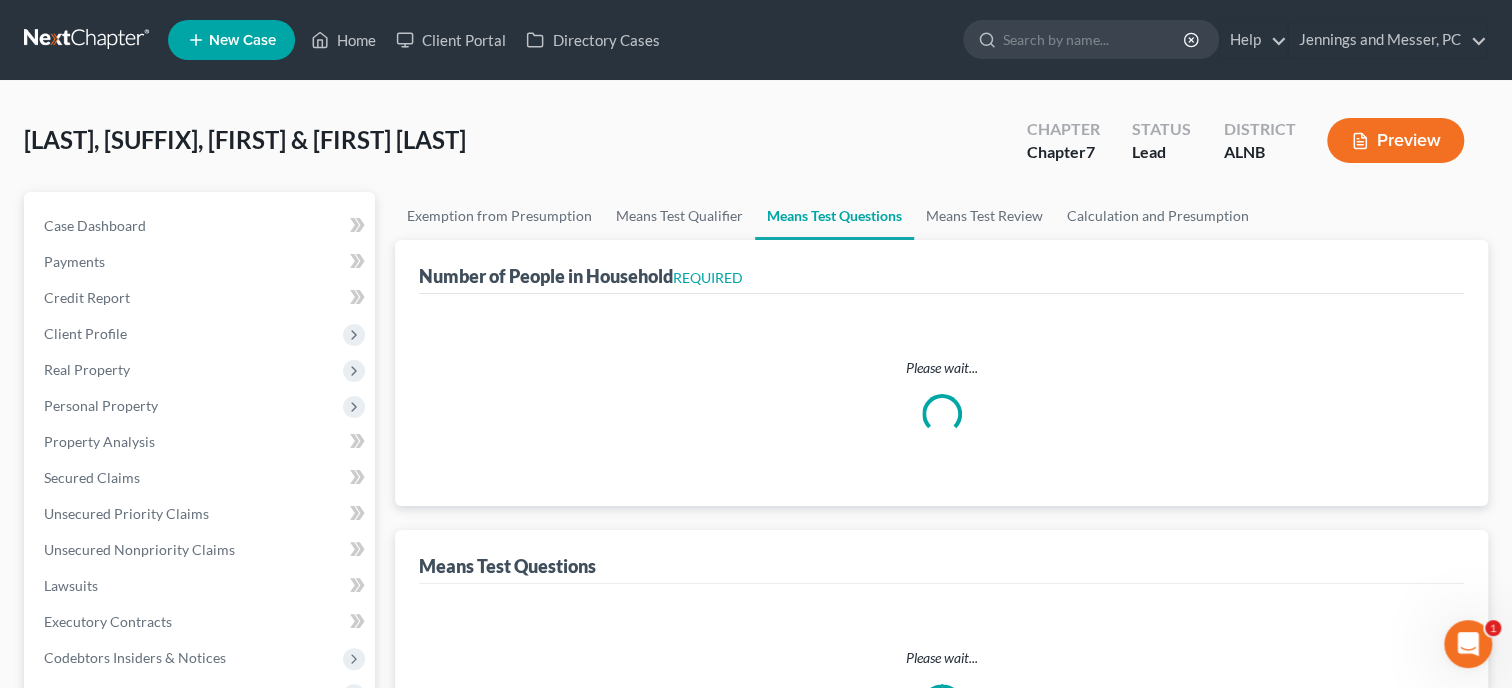 select on "60" 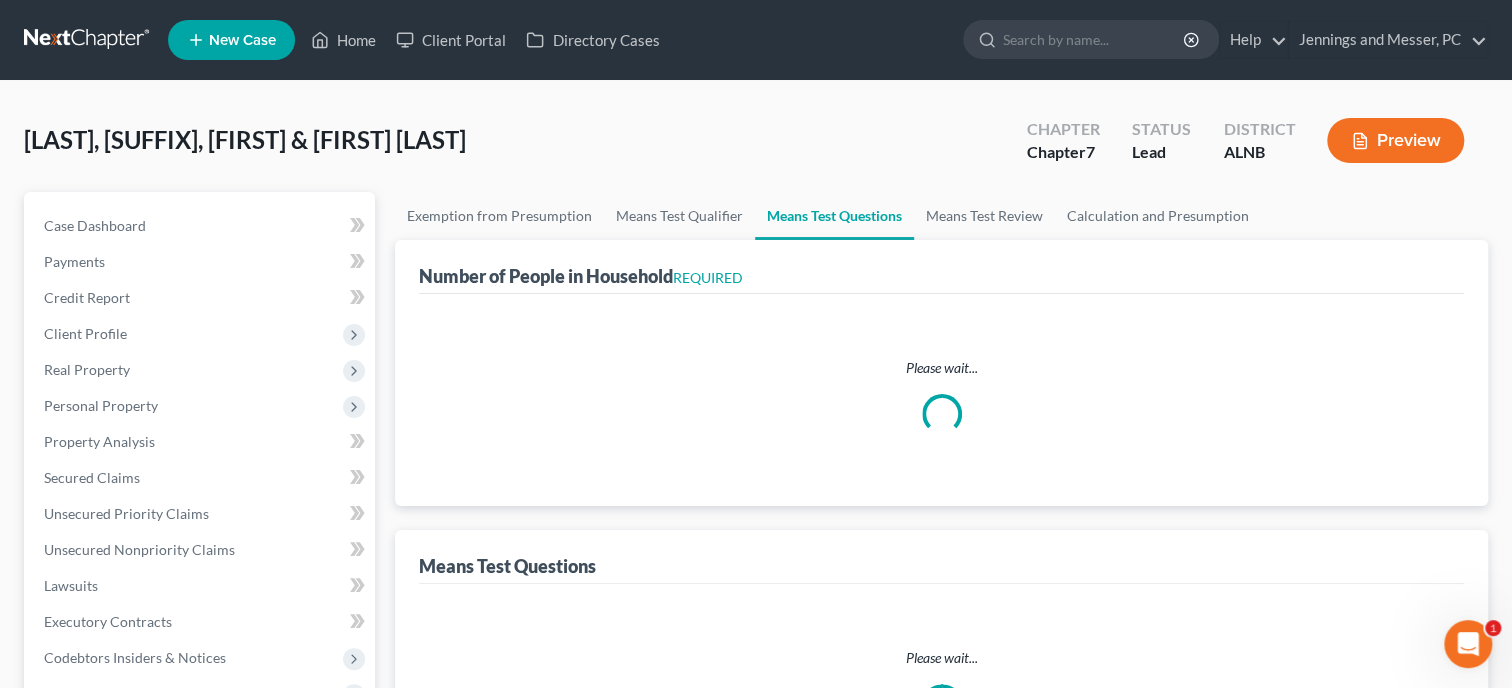 select on "1" 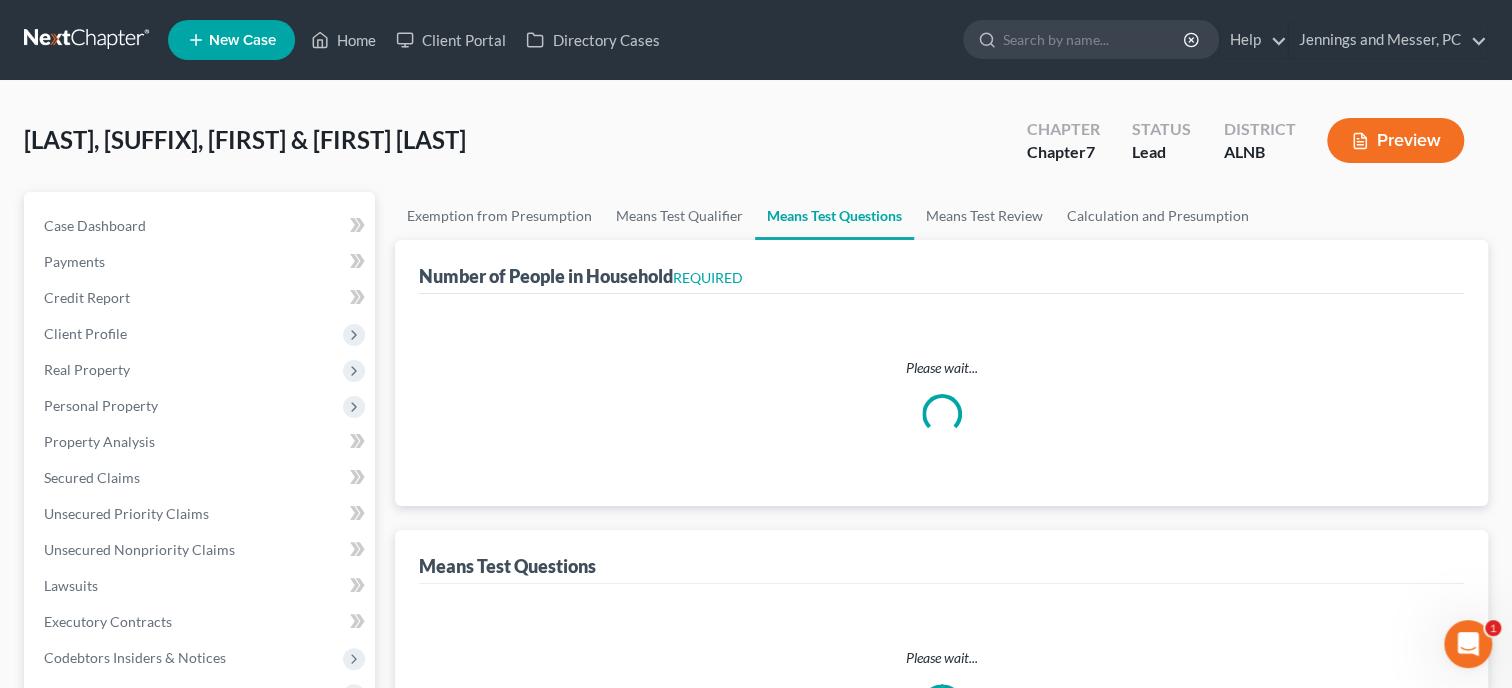 select on "60" 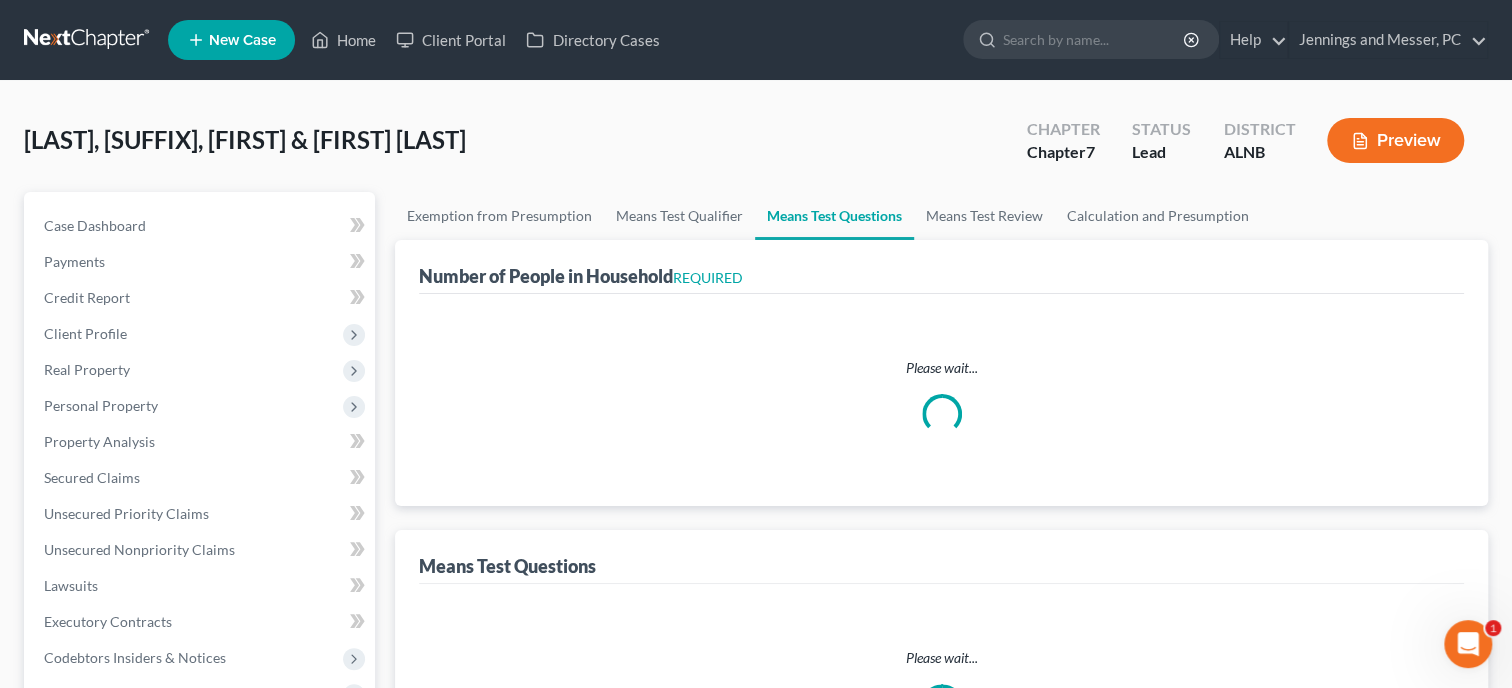 select on "2" 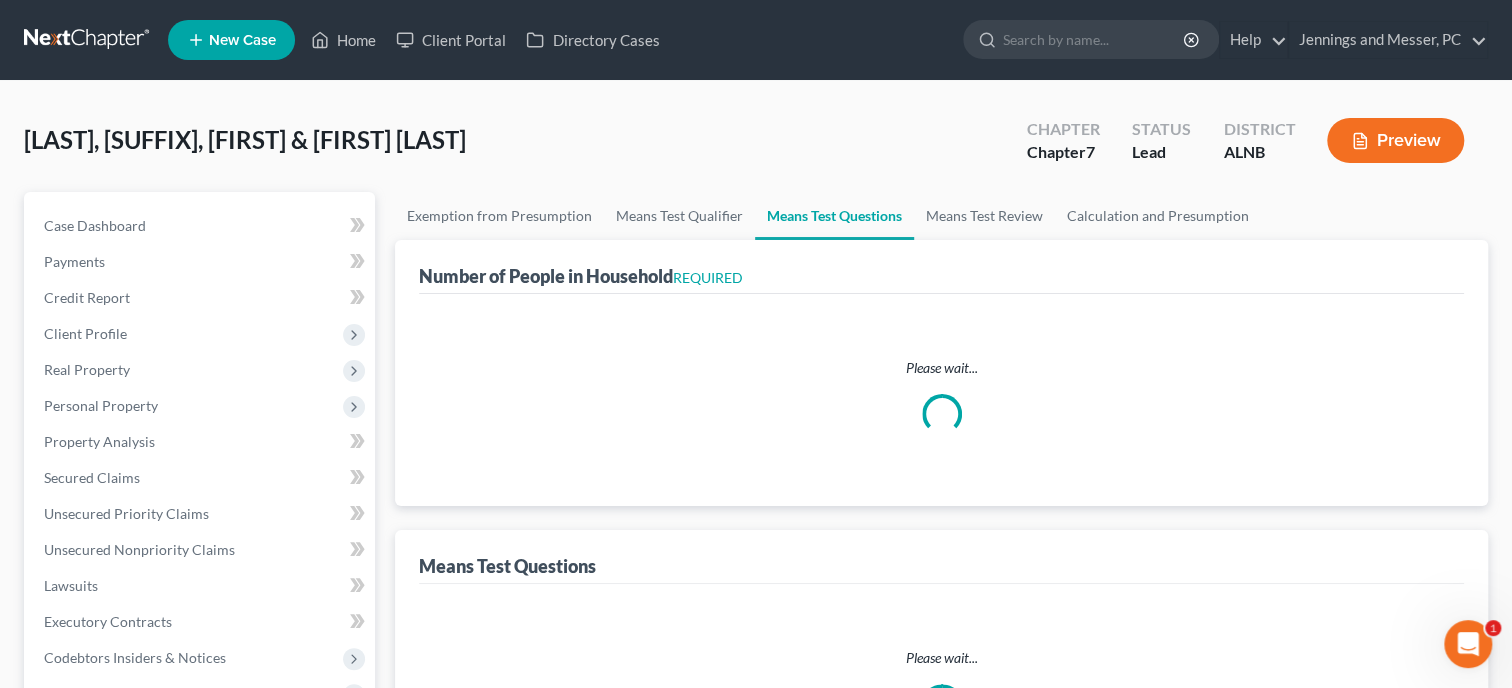 select on "3" 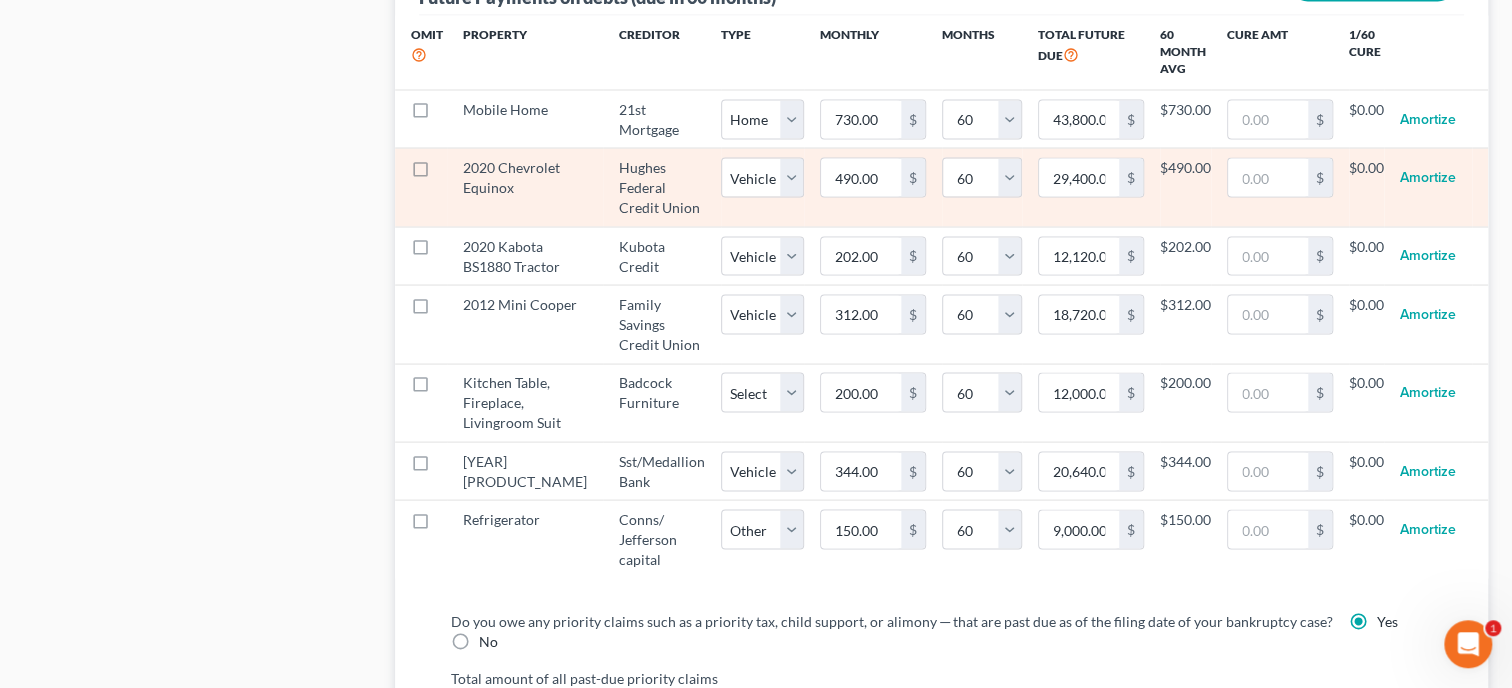 scroll, scrollTop: 2160, scrollLeft: 0, axis: vertical 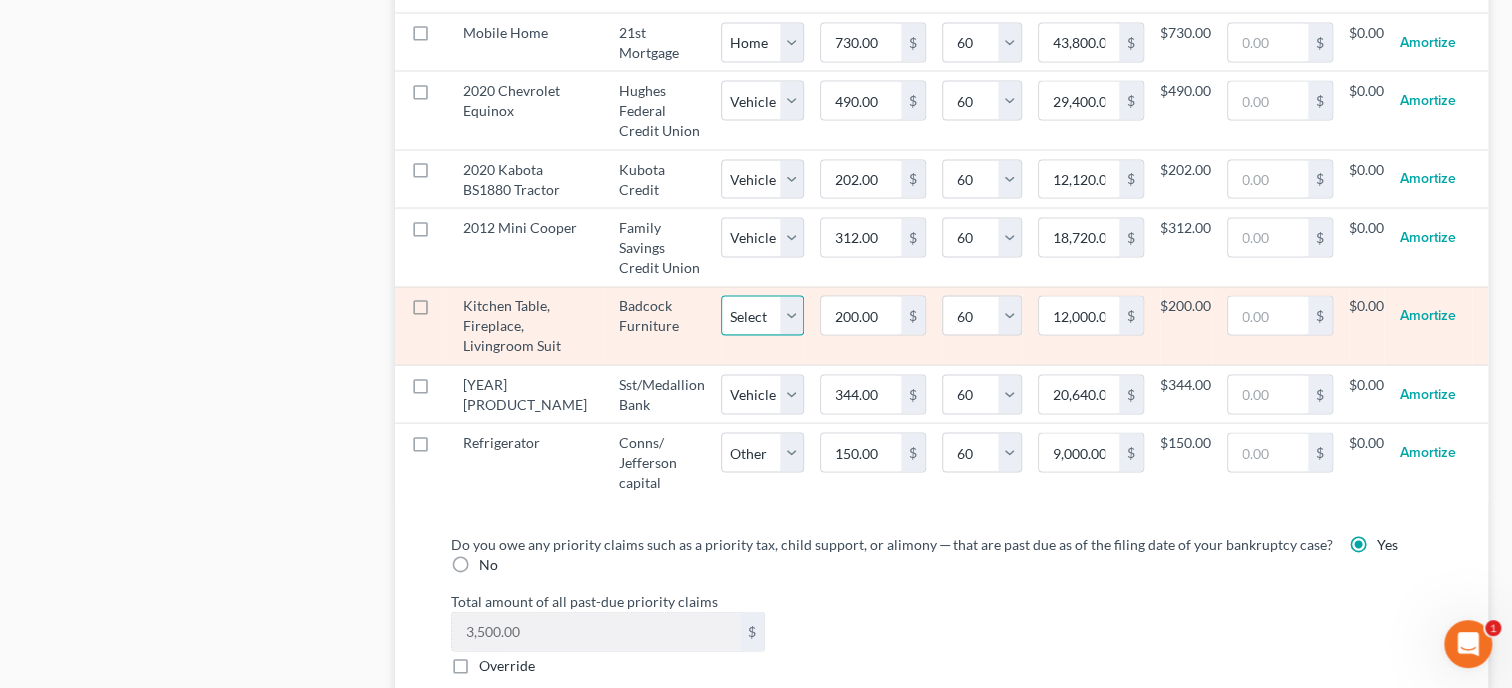 select on "2" 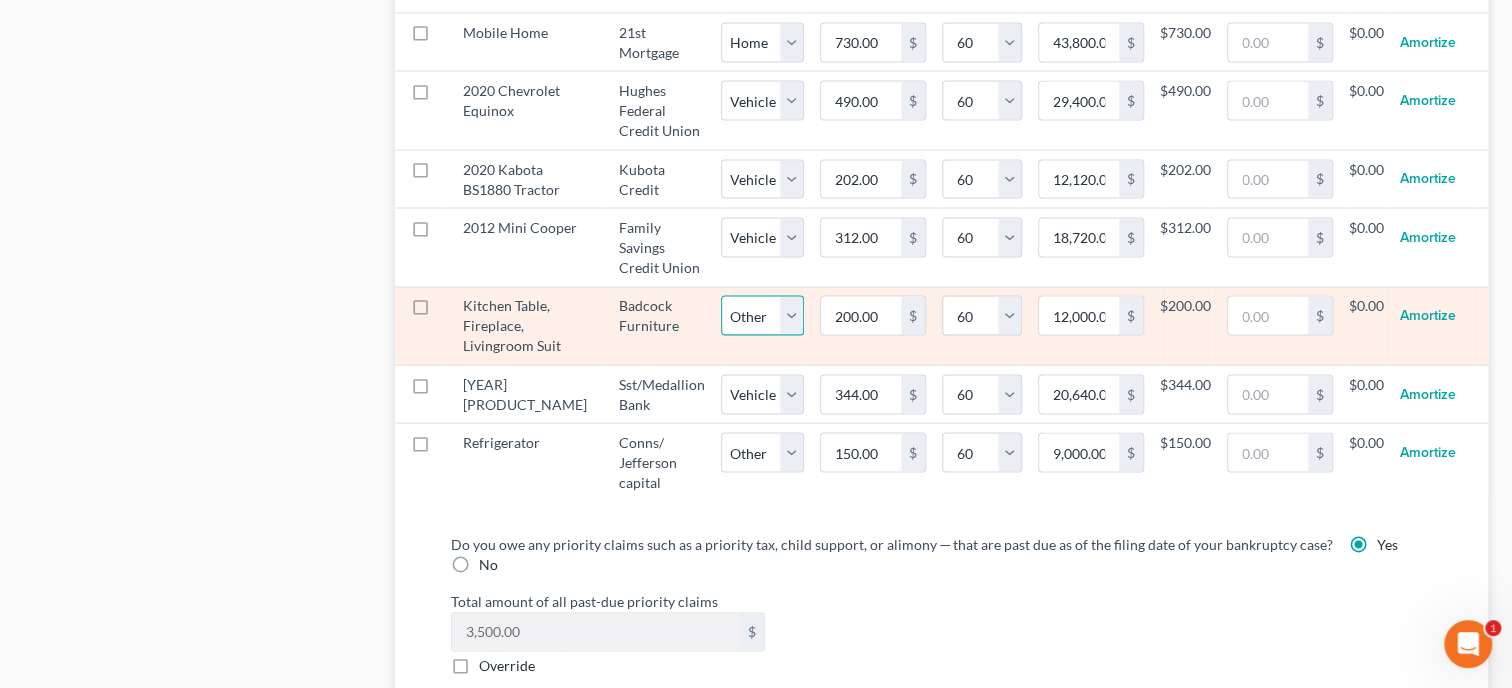 click on "Other" at bounding box center [0, 0] 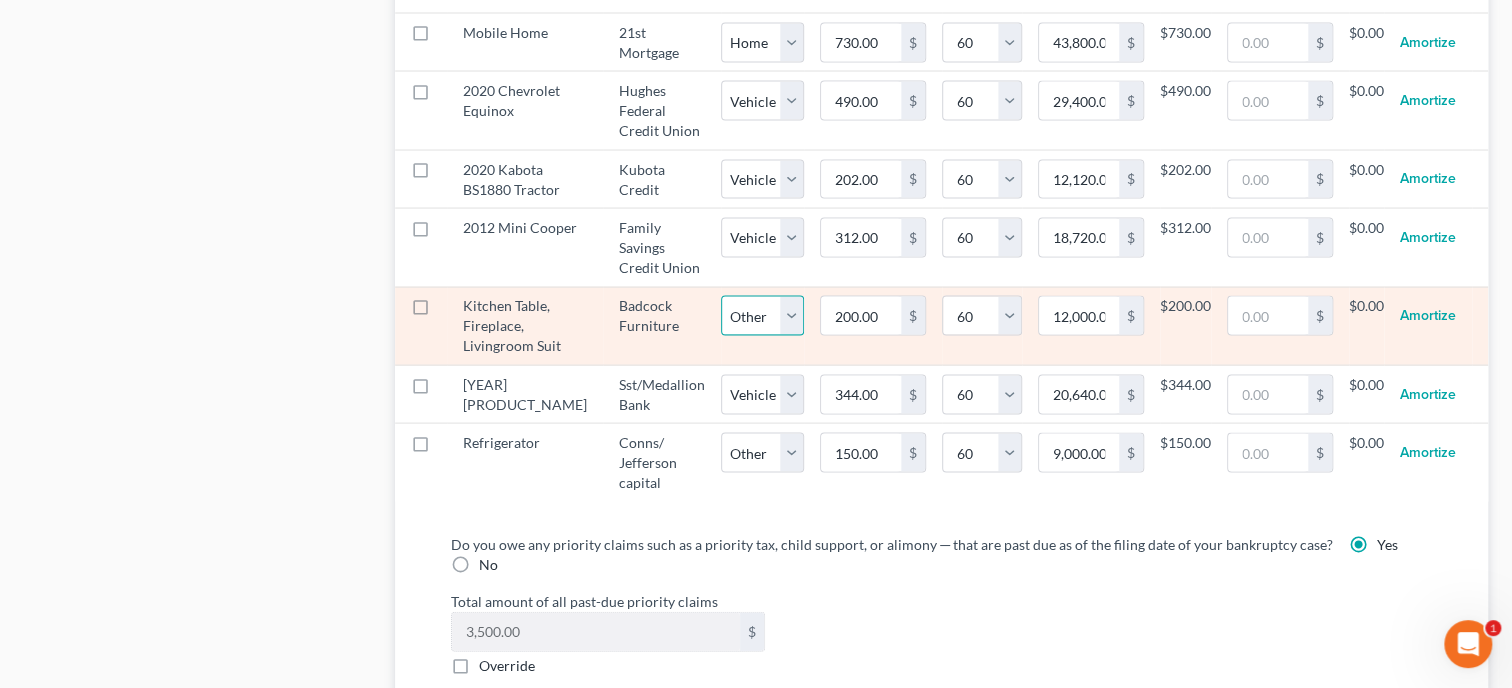 select on "2" 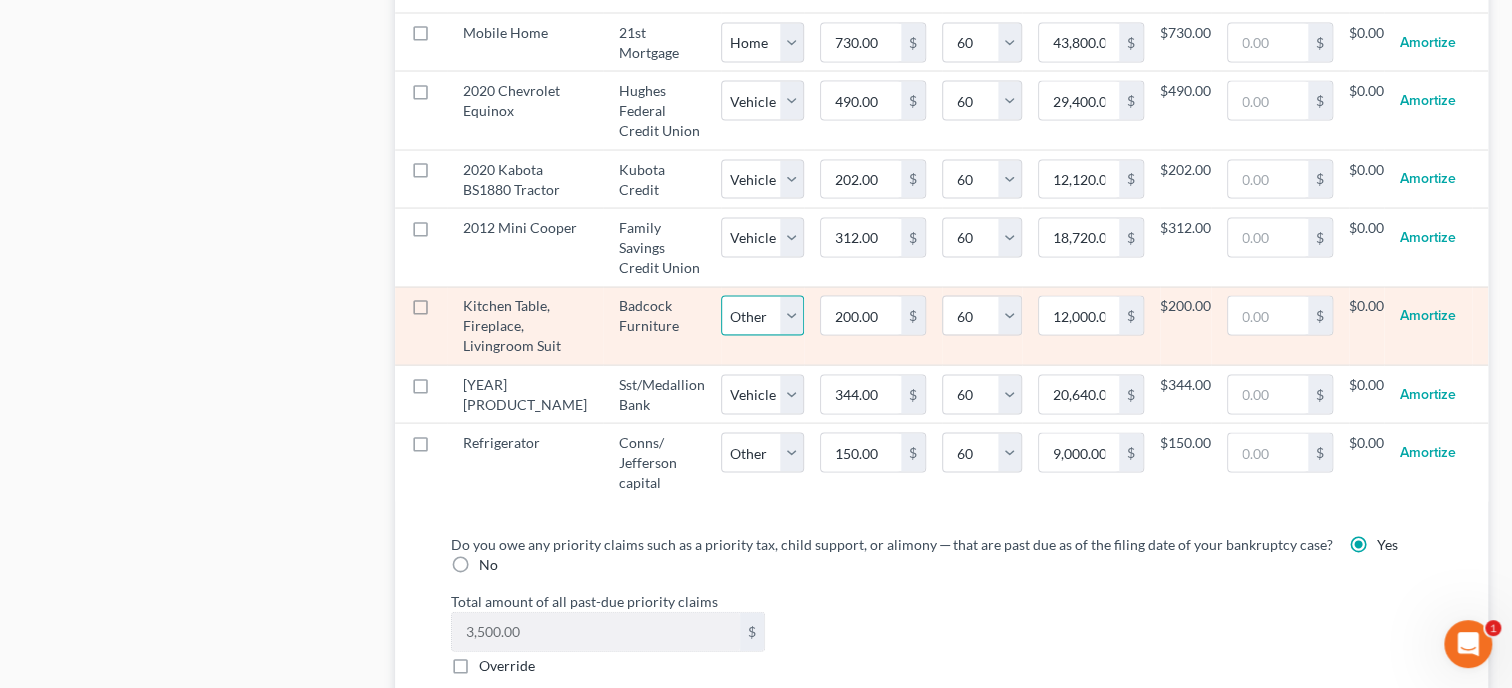 select on "60" 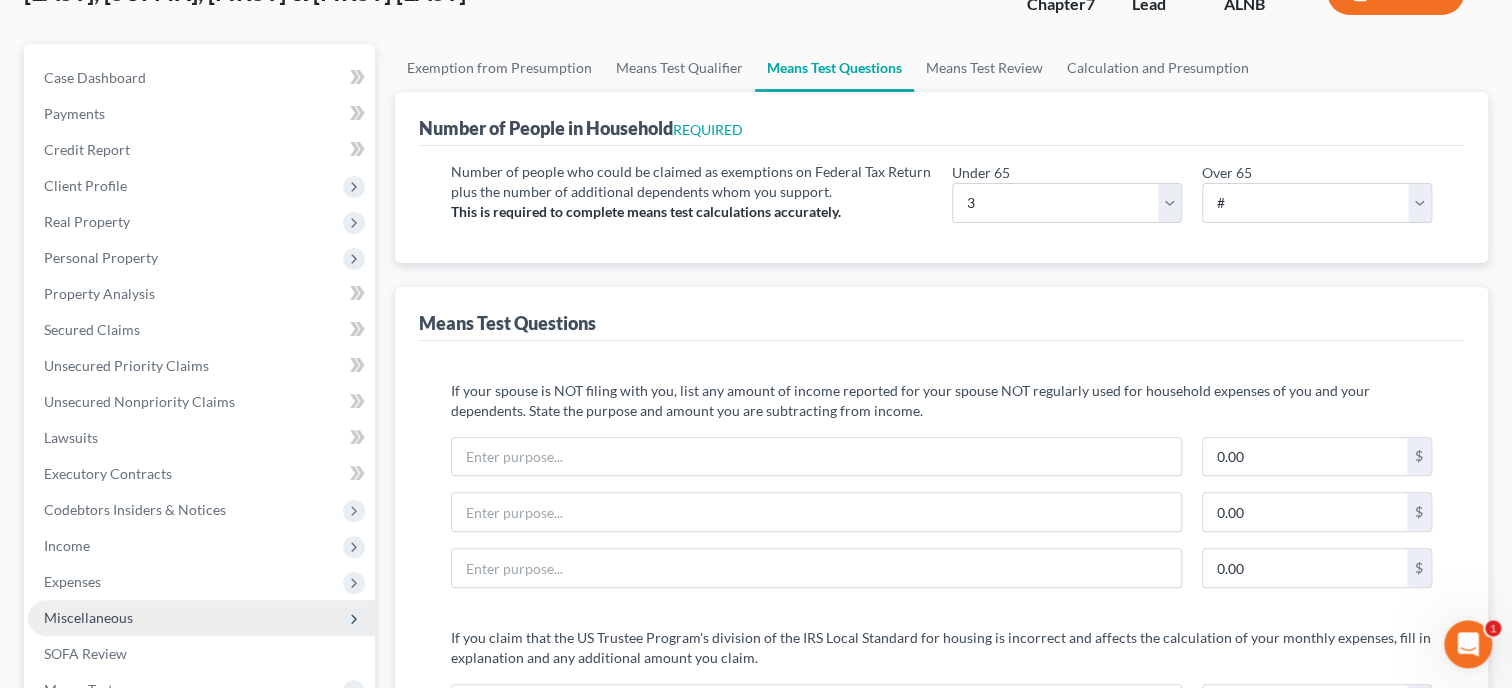 scroll, scrollTop: 308, scrollLeft: 0, axis: vertical 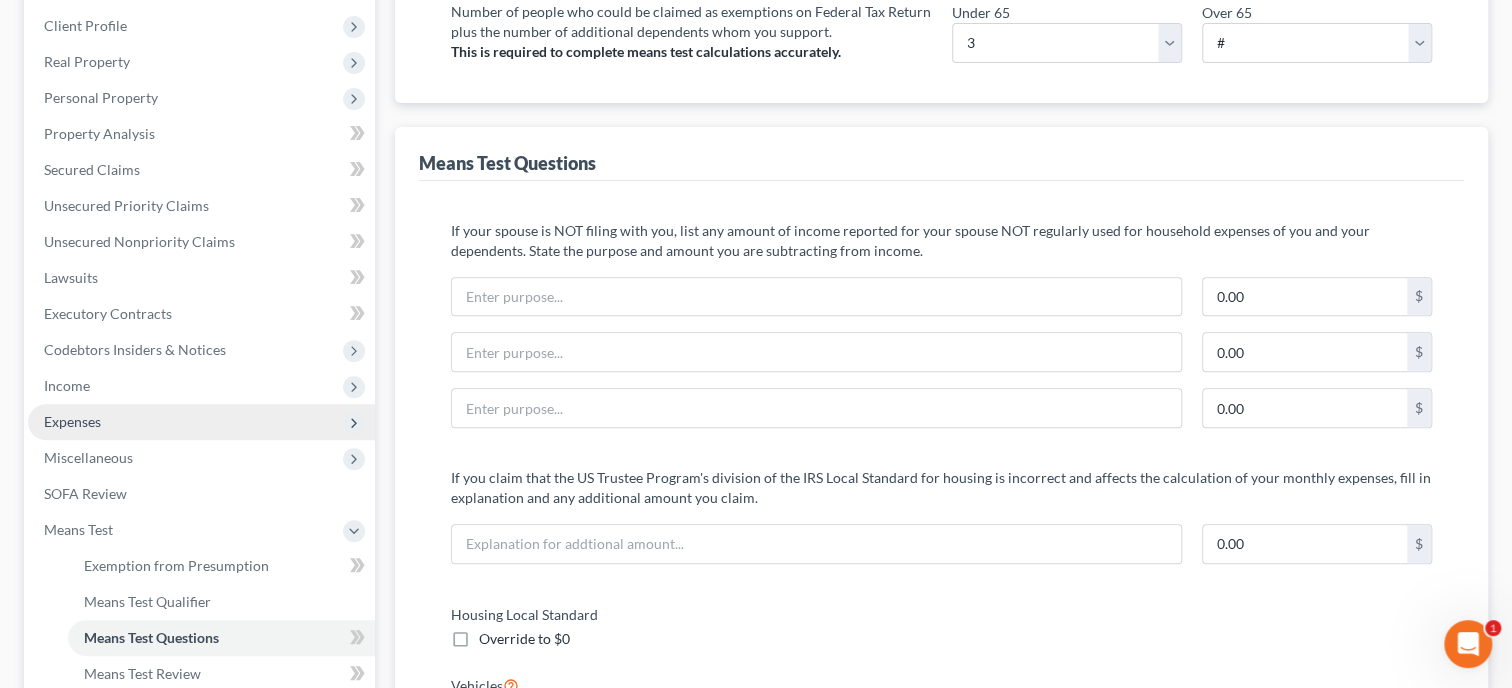 click on "Expenses" at bounding box center (72, 421) 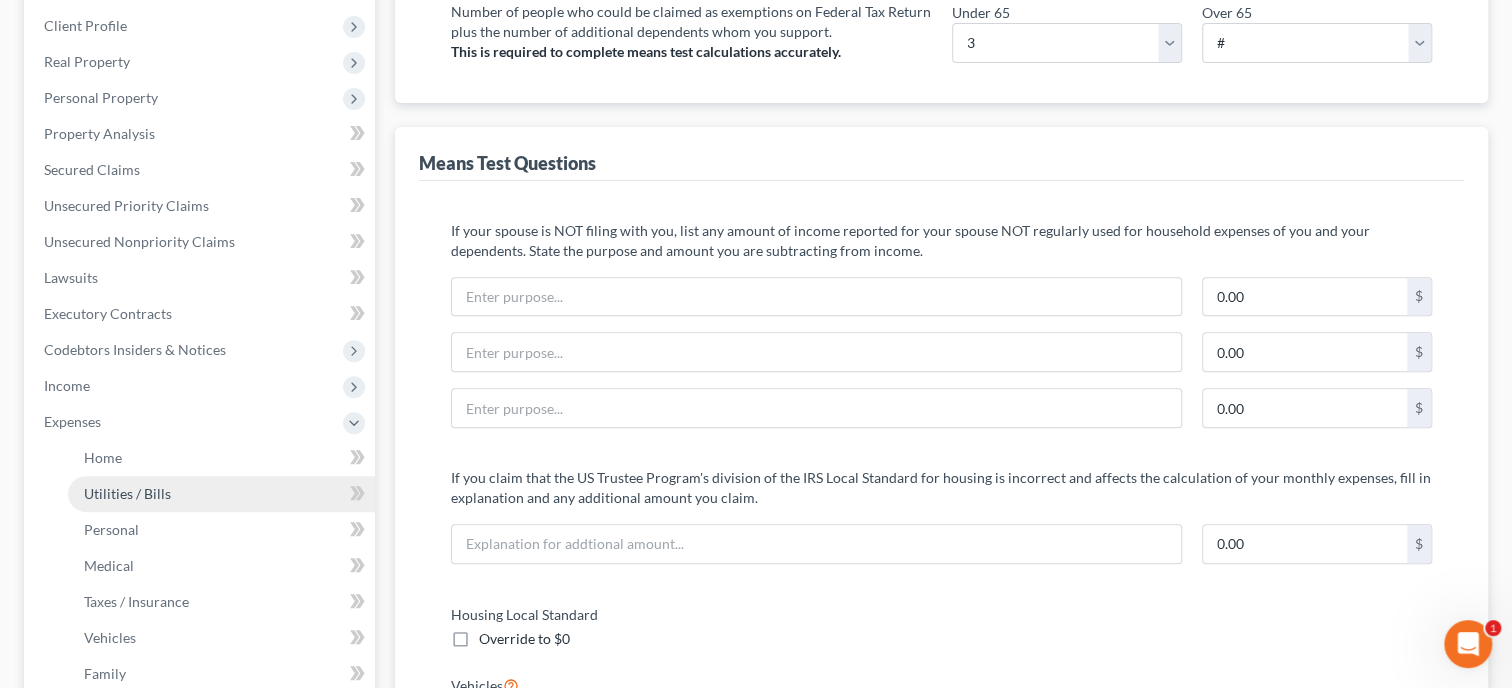 click on "Utilities / Bills" at bounding box center [127, 493] 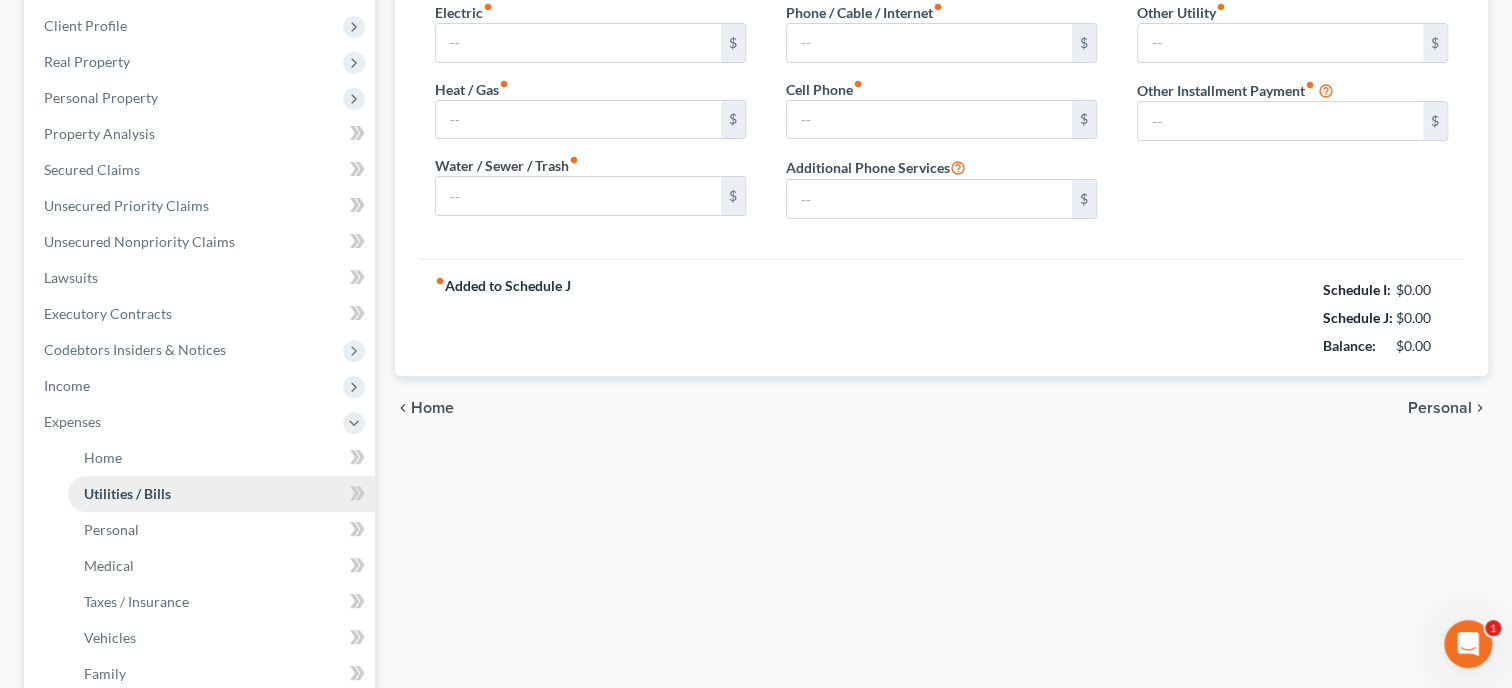 type on "310.00" 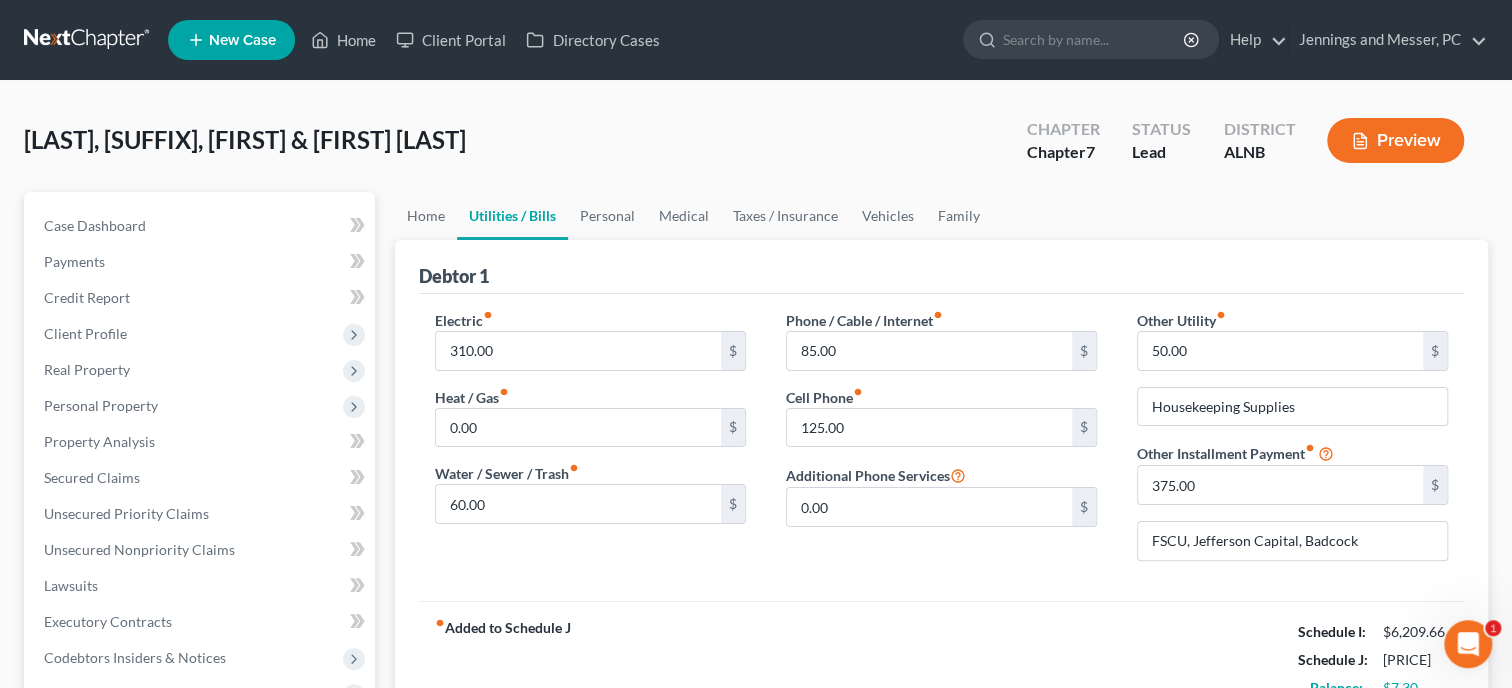 scroll, scrollTop: 0, scrollLeft: 0, axis: both 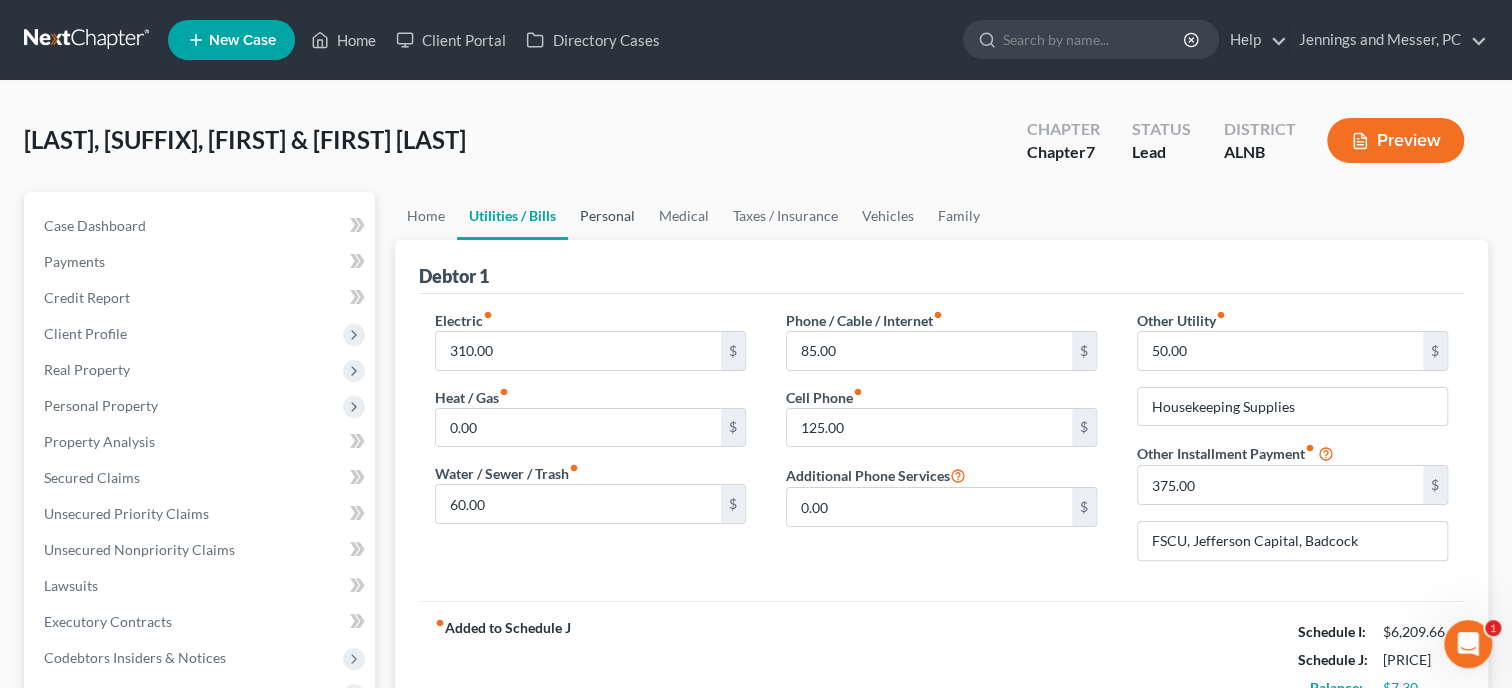 click on "Personal" at bounding box center [607, 216] 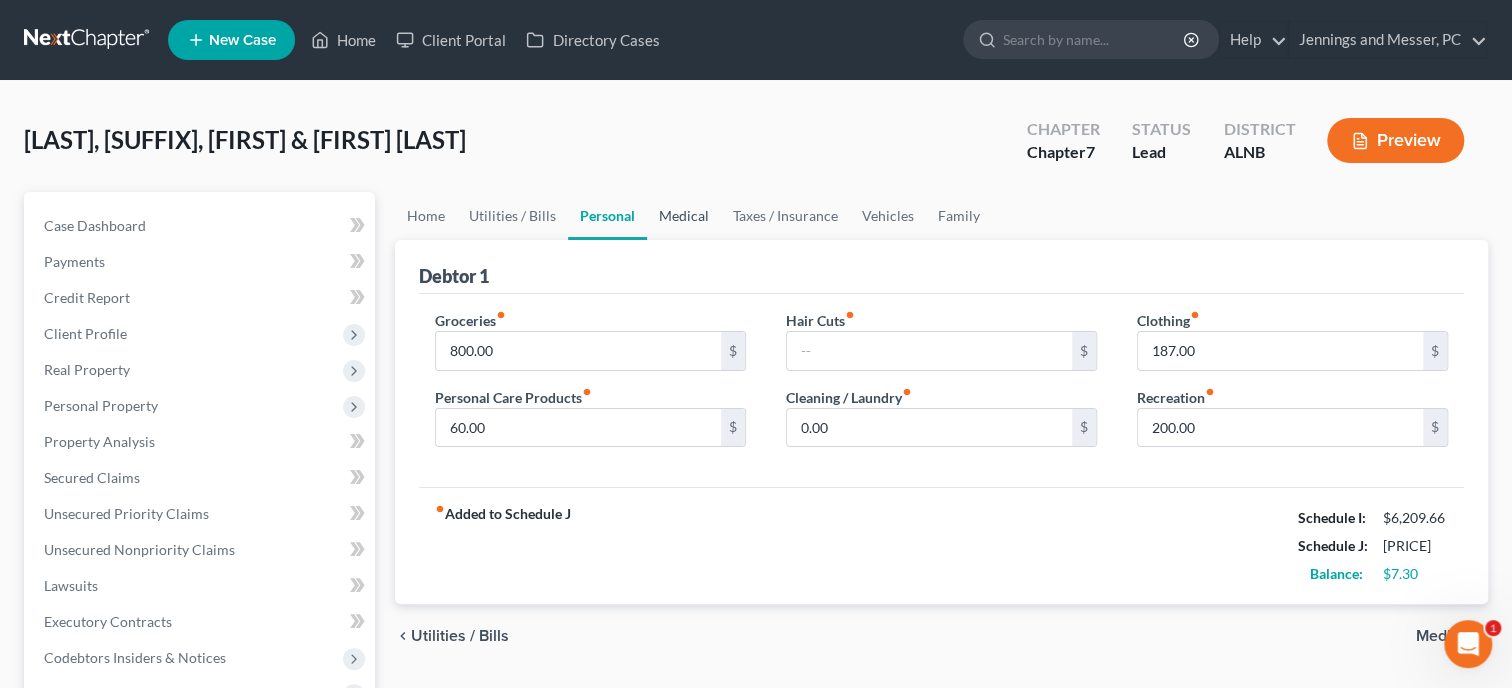 click on "Medical" at bounding box center (684, 216) 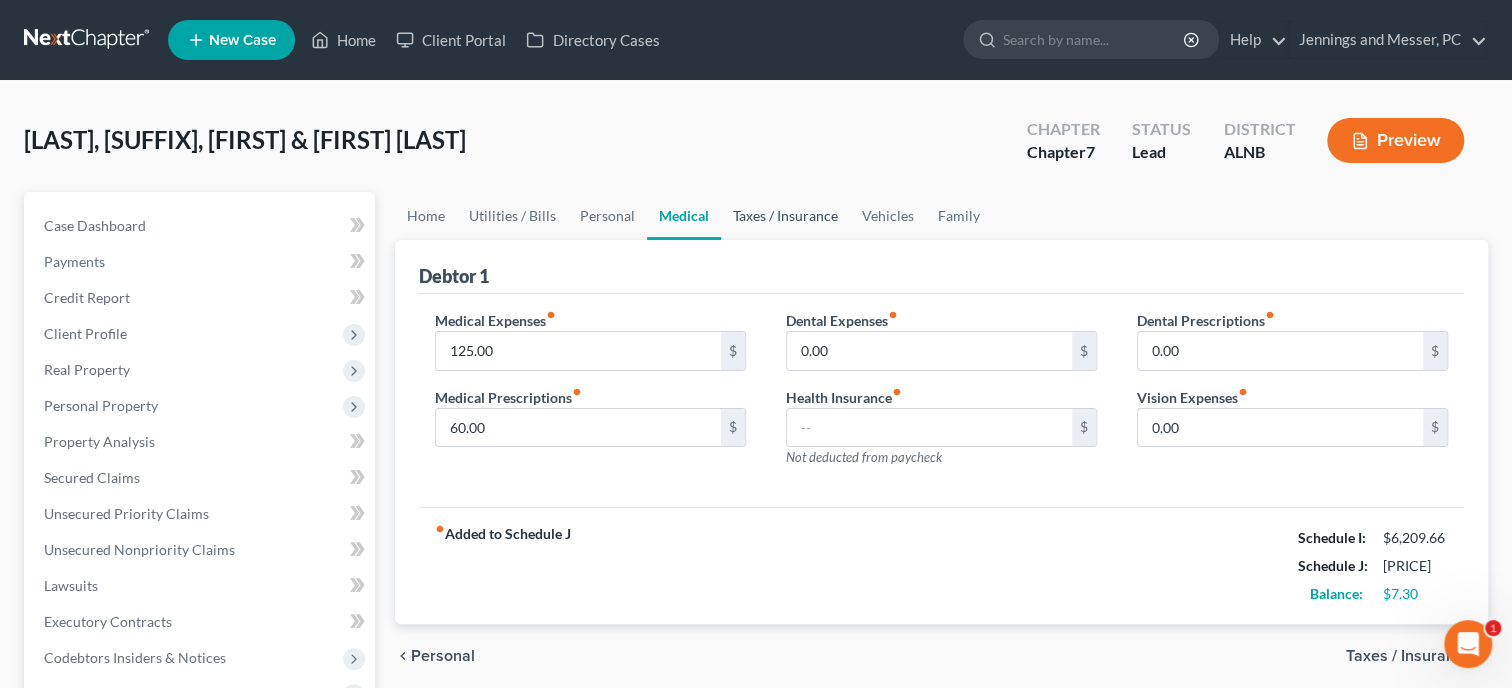 click on "Taxes / Insurance" at bounding box center [785, 216] 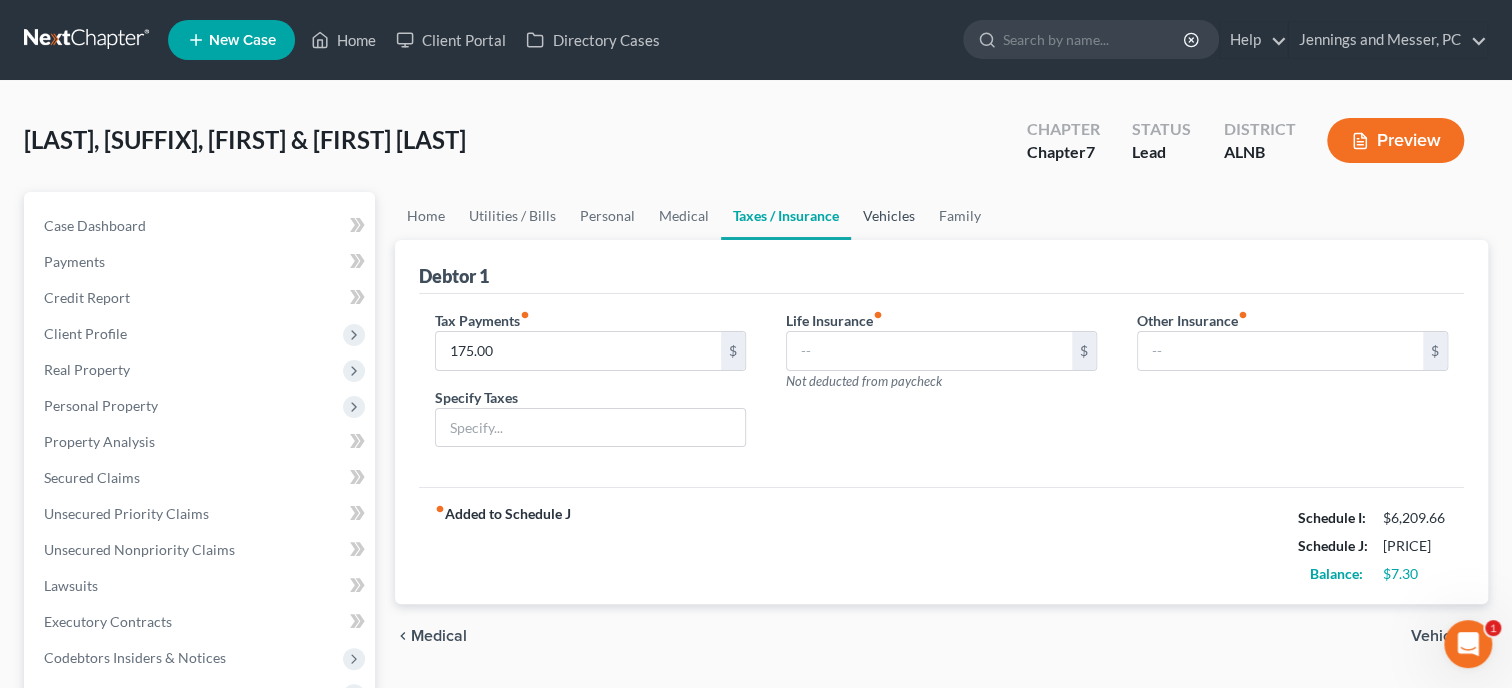 click on "Vehicles" at bounding box center [889, 216] 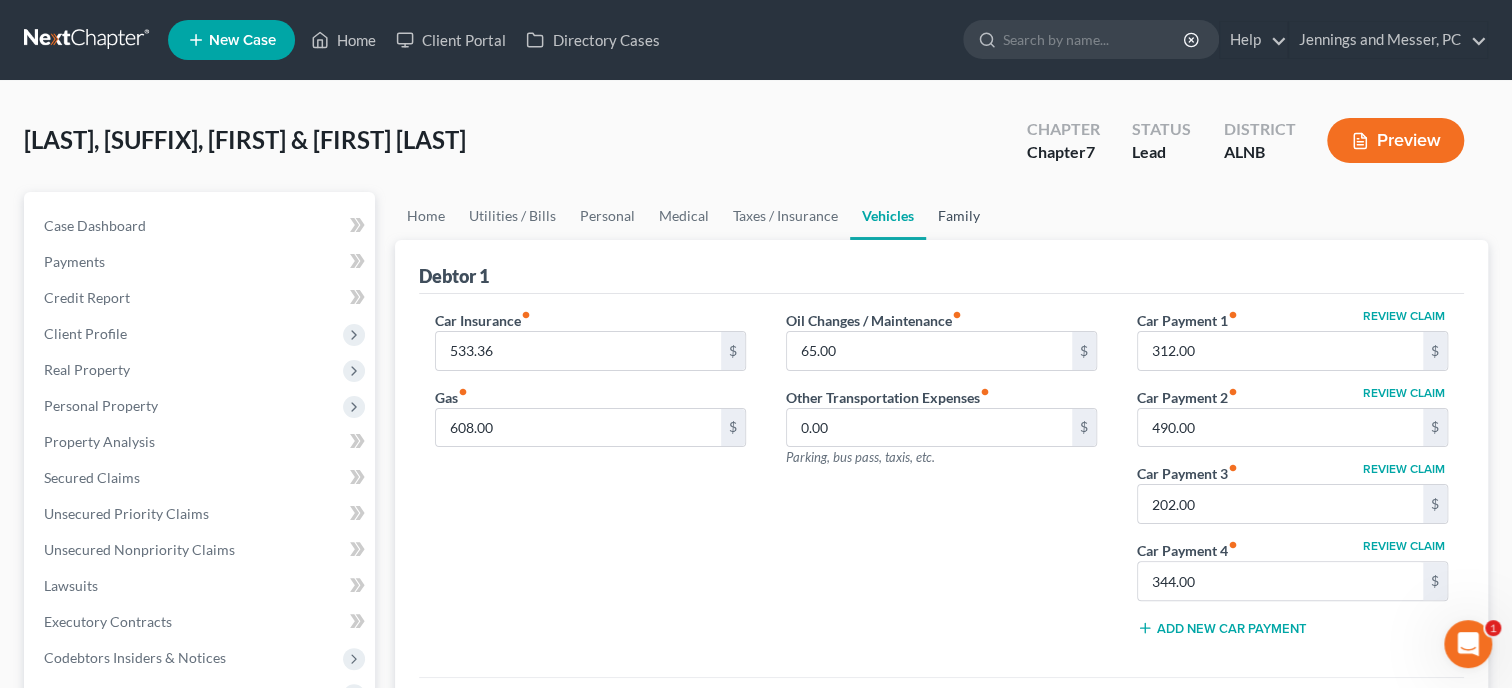 click on "Family" at bounding box center [959, 216] 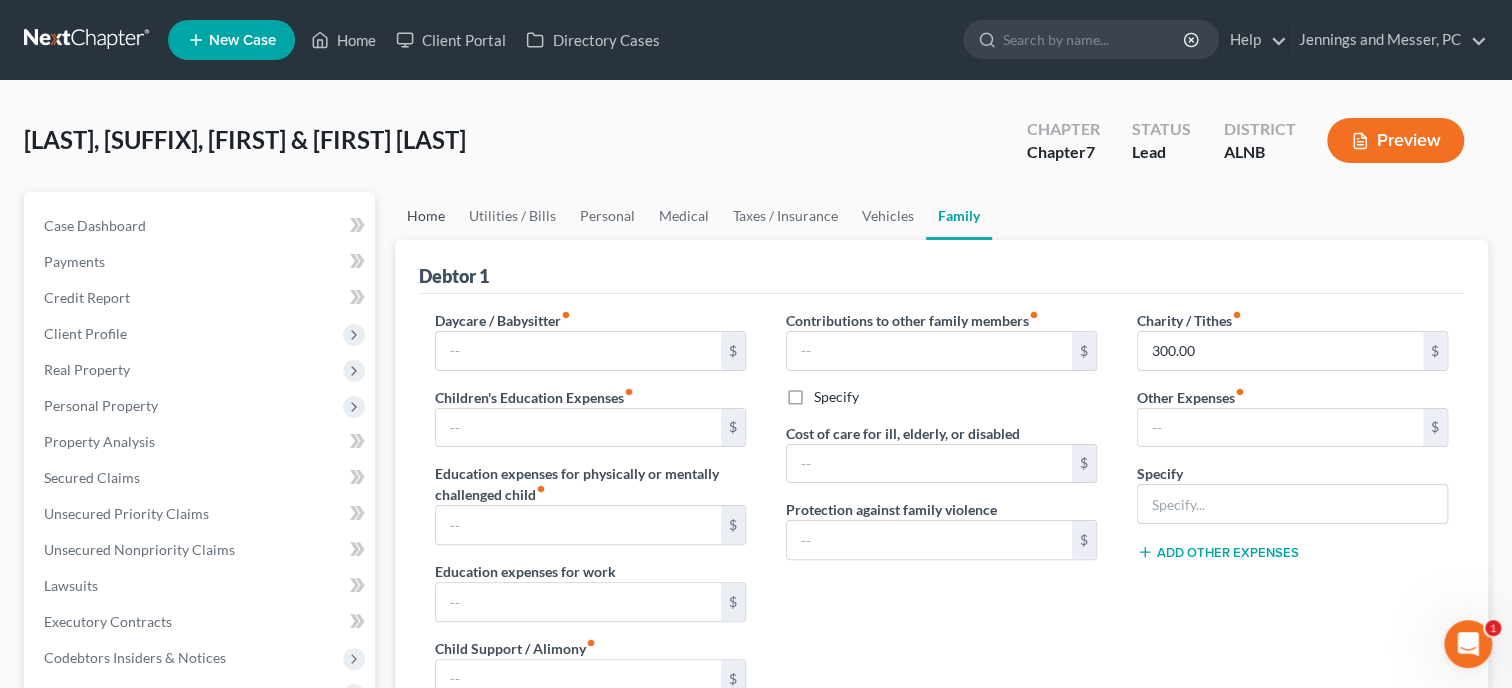 click on "Home" at bounding box center [426, 216] 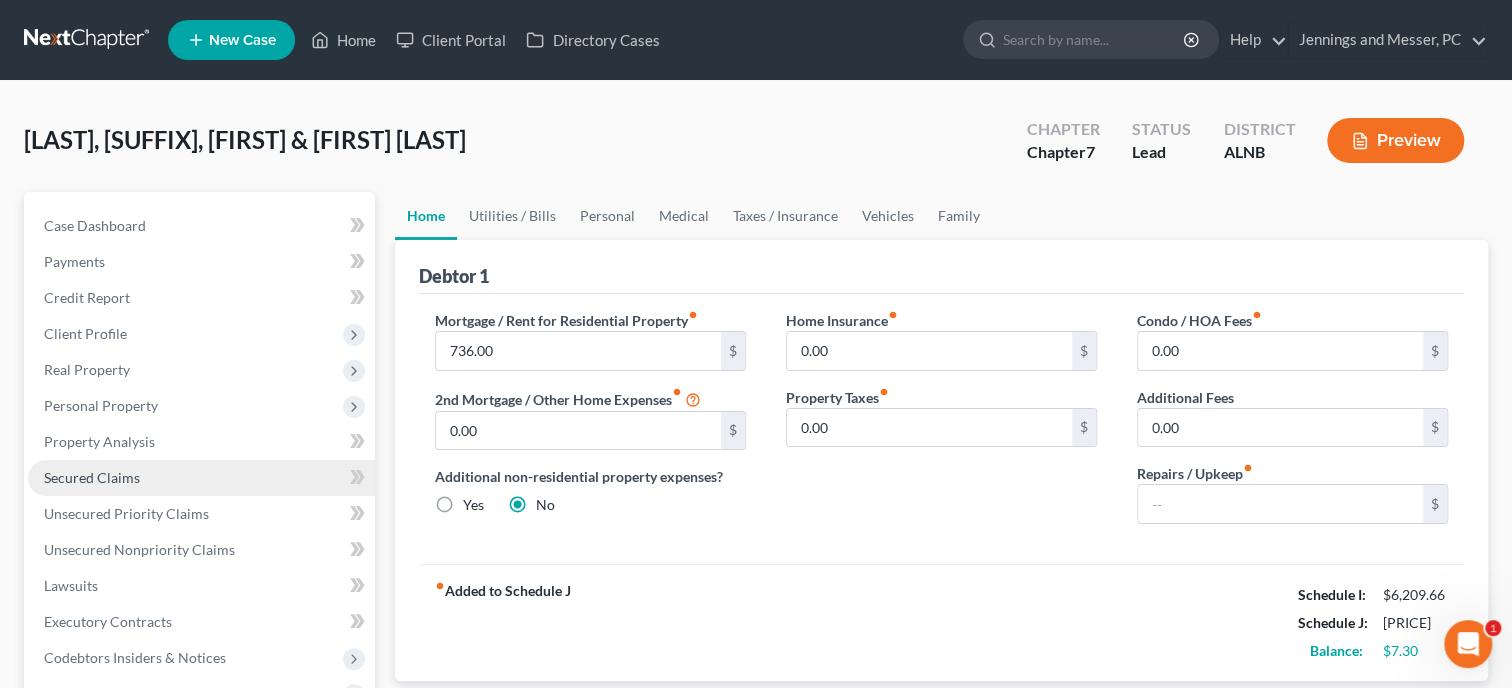 click on "Secured Claims" at bounding box center [92, 477] 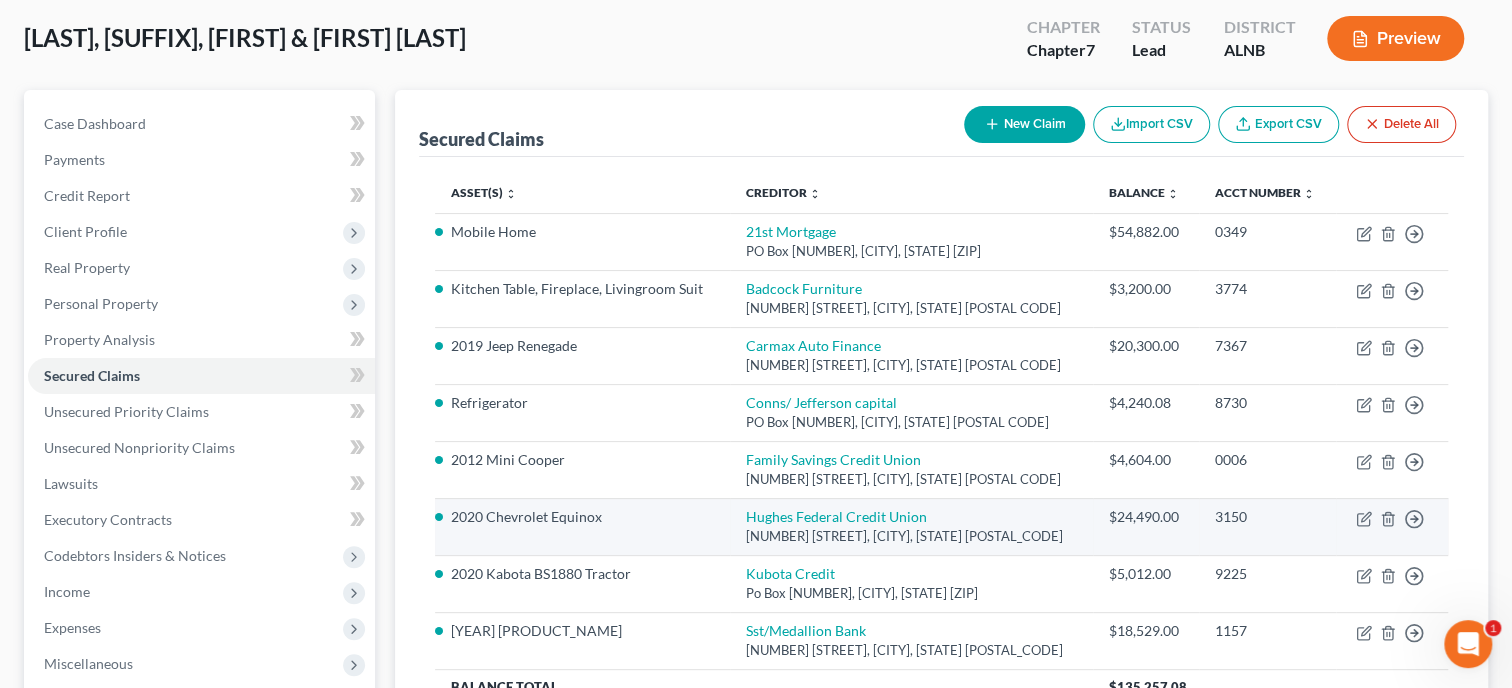 scroll, scrollTop: 205, scrollLeft: 0, axis: vertical 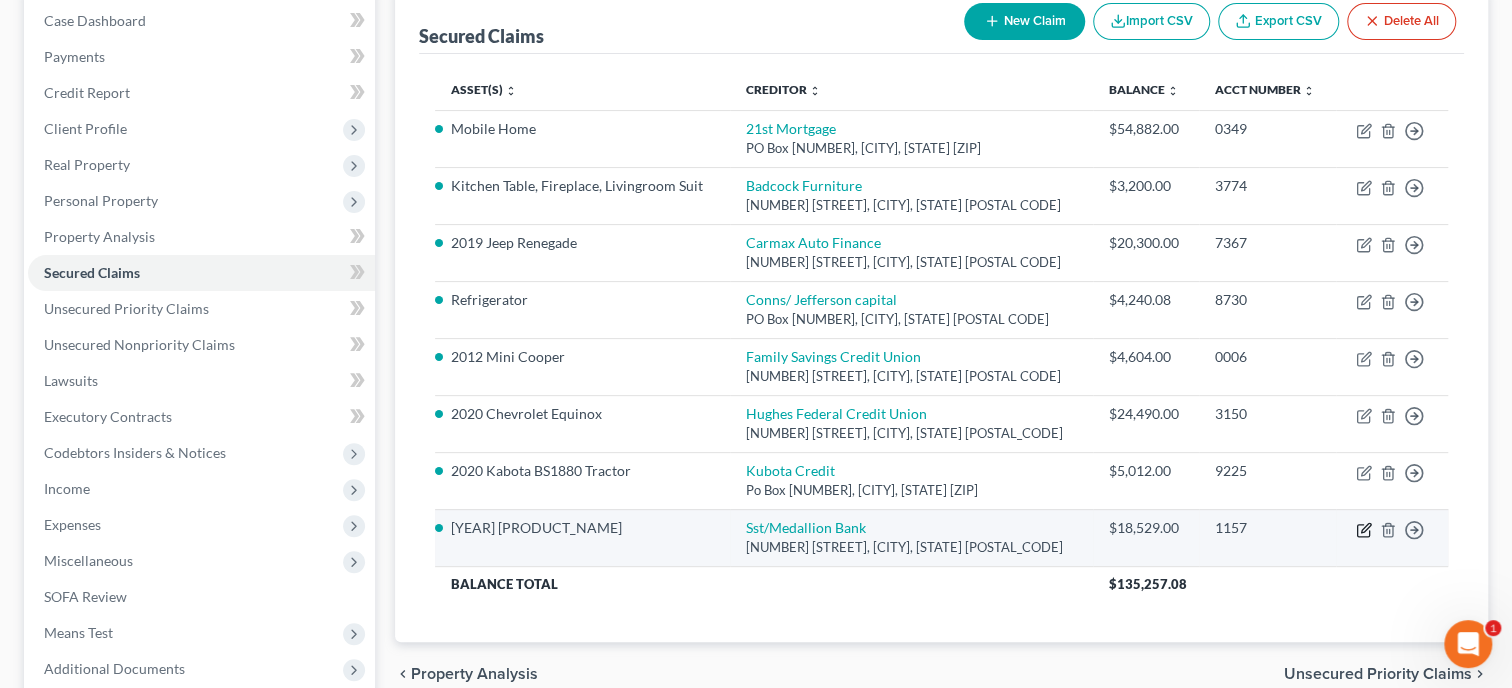 click 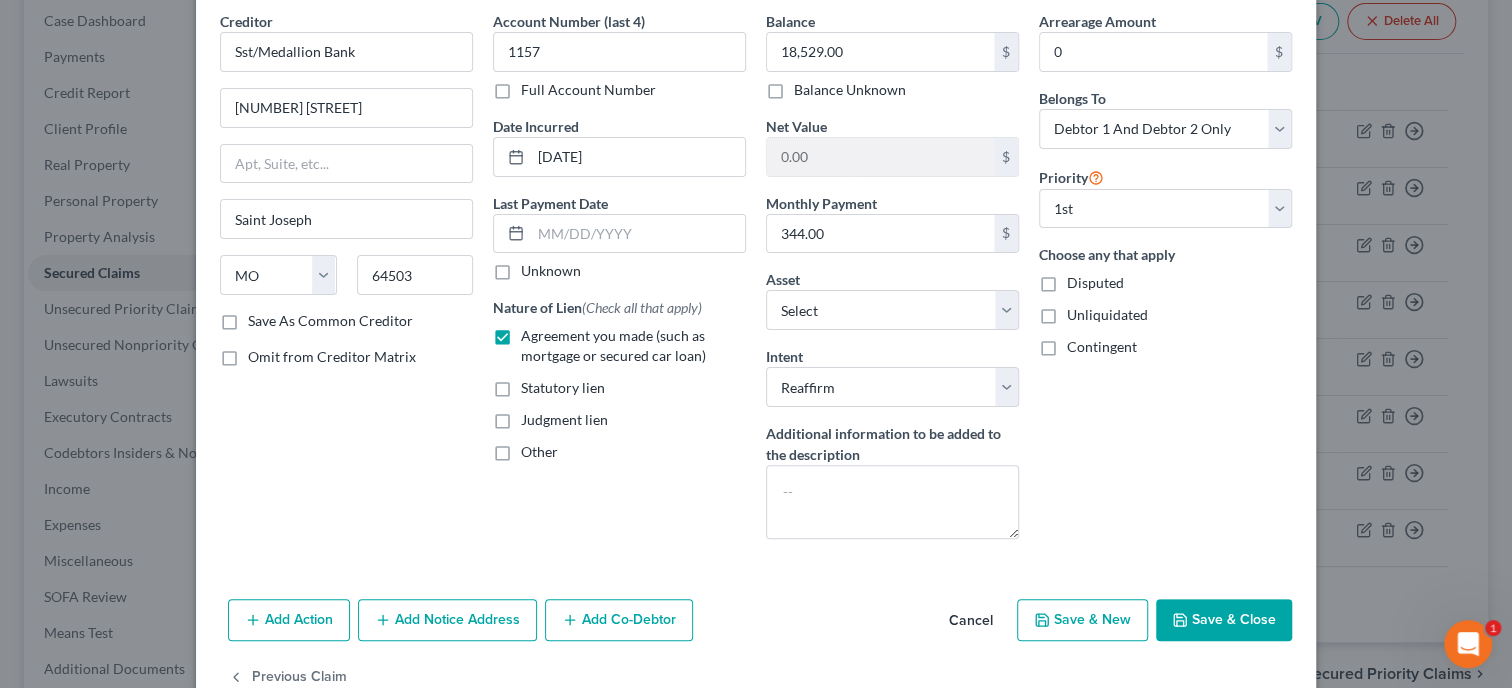 scroll, scrollTop: 129, scrollLeft: 0, axis: vertical 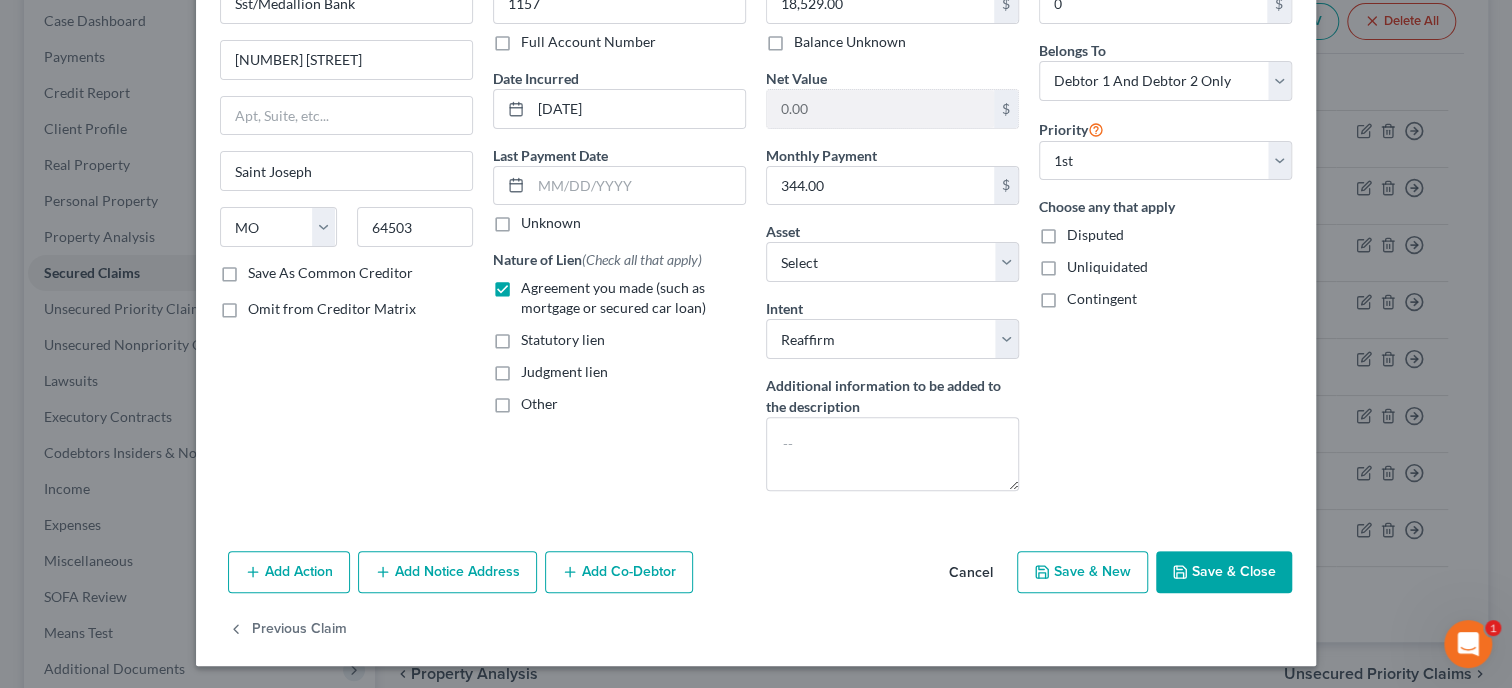 click on "Save & Close" at bounding box center (1224, 572) 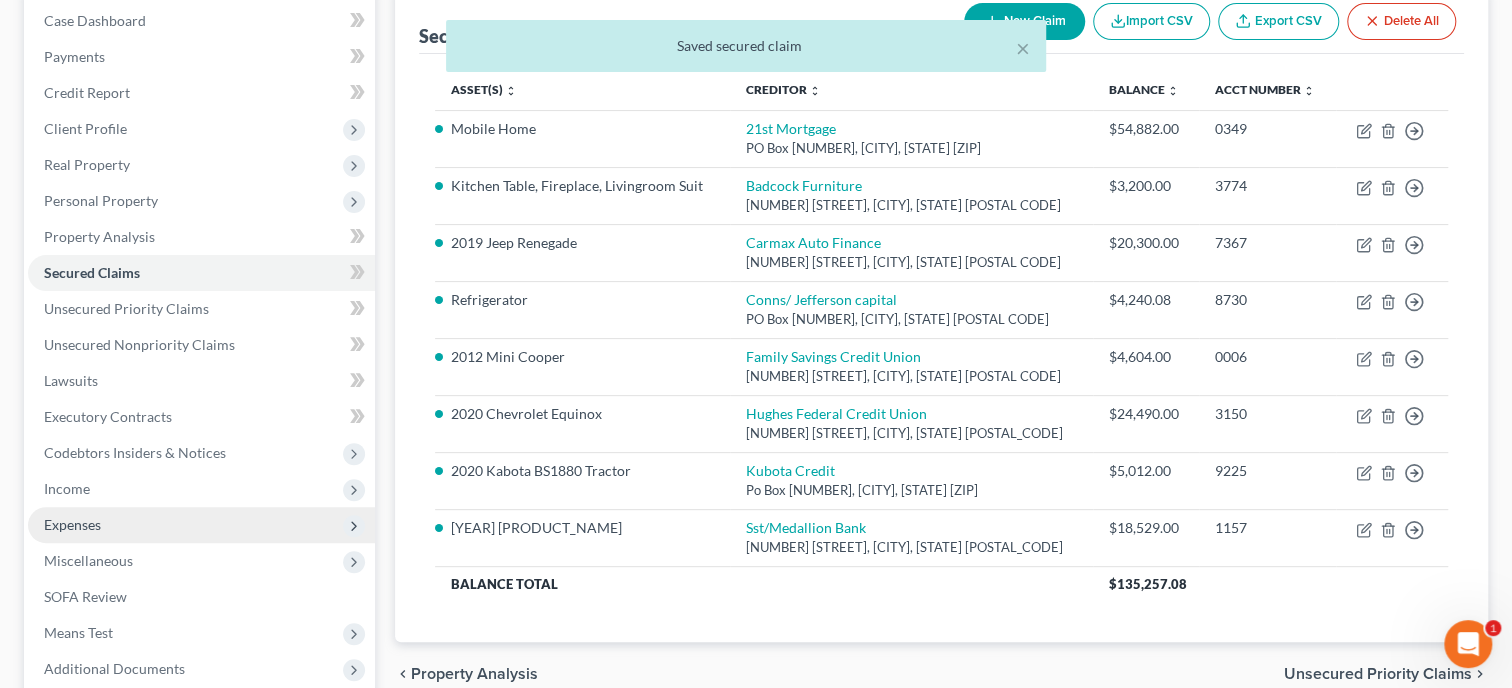 click on "Expenses" at bounding box center (72, 524) 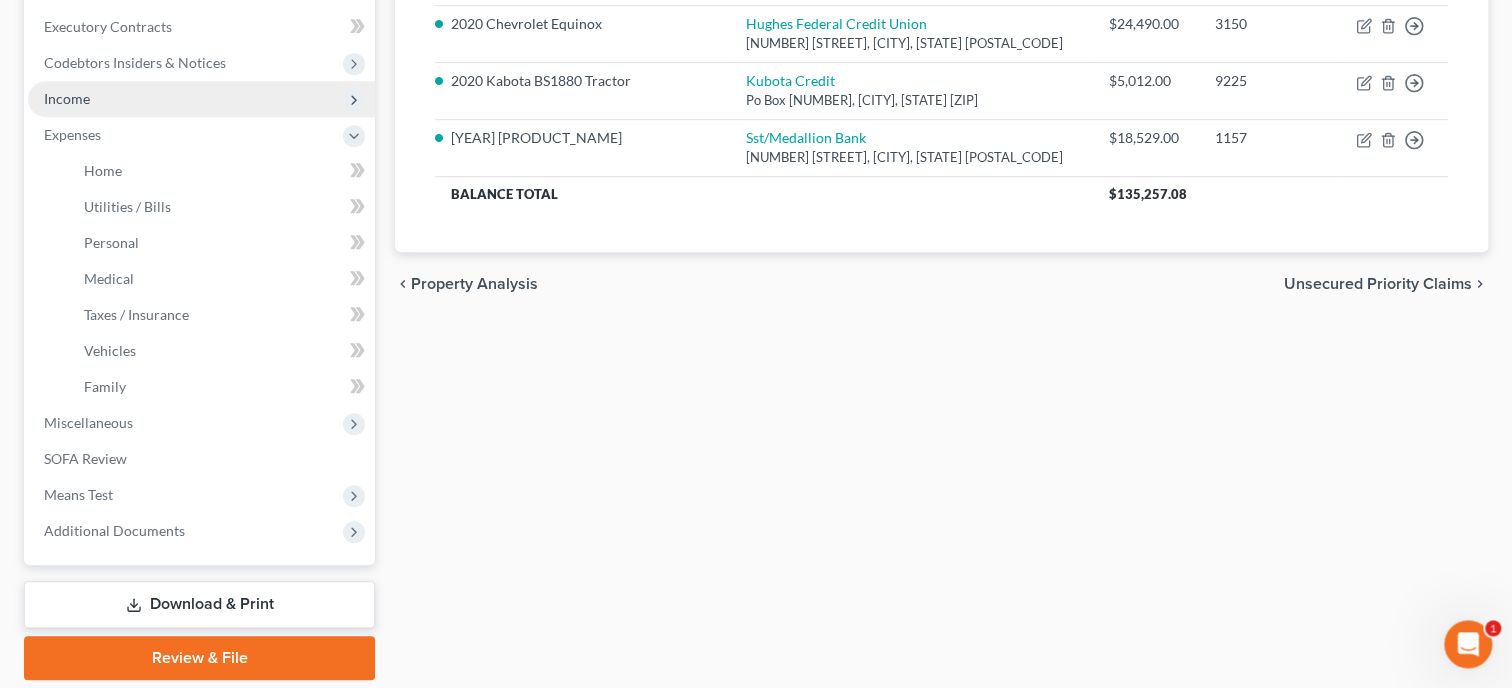 scroll, scrollTop: 617, scrollLeft: 0, axis: vertical 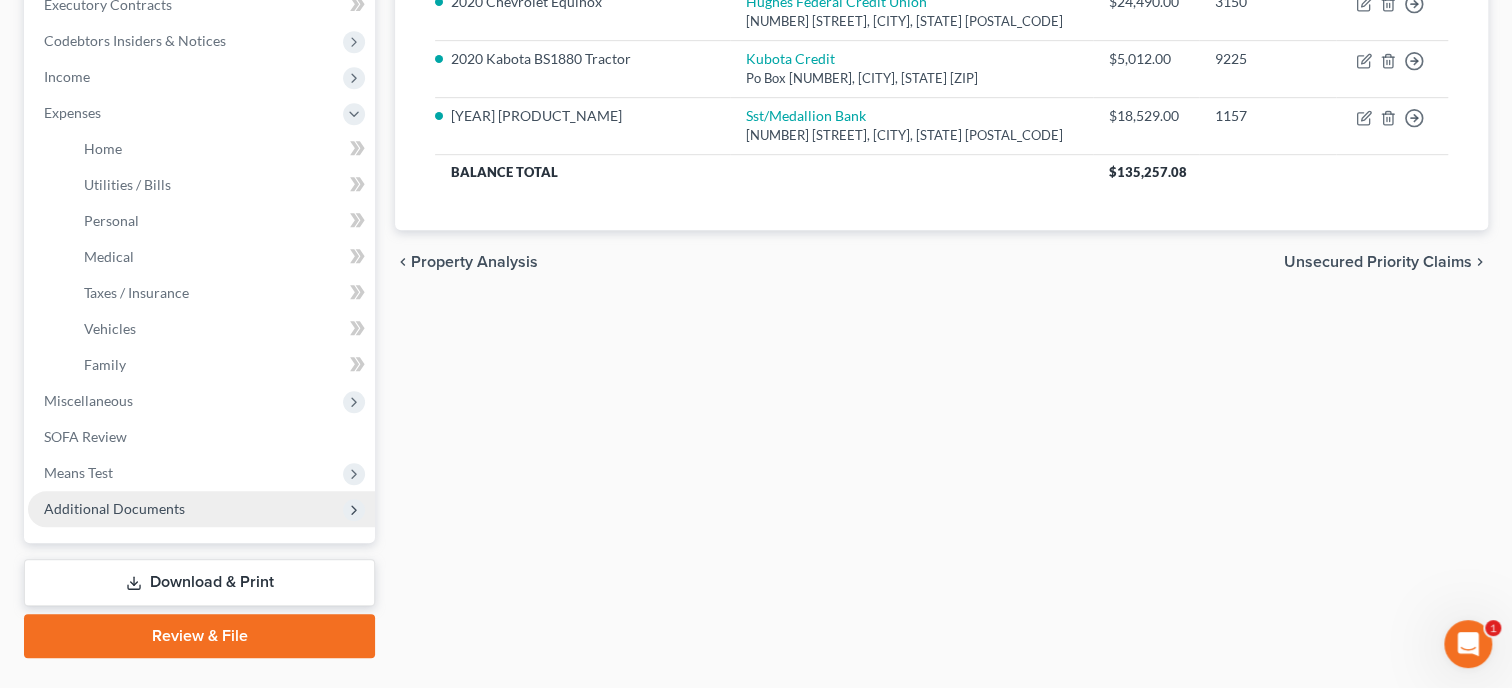 click on "Additional Documents" at bounding box center [201, 509] 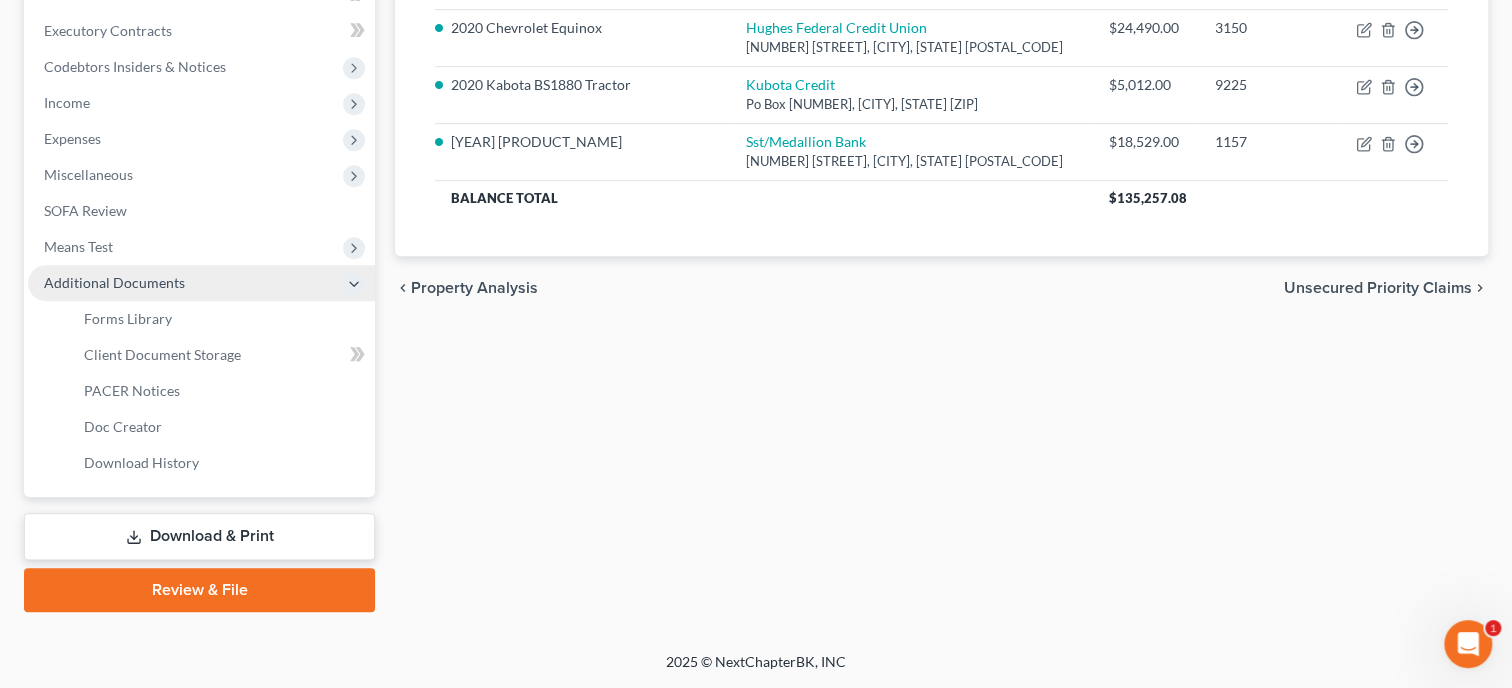 scroll, scrollTop: 588, scrollLeft: 0, axis: vertical 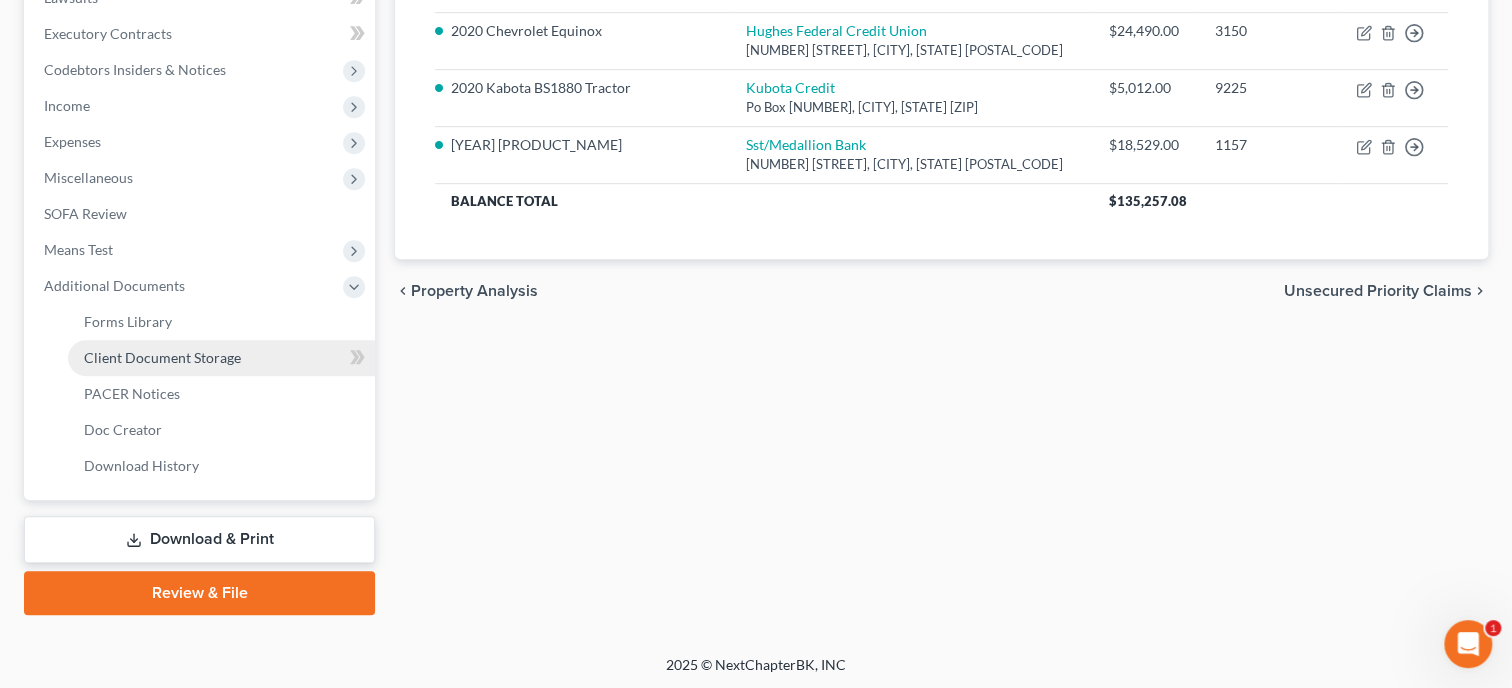 click on "Client Document Storage" at bounding box center (162, 357) 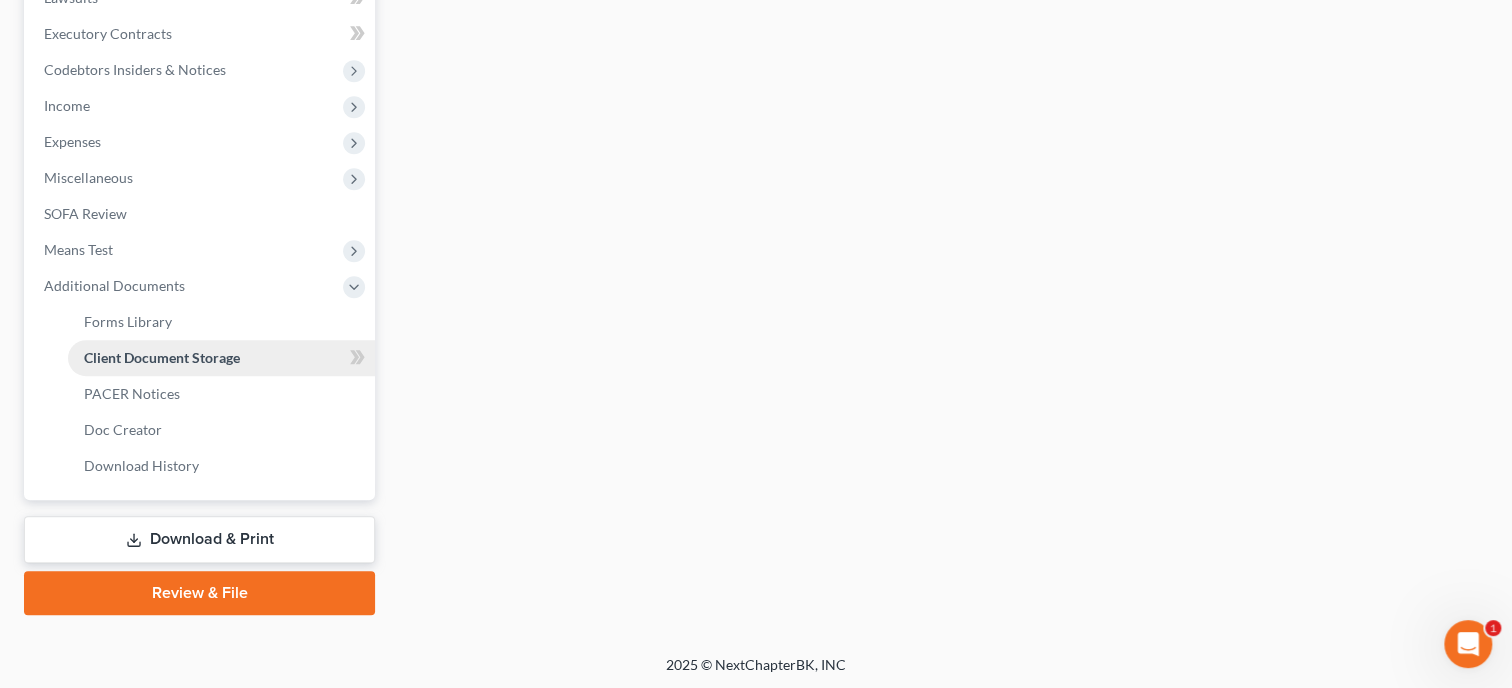 scroll, scrollTop: 381, scrollLeft: 0, axis: vertical 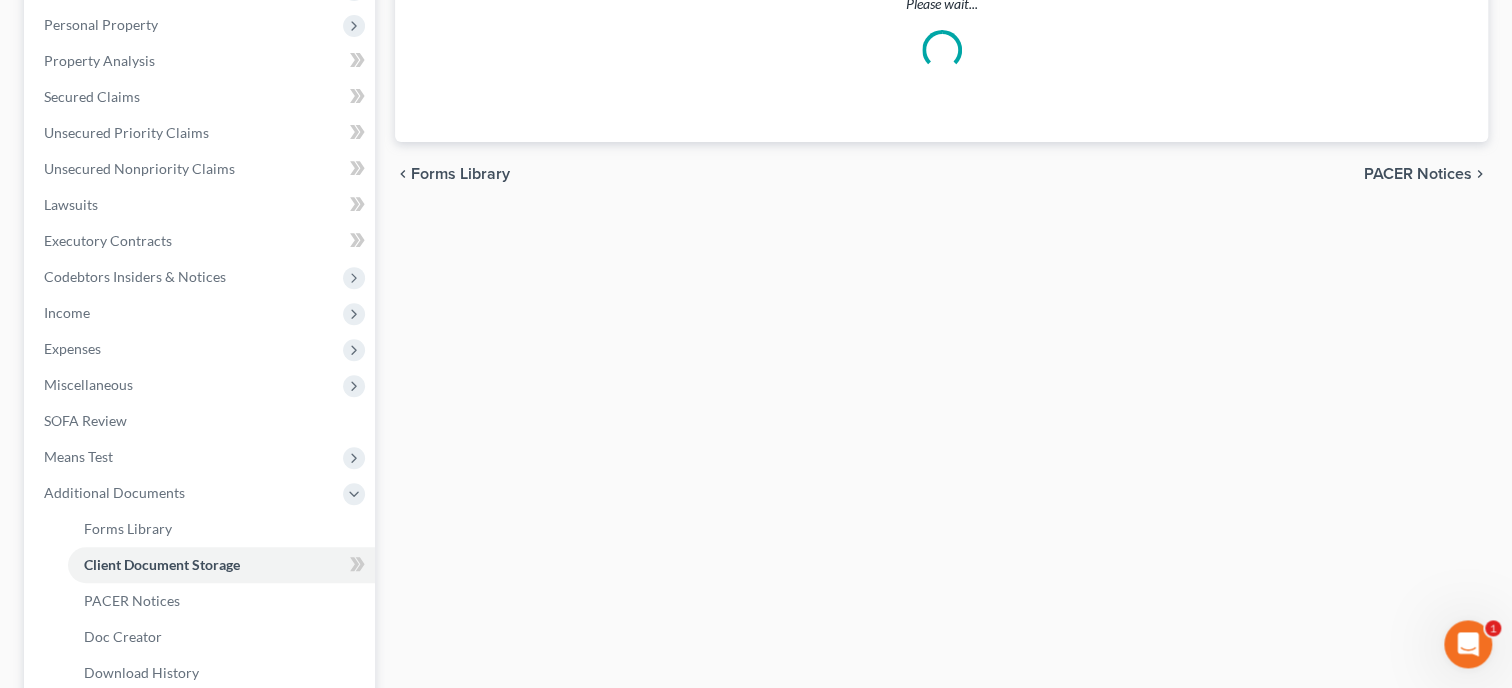 select on "23" 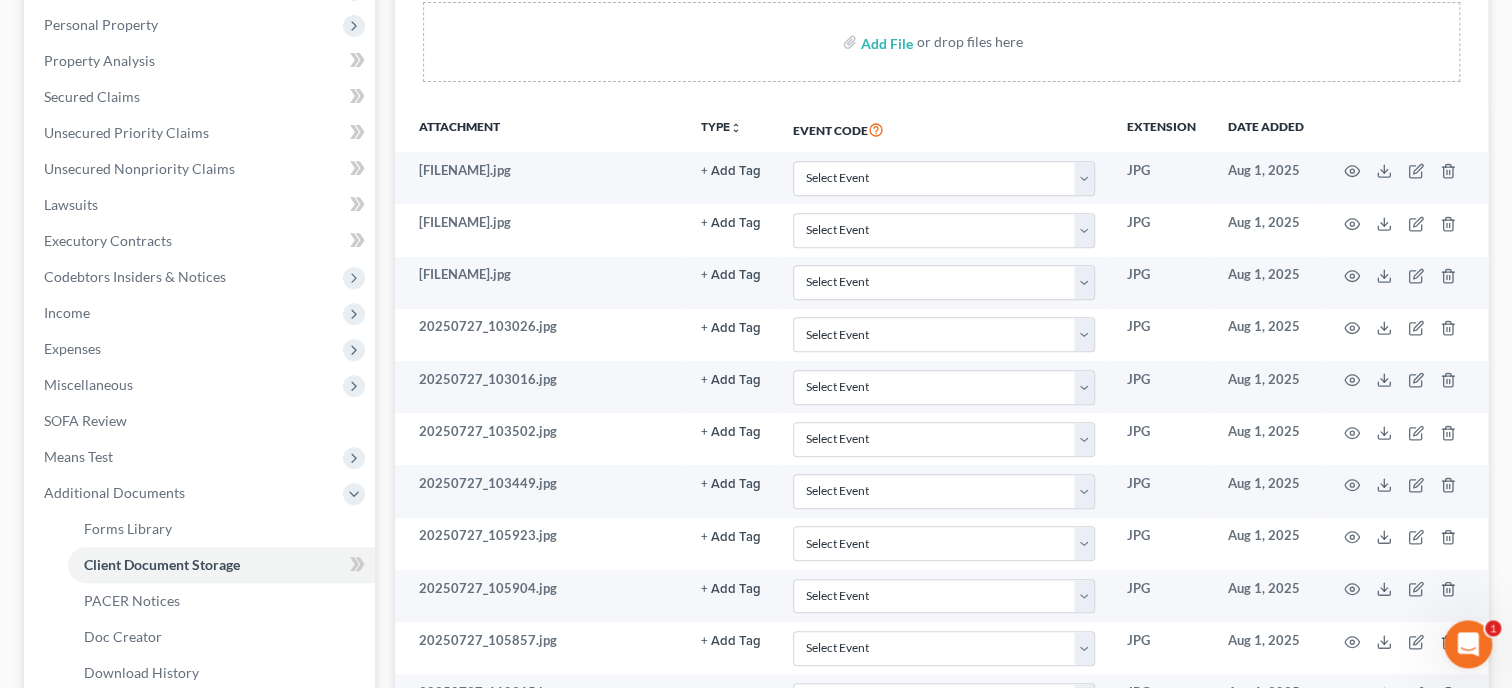 scroll, scrollTop: 0, scrollLeft: 0, axis: both 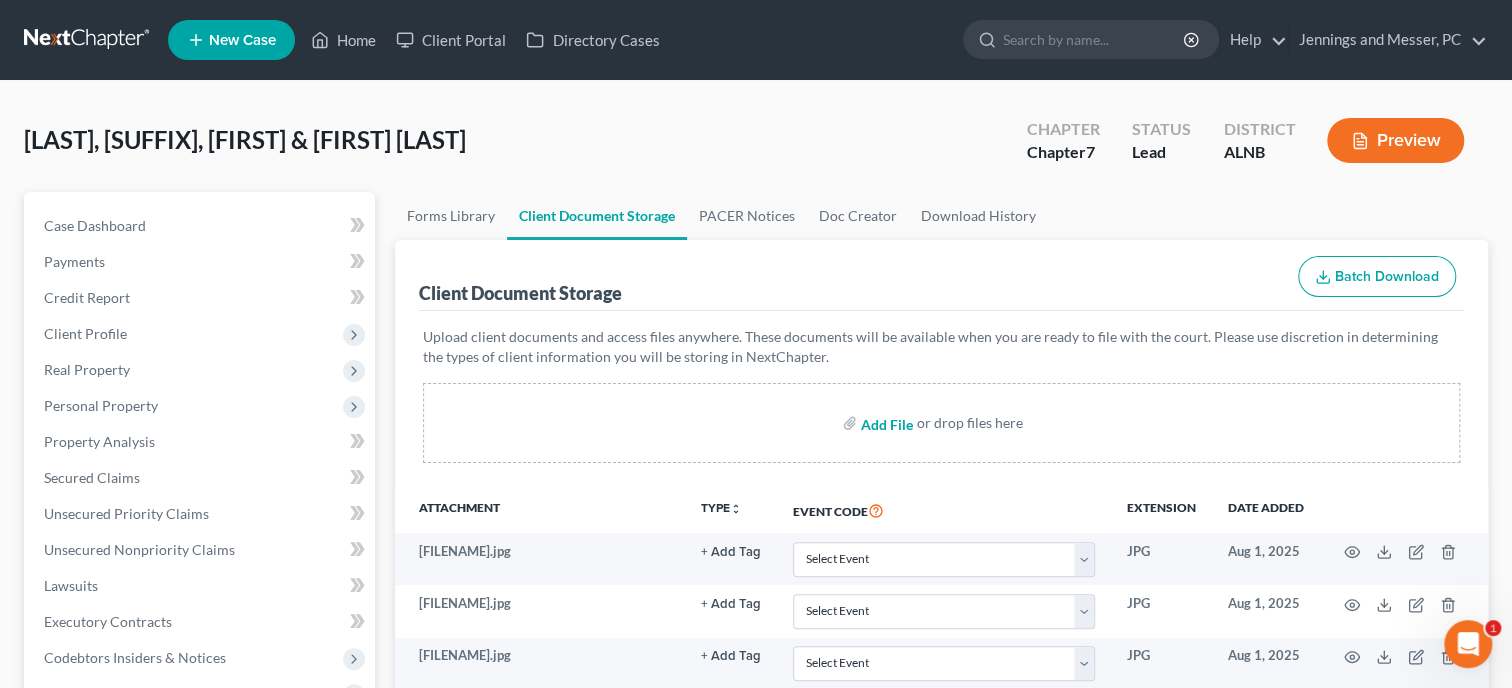 click at bounding box center [885, 423] 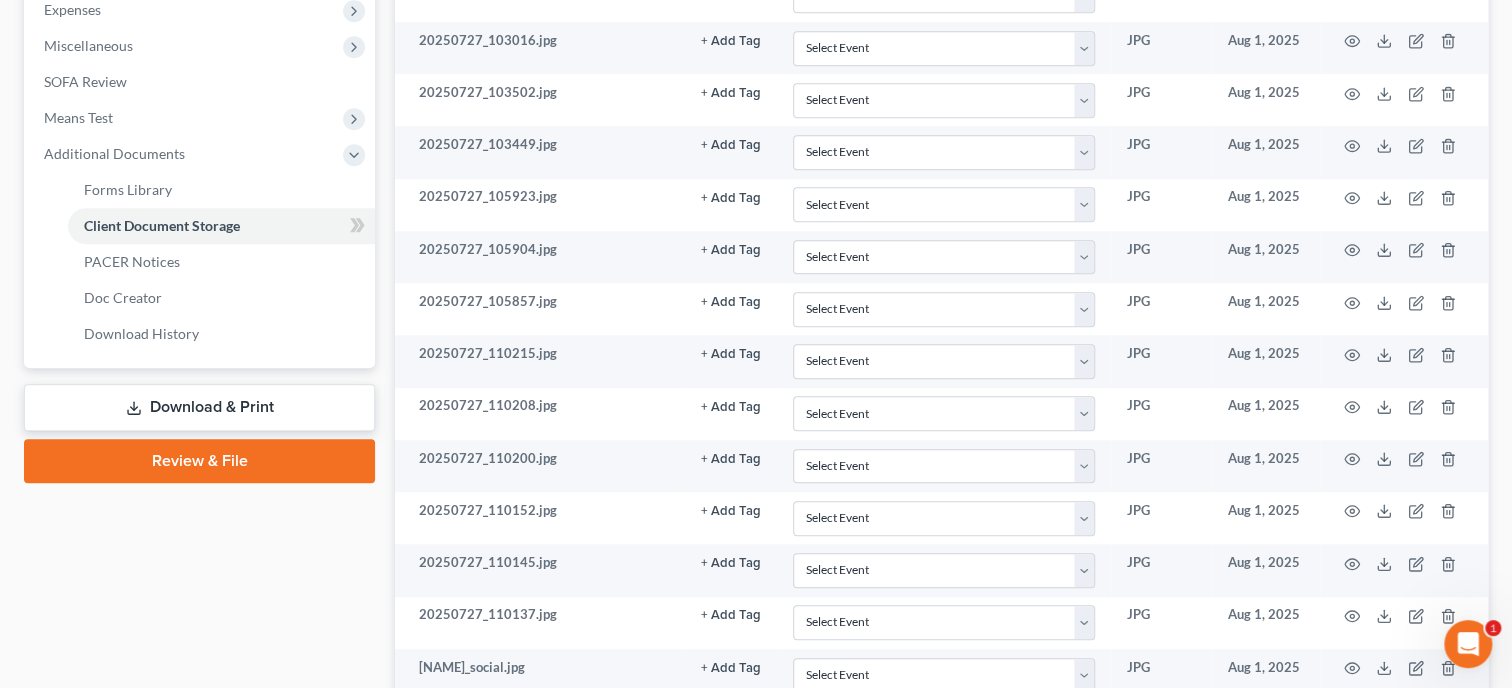 scroll, scrollTop: 1337, scrollLeft: 0, axis: vertical 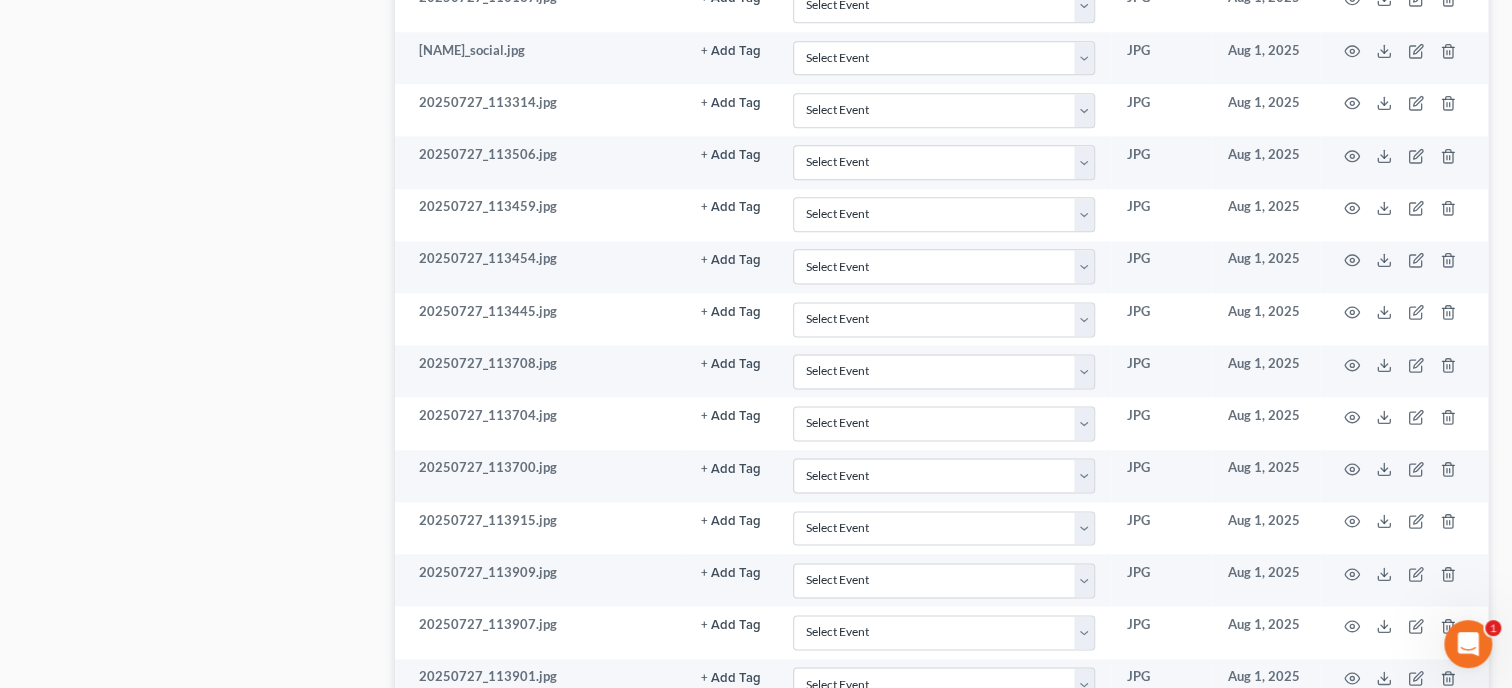 select on "23" 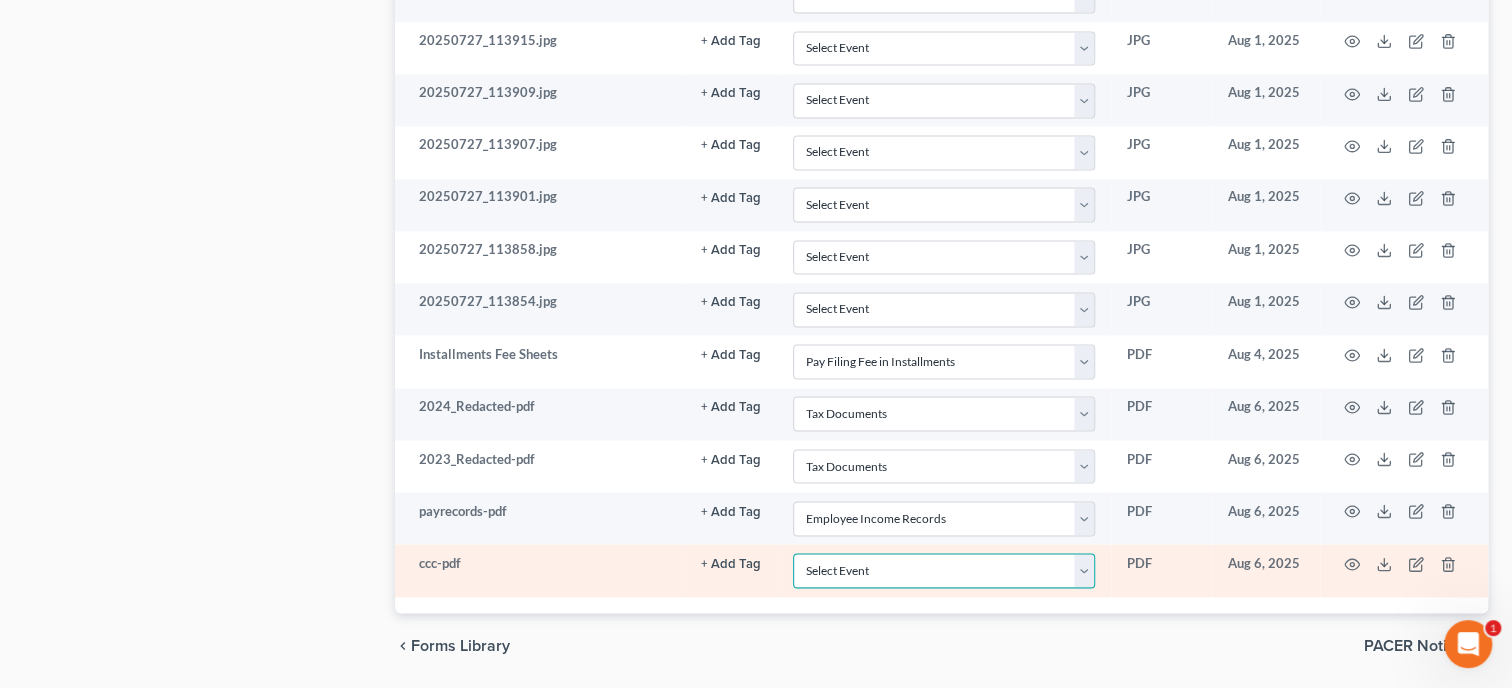 select on "5" 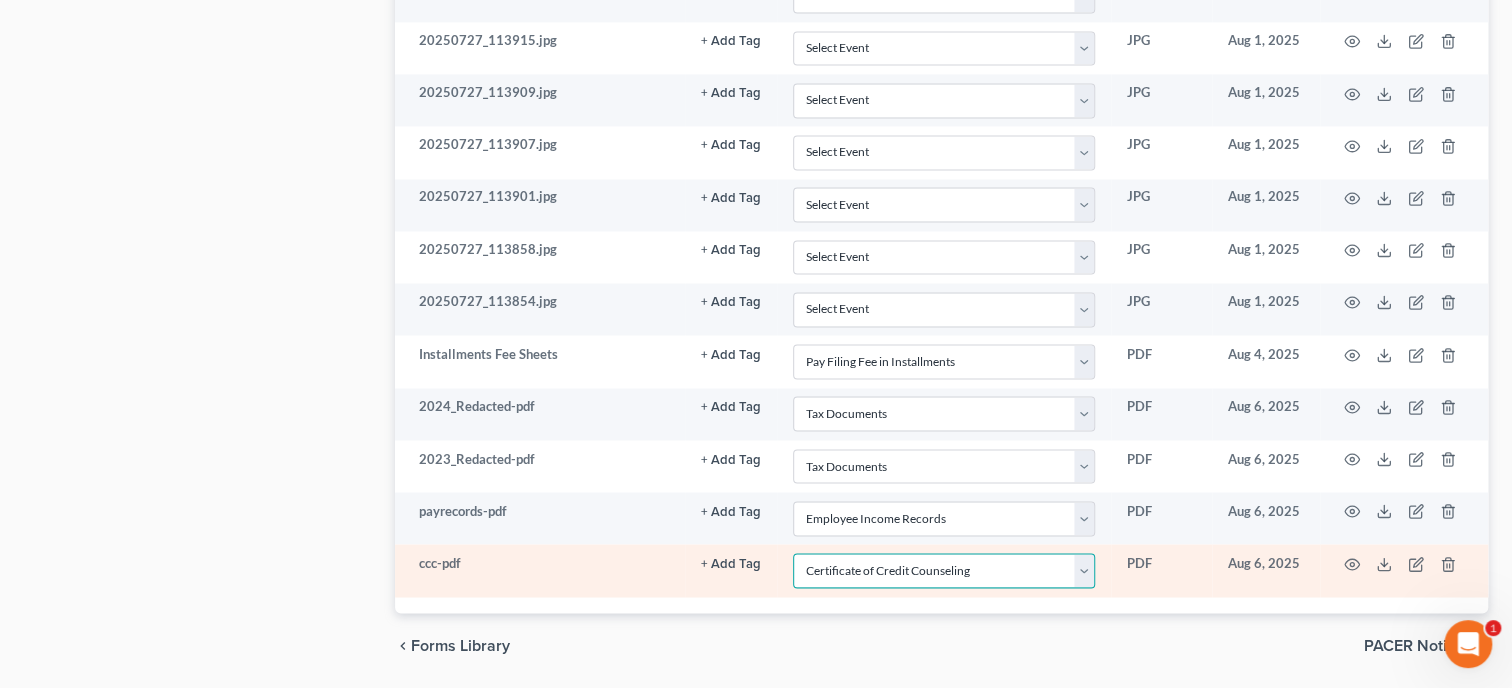 click on "Certificate of Credit Counseling" at bounding box center (0, 0) 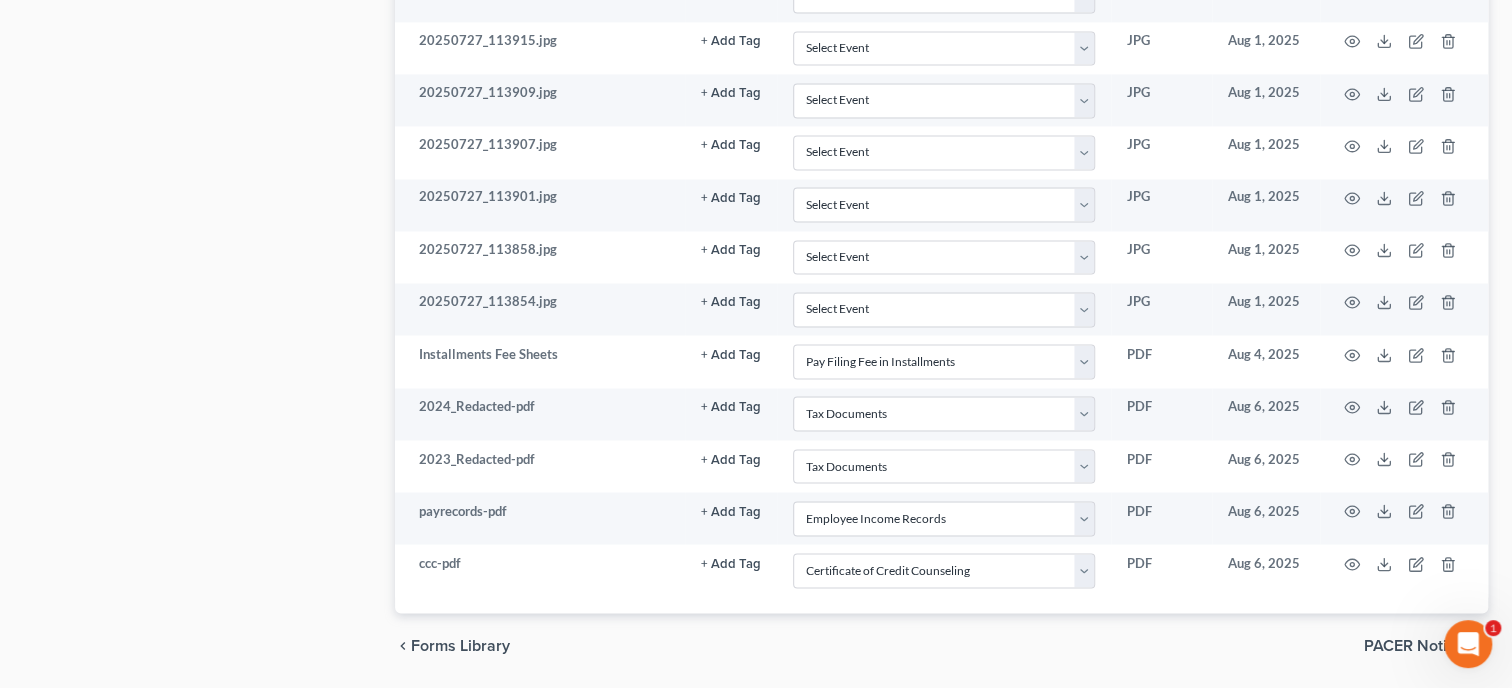 click on "Case Dashboard
Payments
Invoices
Payments
Payments
Credit Report
Client Profile" at bounding box center (199, -474) 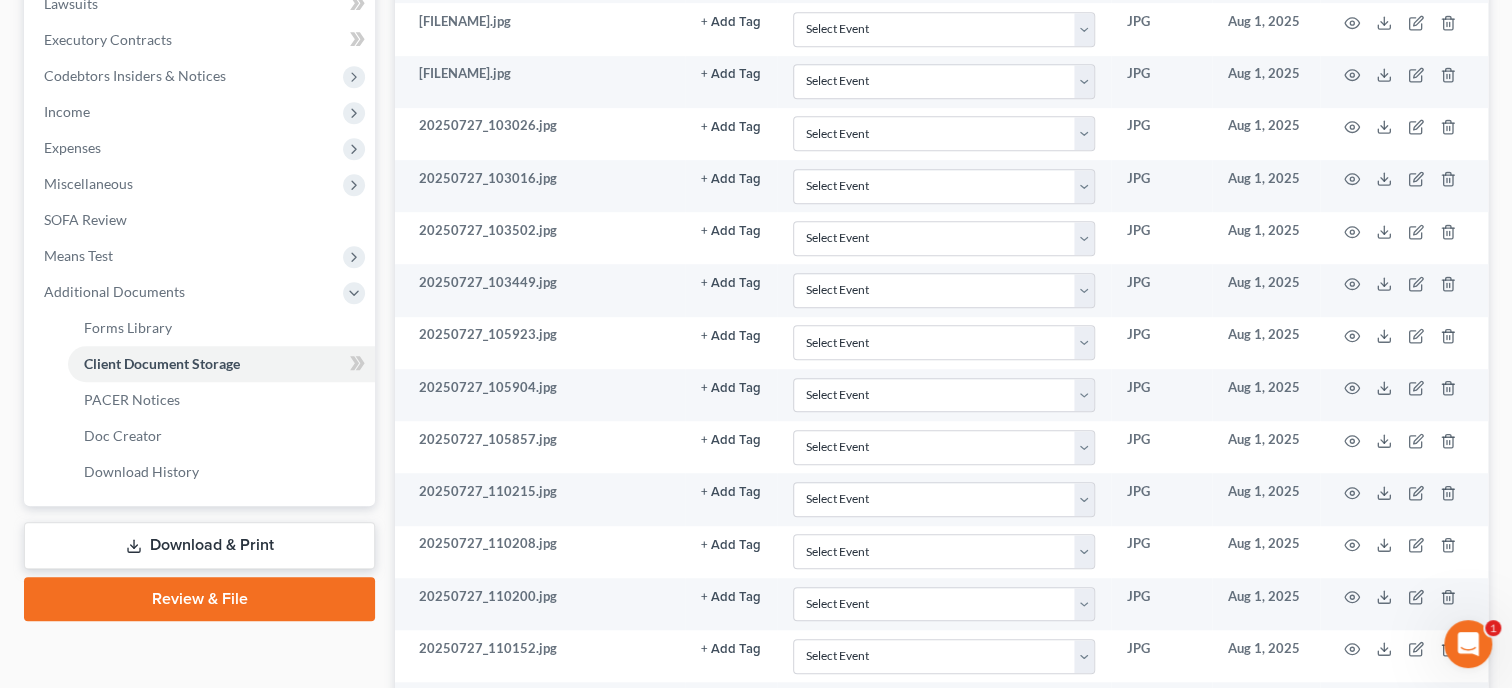 scroll, scrollTop: 170, scrollLeft: 0, axis: vertical 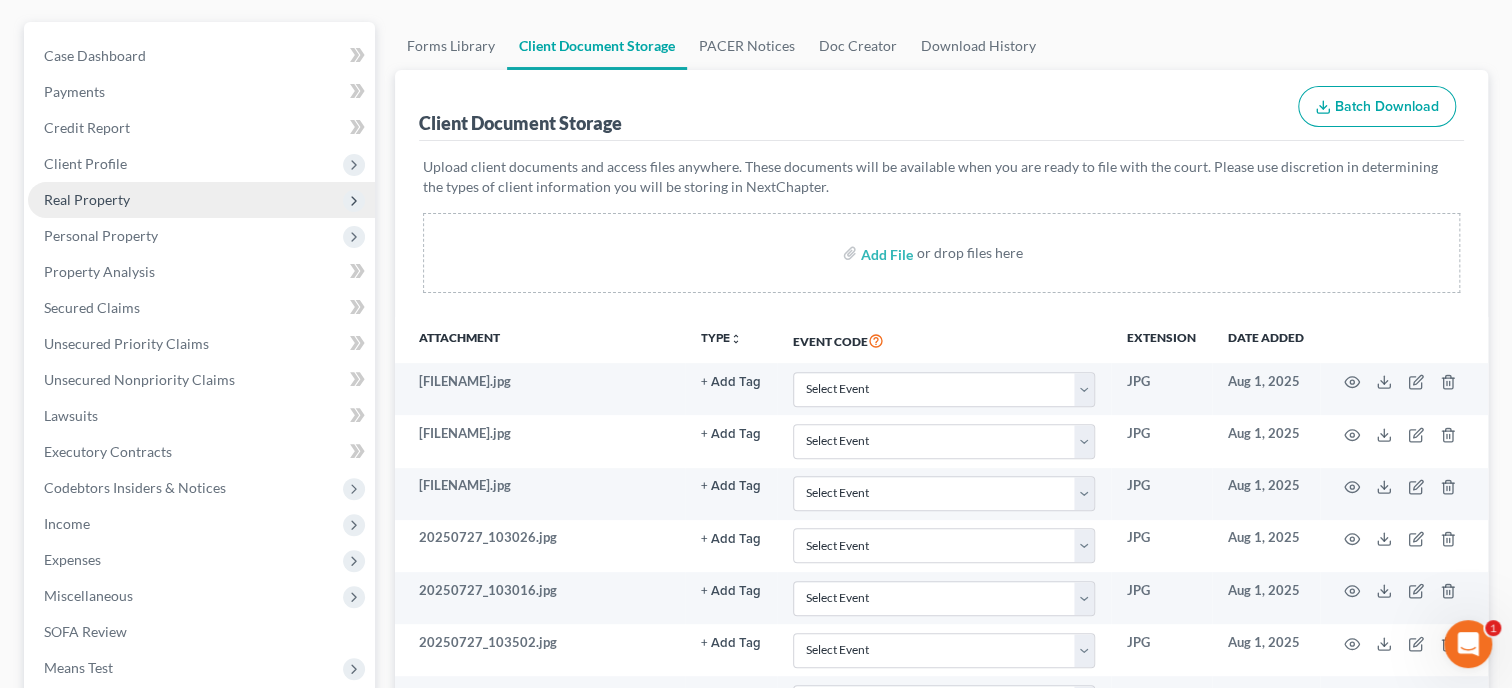 click on "Real Property" at bounding box center (87, 199) 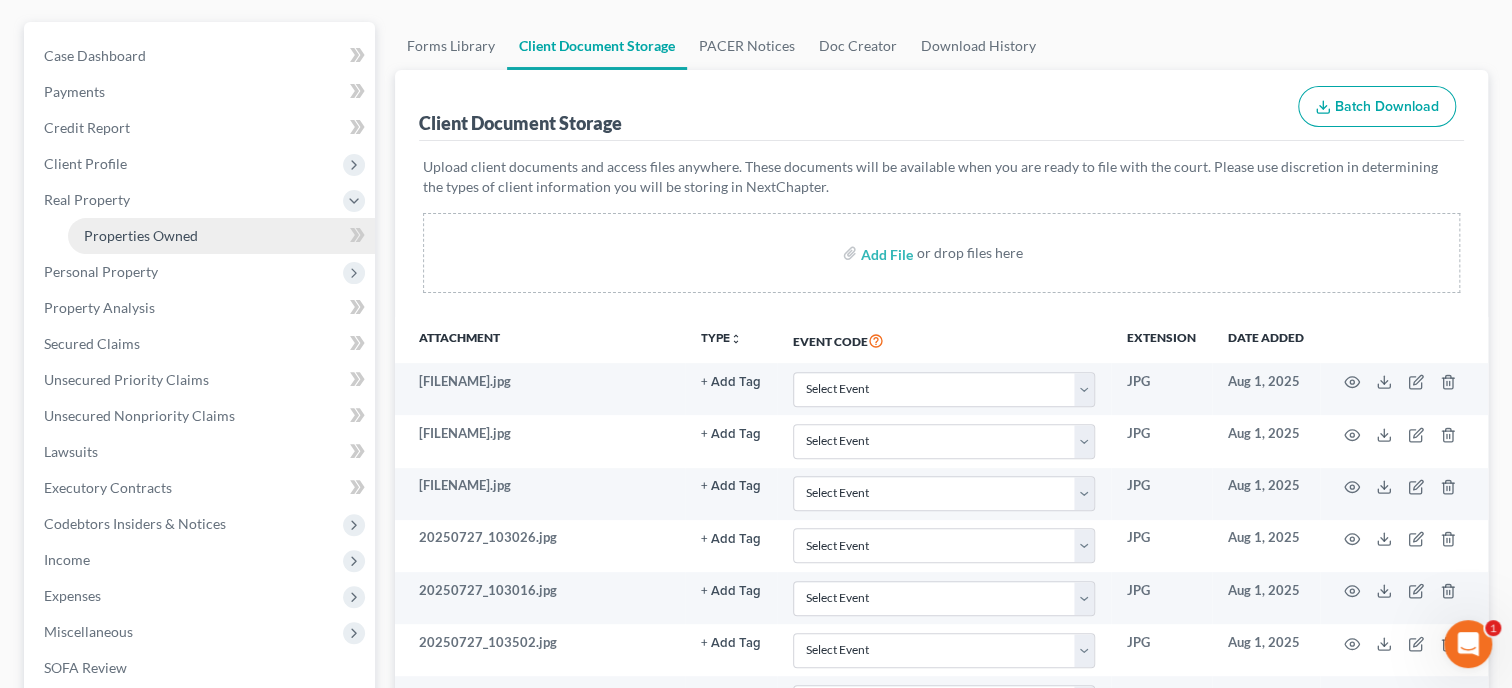 click on "Properties Owned" at bounding box center [141, 235] 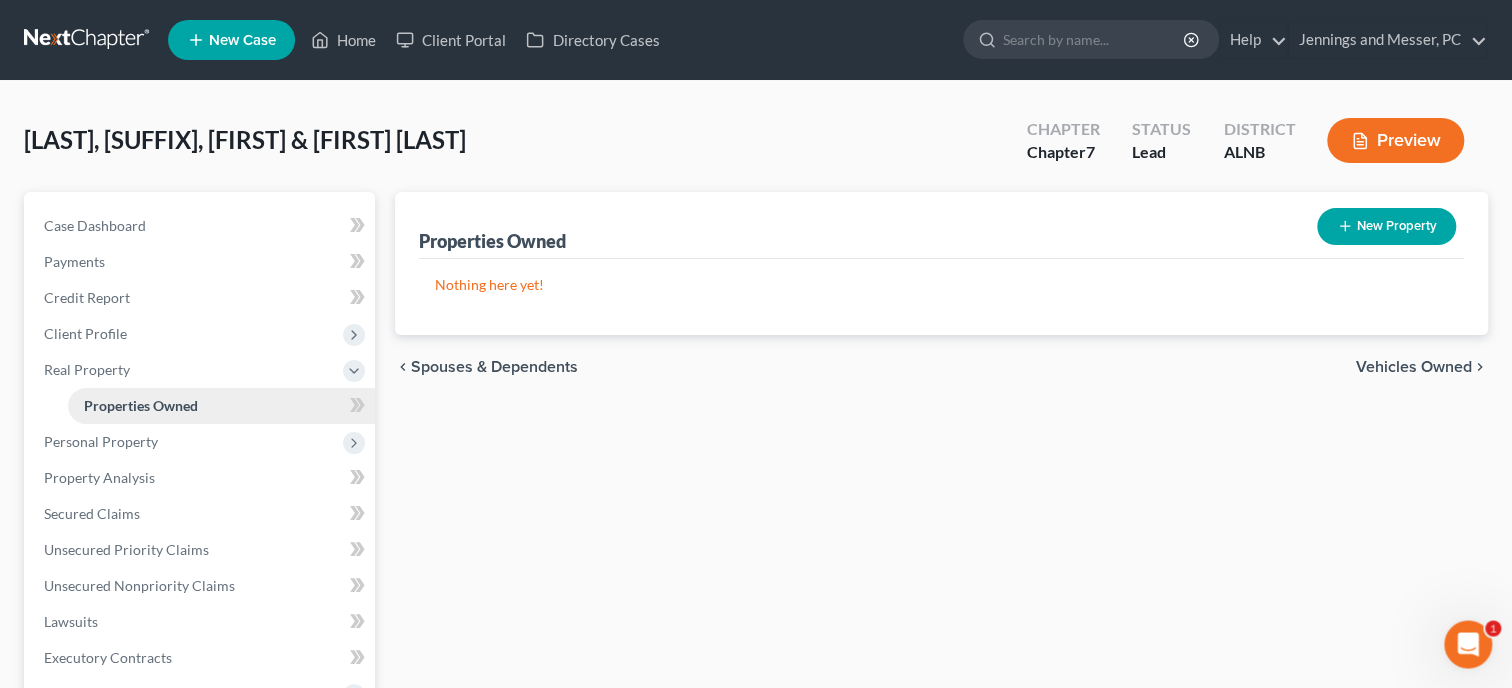 scroll, scrollTop: 0, scrollLeft: 0, axis: both 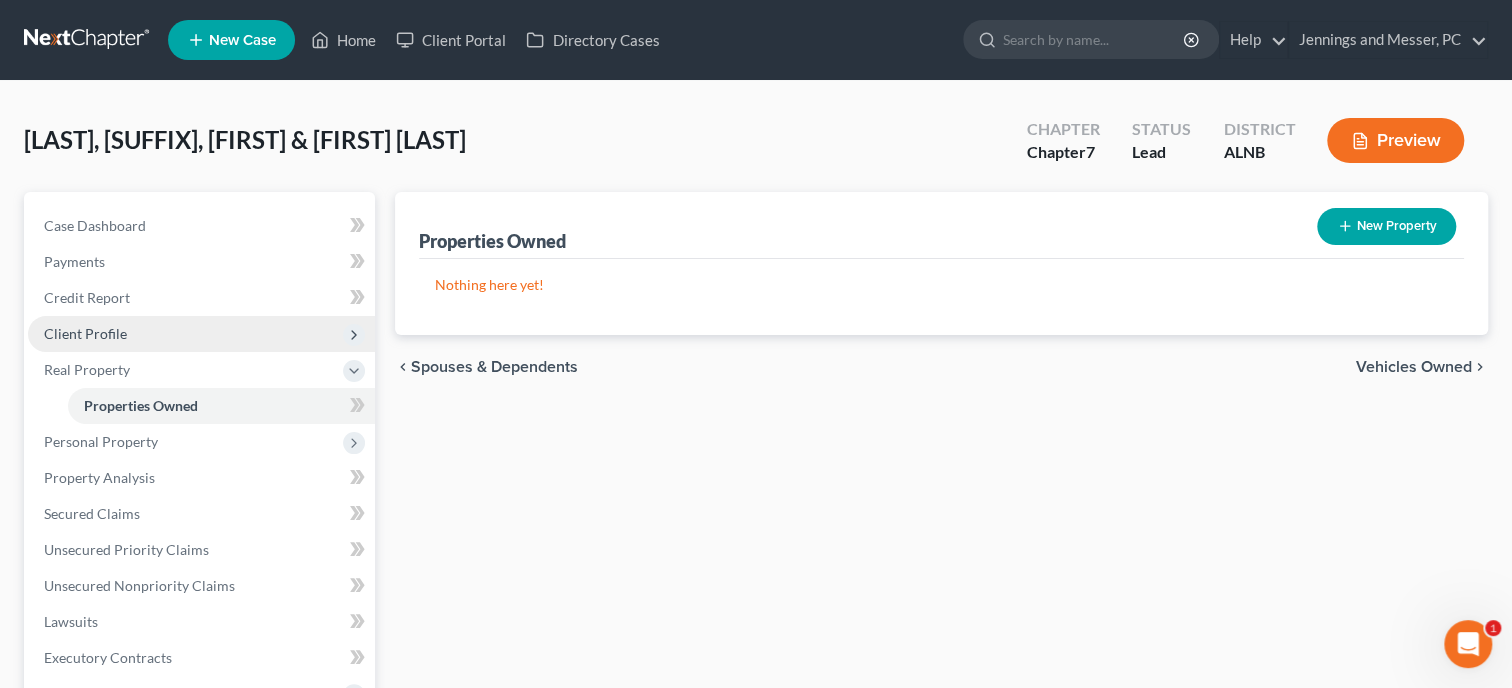 click on "Client Profile" at bounding box center (201, 334) 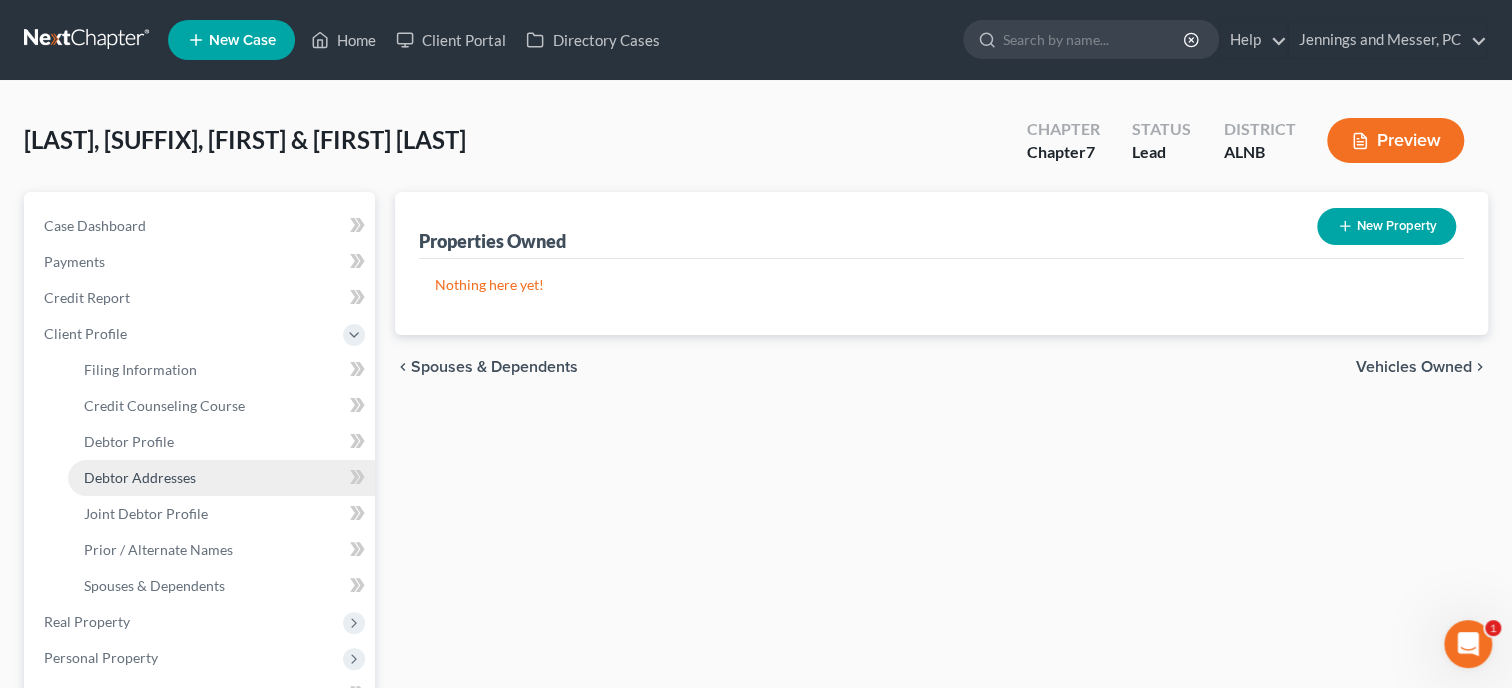 click on "Debtor Addresses" at bounding box center [140, 477] 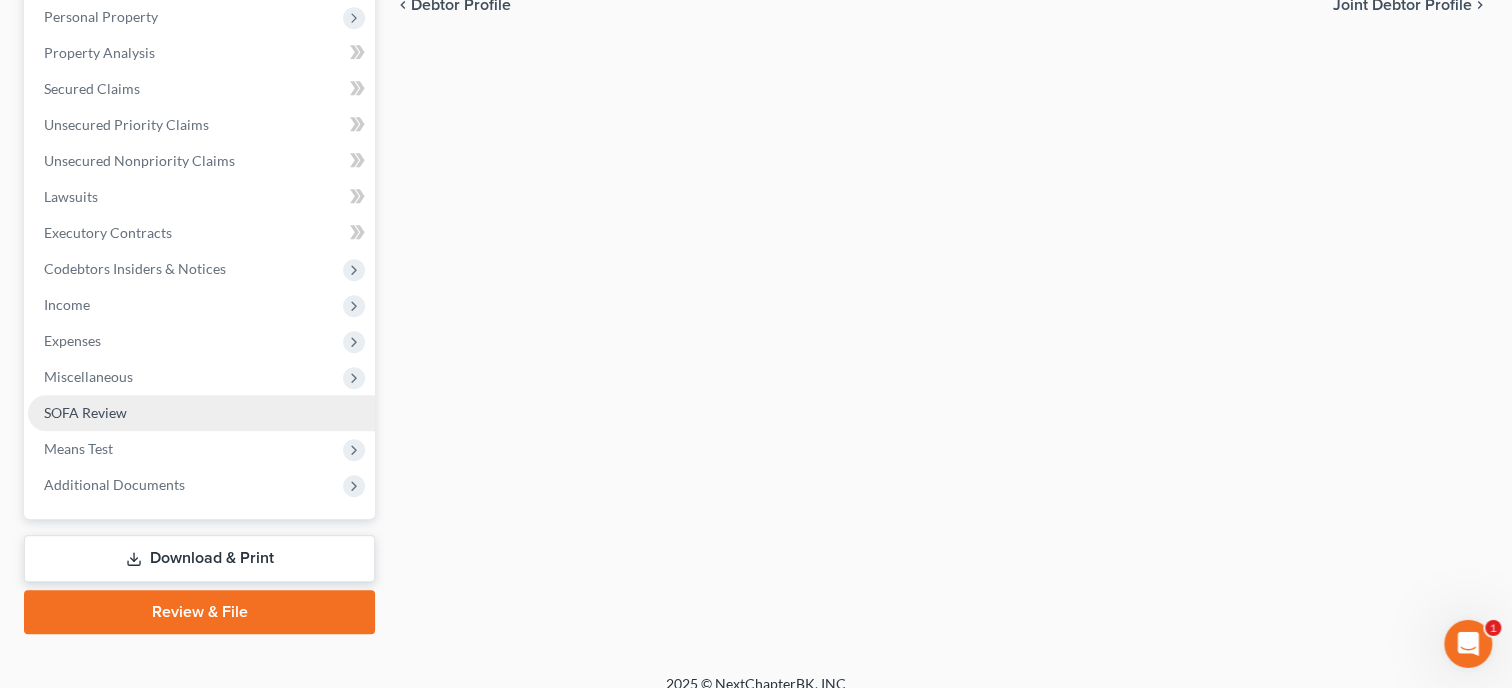 scroll, scrollTop: 660, scrollLeft: 0, axis: vertical 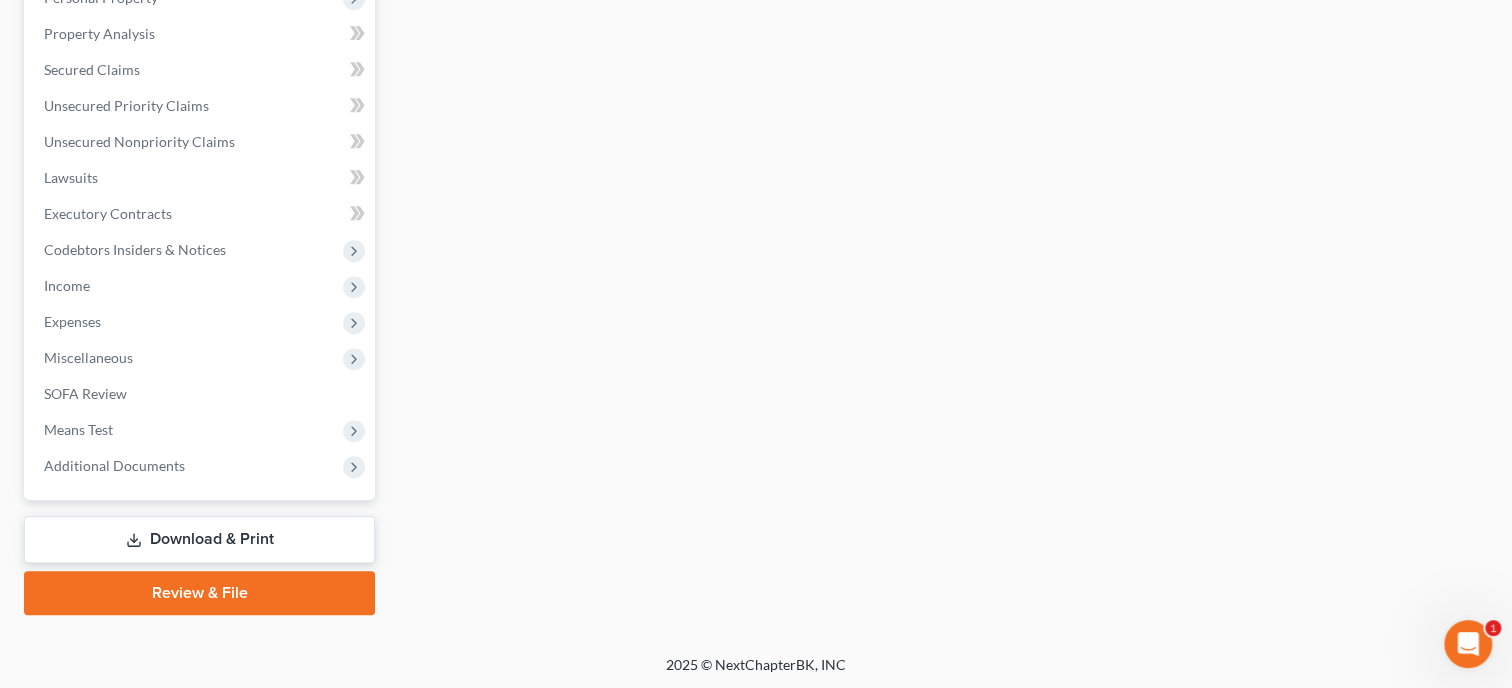 click on "Review & File" at bounding box center (199, 593) 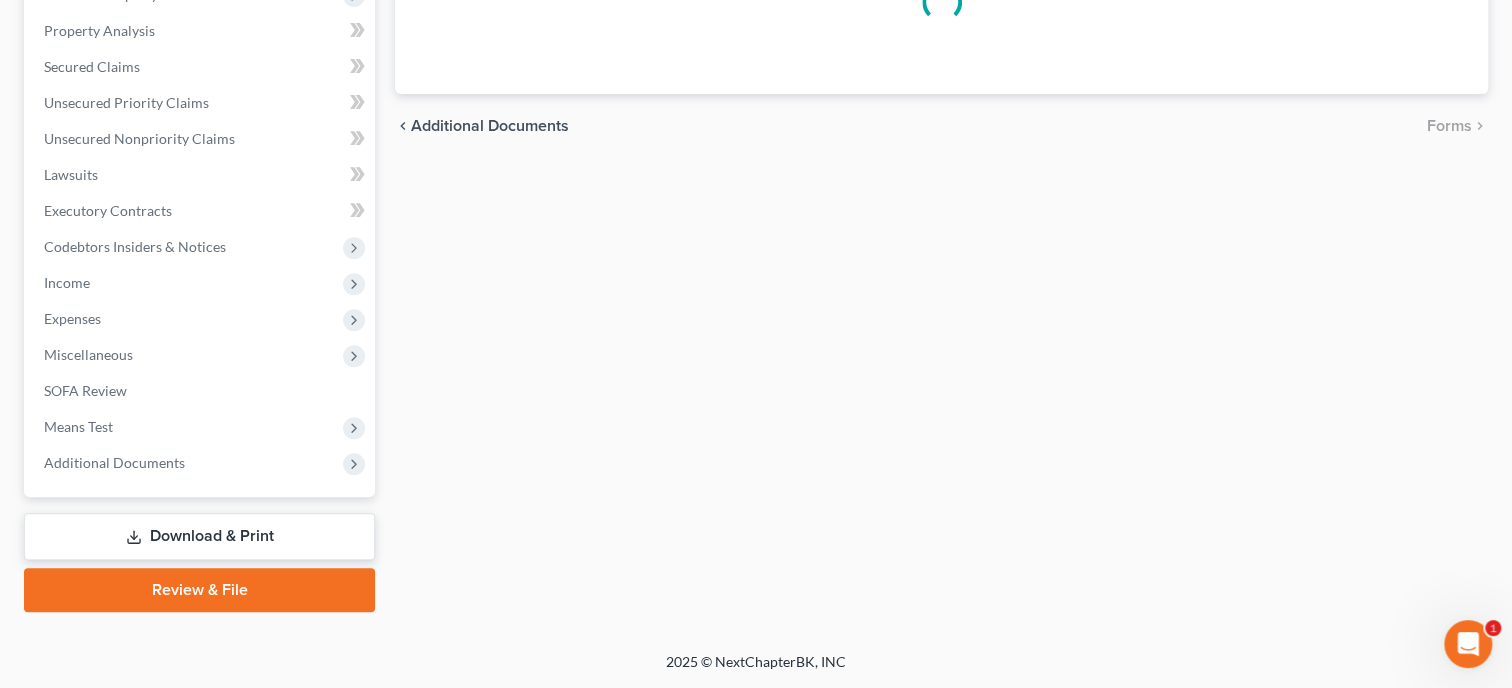 scroll, scrollTop: 0, scrollLeft: 0, axis: both 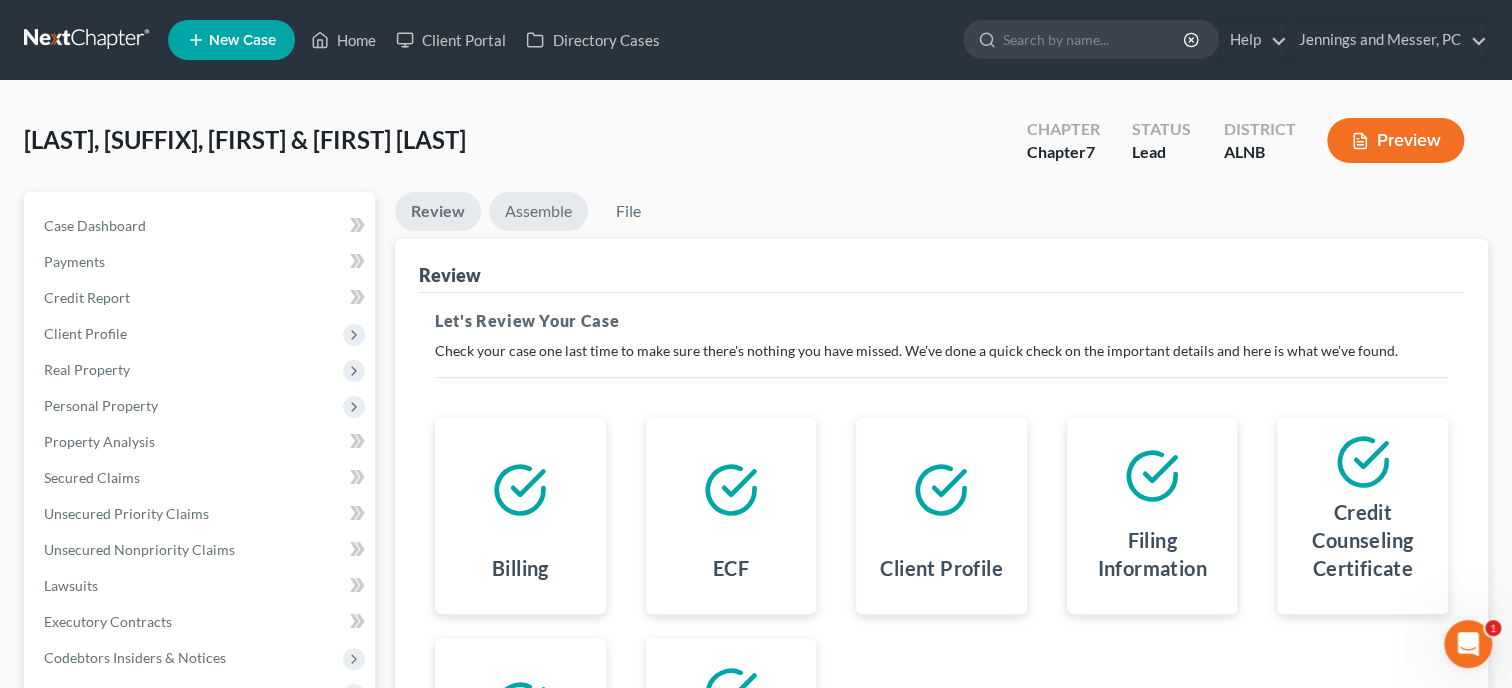 click on "Assemble" at bounding box center [538, 211] 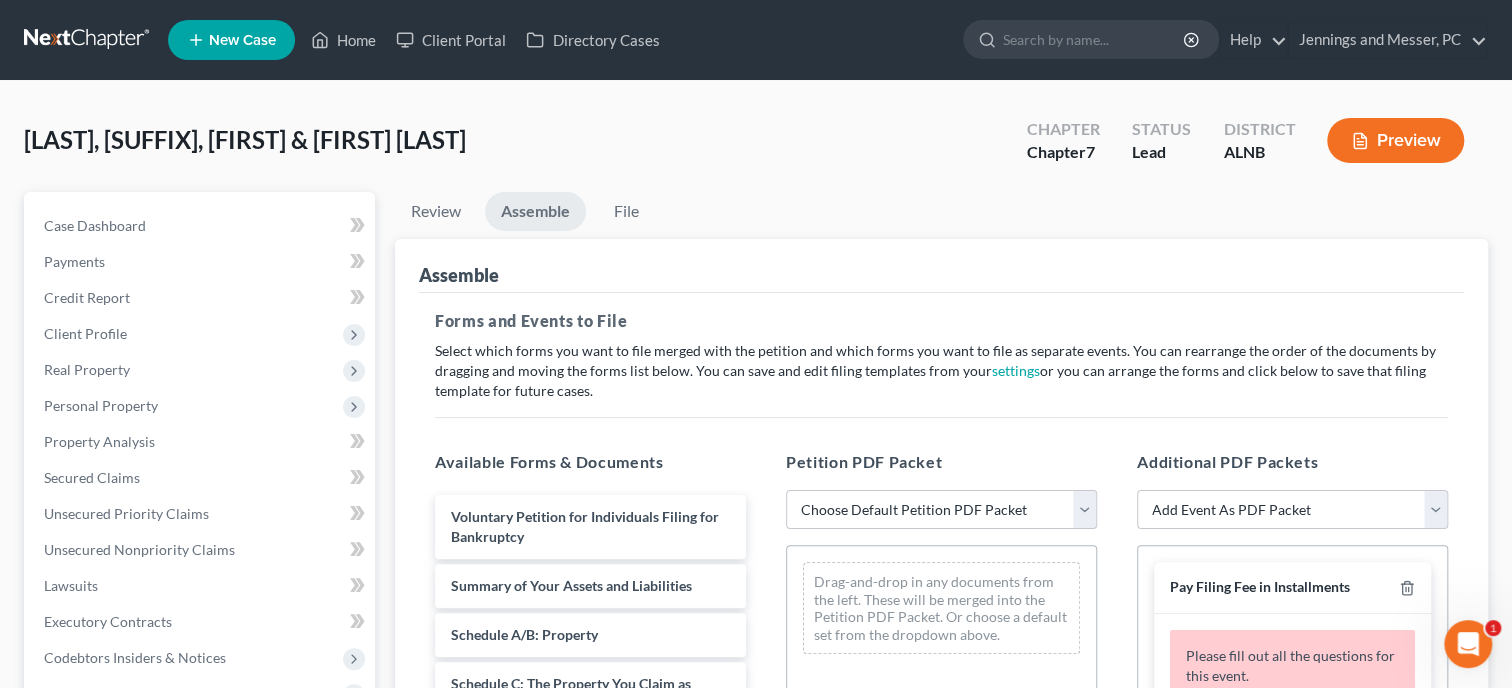 click on "Choose Default Petition PDF Packet Complete Bankruptcy Petition (all forms and schedules) Emergency Filing (Voluntary Petition and Creditor List Only)" at bounding box center [941, 510] 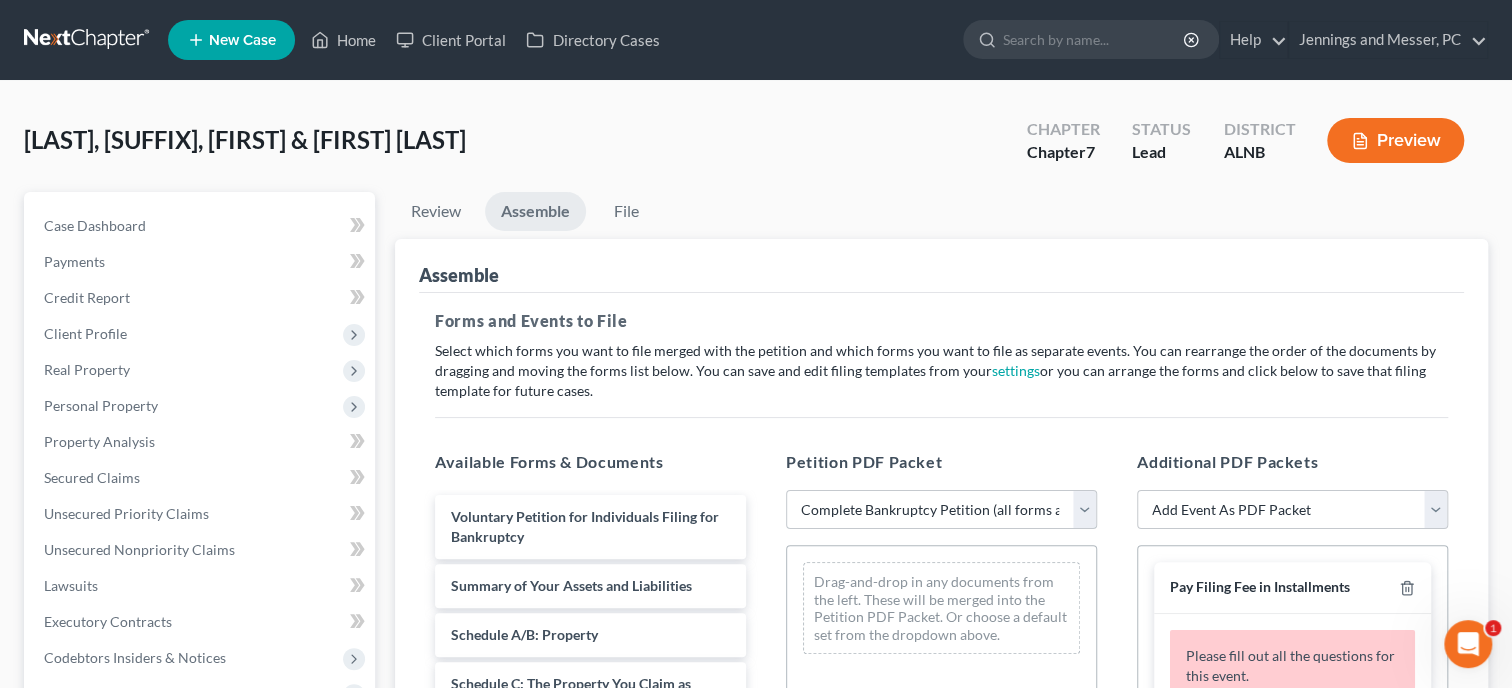 click on "Complete Bankruptcy Petition (all forms and schedules)" at bounding box center (0, 0) 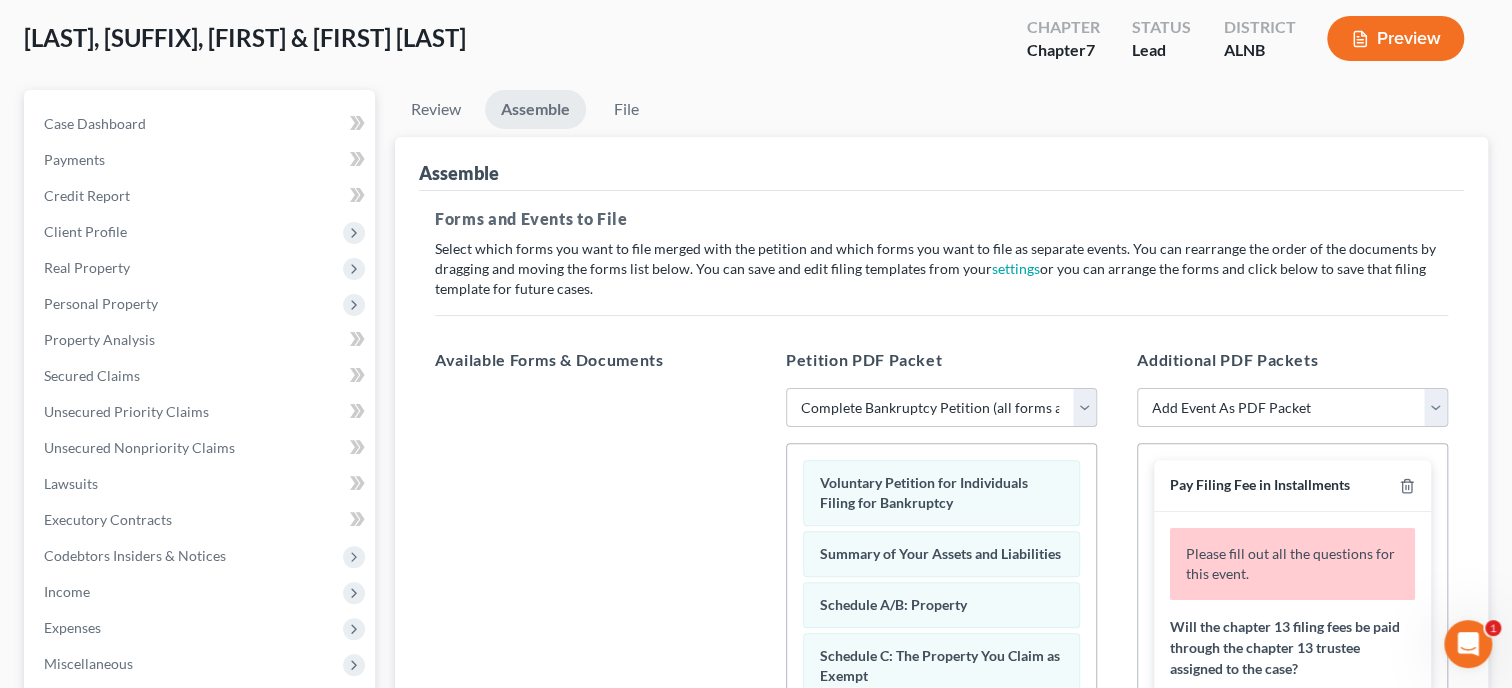 scroll, scrollTop: 205, scrollLeft: 0, axis: vertical 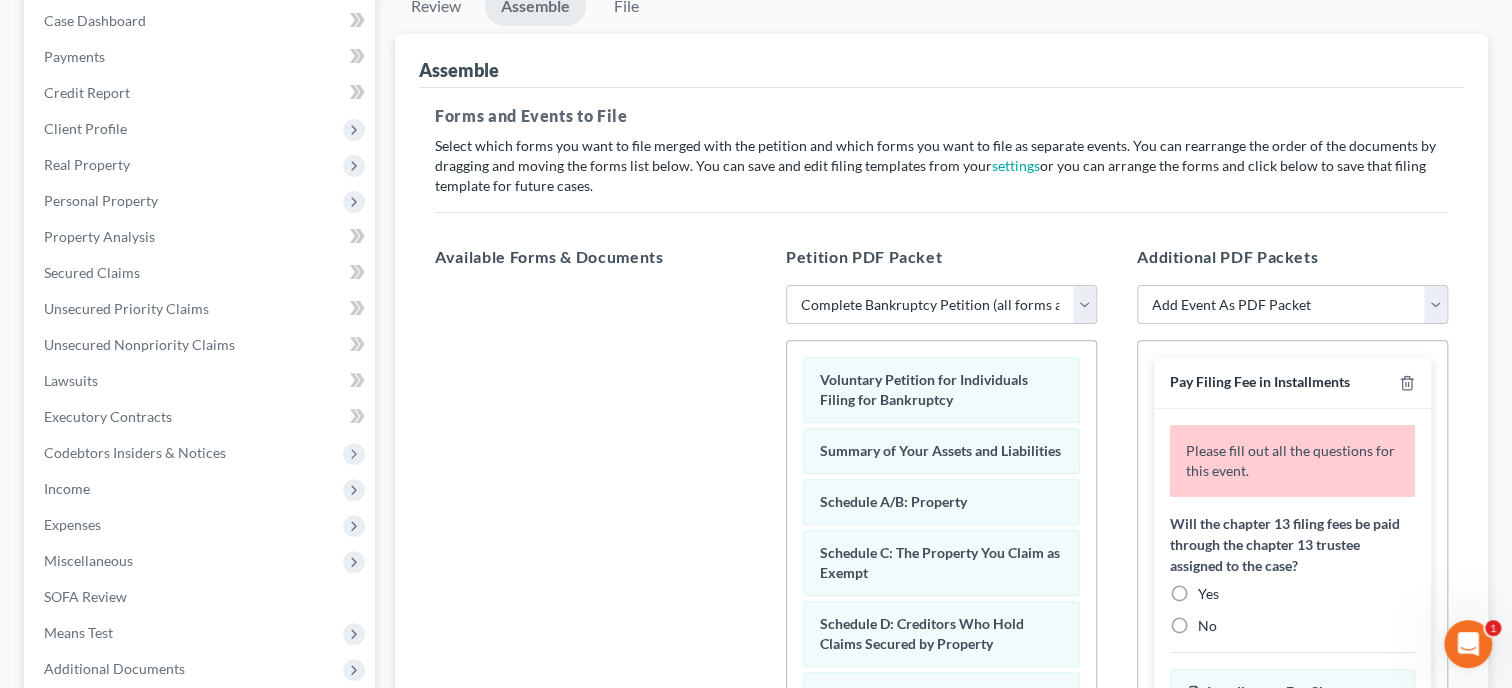 click on "No" at bounding box center (1207, 626) 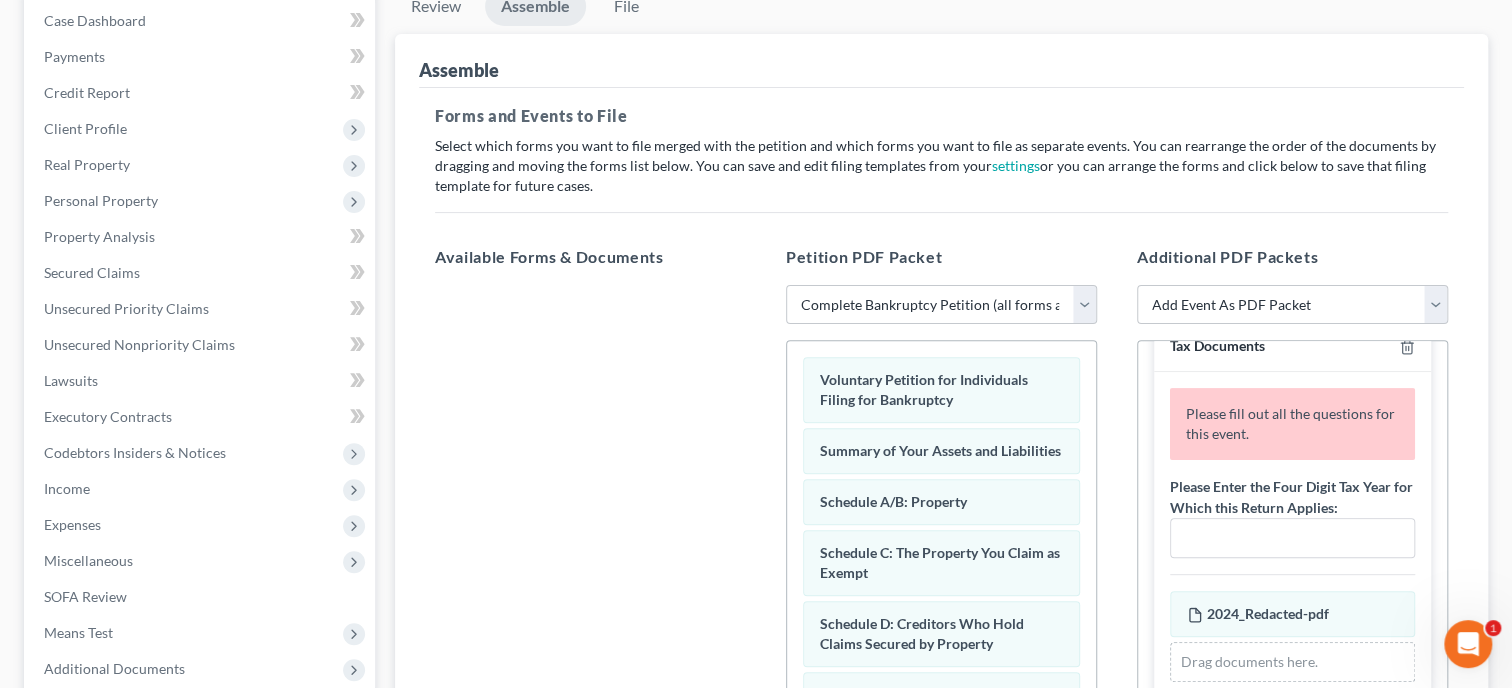 scroll, scrollTop: 411, scrollLeft: 0, axis: vertical 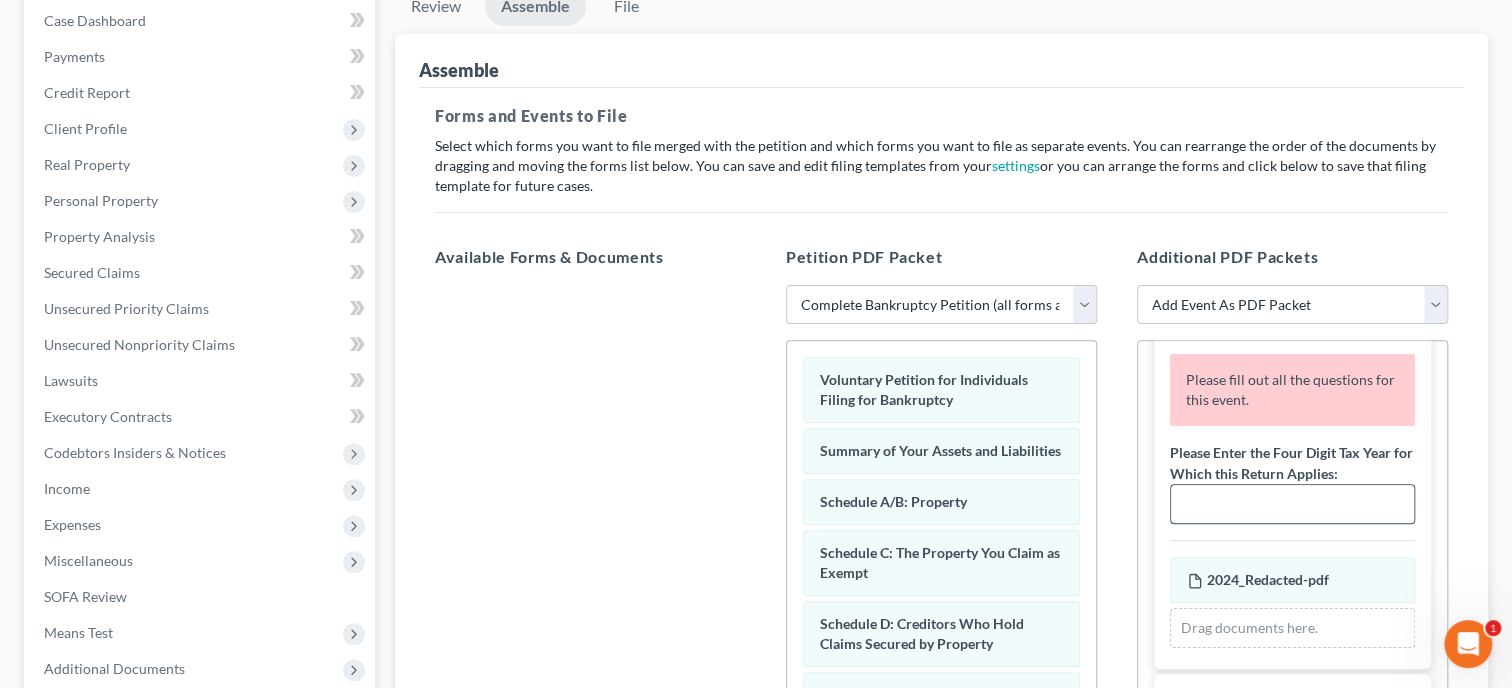 click at bounding box center [1292, 504] 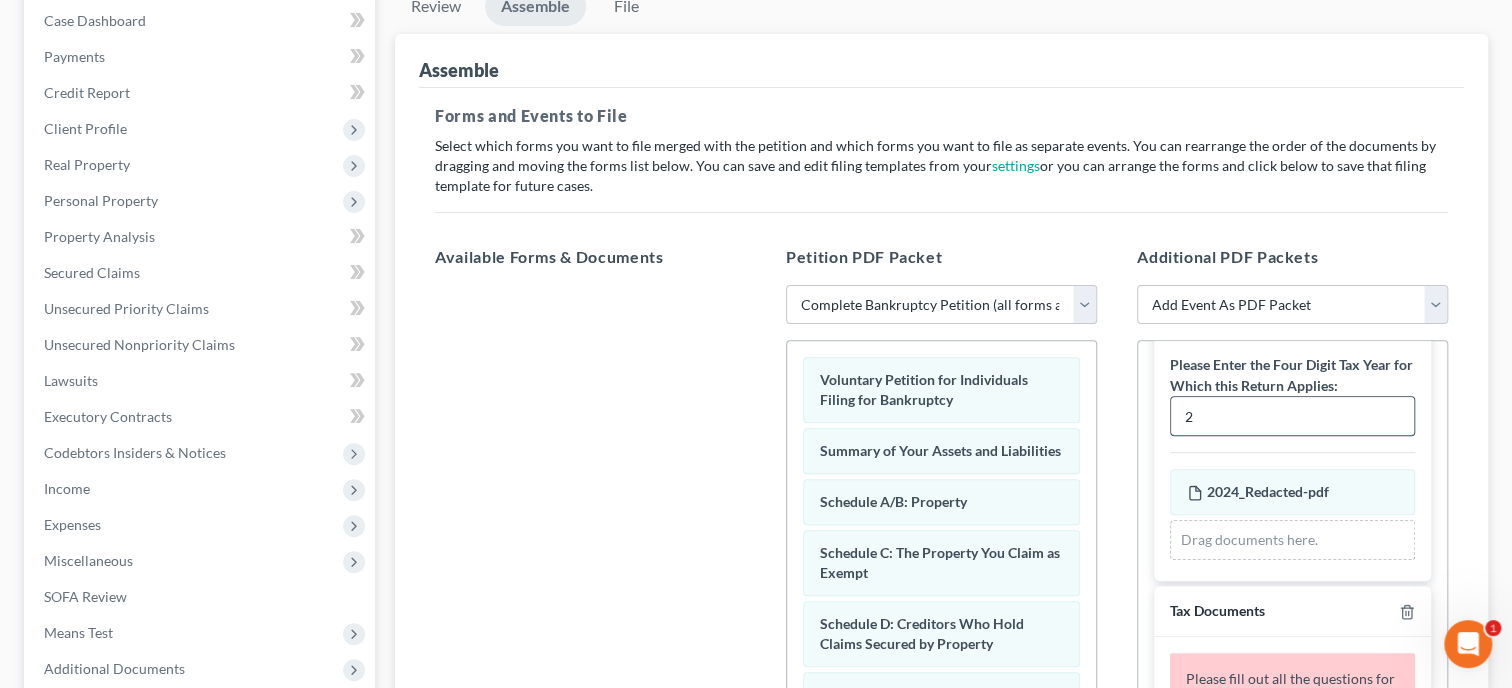 scroll, scrollTop: 323, scrollLeft: 0, axis: vertical 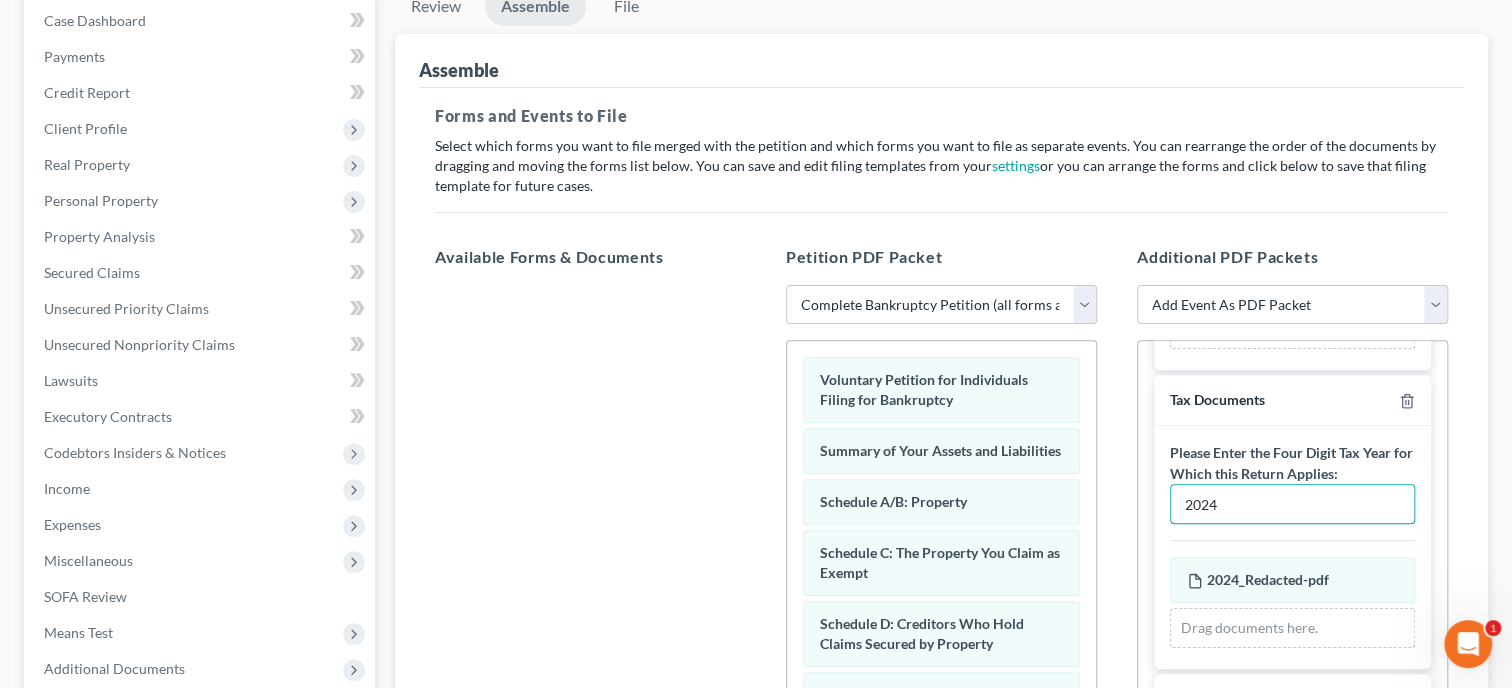 type on "2024" 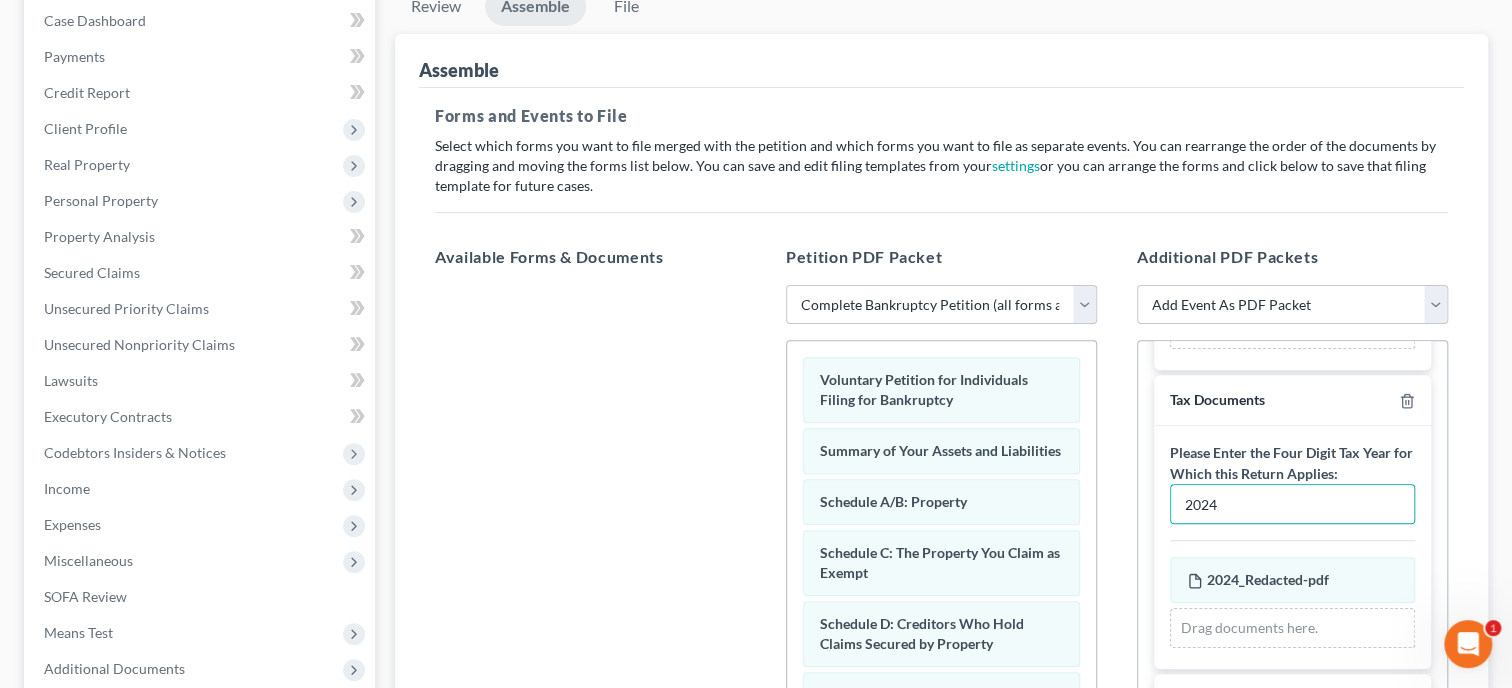 click on "Please Enter the Four Digit Tax Year for Which this Return Applies: 2024 2024_Redacted-pdf Amended 2024_Redacted-pdf Drag documents here." at bounding box center [1292, 547] 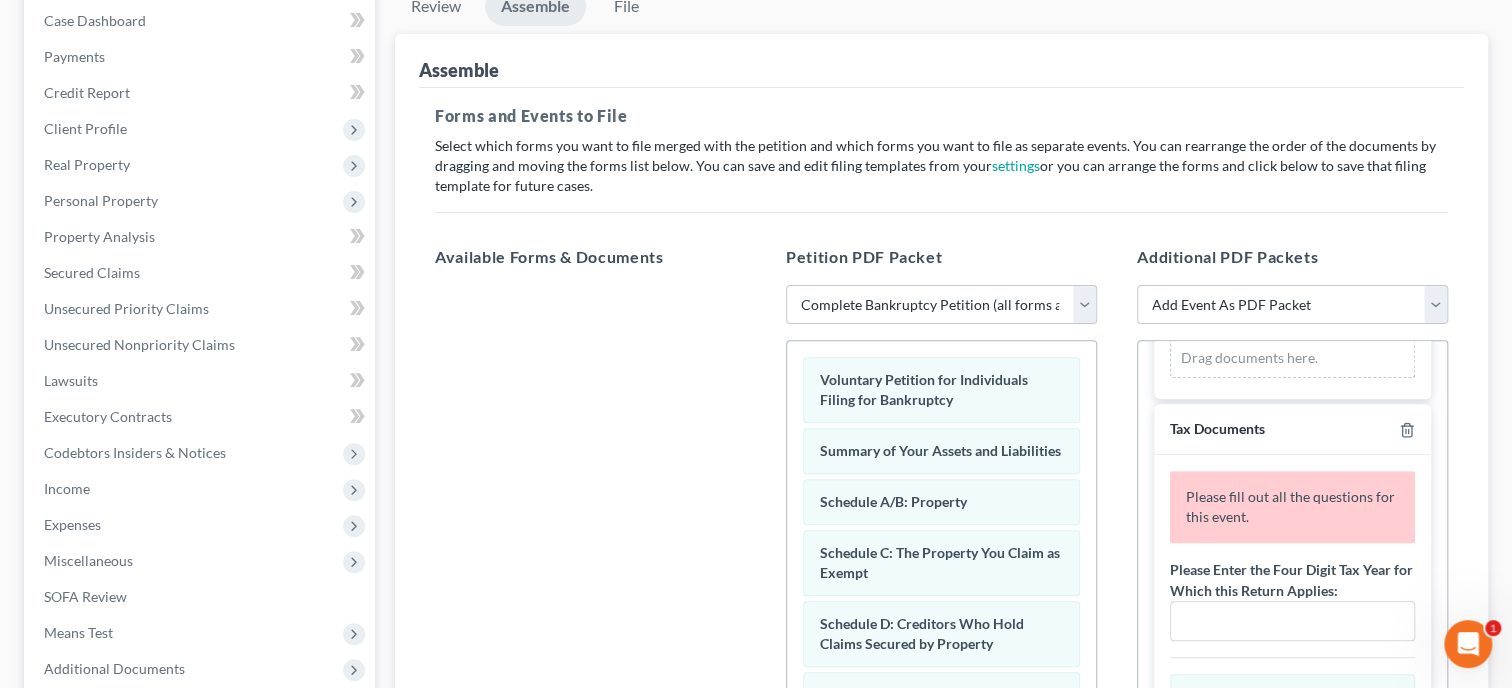 scroll, scrollTop: 632, scrollLeft: 0, axis: vertical 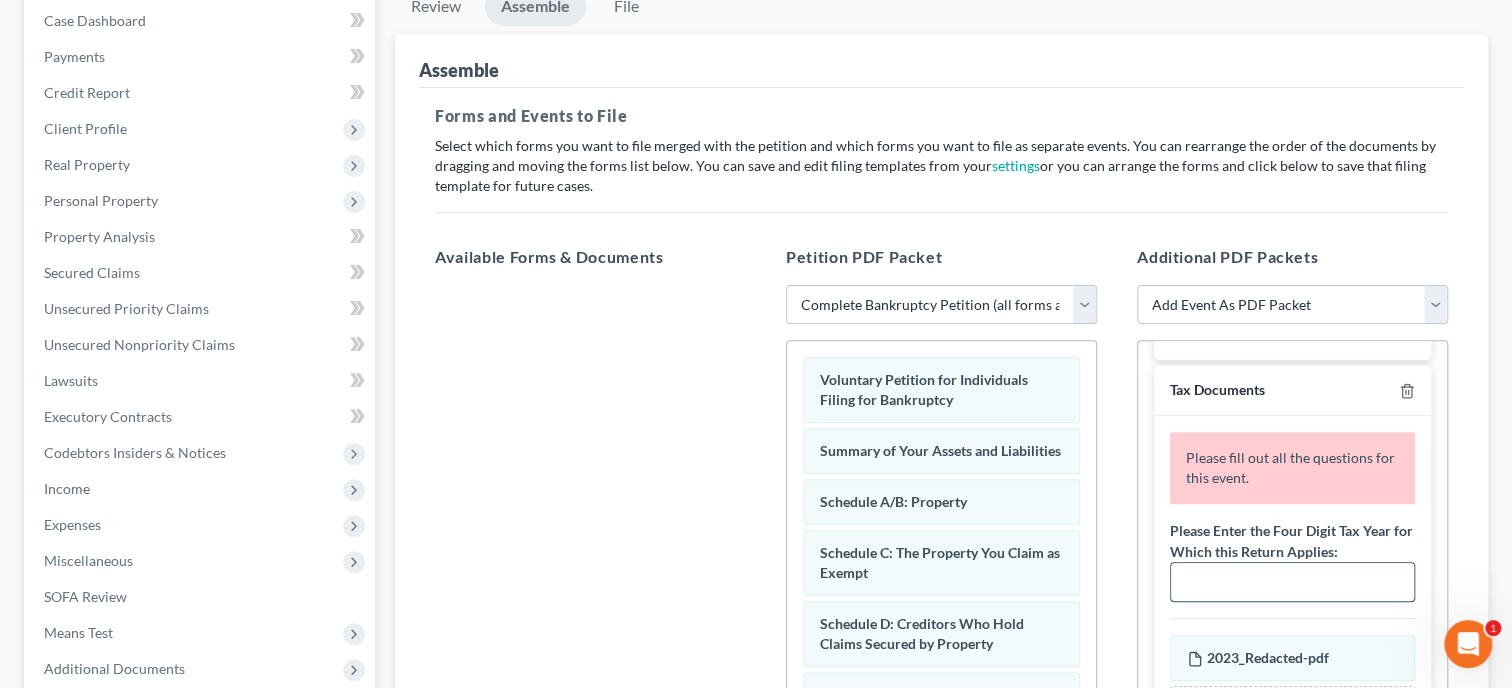 click at bounding box center (1292, 582) 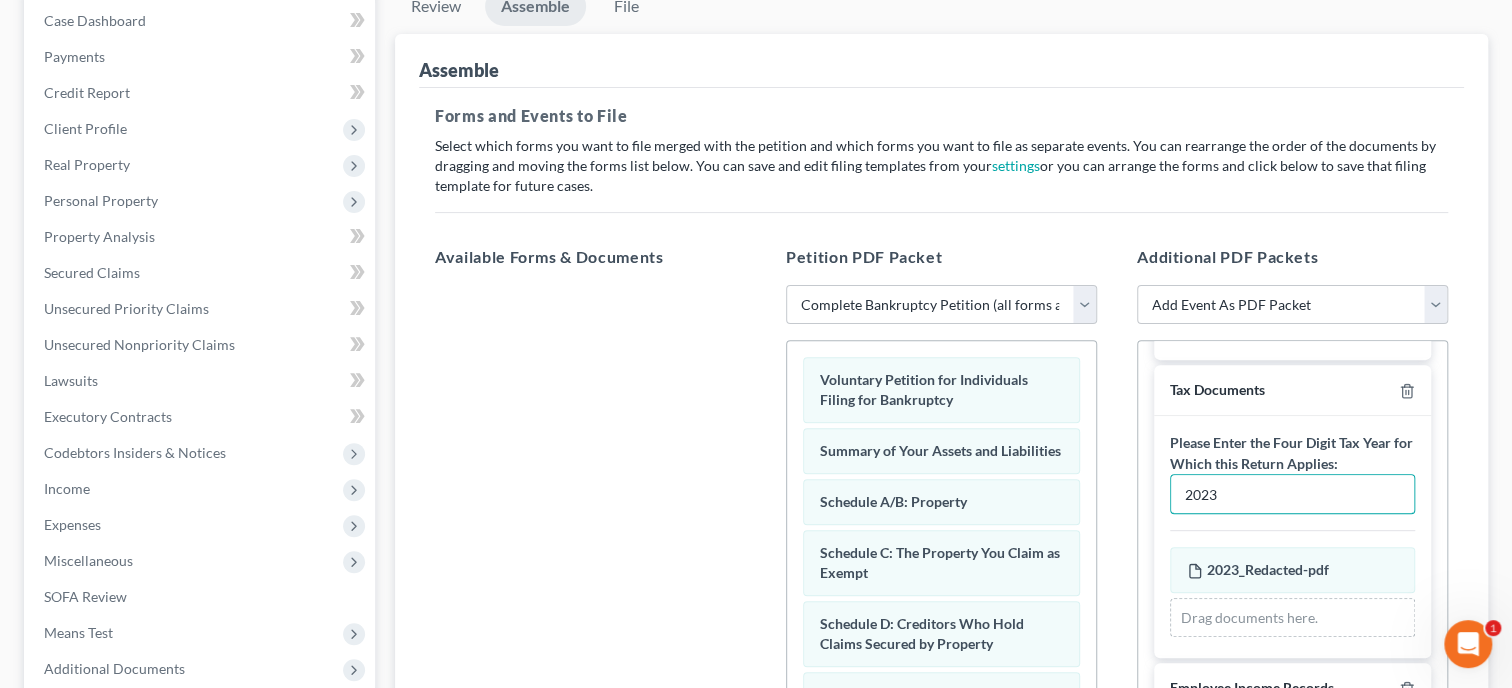 type on "2023" 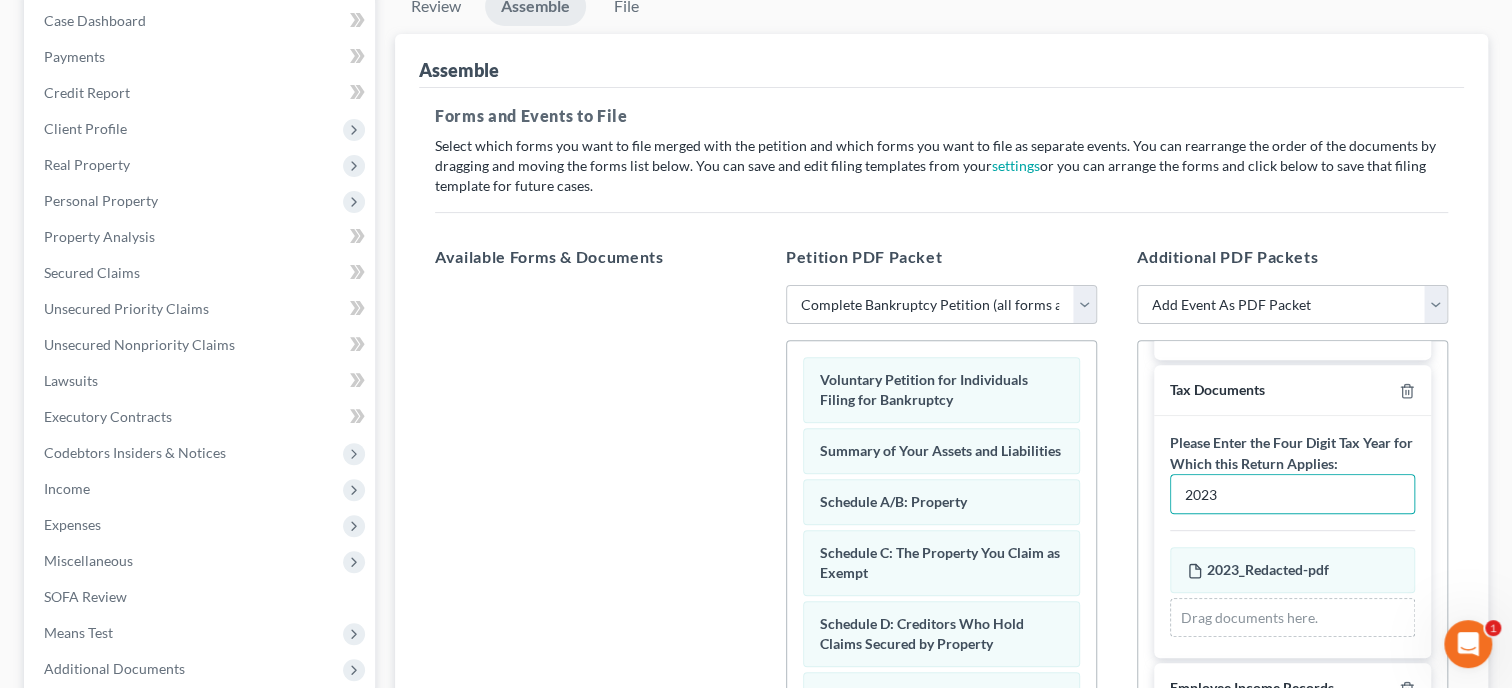 click on "Please Enter the Four Digit Tax Year for Which this Return Applies: 2023 2023_Redacted-pdf Amended 2023_Redacted-pdf Drag documents here." at bounding box center [1292, 537] 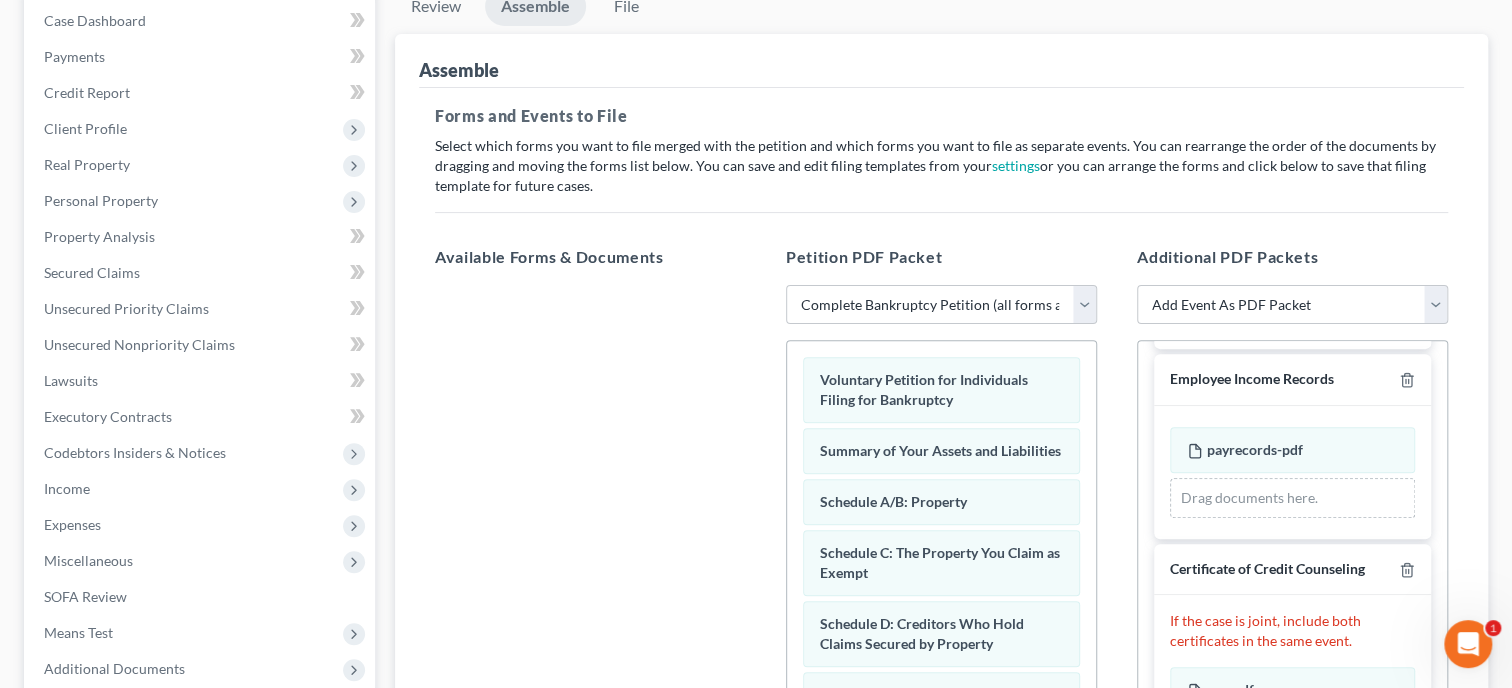 scroll, scrollTop: 979, scrollLeft: 0, axis: vertical 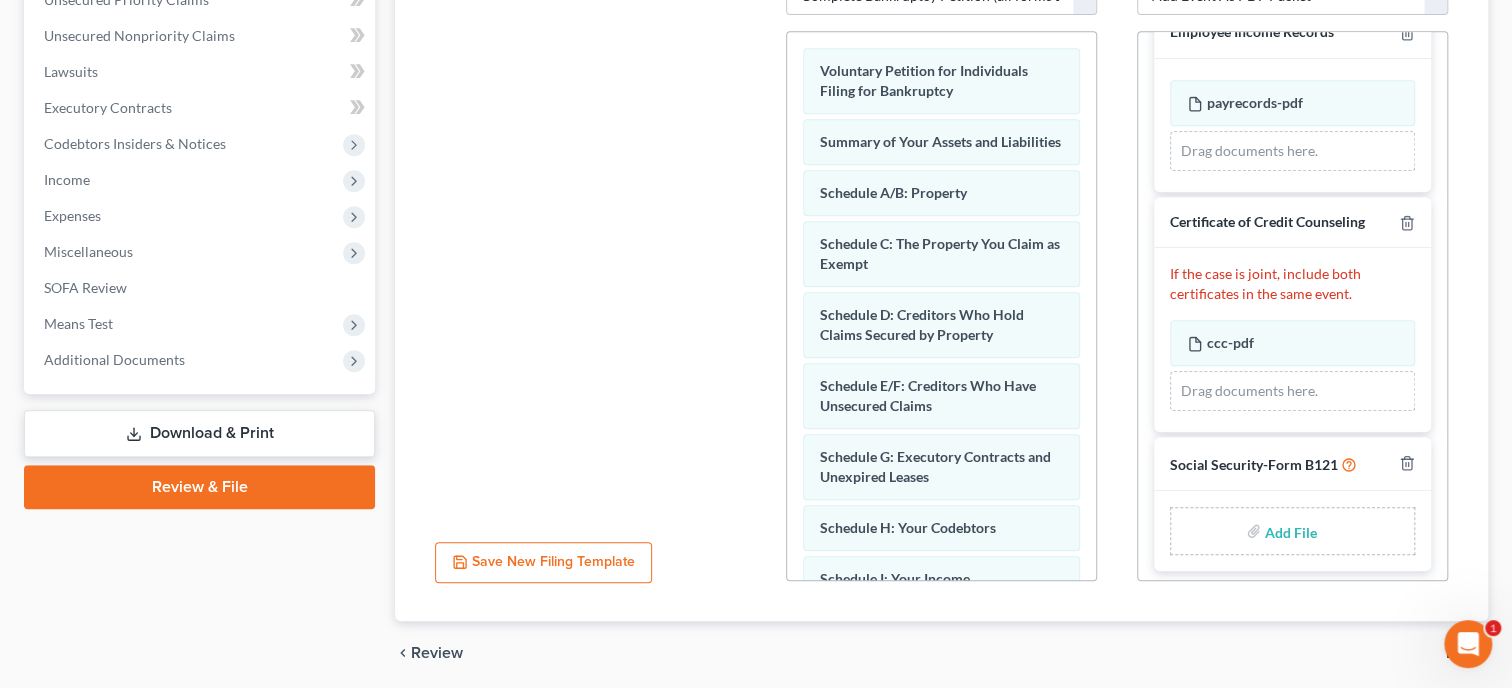 click at bounding box center [1289, 531] 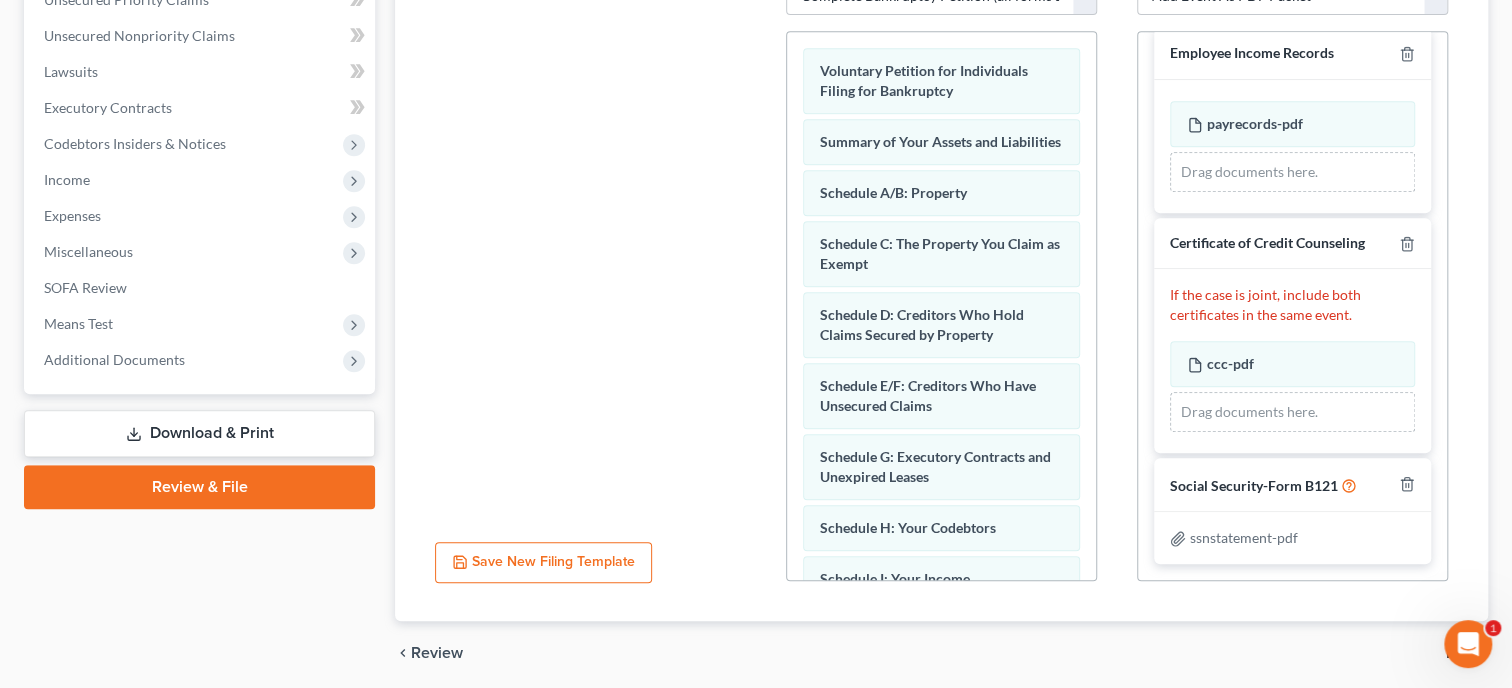 scroll, scrollTop: 951, scrollLeft: 0, axis: vertical 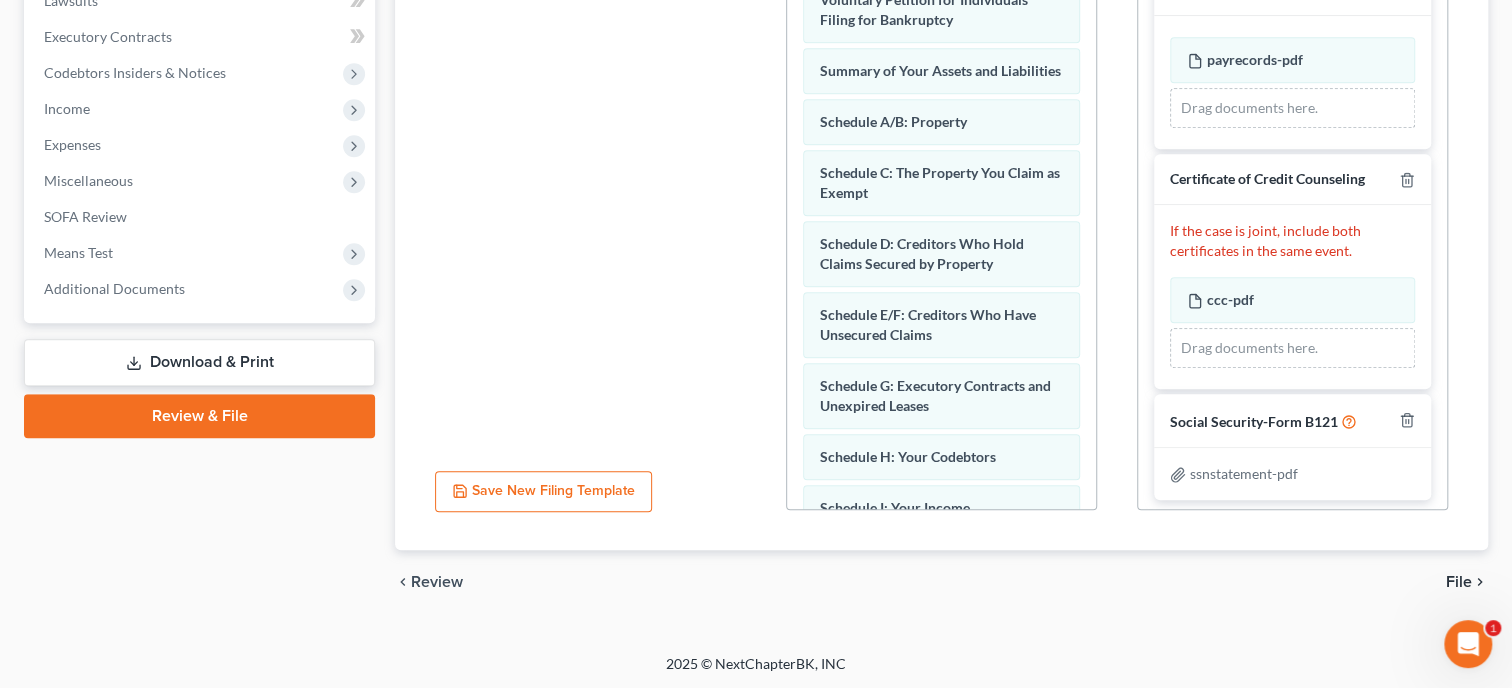 click on "File" at bounding box center (1459, 582) 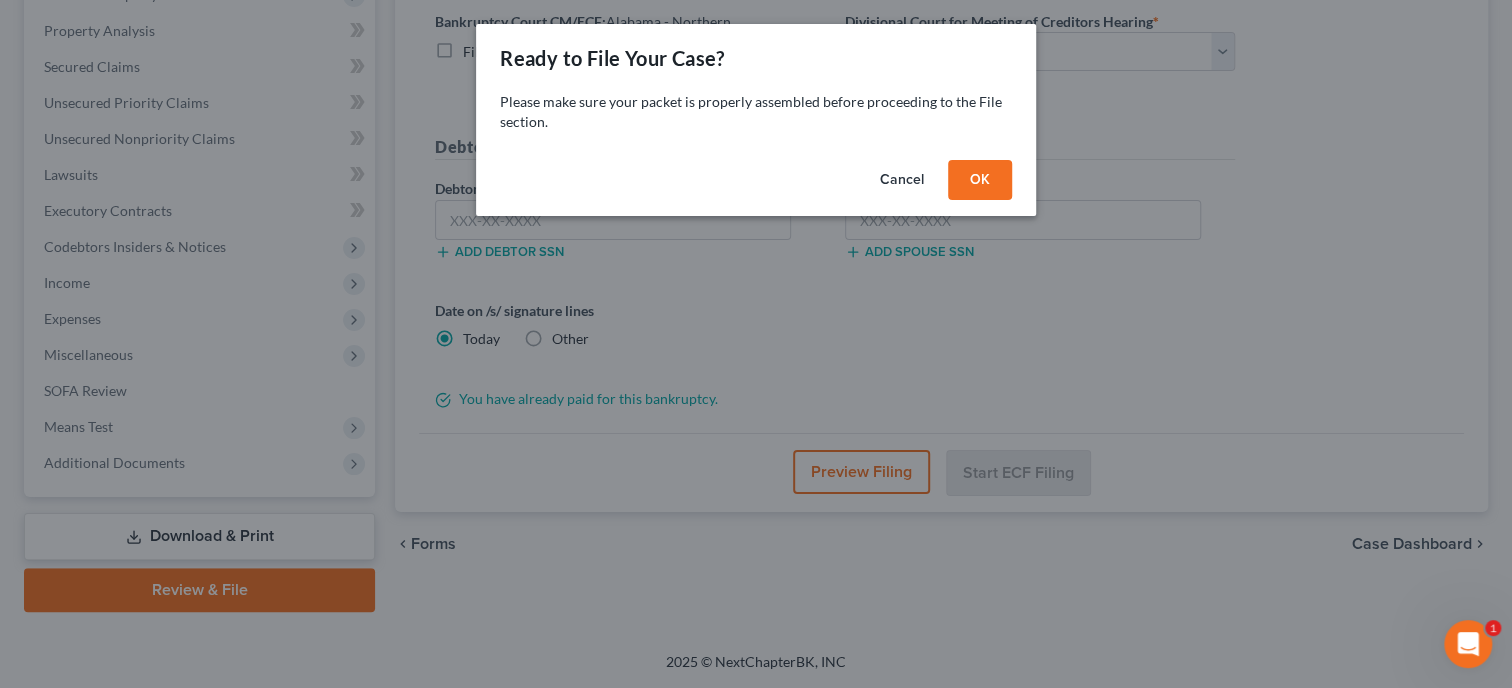 scroll, scrollTop: 408, scrollLeft: 0, axis: vertical 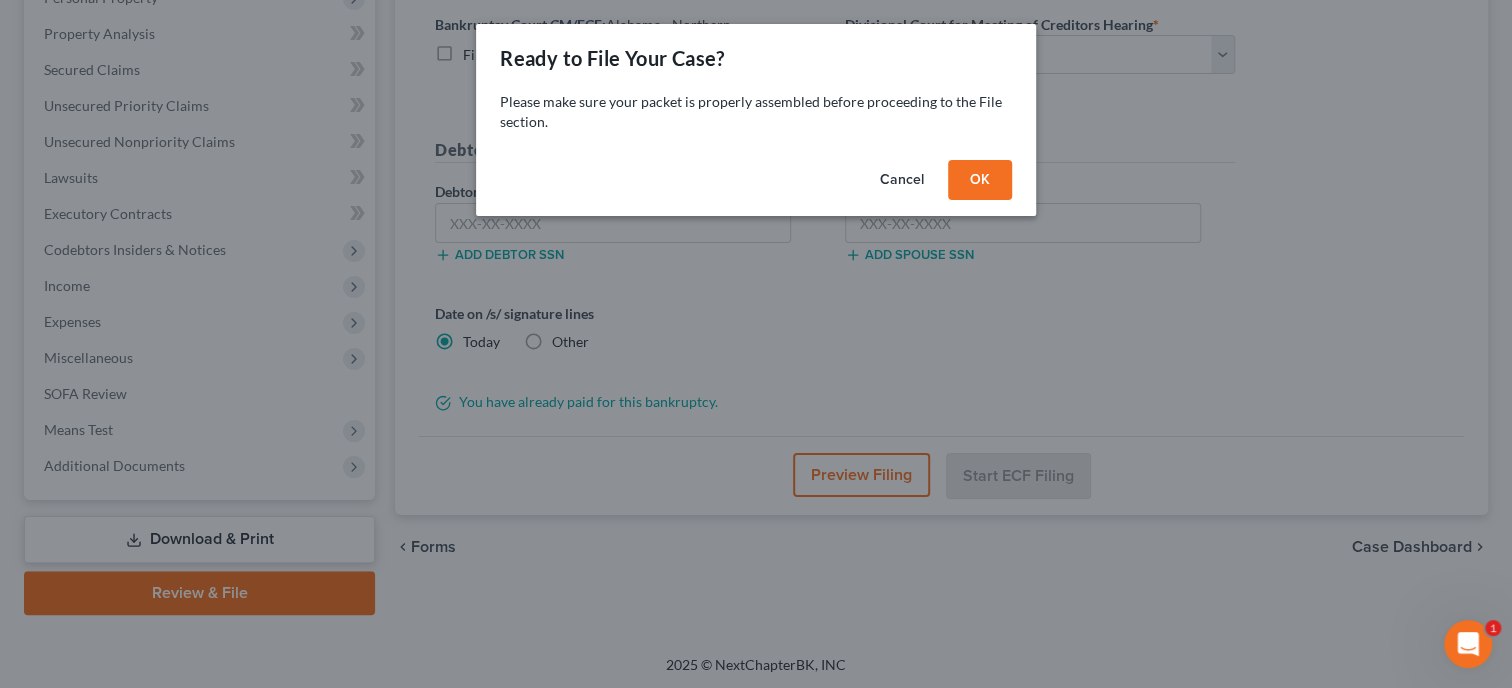 click on "OK" at bounding box center [980, 180] 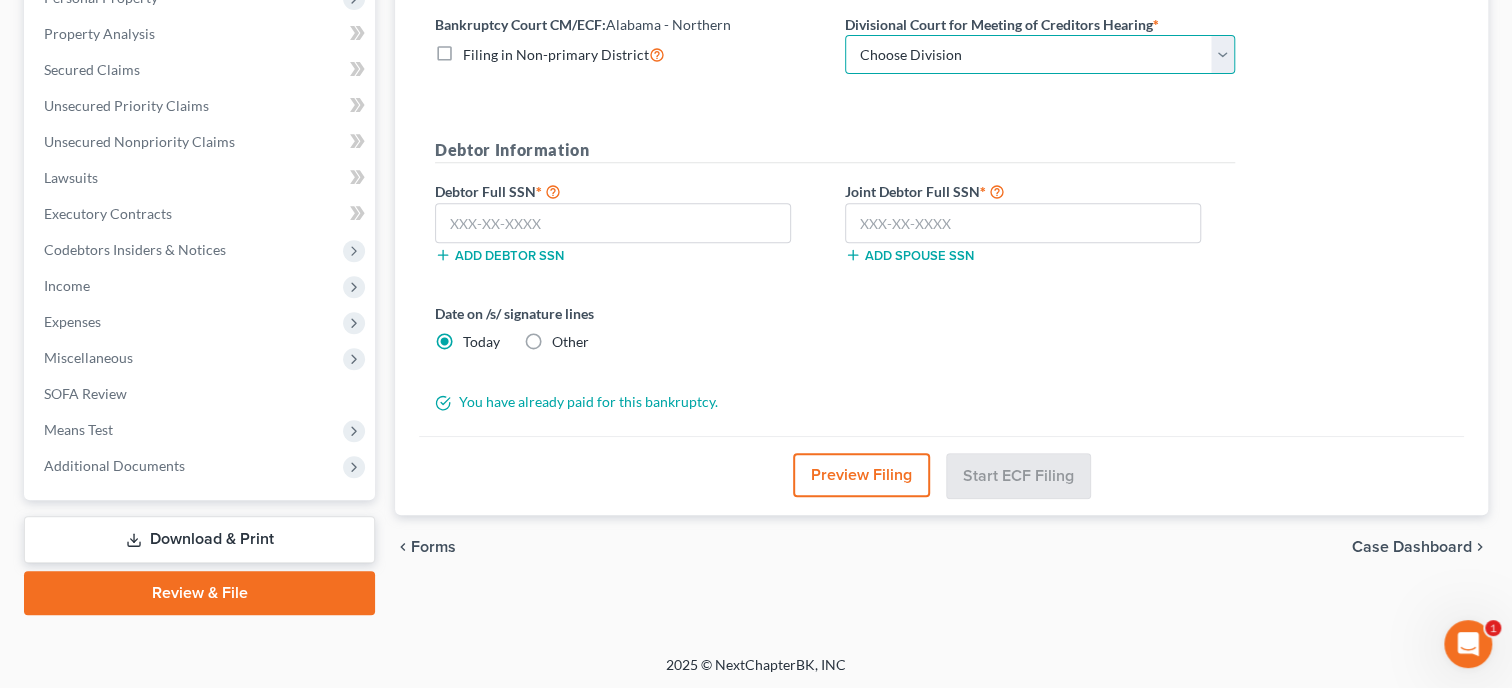 click on "Choose Division Anniston Birmingham Hunstville Tuscaloosa" at bounding box center (1040, 55) 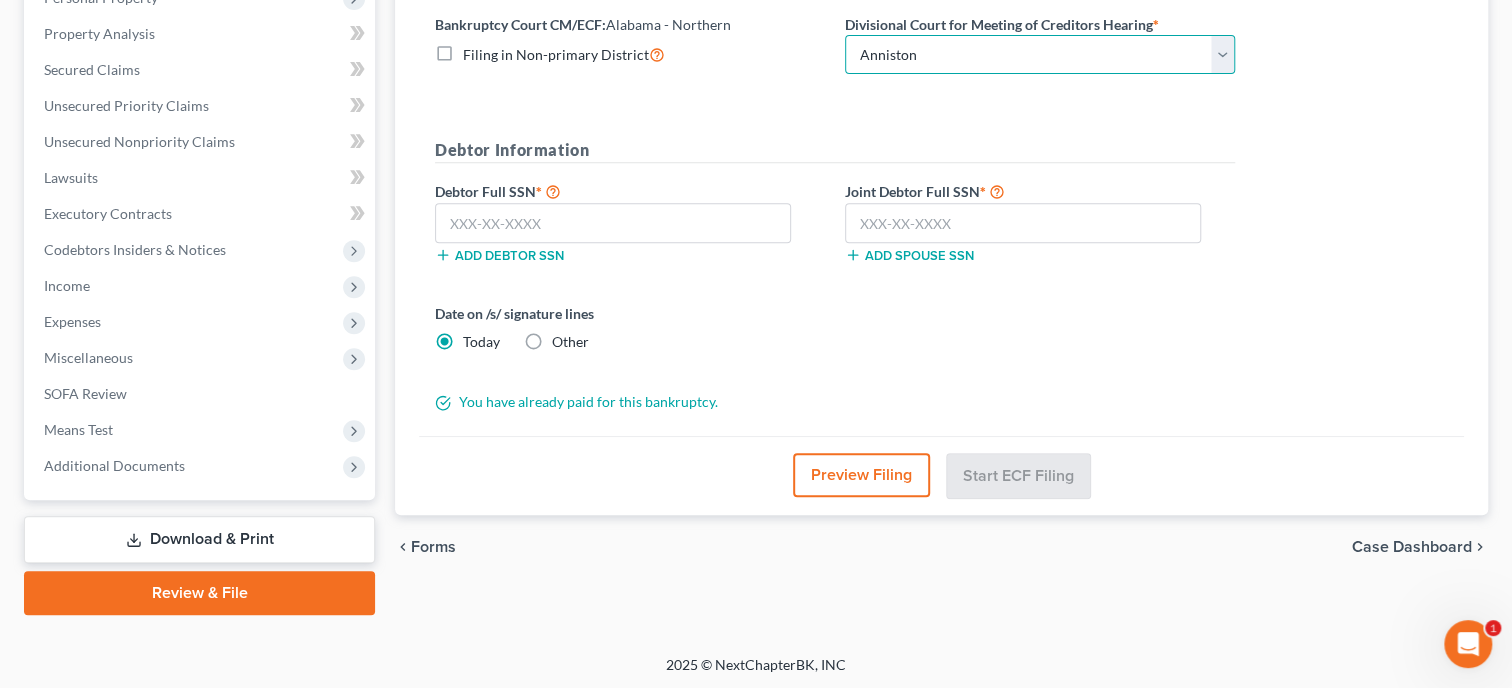click on "Anniston" at bounding box center (0, 0) 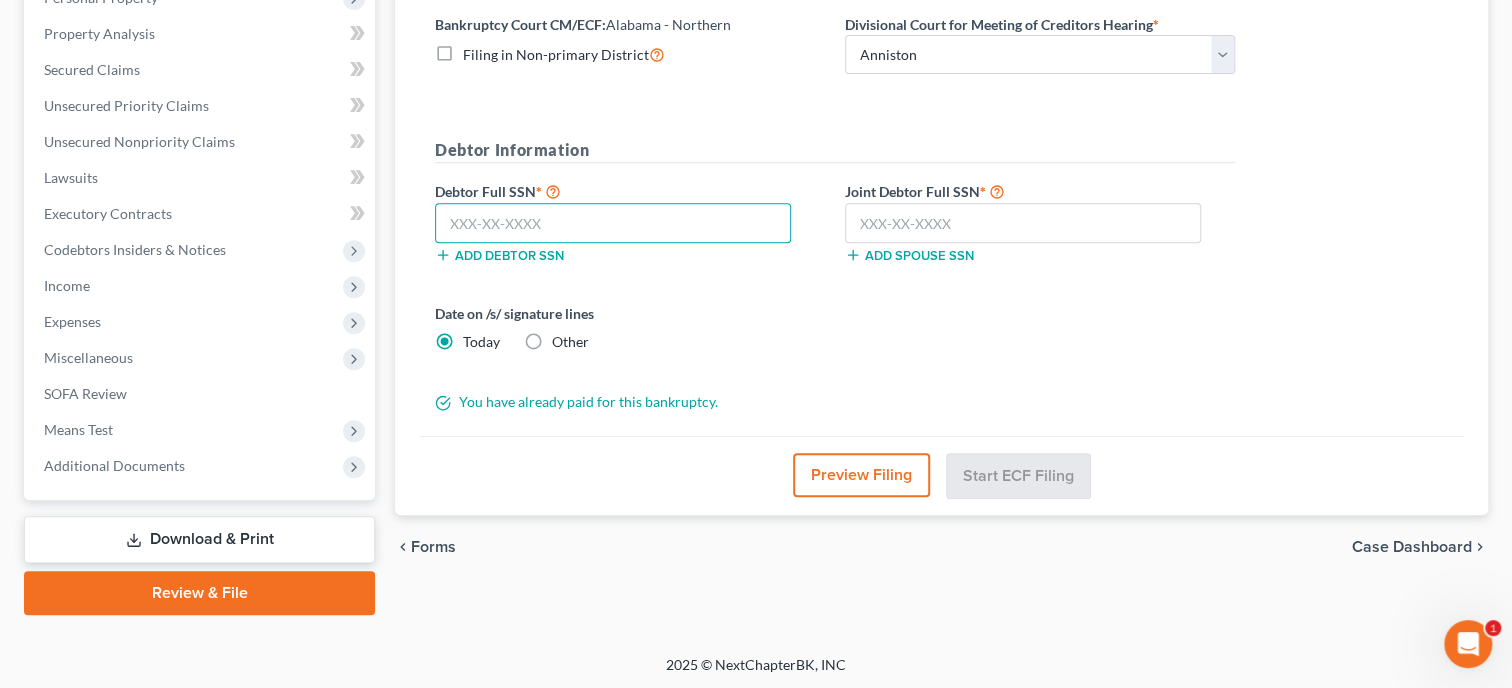 click at bounding box center (613, 223) 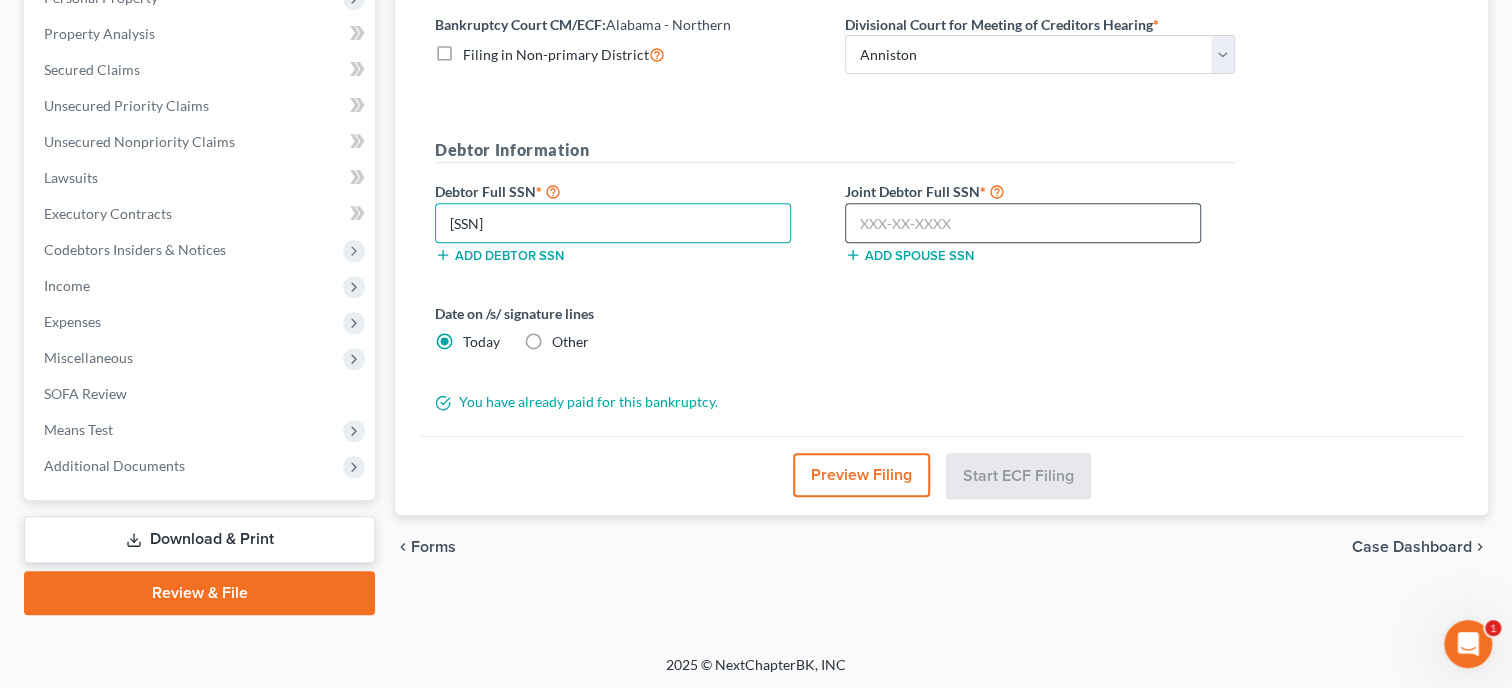 type on "423-13-3774" 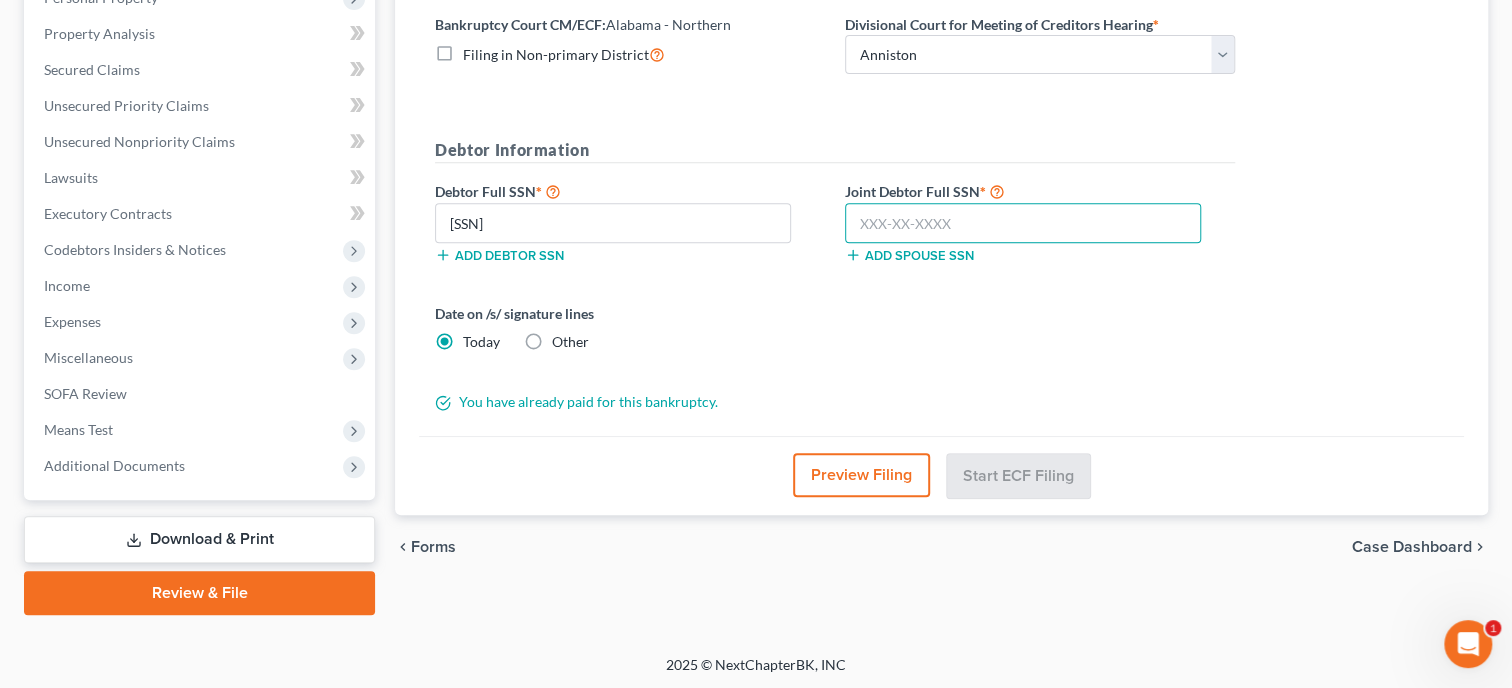 click at bounding box center (1023, 223) 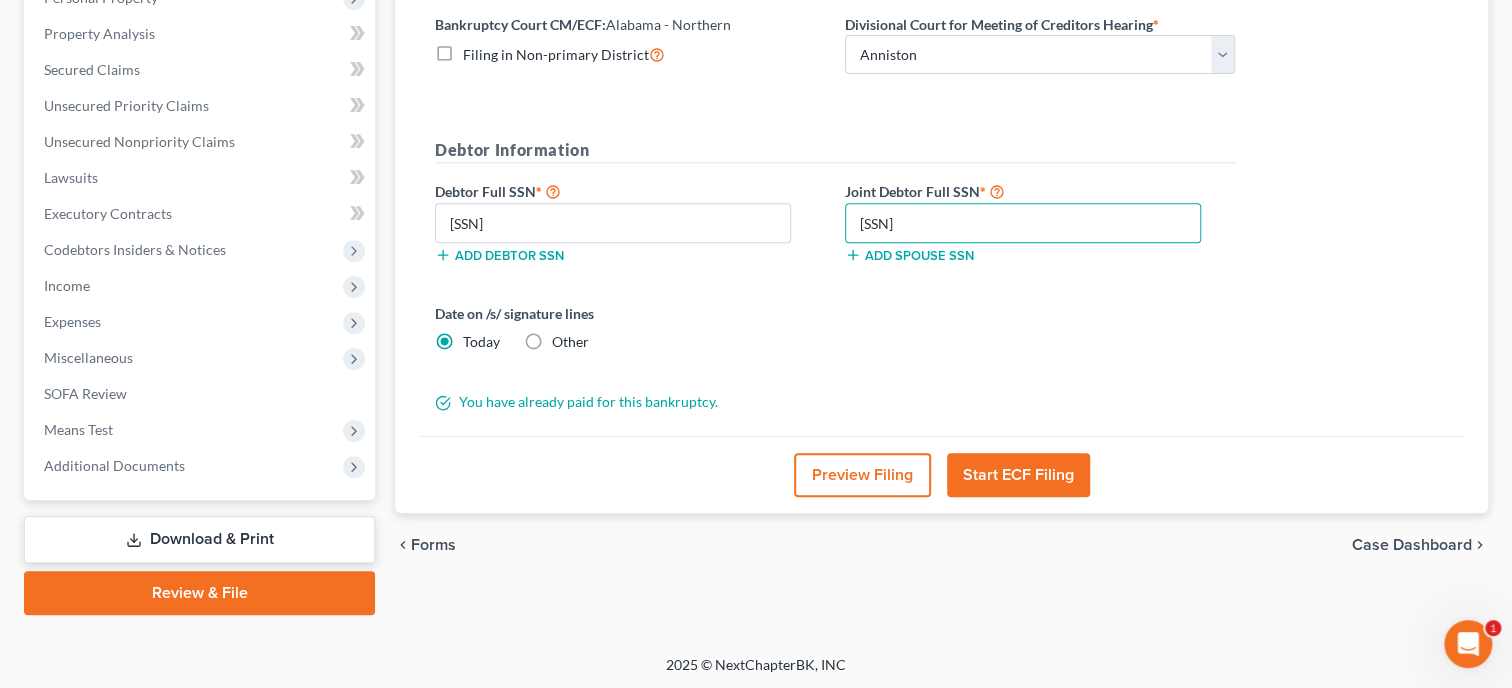 type on "424-86-4625" 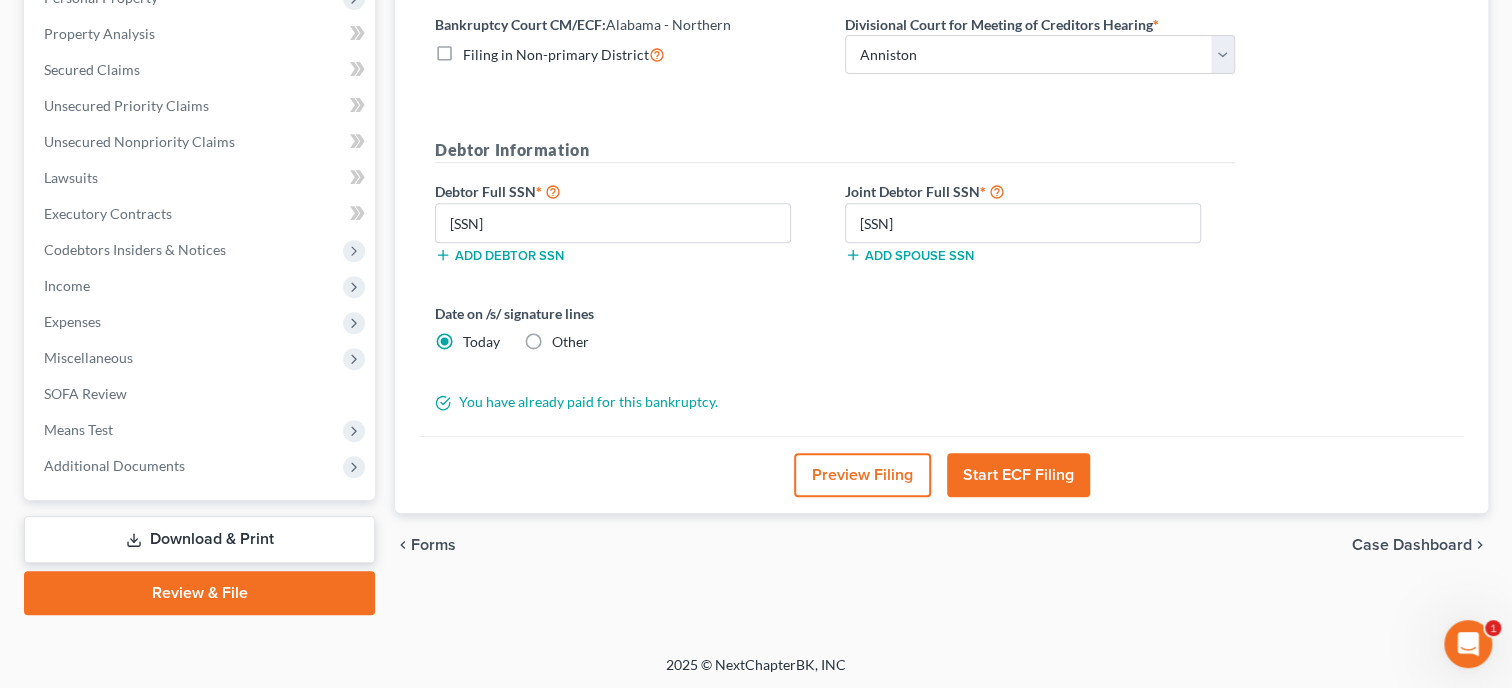 click on "Start ECF Filing" at bounding box center (1018, 475) 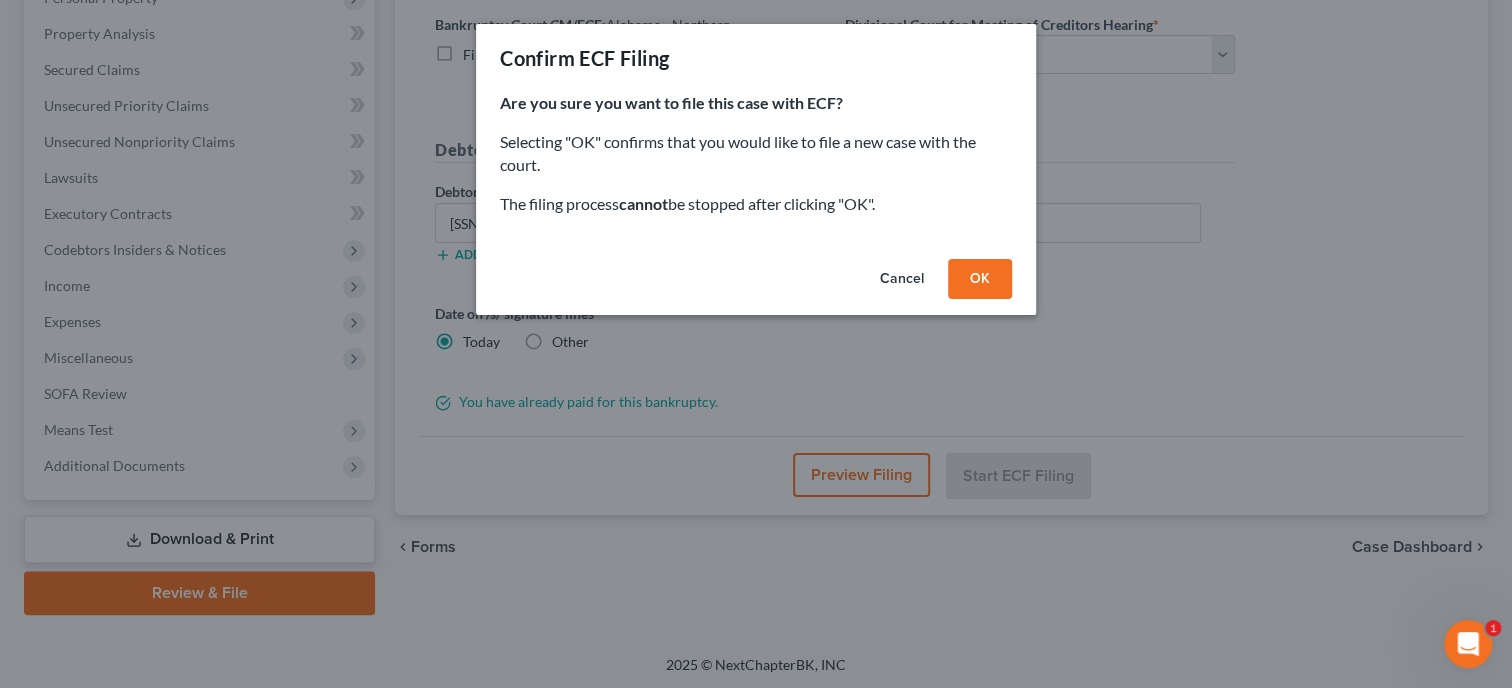 click on "OK" at bounding box center (980, 279) 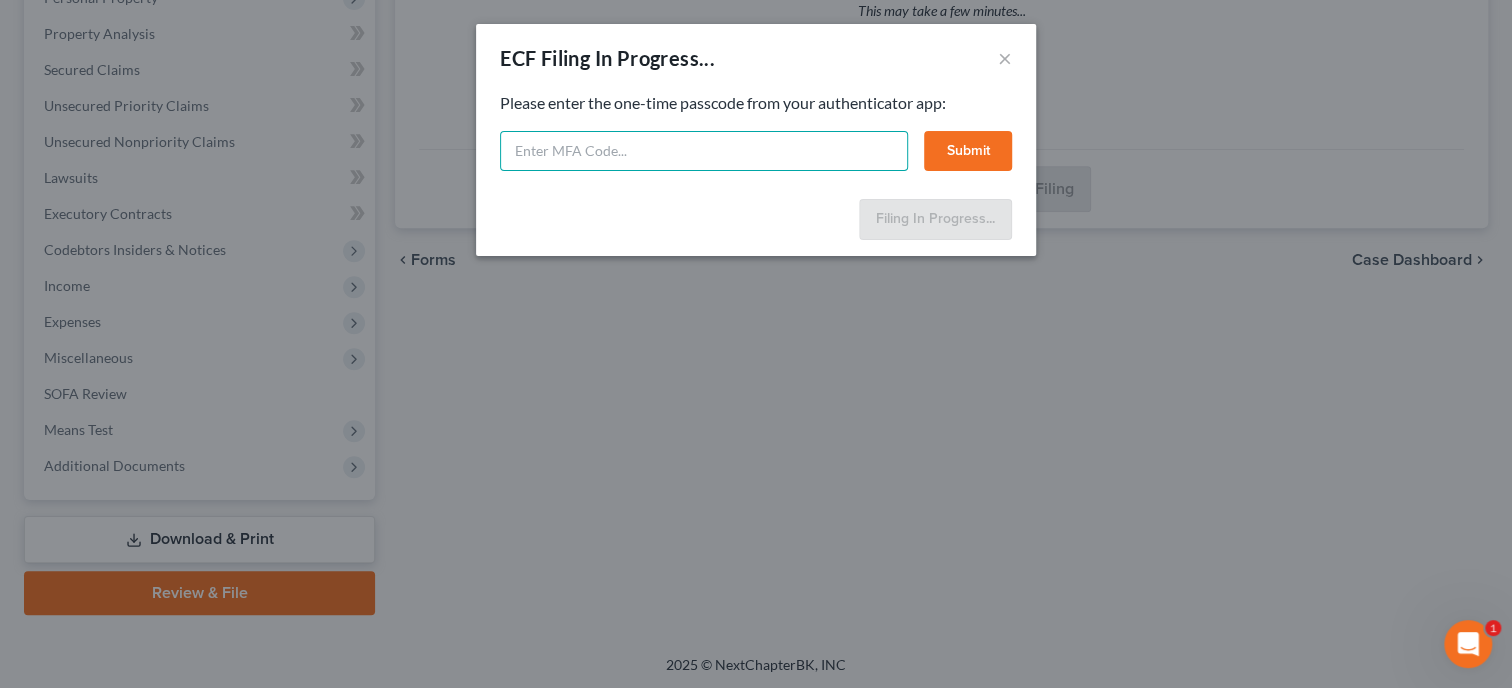click at bounding box center [704, 151] 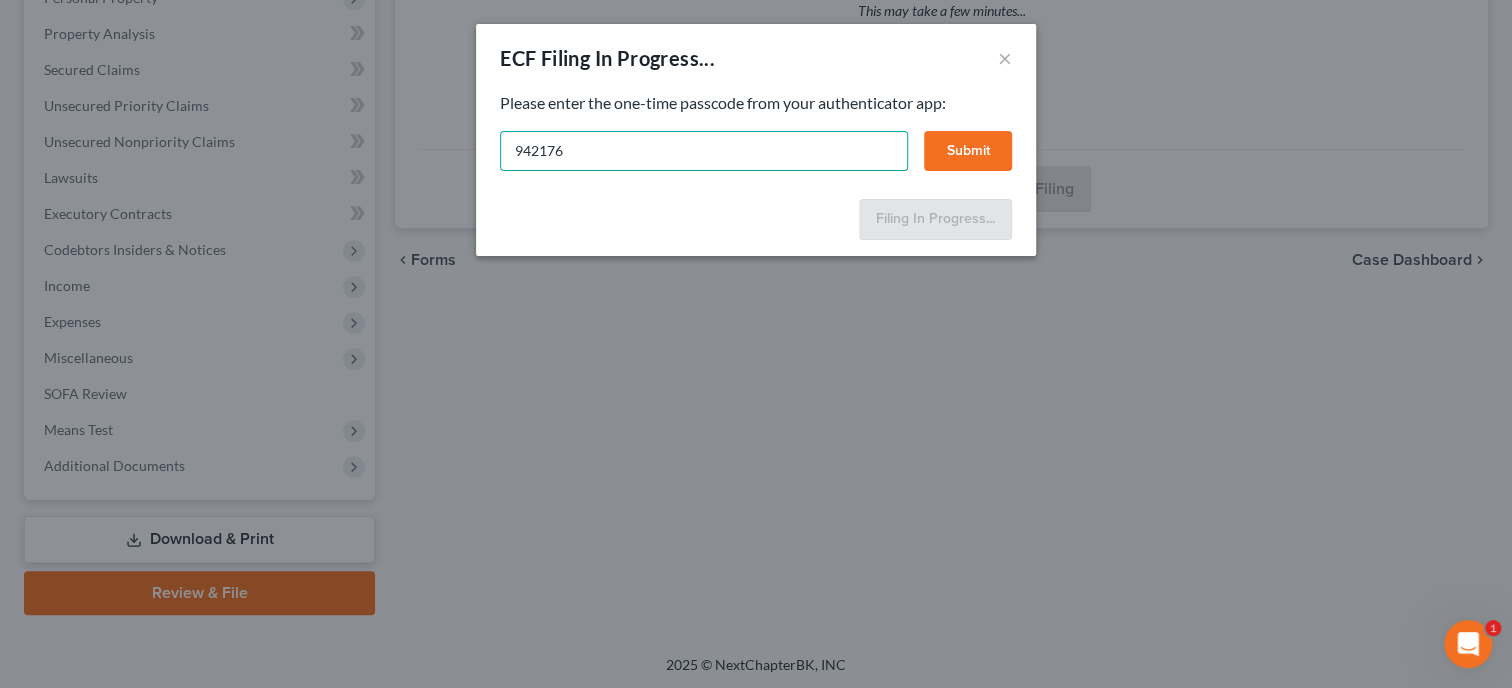 type on "942176" 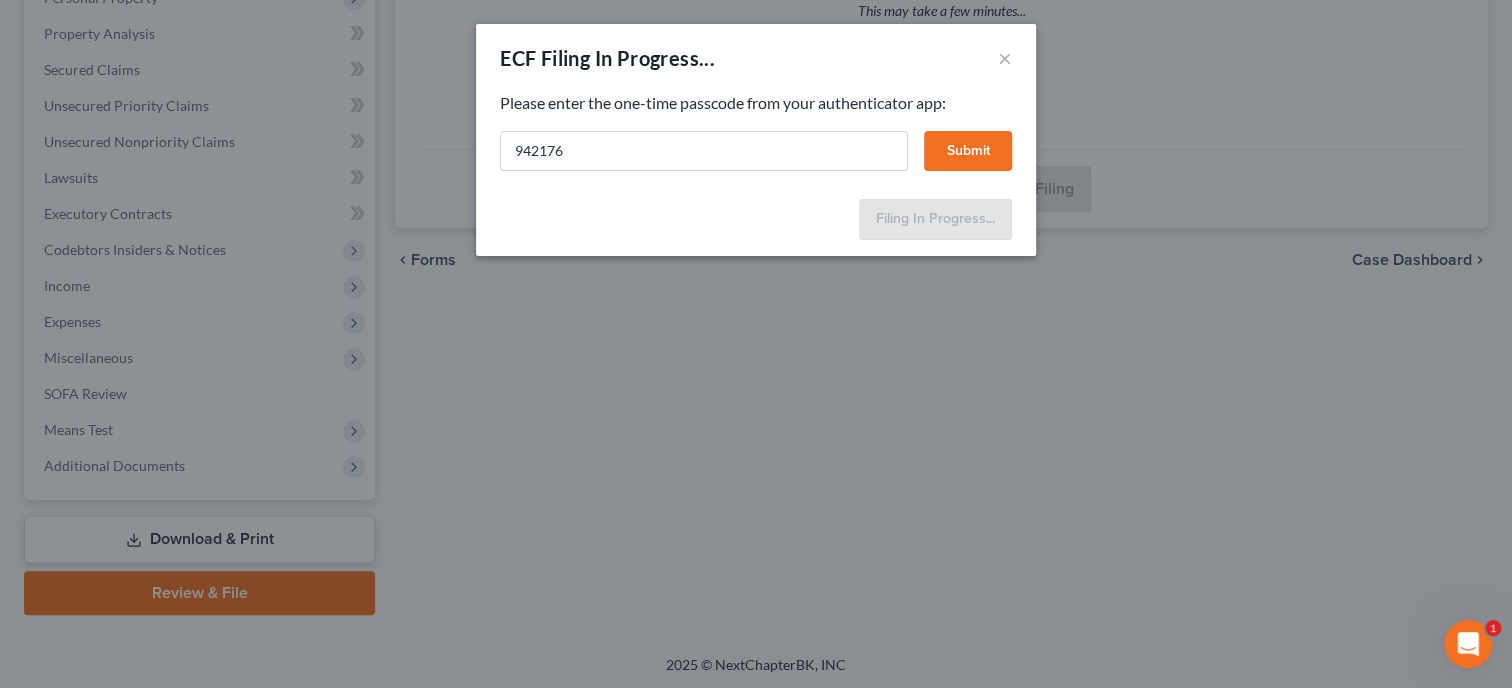 click on "Submit" at bounding box center [968, 151] 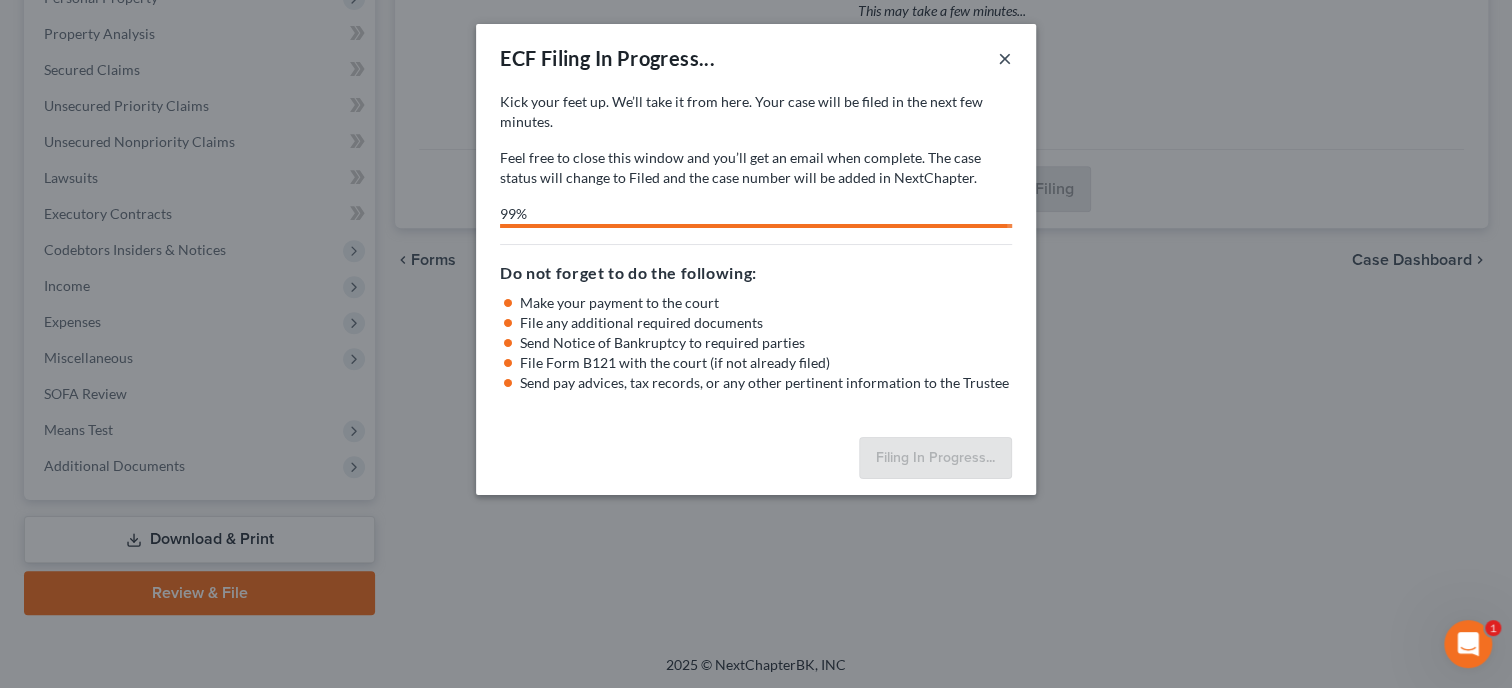 click on "×" at bounding box center (1005, 58) 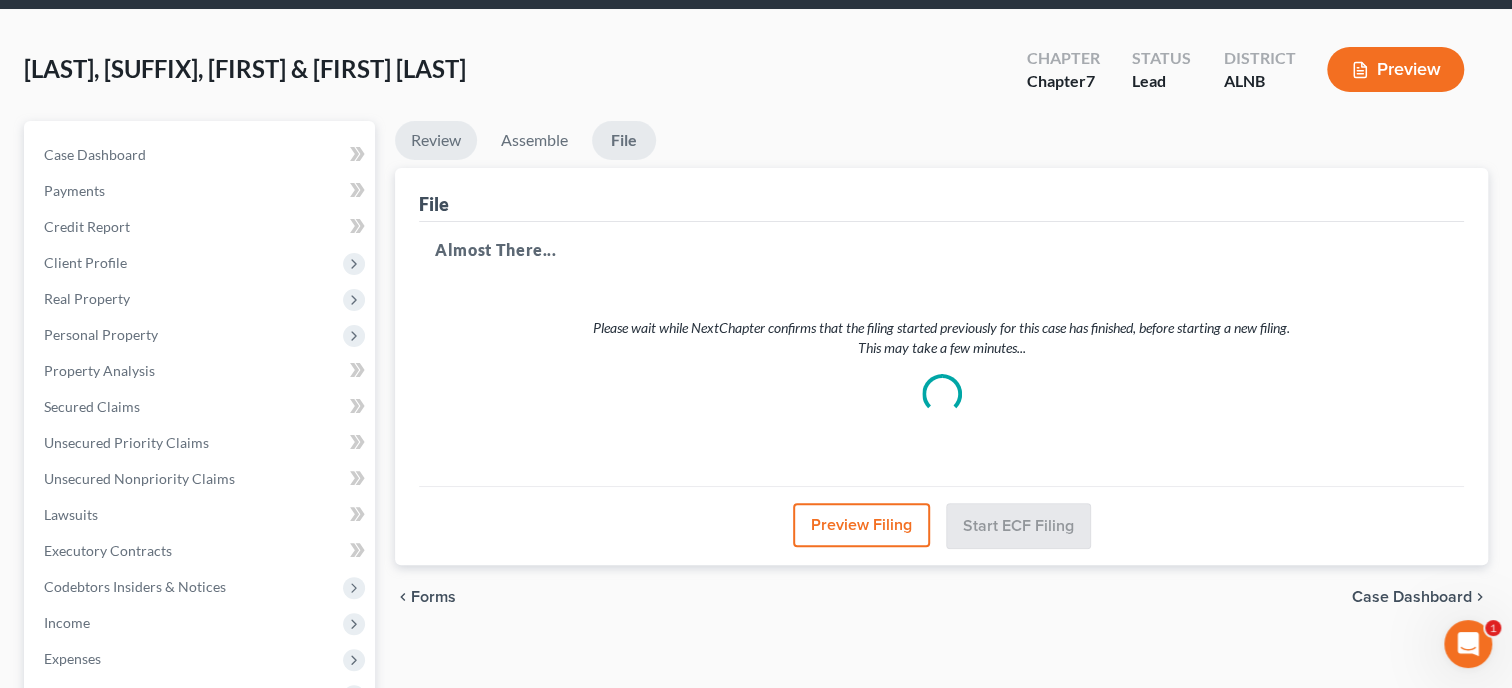 scroll, scrollTop: 0, scrollLeft: 0, axis: both 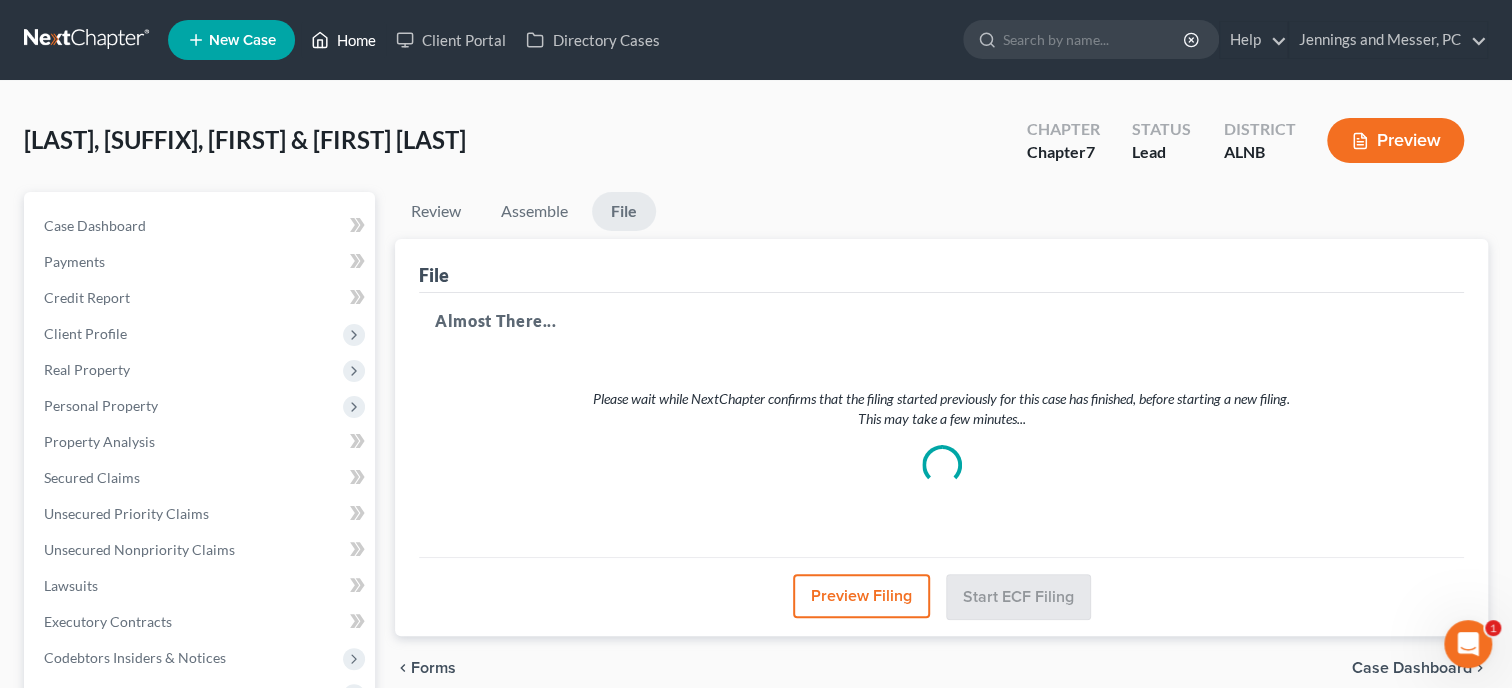 click on "Home" at bounding box center [343, 40] 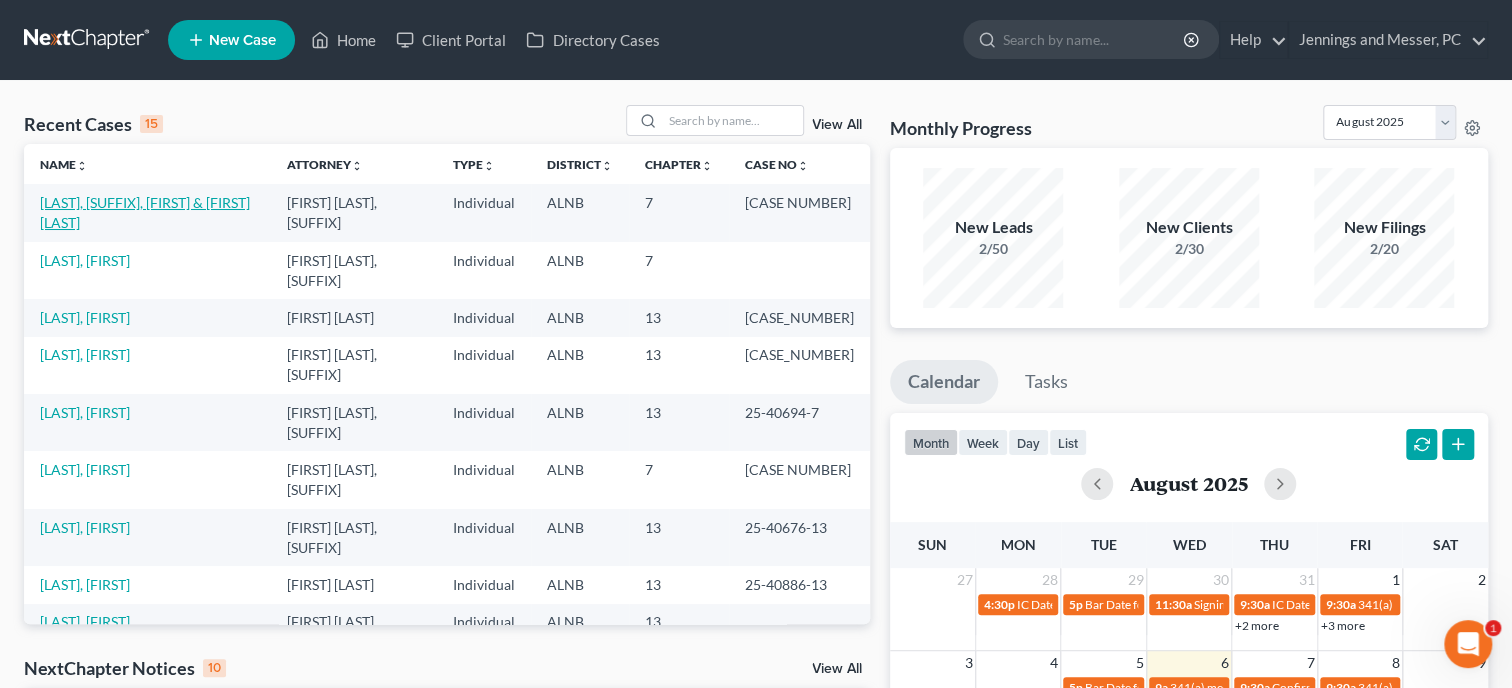click on "Hendrix, Jr., David & Hendrix, Barbara" at bounding box center [145, 212] 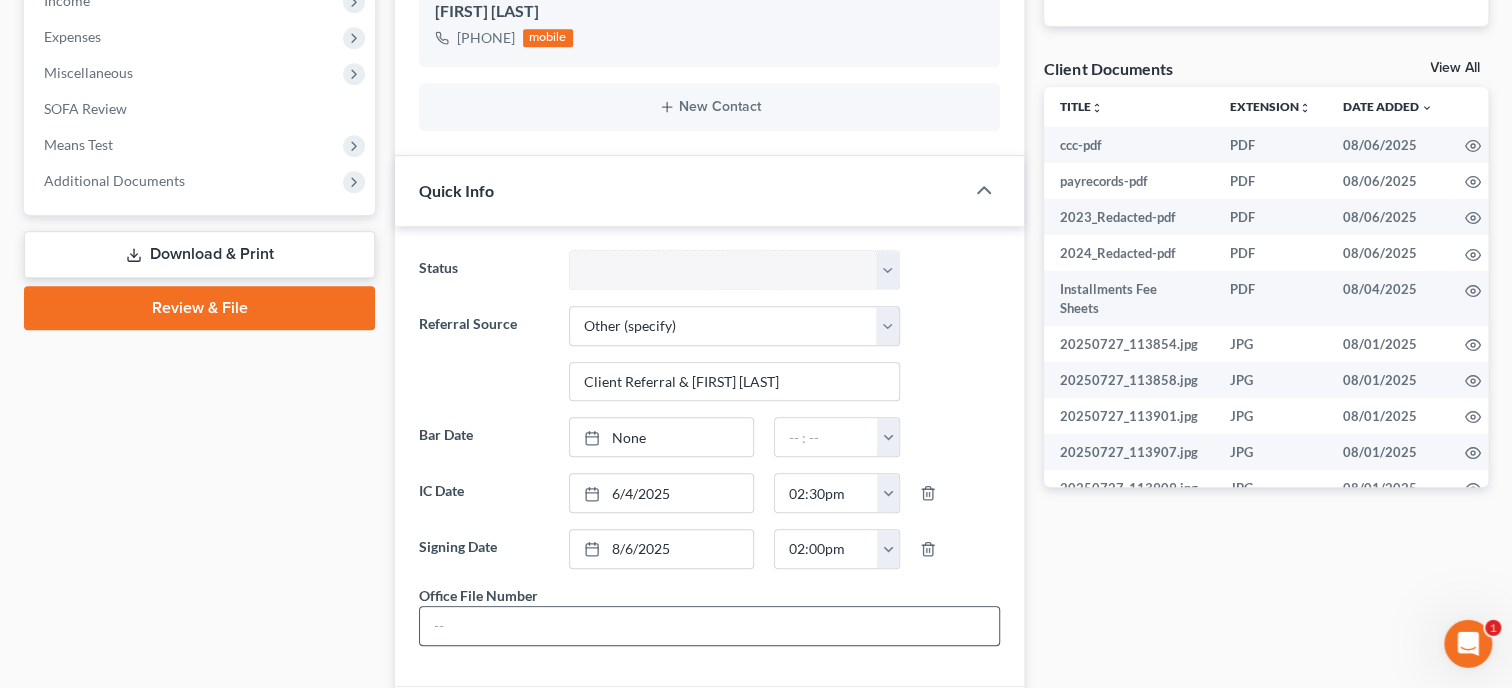 scroll, scrollTop: 1131, scrollLeft: 0, axis: vertical 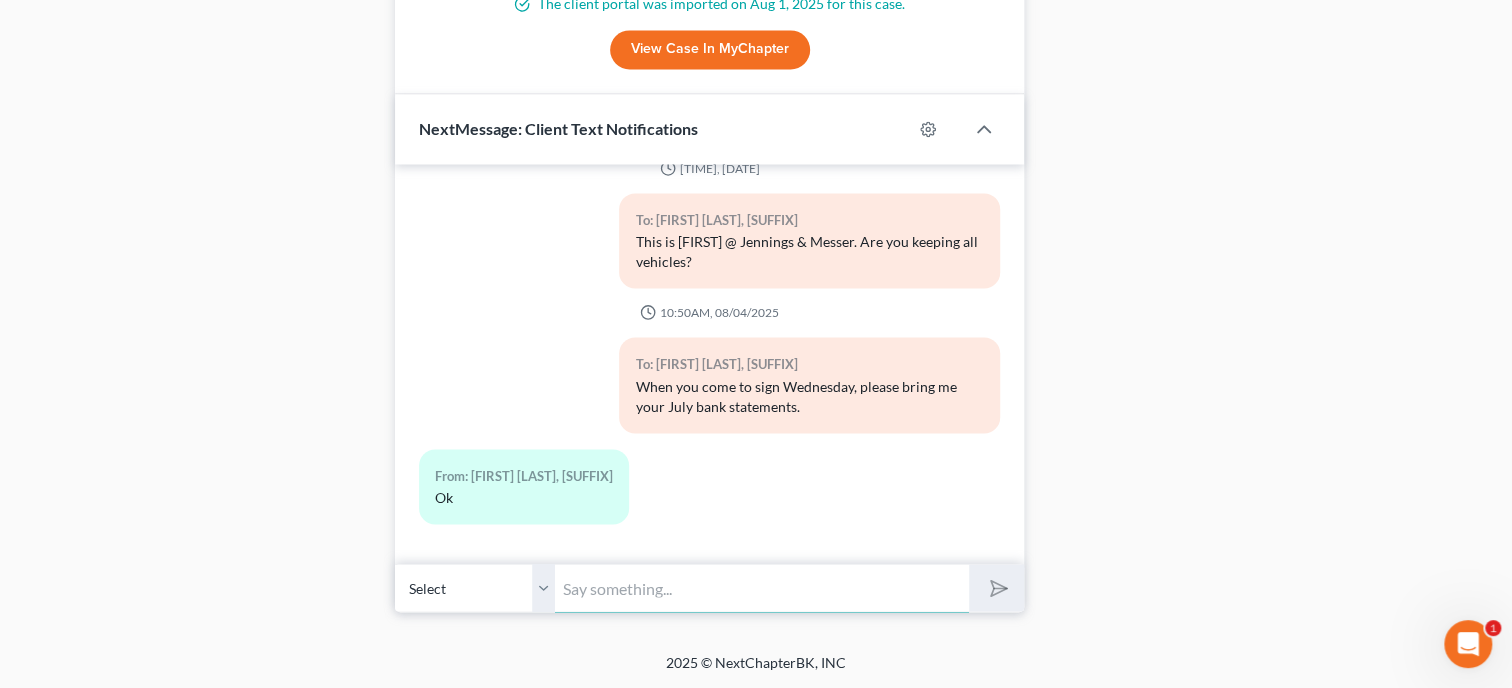 click at bounding box center (762, 587) 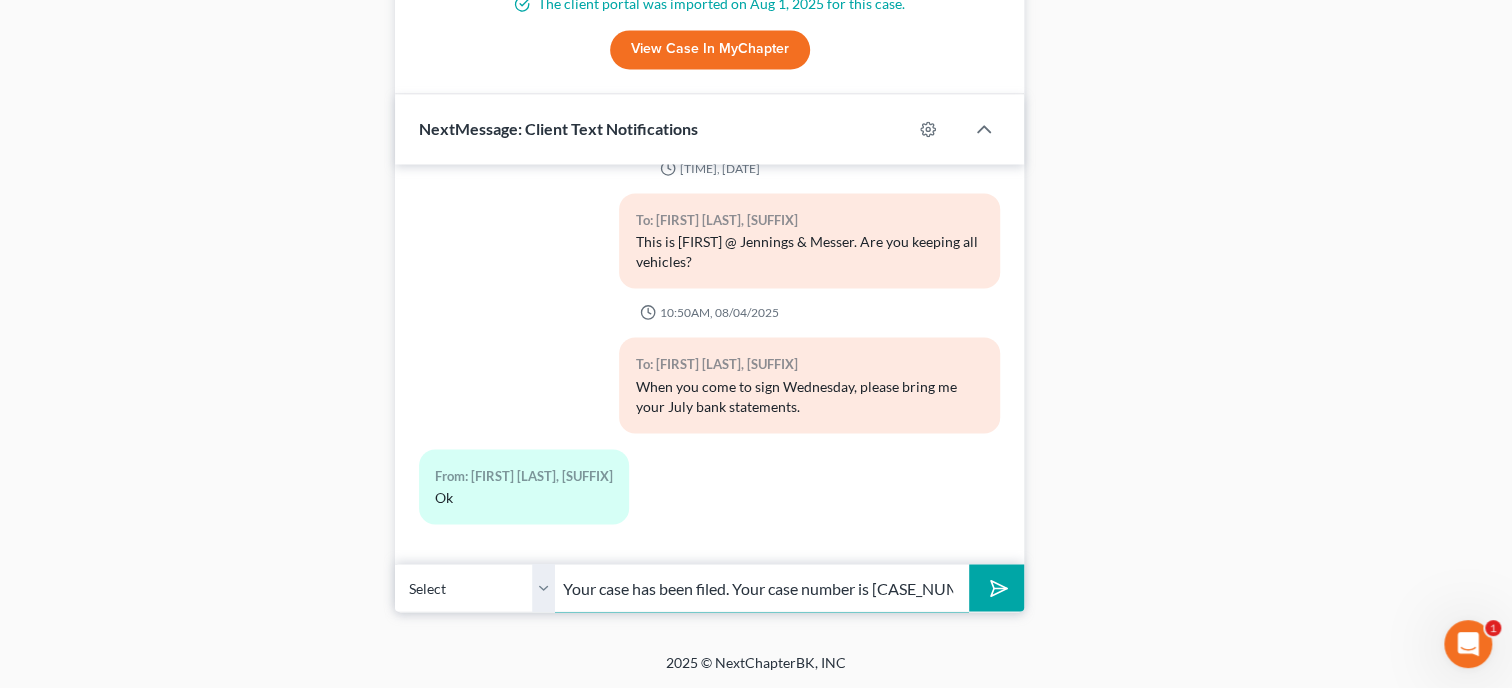 type on "Your case has been filed.  Your case number is 25-41042" 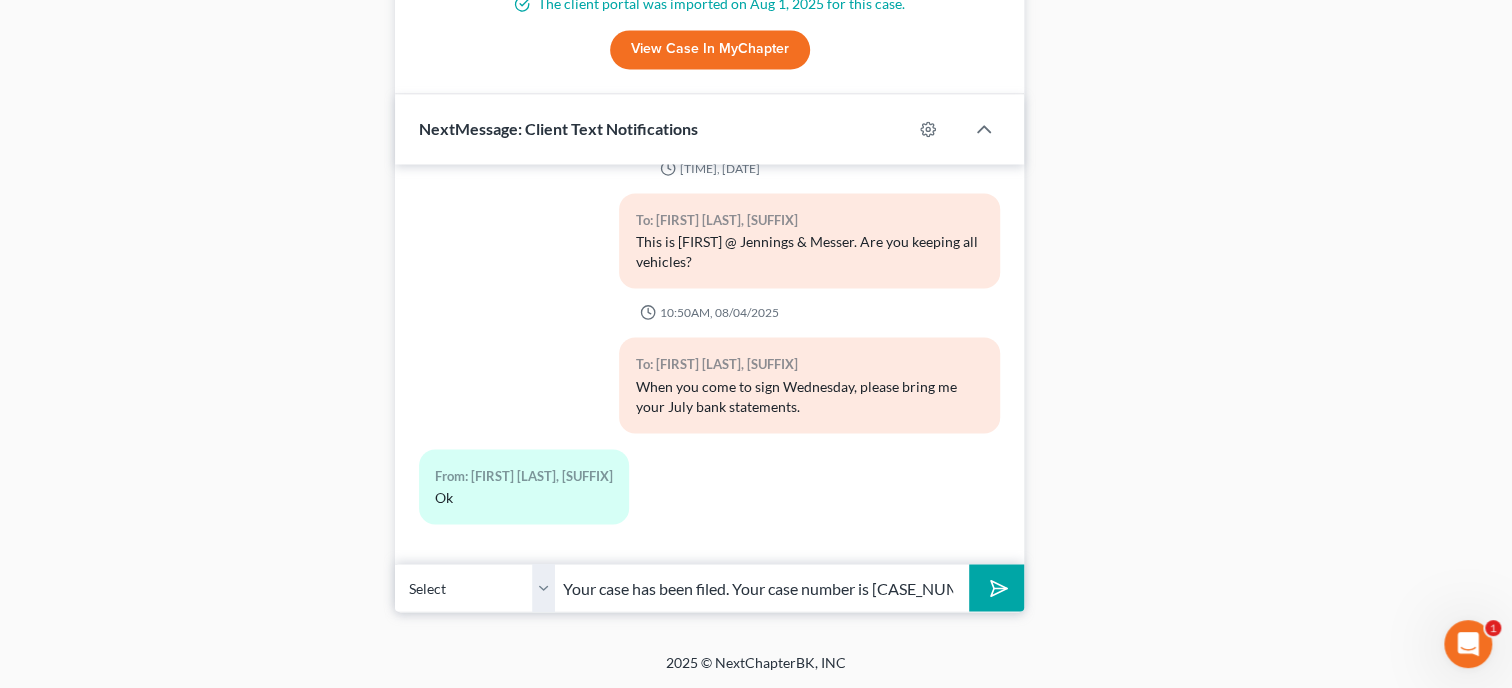 click at bounding box center [996, 587] 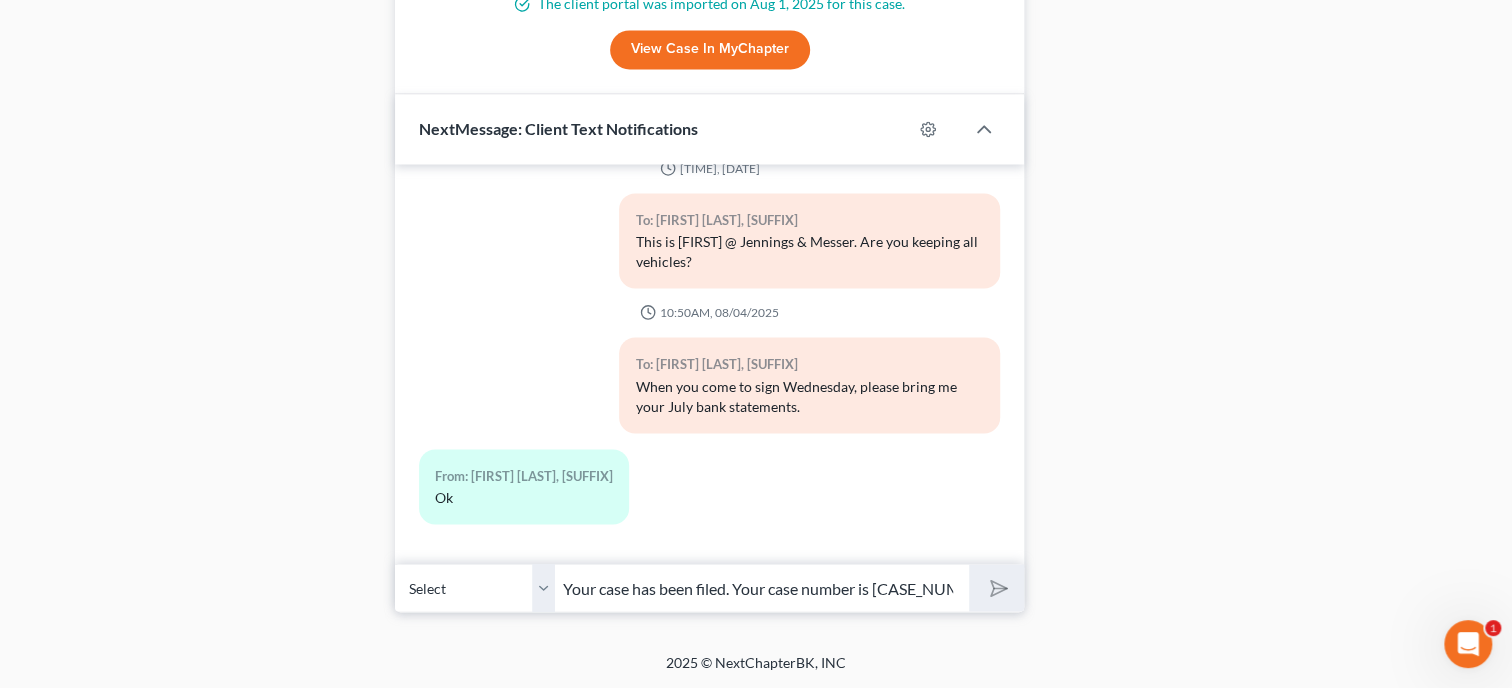 type 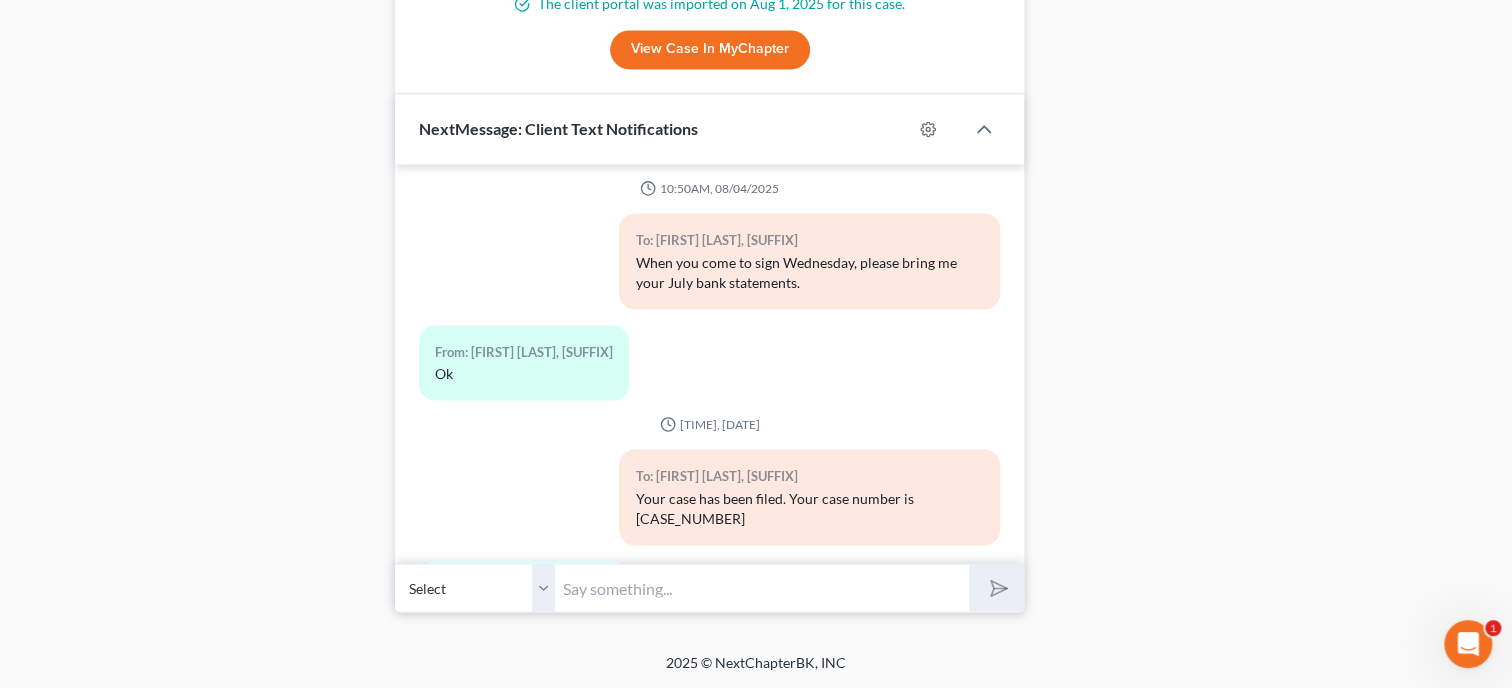 scroll, scrollTop: 927, scrollLeft: 0, axis: vertical 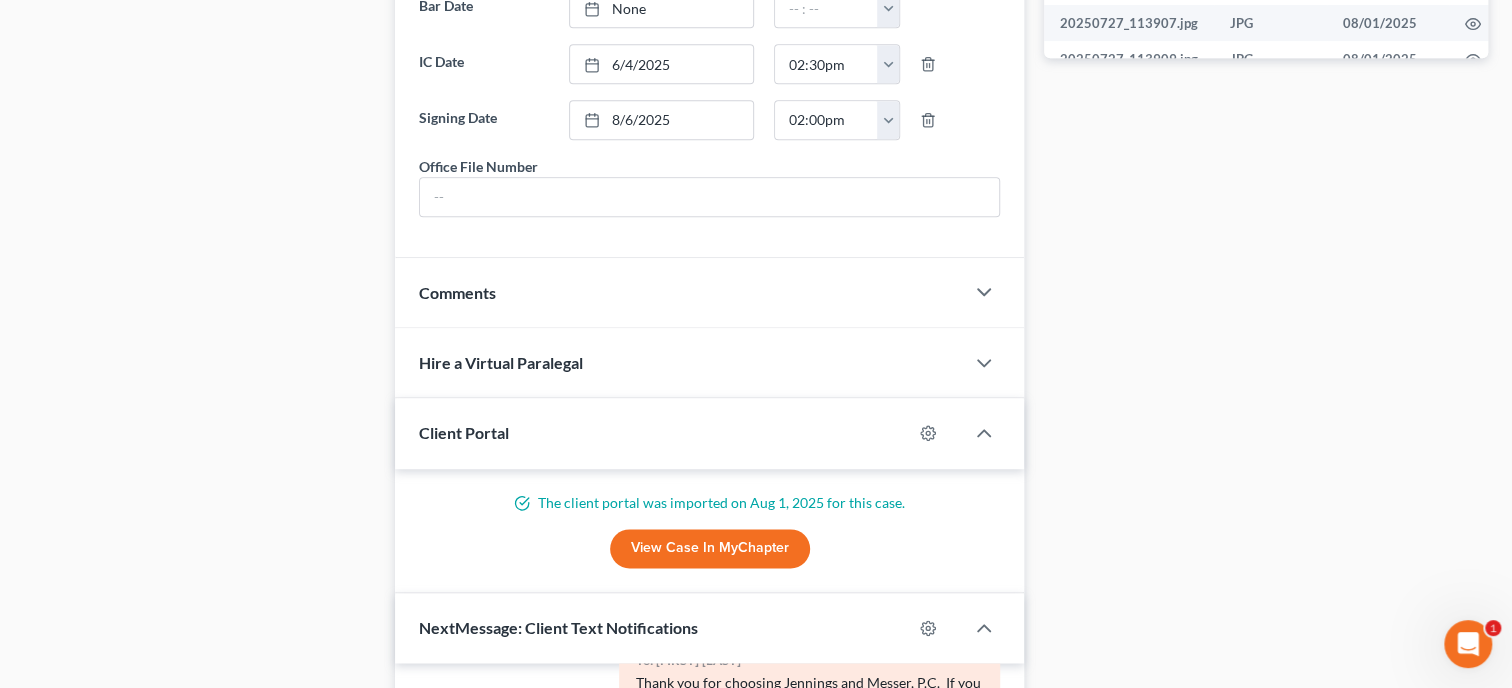 click on "Comments" at bounding box center (679, 292) 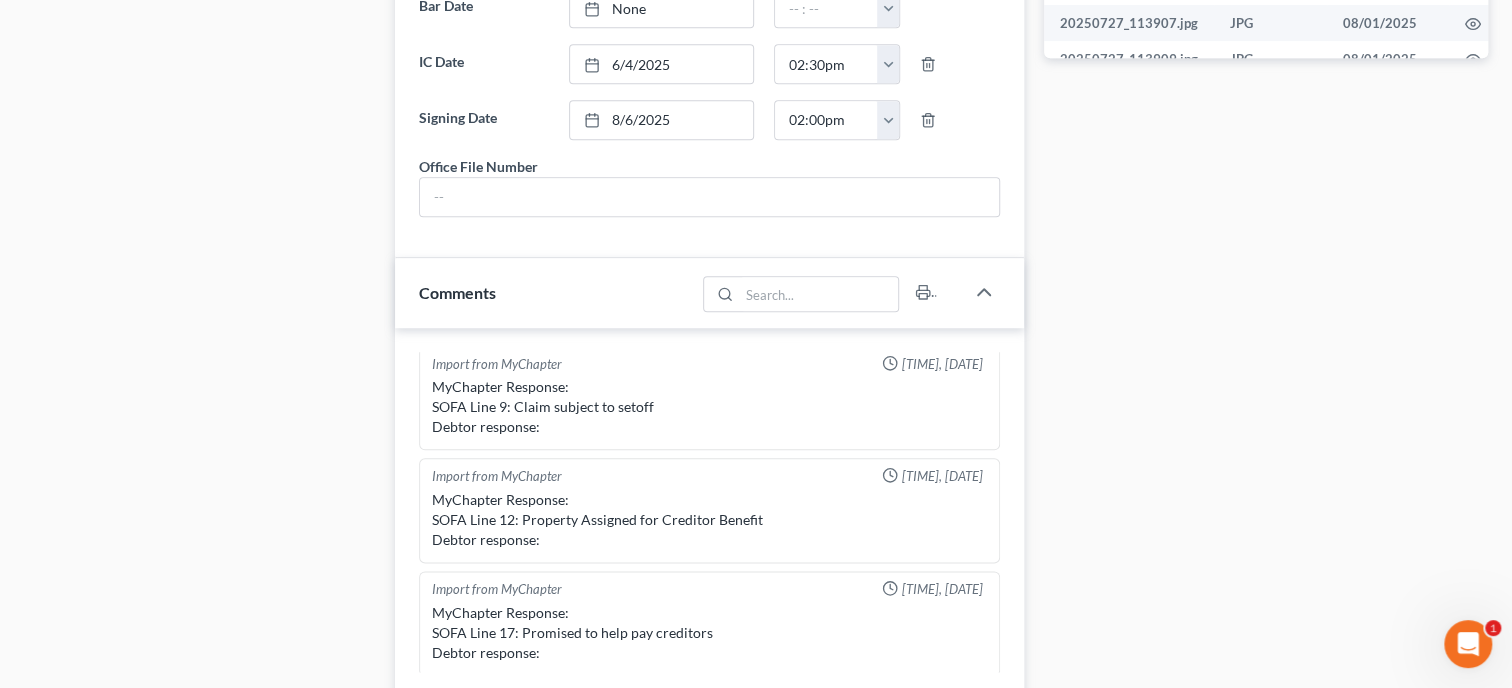 scroll, scrollTop: 8, scrollLeft: 0, axis: vertical 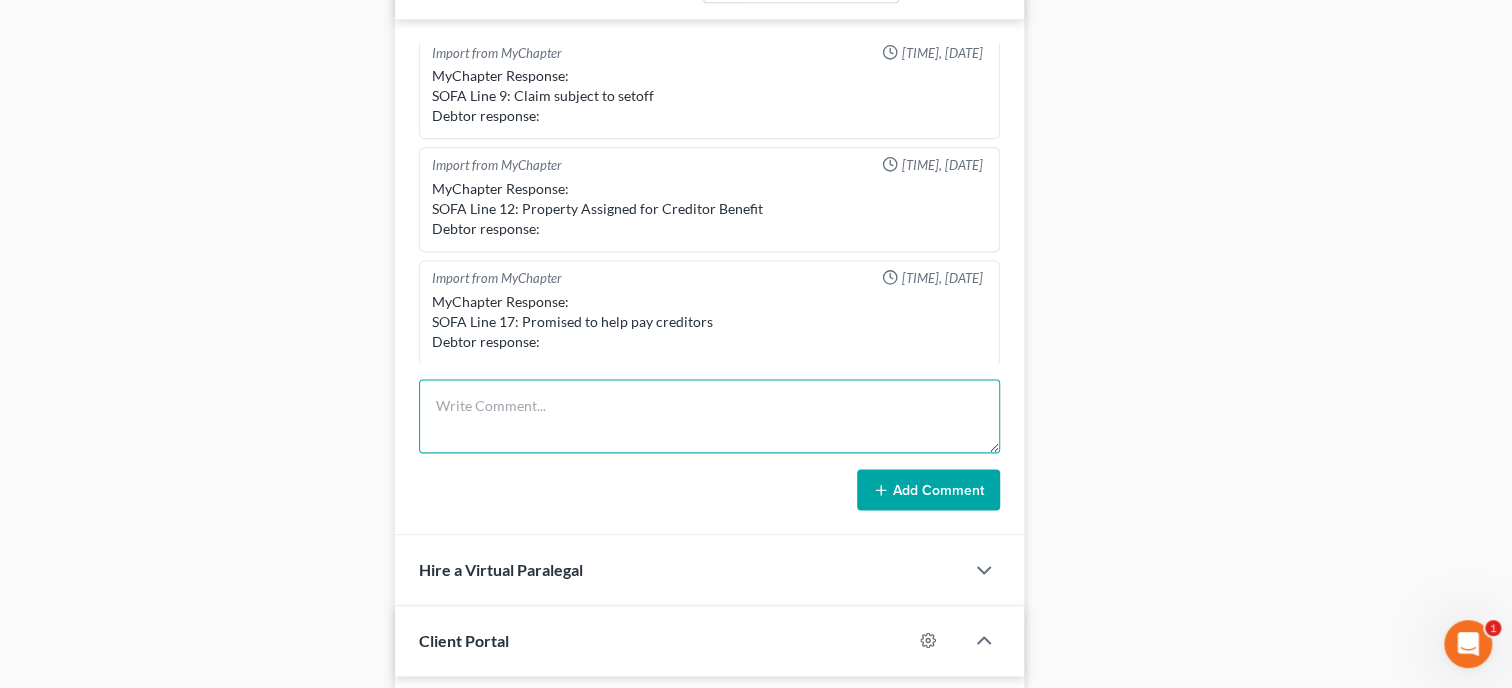 click at bounding box center [709, 416] 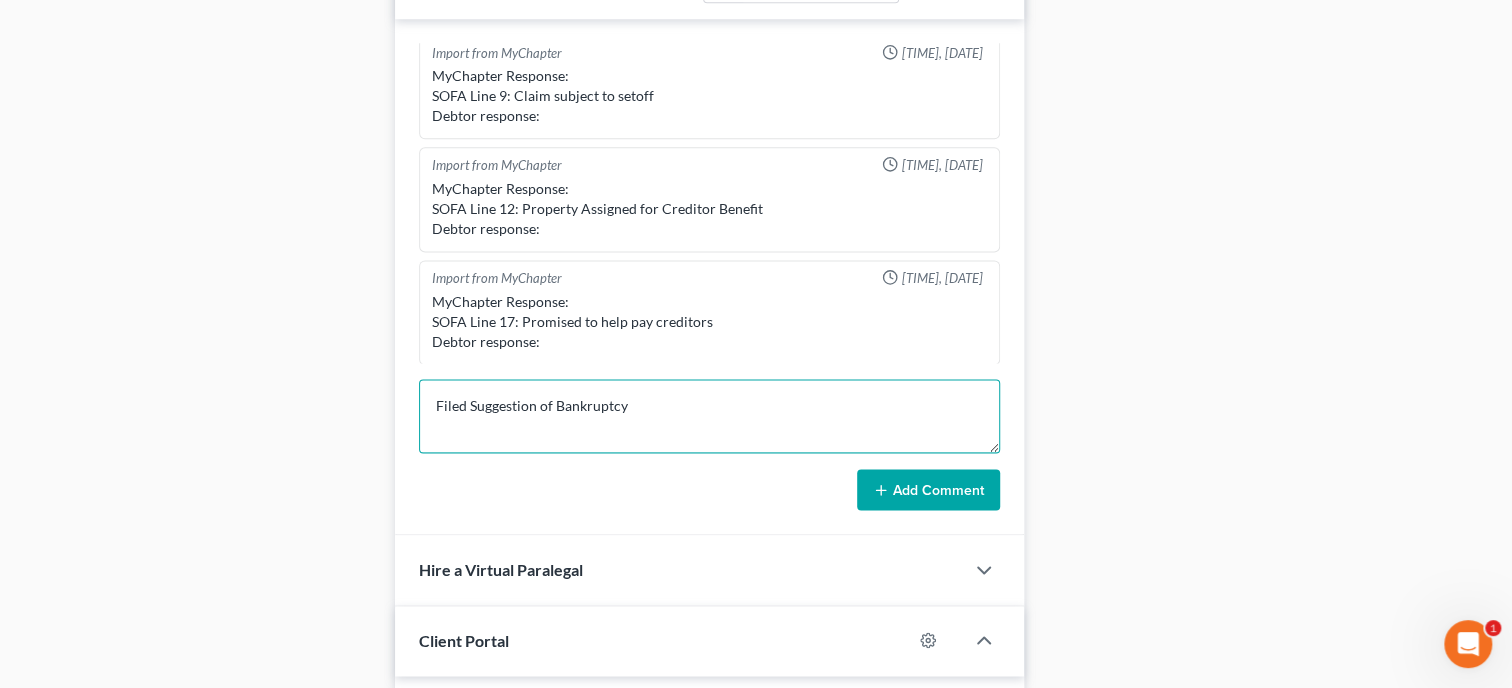 type on "Filed Suggestion of Bankruptcy" 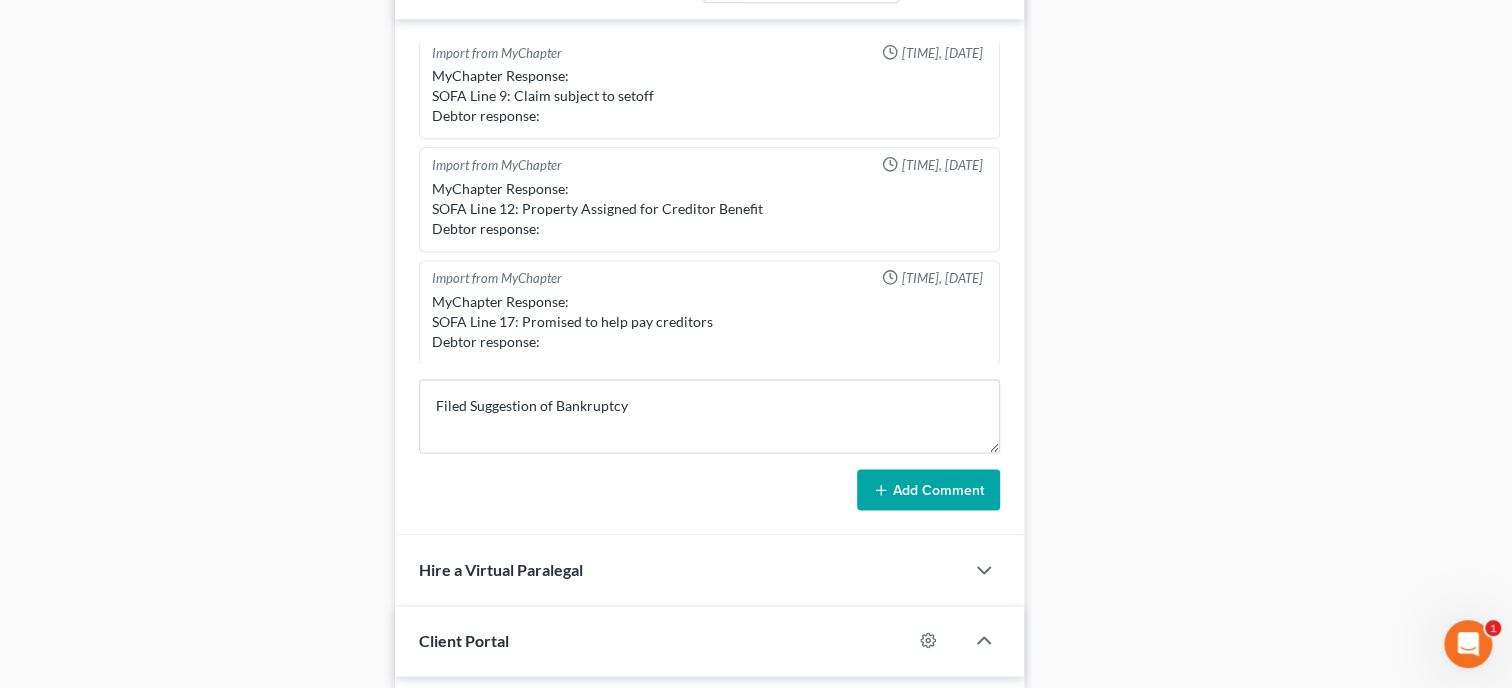 click on "Add Comment" at bounding box center [928, 490] 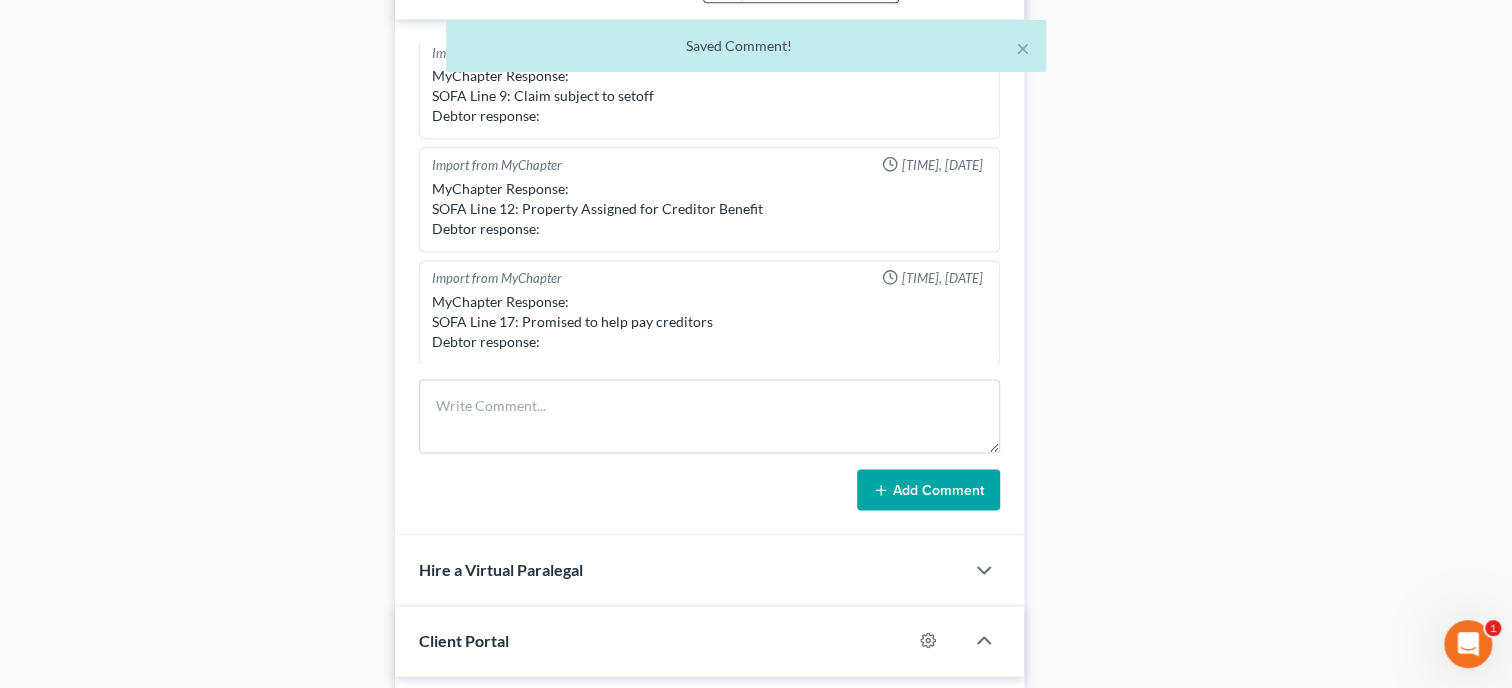 scroll, scrollTop: 82, scrollLeft: 0, axis: vertical 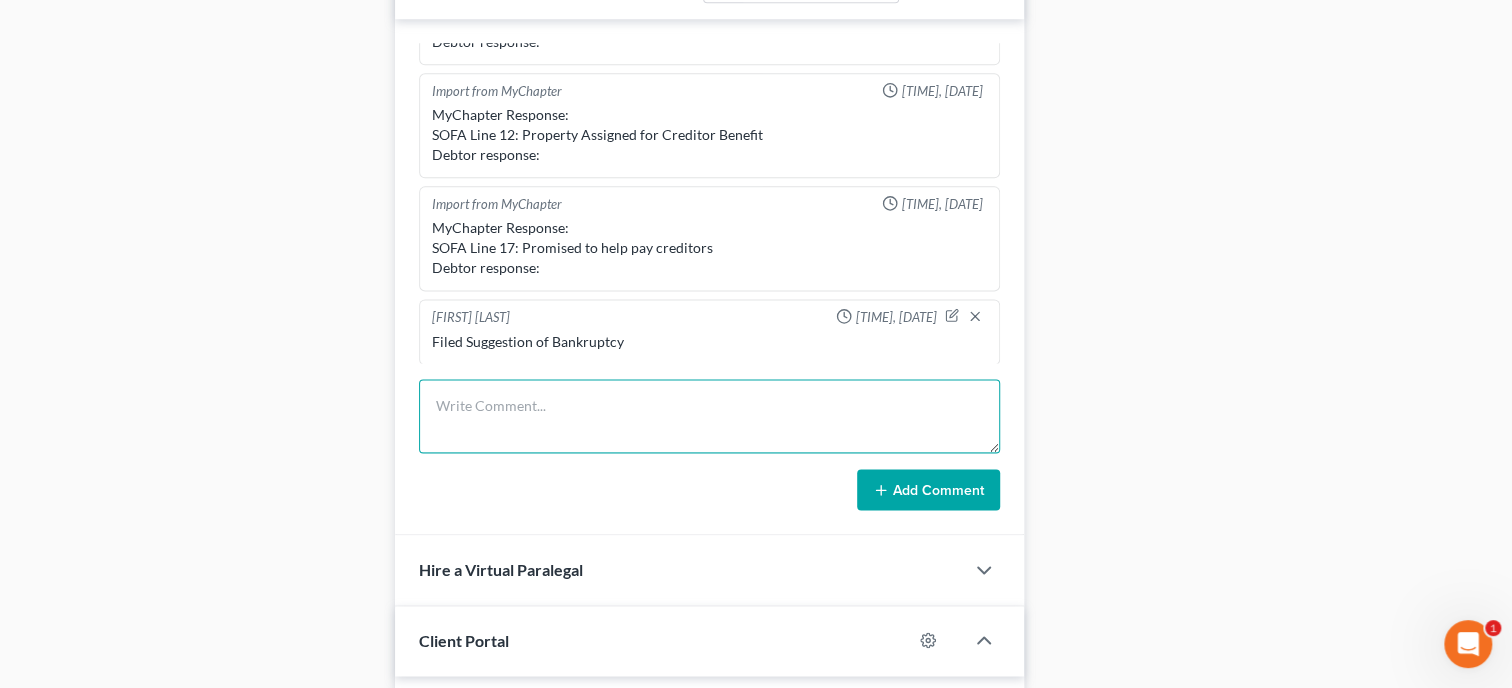 click at bounding box center (709, 416) 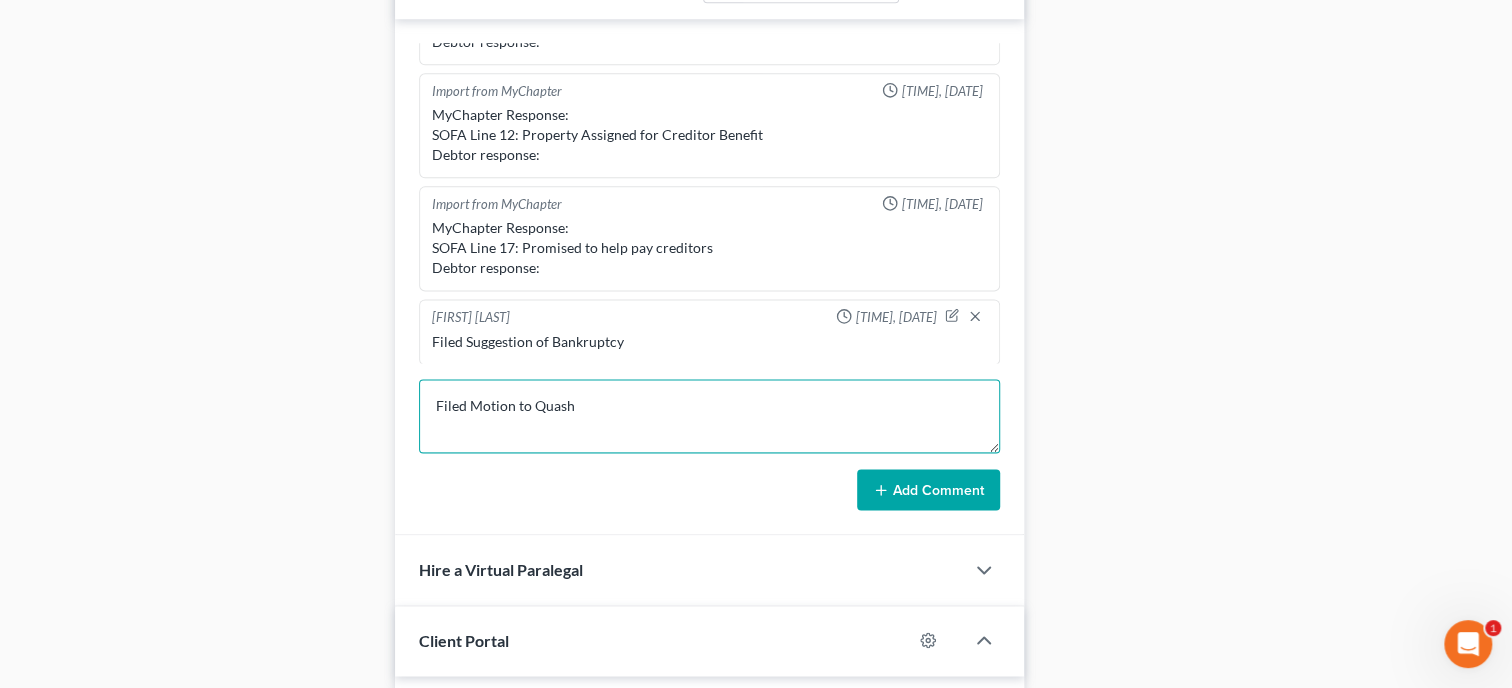 type on "Filed Motion to Quash" 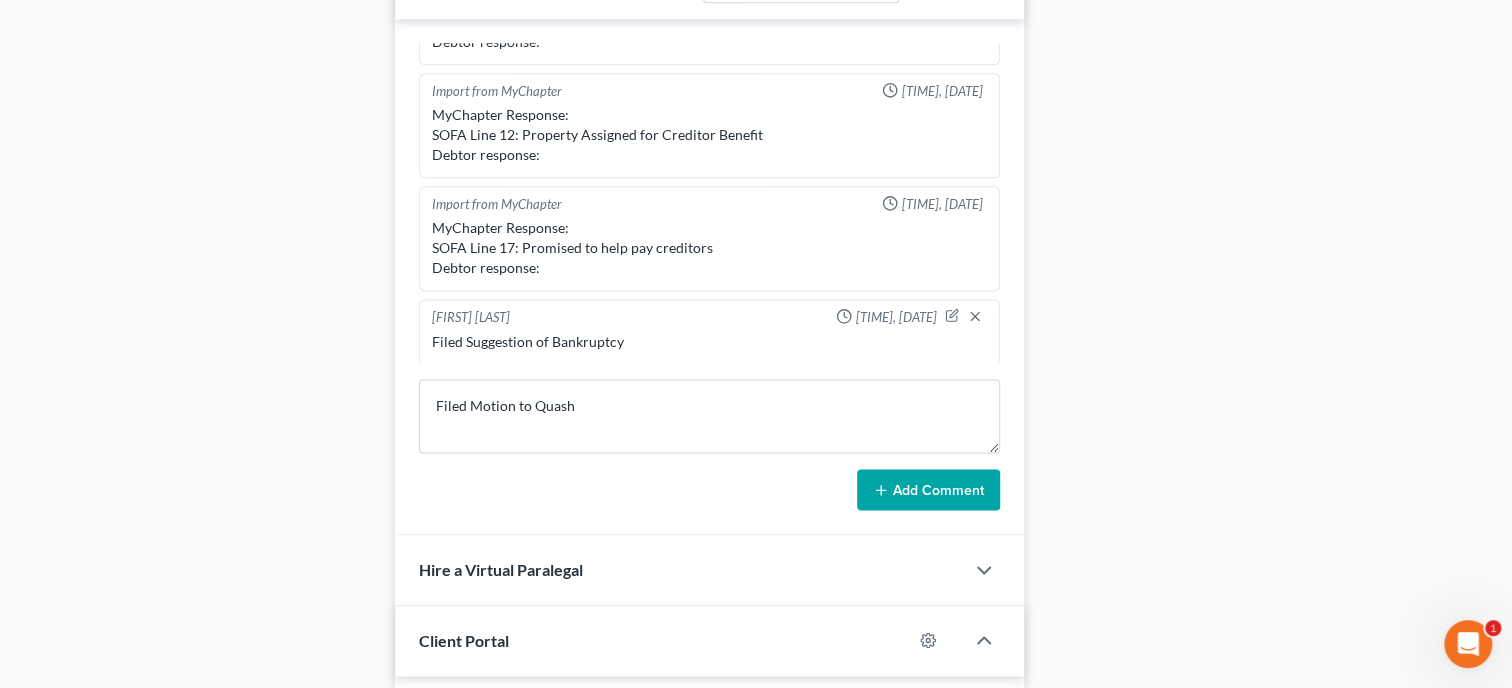 click 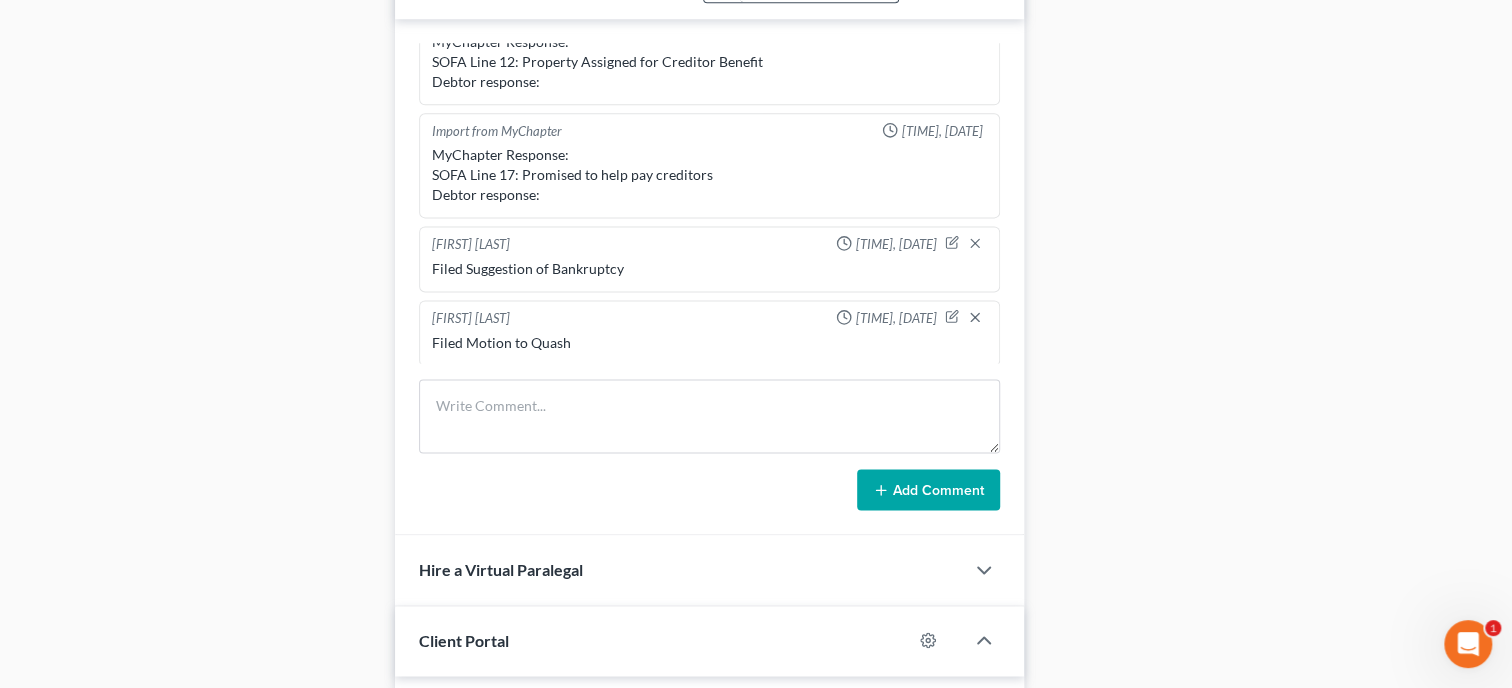 scroll, scrollTop: 0, scrollLeft: 0, axis: both 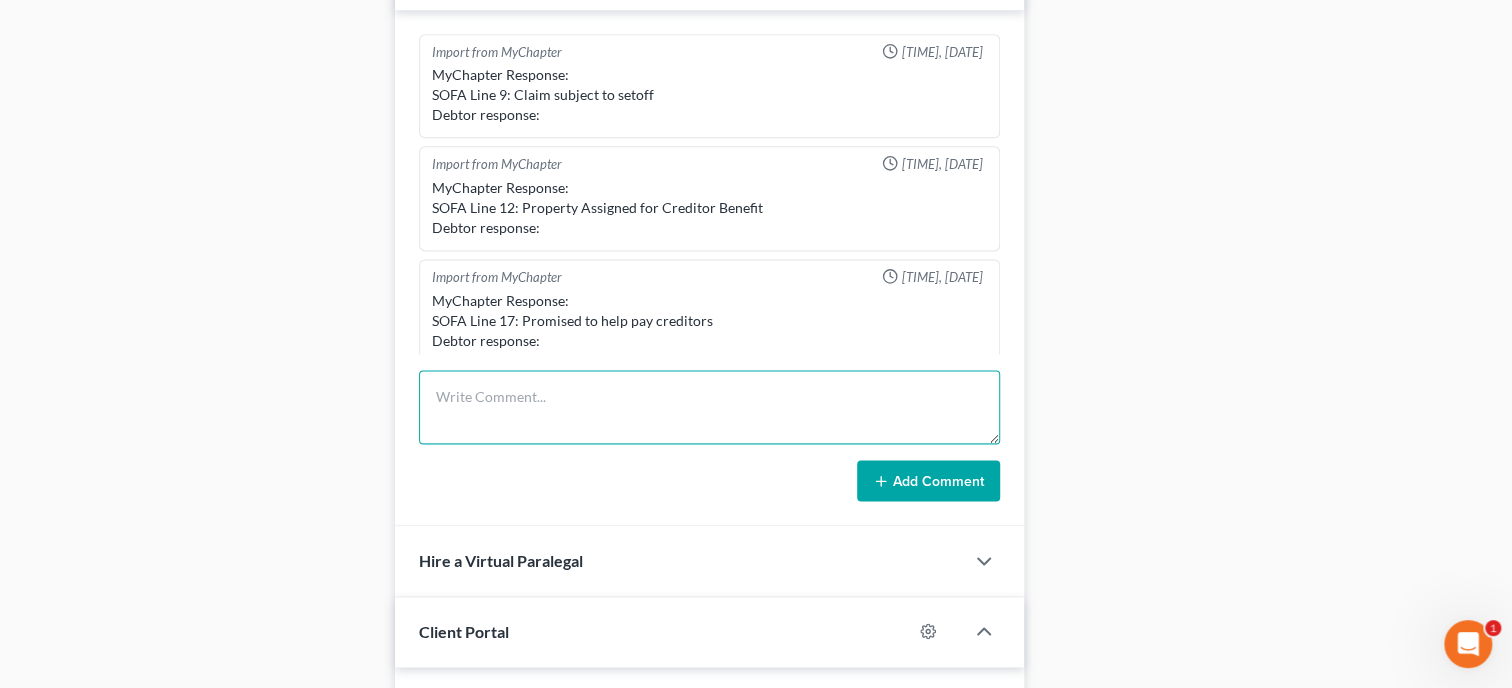 click at bounding box center (709, 407) 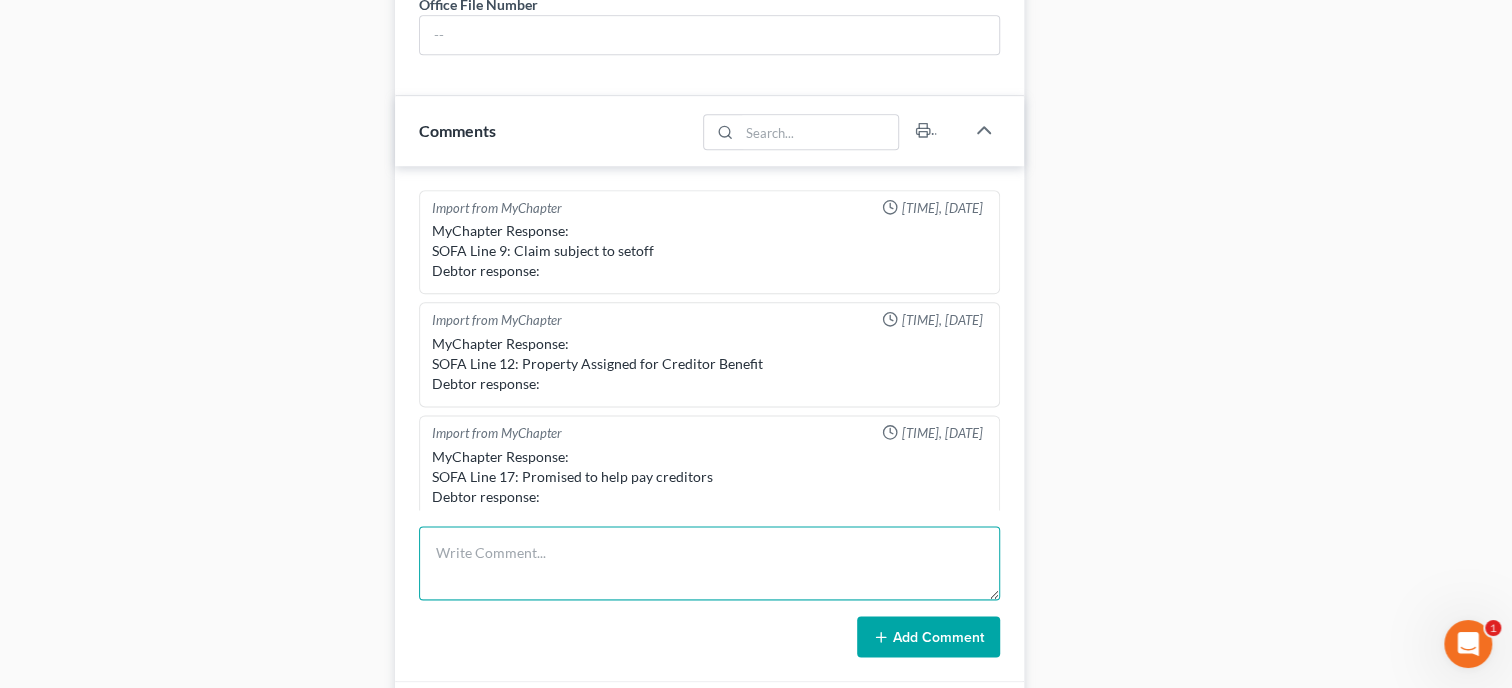 scroll, scrollTop: 1440, scrollLeft: 0, axis: vertical 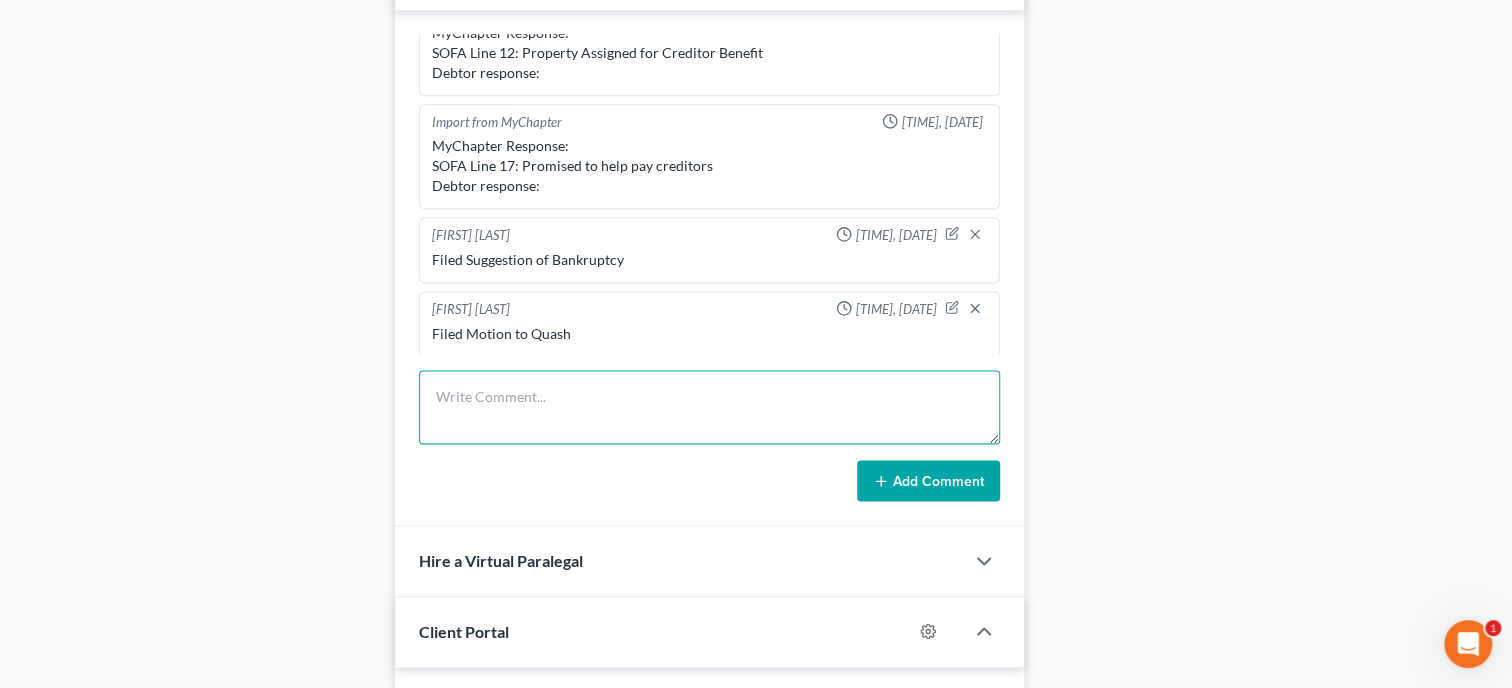 click at bounding box center (709, 407) 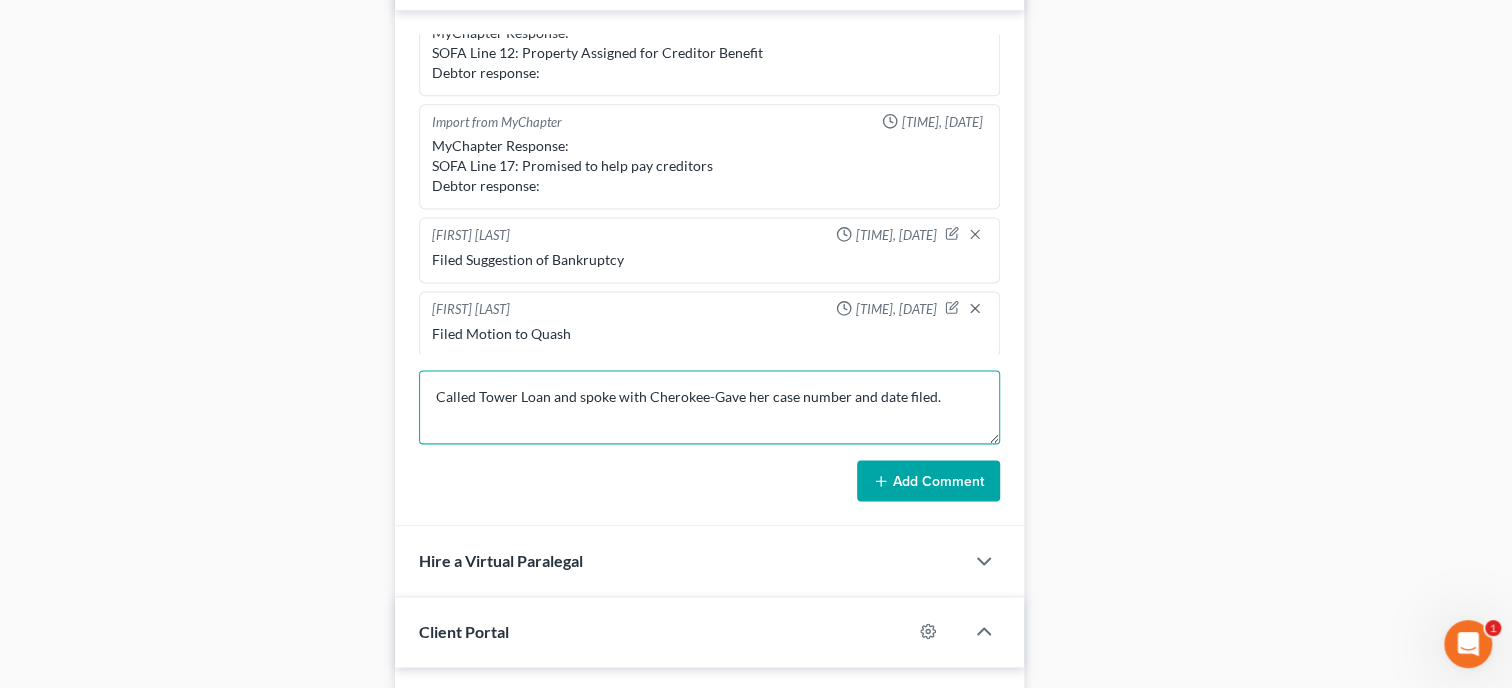 type on "Called Tower Loan and spoke with Cherokee-Gave her case number and date filed." 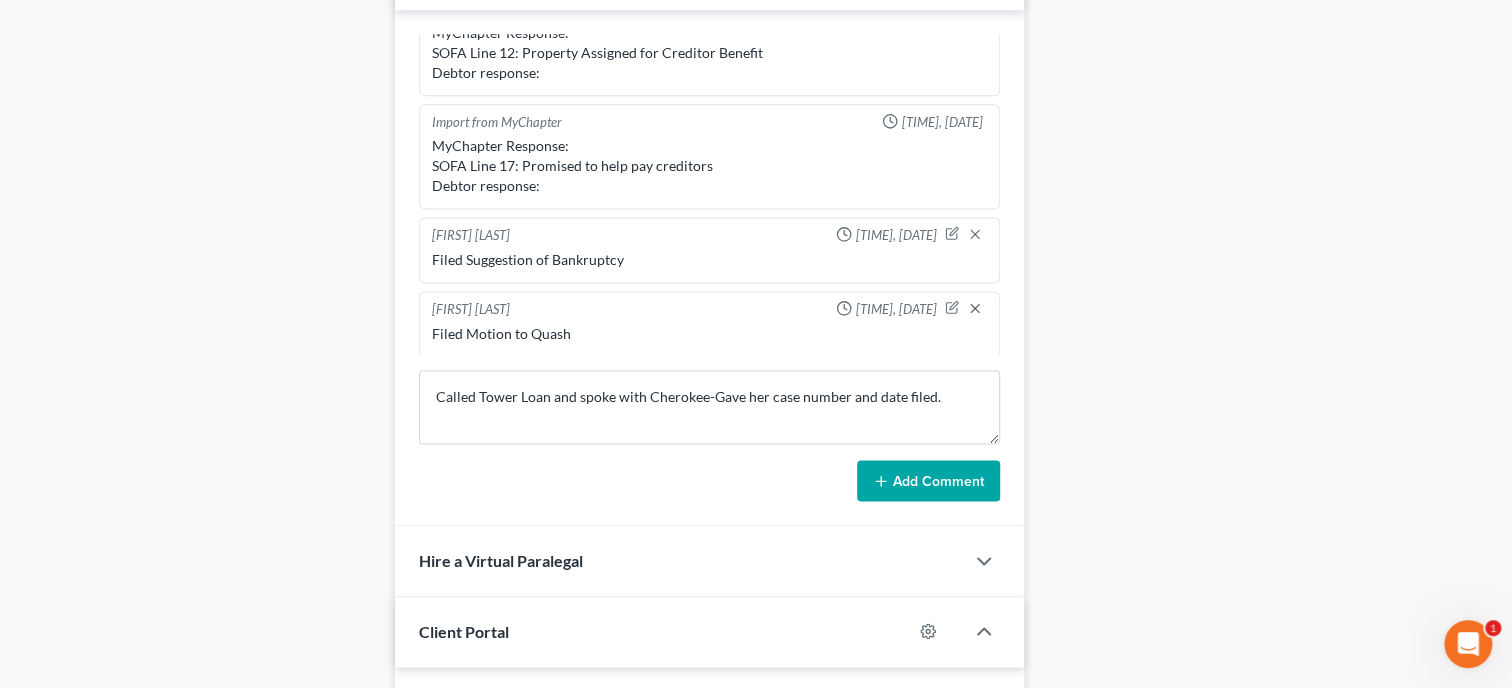 drag, startPoint x: 880, startPoint y: 494, endPoint x: 623, endPoint y: 496, distance: 257.00778 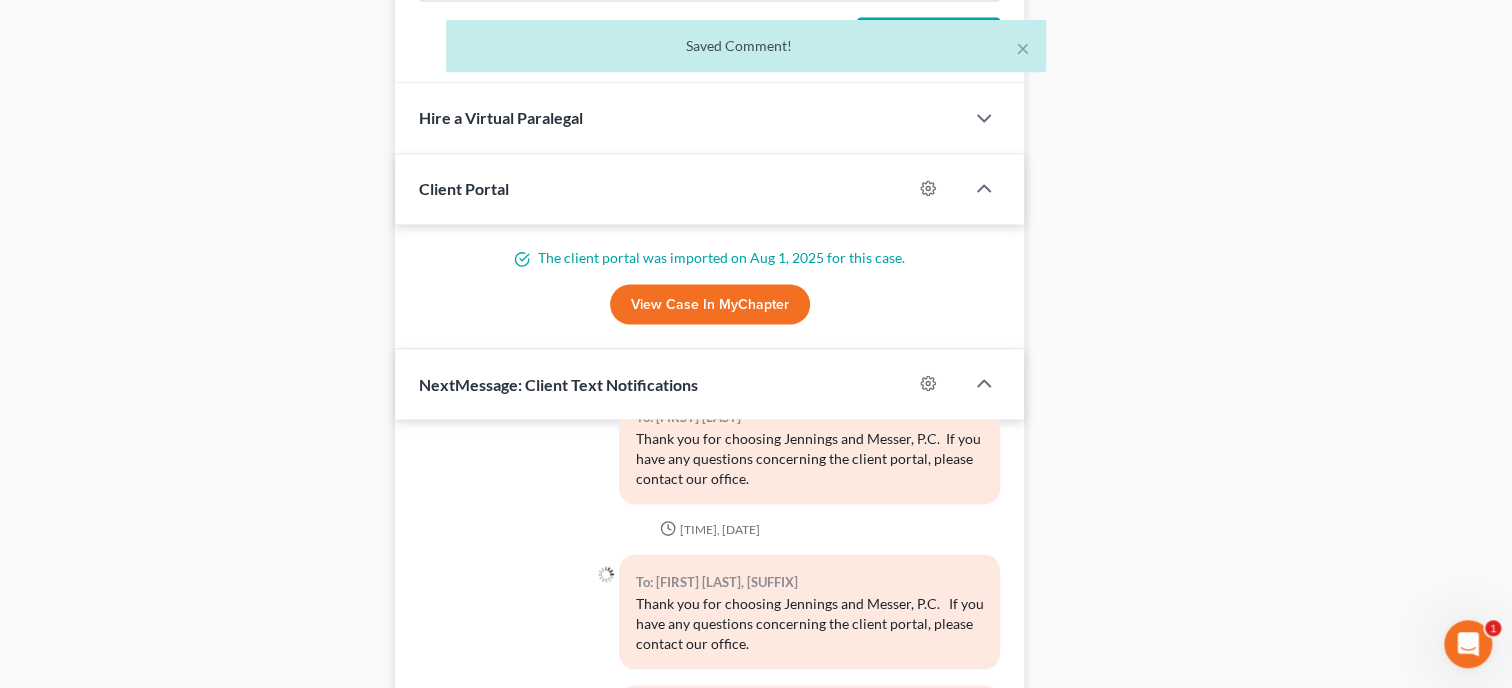 scroll, scrollTop: 2153, scrollLeft: 0, axis: vertical 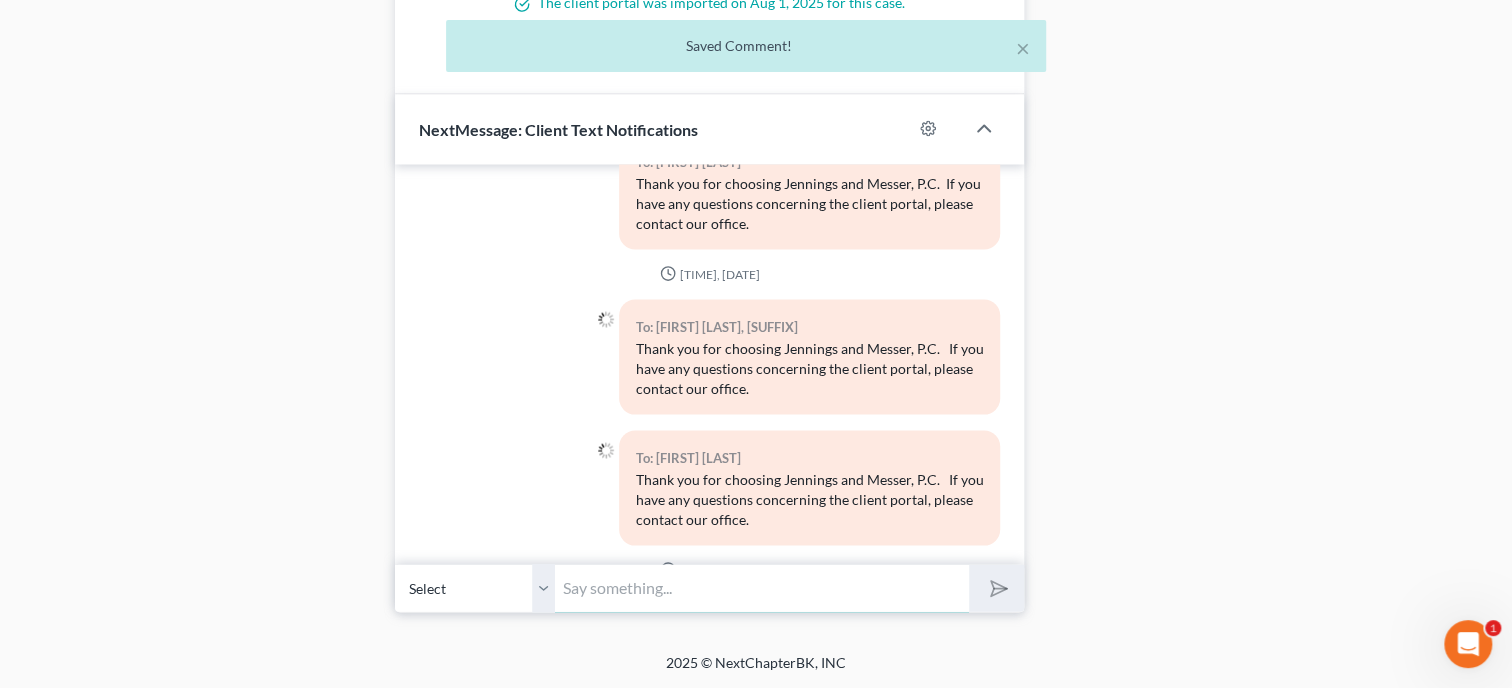 click at bounding box center [762, 587] 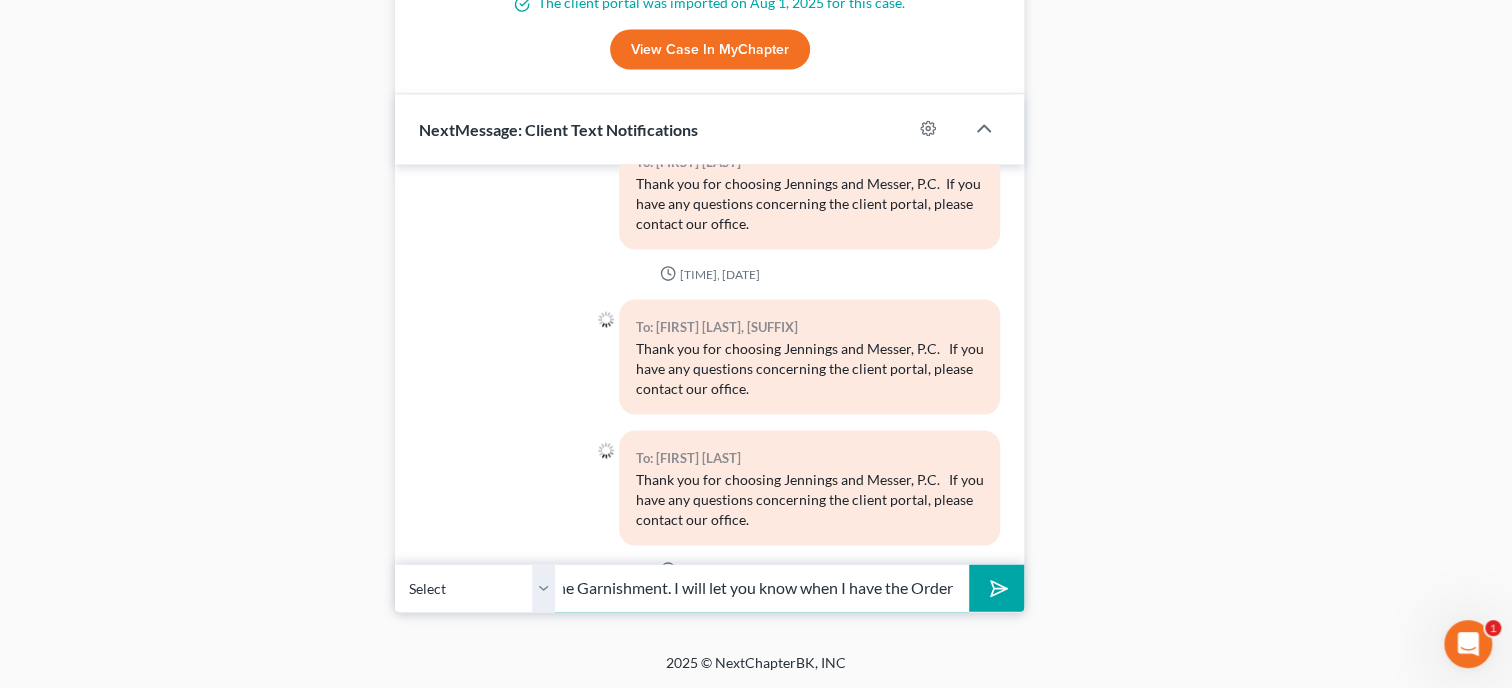 scroll, scrollTop: 0, scrollLeft: 245, axis: horizontal 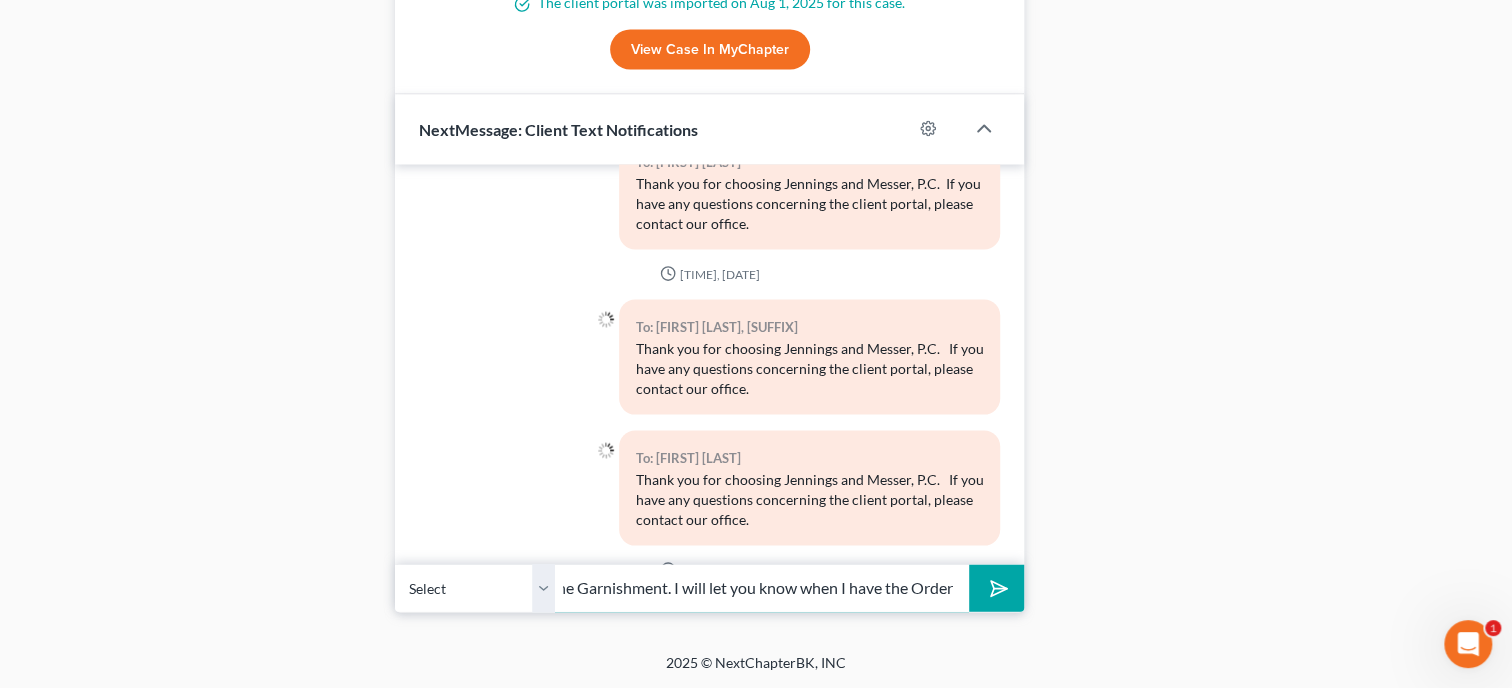 type on "I have filed the Motion to Quash the Garnishment.  I will let you know when I have the Order" 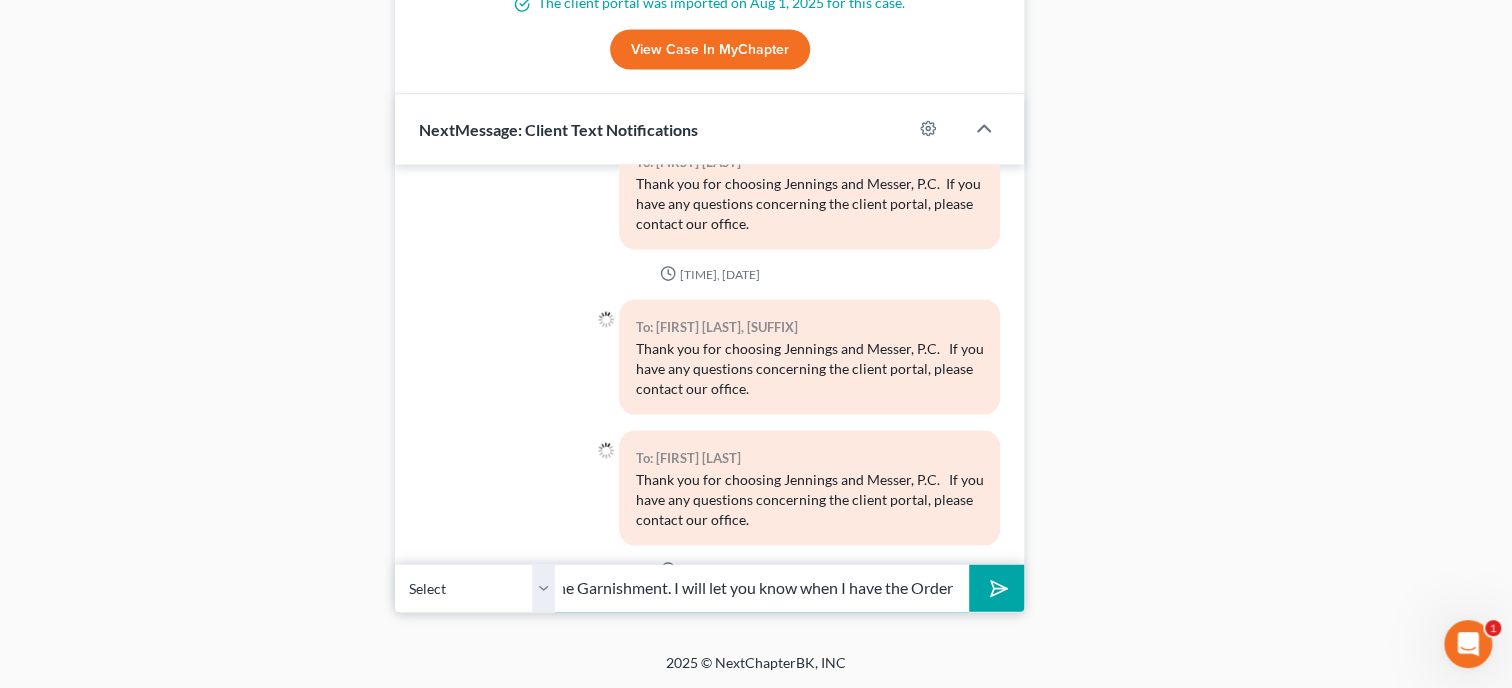 click at bounding box center (996, 587) 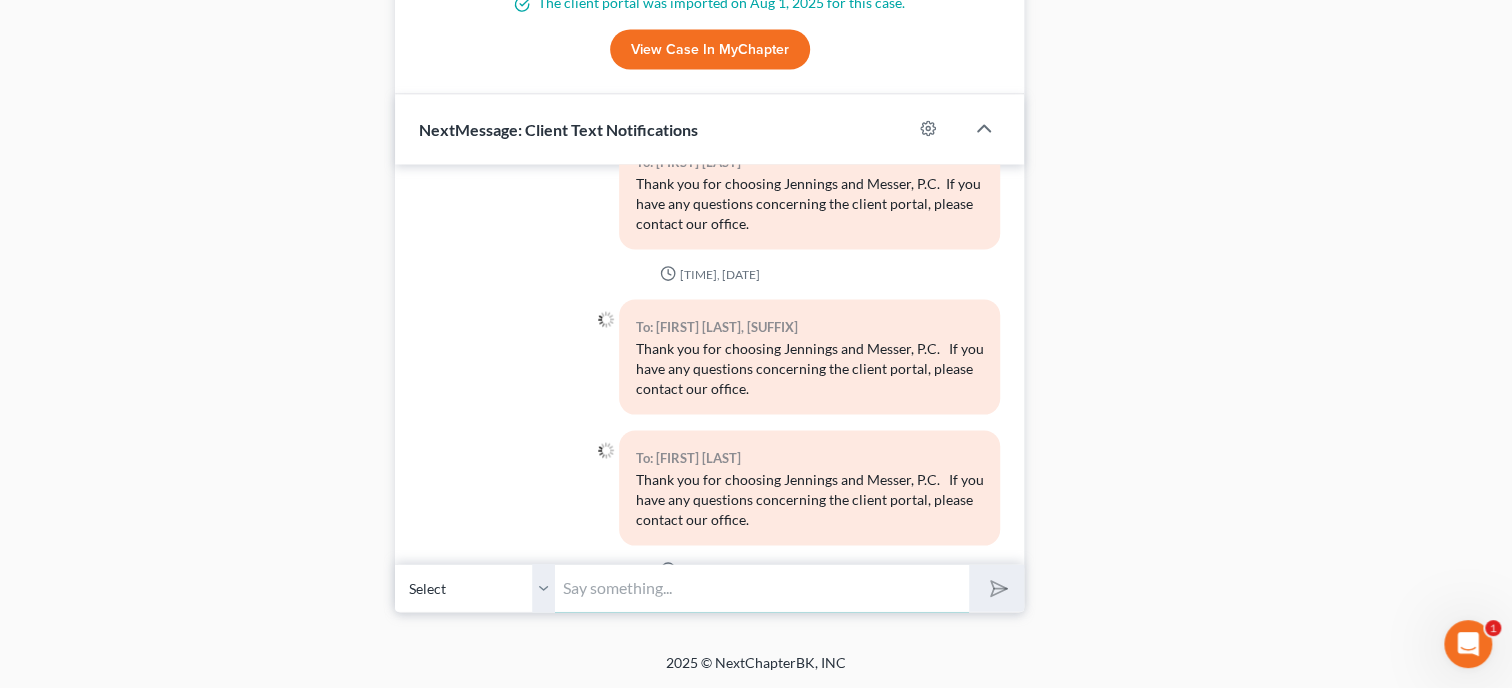 scroll, scrollTop: 0, scrollLeft: 0, axis: both 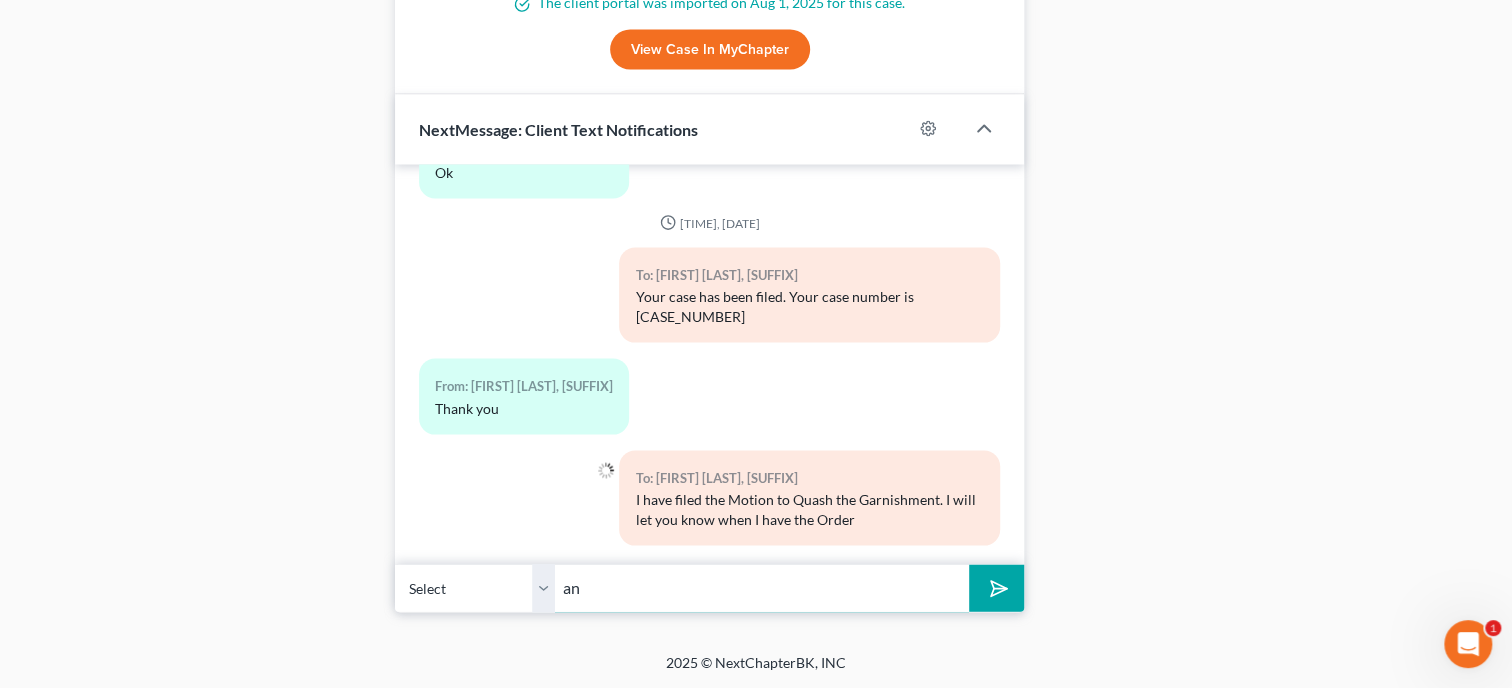 type on "a" 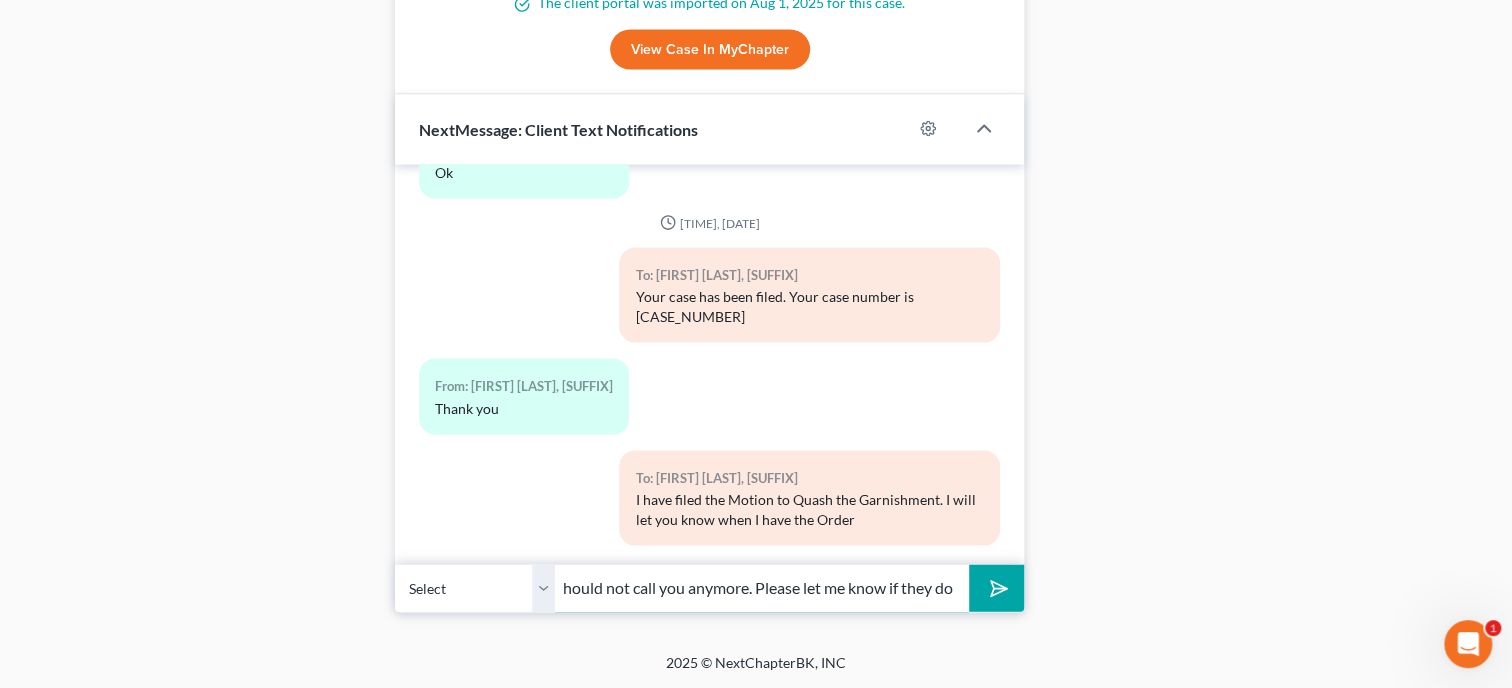scroll, scrollTop: 0, scrollLeft: 463, axis: horizontal 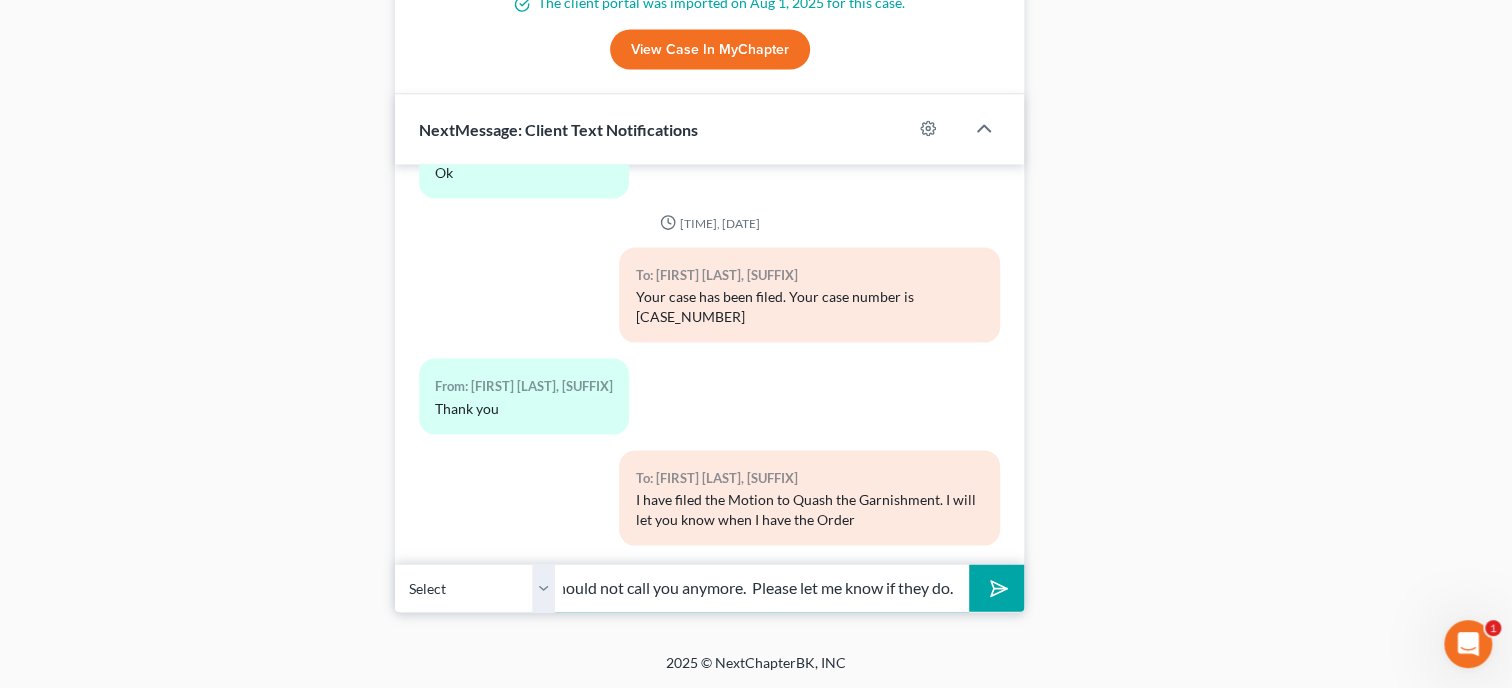 type on "And, I called Tower Loan and gave them your  case number.  They should not call you anymore.  Please let me know if they do." 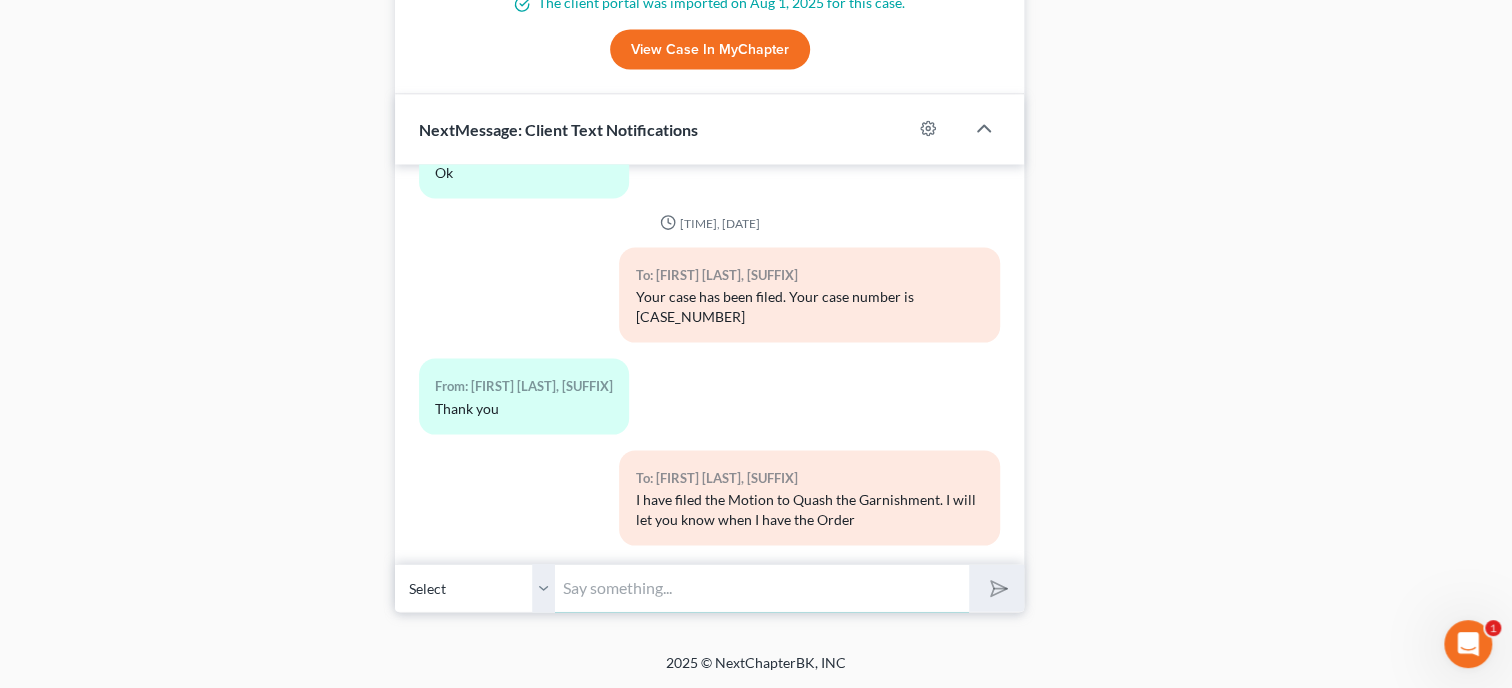 scroll, scrollTop: 0, scrollLeft: 0, axis: both 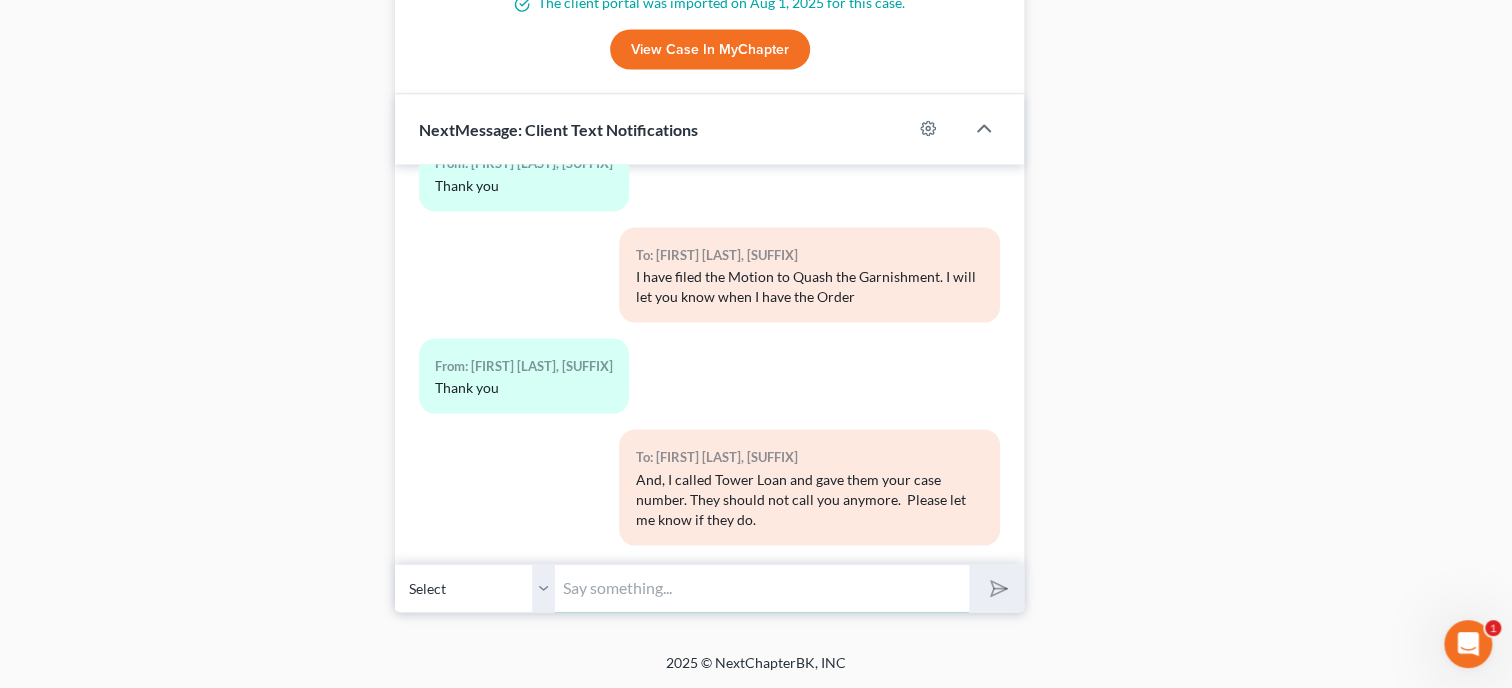 click at bounding box center (762, 587) 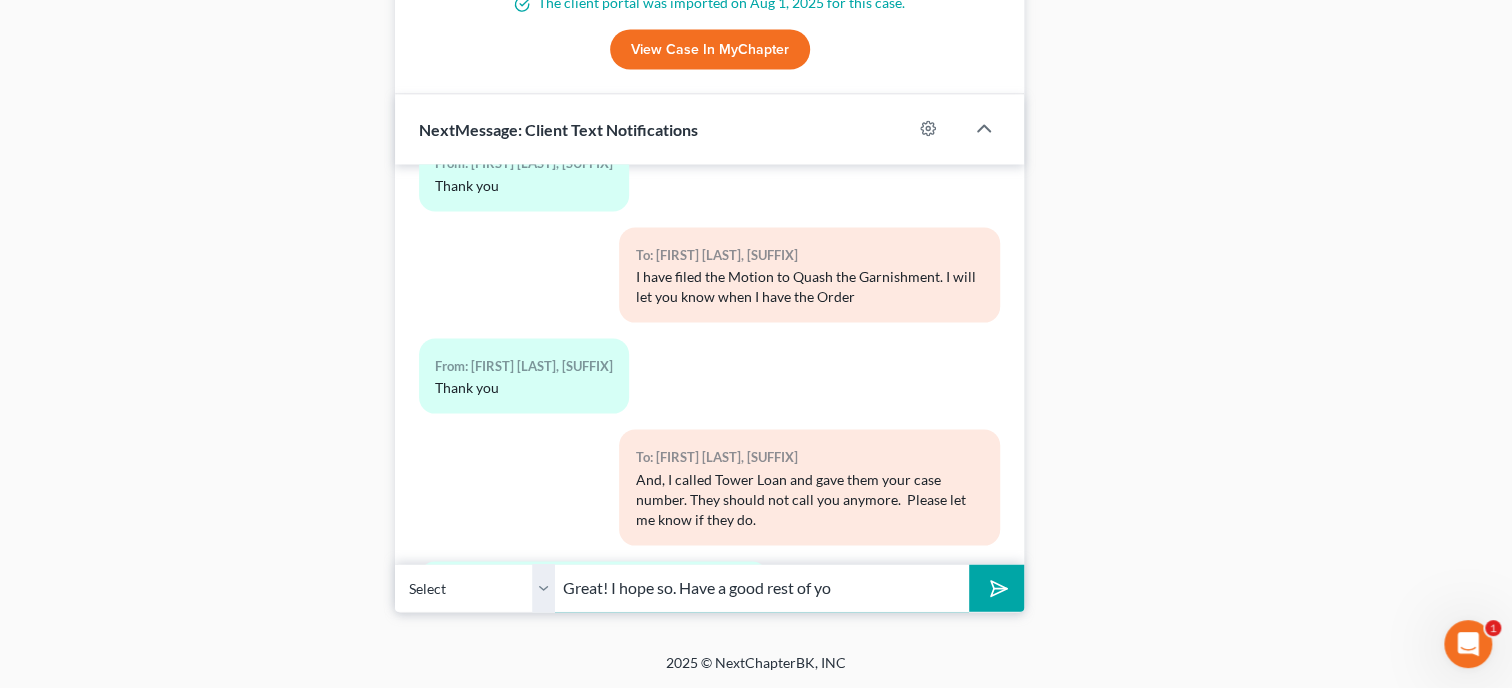 scroll, scrollTop: 1353, scrollLeft: 0, axis: vertical 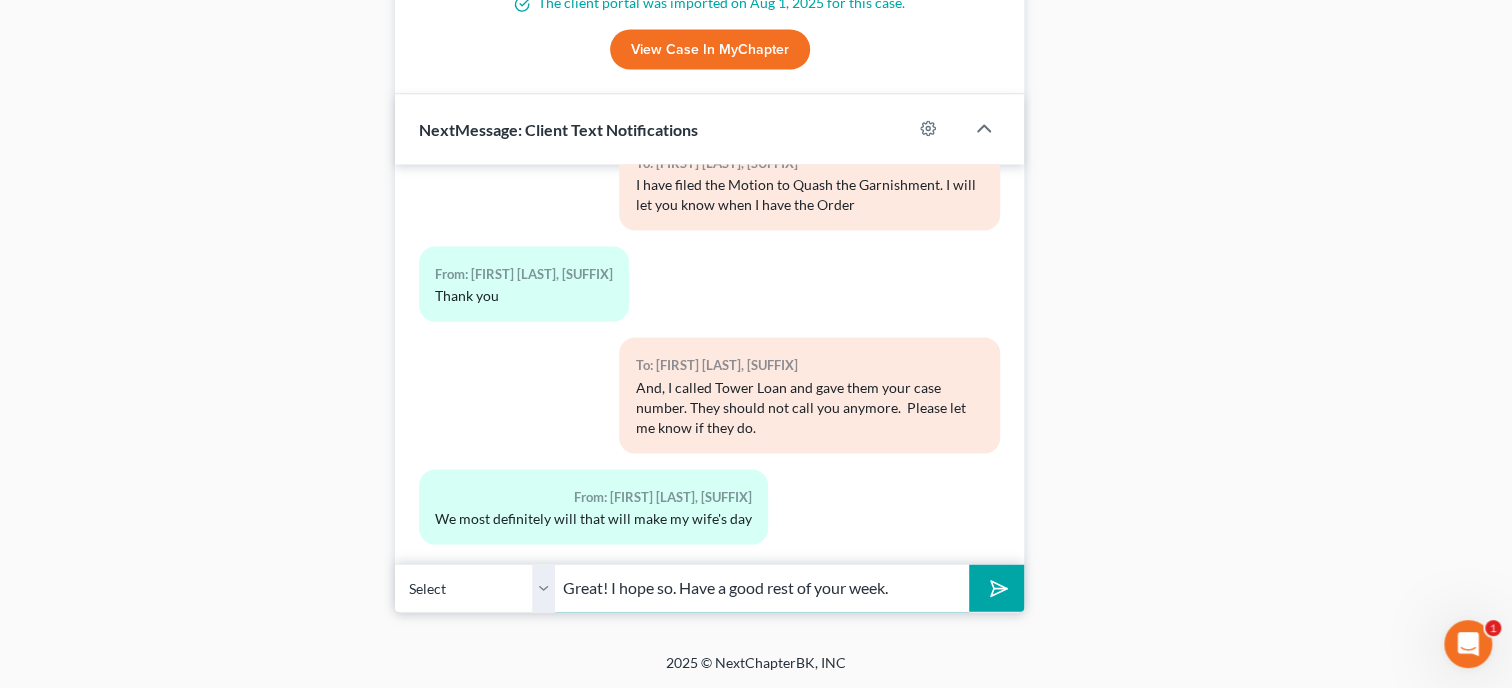 type on "Great!  I hope so.  Have a good rest of your week." 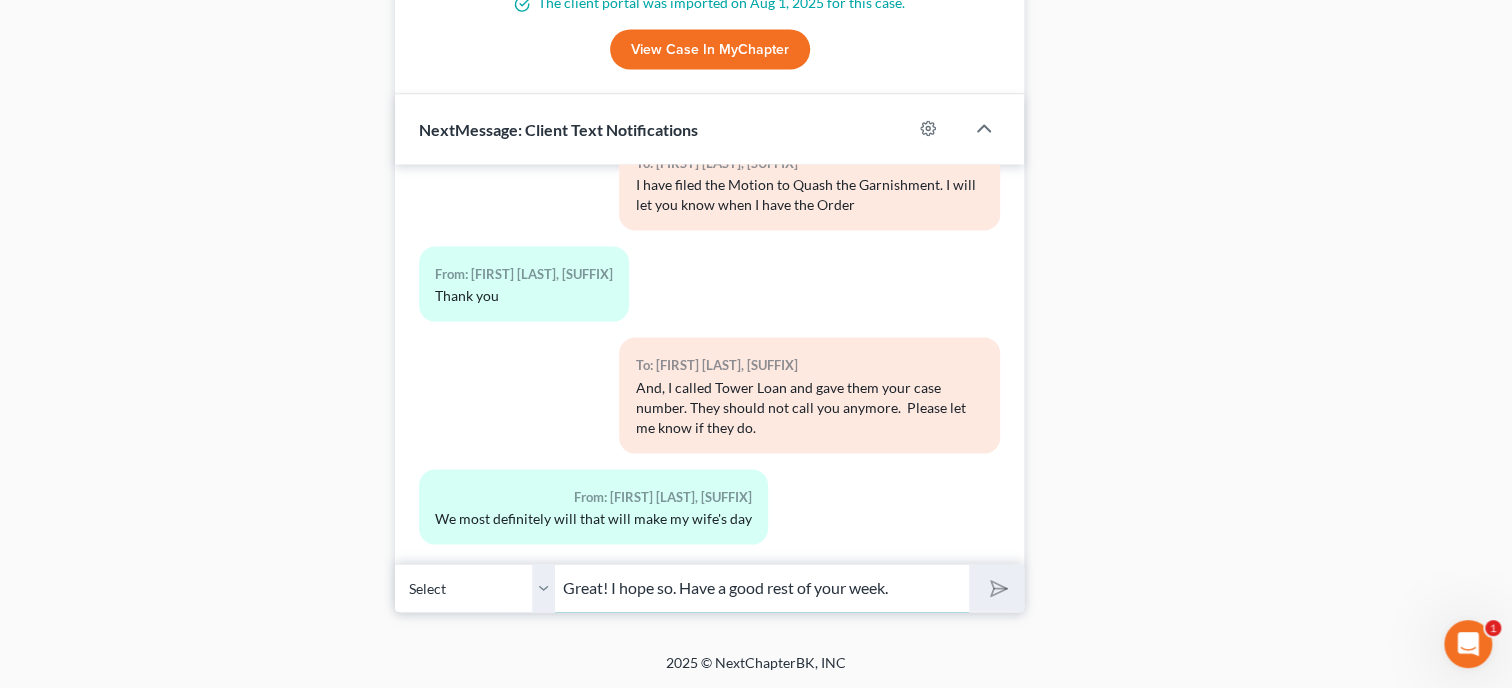 type 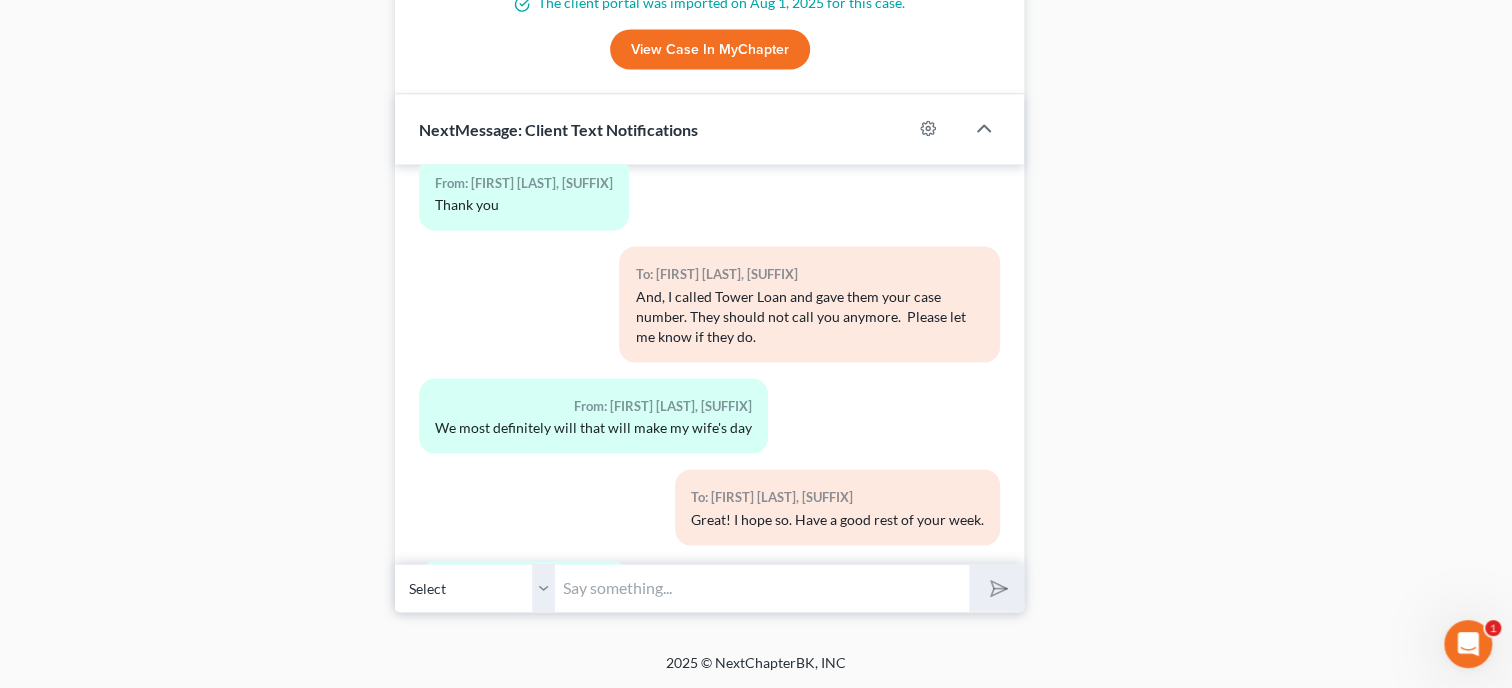 scroll, scrollTop: 1536, scrollLeft: 0, axis: vertical 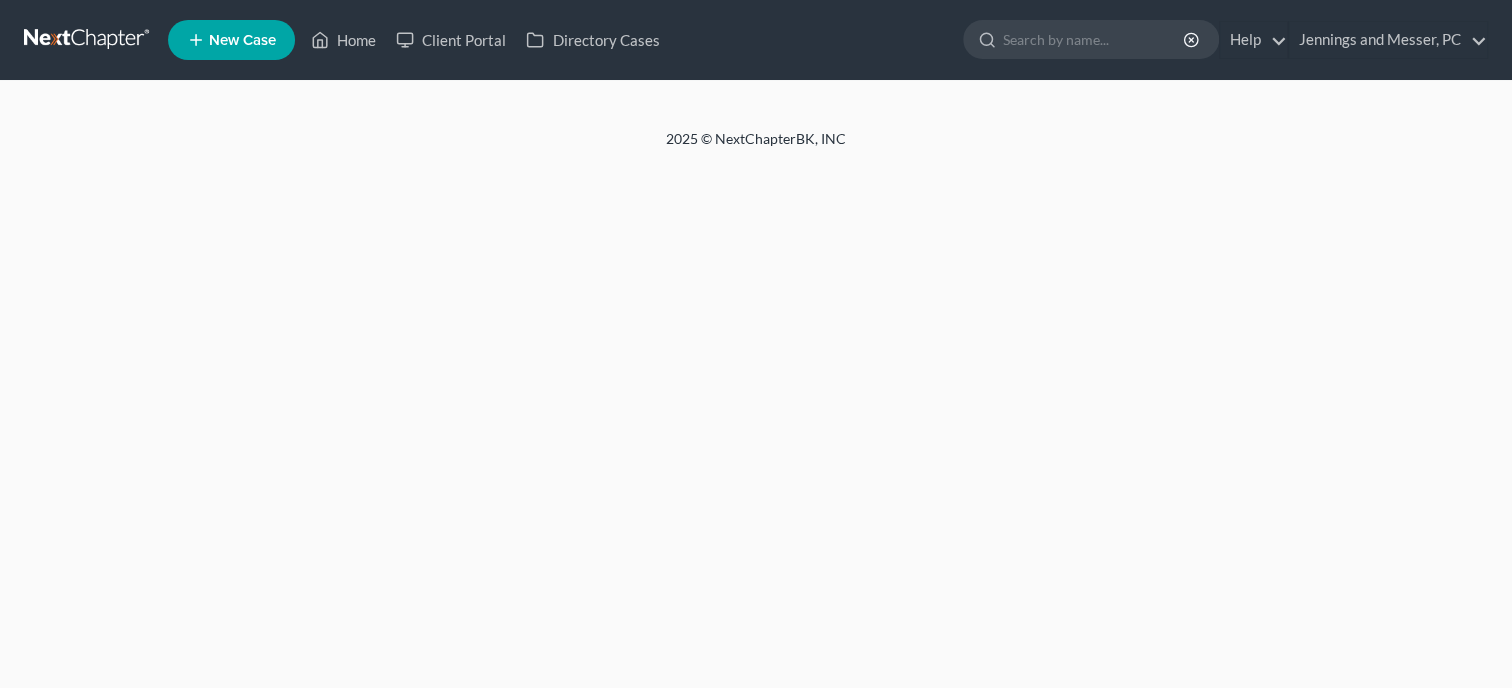 select on "10" 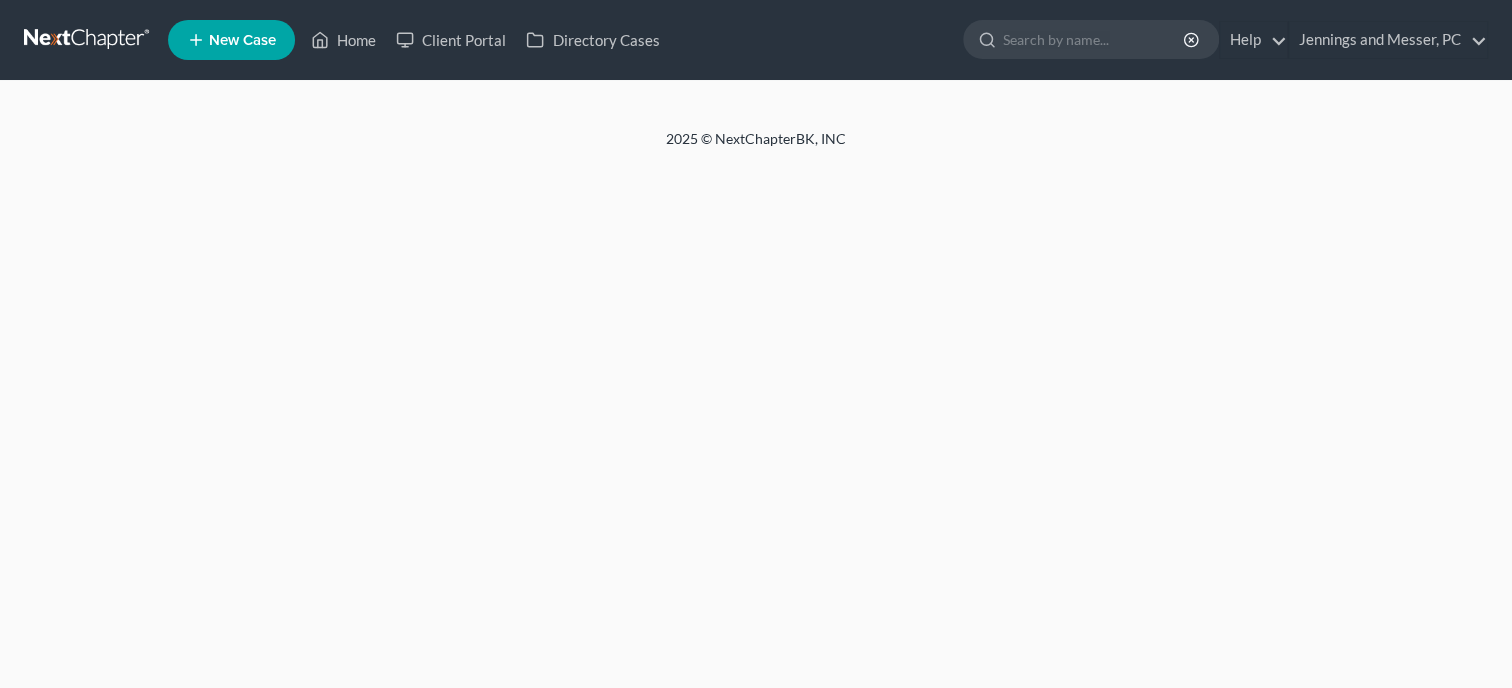 select on "6" 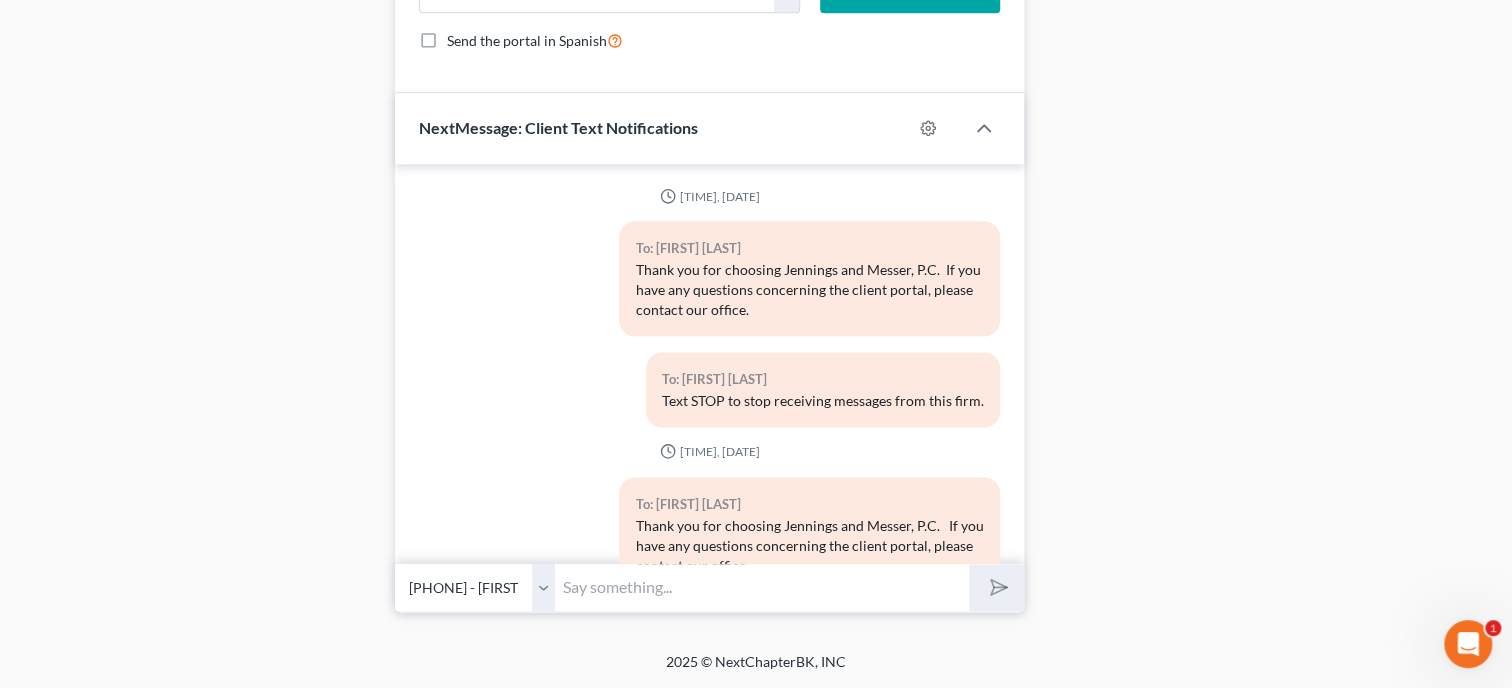 scroll, scrollTop: 0, scrollLeft: 0, axis: both 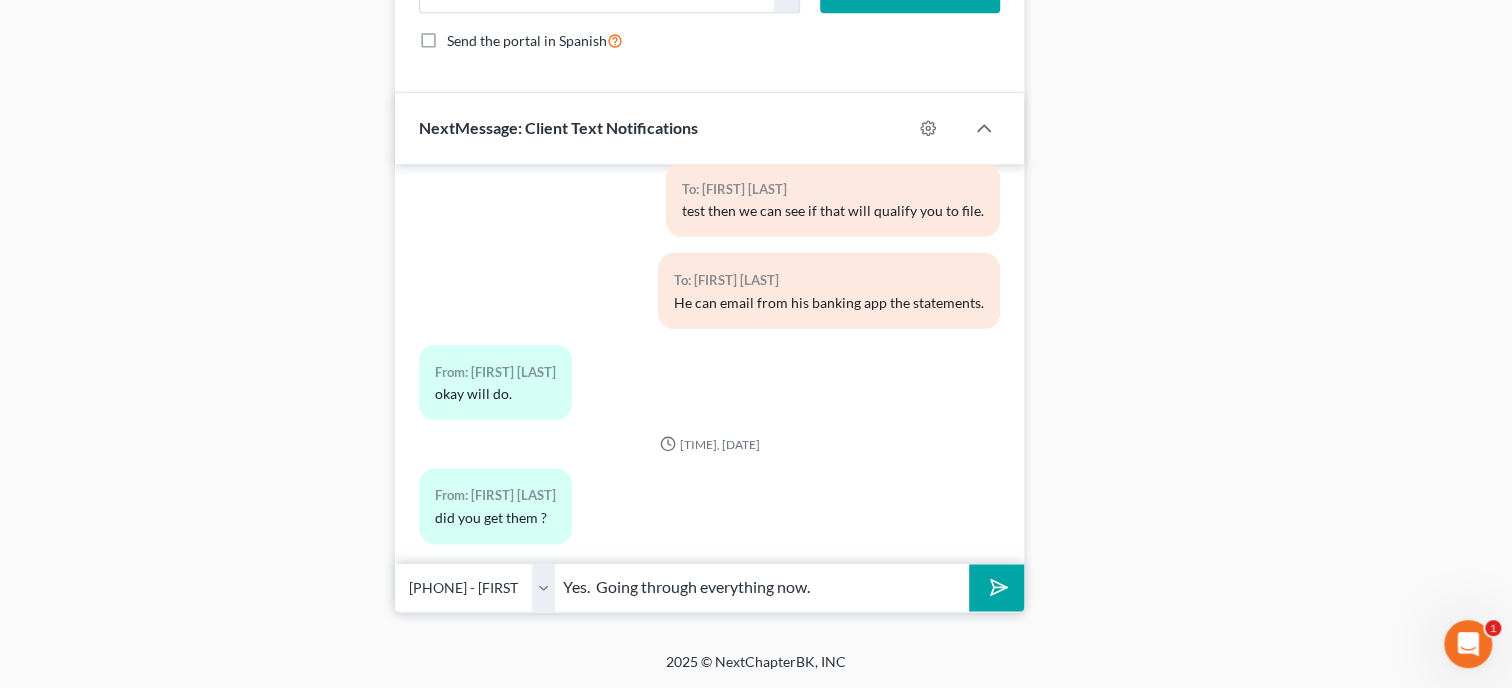 type on "Yes.  Going through everything now." 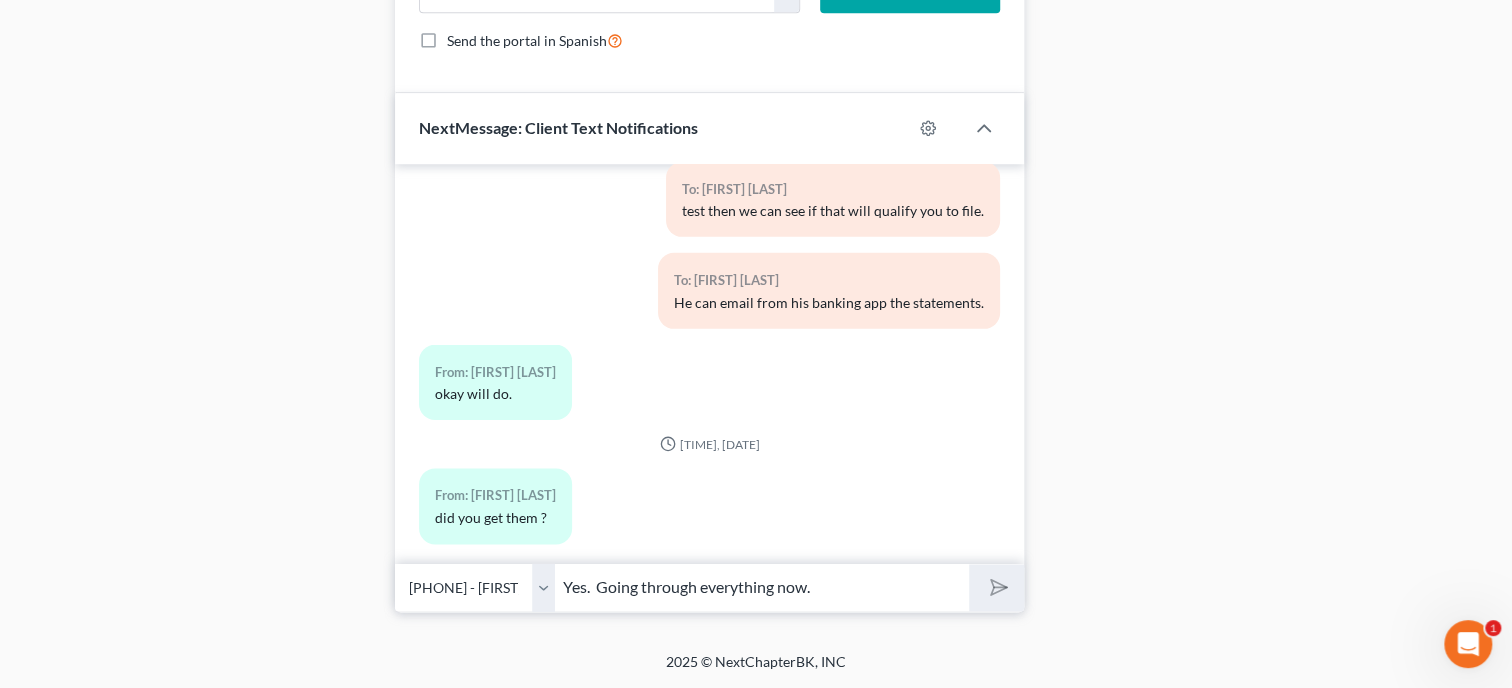 type 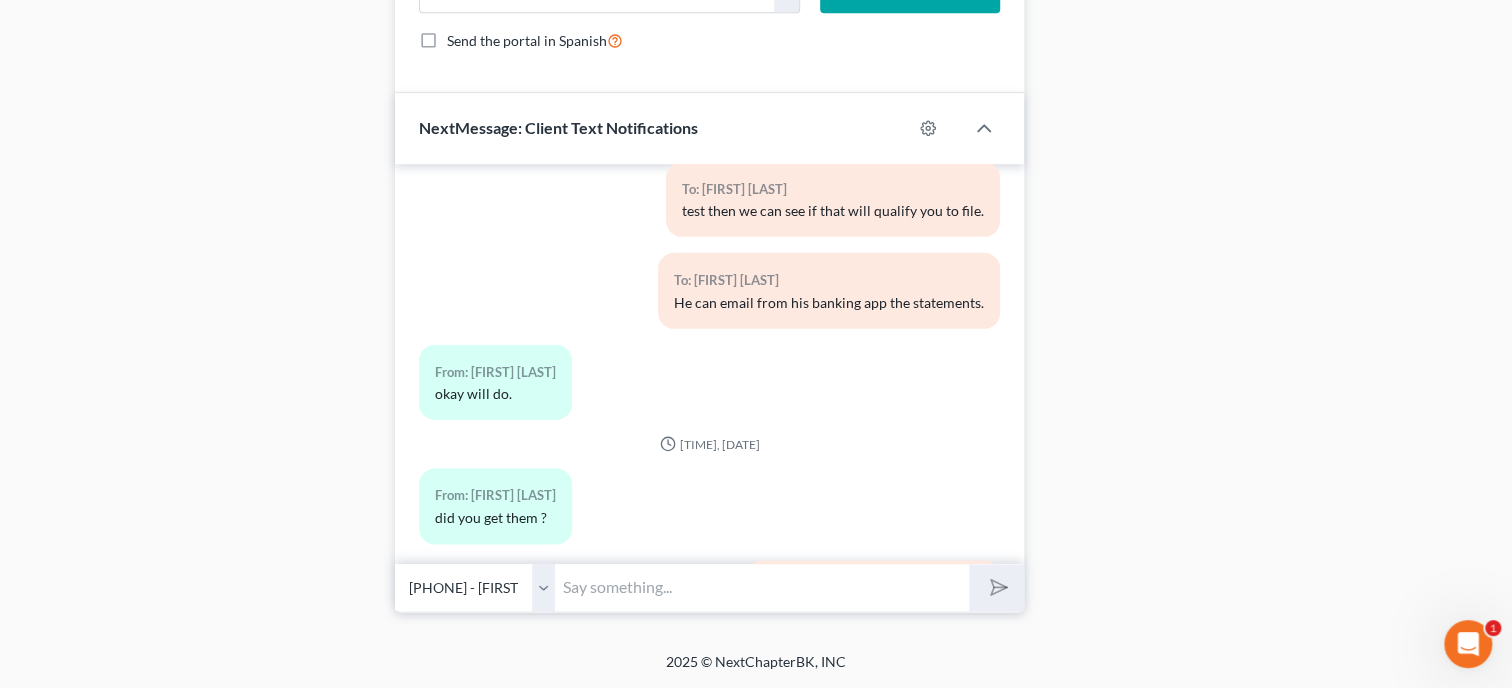 scroll, scrollTop: 3662, scrollLeft: 0, axis: vertical 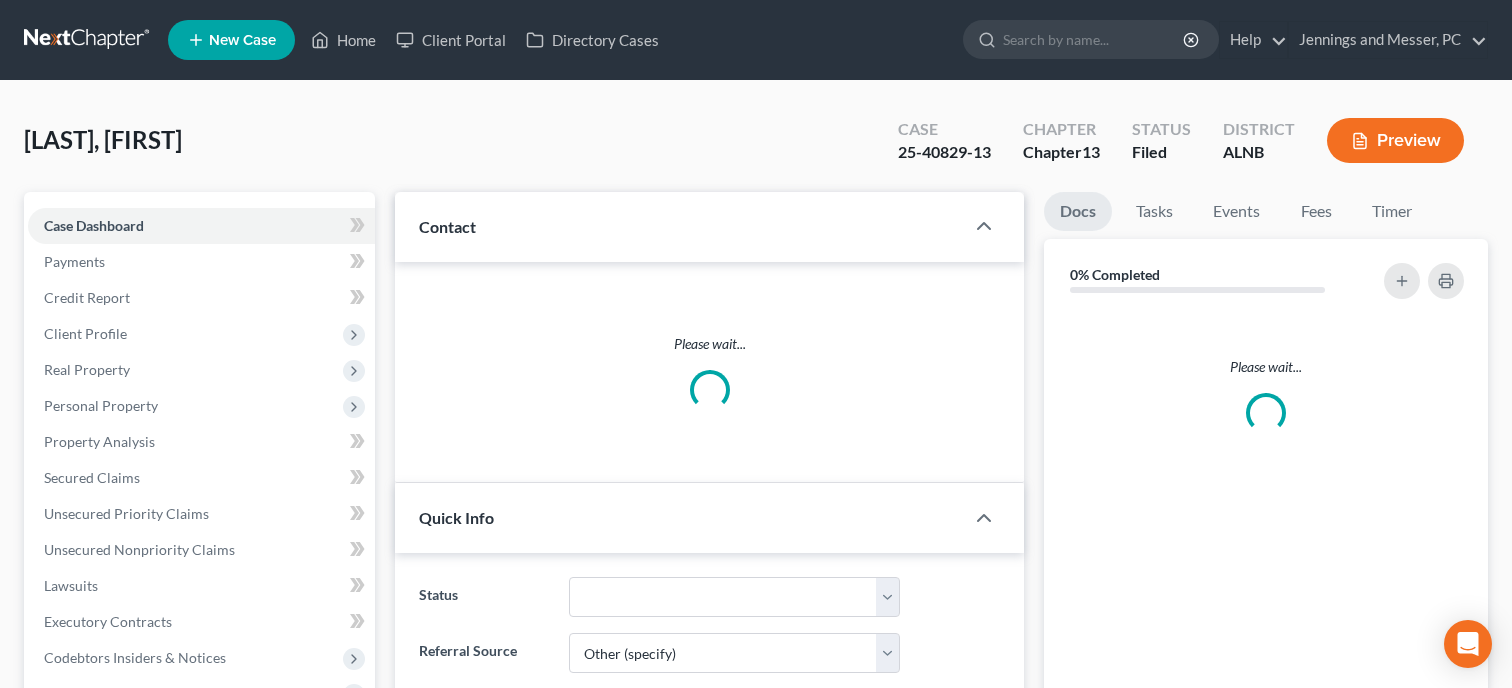 select on "6" 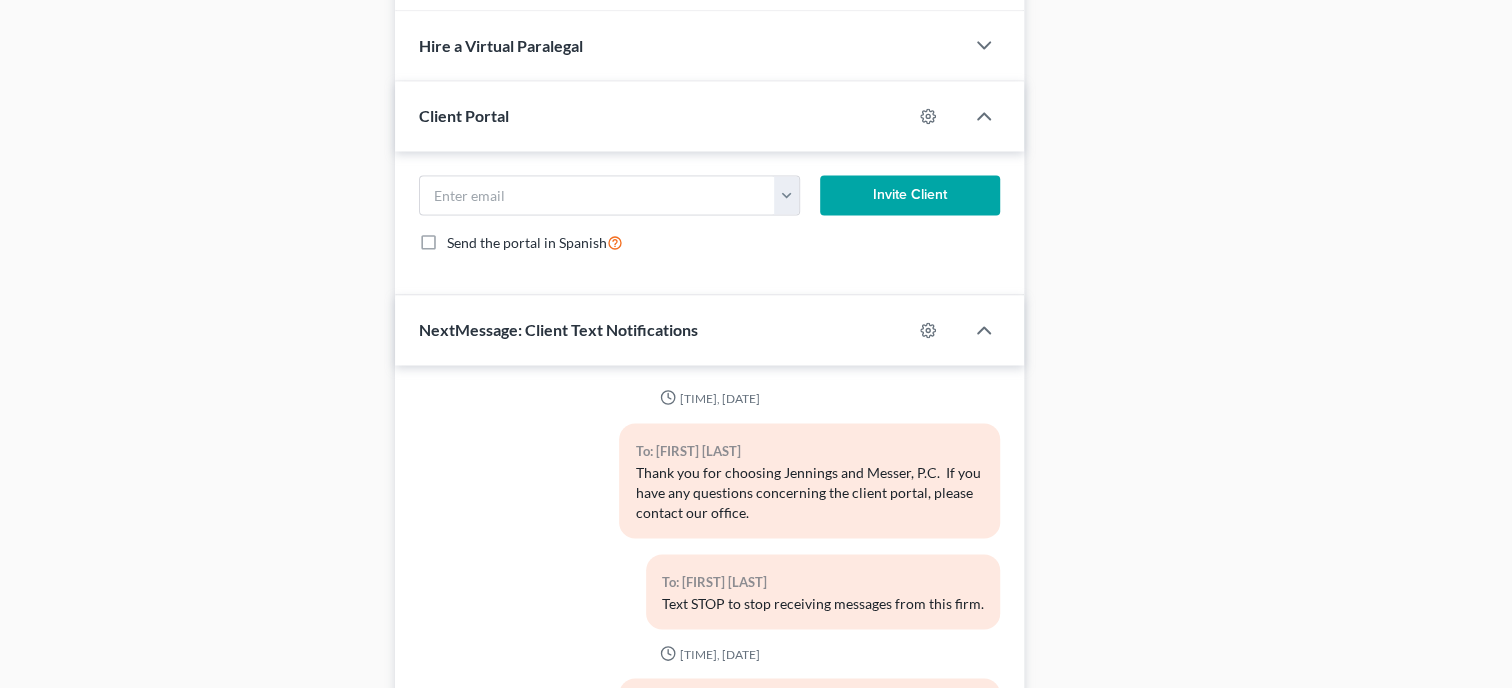 scroll, scrollTop: 1975, scrollLeft: 0, axis: vertical 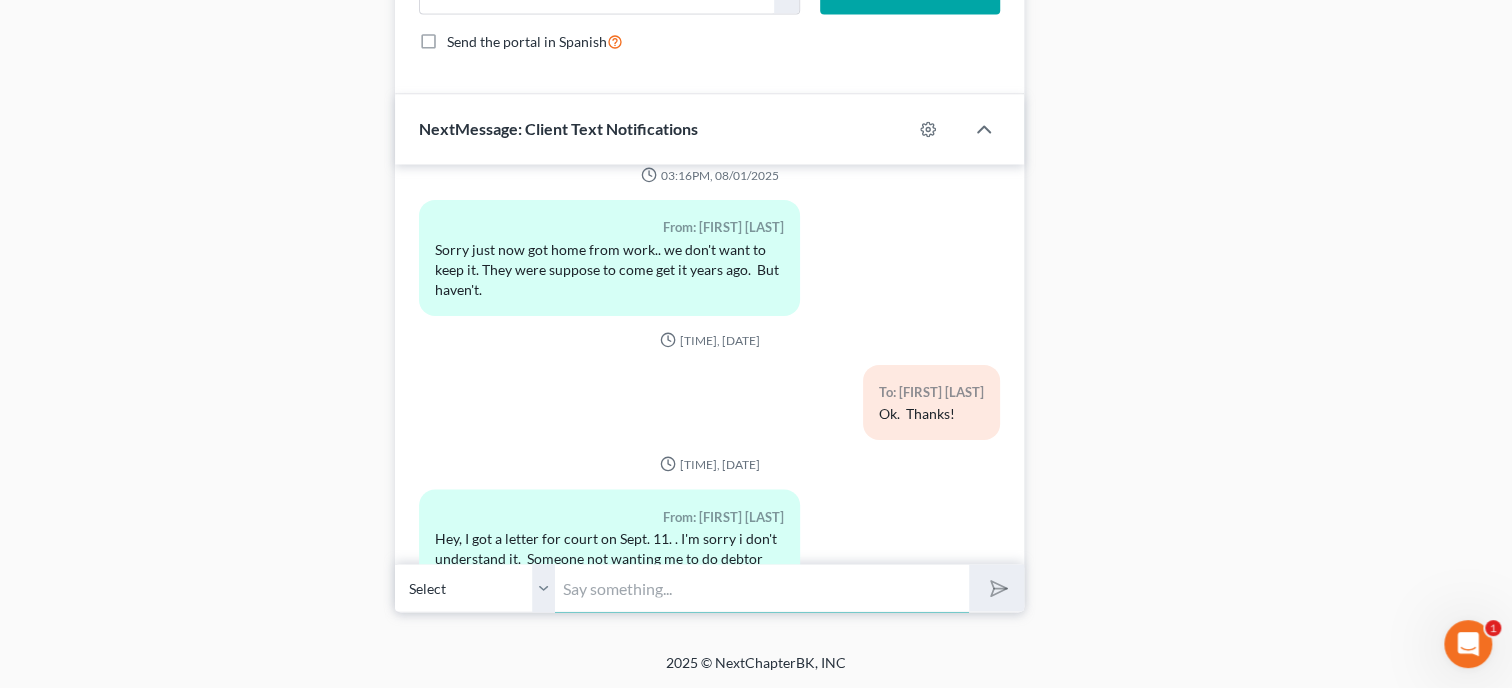 click at bounding box center [762, 587] 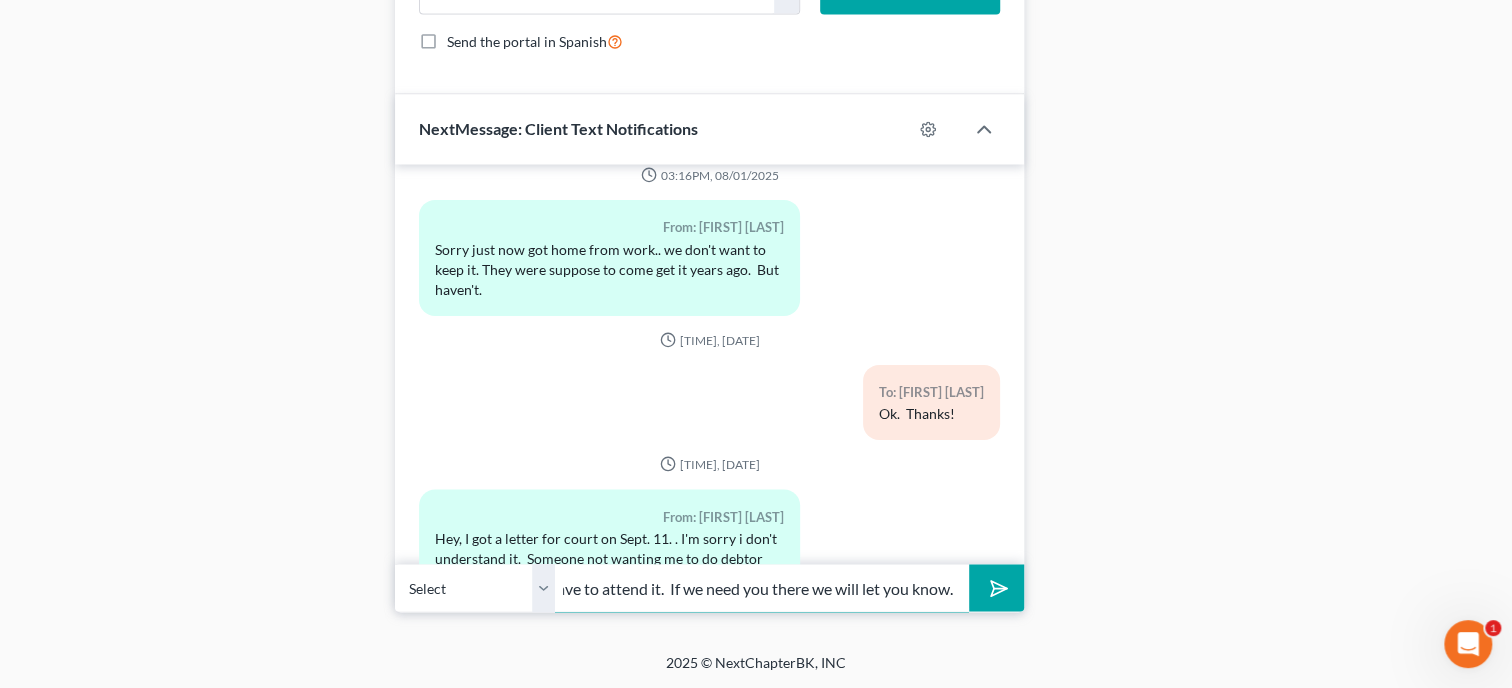 scroll, scrollTop: 0, scrollLeft: 435, axis: horizontal 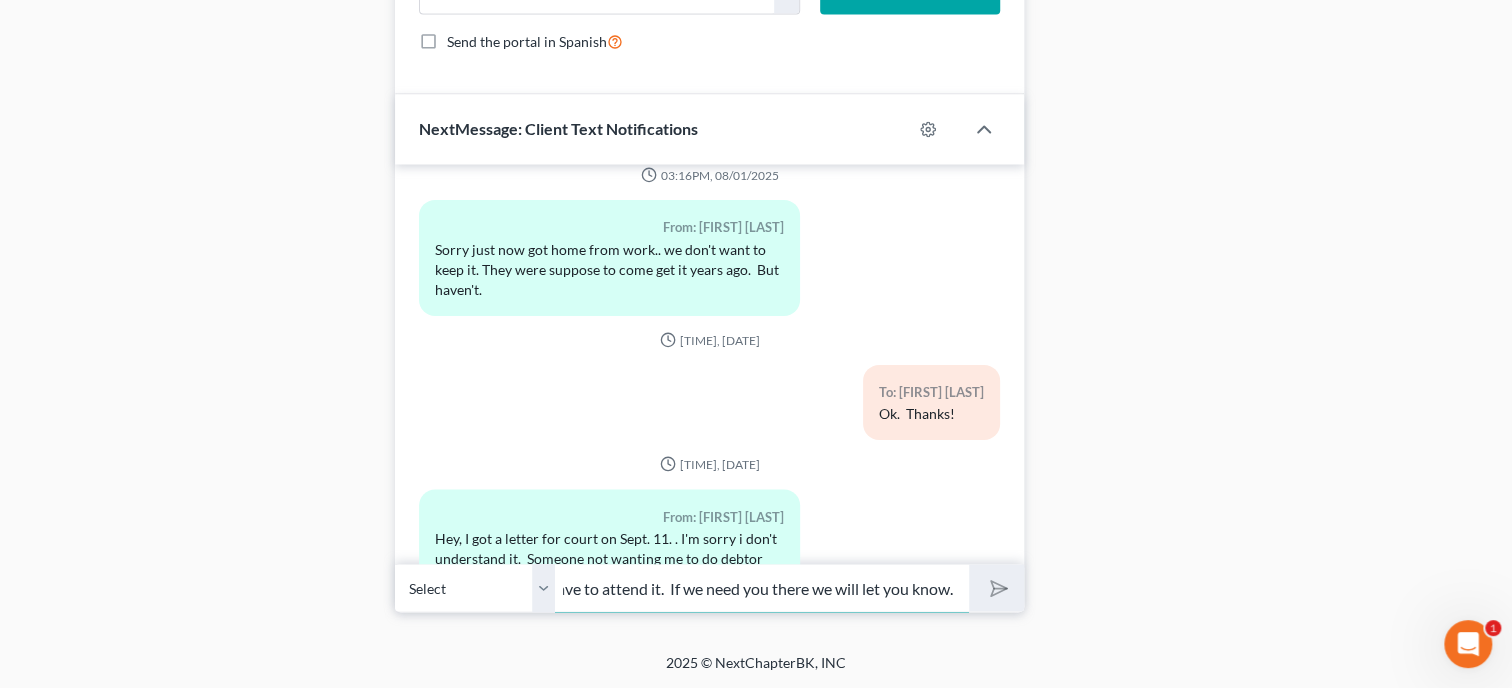 type 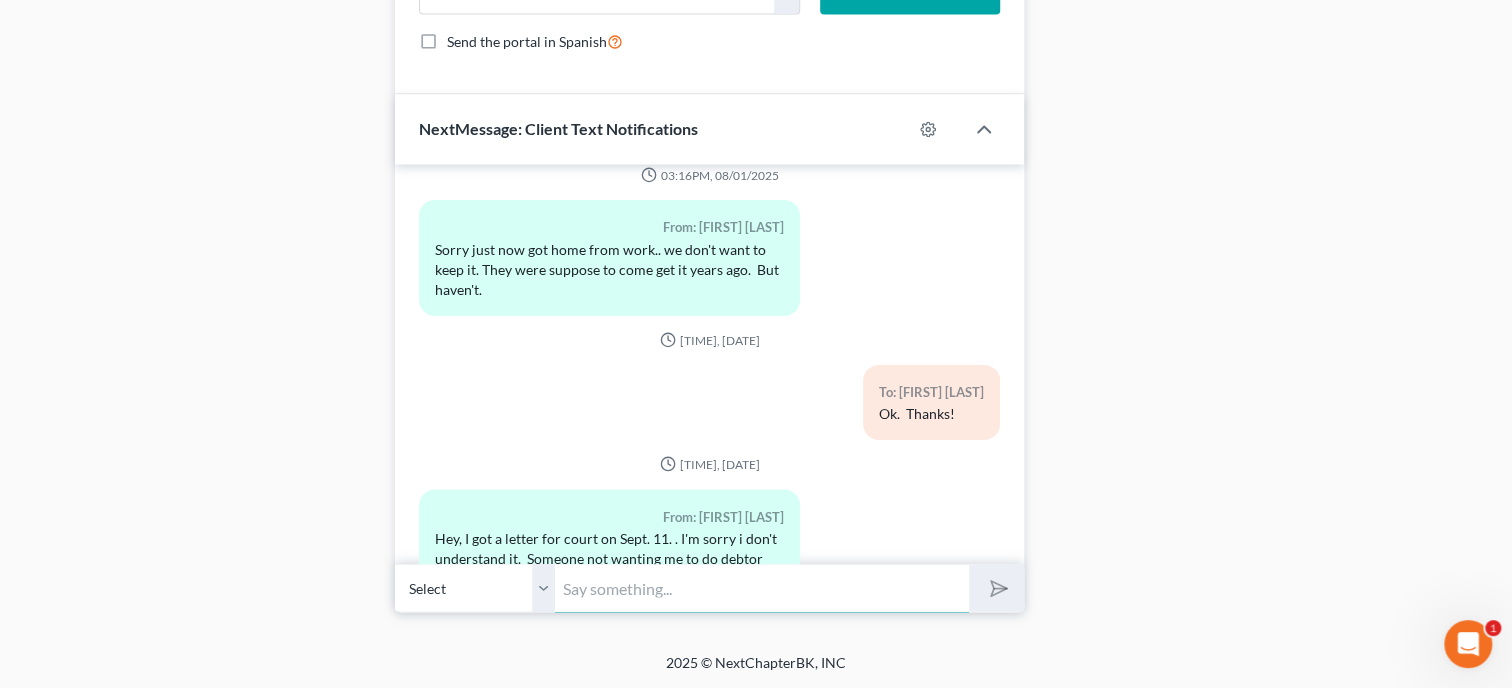 scroll, scrollTop: 0, scrollLeft: 0, axis: both 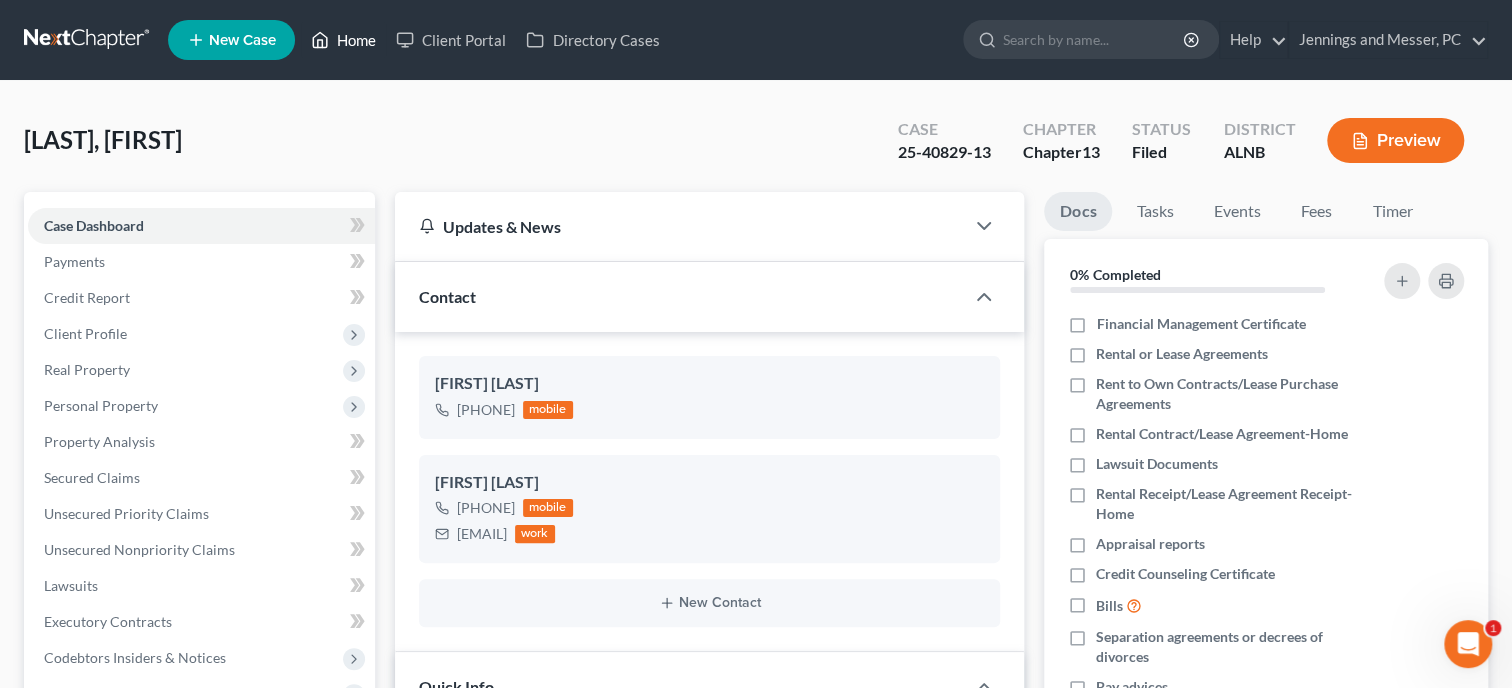 click on "Home" at bounding box center (343, 40) 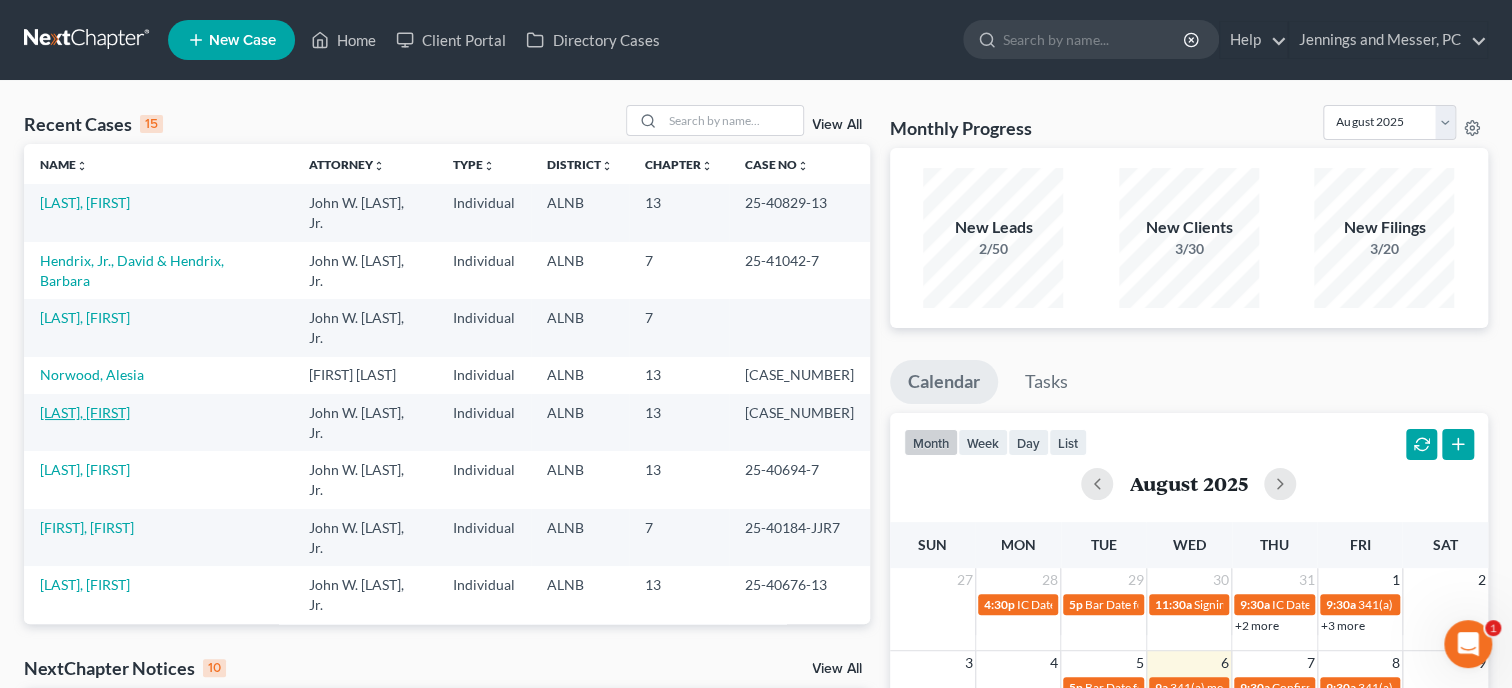 click on "Wilson, Louis" at bounding box center (85, 412) 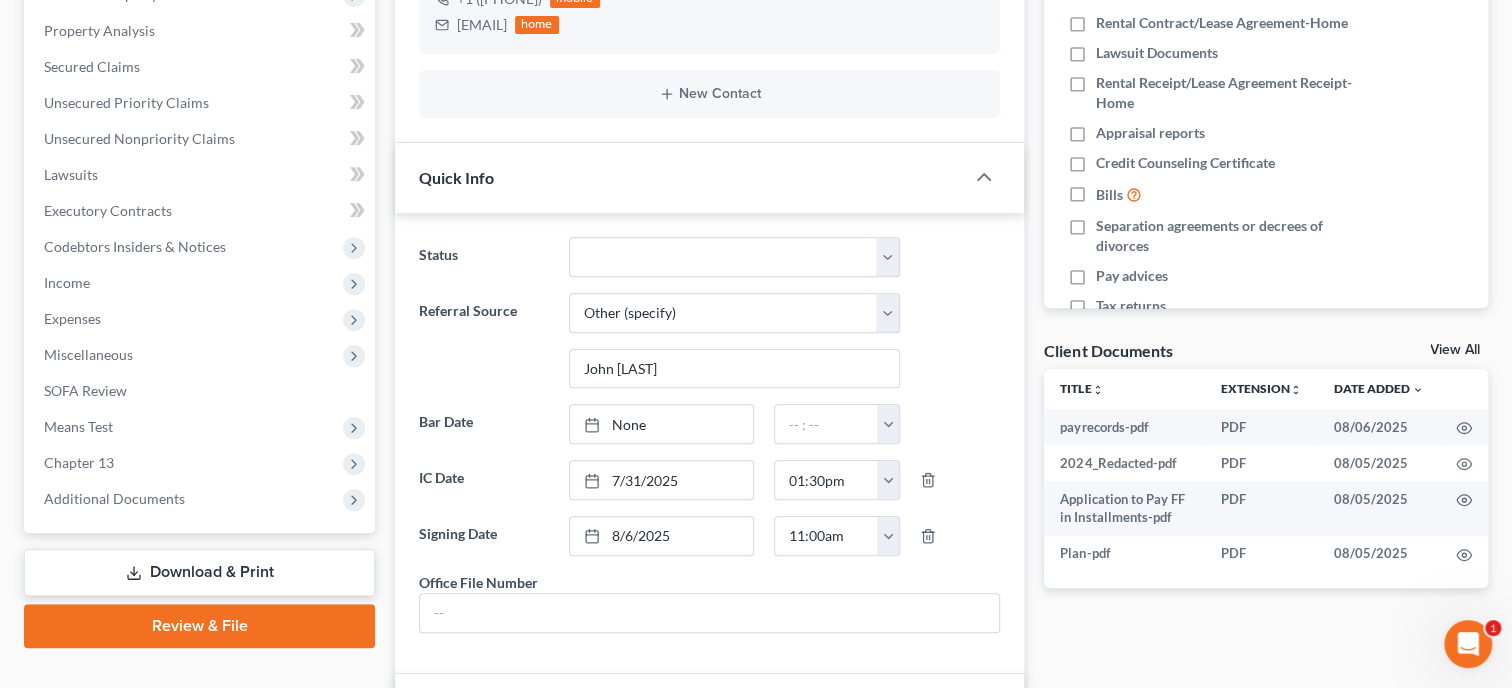 scroll, scrollTop: 565, scrollLeft: 0, axis: vertical 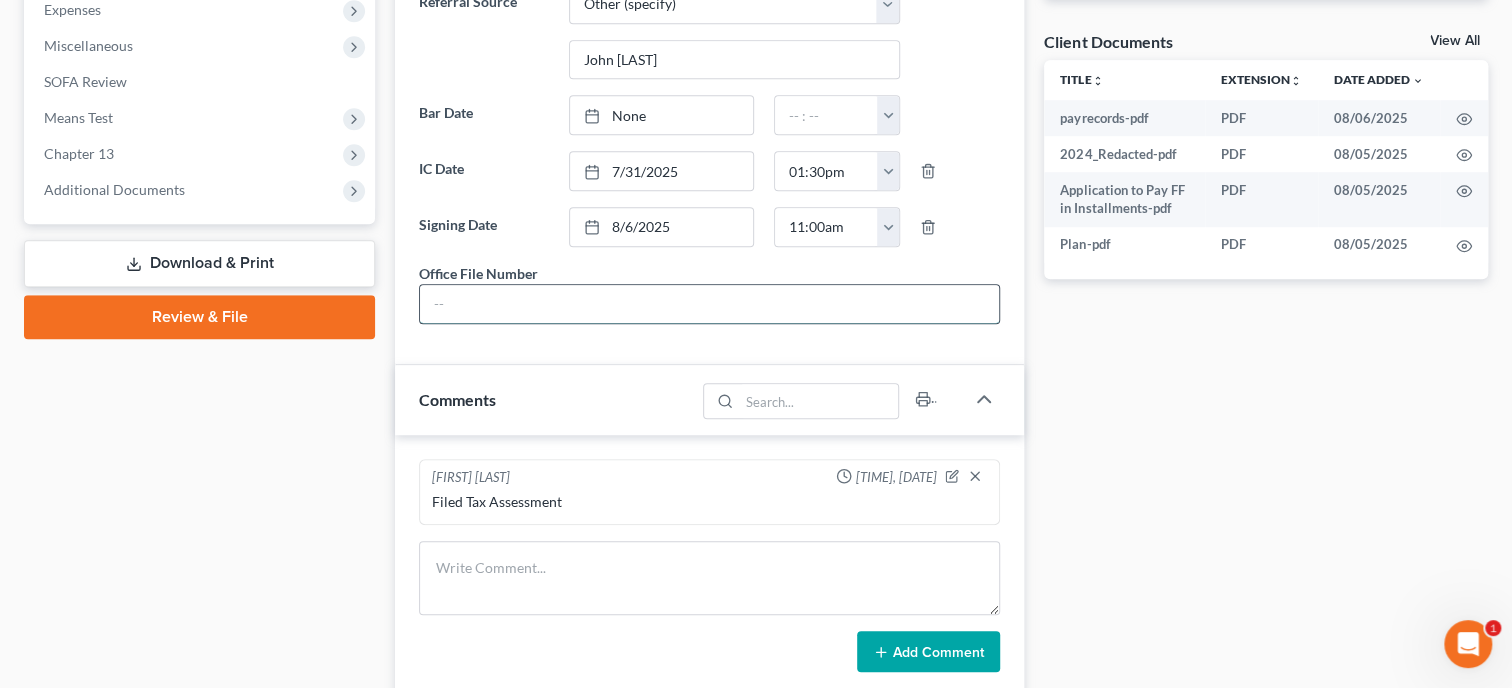 click at bounding box center (709, 304) 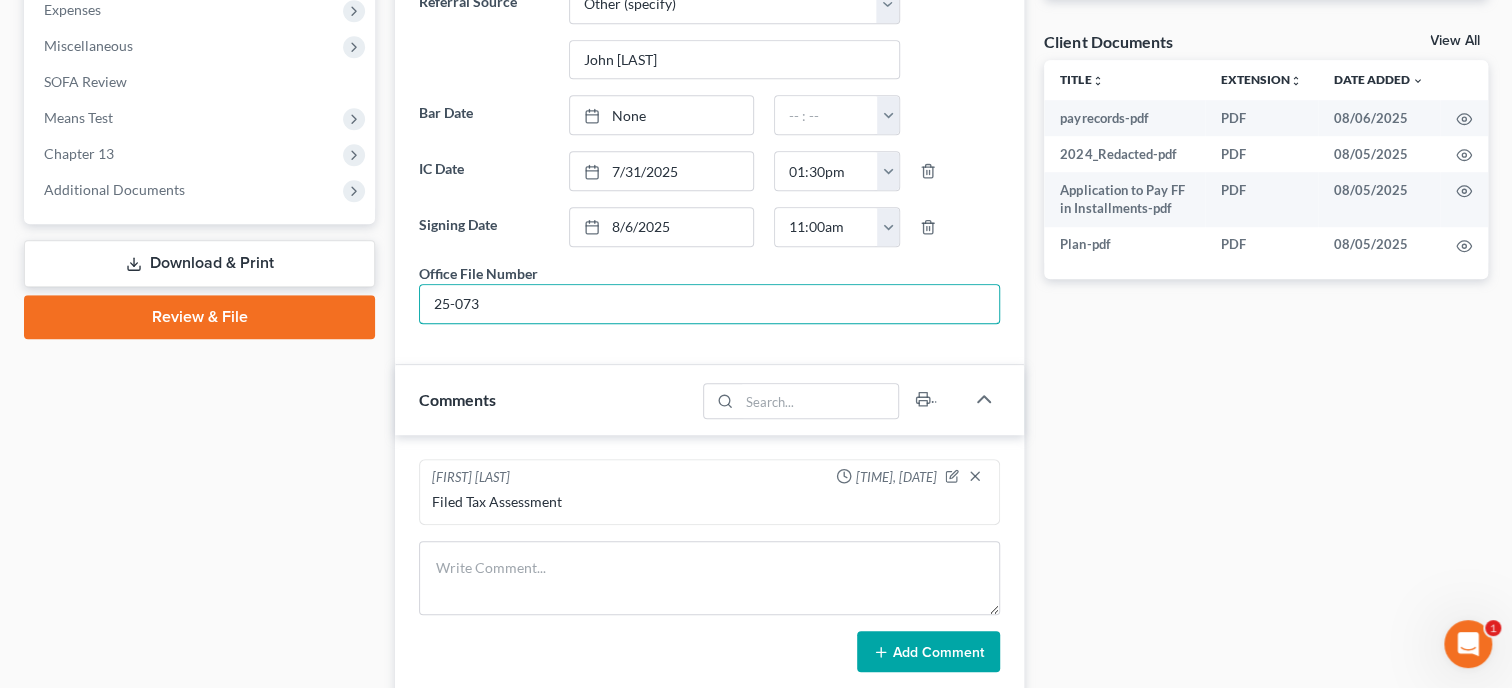 type on "25-073" 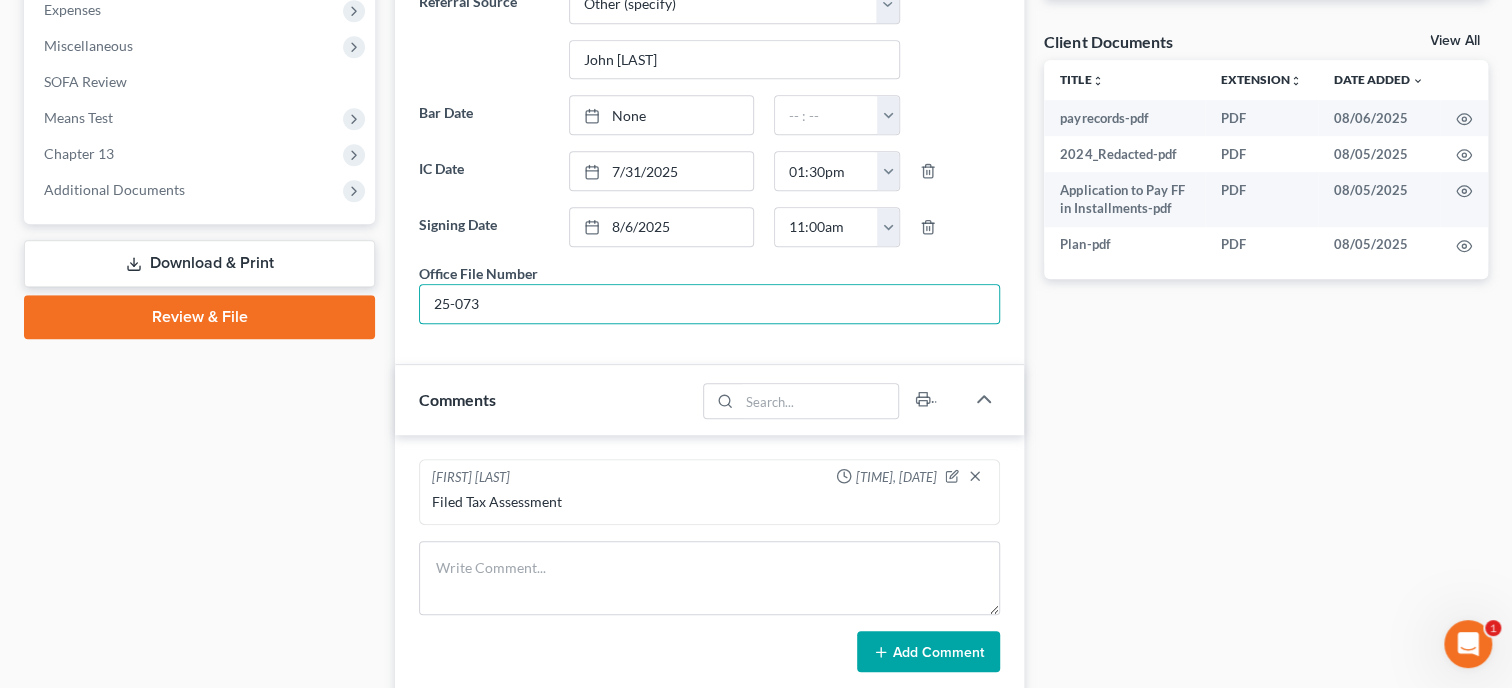 click on "Status Discharged Discharged & Reported Discharge Litigation Dismissal Notice Dismissed Dismissed & Litigation Filed Filed / Pre 341 Inactive In Progress Lead Lost Lead Plan Confirmation Plan Failing Possible Post 341 Pre Confirmation Preparing to File Ready to File Ready to Sign Rejected Retained To Review Withdrawn As Counsel Referral Source
Select Word Of Mouth Previous Clients Direct Mail Website Google Search Modern Attorney Other (specify)
John Floyd
Bar Date
None
close
Date
Time
chevron_left
August 2025
chevron_right
Su M Tu W Th F Sa
27 28 29 30 31 1 2
3 4 5 6 7 8 9
10 11 12 13 14 15 16
17 18 19 20 21 22 23
24 25 26 27 28 29 30
31 1 2 3 4 5 6" at bounding box center (709, 134) 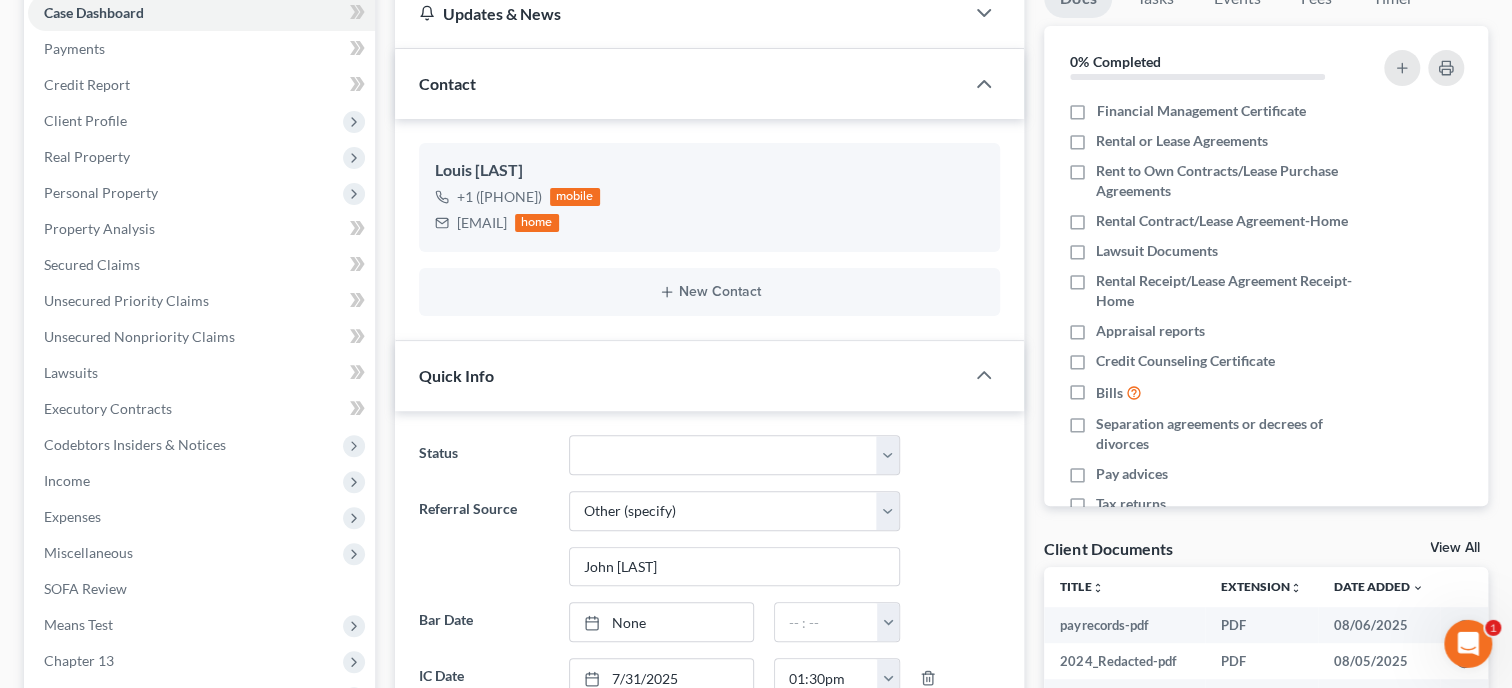 scroll, scrollTop: 0, scrollLeft: 0, axis: both 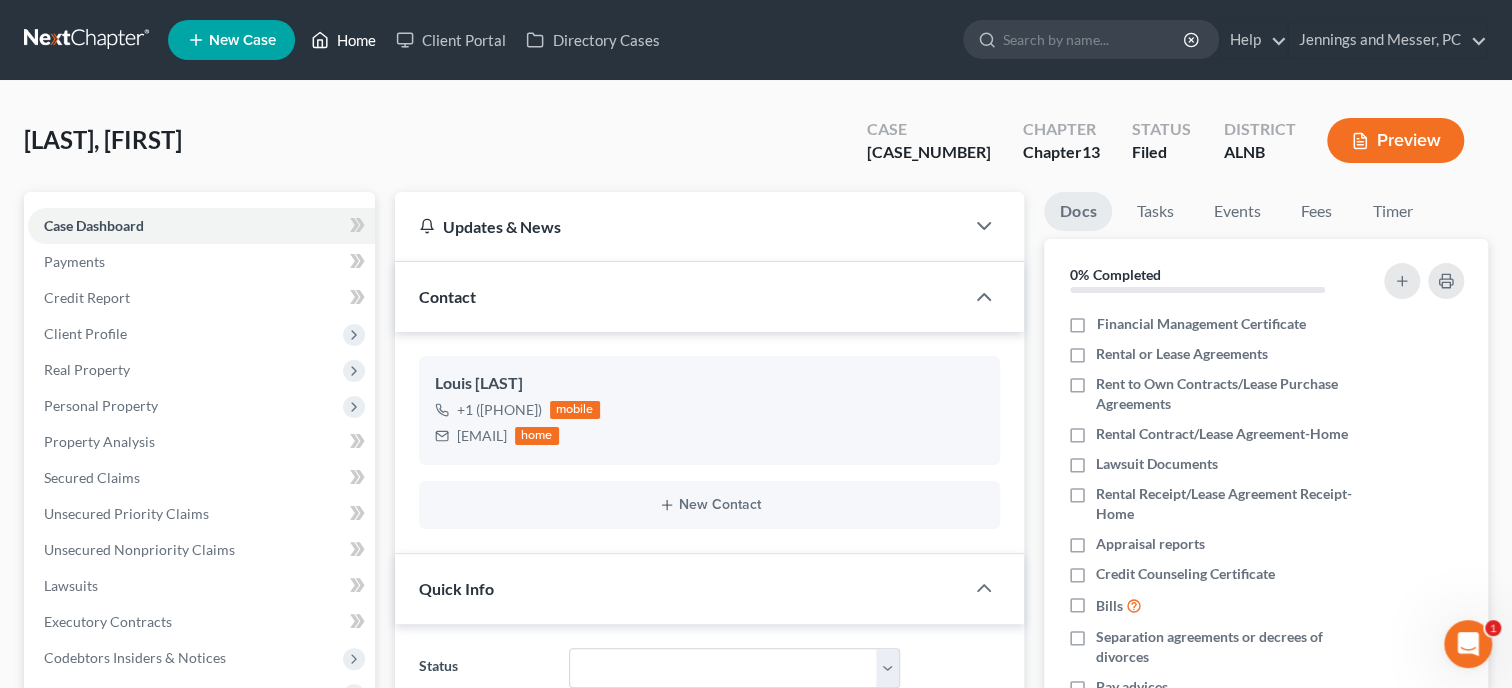 click on "Home" at bounding box center (343, 40) 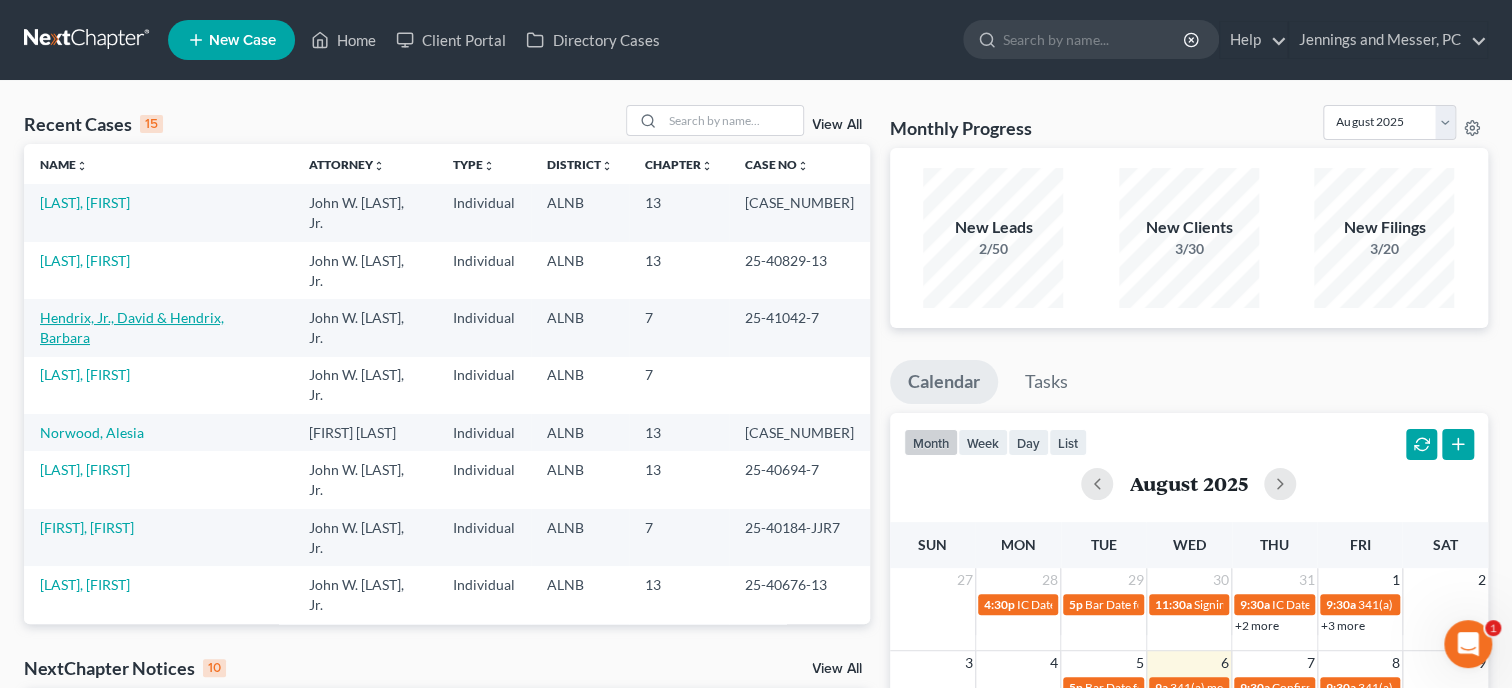 click on "[LAST], [SUFFIX], [FIRST] & [LAST], [FIRST]" at bounding box center (132, 327) 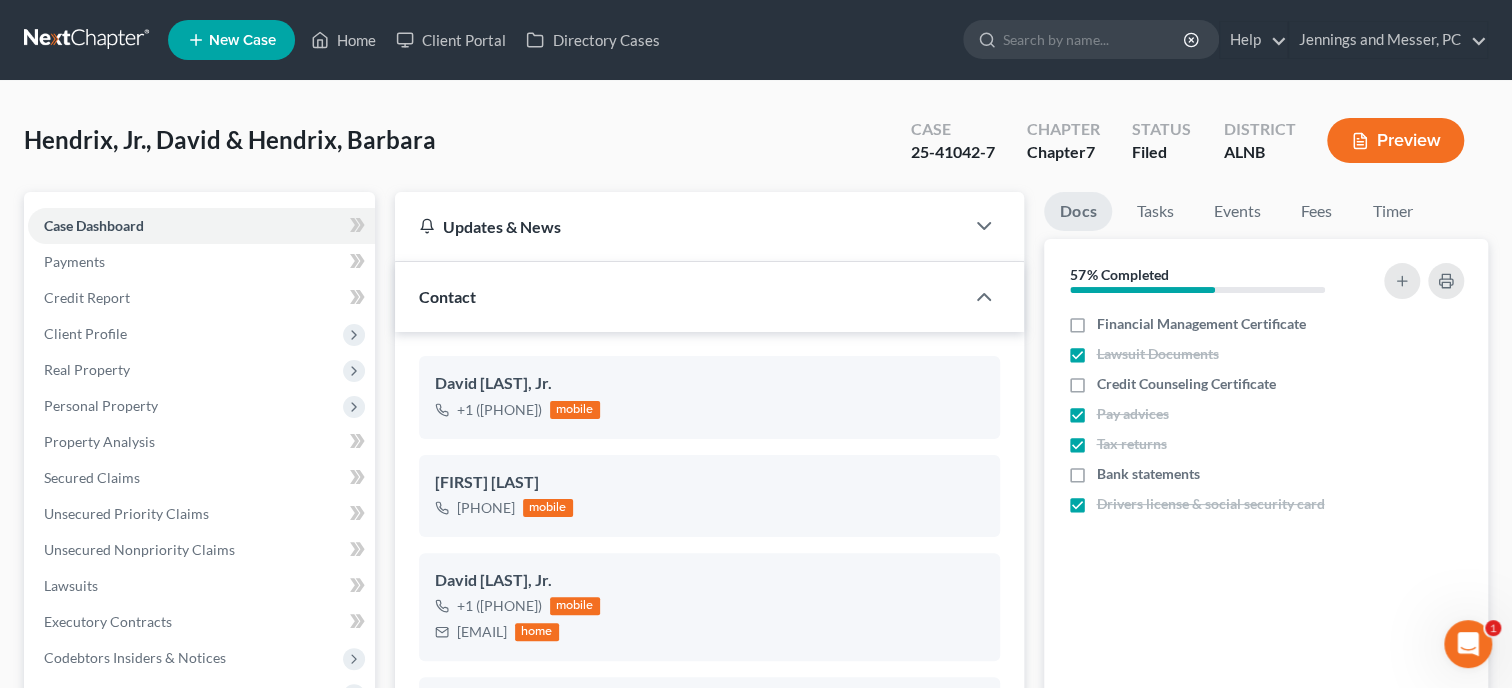 scroll, scrollTop: 617, scrollLeft: 0, axis: vertical 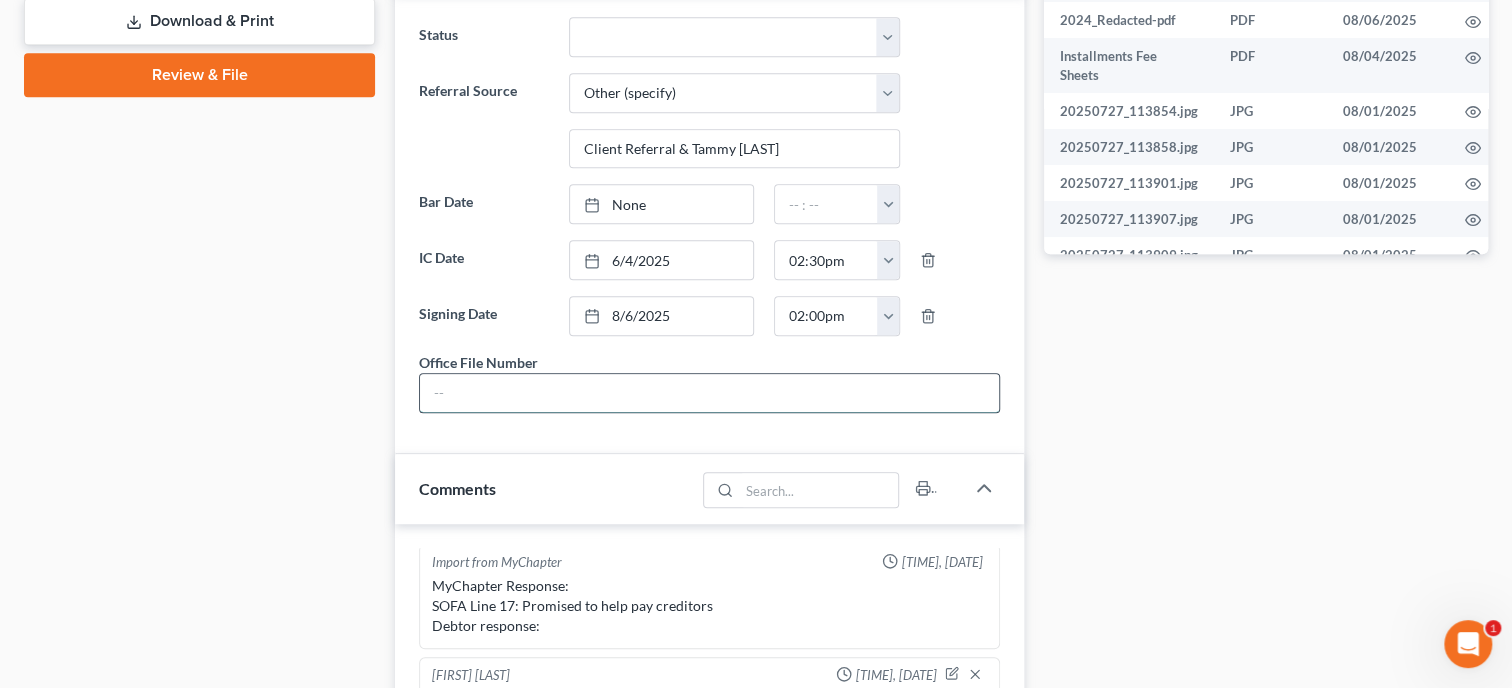 click at bounding box center (709, 393) 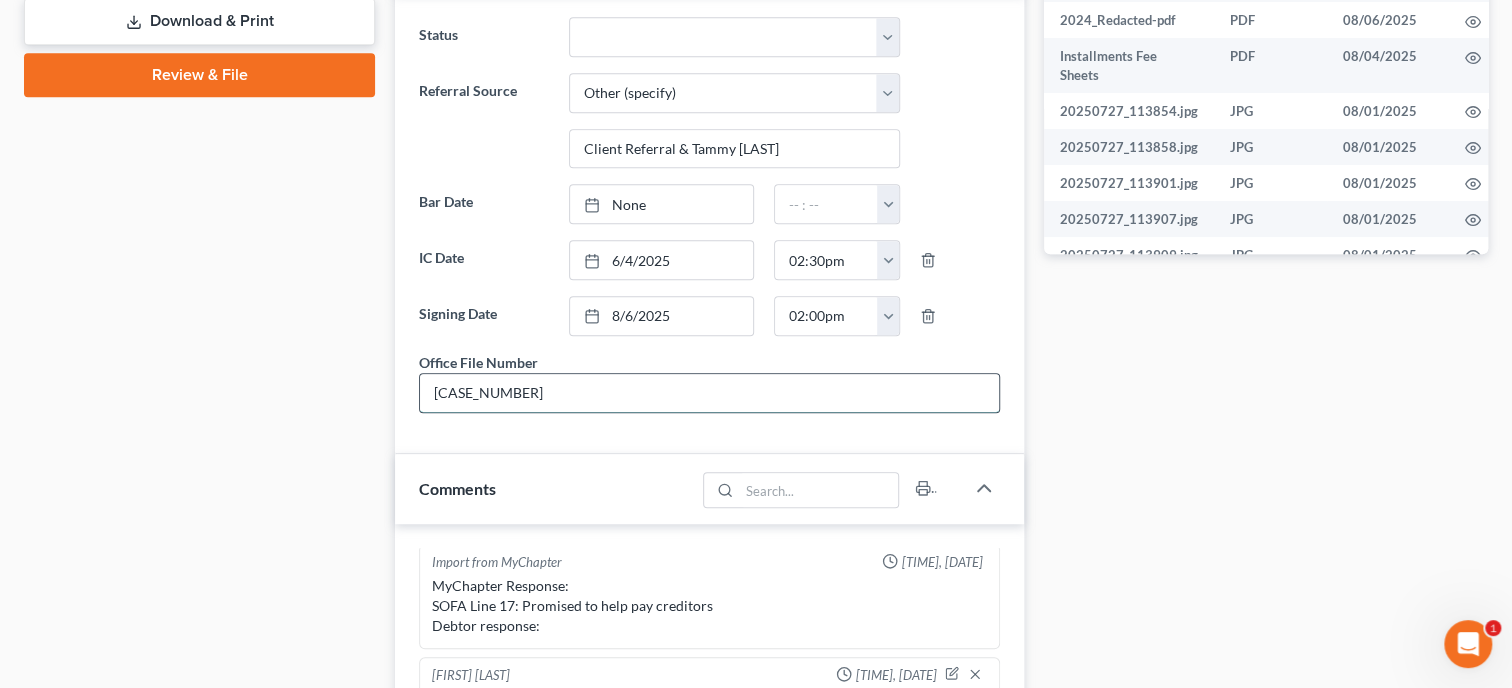 click on "25-74" at bounding box center [709, 393] 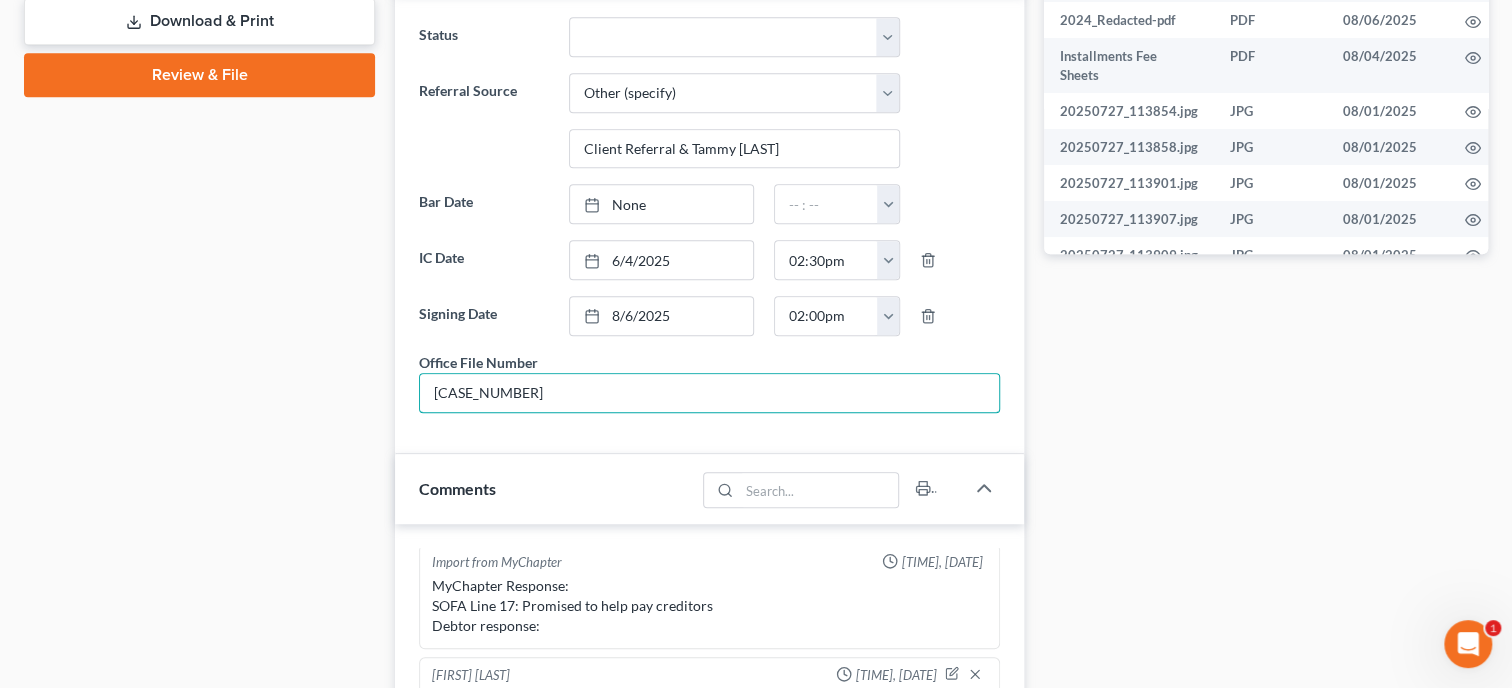 type on "25-074" 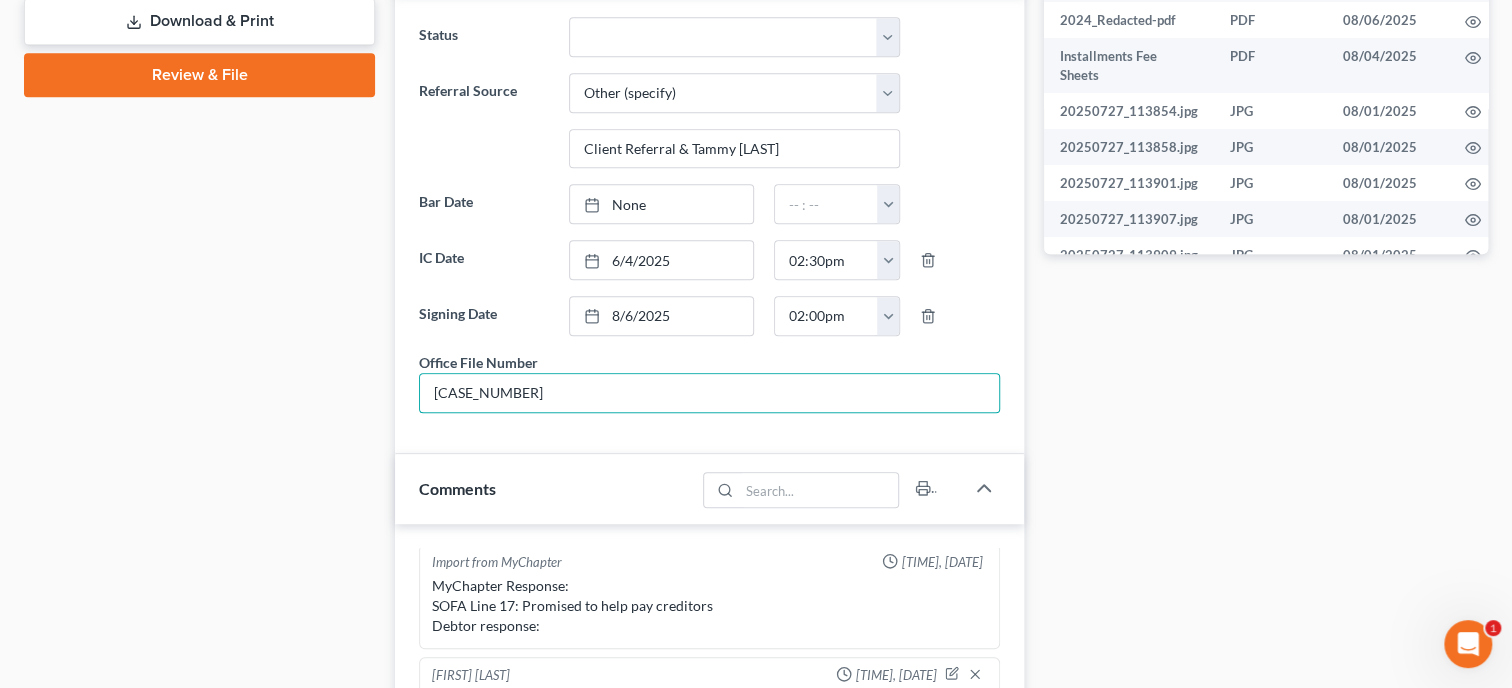 click on "Case Dashboard
Payments
Invoices
Payments
Payments
Credit Report
Client Profile" at bounding box center (199, 545) 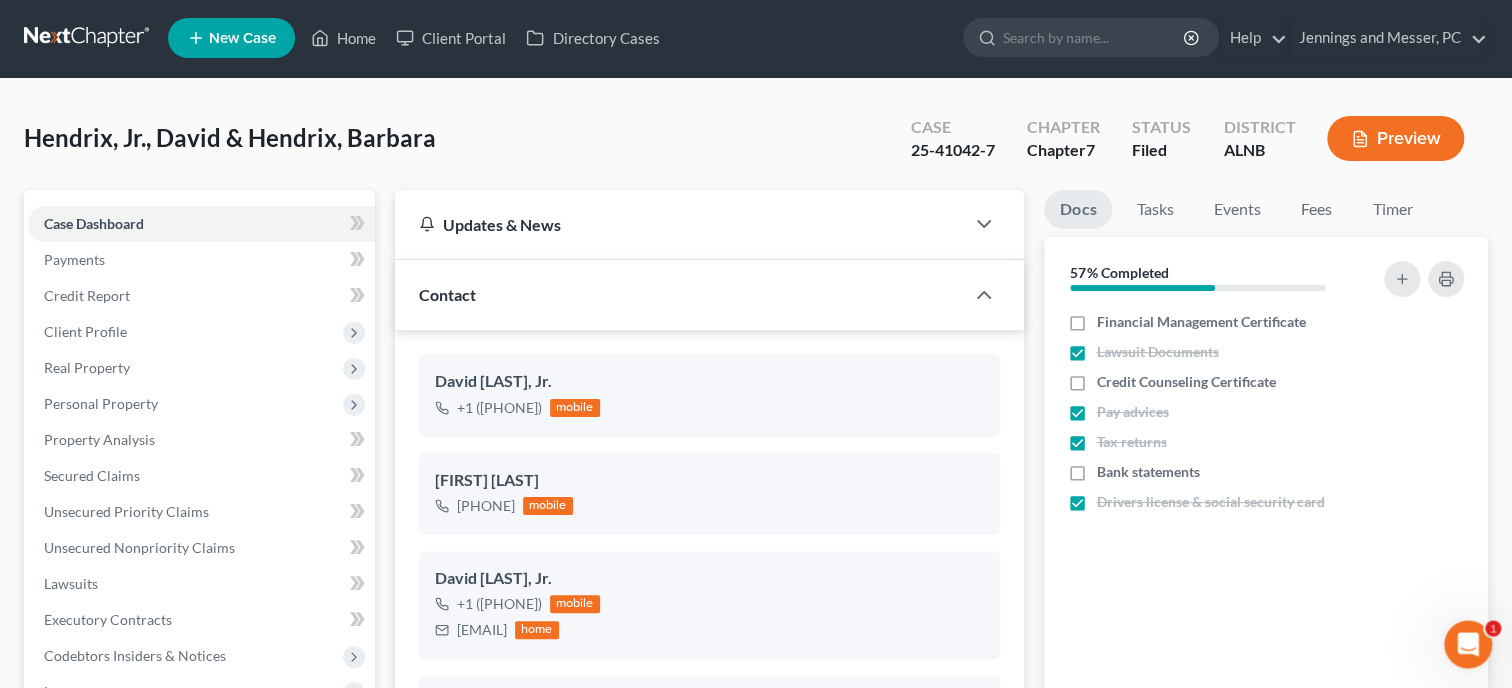 scroll, scrollTop: 0, scrollLeft: 0, axis: both 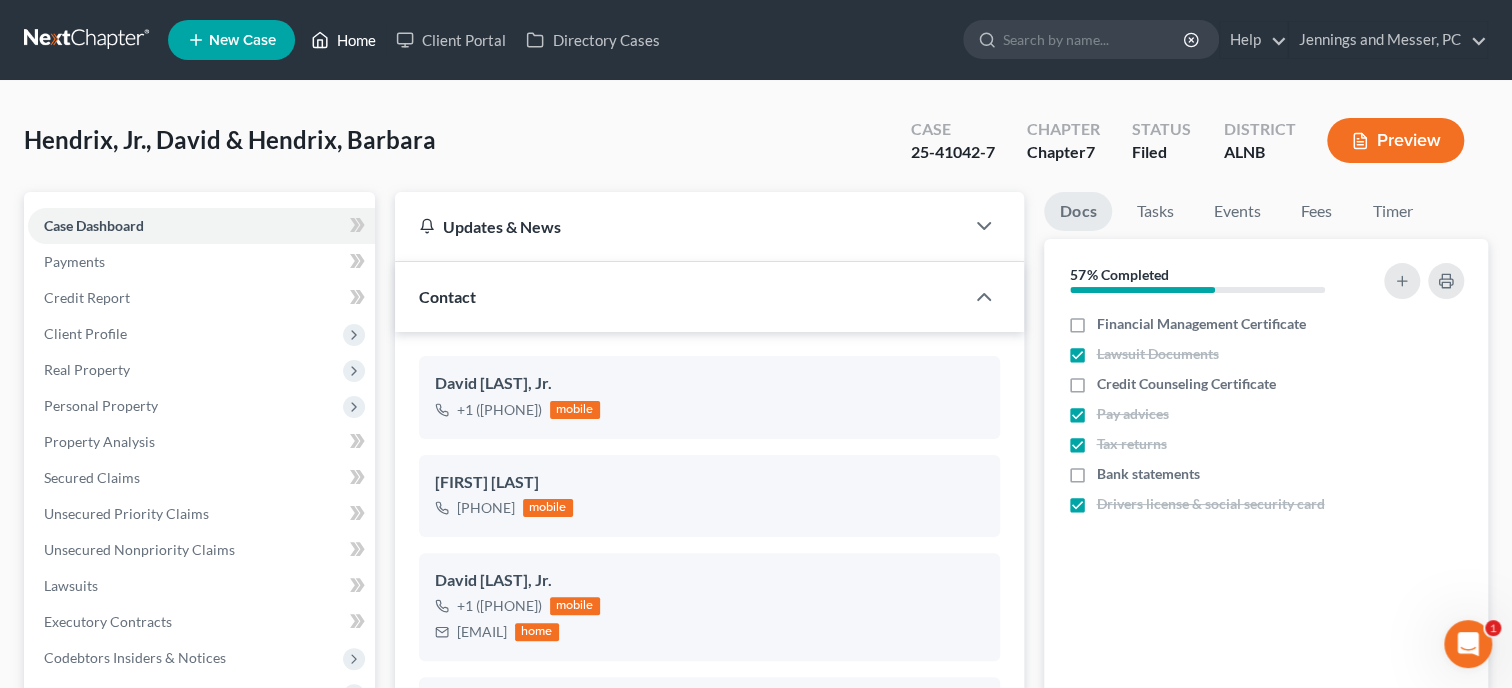 click on "Home" at bounding box center (343, 40) 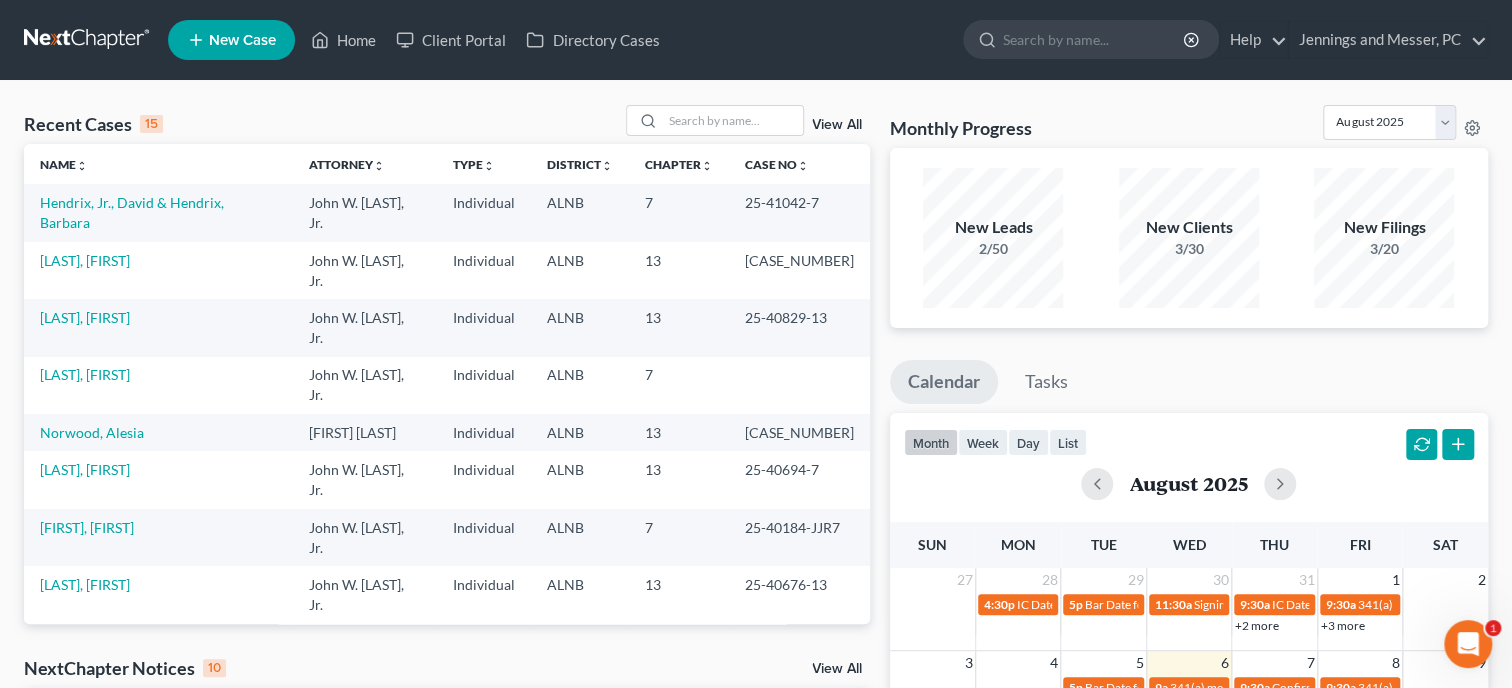 click on "White, Danny" at bounding box center (83, 679) 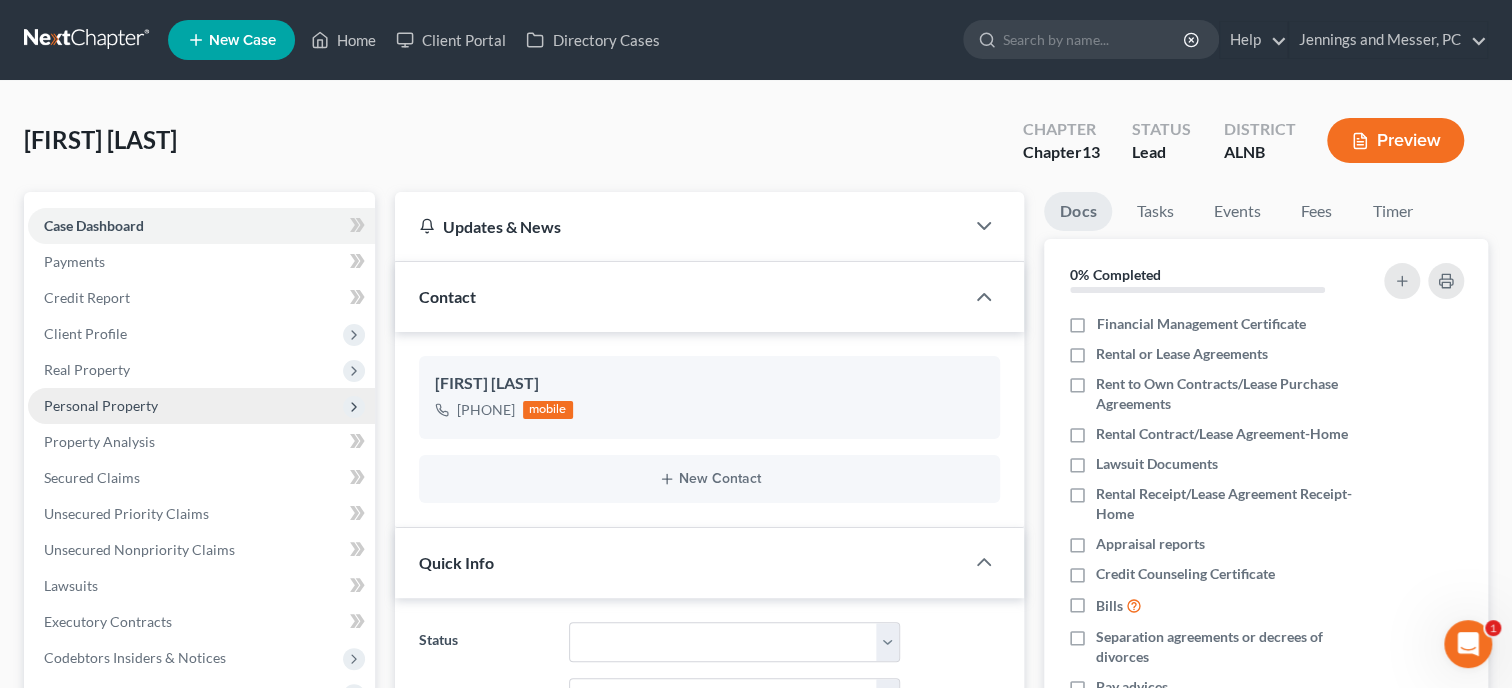 click on "Personal Property" at bounding box center (101, 405) 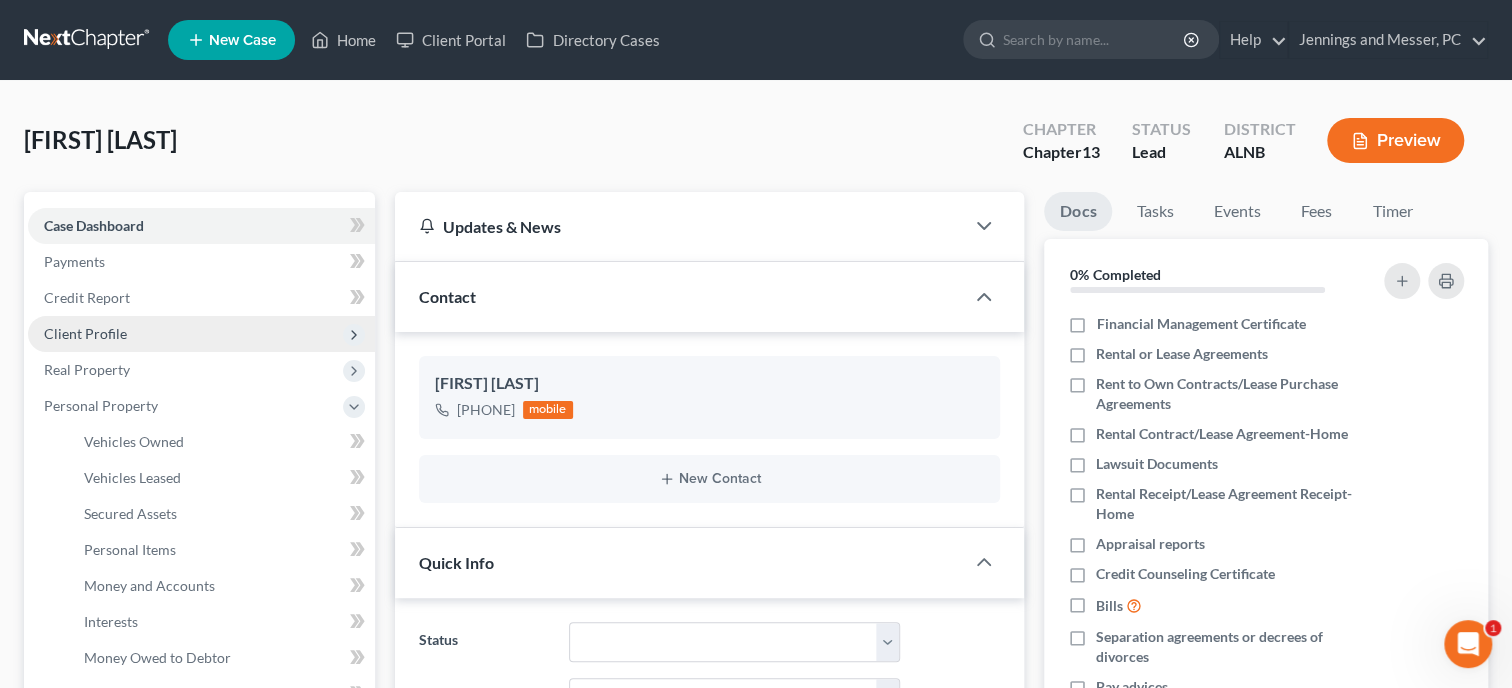click on "Client Profile" at bounding box center [85, 333] 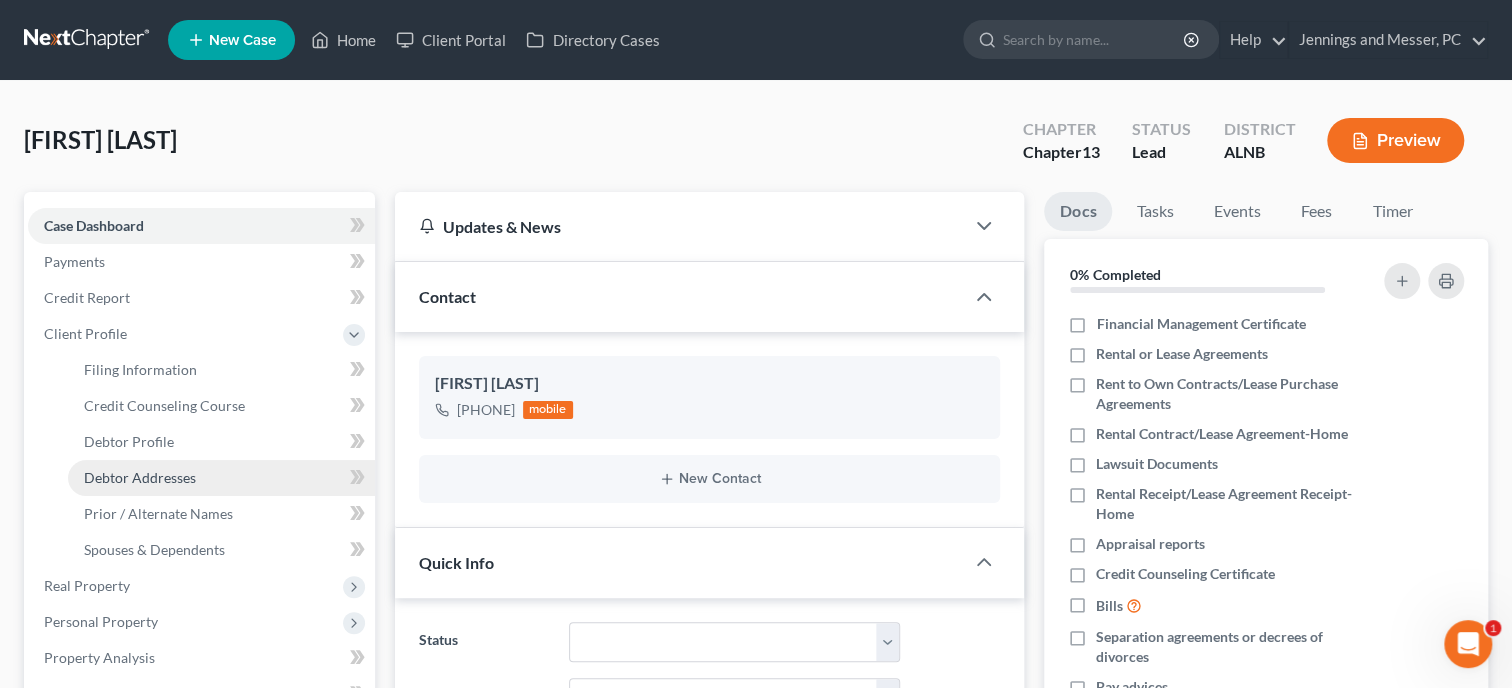 click on "Debtor Addresses" at bounding box center [221, 478] 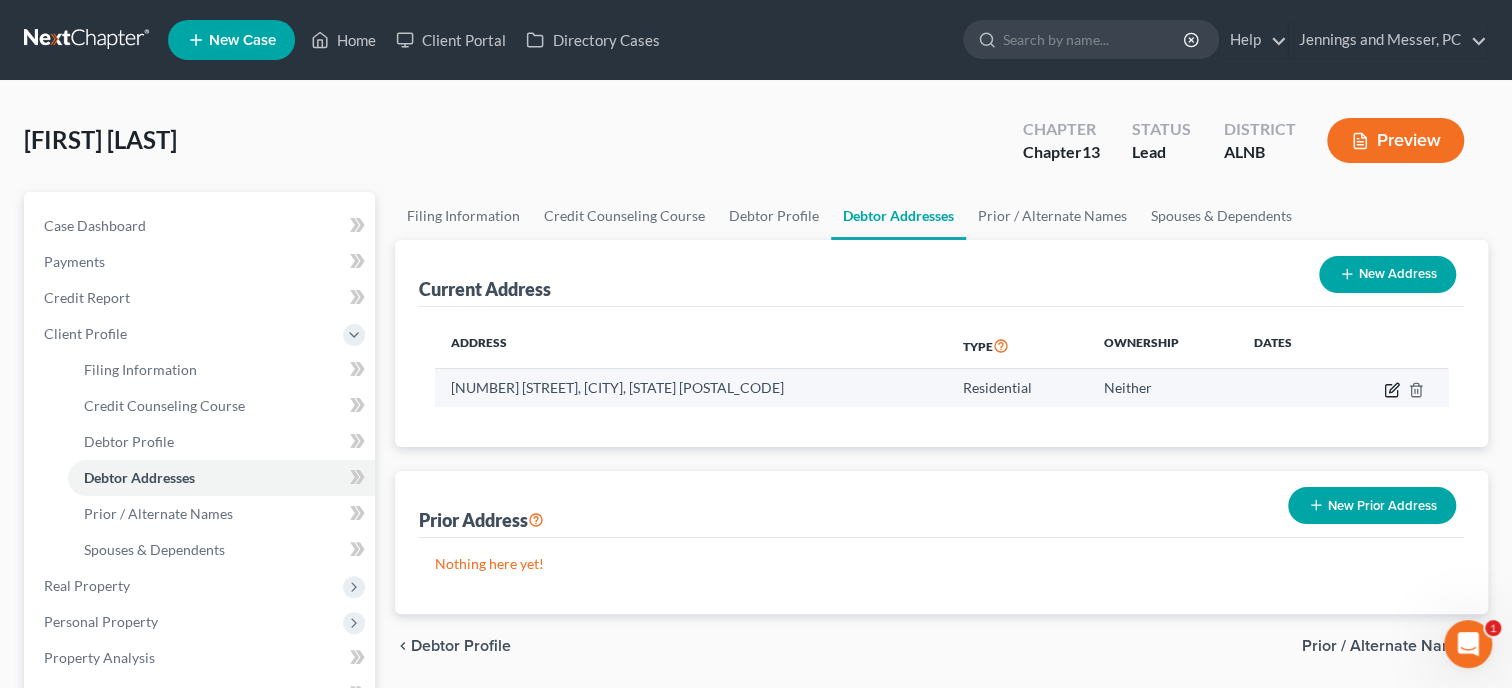 click 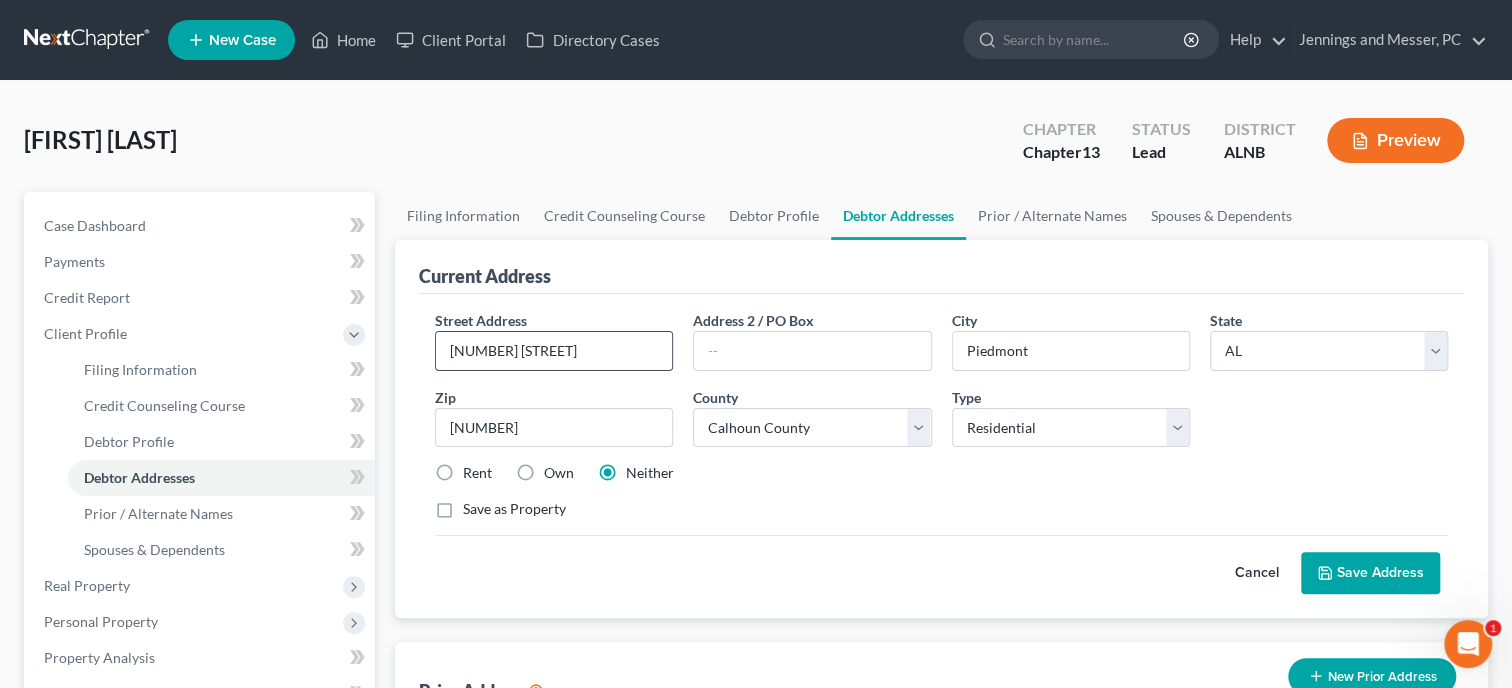 click on "1136 Charles Penny Road" at bounding box center (554, 351) 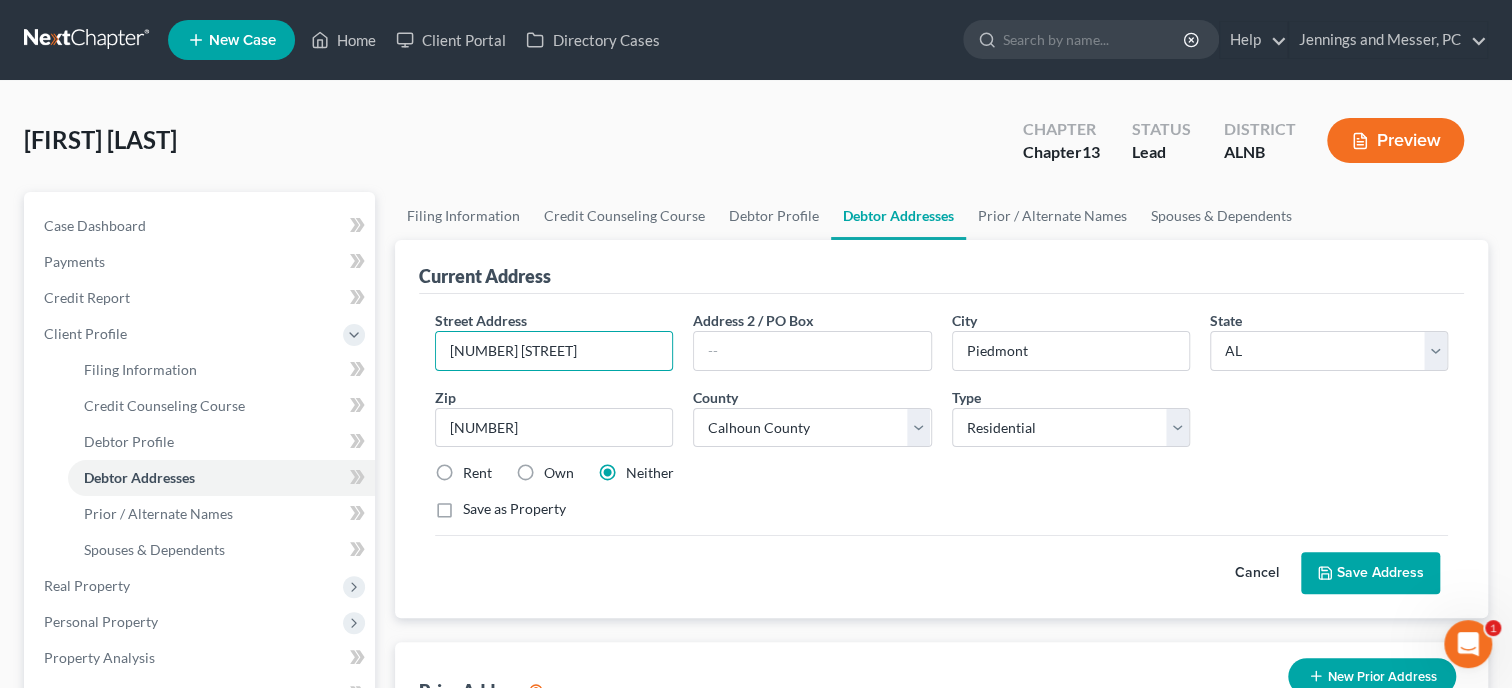 type on "1136 Charlie Penny Road" 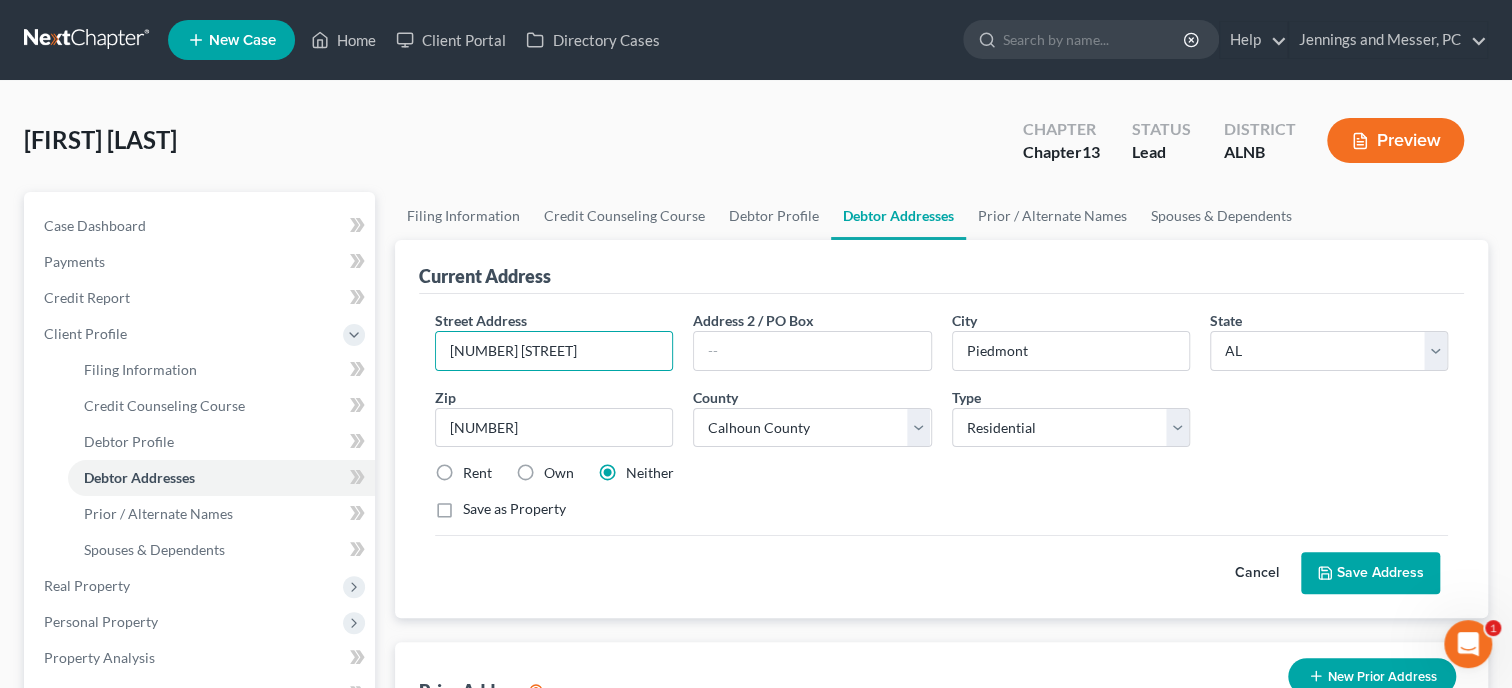 click on "Current Address" at bounding box center (941, 267) 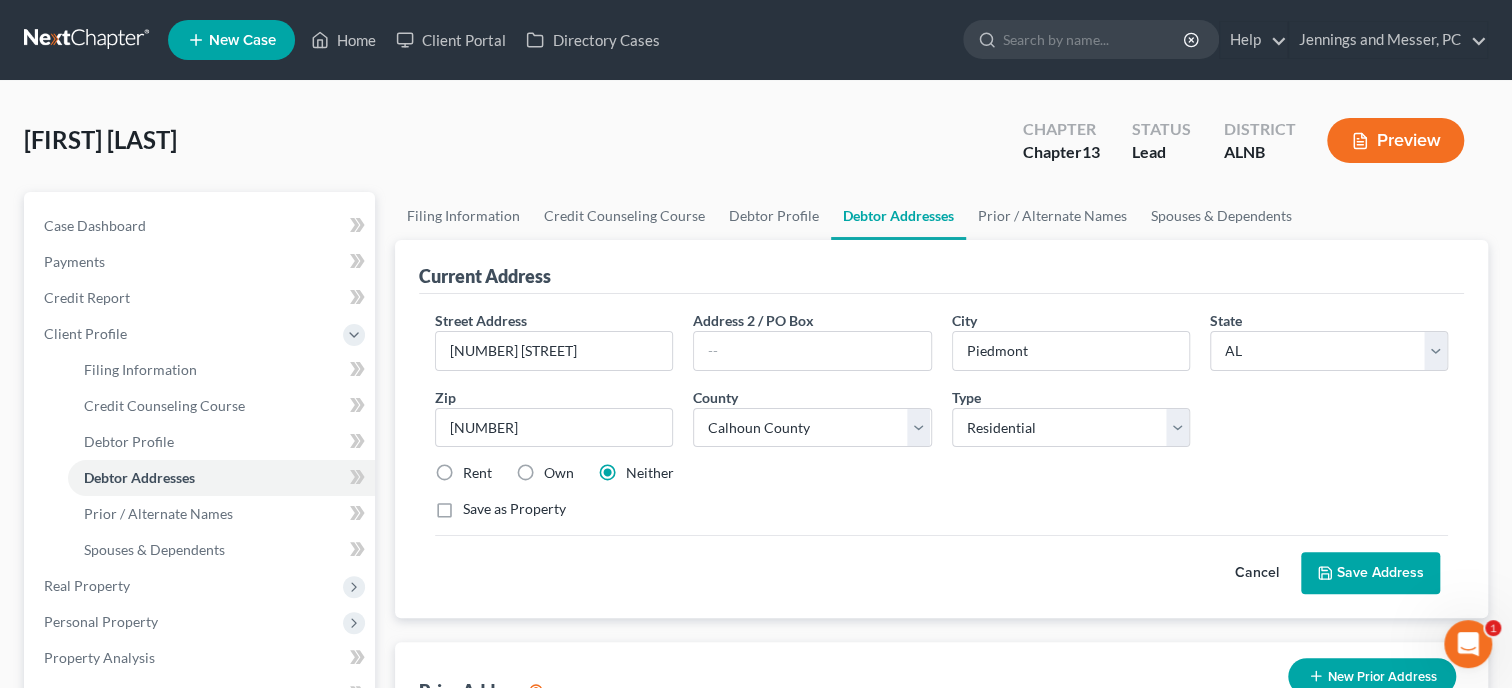 click 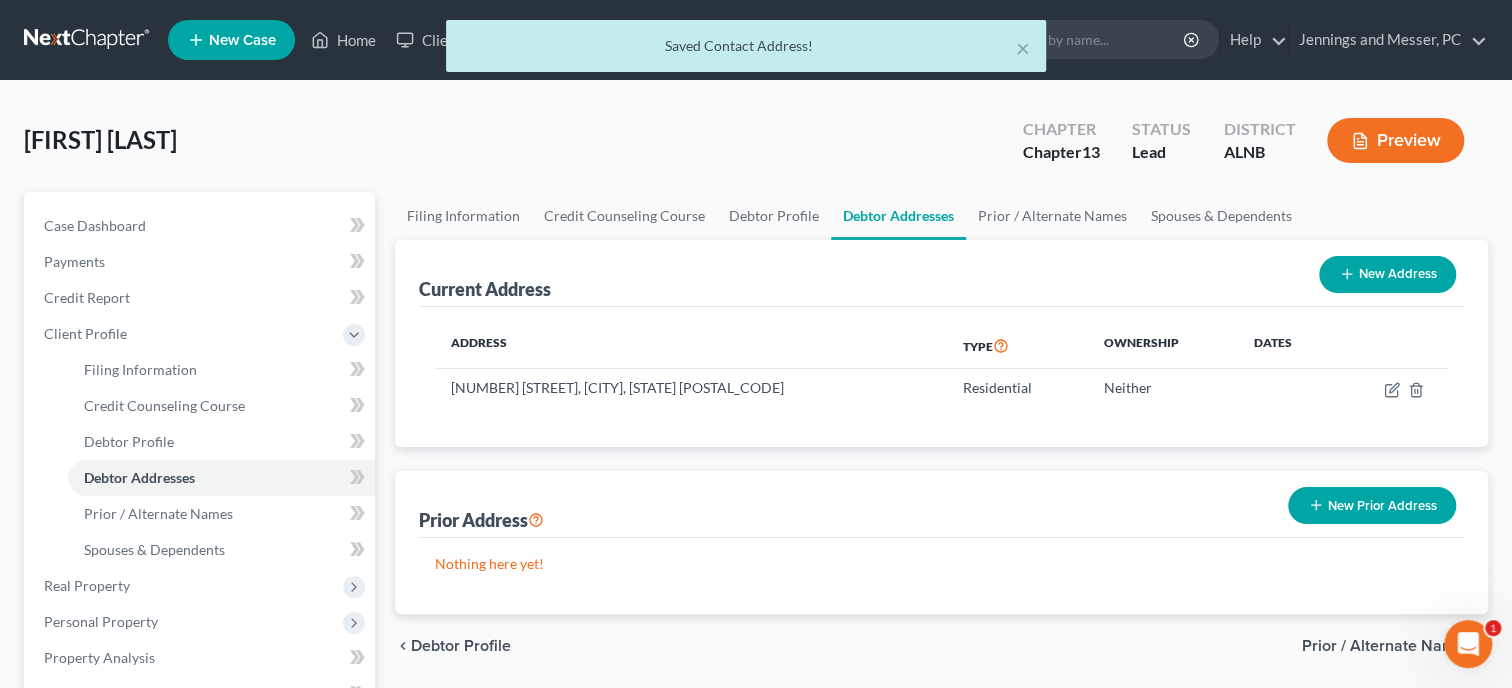 click on "Prior Address  New Prior Address" at bounding box center (941, 504) 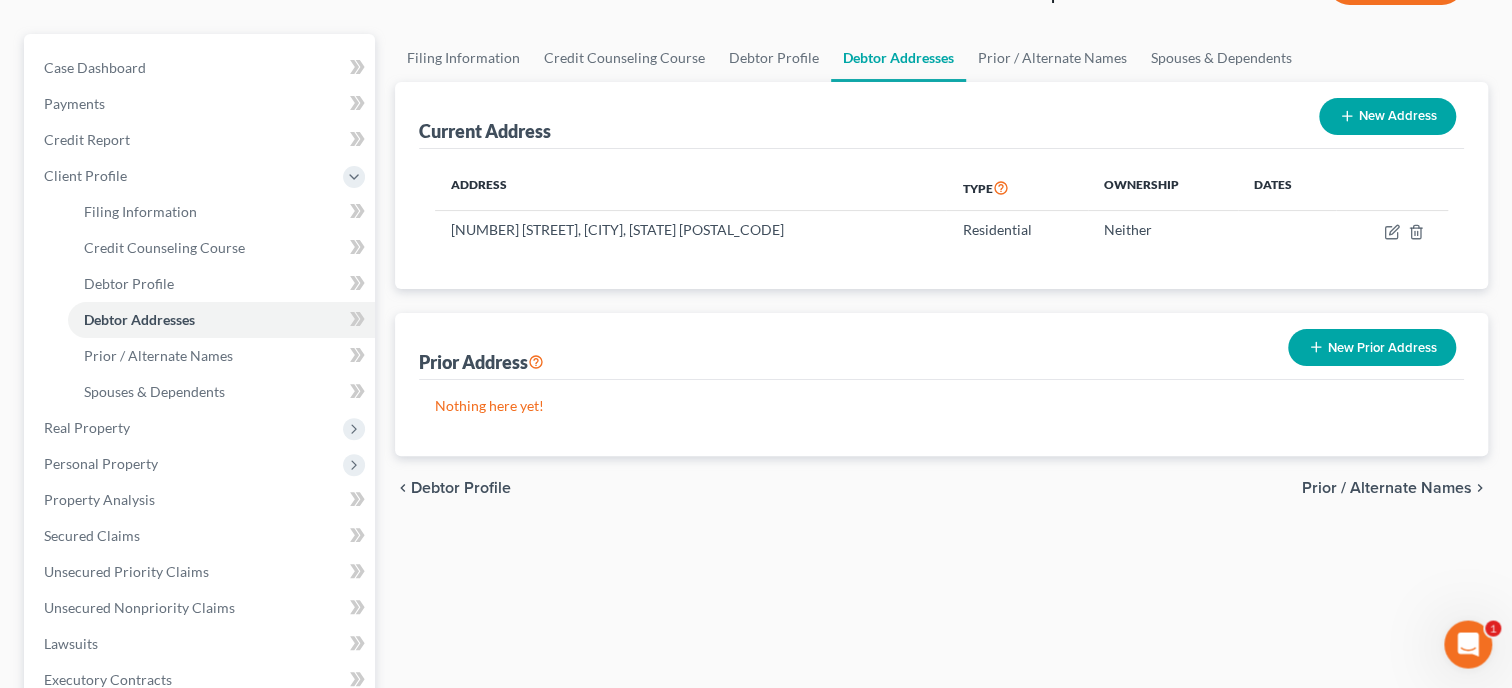 scroll, scrollTop: 0, scrollLeft: 0, axis: both 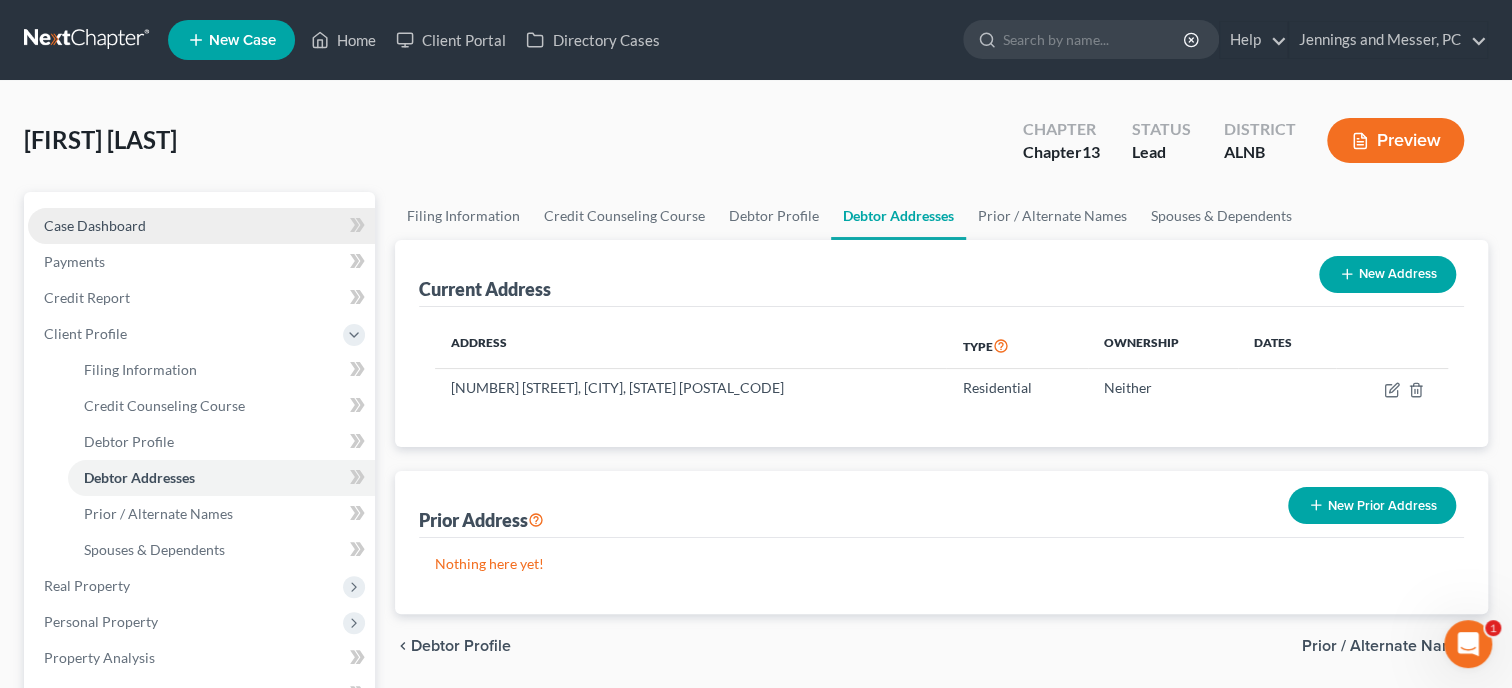 click on "Case Dashboard" at bounding box center (95, 225) 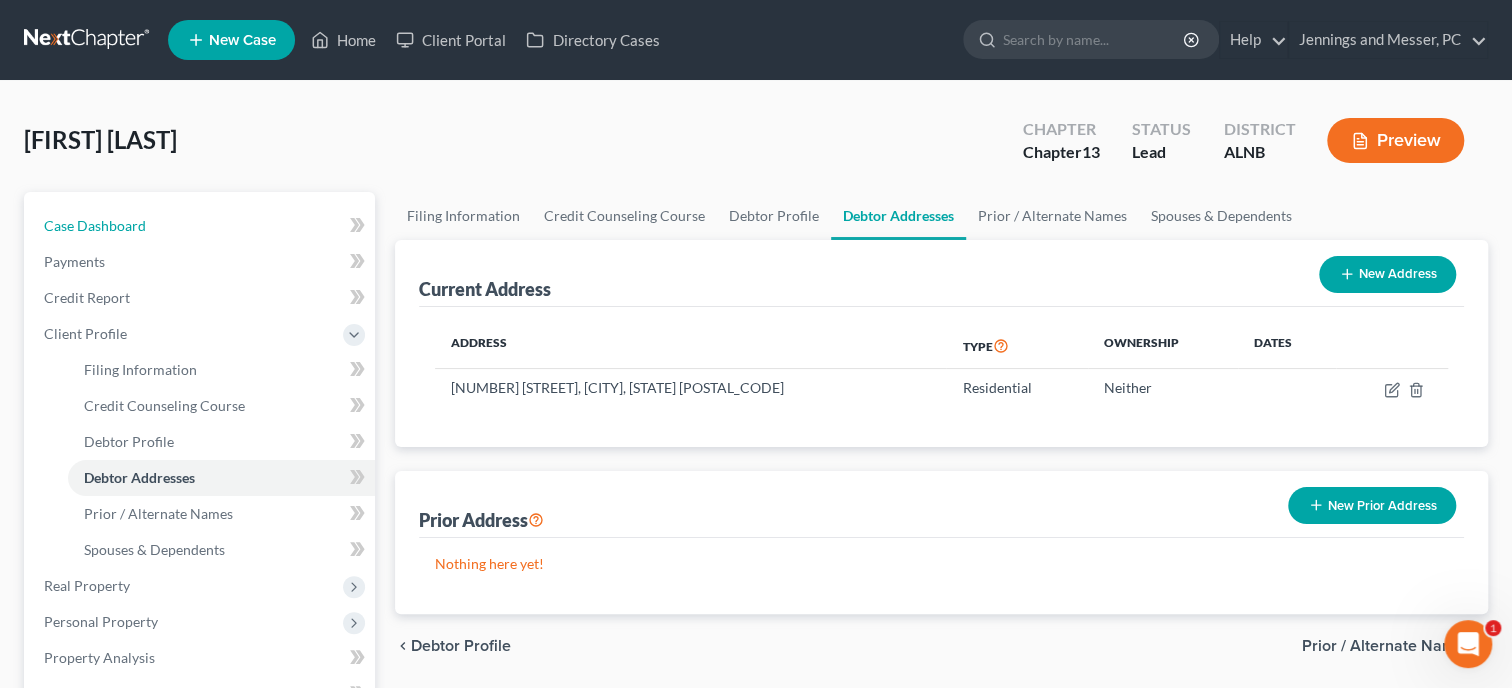 select on "6" 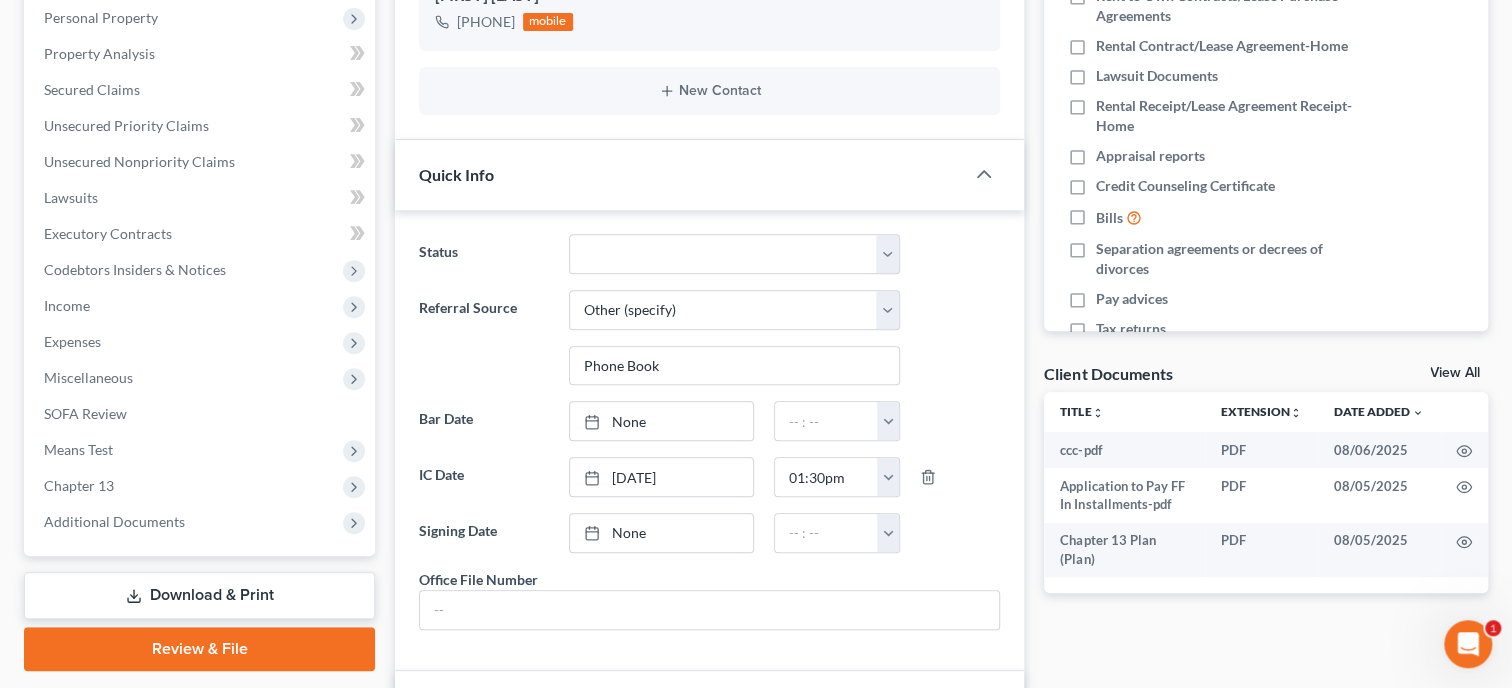 scroll, scrollTop: 514, scrollLeft: 0, axis: vertical 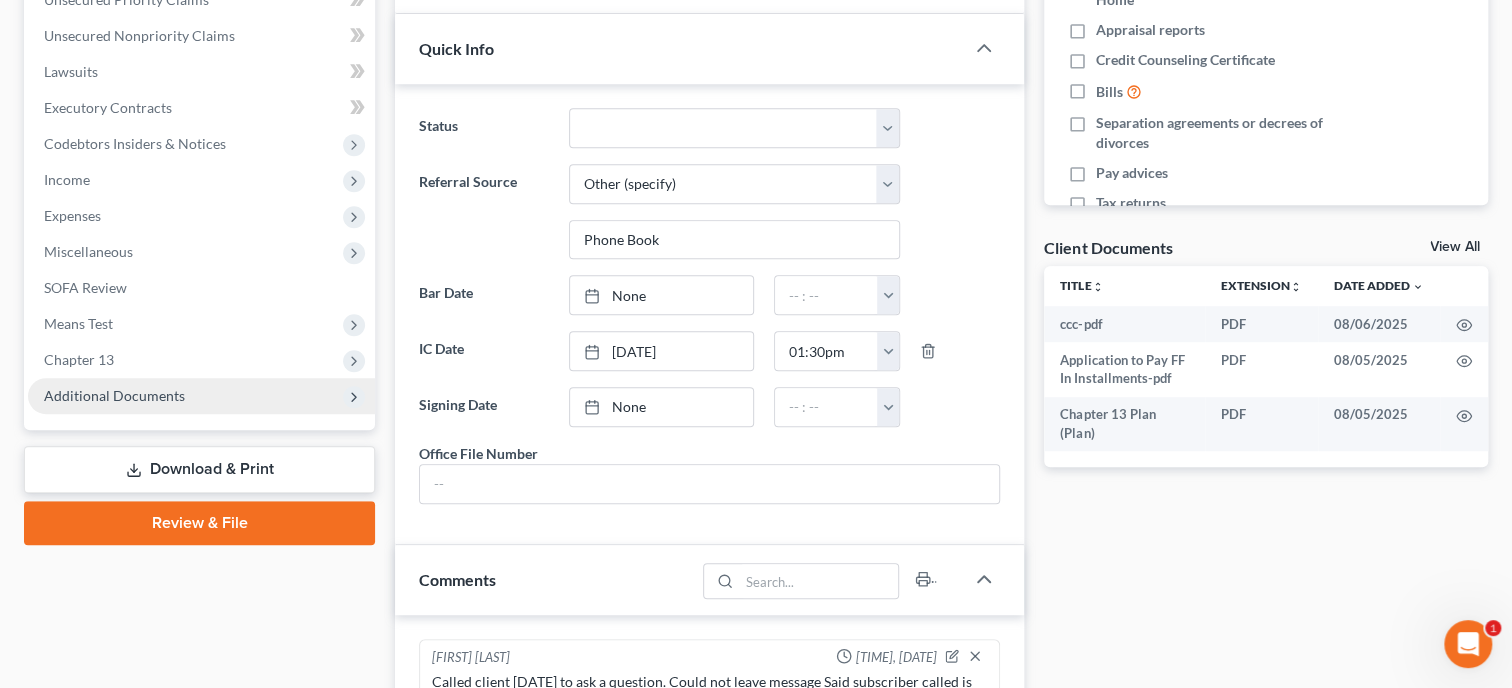 click on "Additional Documents" at bounding box center [114, 395] 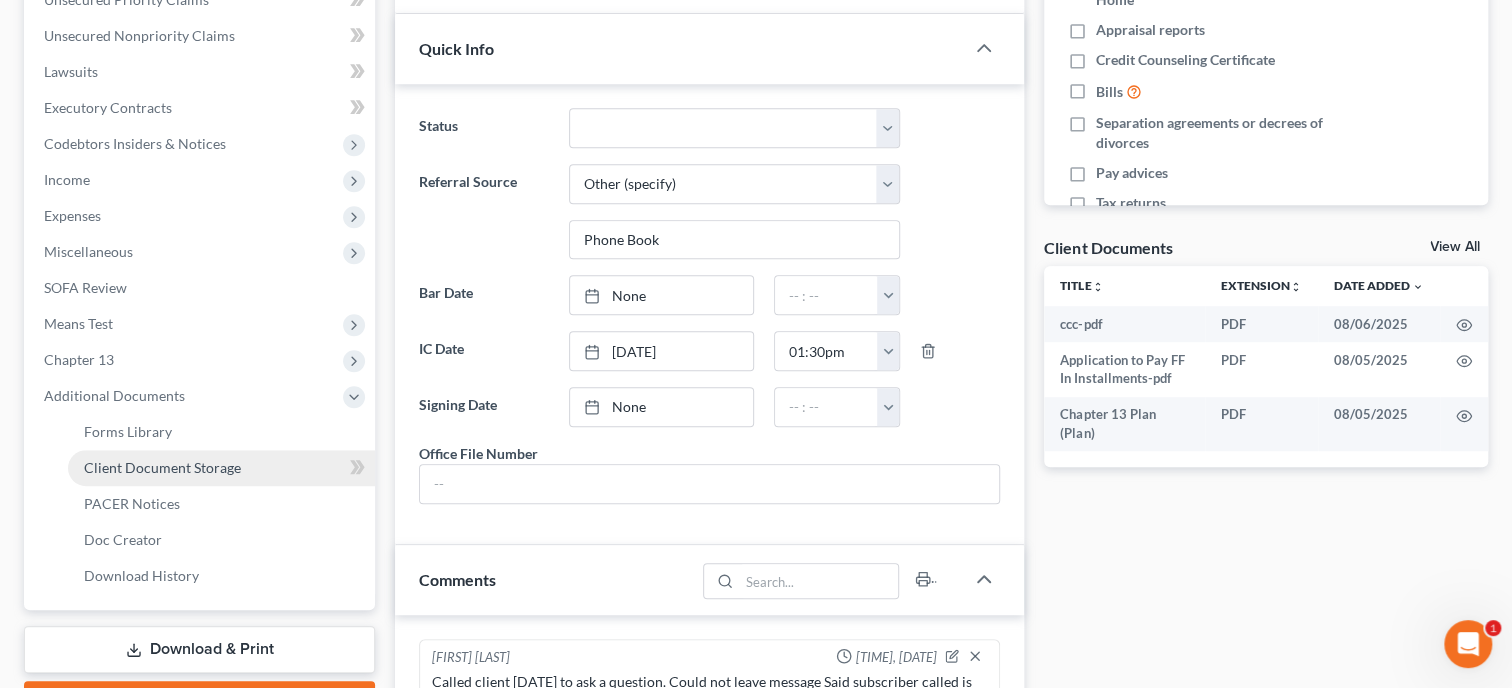 click on "Client Document Storage" at bounding box center [162, 467] 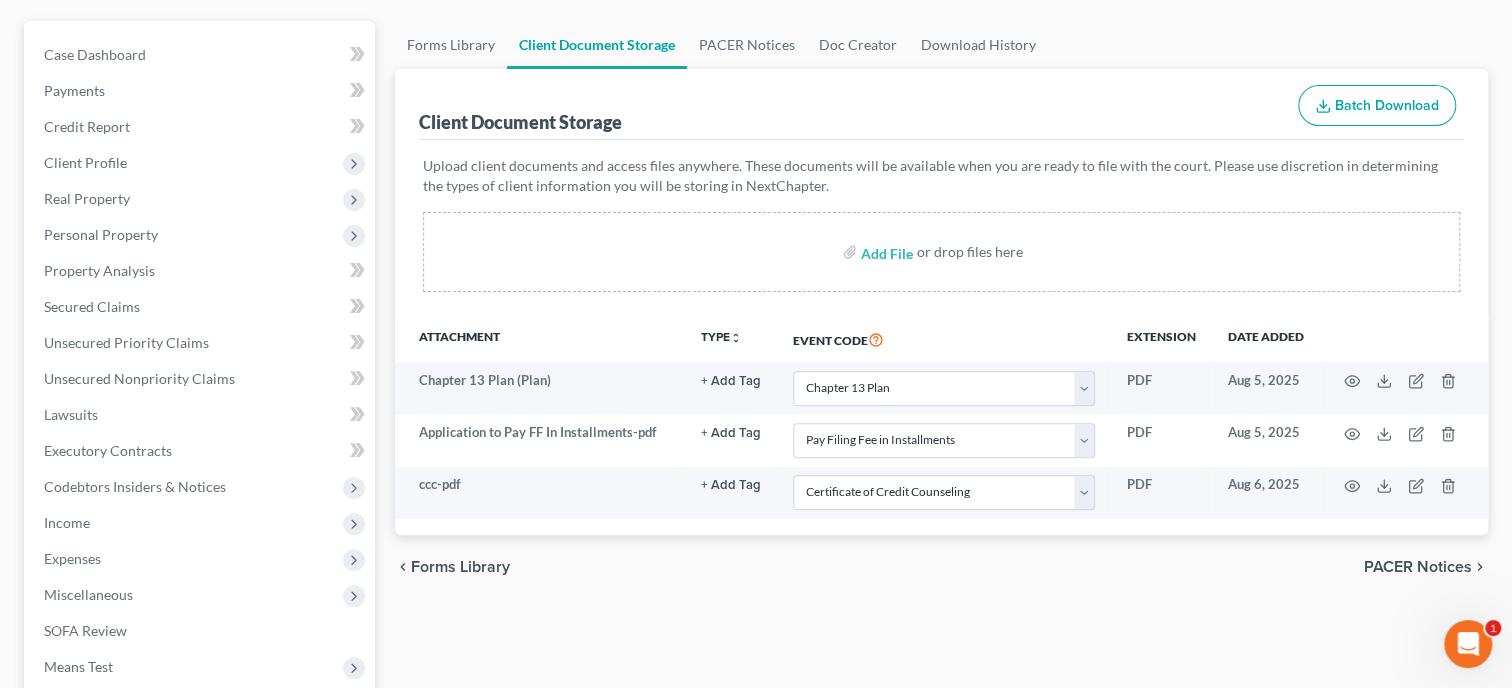 scroll, scrollTop: 205, scrollLeft: 0, axis: vertical 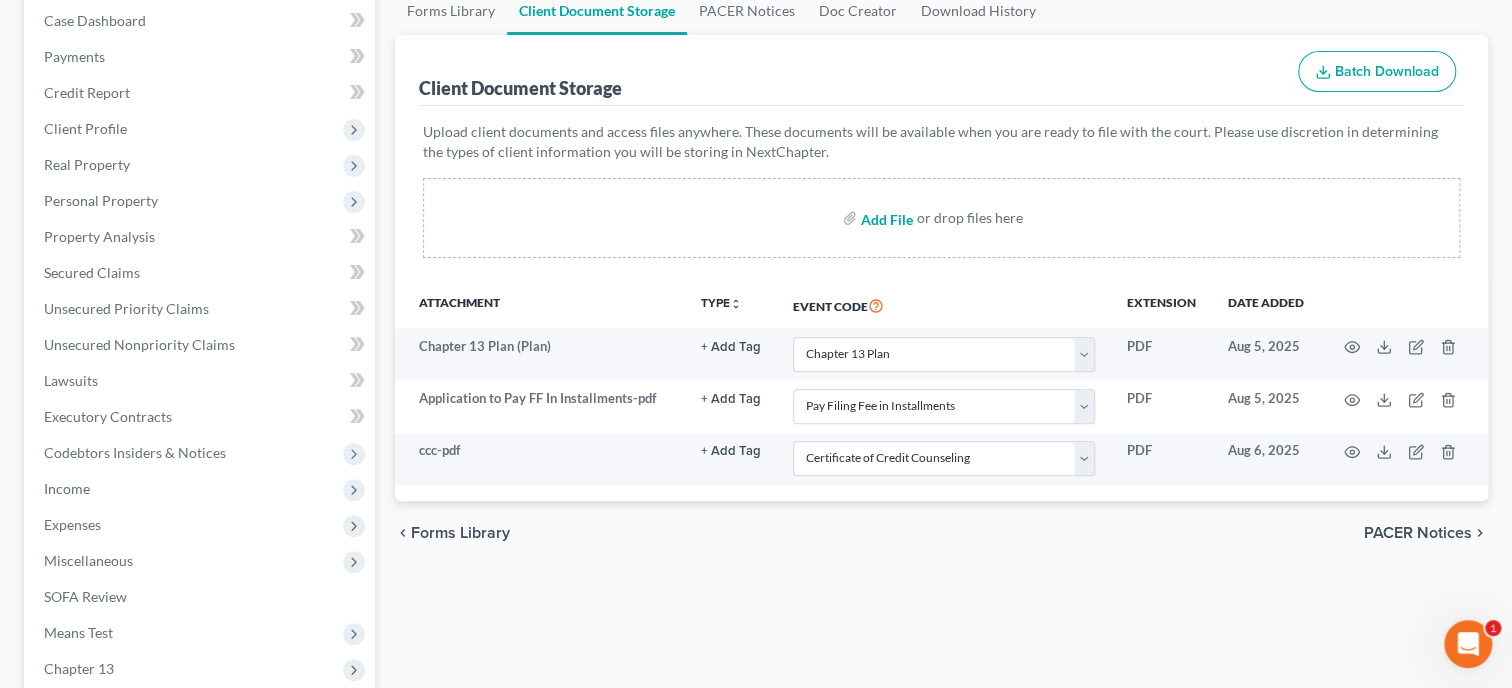 click at bounding box center (885, 218) 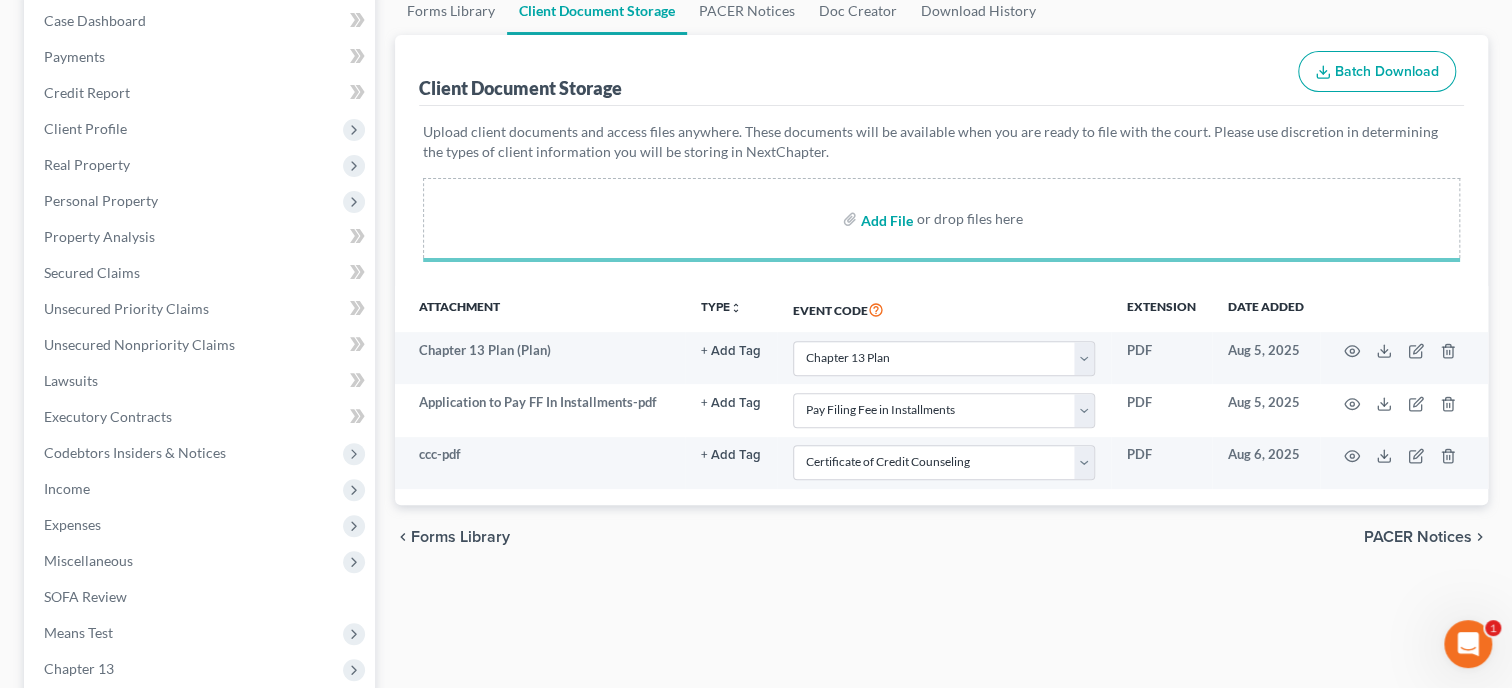 select on "10" 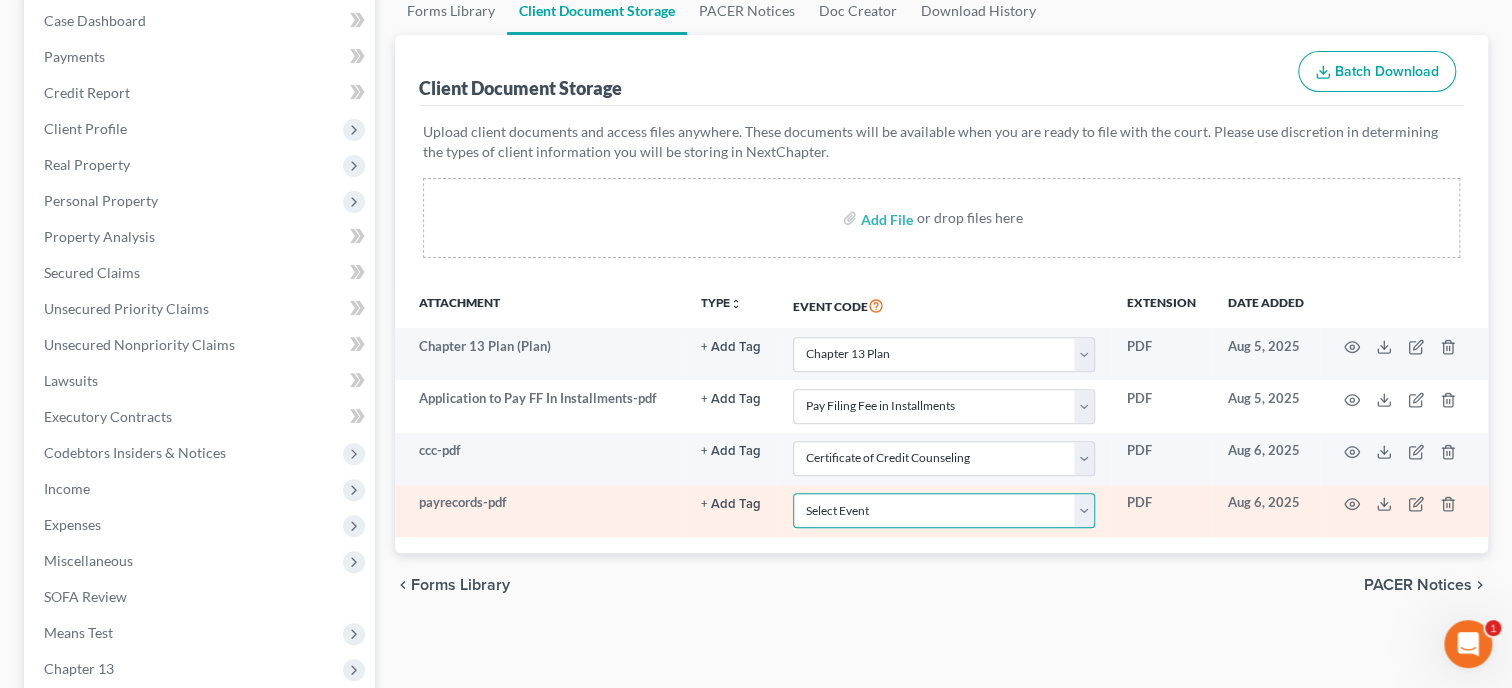 select on "19" 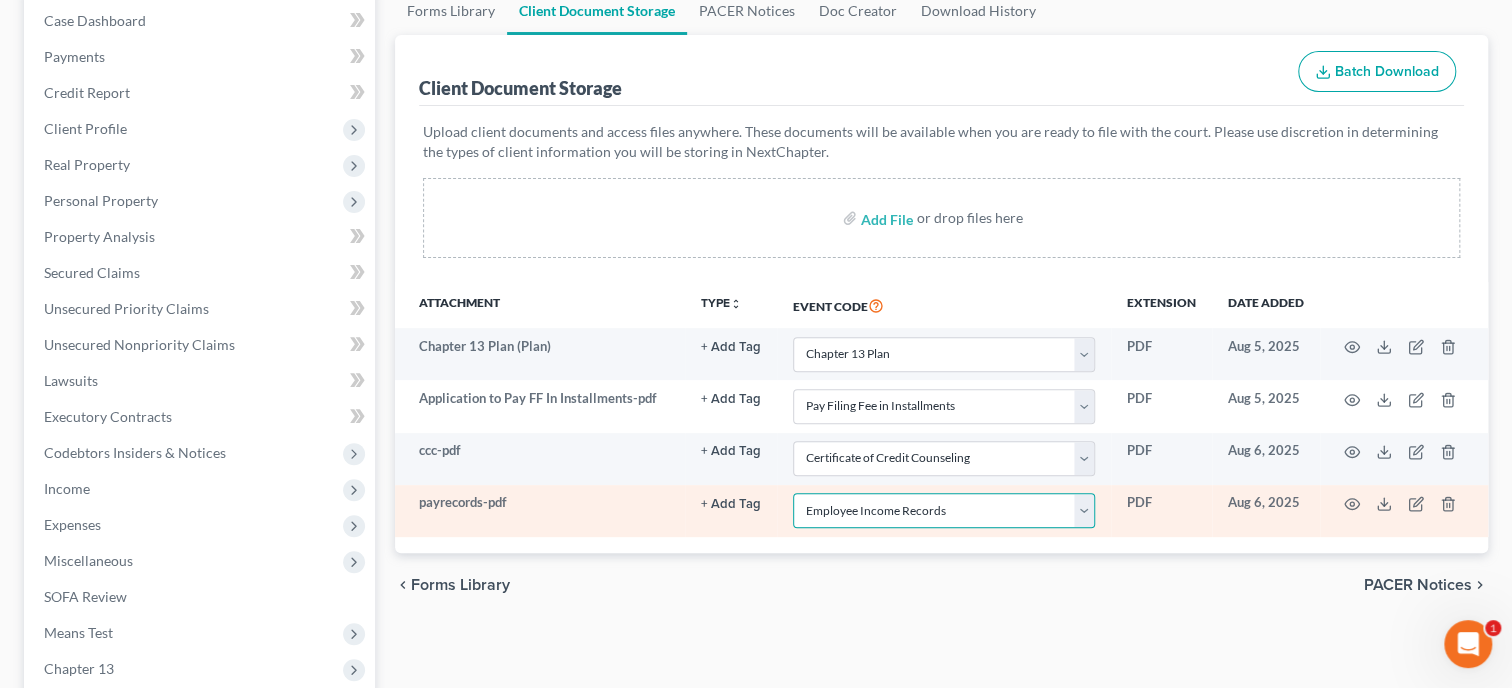 click on "Employee Income Records" at bounding box center [0, 0] 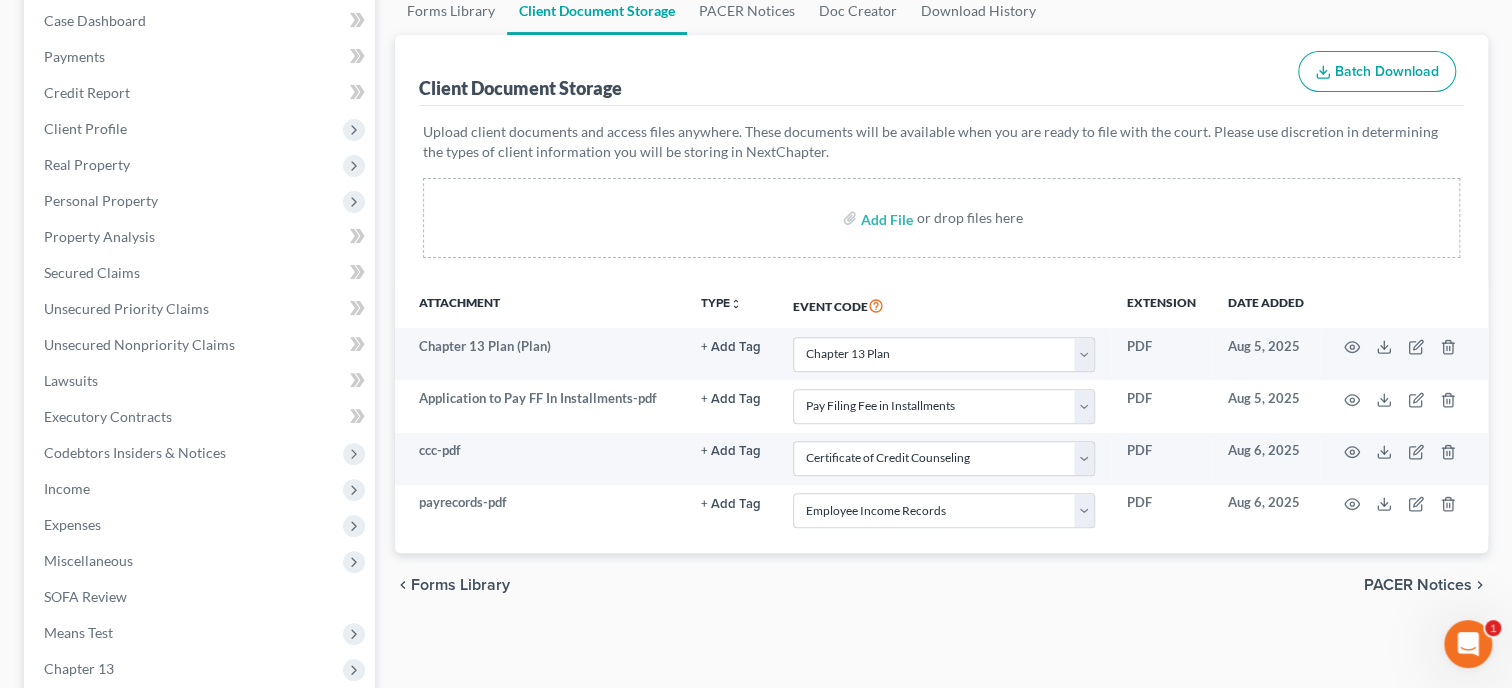 click on "Forms Library
Client Document Storage
PACER Notices
Doc Creator
Download History
Client Document Storage
Batch Download
Upload client documents and access files anywhere. These documents will be available when you are ready to file with the court. Please use discretion in determining the types of client information you will be storing in NextChapter.
Add File
or drop files here
Attachment TYPE unfold_more NONE 341 Notice Amended Ch 7 Means Test Amended Plan Application to Pay FF In Installments Discharge Order Filing Fee Payment FM Cert Hearing License and SS Card Notice Order to Pay FF in Installments Proof of Claim Reaffirmation Agreement Requirement to Complete FM Course Response to Objection to Claim SSN Statement Event Code  Extension Date added Chapter 13 Plan (Plan) + Add Tag Select an option or create one 341 Notice Amended Ch 7 Means Test Amended Plan Discharge Order FM Cert PDF" at bounding box center (941, 510) 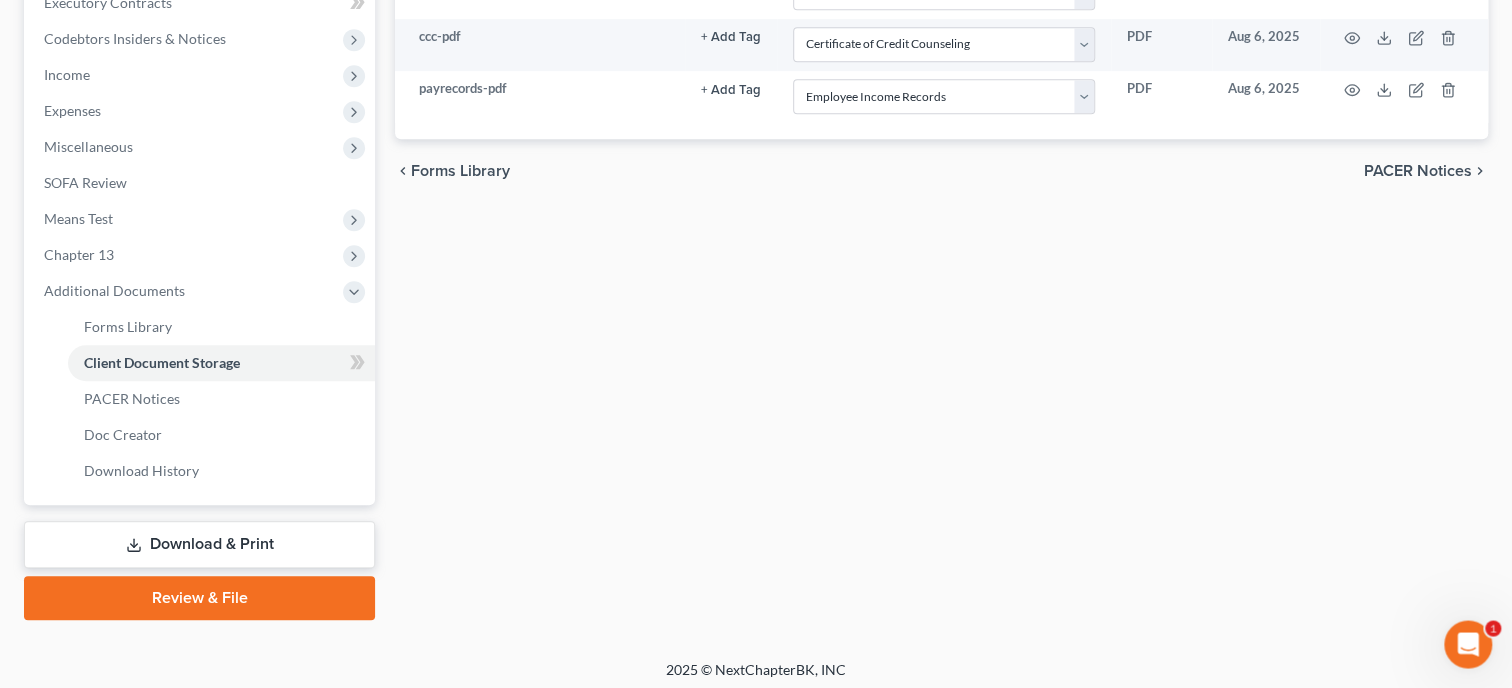 scroll, scrollTop: 624, scrollLeft: 0, axis: vertical 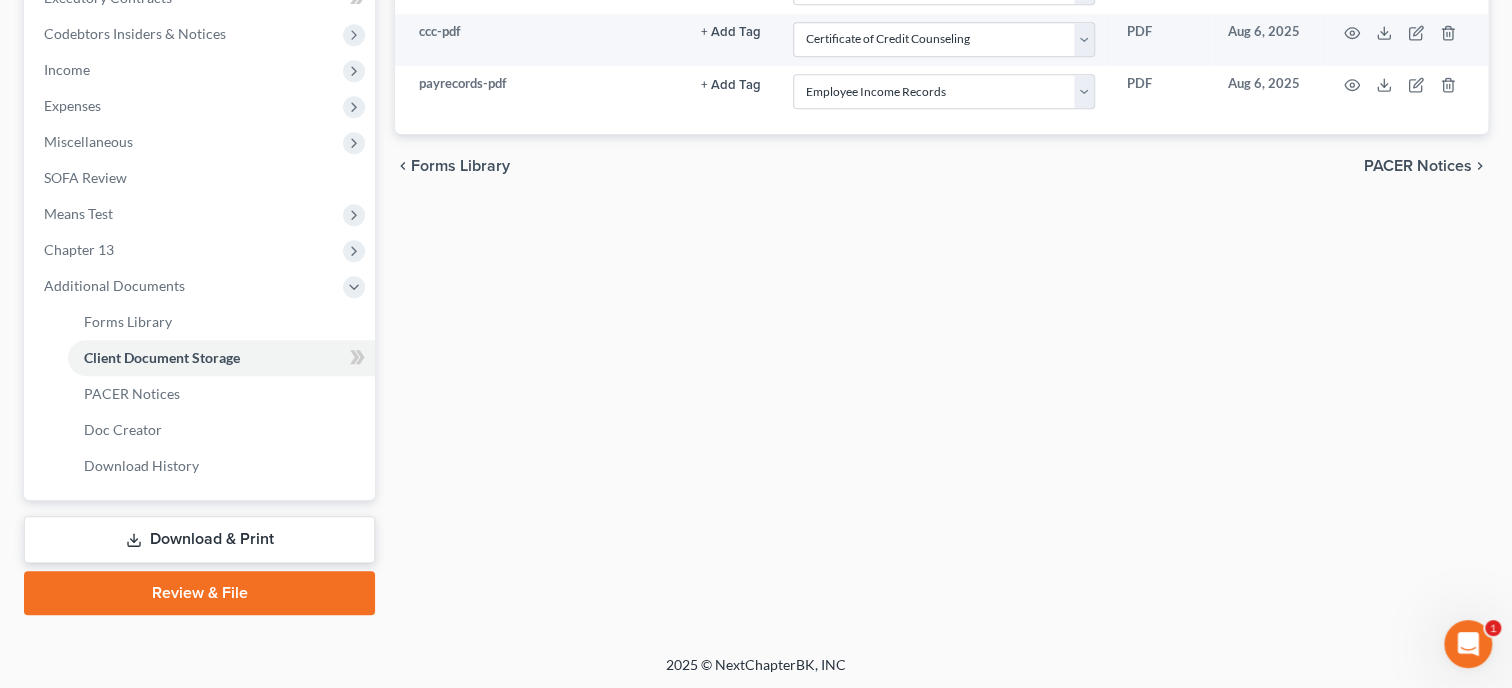 click on "Review & File" at bounding box center [199, 593] 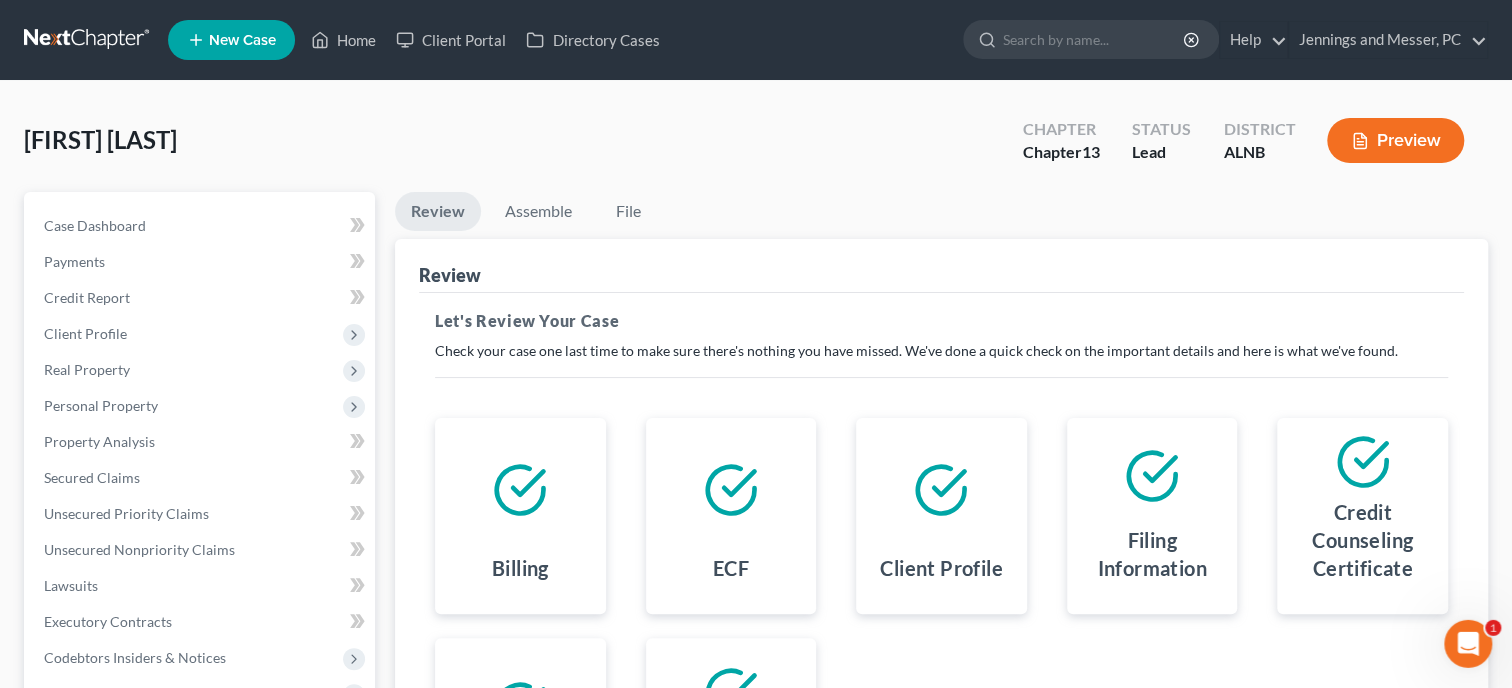 scroll, scrollTop: 0, scrollLeft: 0, axis: both 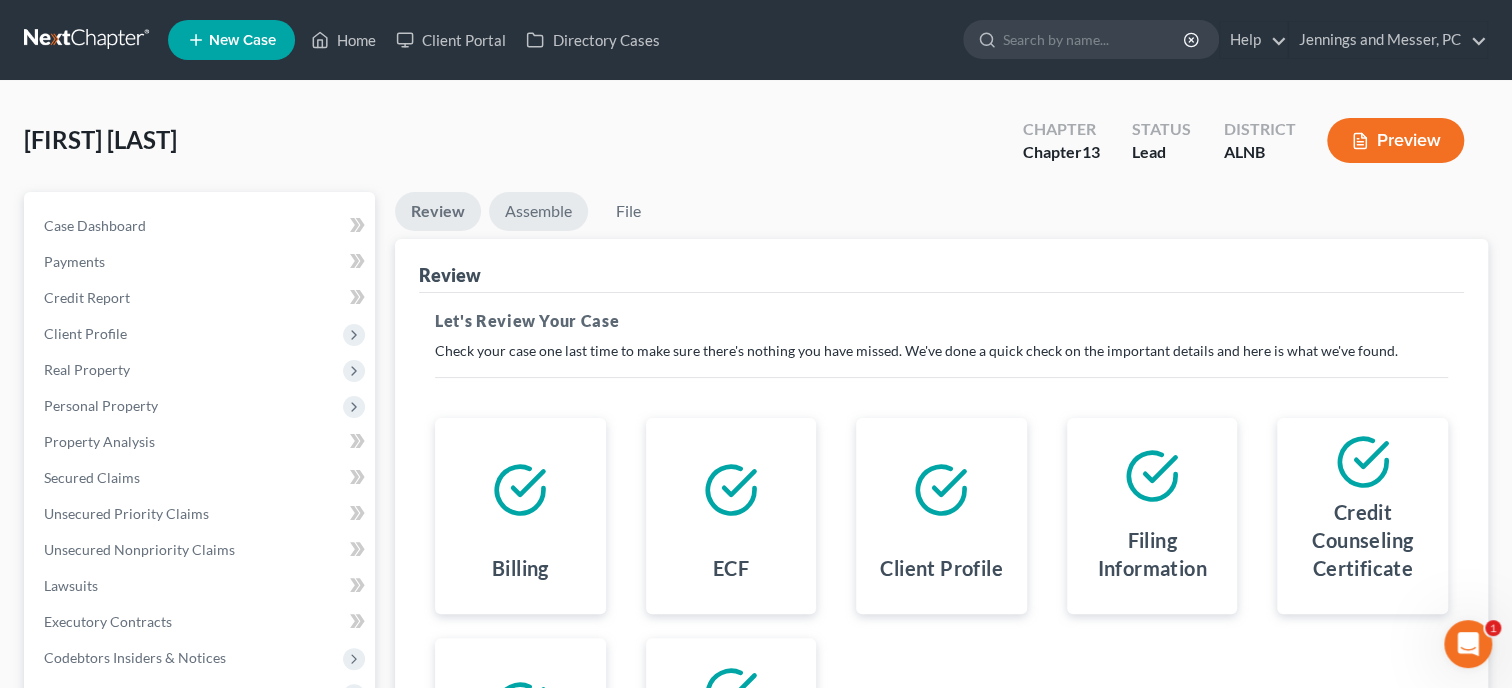 click on "Assemble" at bounding box center (538, 211) 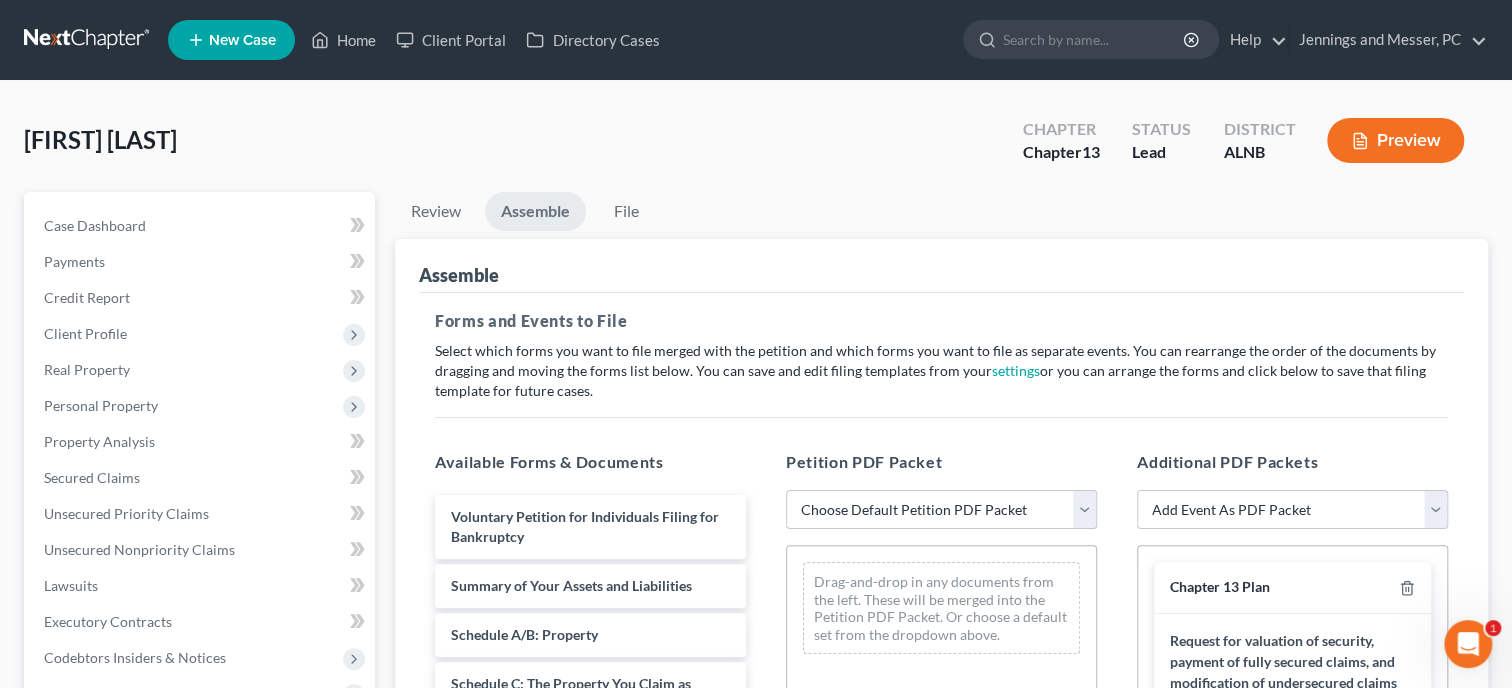 click on "Choose Default Petition PDF Packet Complete Bankruptcy Petition (all forms and schedules) Emergency Filing (Voluntary Petition and Creditor List Only)" at bounding box center [941, 510] 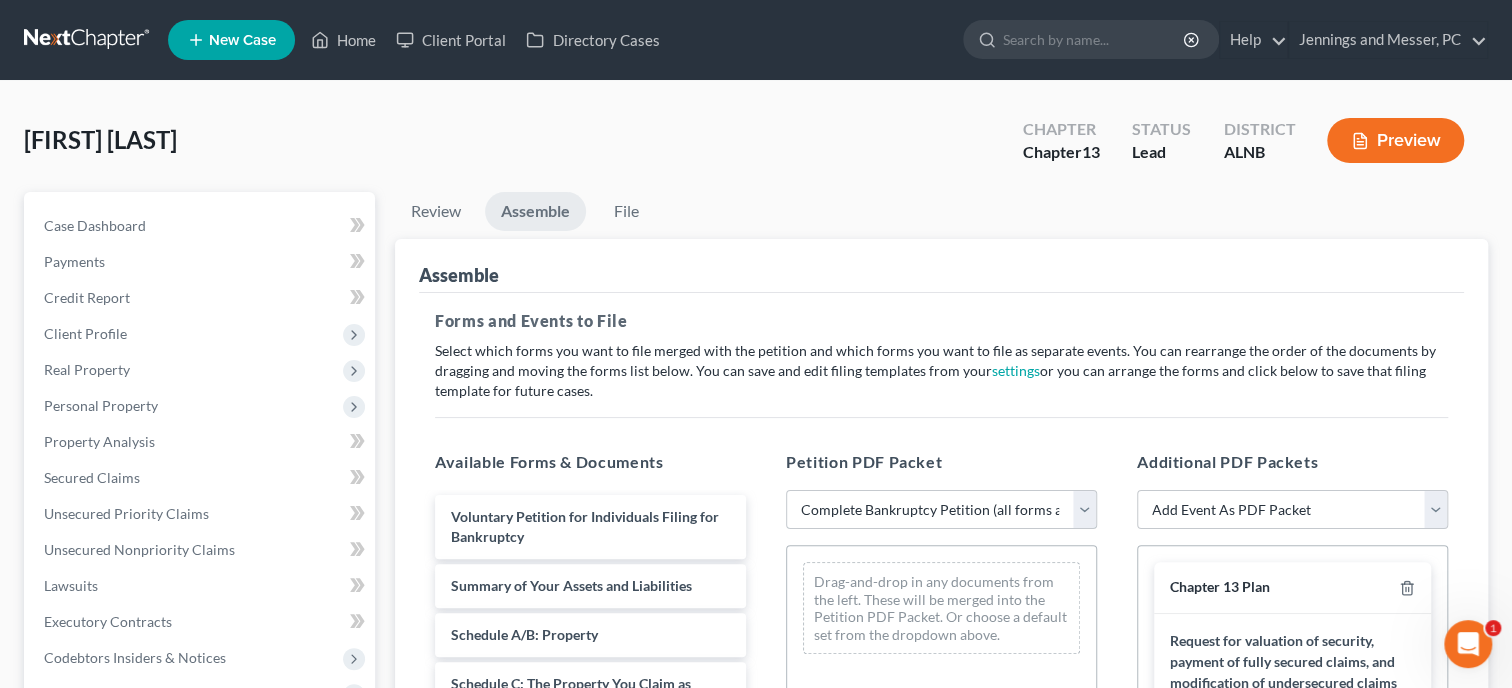 click on "Complete Bankruptcy Petition (all forms and schedules)" at bounding box center [0, 0] 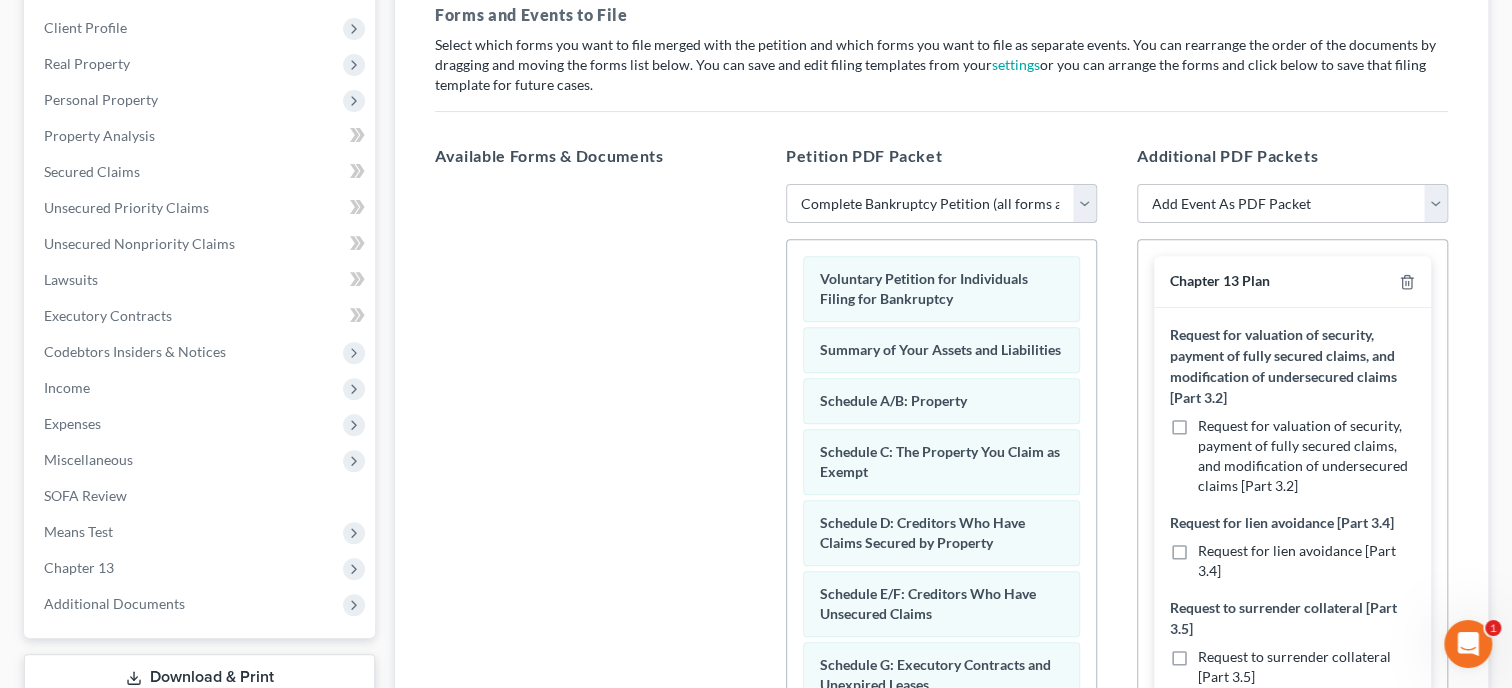 scroll, scrollTop: 308, scrollLeft: 0, axis: vertical 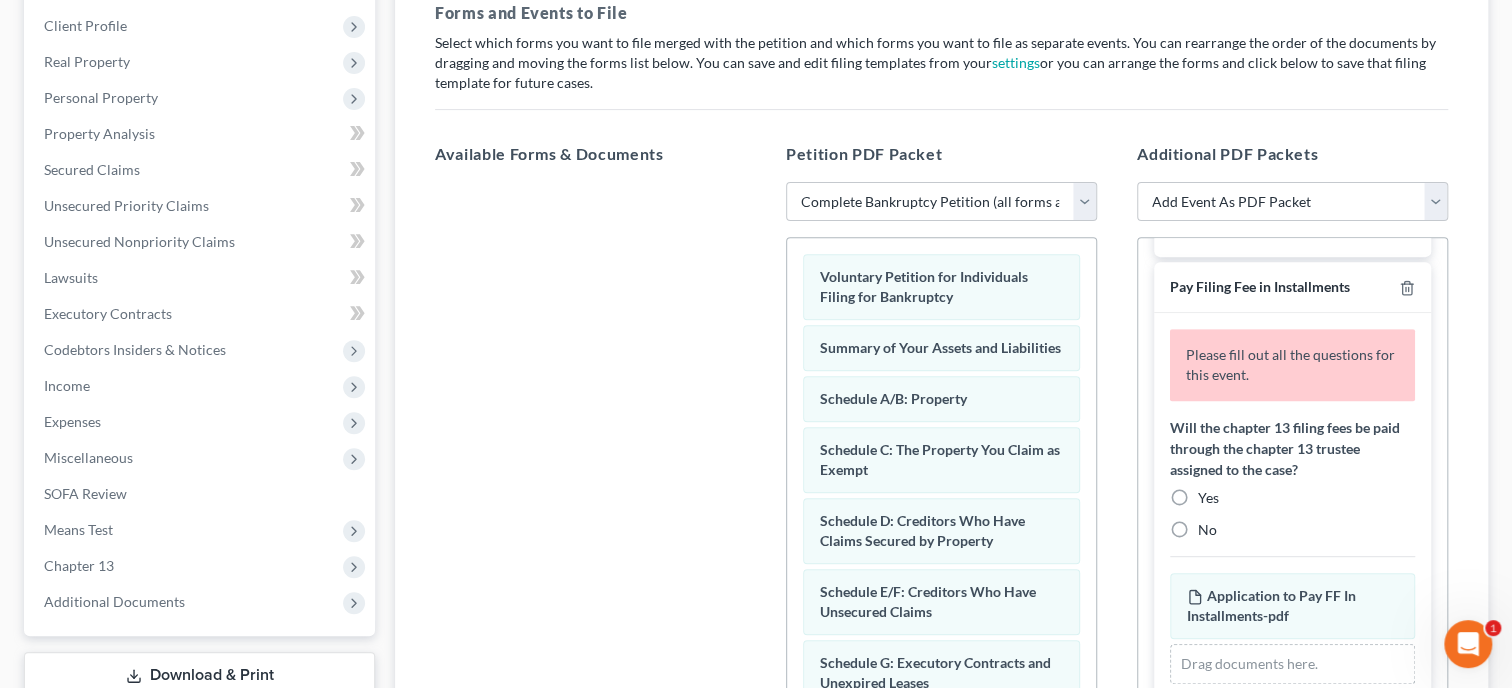click on "Yes" at bounding box center [1208, 498] 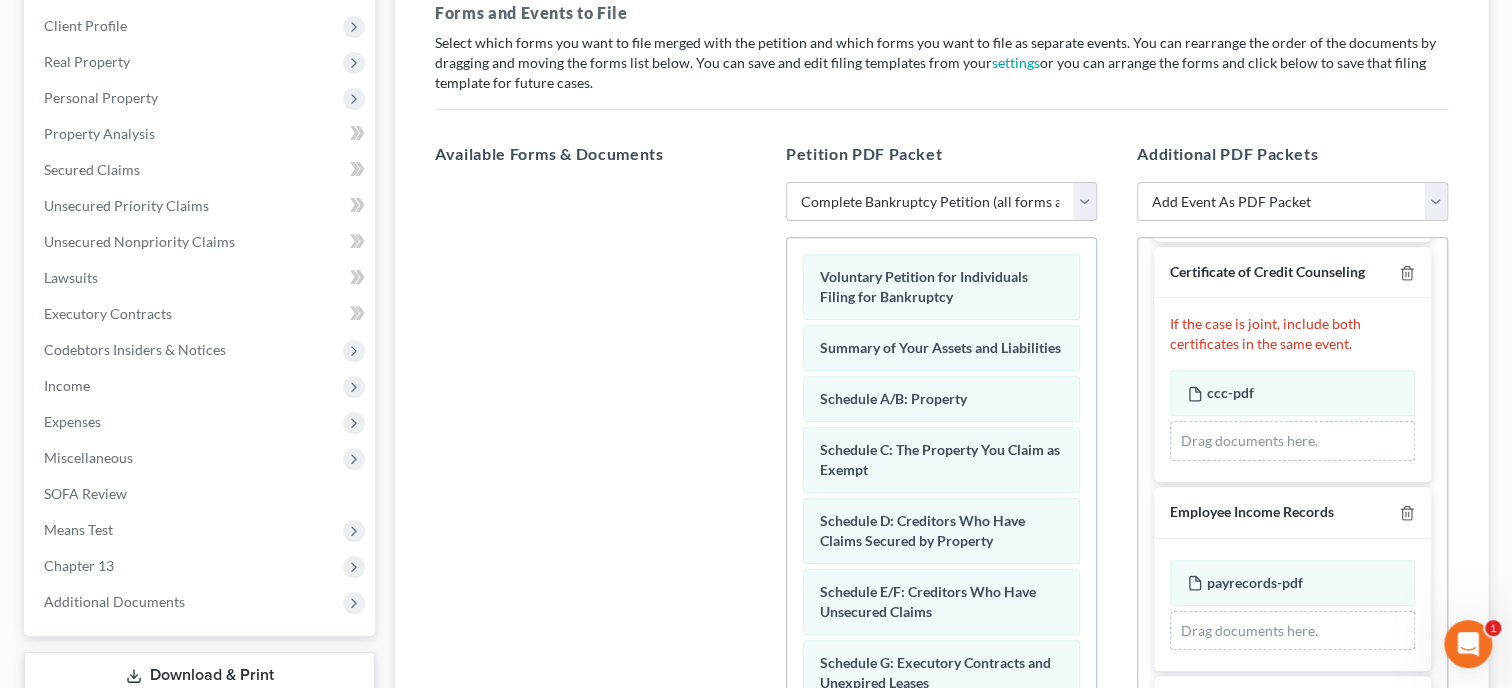 scroll, scrollTop: 1130, scrollLeft: 0, axis: vertical 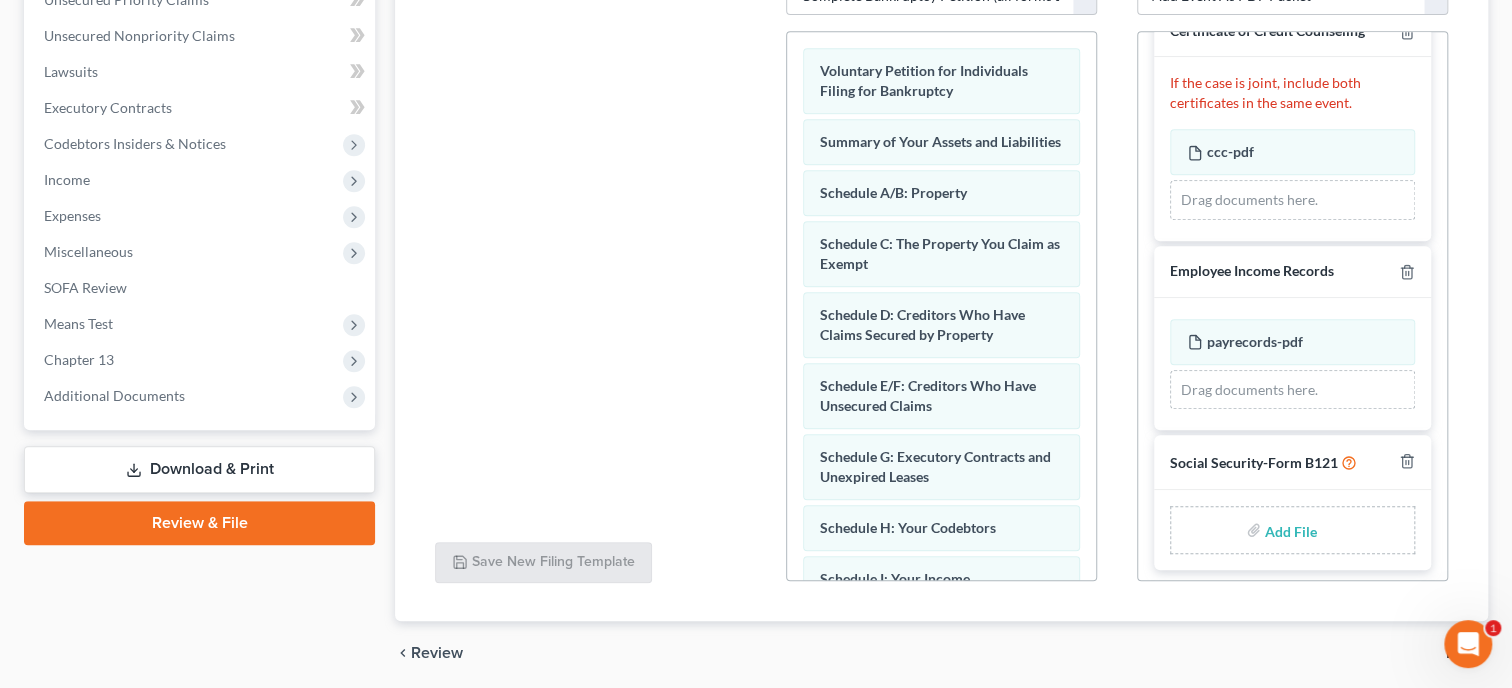 click at bounding box center [1289, 530] 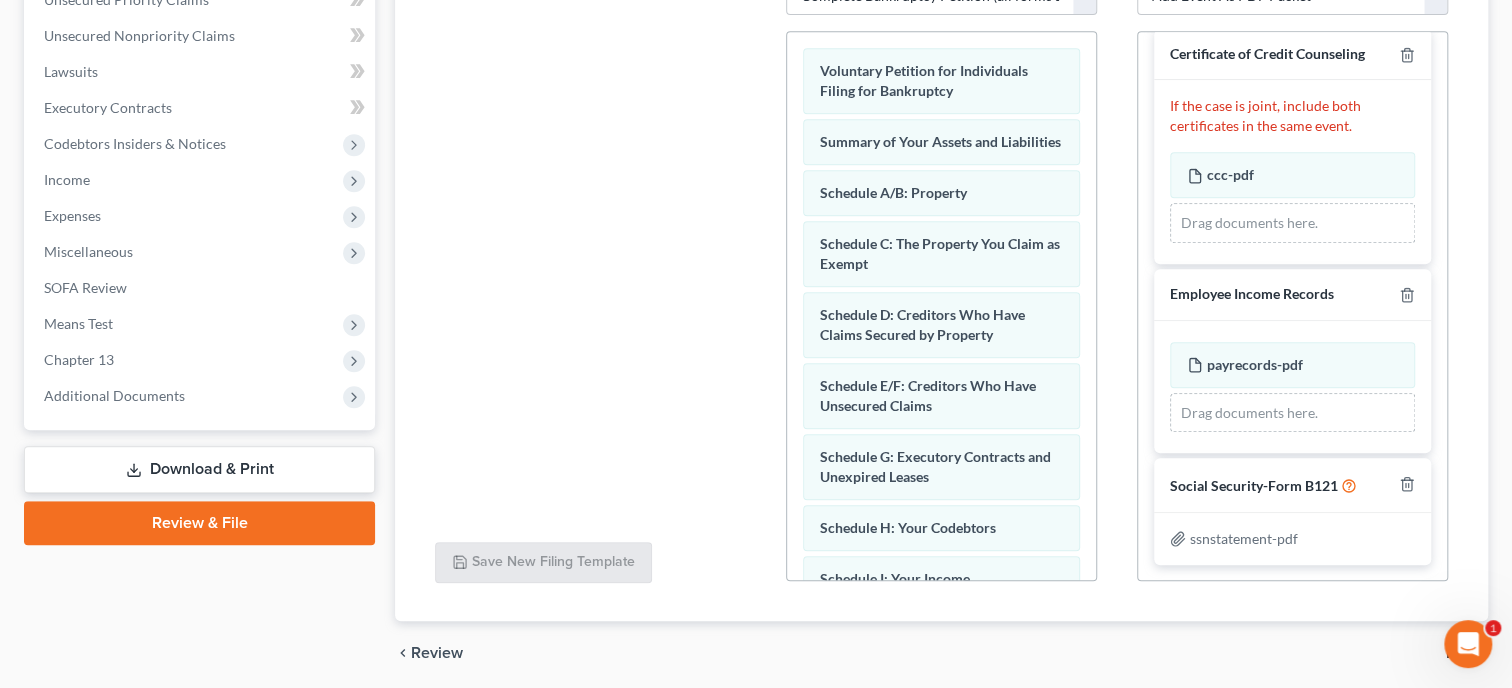 scroll, scrollTop: 1102, scrollLeft: 0, axis: vertical 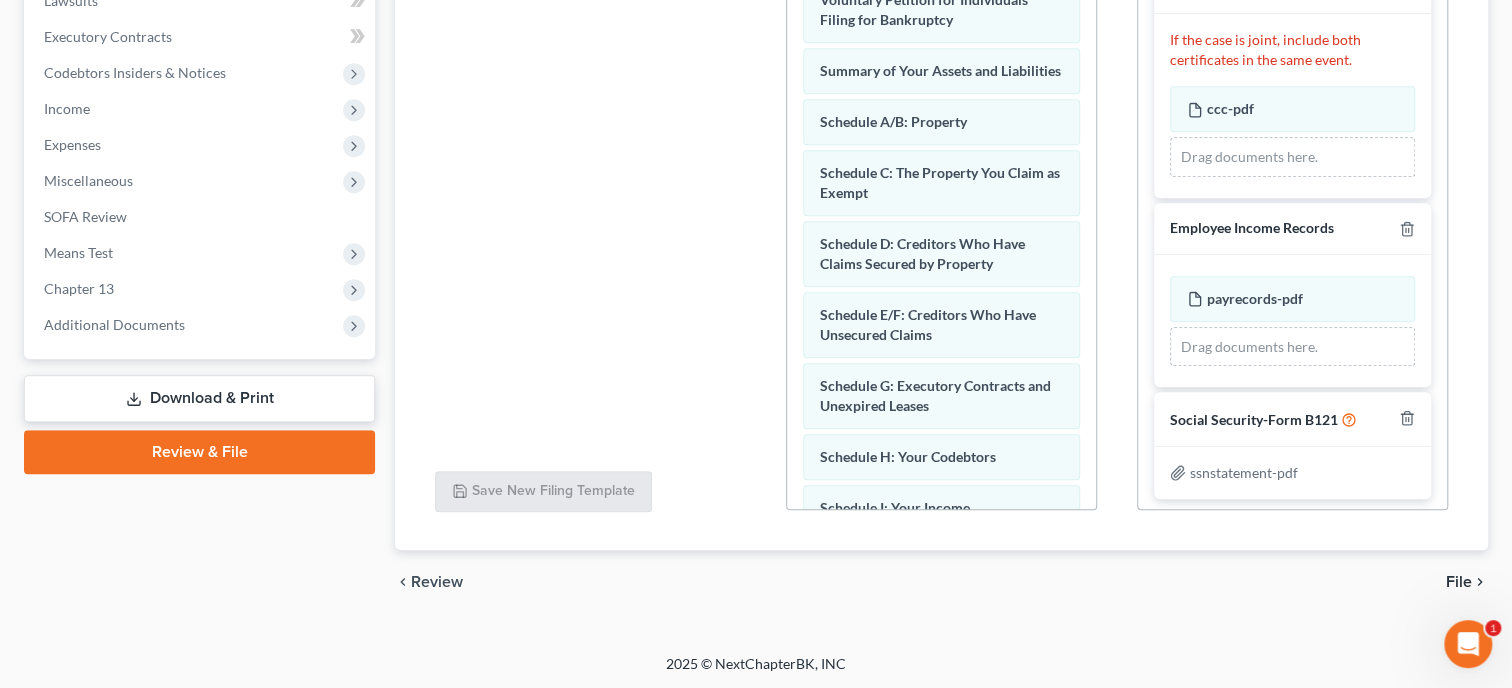 click on "File" at bounding box center (1459, 582) 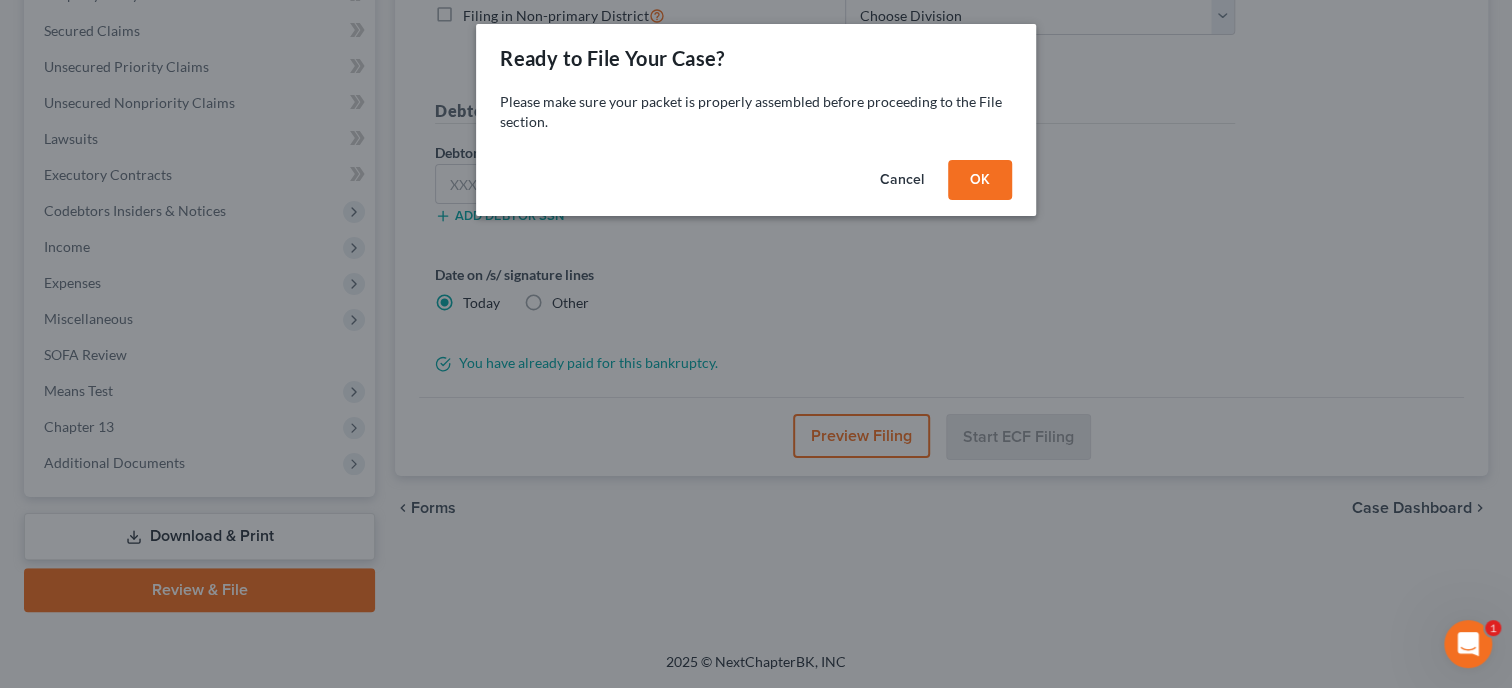 scroll, scrollTop: 444, scrollLeft: 0, axis: vertical 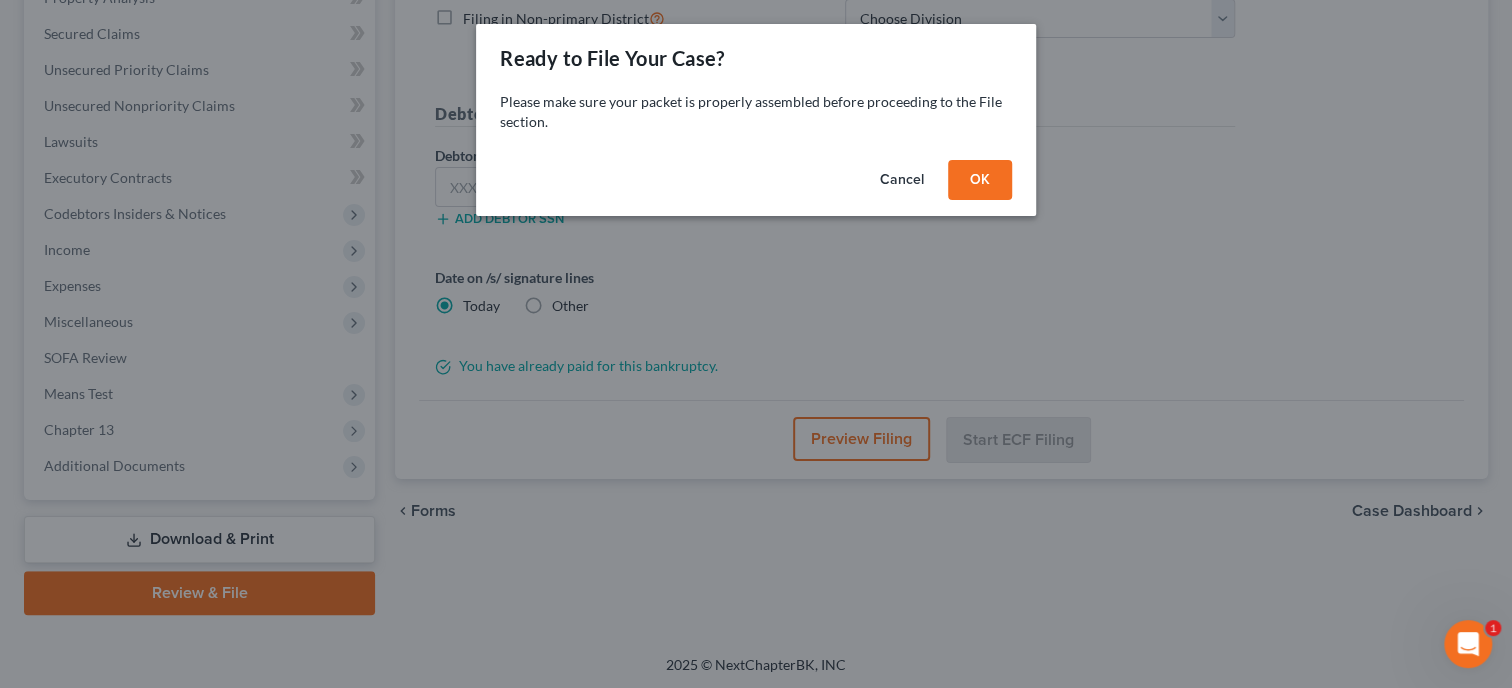click on "OK" at bounding box center [980, 180] 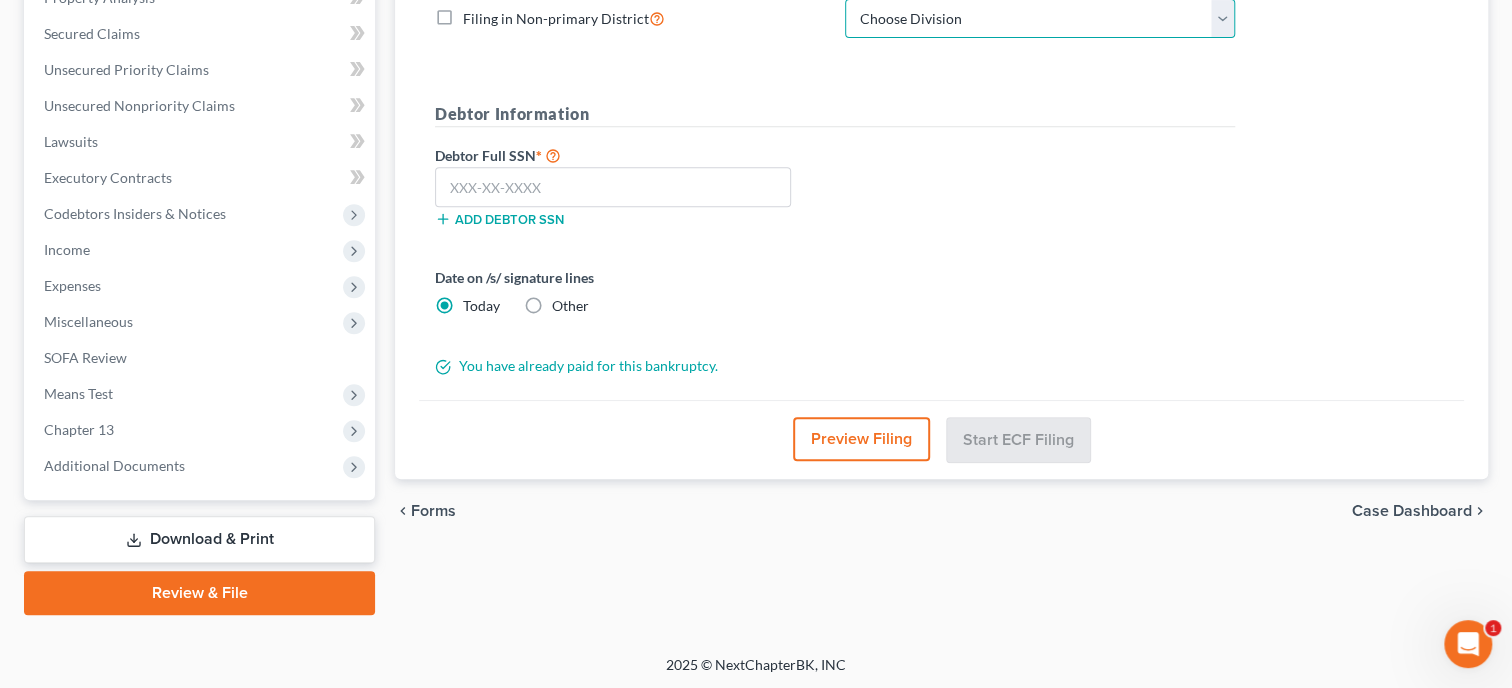 click on "Choose Division Anniston Birmingham Hunstville Tuscaloosa" at bounding box center (1040, 19) 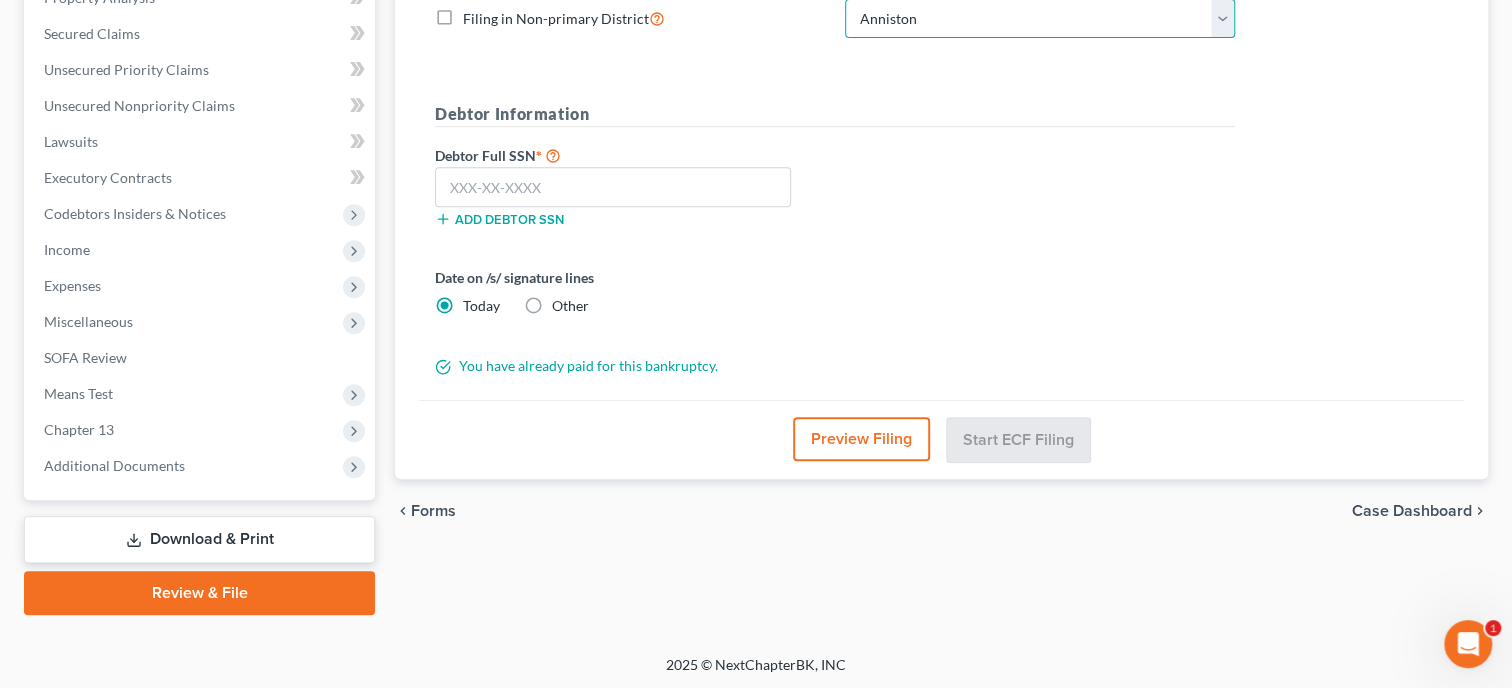 click on "Anniston" at bounding box center (0, 0) 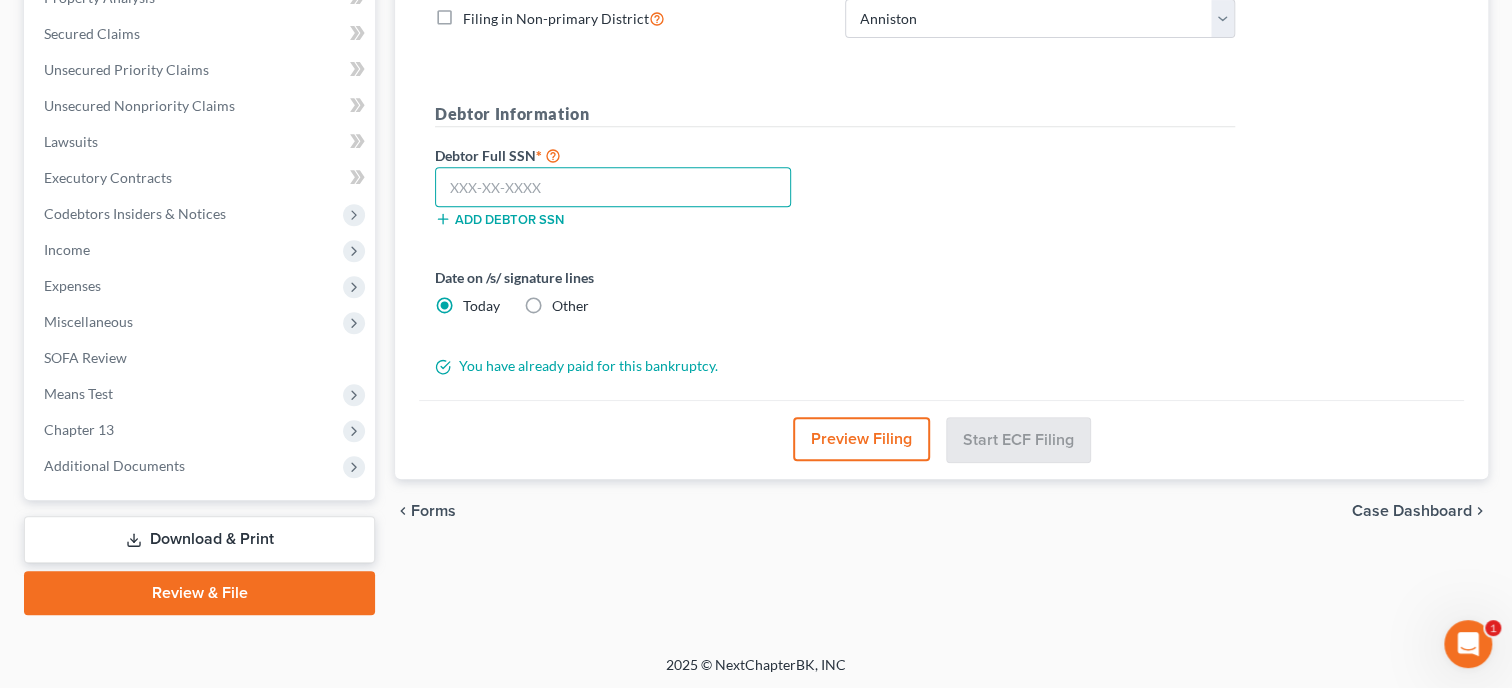 click at bounding box center (613, 187) 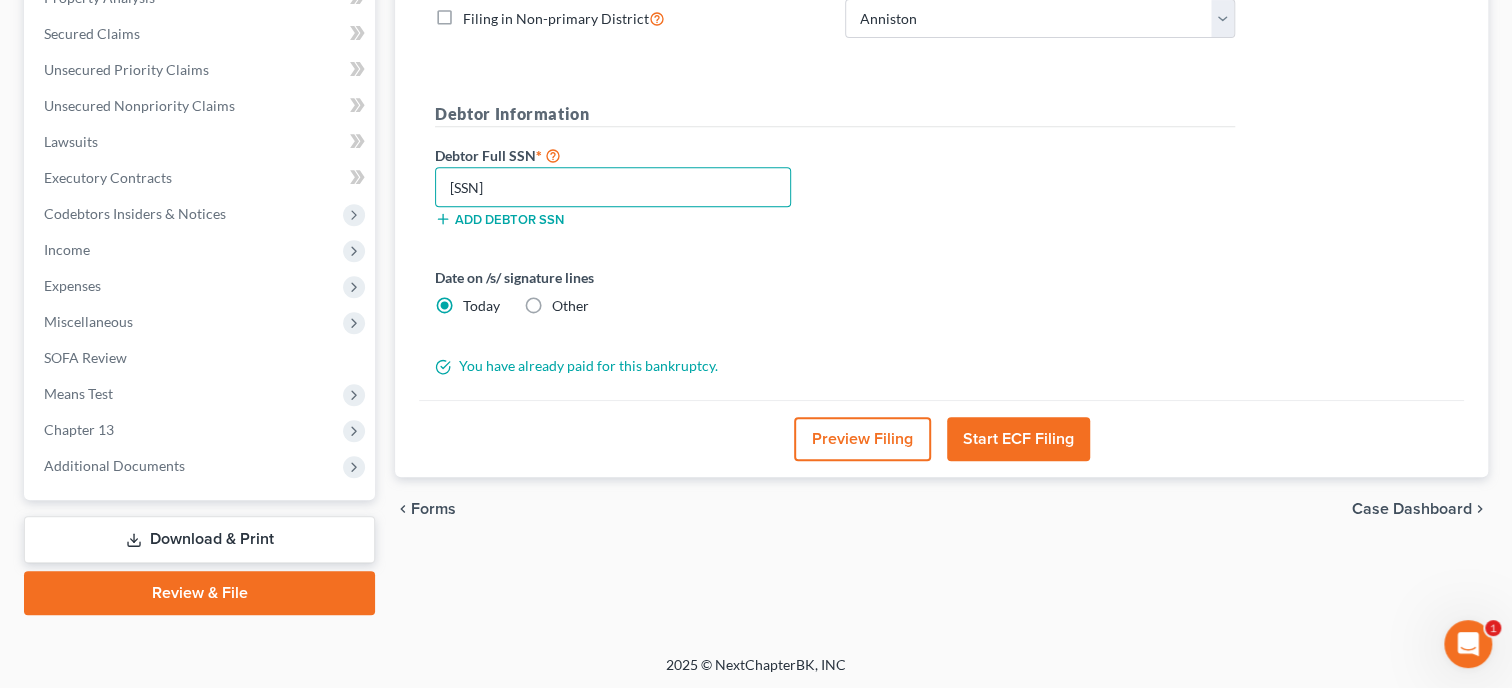type on "258-13-2427" 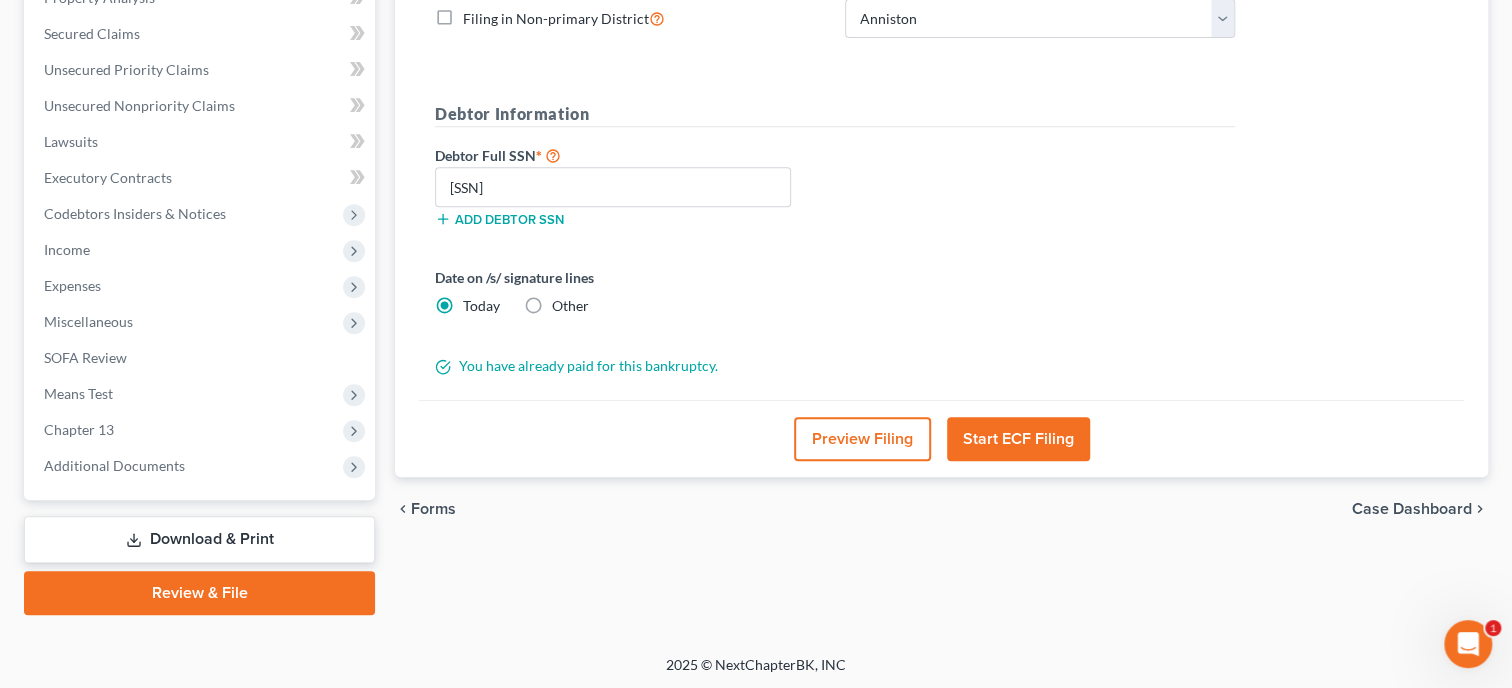 click on "Start ECF Filing" at bounding box center [1018, 439] 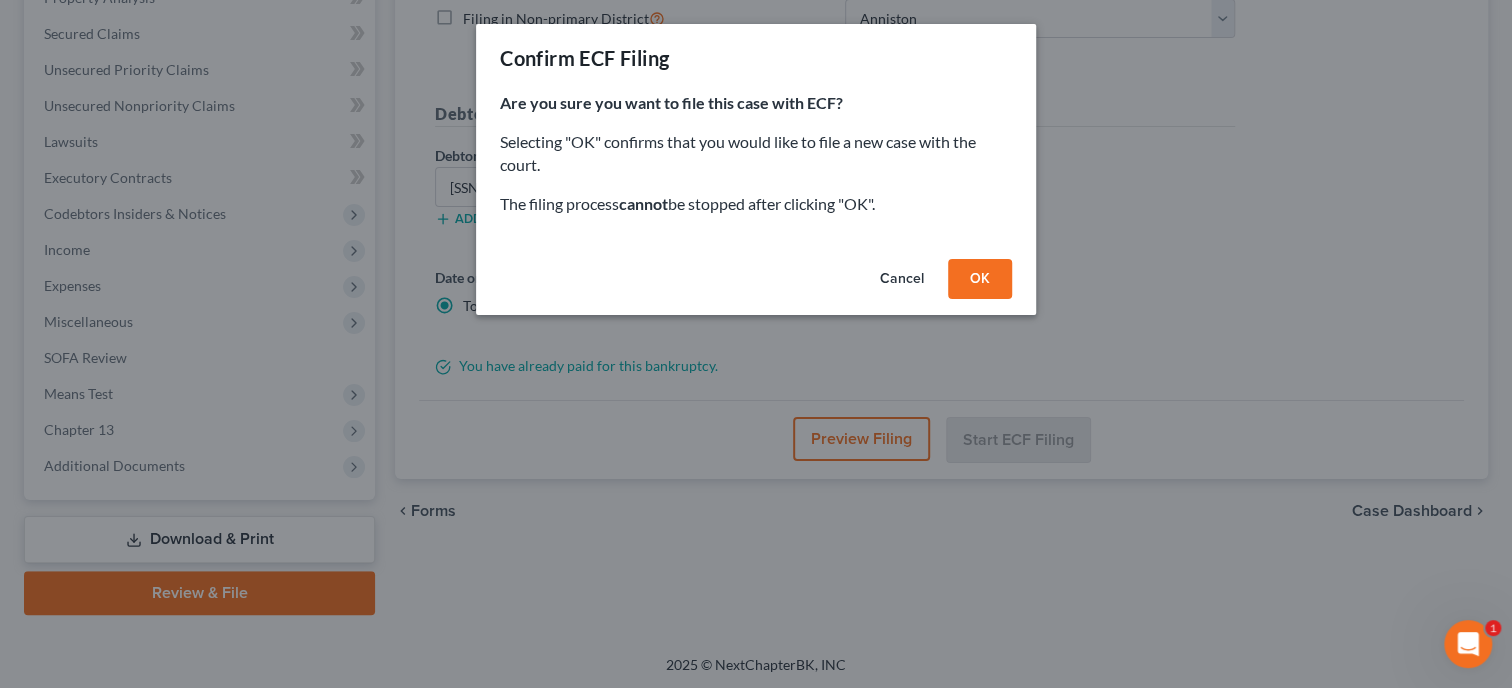 click on "OK" at bounding box center (980, 279) 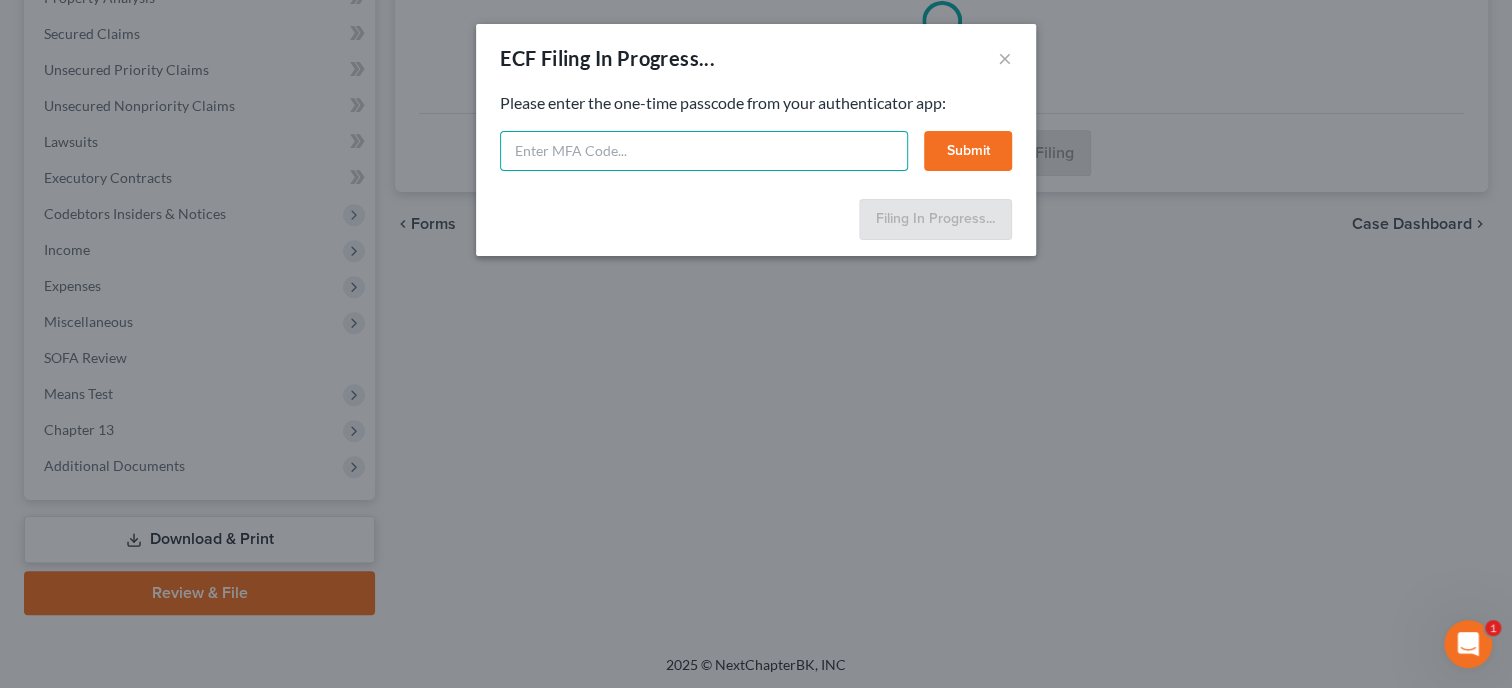 click at bounding box center [704, 151] 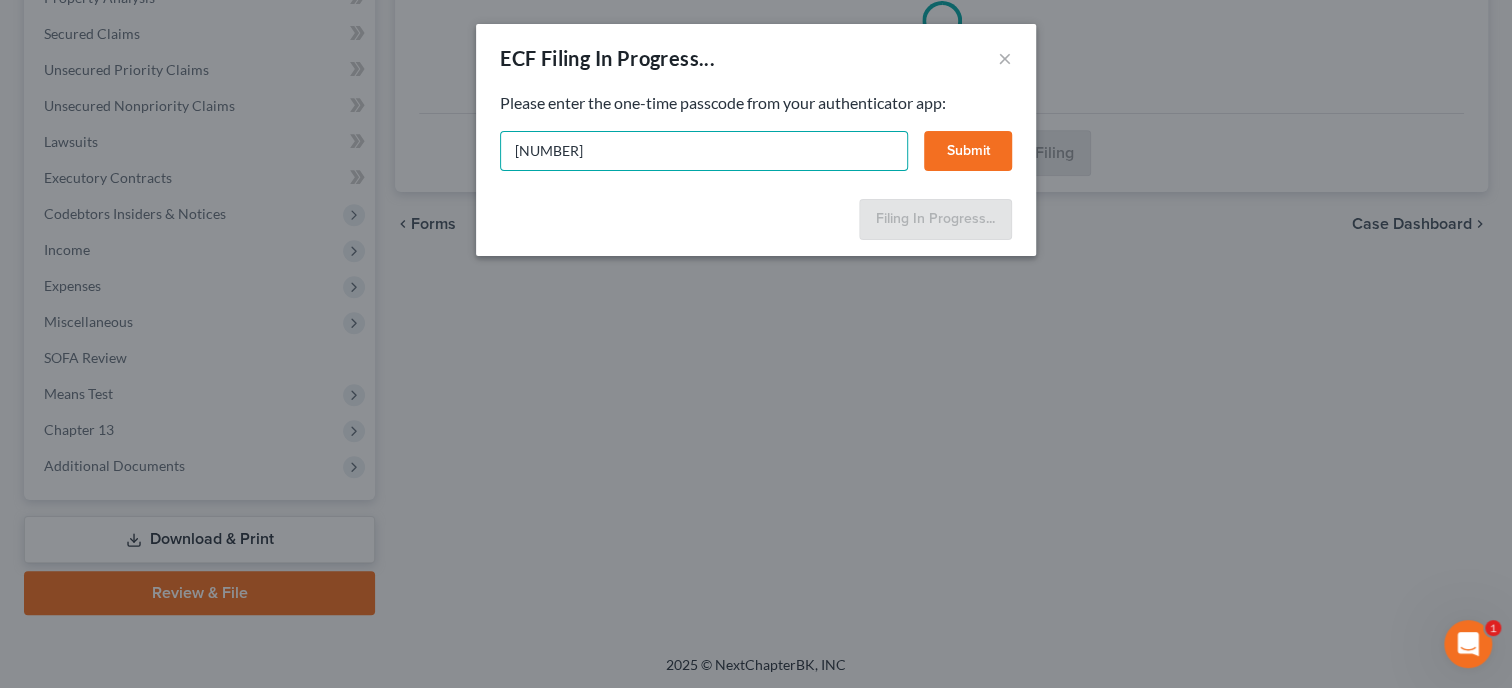 type on "016124" 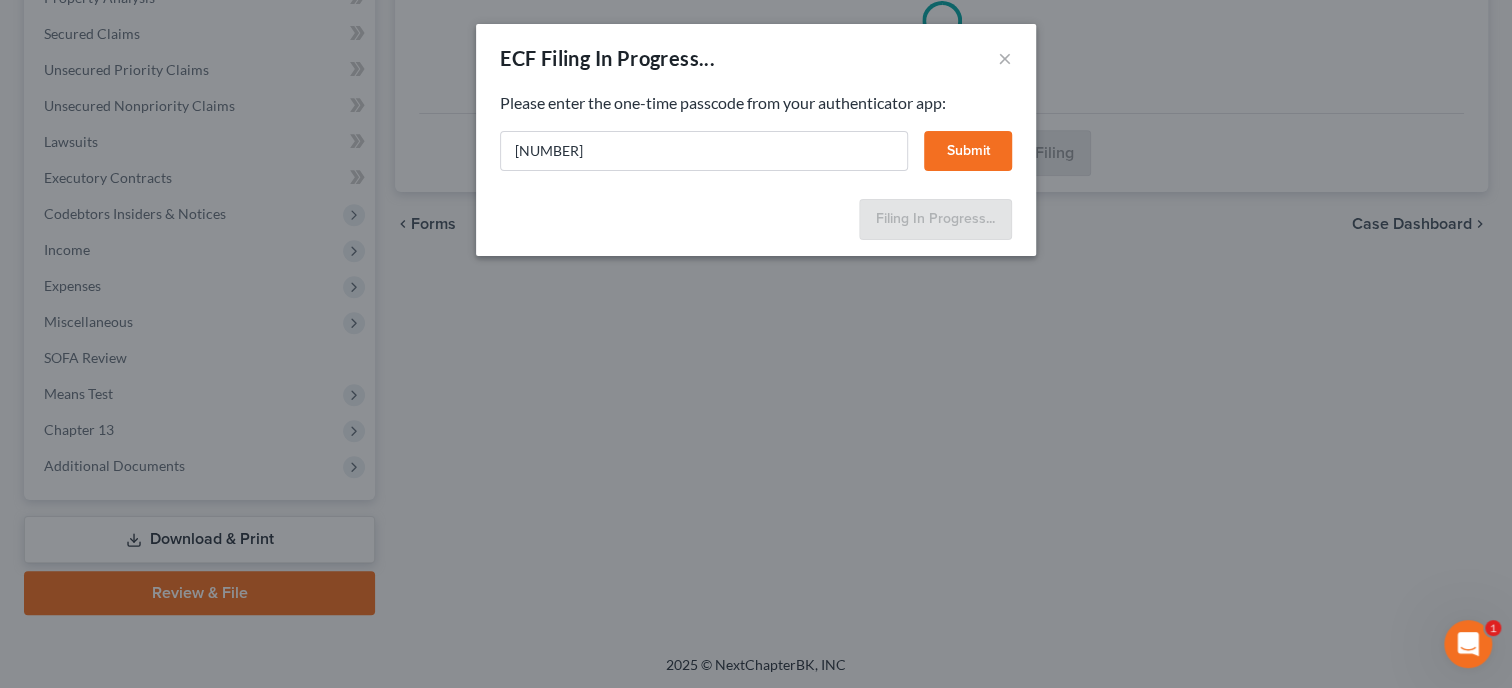 click on "Submit" at bounding box center [968, 151] 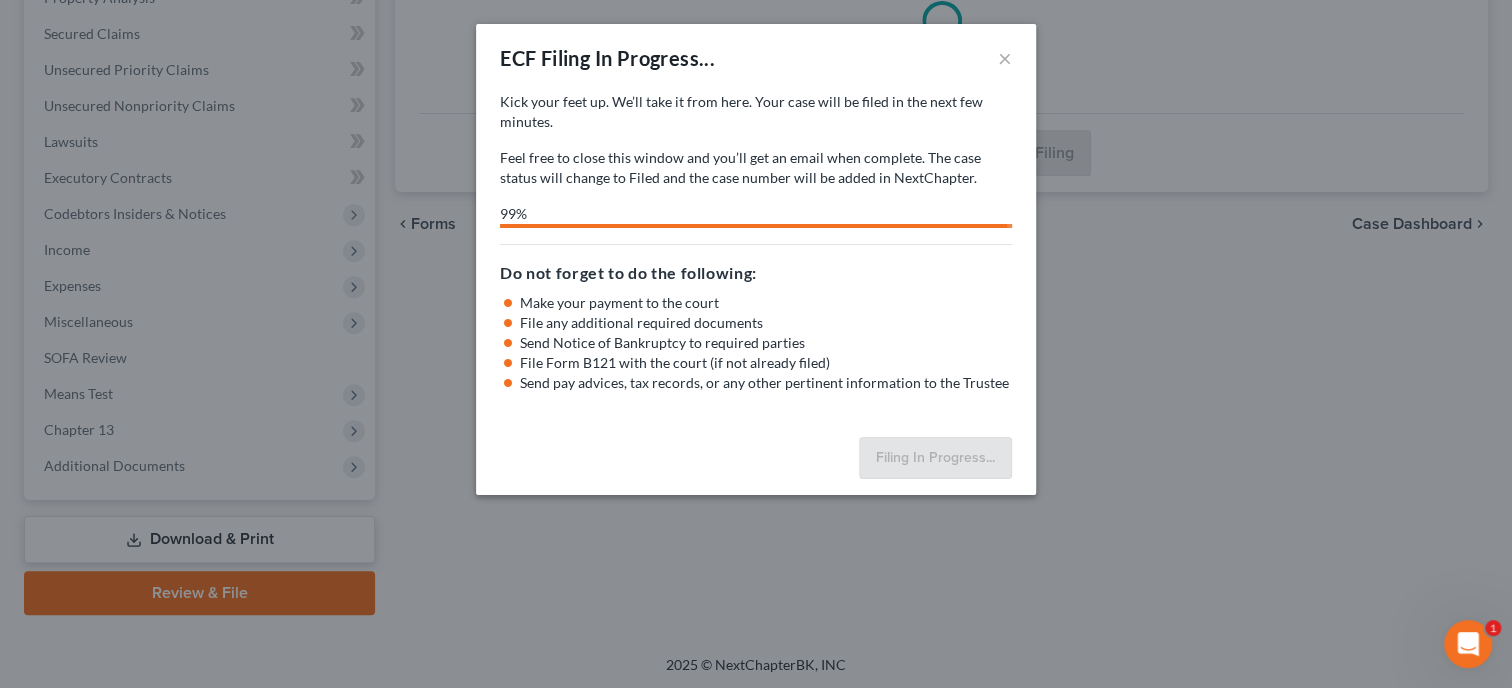 select on "0" 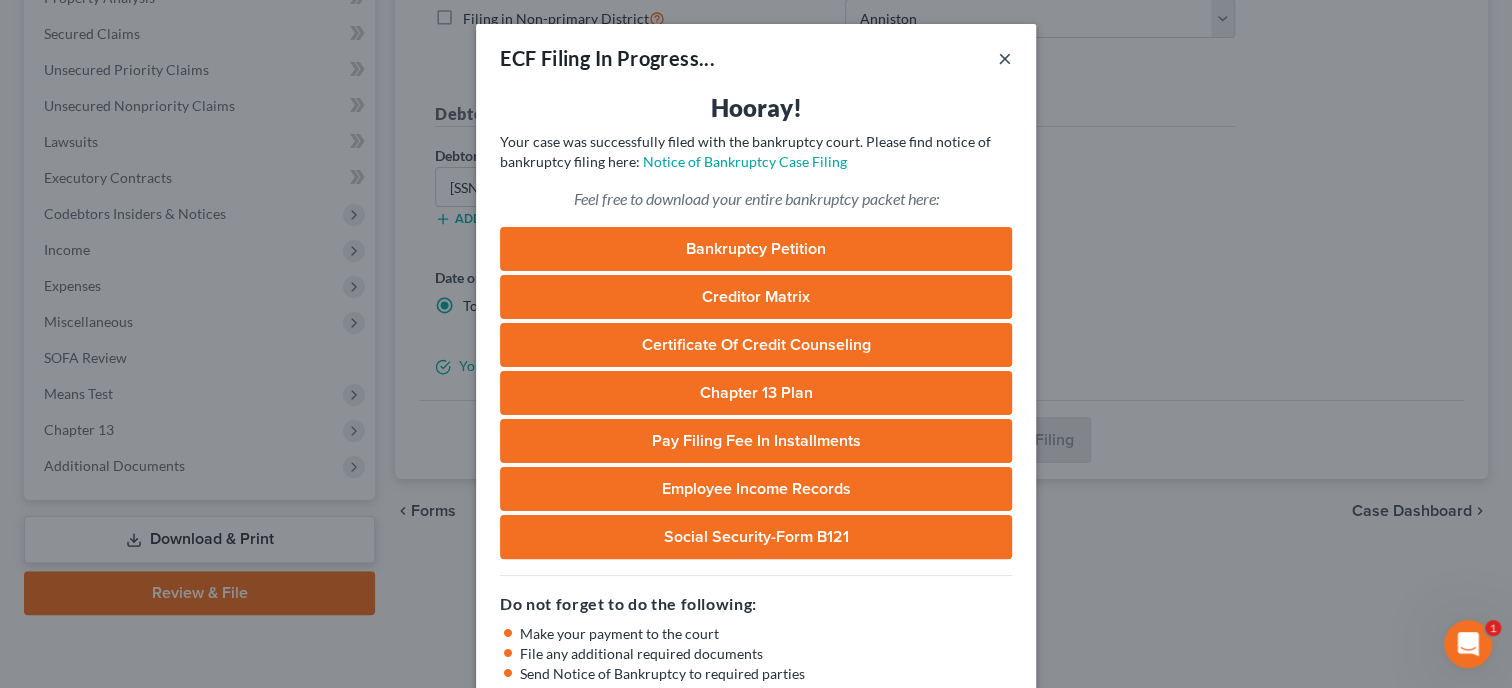 click on "×" at bounding box center (1005, 58) 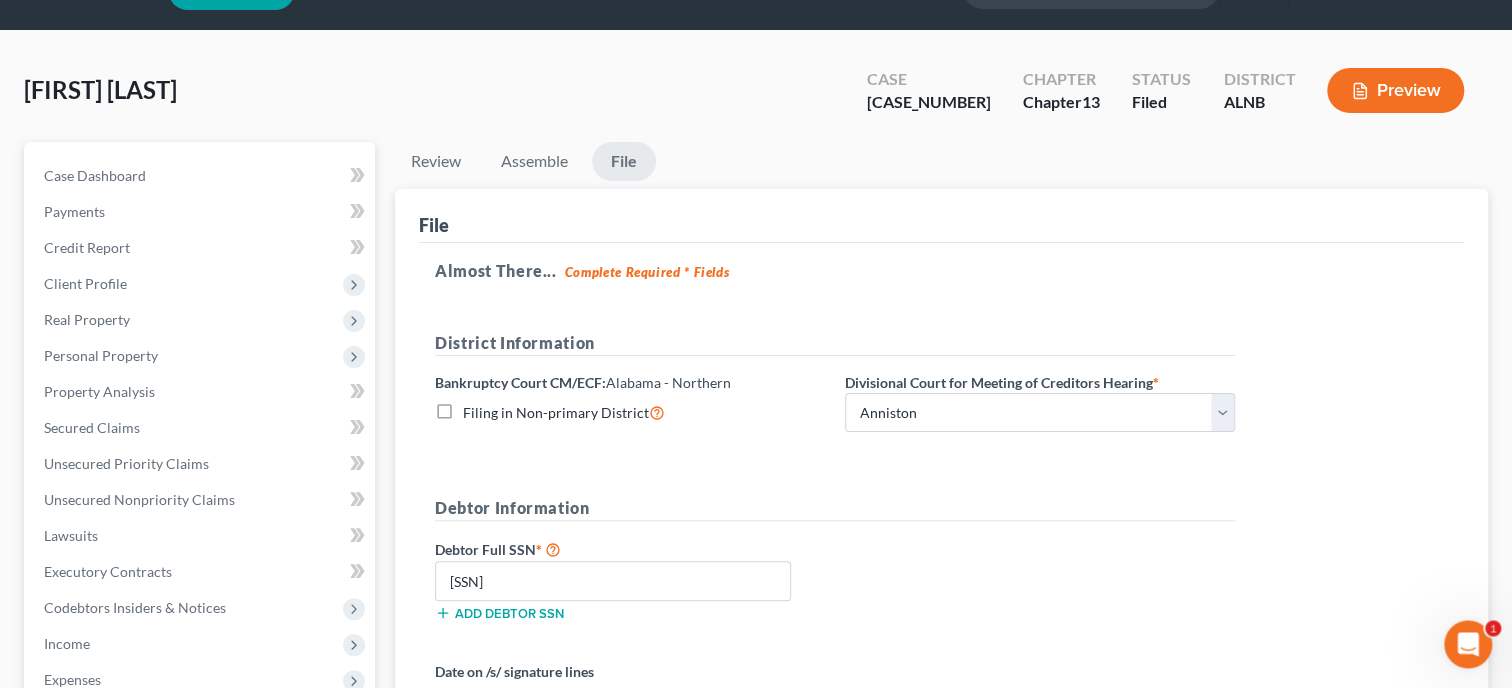 scroll, scrollTop: 0, scrollLeft: 0, axis: both 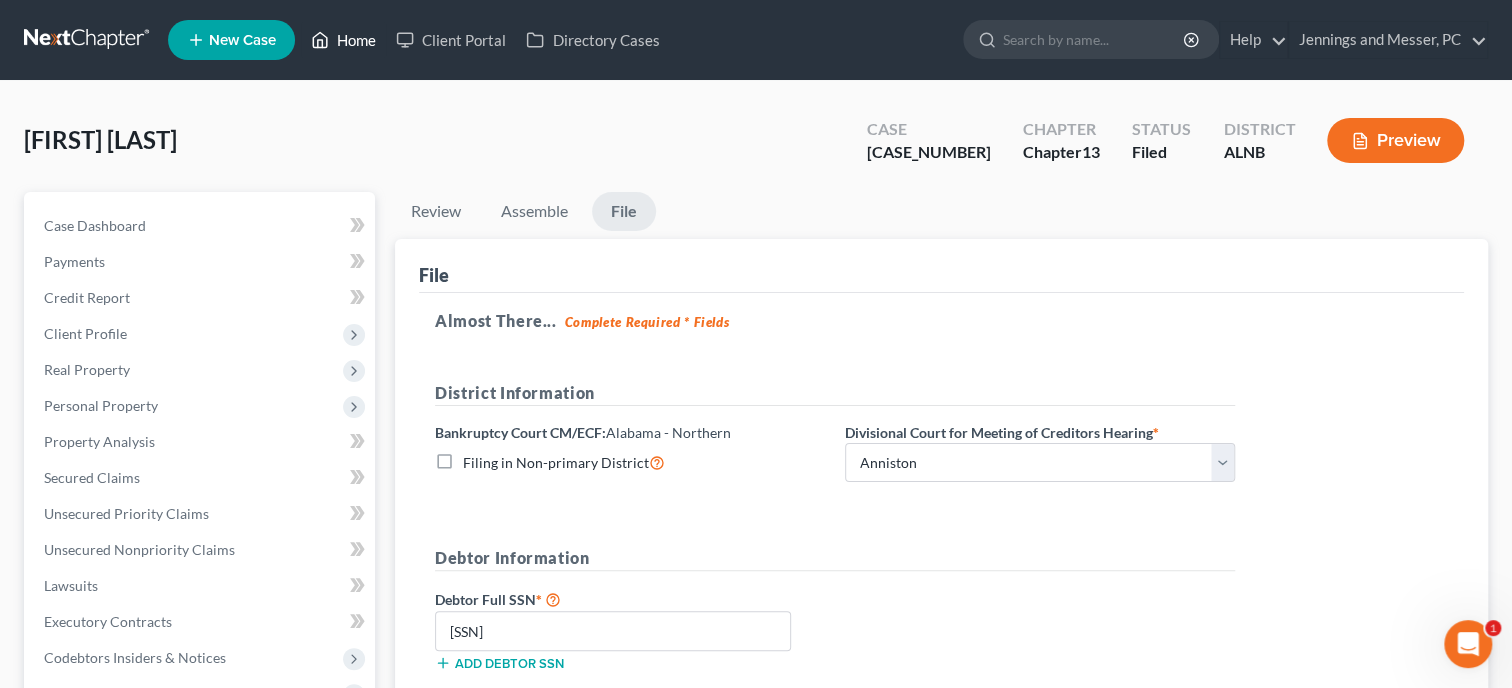 click on "Home" at bounding box center (343, 40) 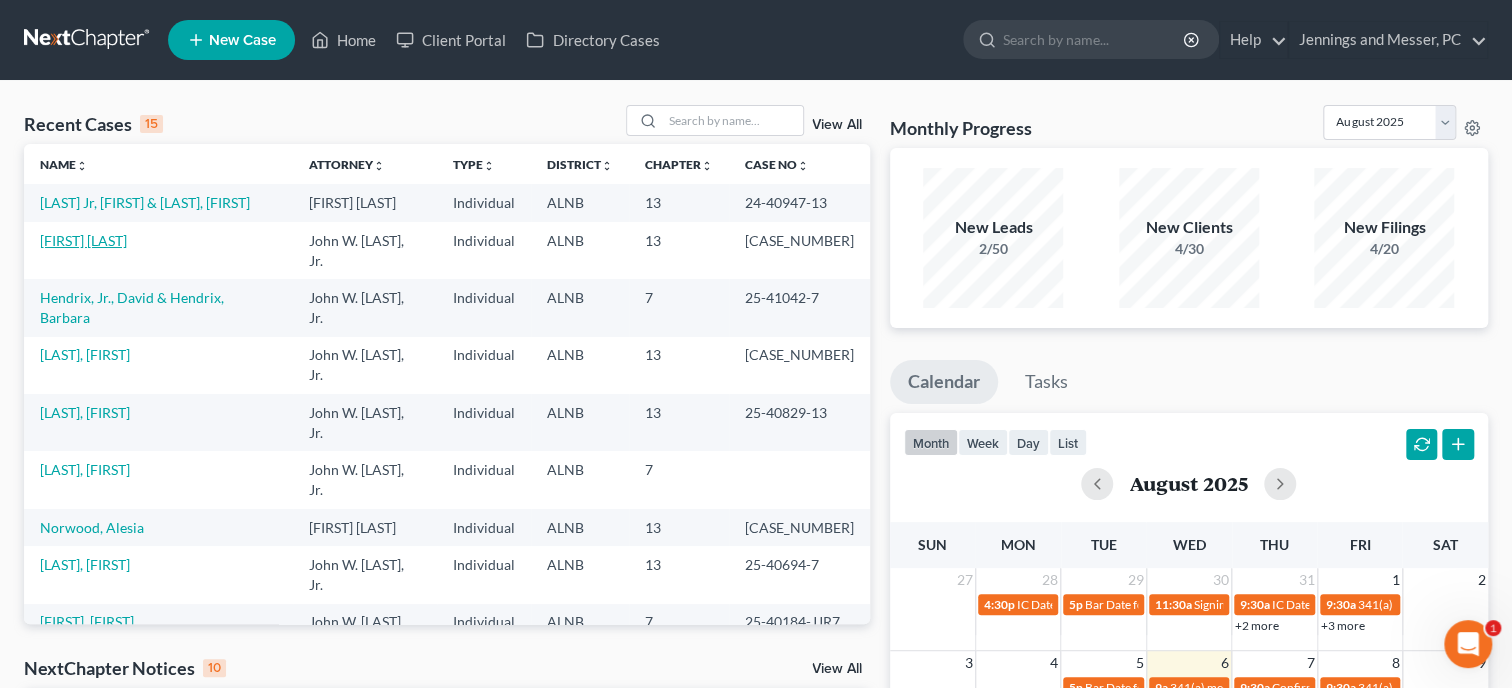 click on "[LAST], [FIRST]" at bounding box center (83, 240) 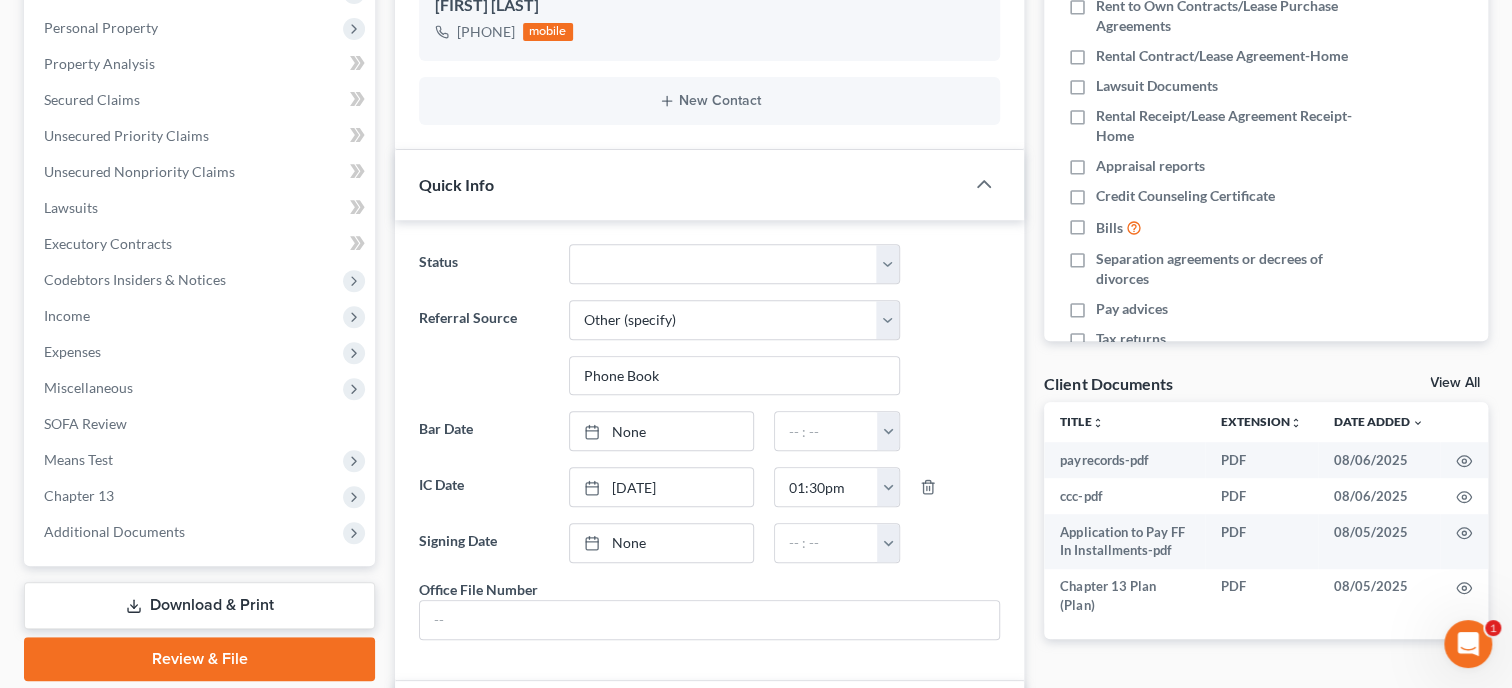scroll, scrollTop: 411, scrollLeft: 0, axis: vertical 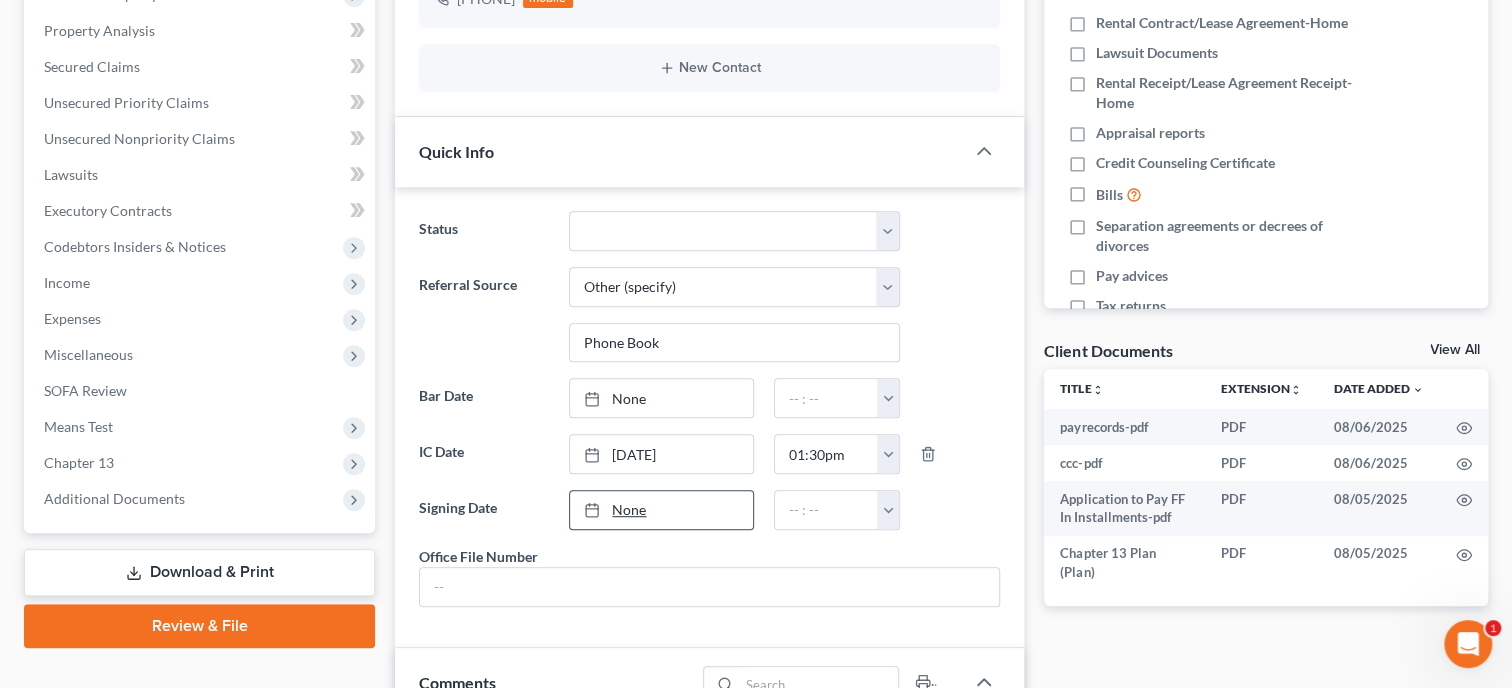 click at bounding box center (598, 509) 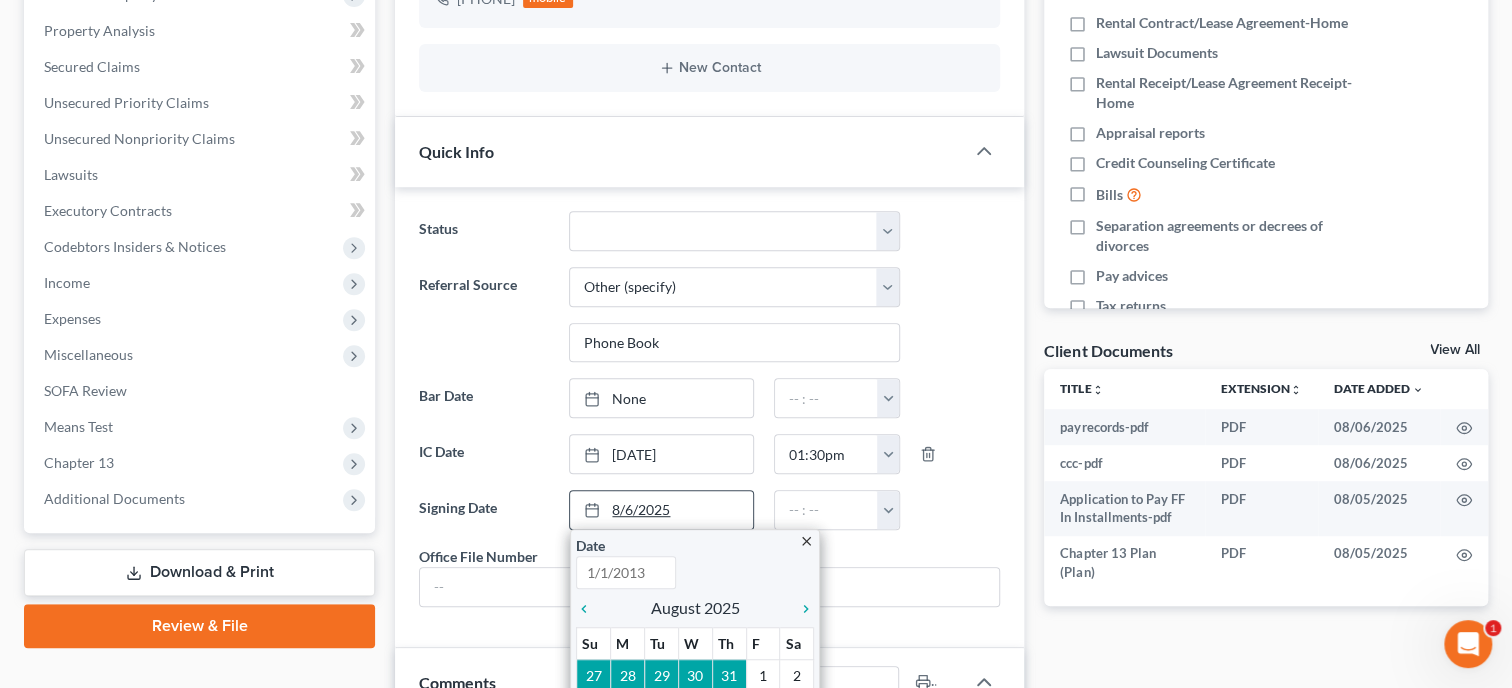 type on "8/6/2025" 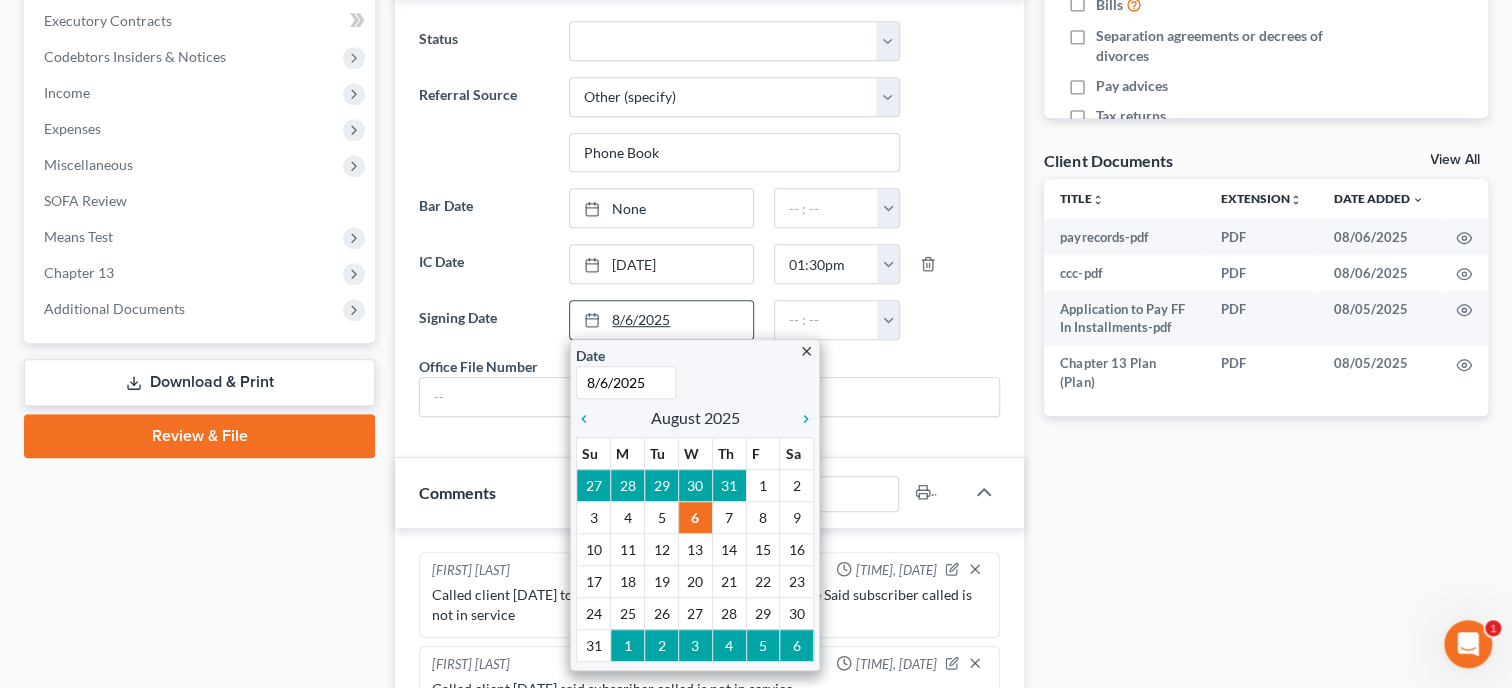 scroll, scrollTop: 720, scrollLeft: 0, axis: vertical 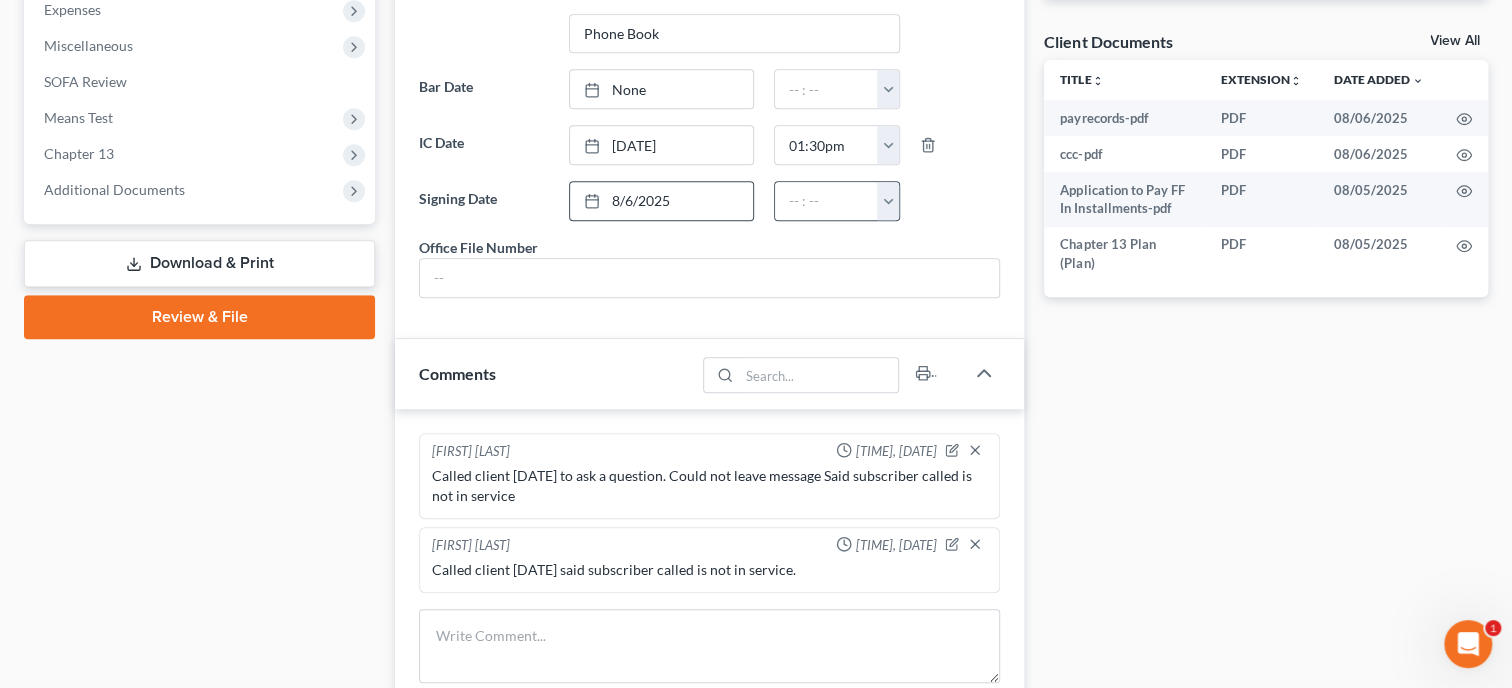 click at bounding box center [888, 201] 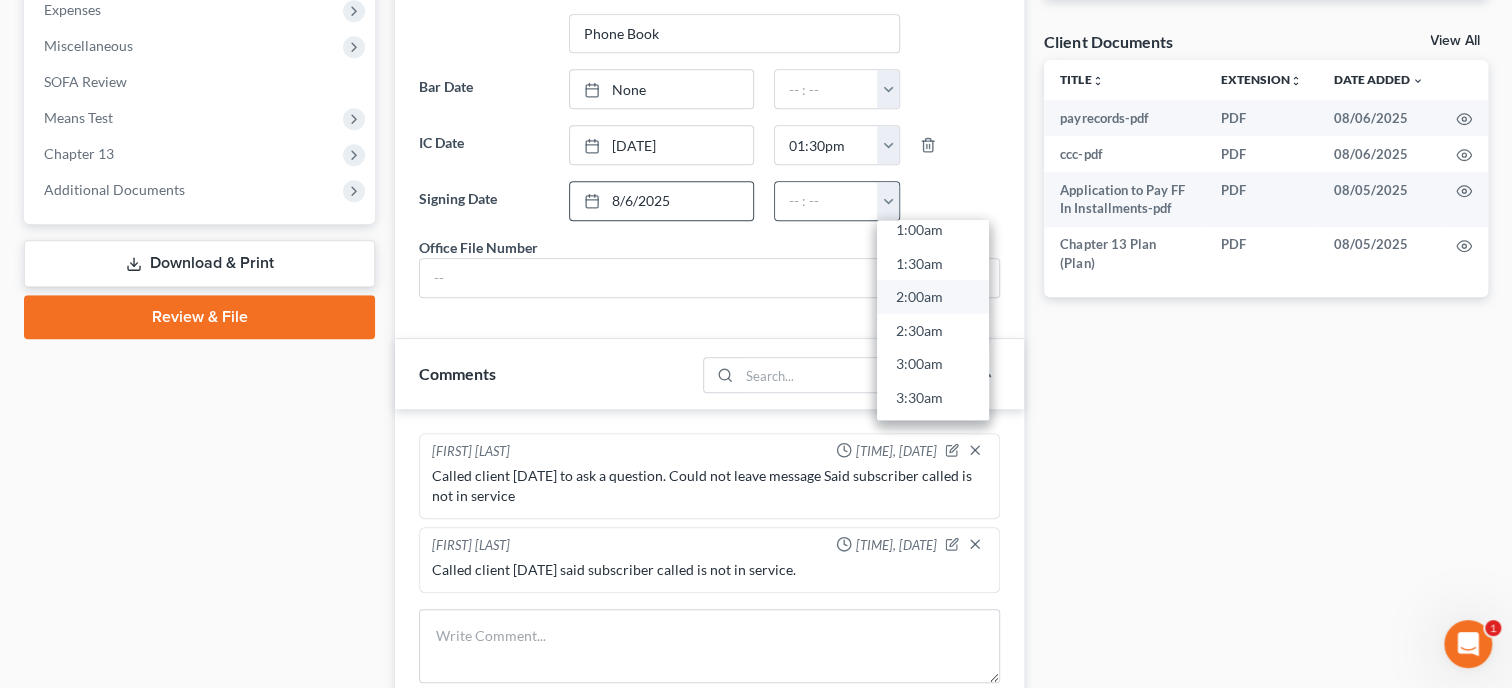 scroll, scrollTop: 112, scrollLeft: 0, axis: vertical 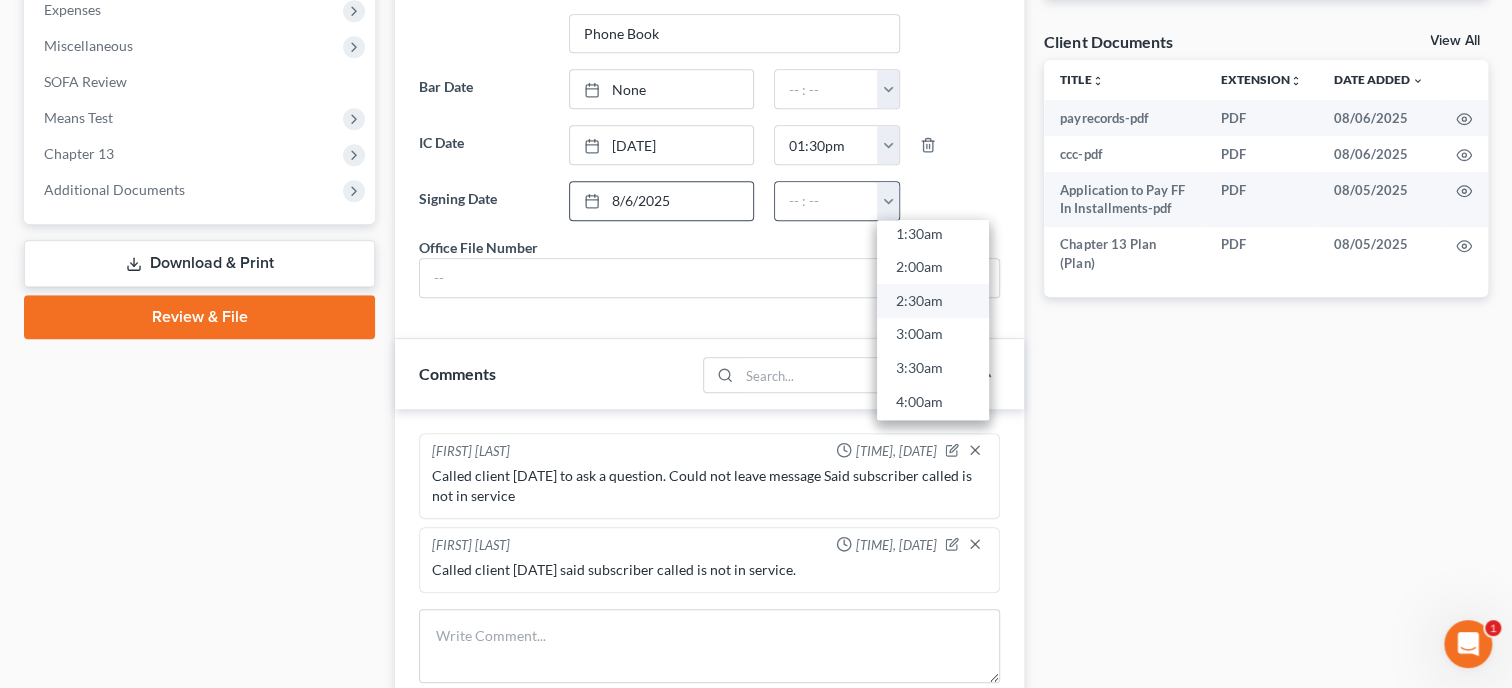 click on "2:30am" at bounding box center (933, 301) 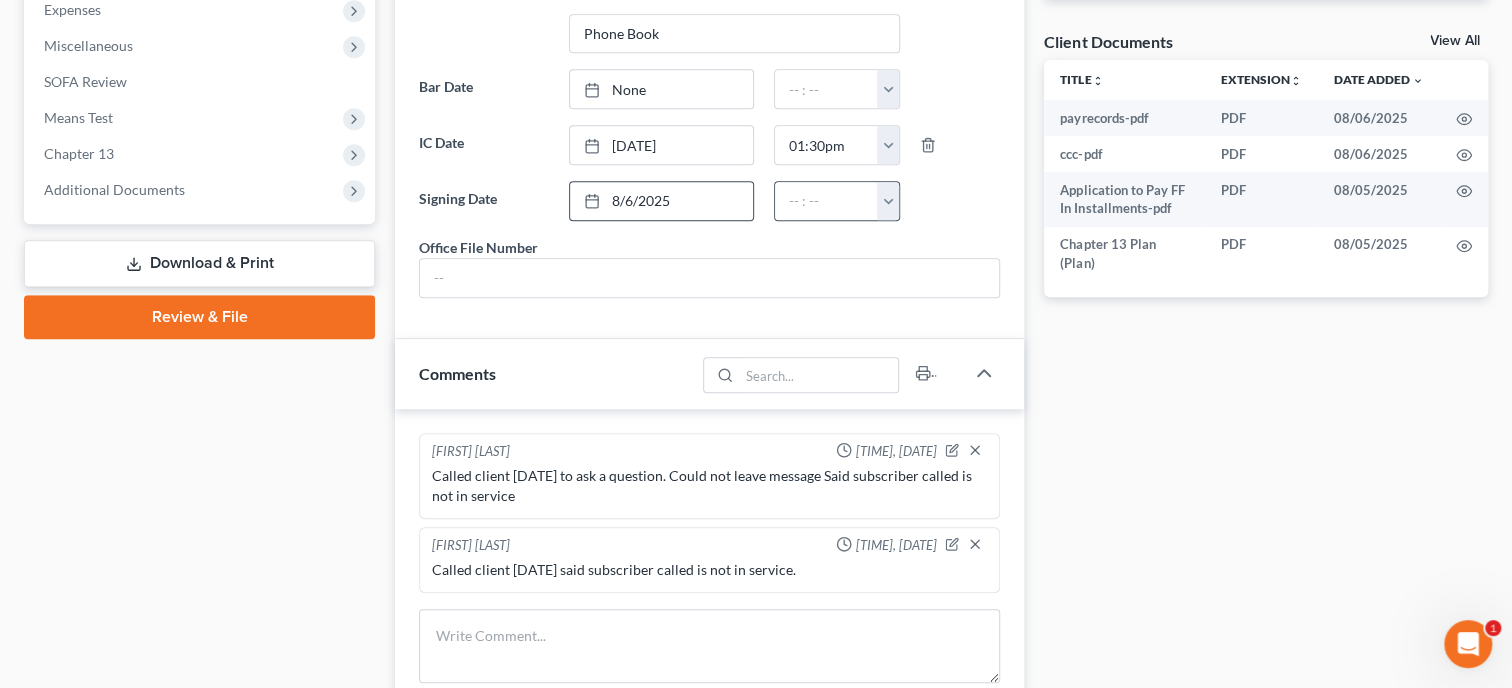 type on "2:30am" 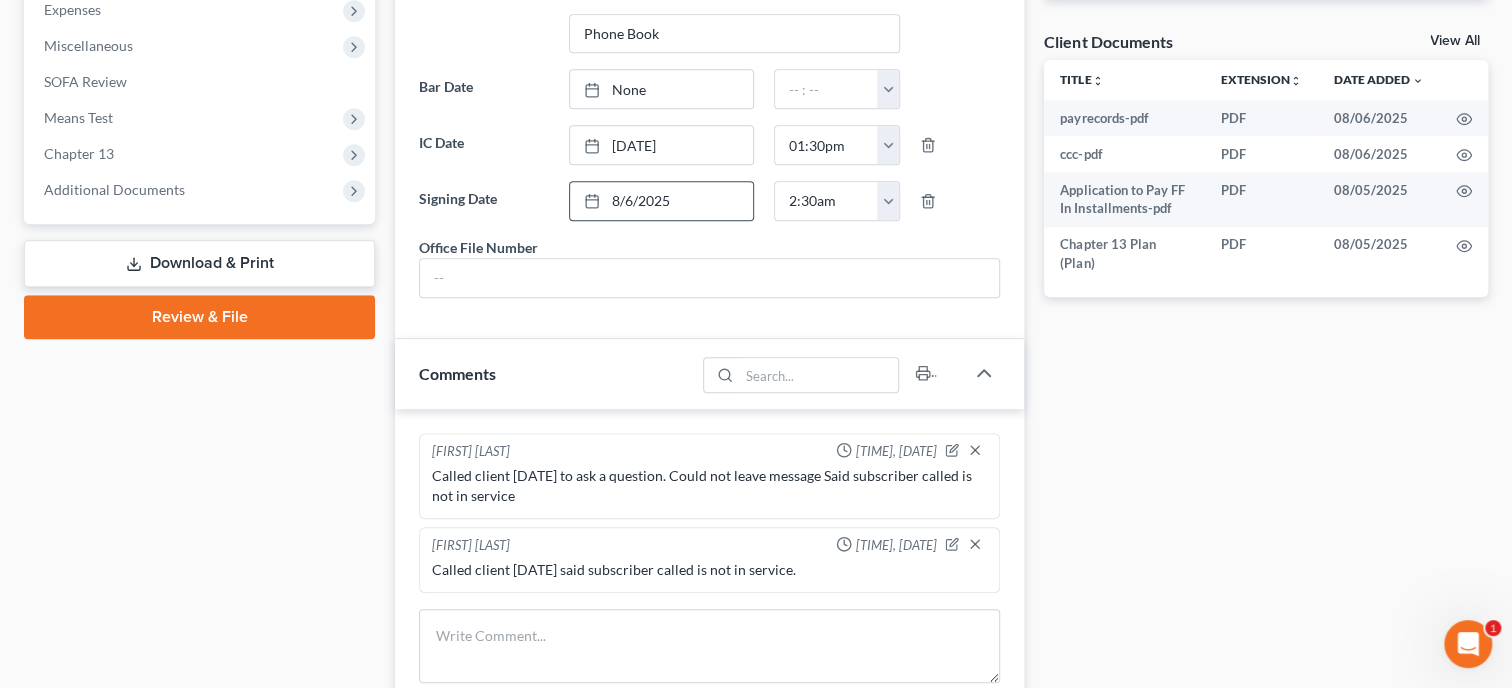 click on "Comments" at bounding box center [545, 373] 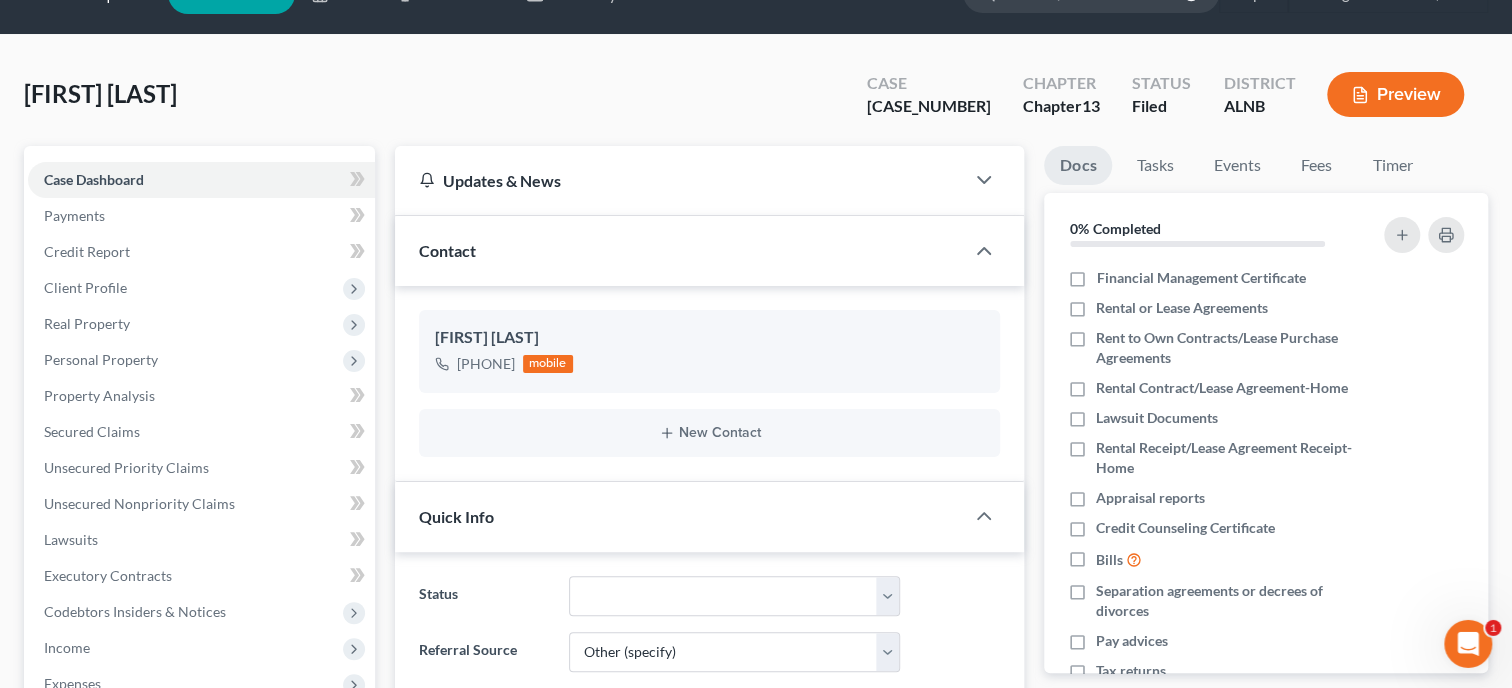 scroll, scrollTop: 0, scrollLeft: 0, axis: both 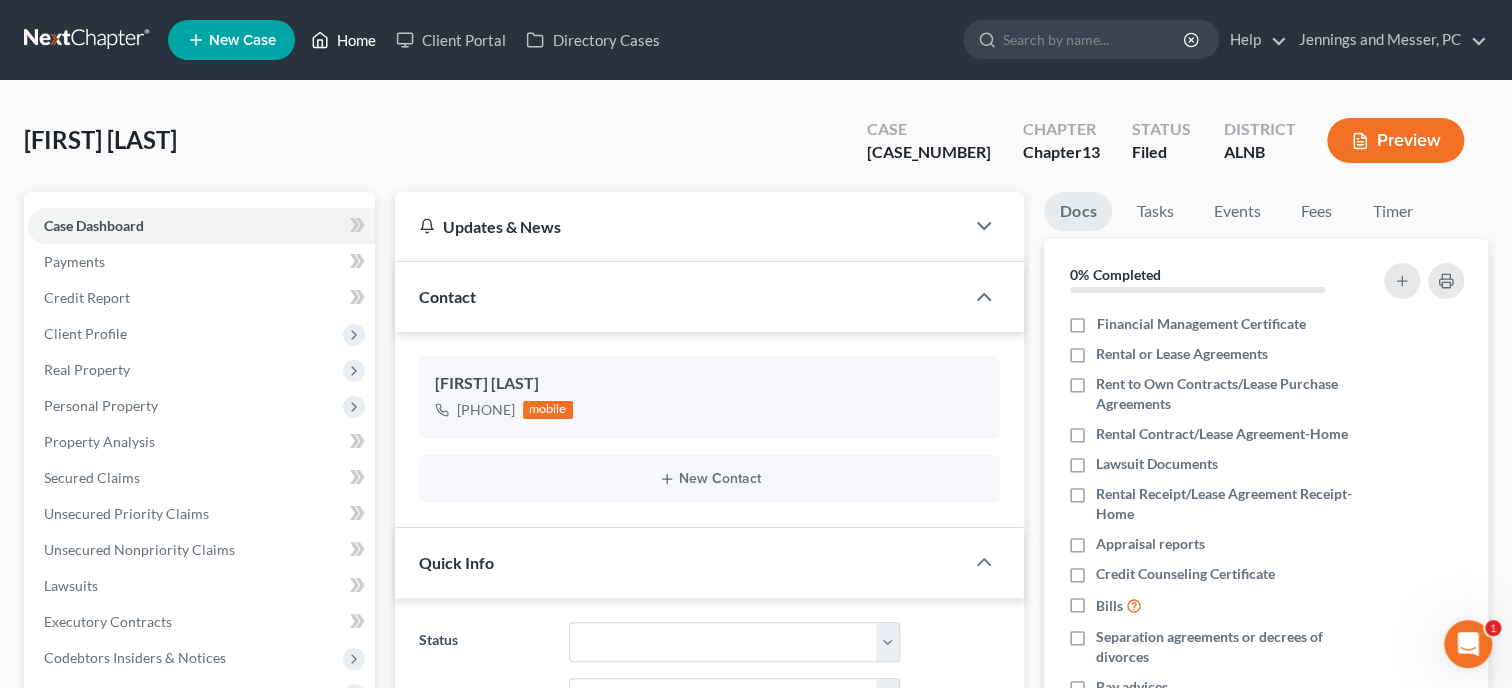 click on "Home" at bounding box center [343, 40] 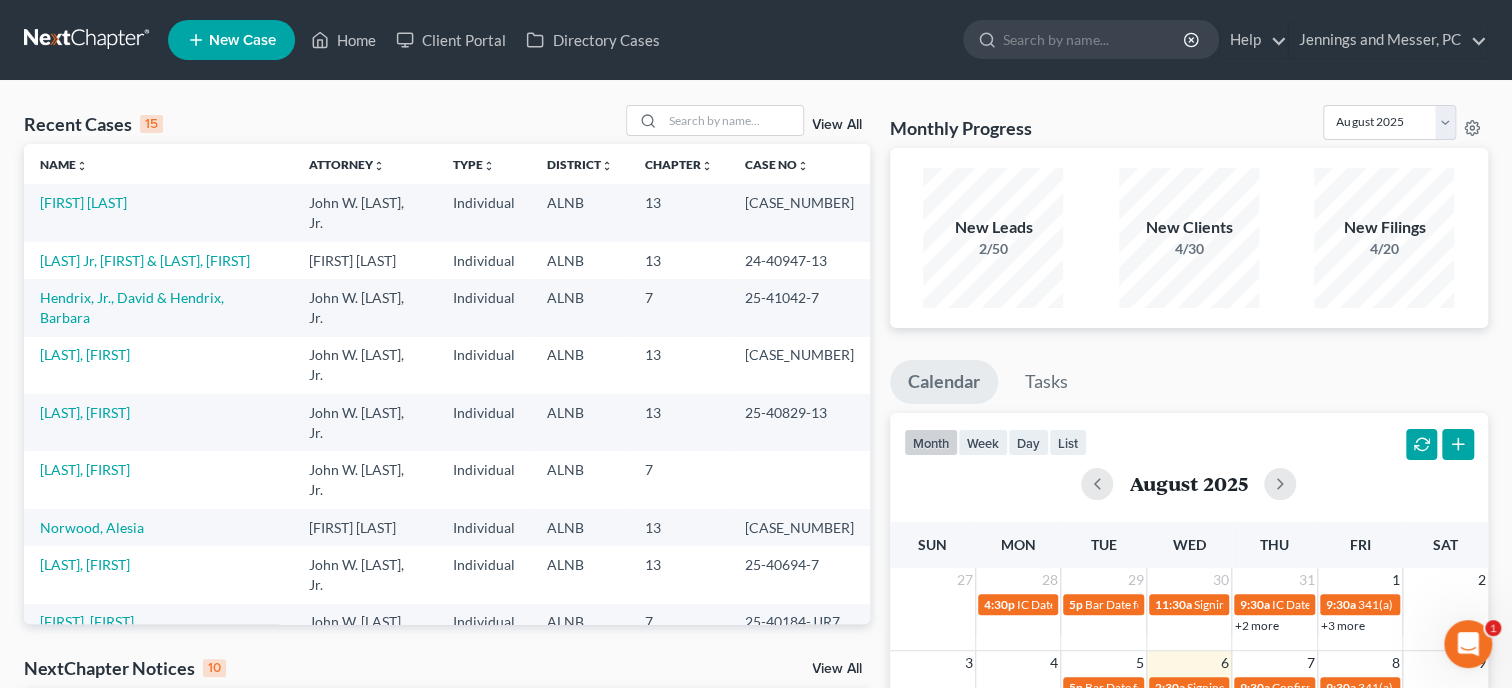 click on "[LAST], [FIRST]" at bounding box center [158, 212] 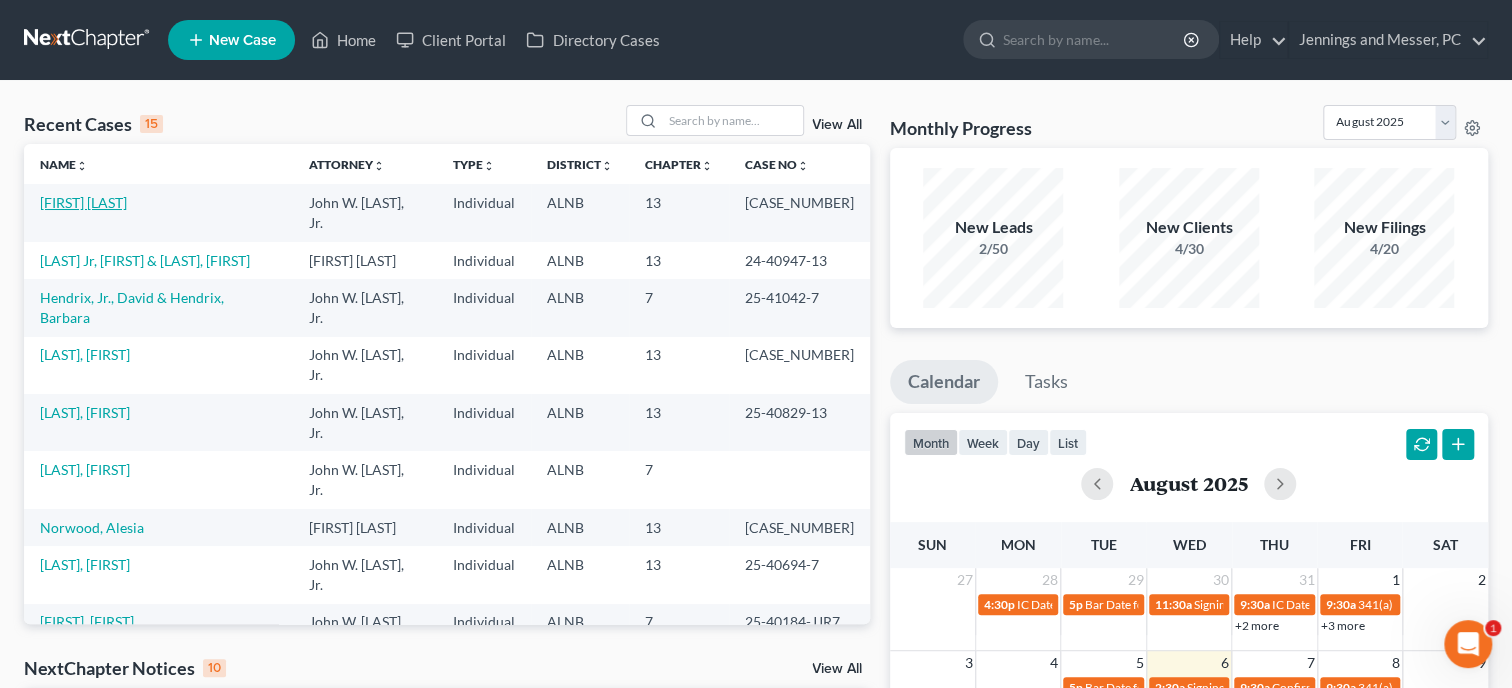 click on "[LAST], [FIRST]" at bounding box center (83, 202) 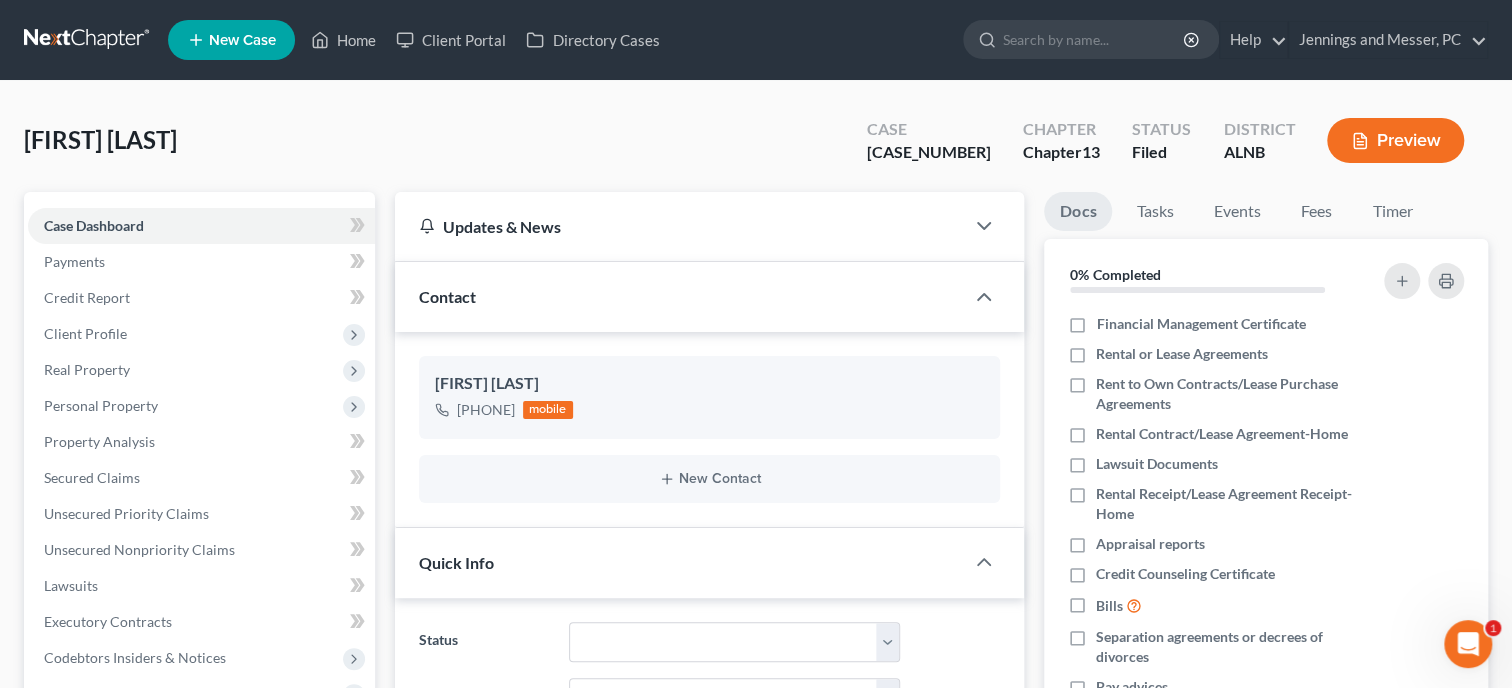 scroll, scrollTop: 514, scrollLeft: 0, axis: vertical 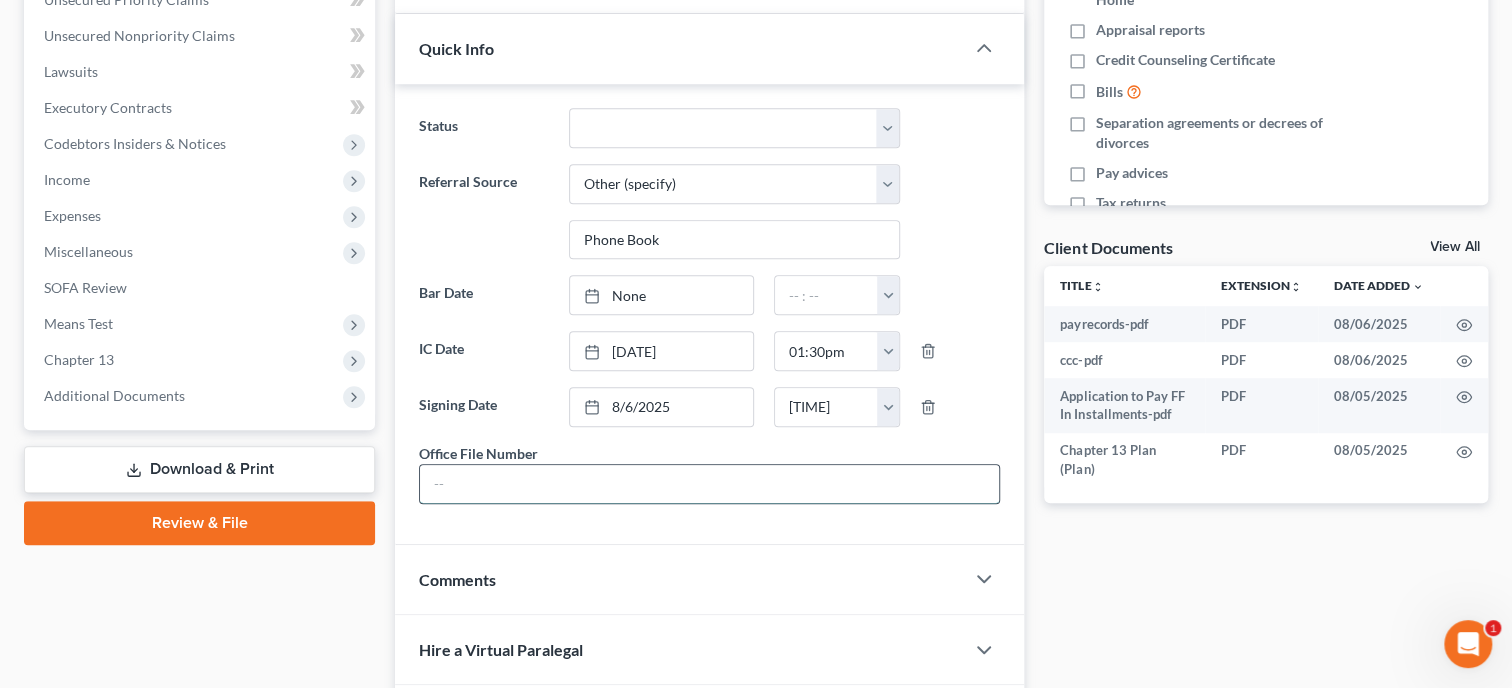 click at bounding box center (709, 484) 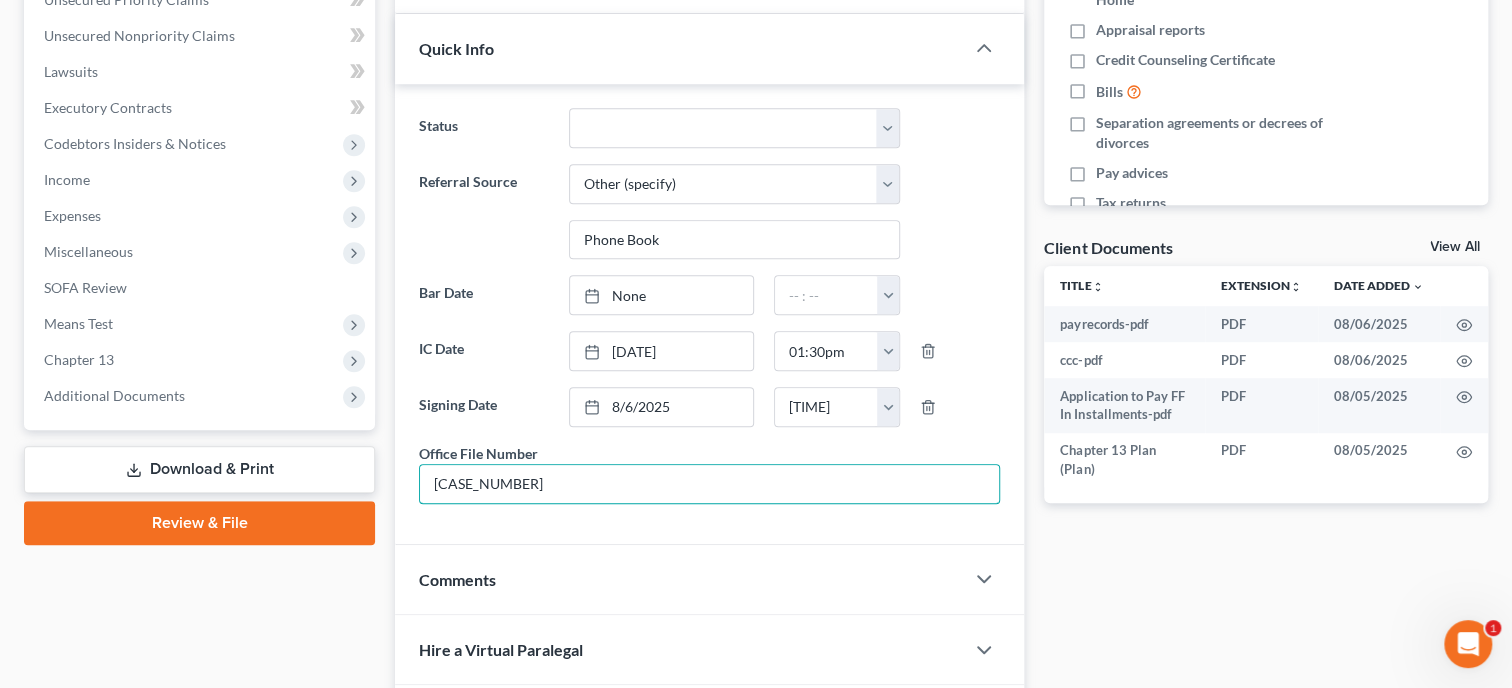 type on "25-075" 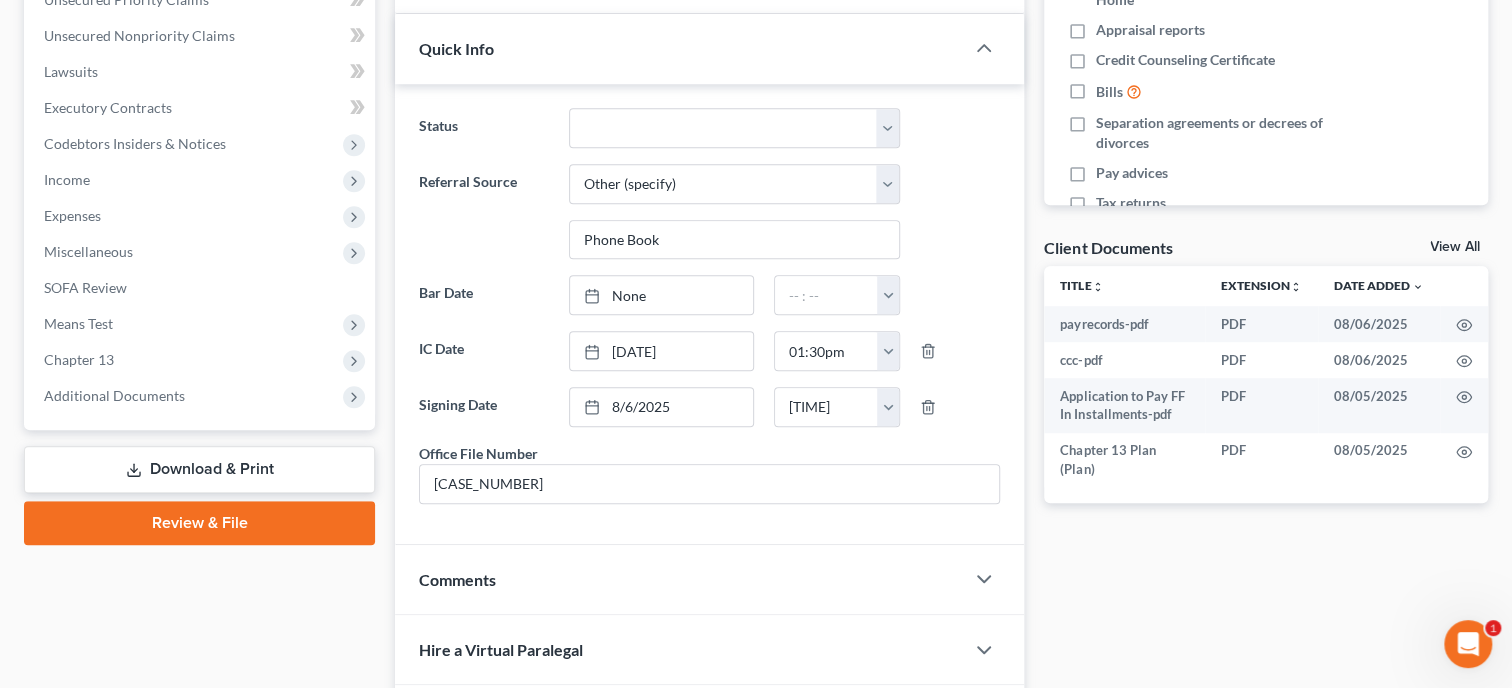 click on "Status Discharged Discharged & Reported Discharge Litigation Dismissal Notice Dismissed Dismissed & Litigation Filed Filed / Pre 341 Inactive In Progress Lead Lost Lead Plan Confirmation Plan Failing Possible Post 341 Pre Confirmation Preparing to File Ready to File Ready to Sign Rejected Retained To Review Withdrawn As Counsel Referral Source
Select Word Of Mouth Previous Clients Direct Mail Website Google Search Modern Attorney Other (specify)
Phone Book
Bar Date
None
close
Date
Time
chevron_left
August 2025
chevron_right
Su M Tu W Th F Sa
27 28 29 30 31 1 2
3 4 5 6 7 8 9
10 11 12 13 14 15 16
17 18 19 20 21 22 23
24 25 26 27 28 29 30
31 1 2 3 4 5 6" at bounding box center [709, 314] 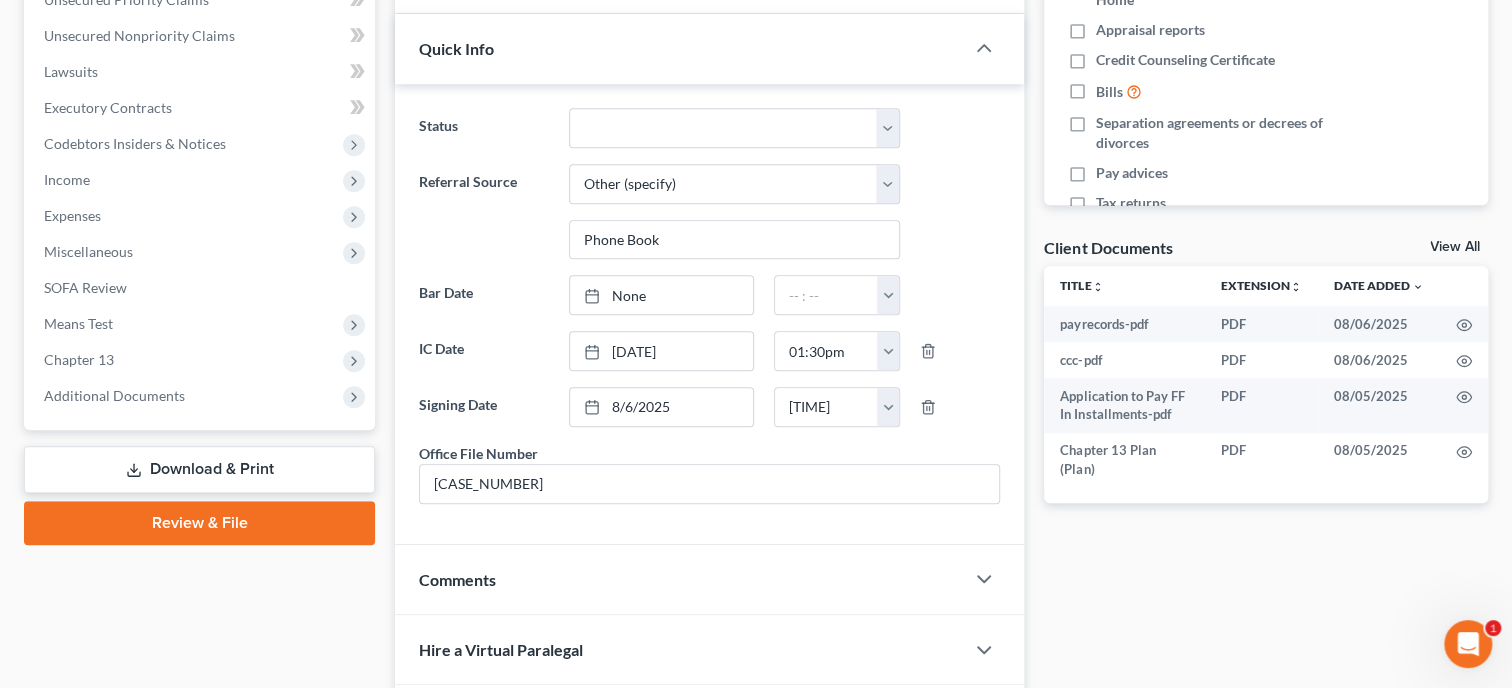 scroll, scrollTop: 0, scrollLeft: 0, axis: both 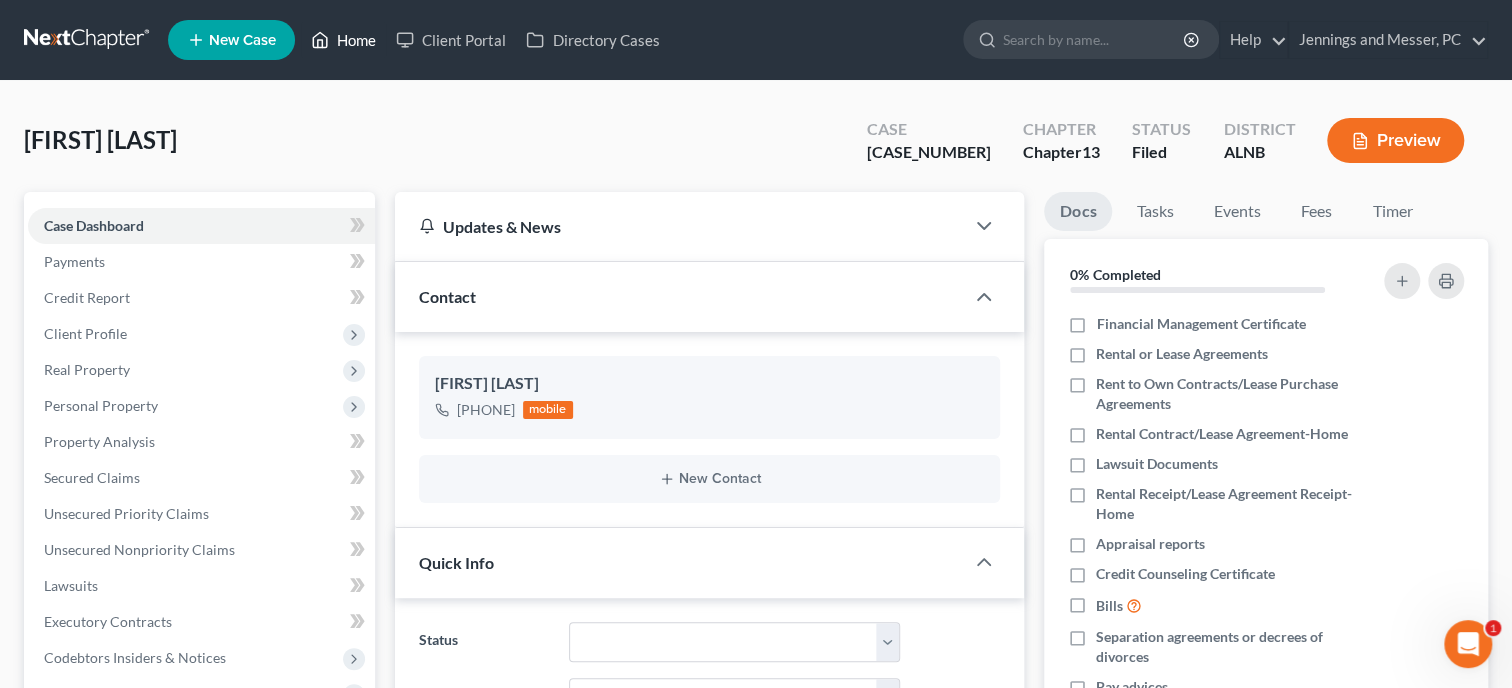 click on "Home" at bounding box center (343, 40) 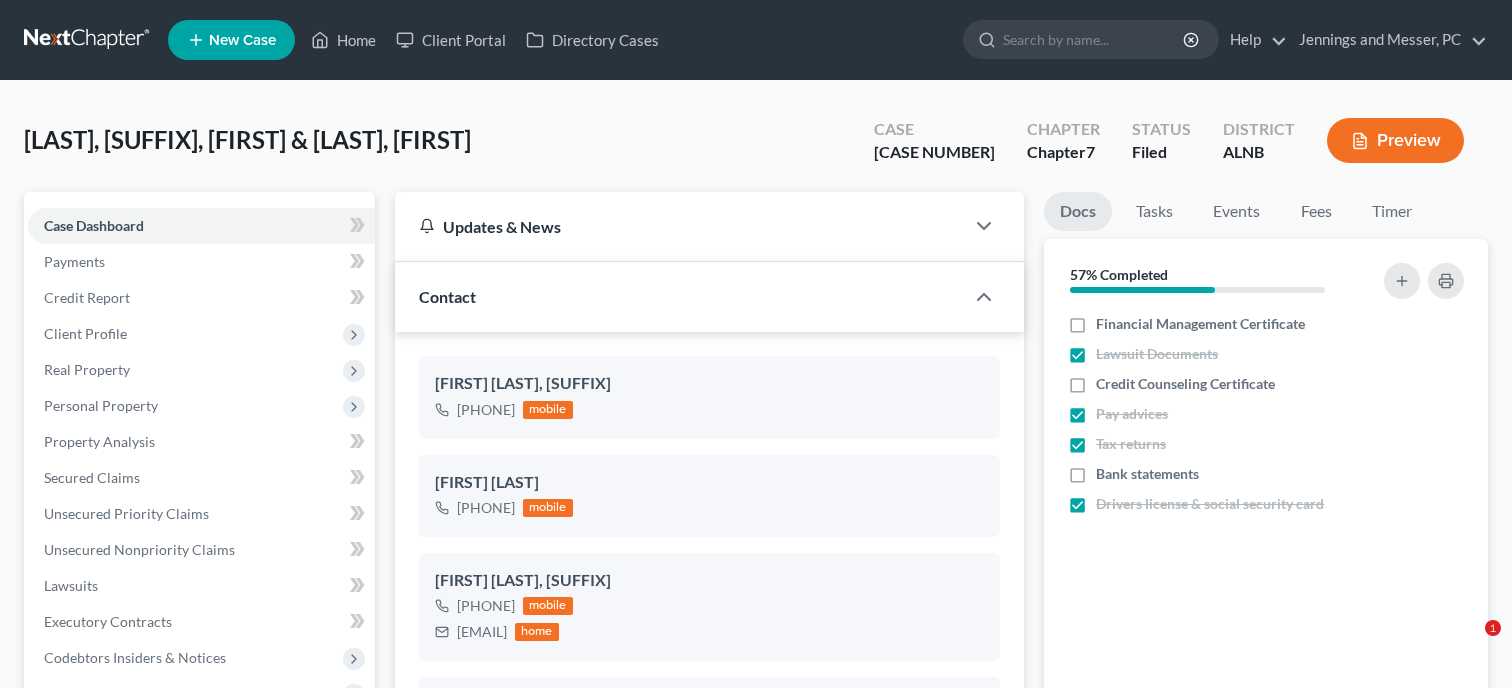 select on "6" 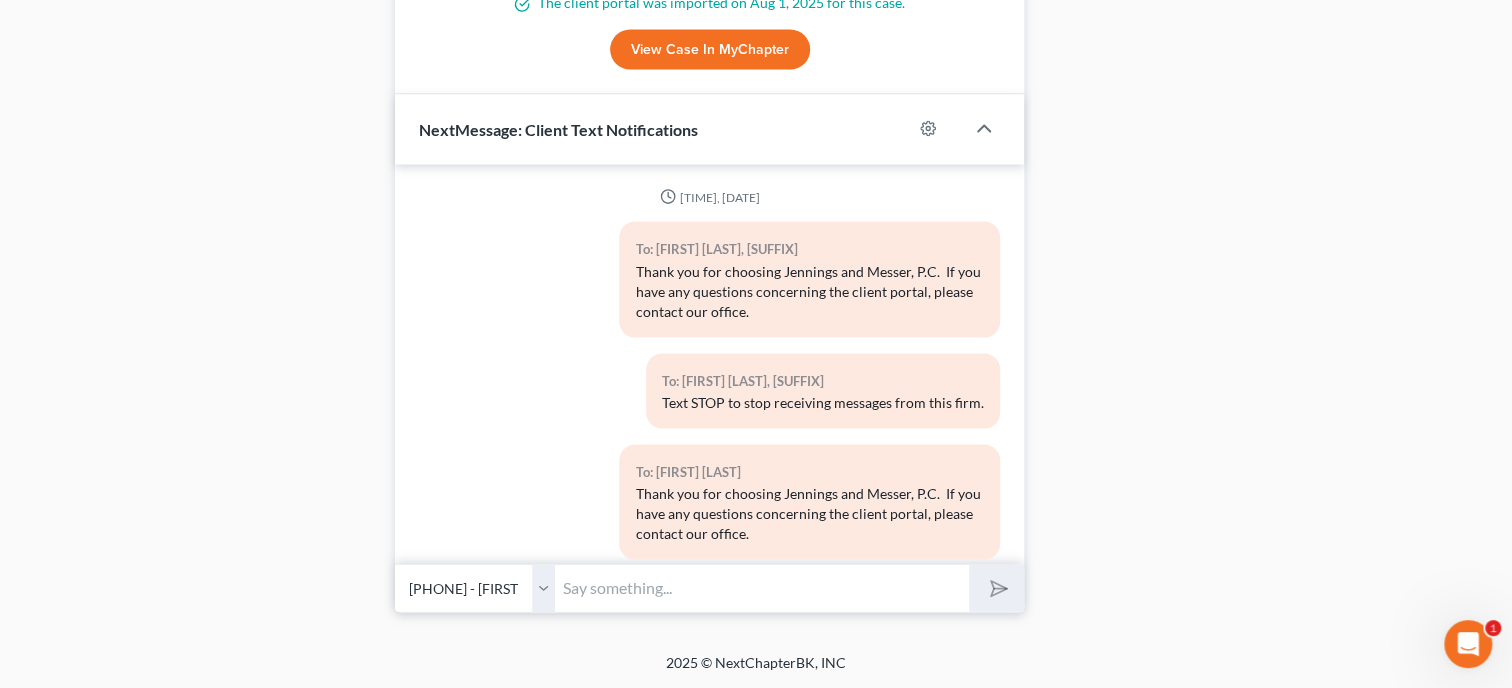 scroll, scrollTop: 2153, scrollLeft: 0, axis: vertical 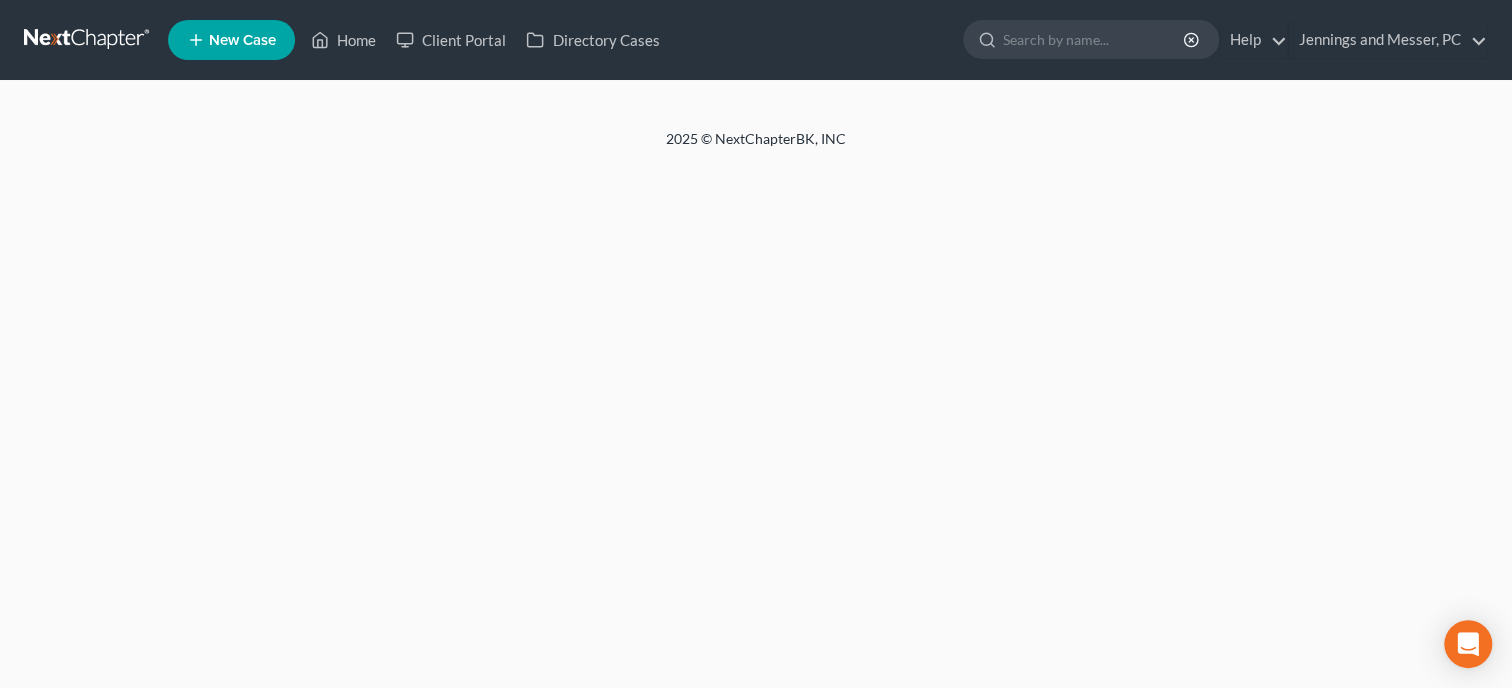 select on "6" 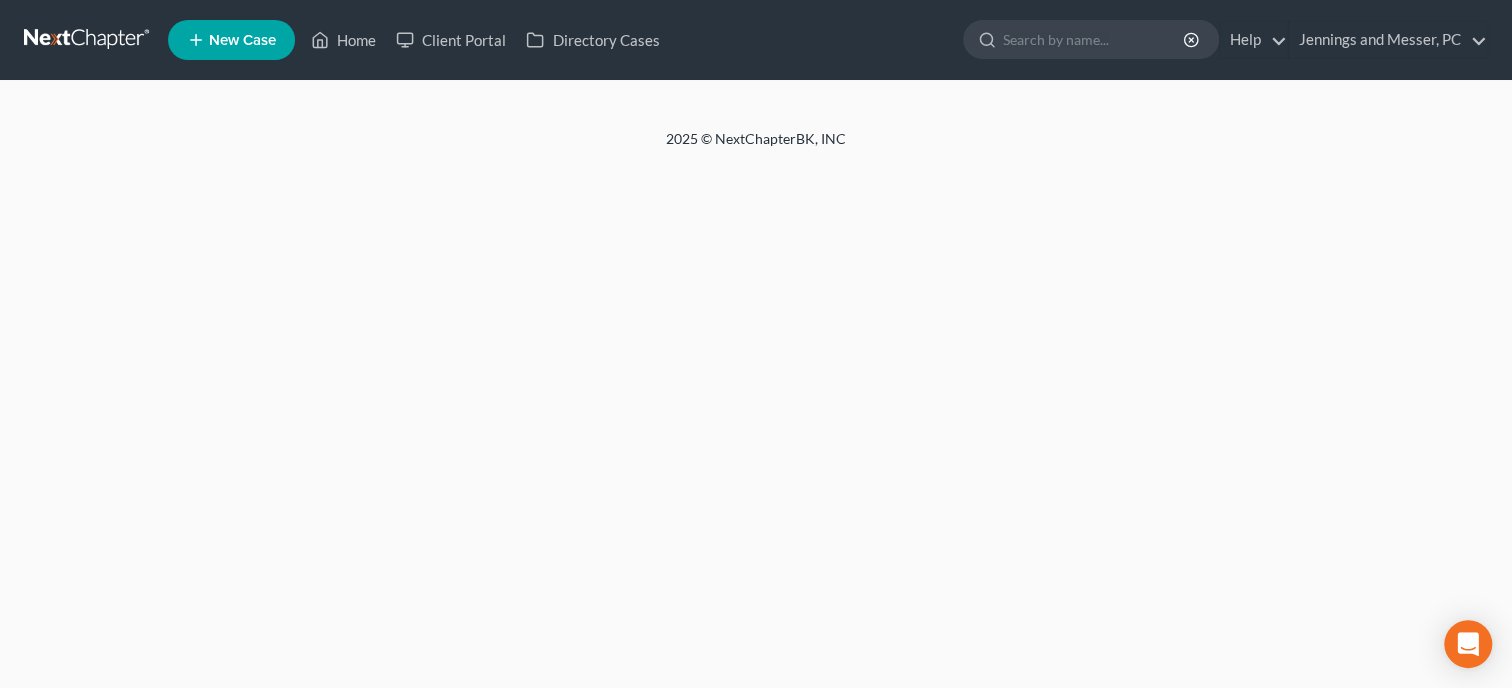 select on "6" 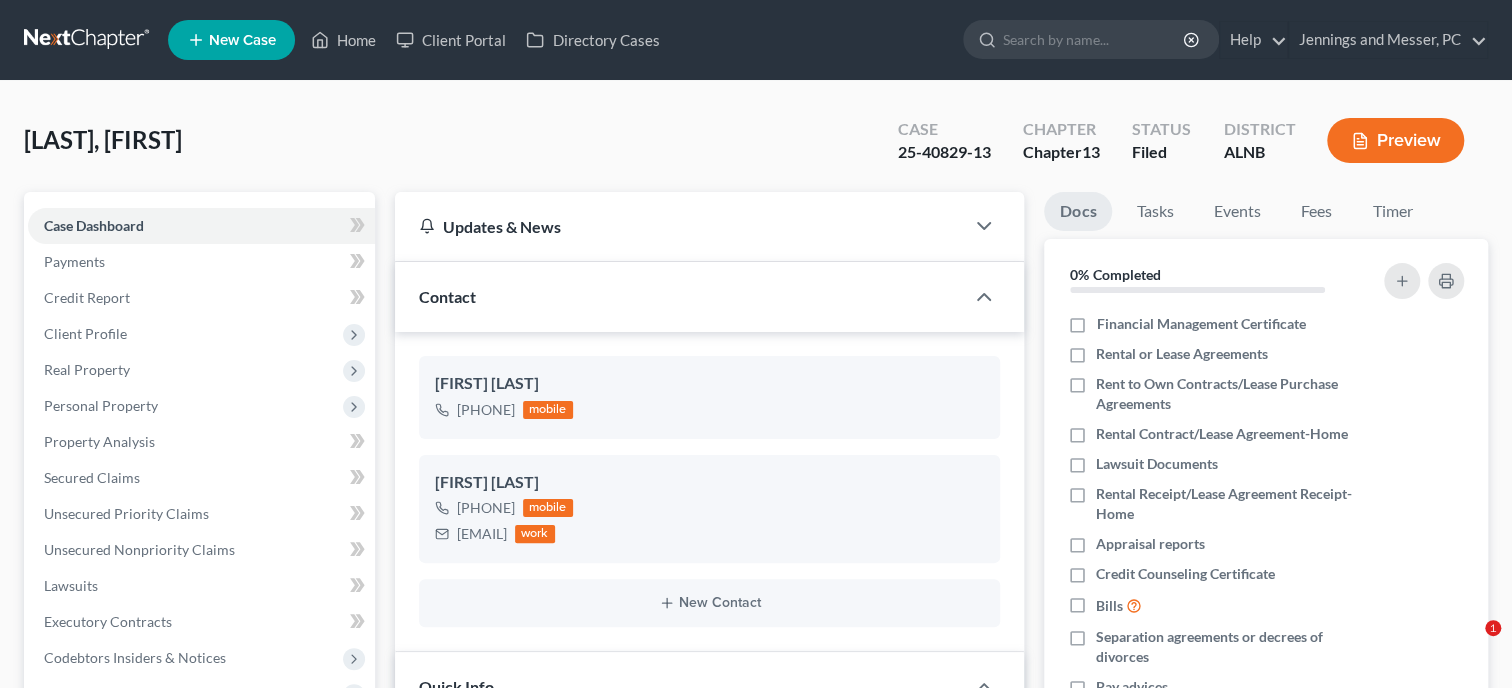 scroll, scrollTop: 247, scrollLeft: 0, axis: vertical 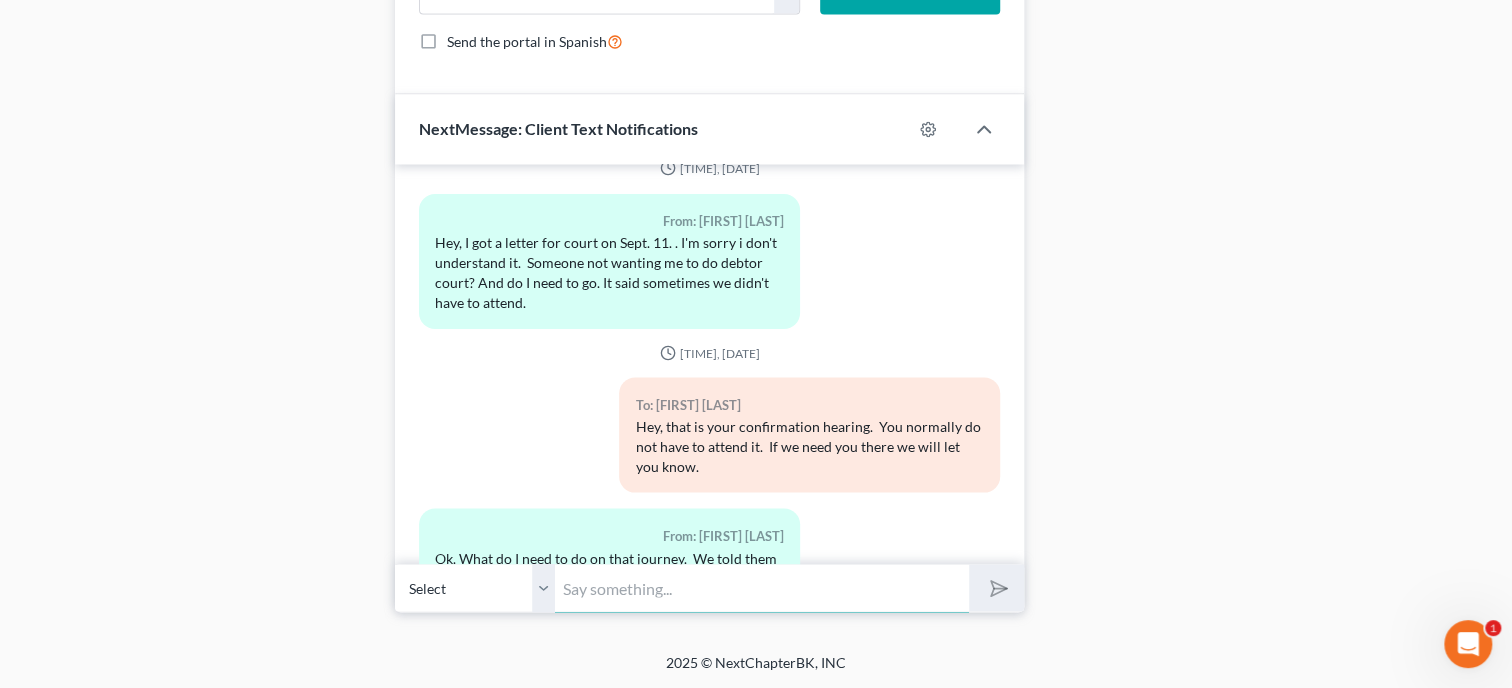 click at bounding box center [762, 587] 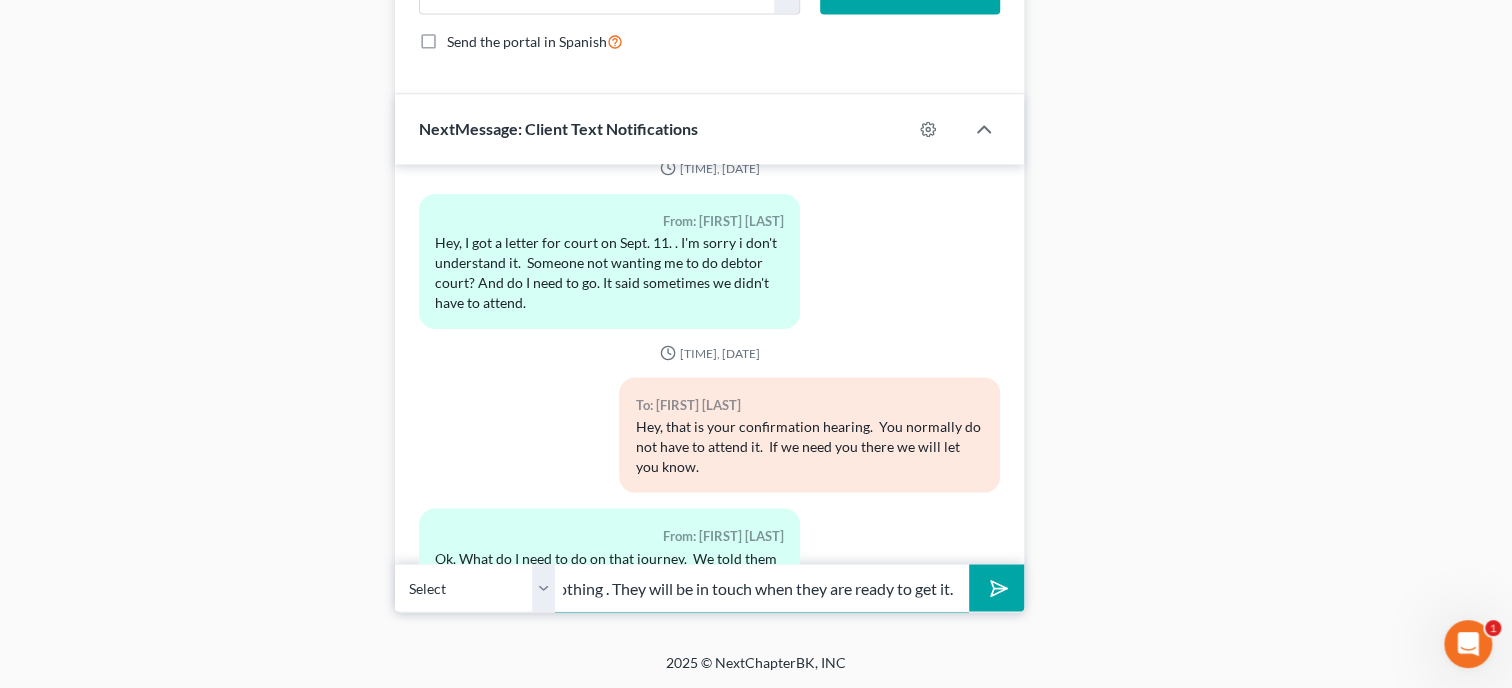 scroll, scrollTop: 0, scrollLeft: 24, axis: horizontal 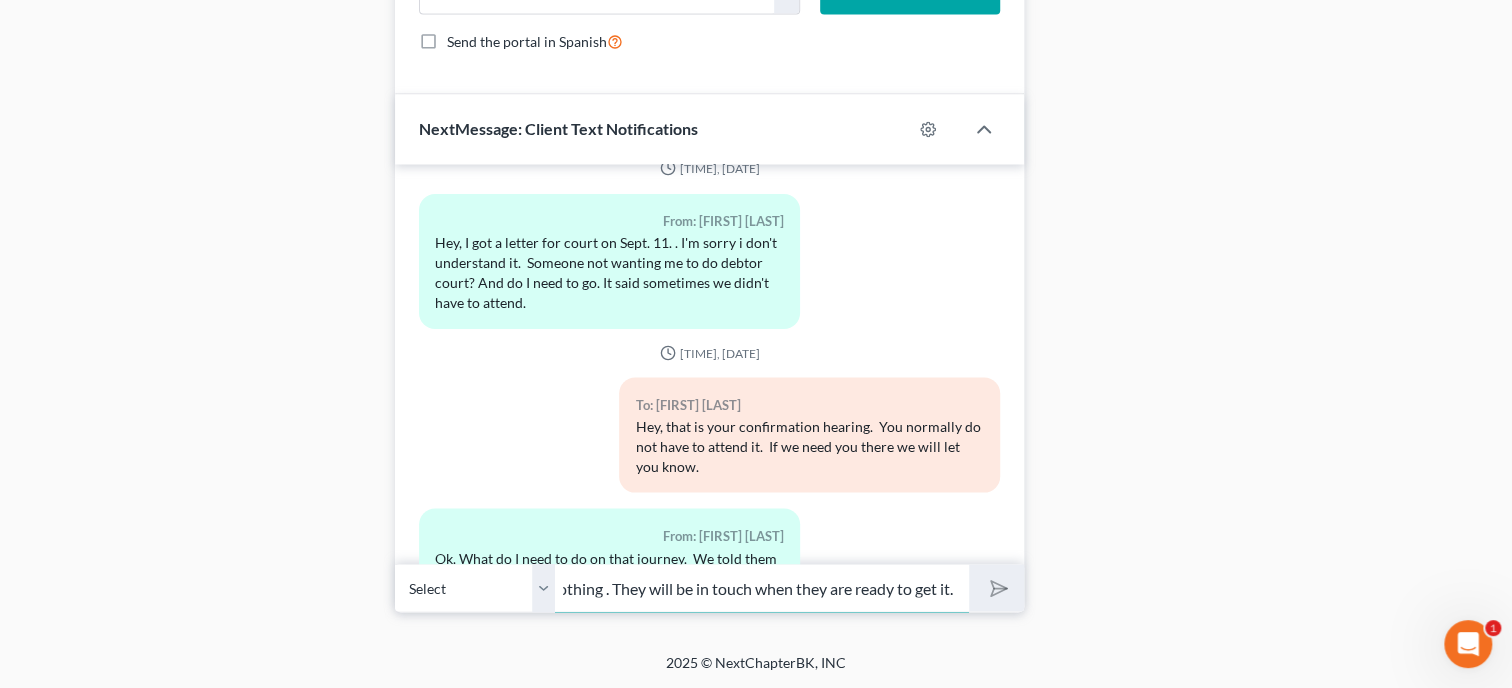 type 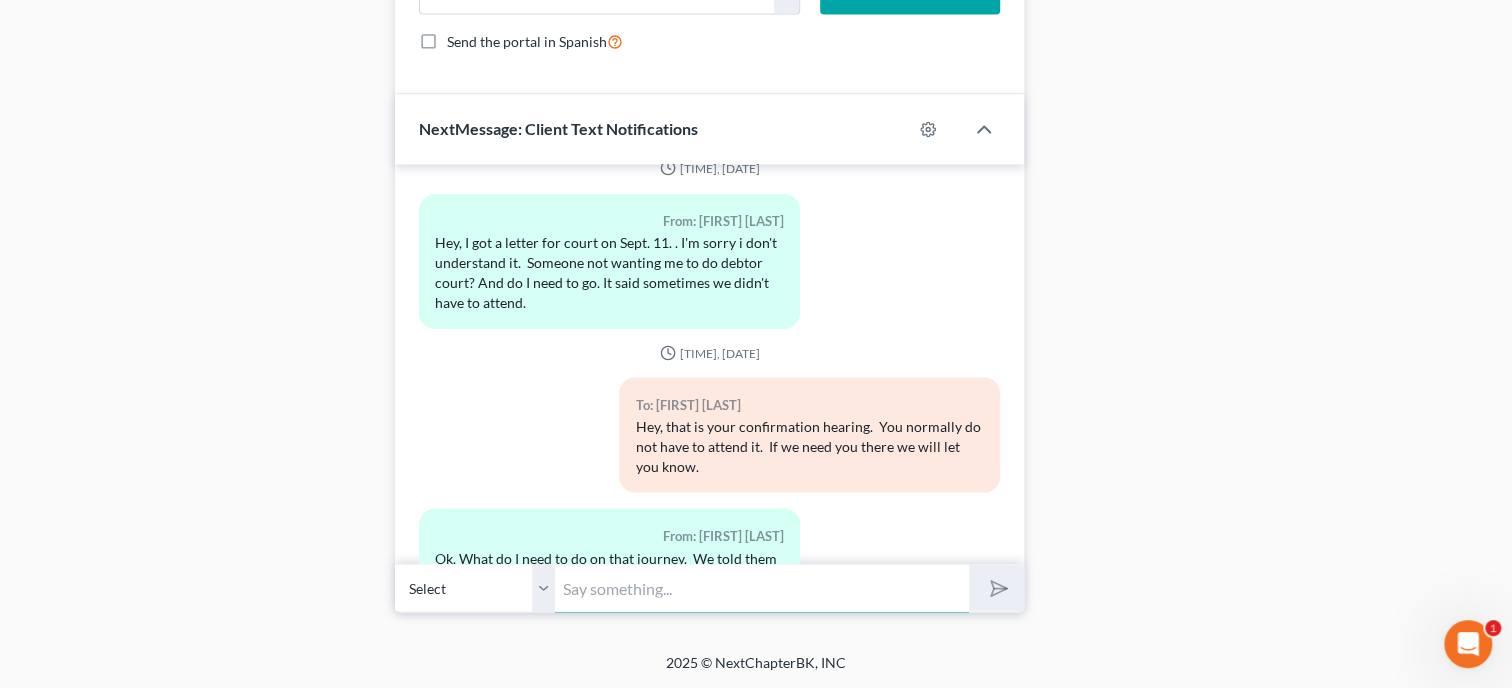 scroll, scrollTop: 0, scrollLeft: 0, axis: both 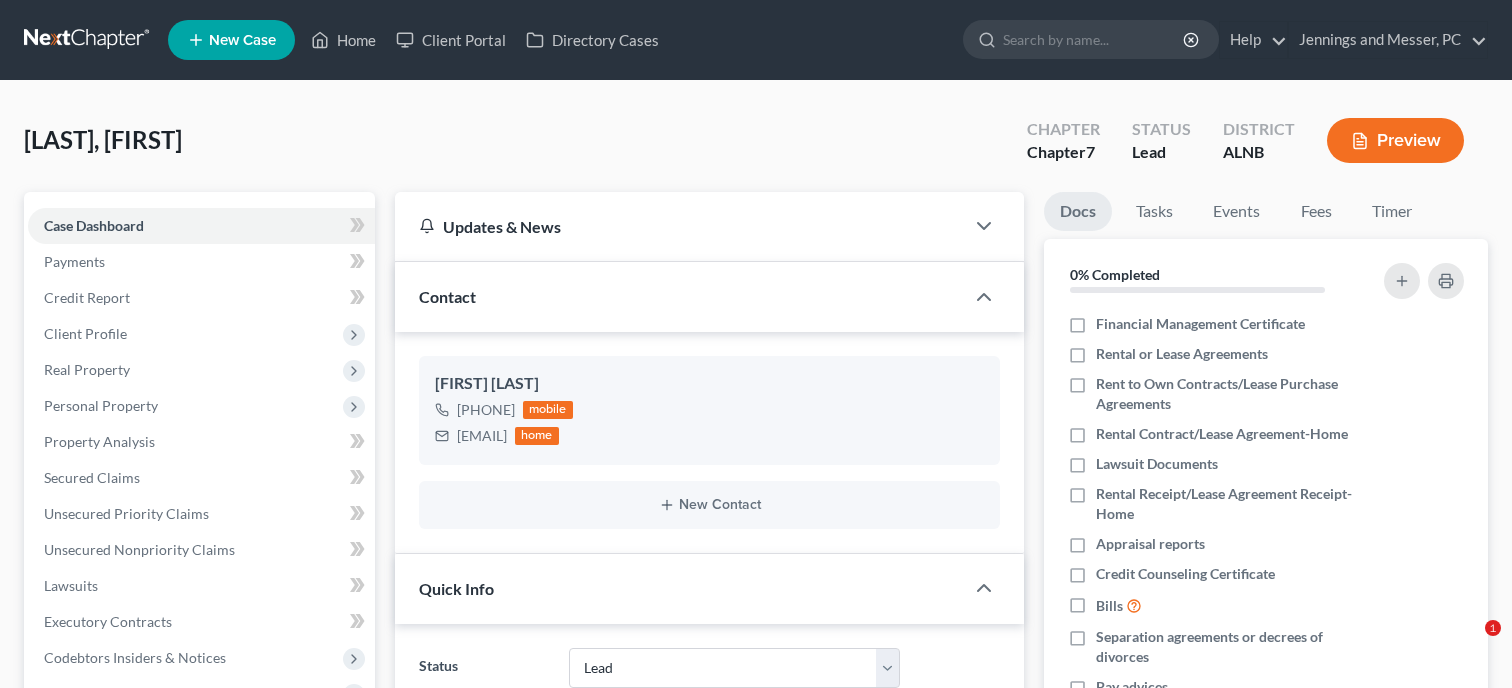 select on "10" 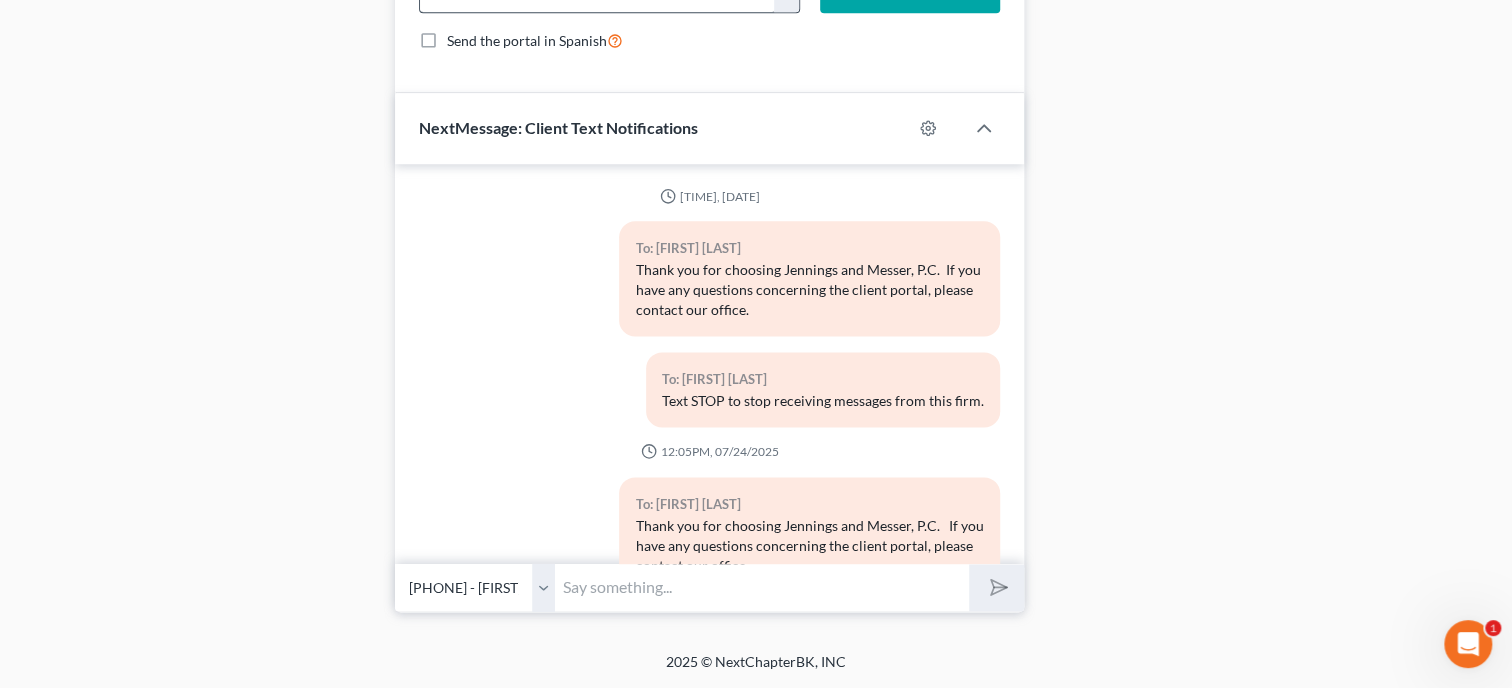 scroll, scrollTop: 1361, scrollLeft: 0, axis: vertical 